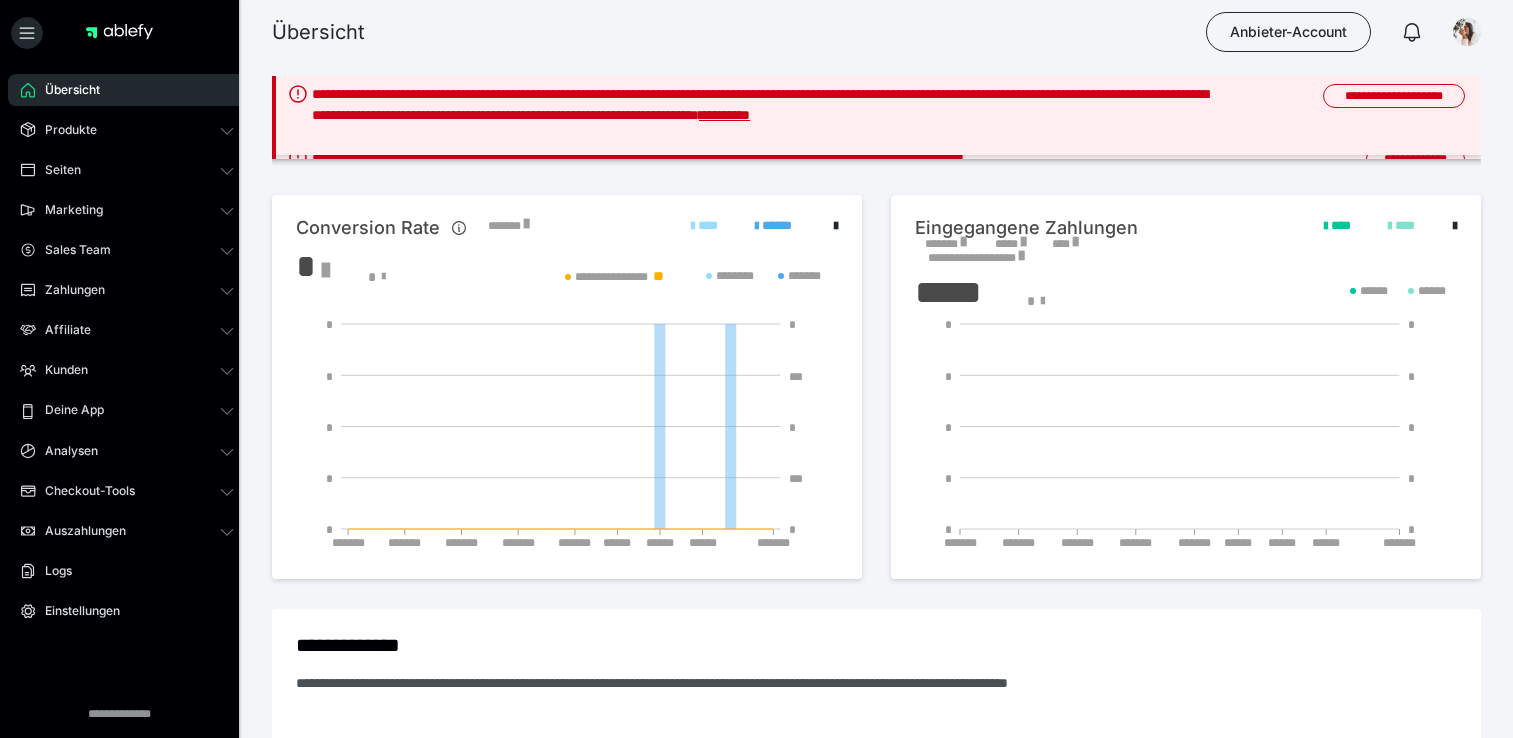 scroll, scrollTop: 0, scrollLeft: 0, axis: both 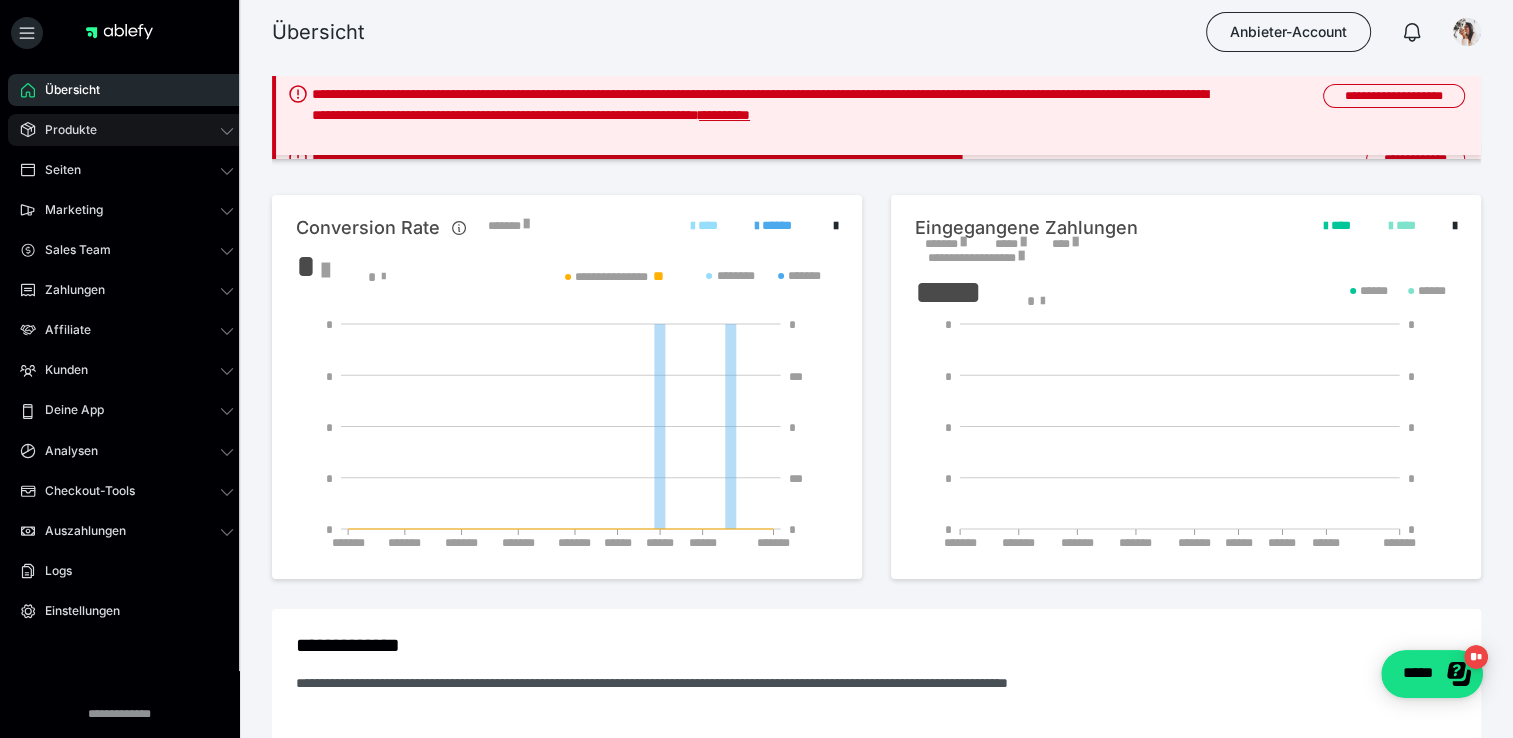 click on "Produkte" at bounding box center (64, 130) 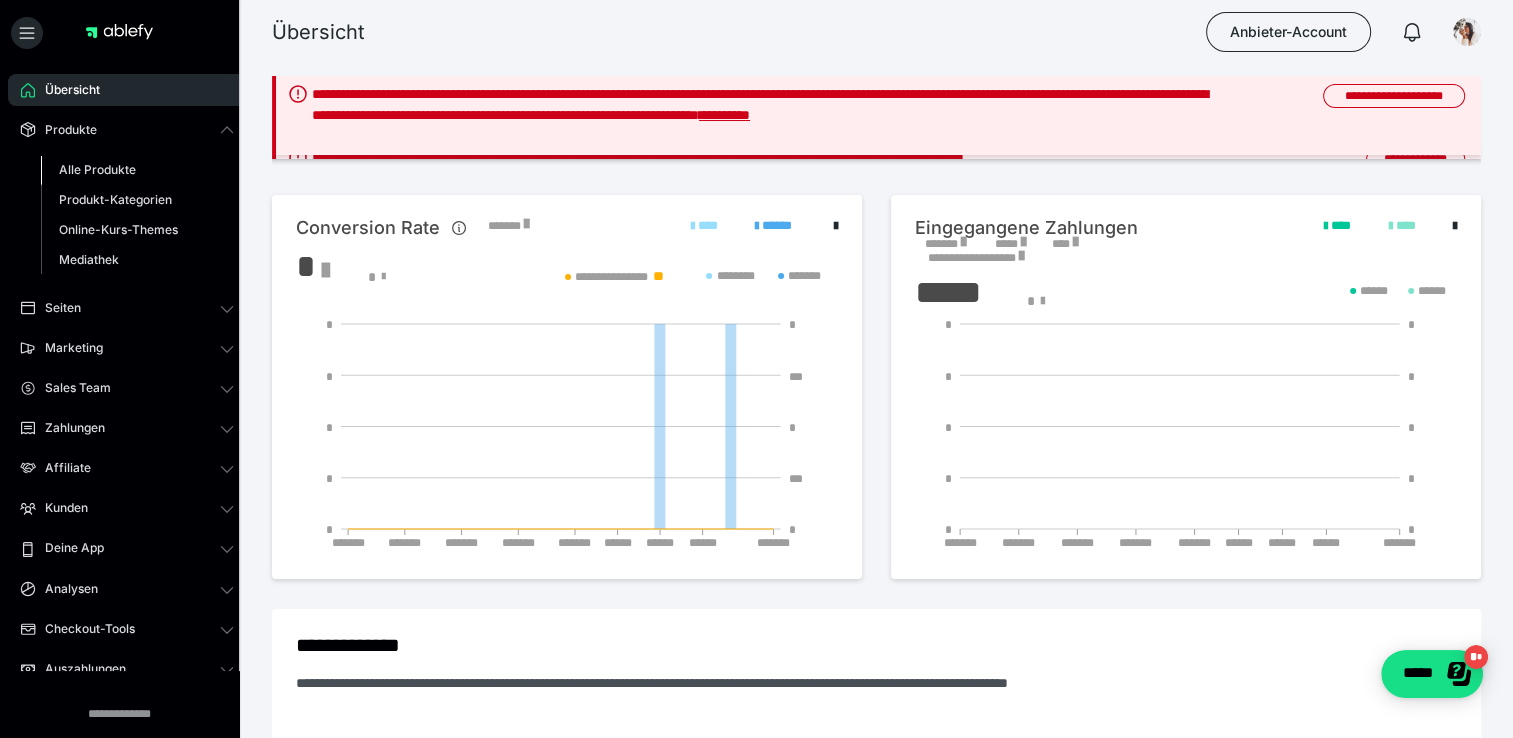 click on "Alle Produkte" at bounding box center [97, 169] 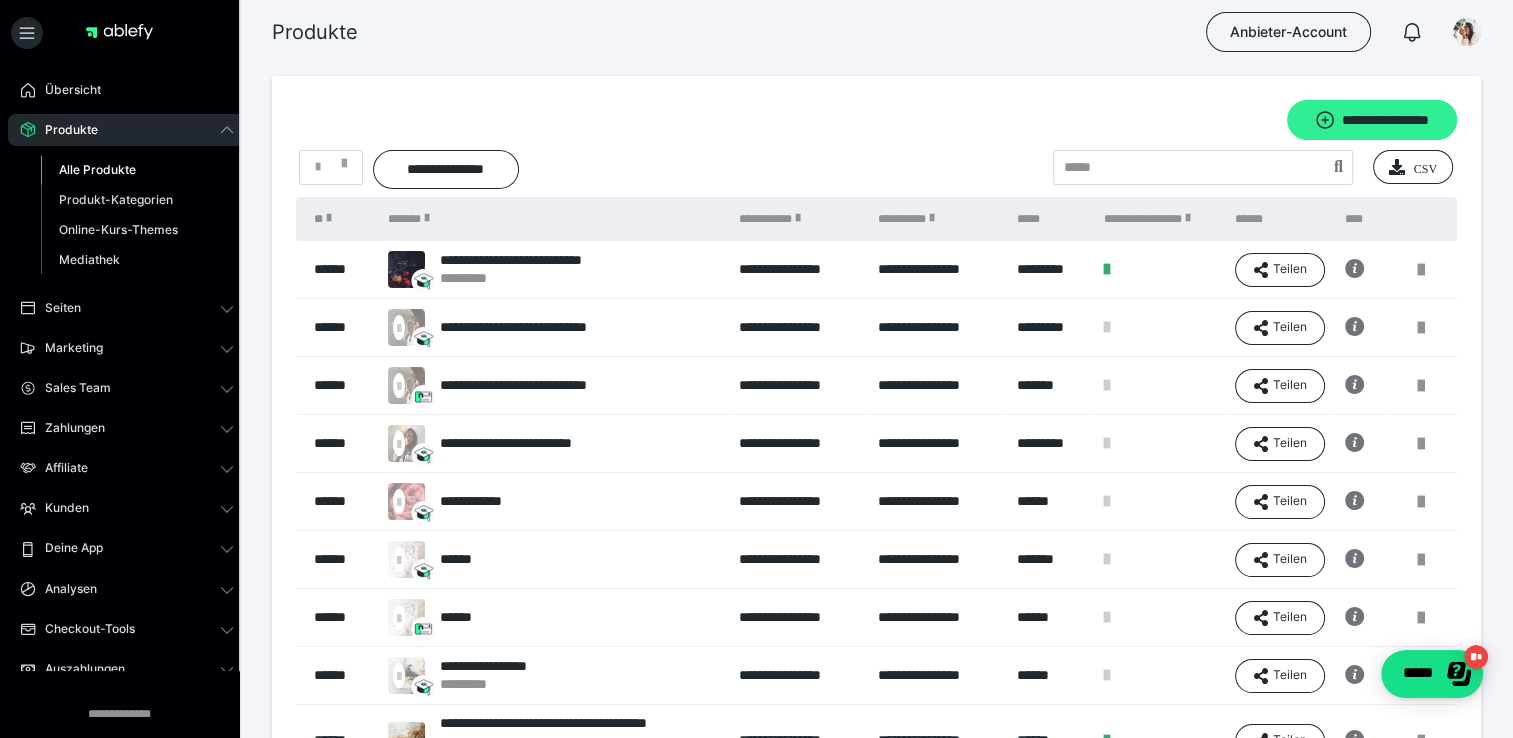 click on "**********" at bounding box center [1372, 120] 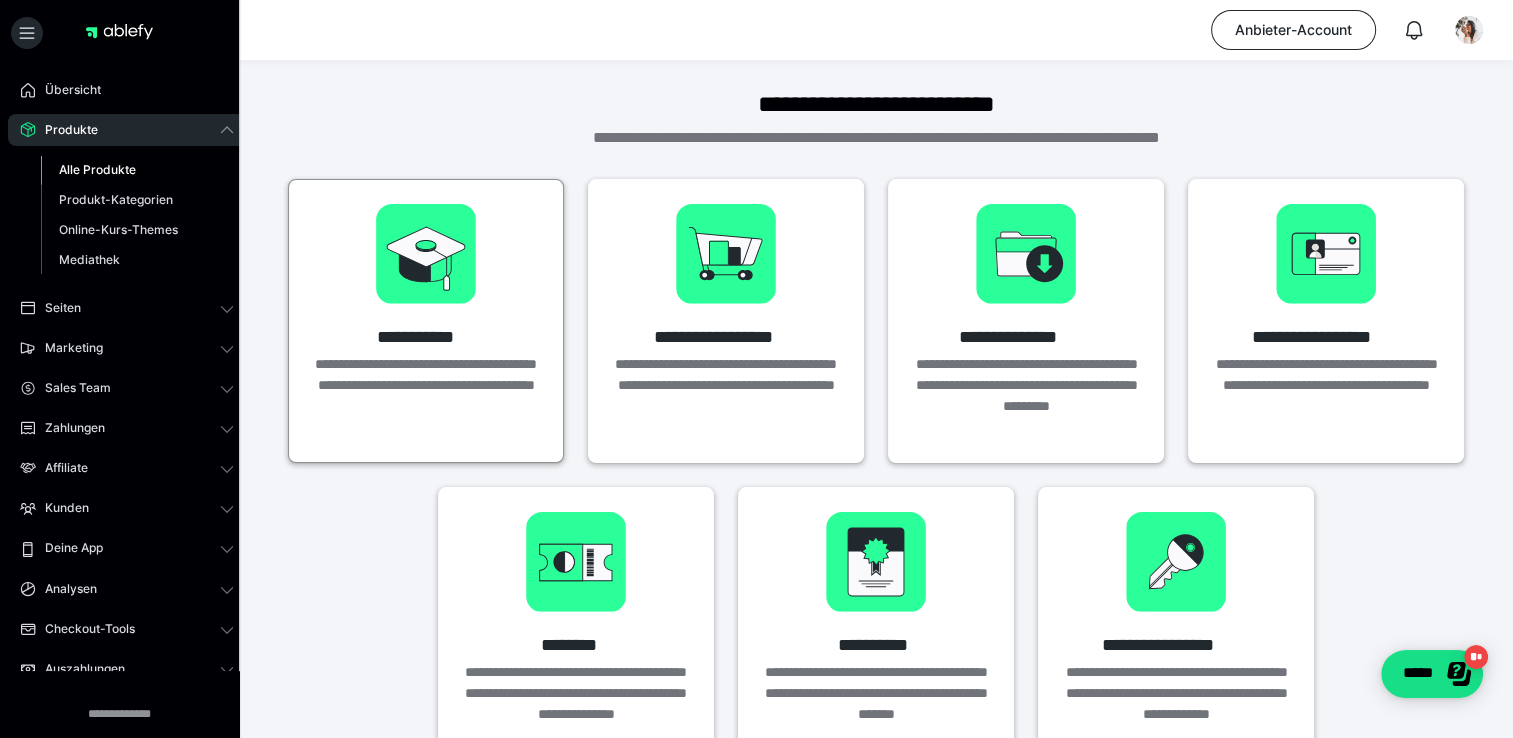 click at bounding box center (426, 254) 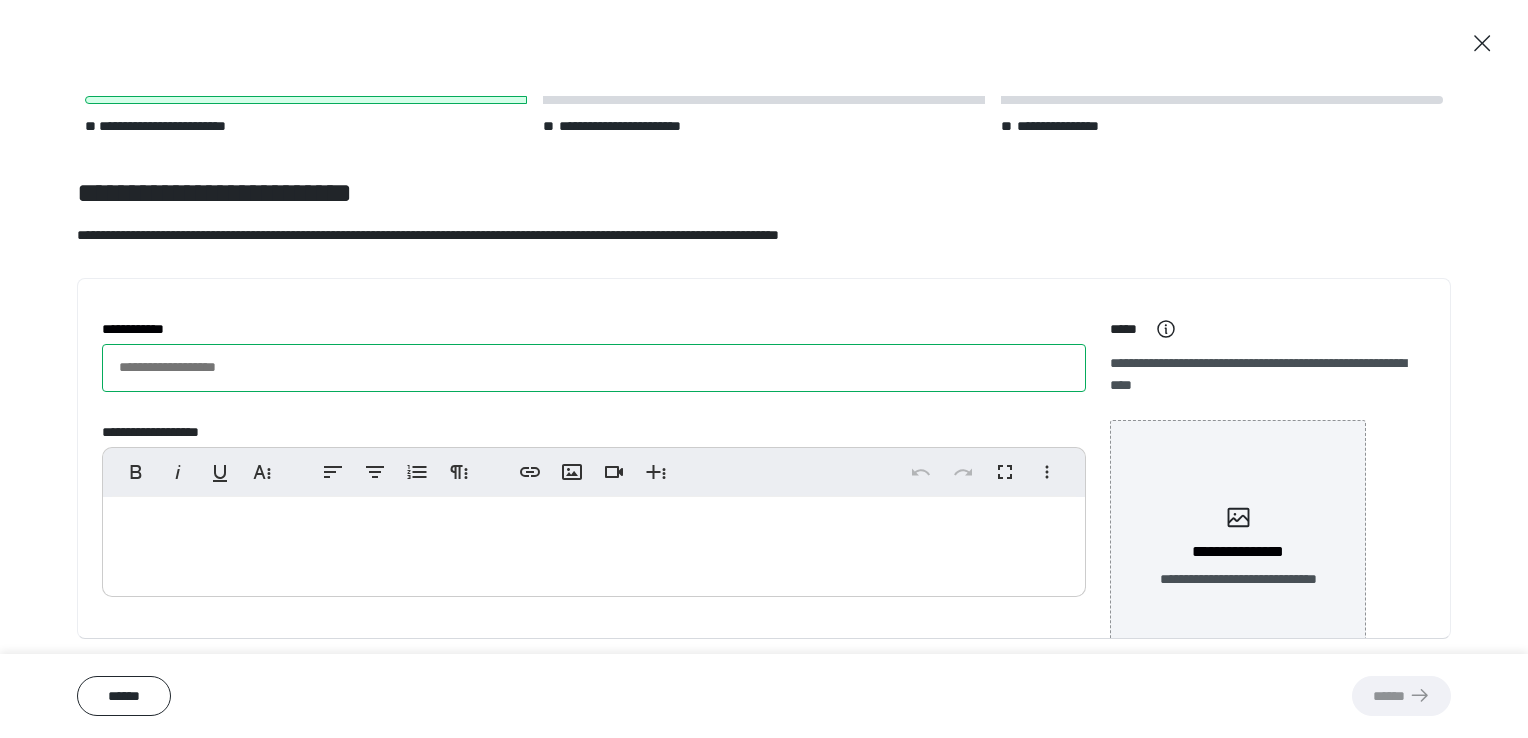 click on "**********" at bounding box center (594, 368) 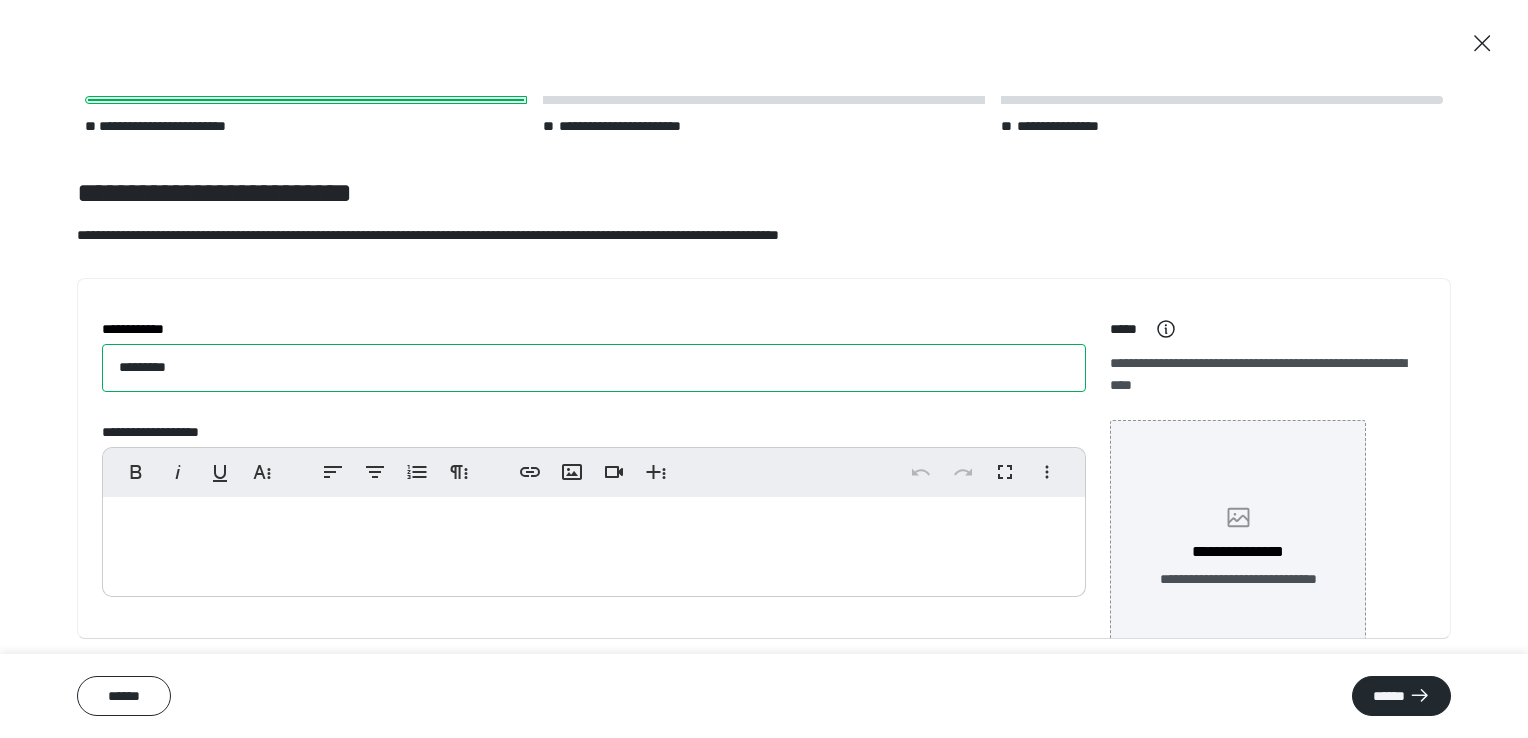scroll, scrollTop: 76, scrollLeft: 0, axis: vertical 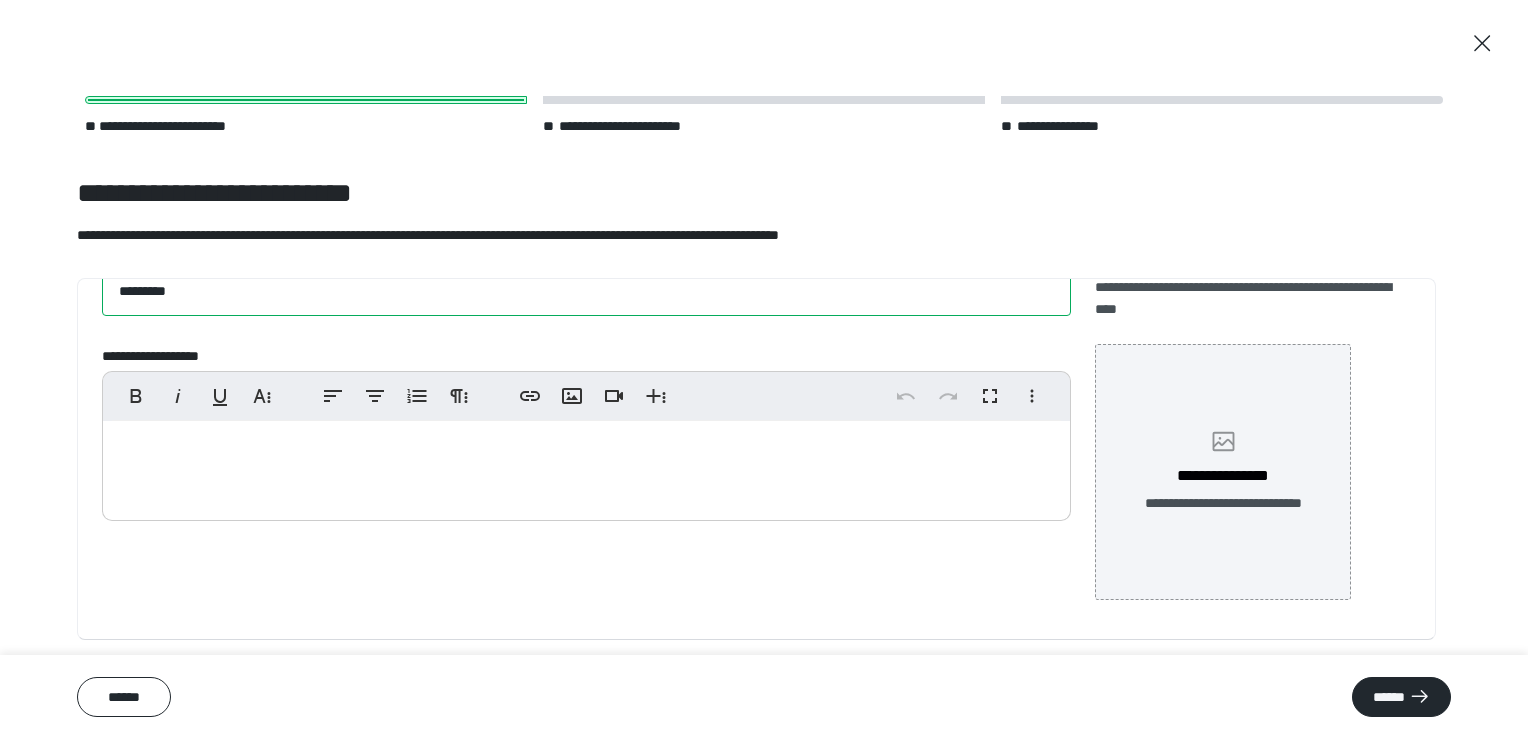 type on "*********" 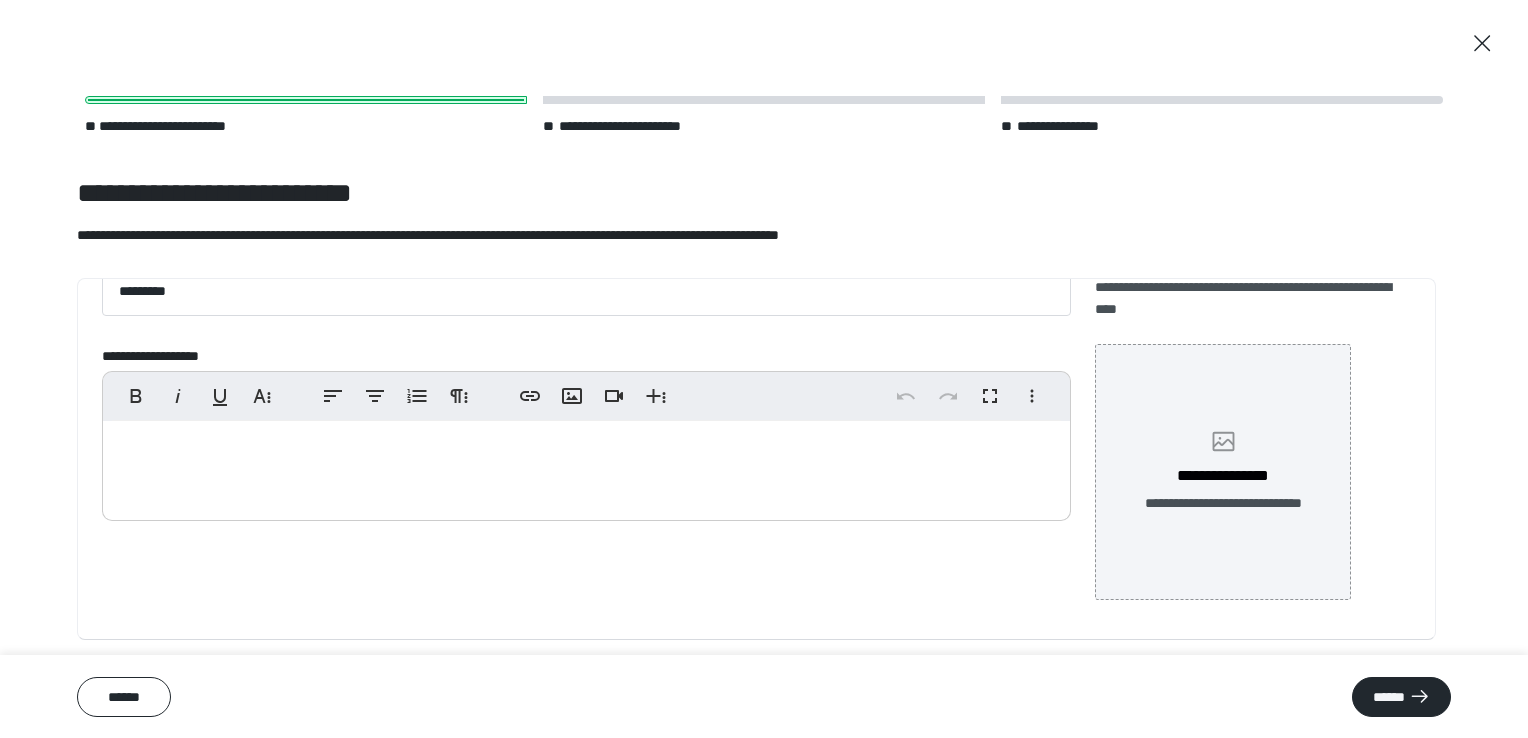 click on "**********" at bounding box center (1223, 472) 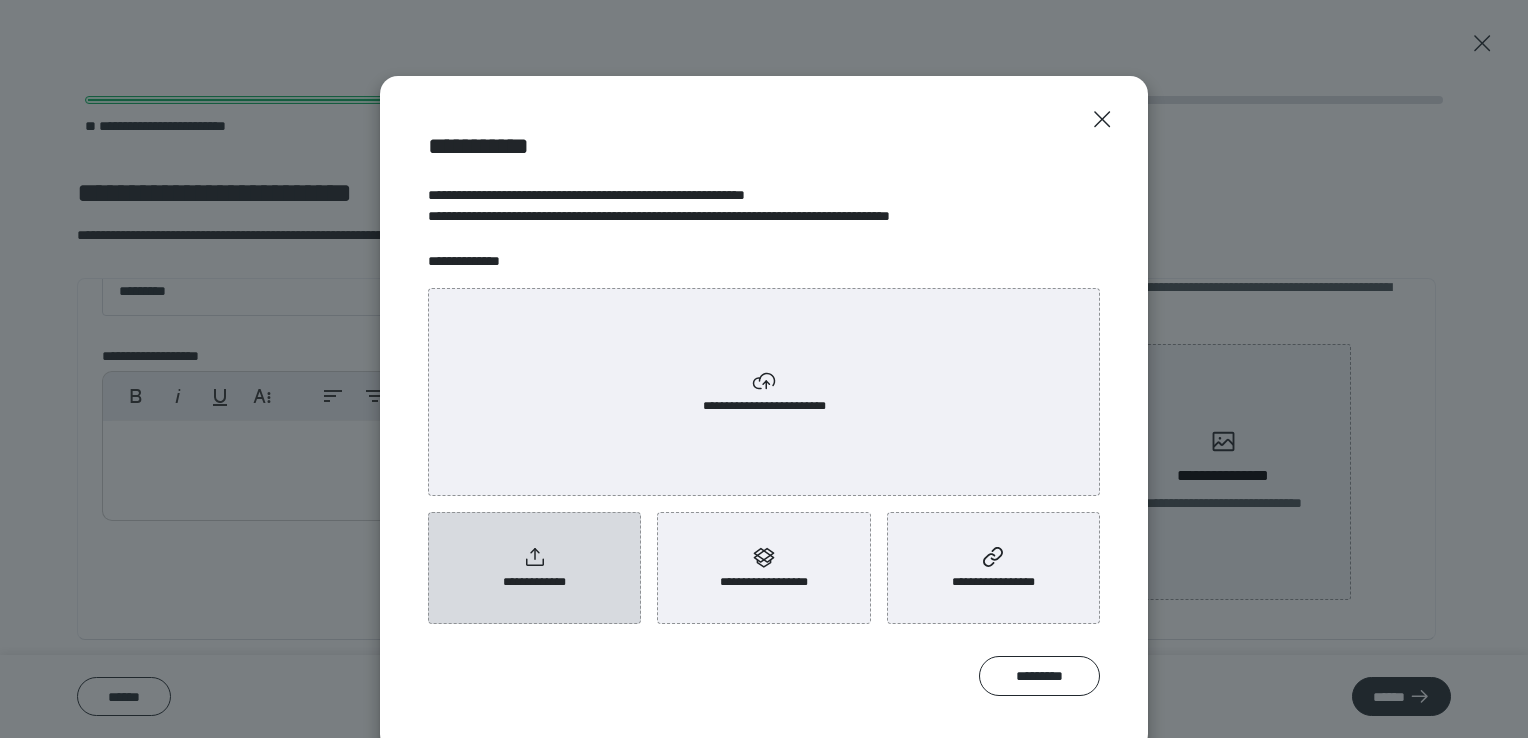click on "**********" at bounding box center (534, 568) 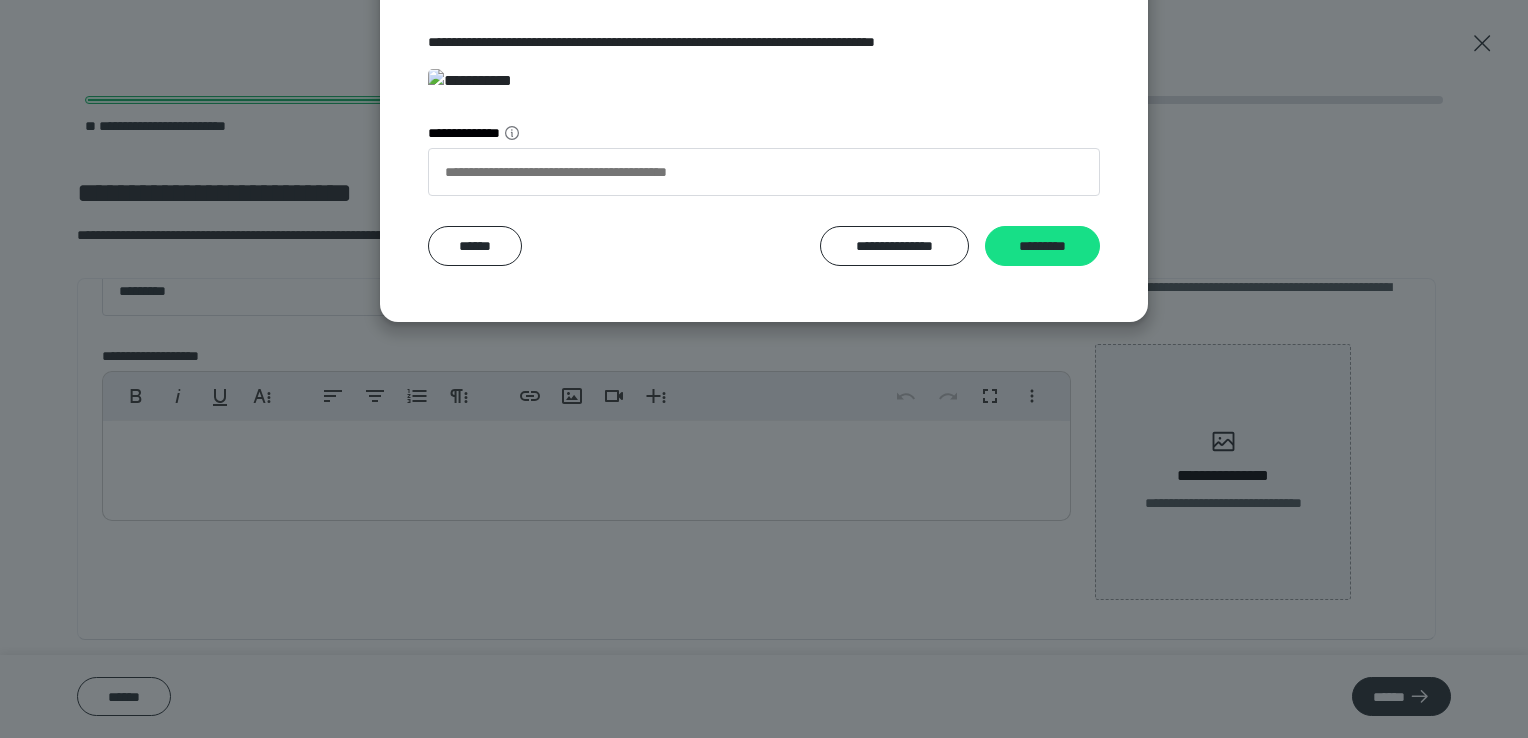 scroll, scrollTop: 384, scrollLeft: 0, axis: vertical 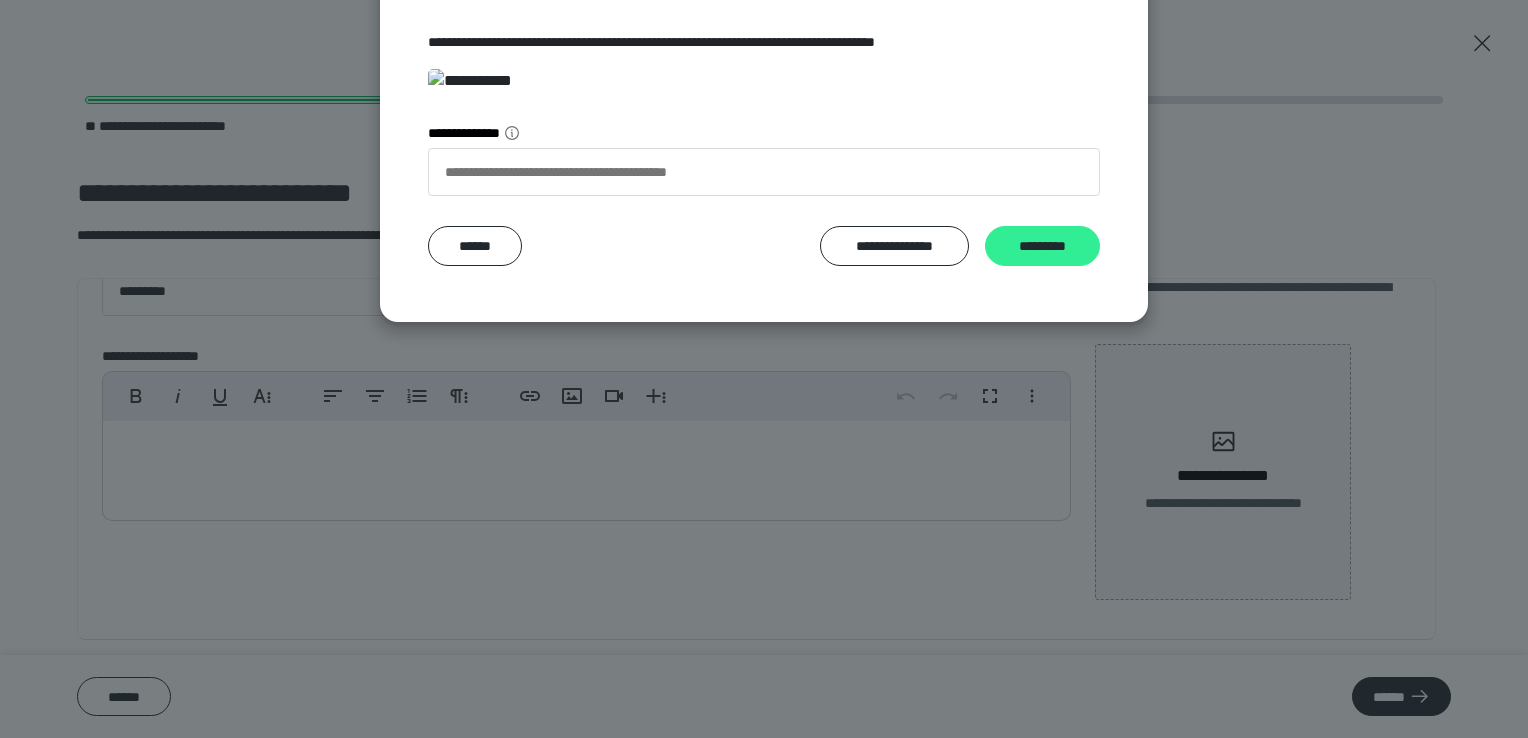 click on "*********" at bounding box center [1042, 246] 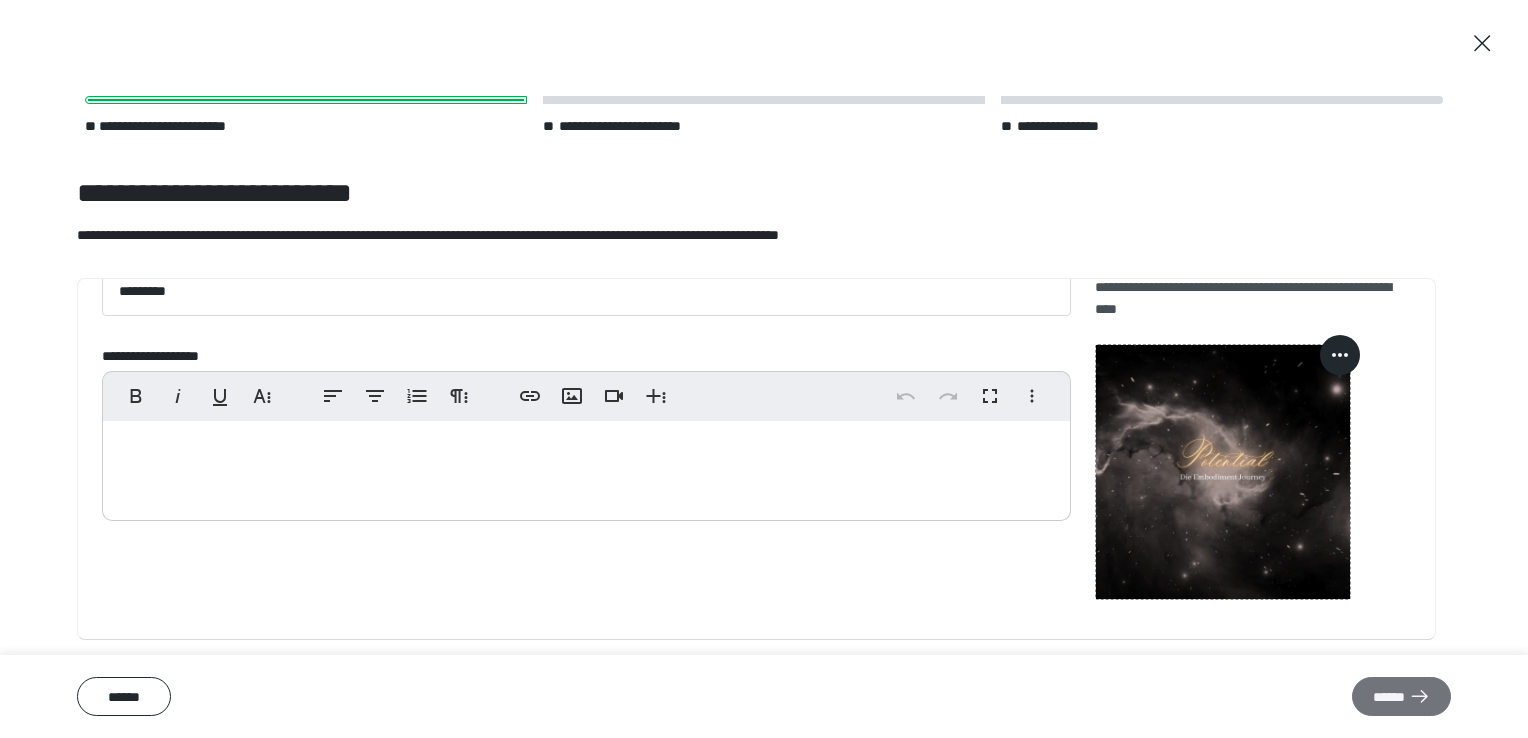 click 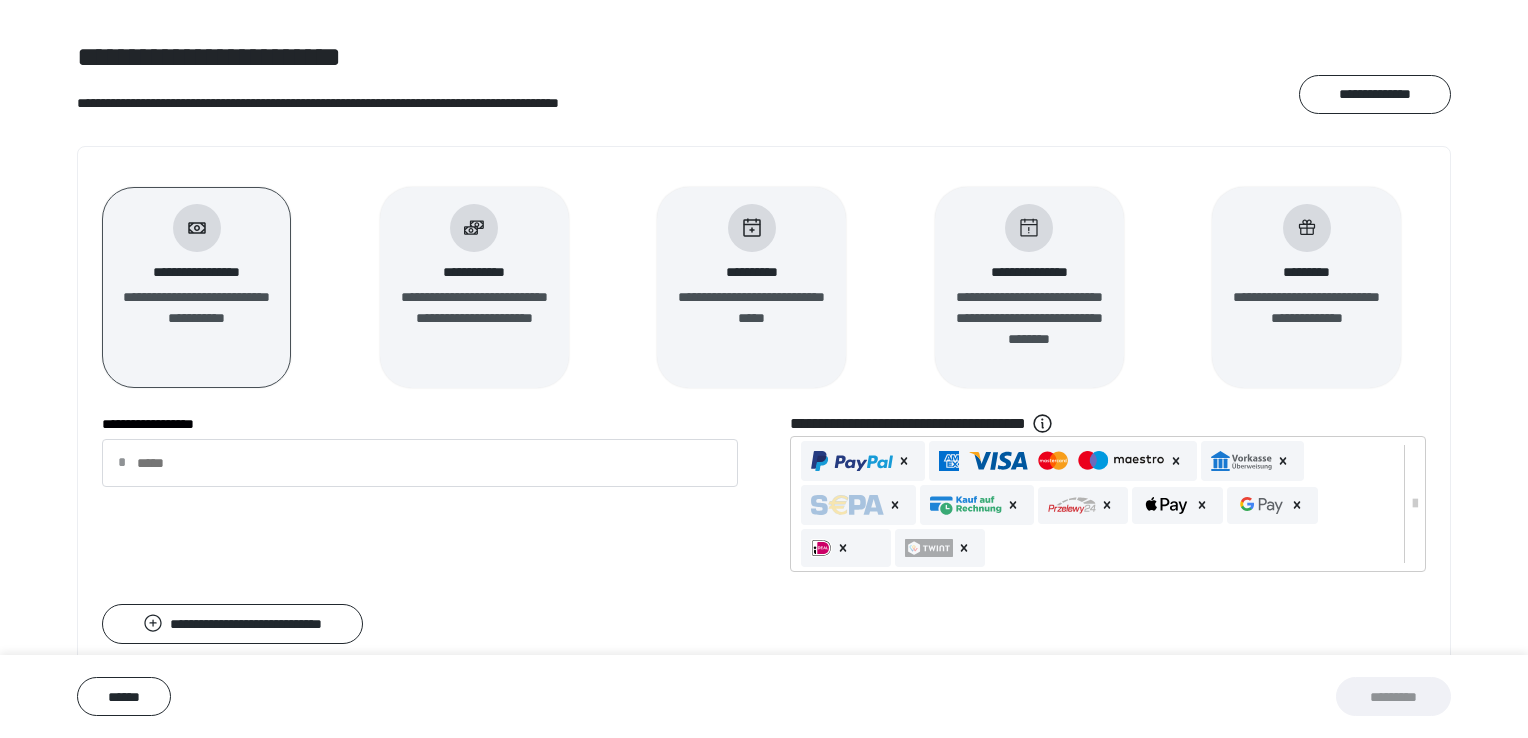 scroll, scrollTop: 192, scrollLeft: 0, axis: vertical 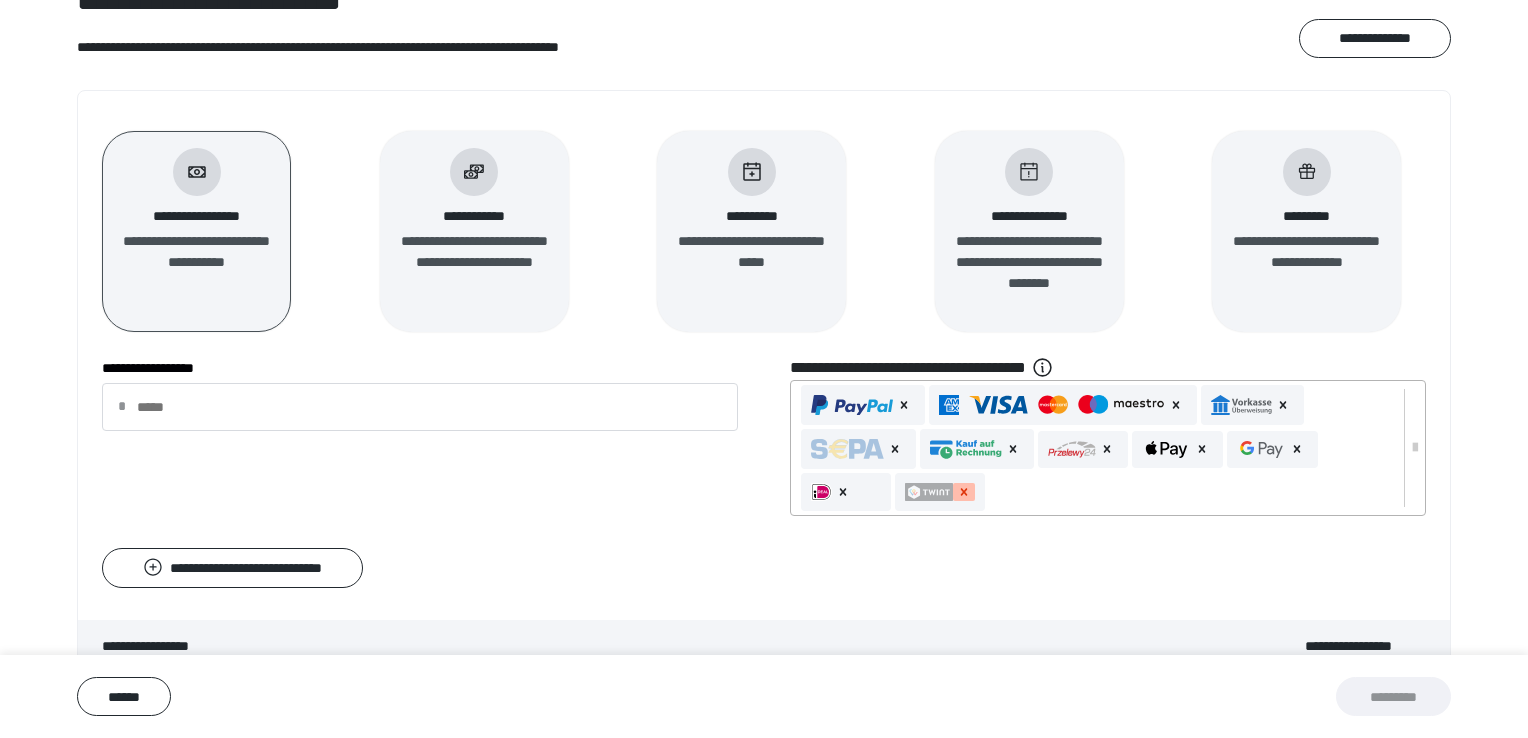 click 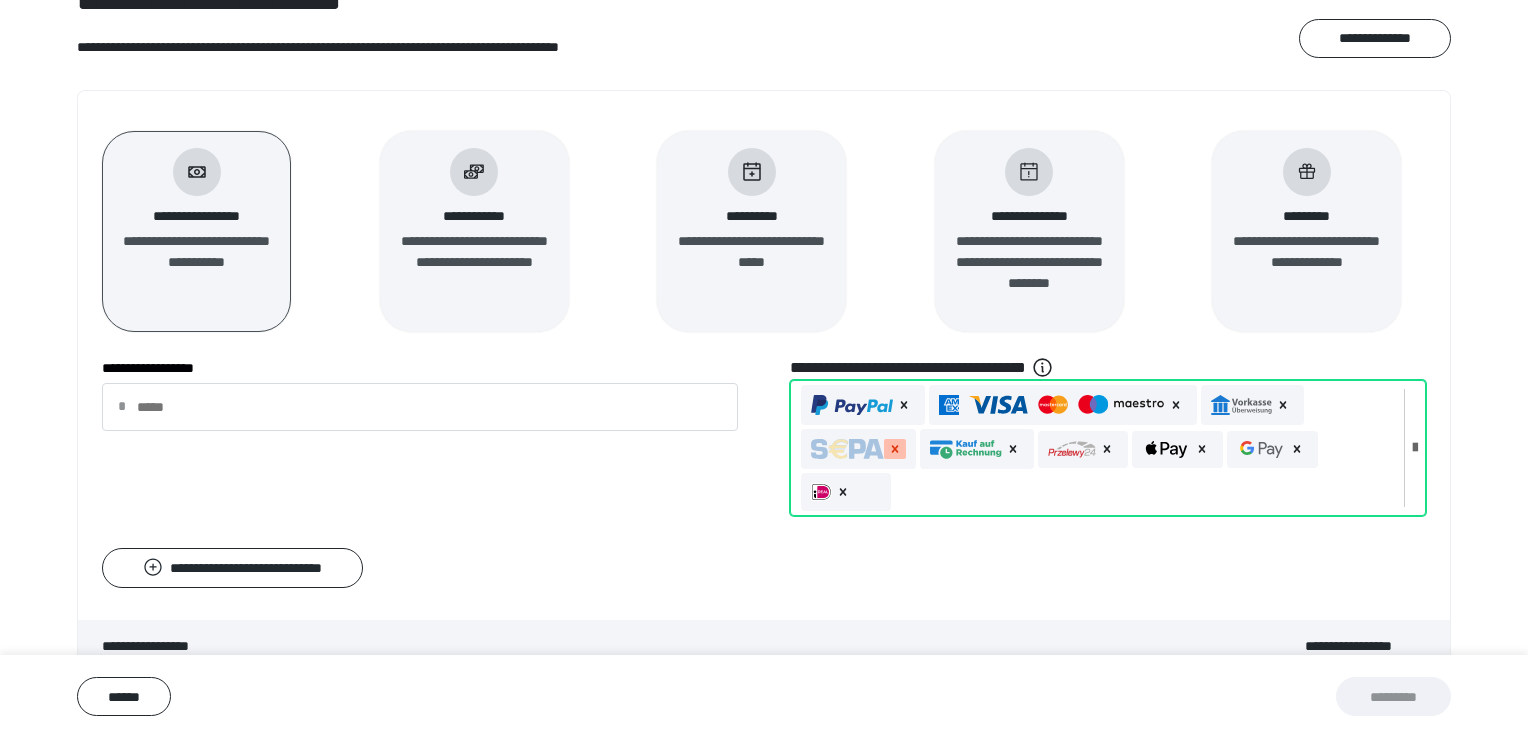 click 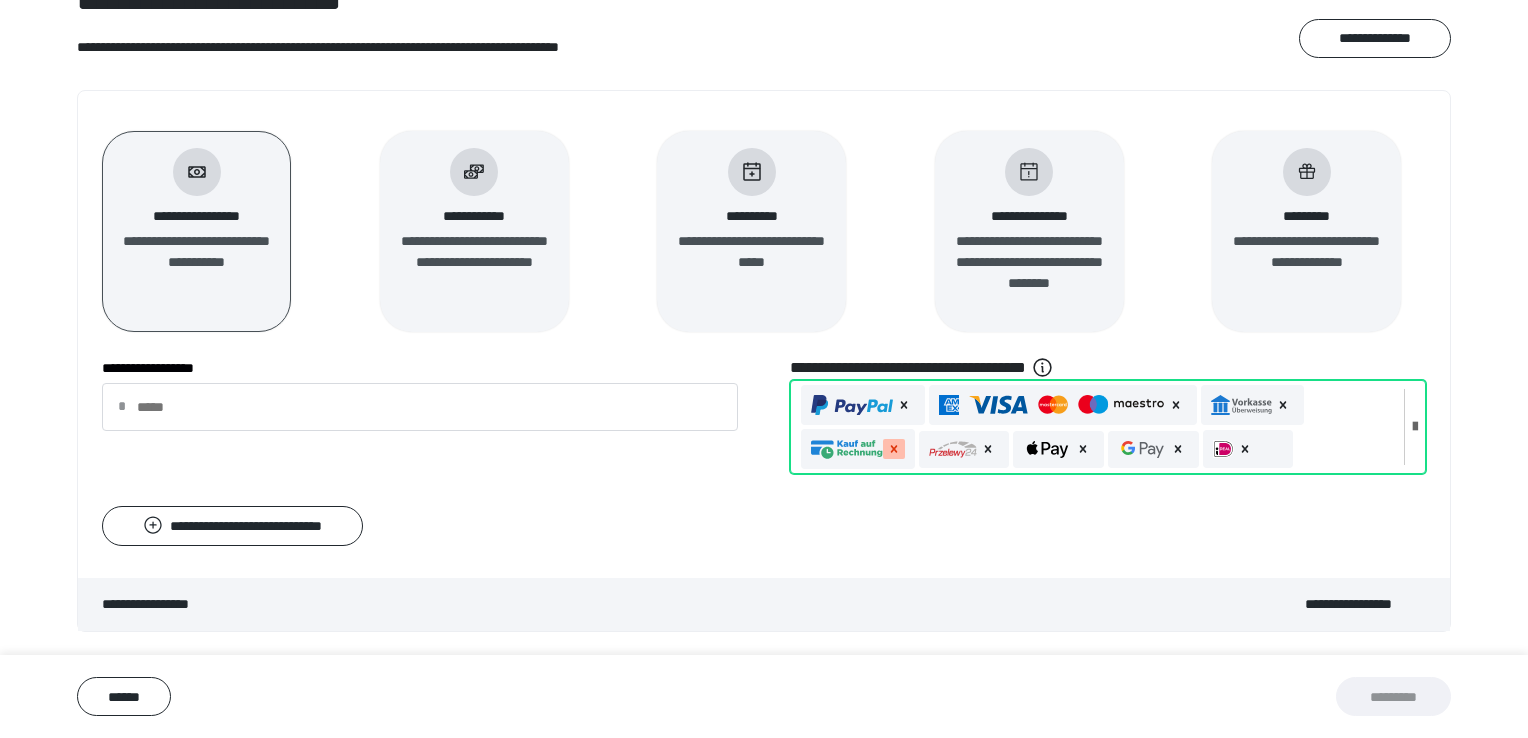 click 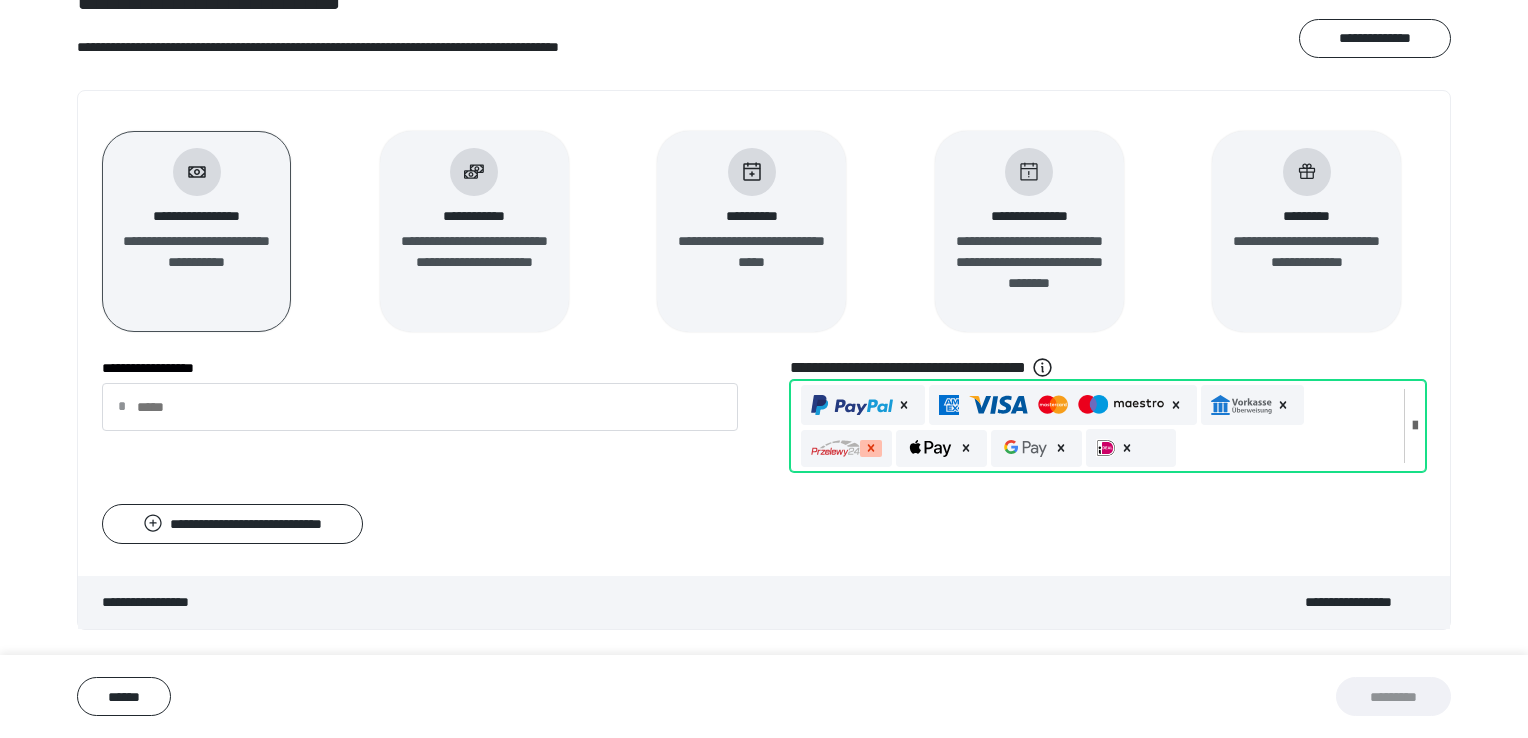 click 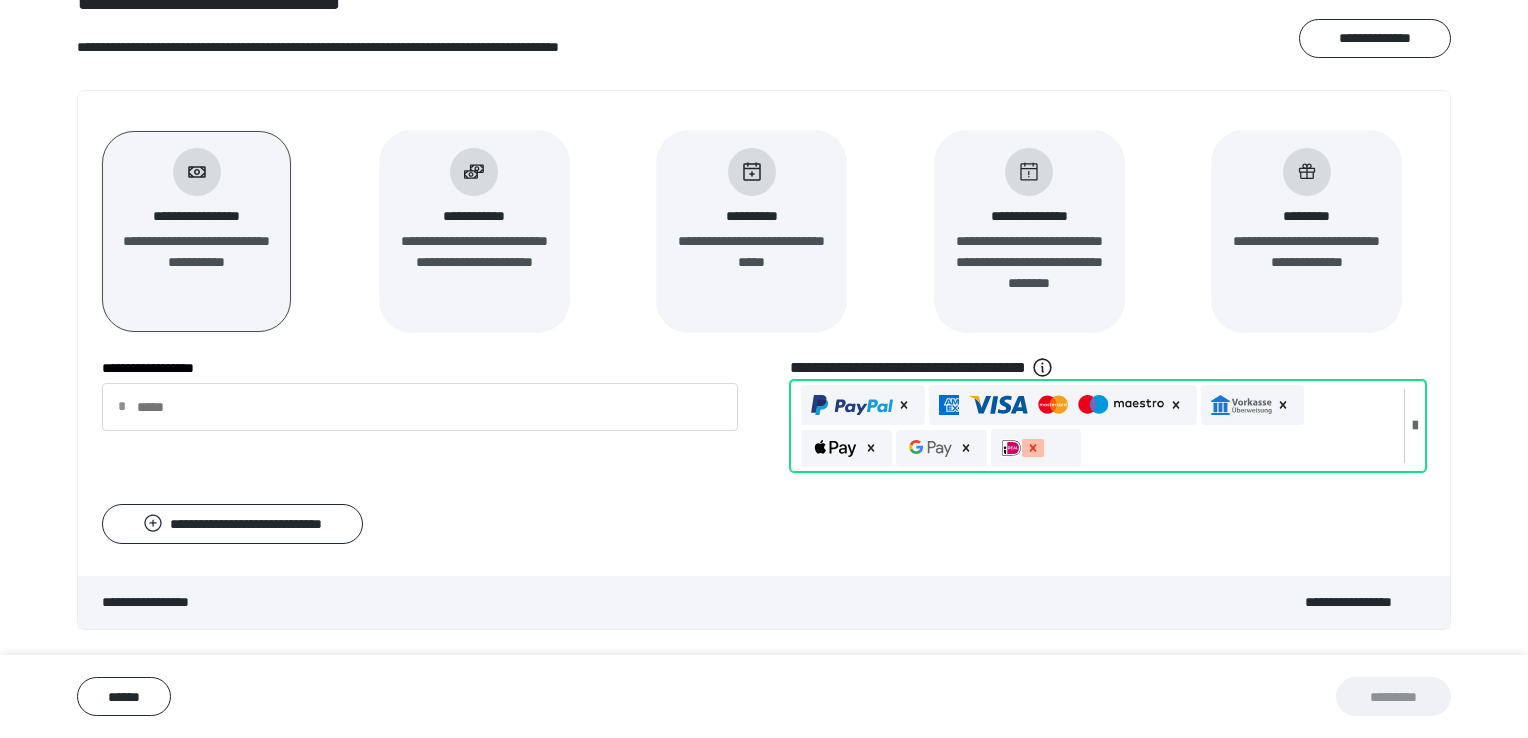 click 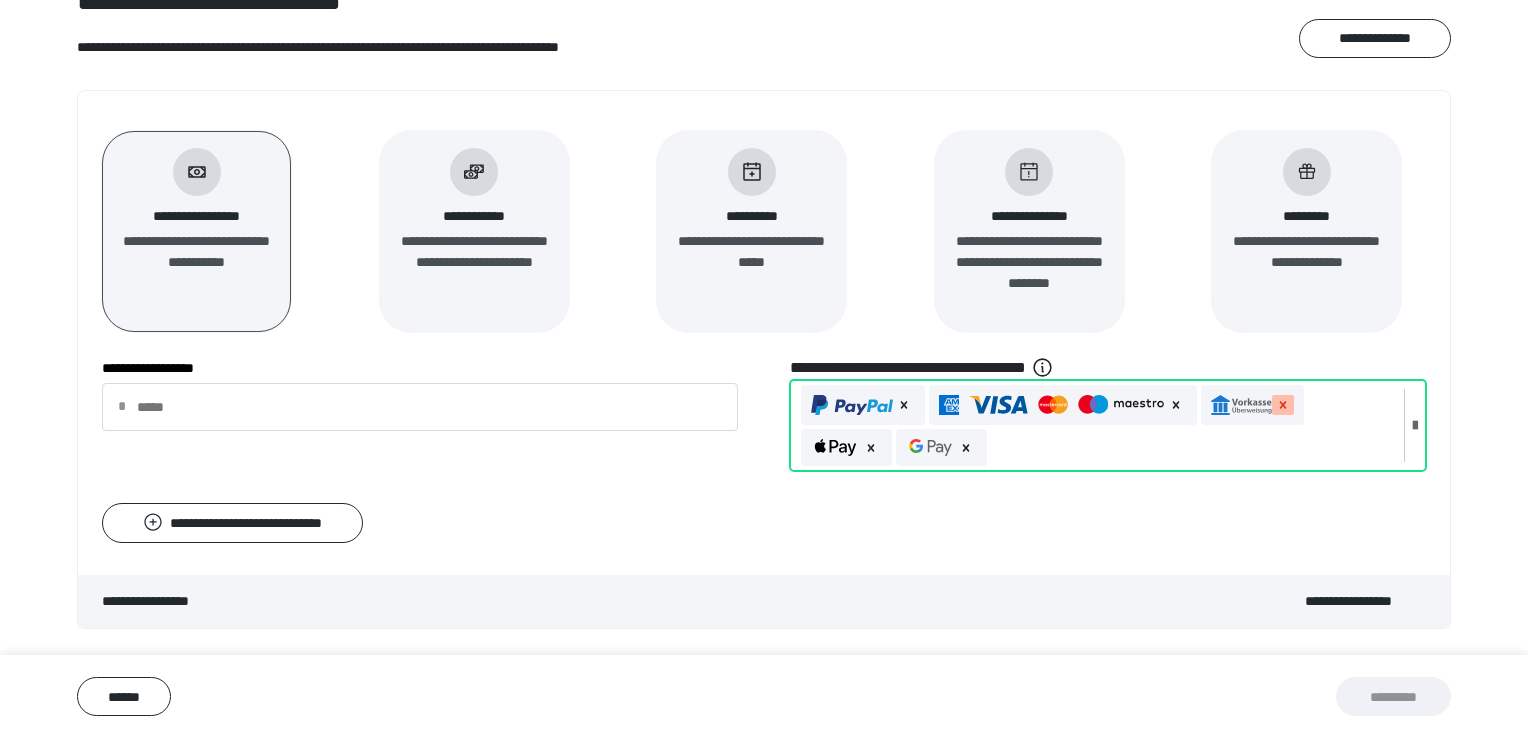 click 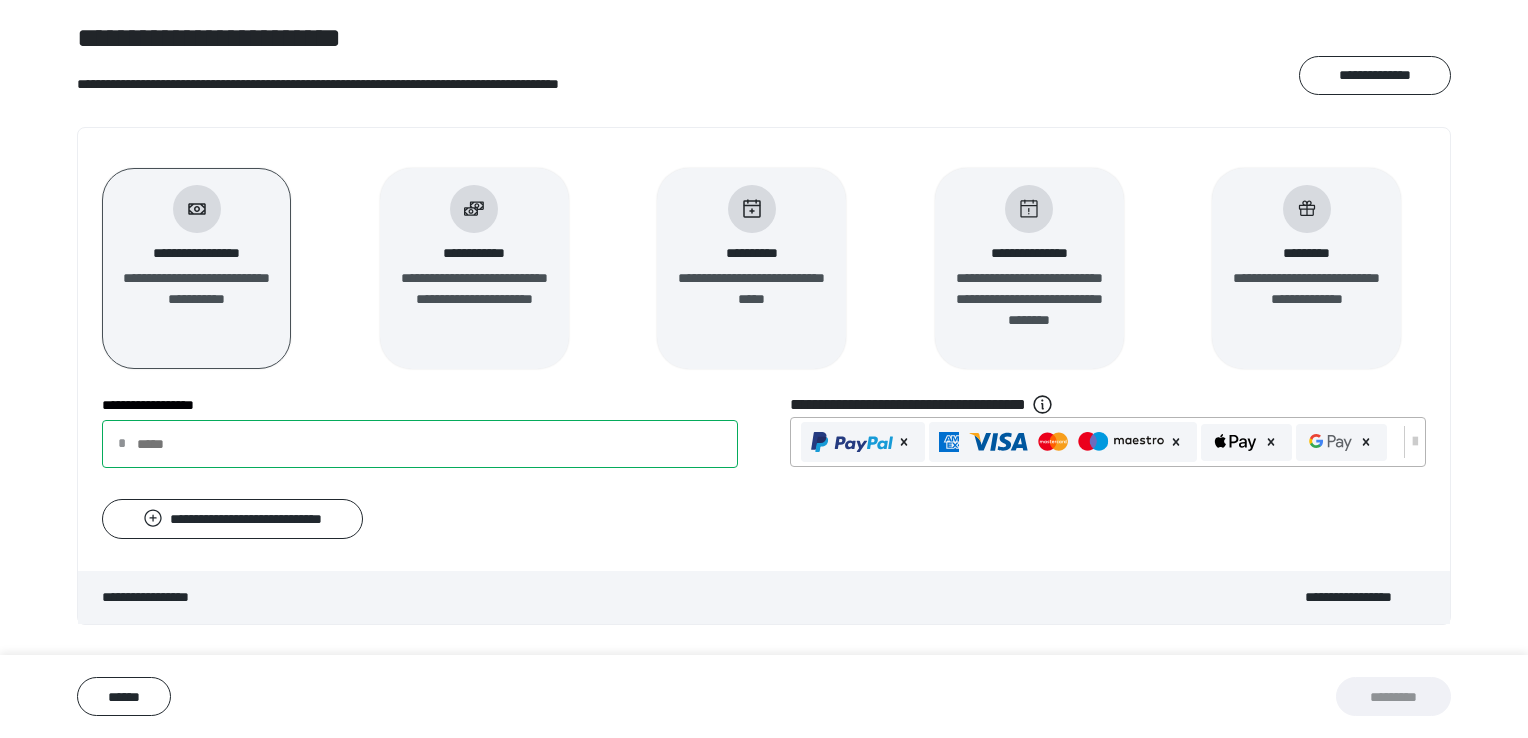 click on "**********" at bounding box center (420, 444) 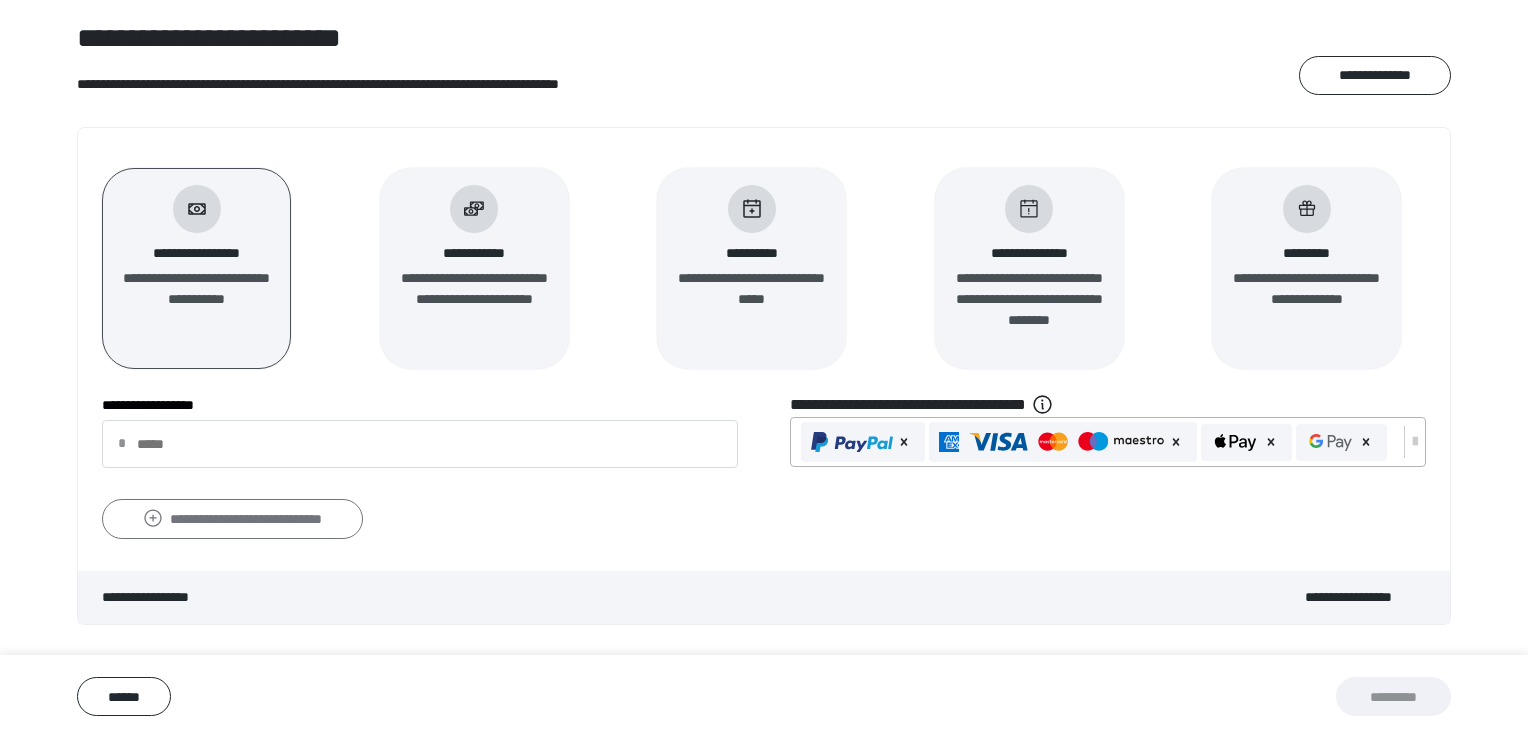 click on "**********" at bounding box center (232, 519) 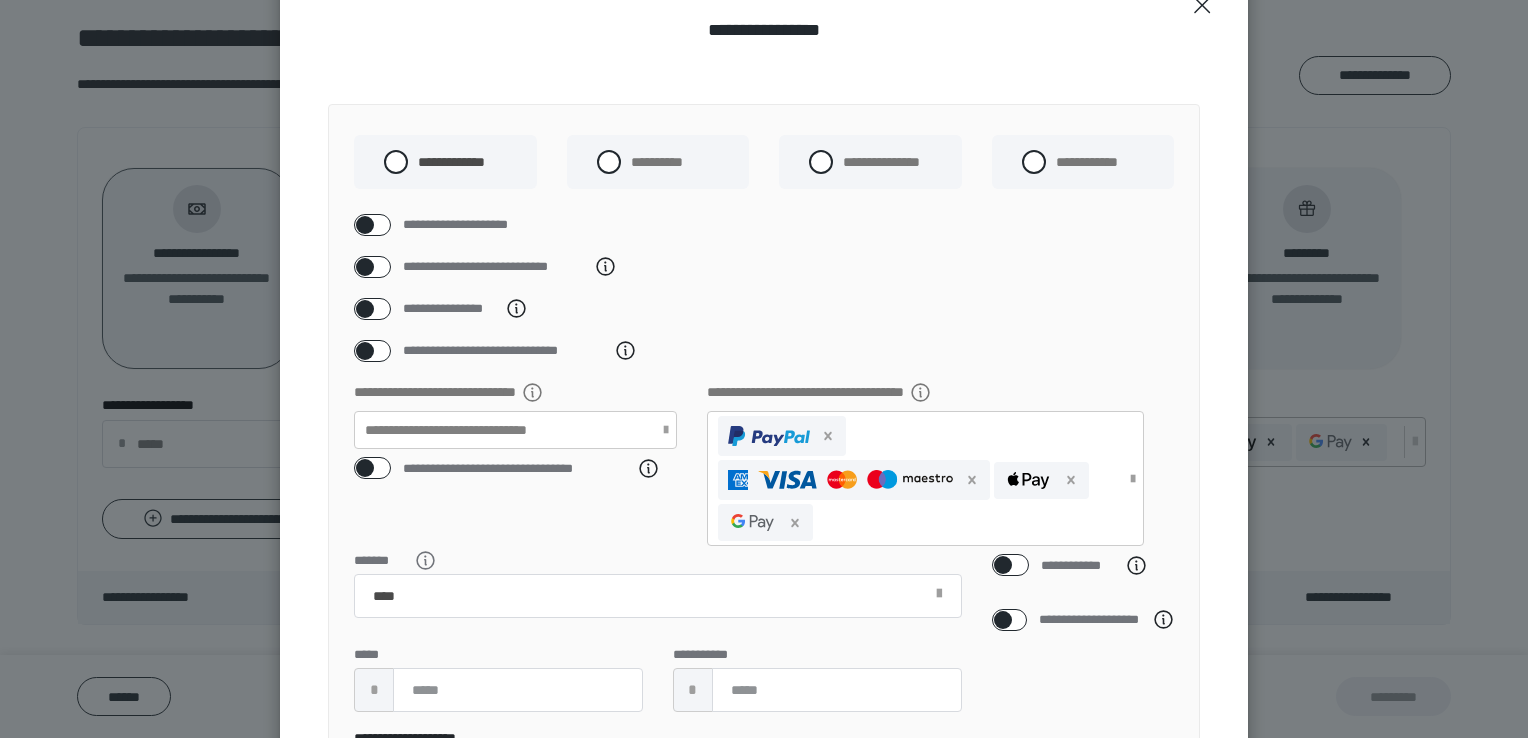 scroll, scrollTop: 144, scrollLeft: 0, axis: vertical 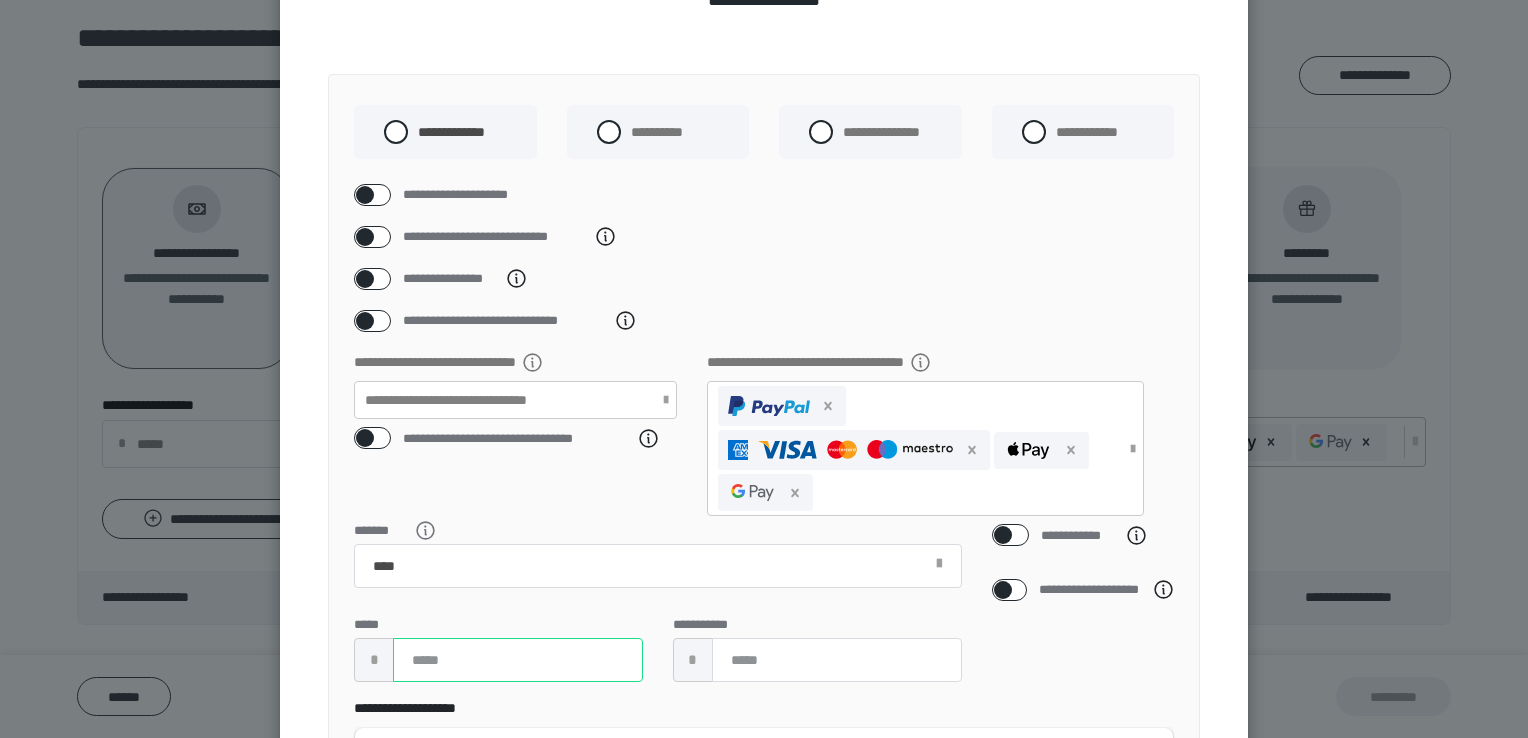 click at bounding box center (518, 660) 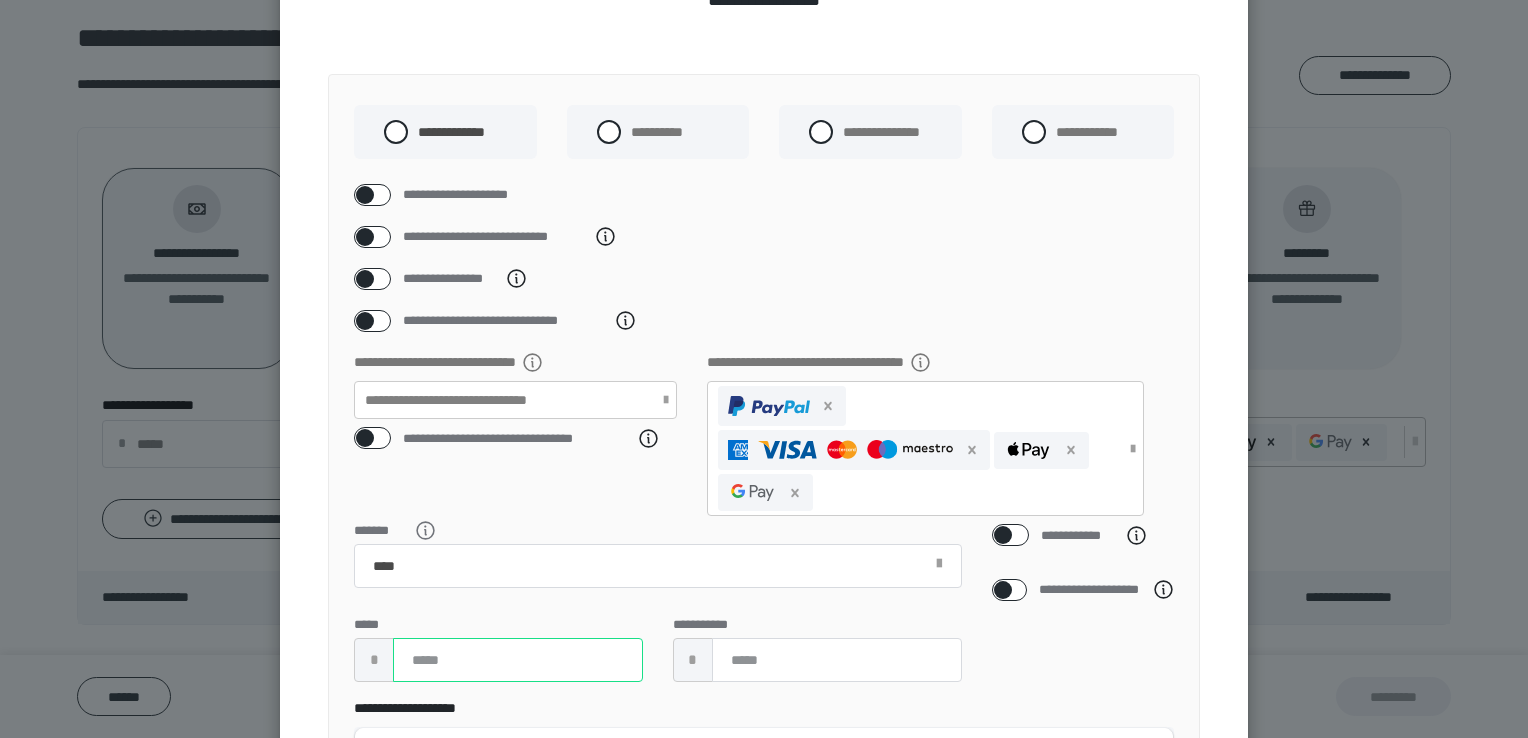 type on "***" 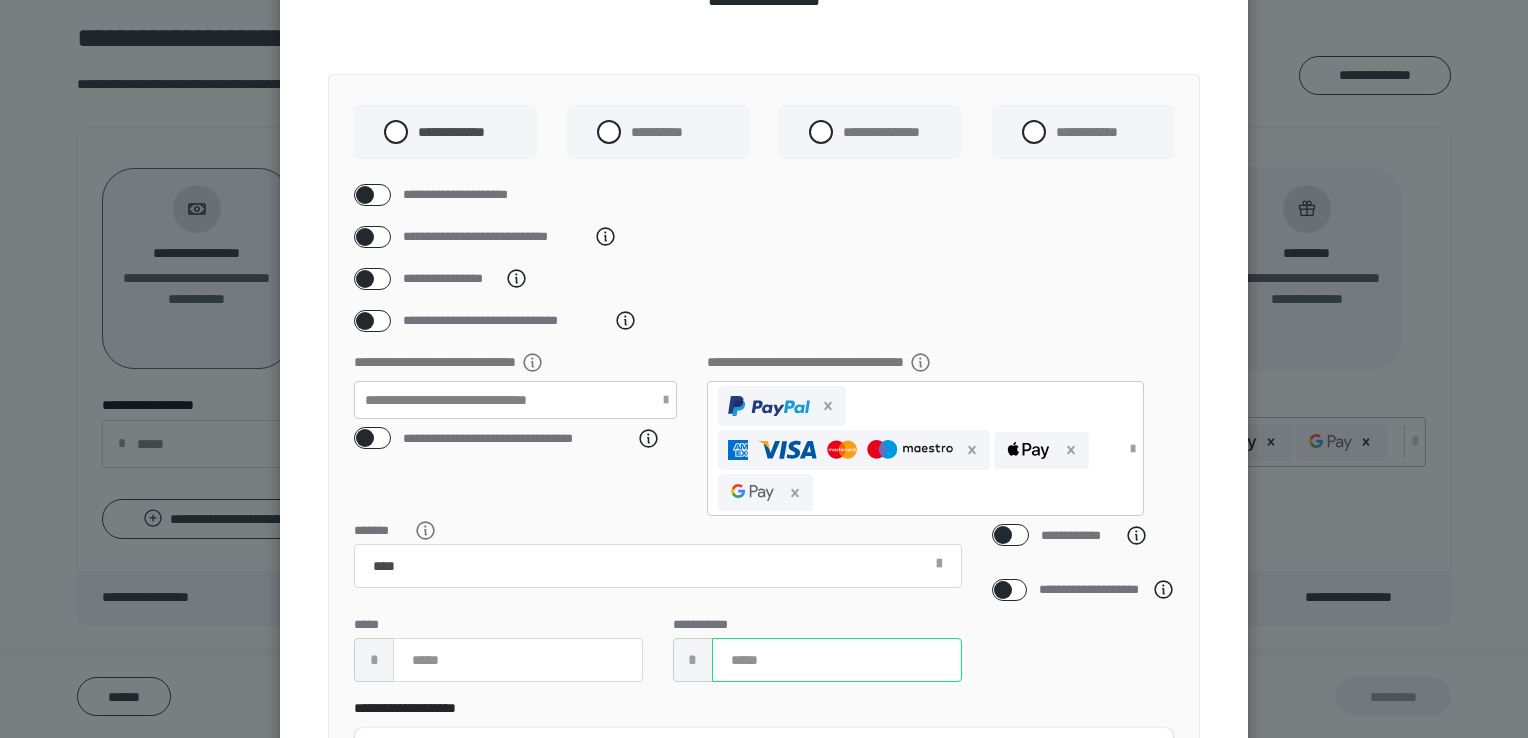 click at bounding box center [837, 660] 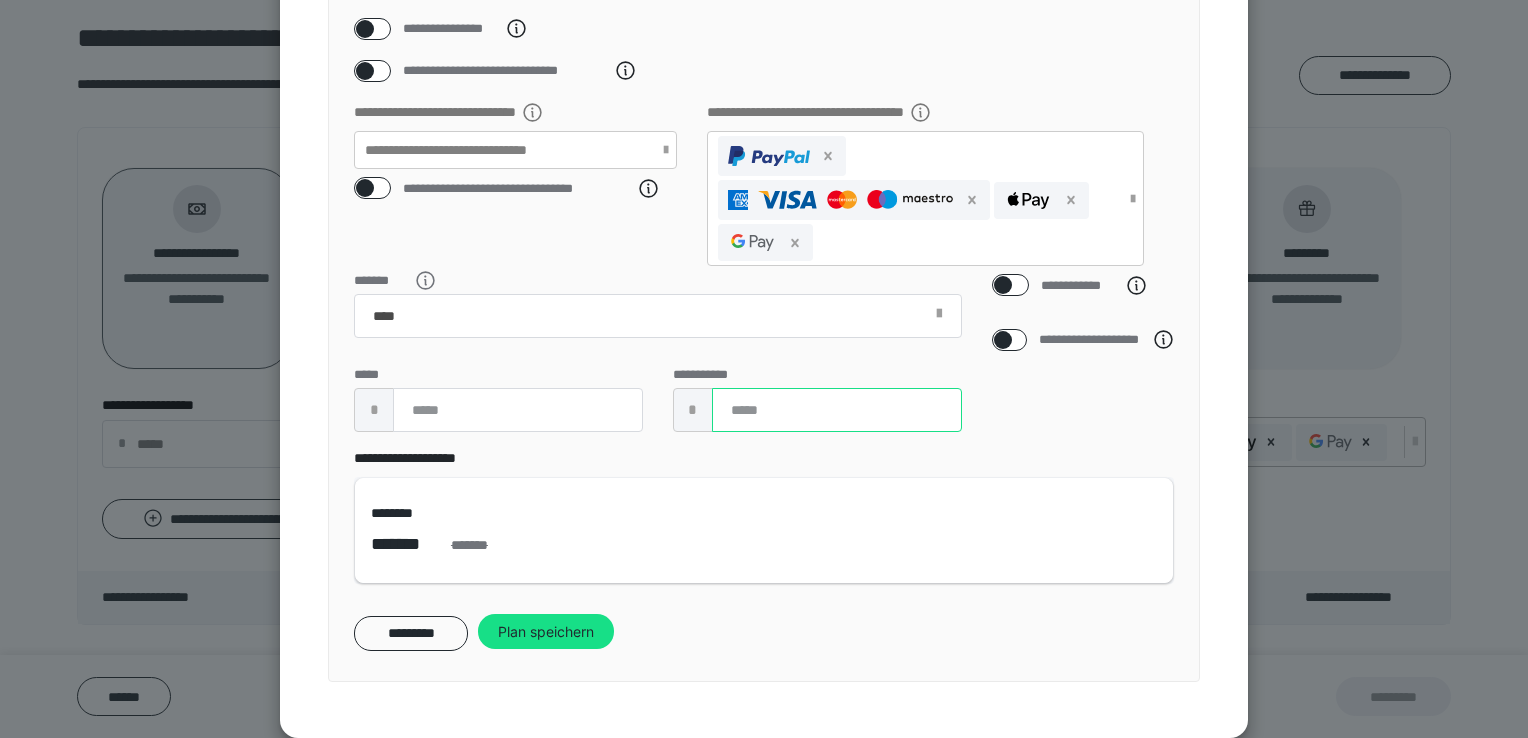 scroll, scrollTop: 412, scrollLeft: 0, axis: vertical 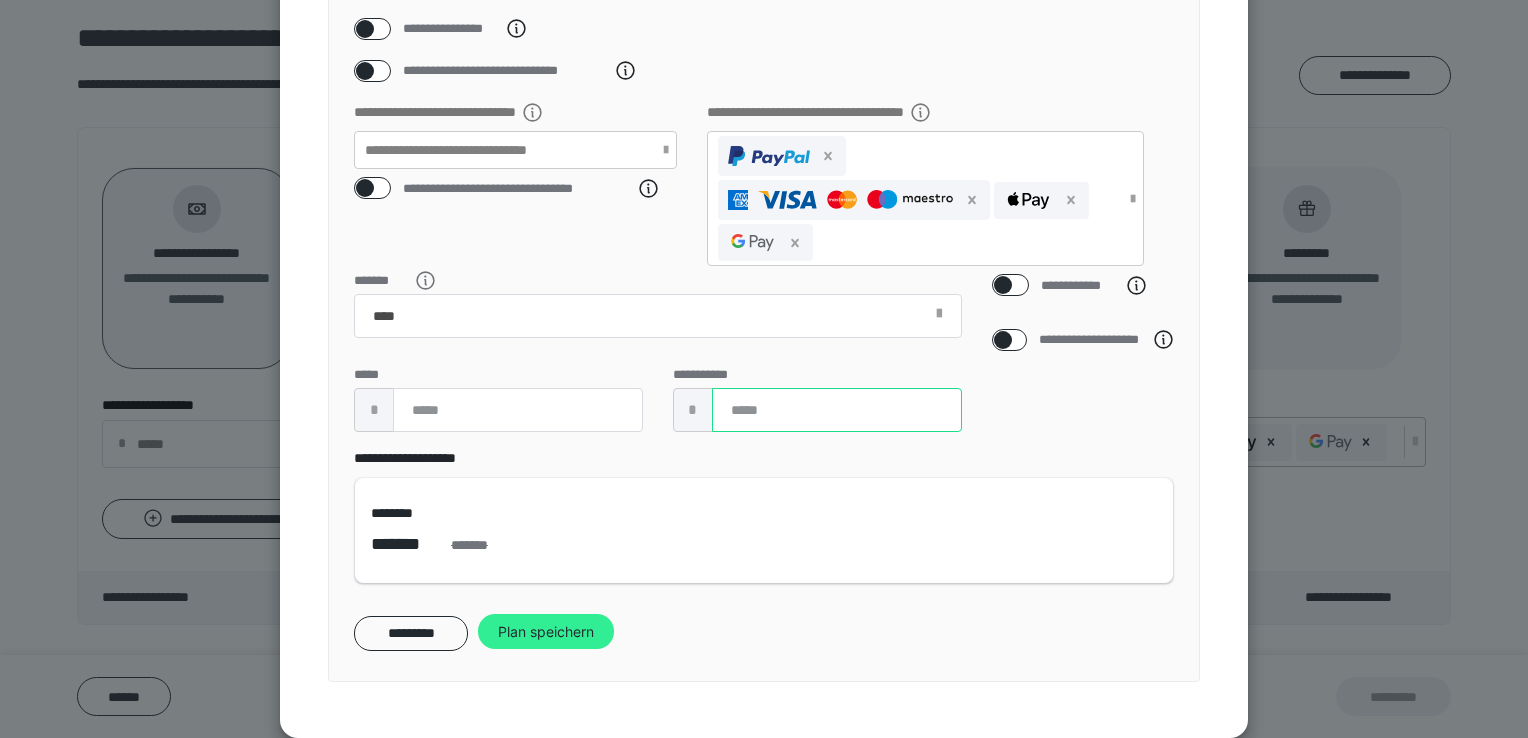 type on "***" 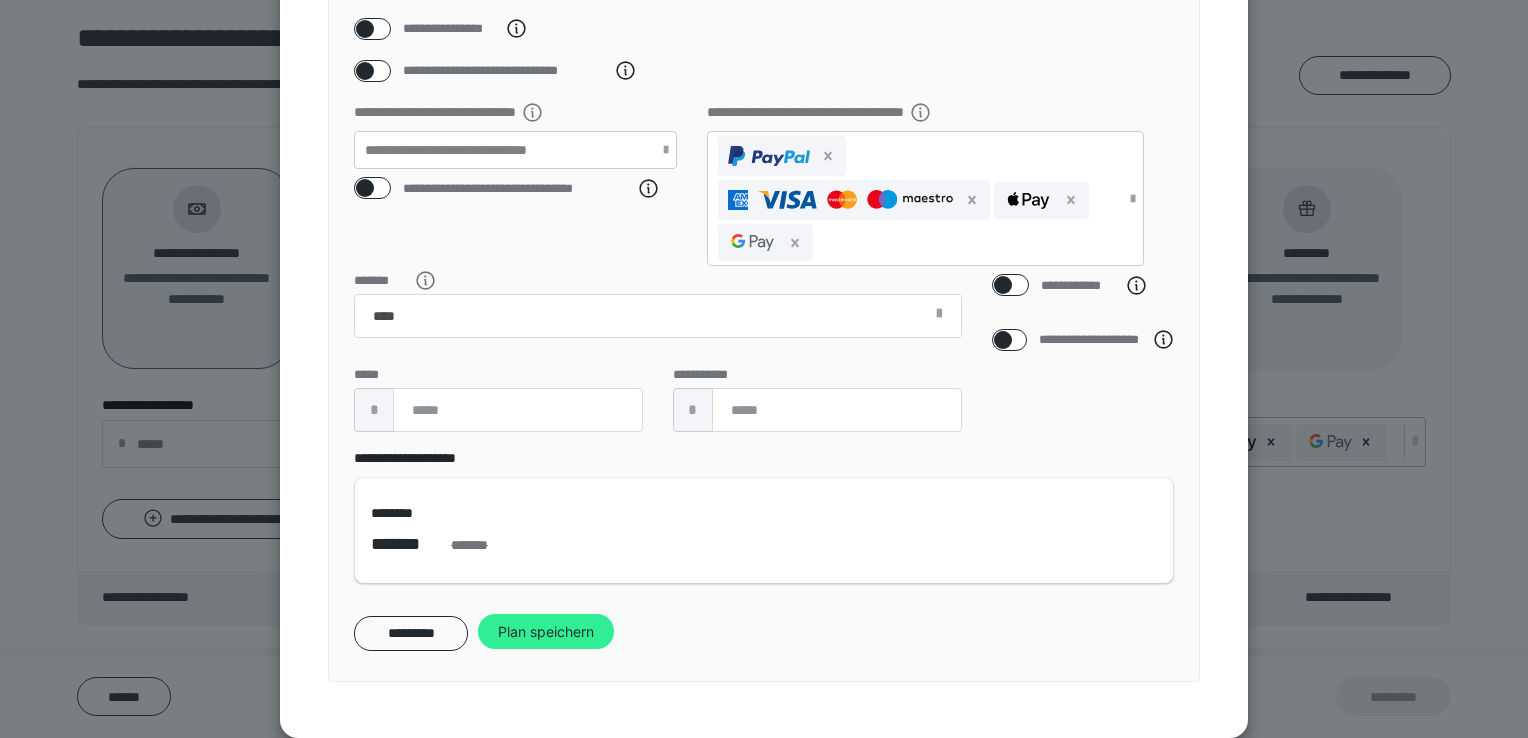 click on "Plan speichern" at bounding box center (546, 632) 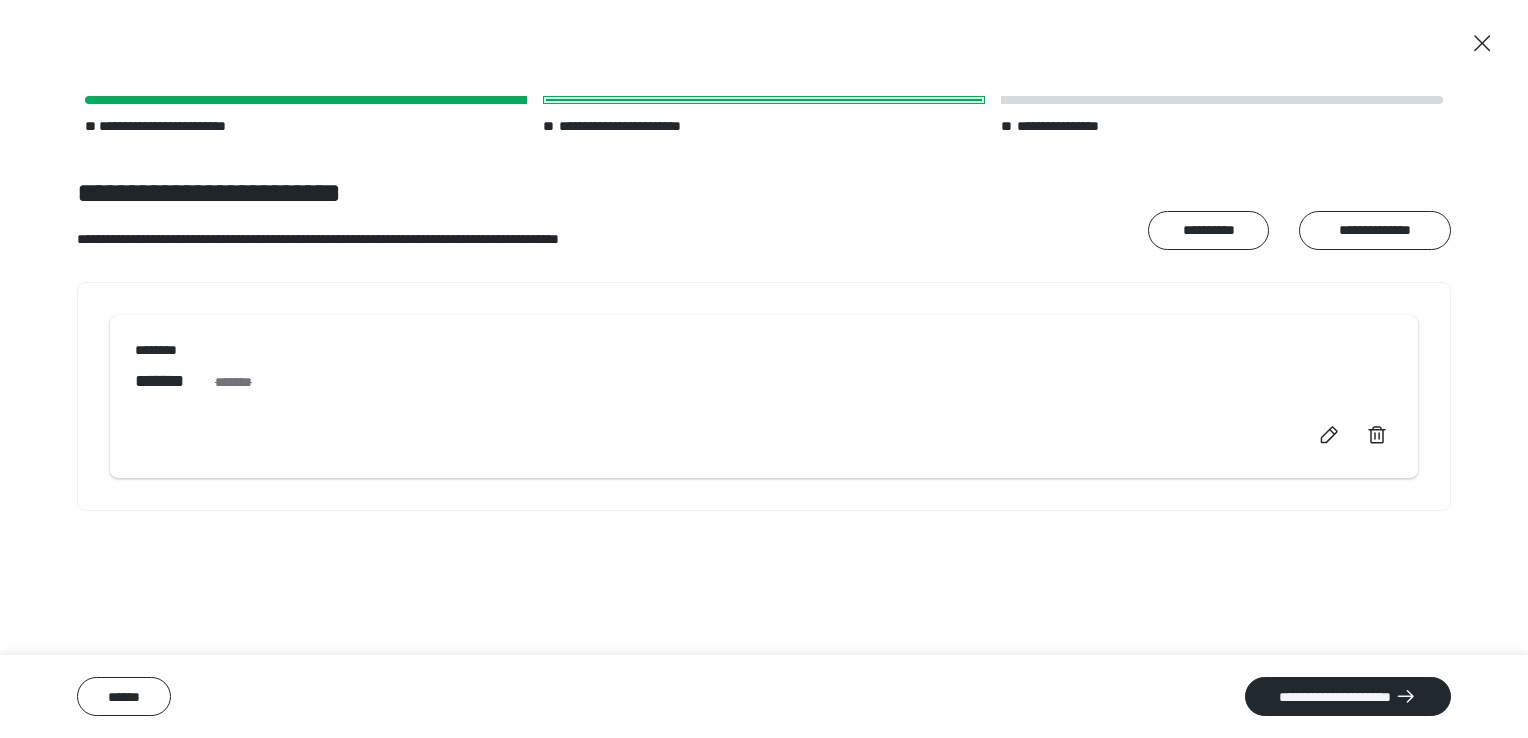 scroll, scrollTop: 0, scrollLeft: 0, axis: both 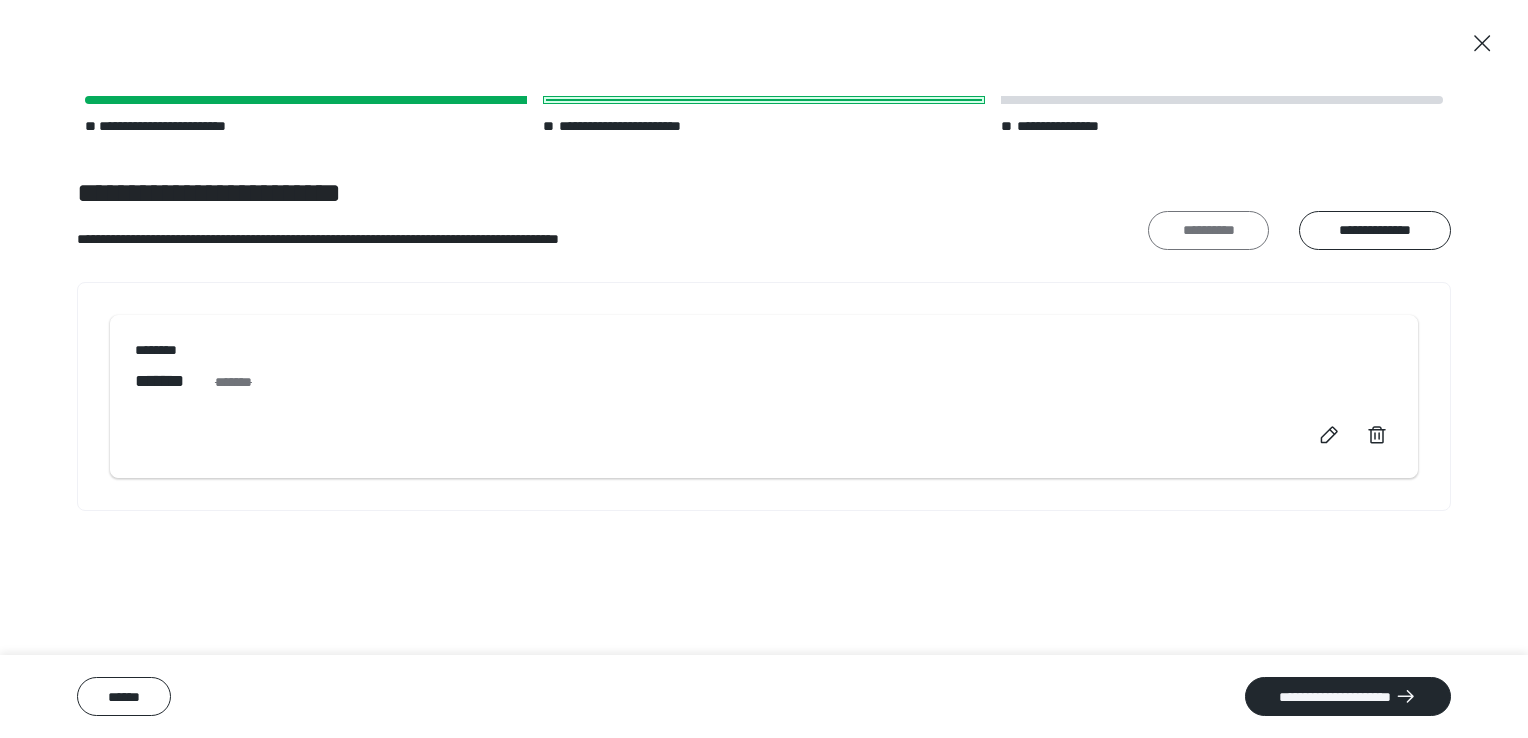 click on "**********" at bounding box center [1208, 231] 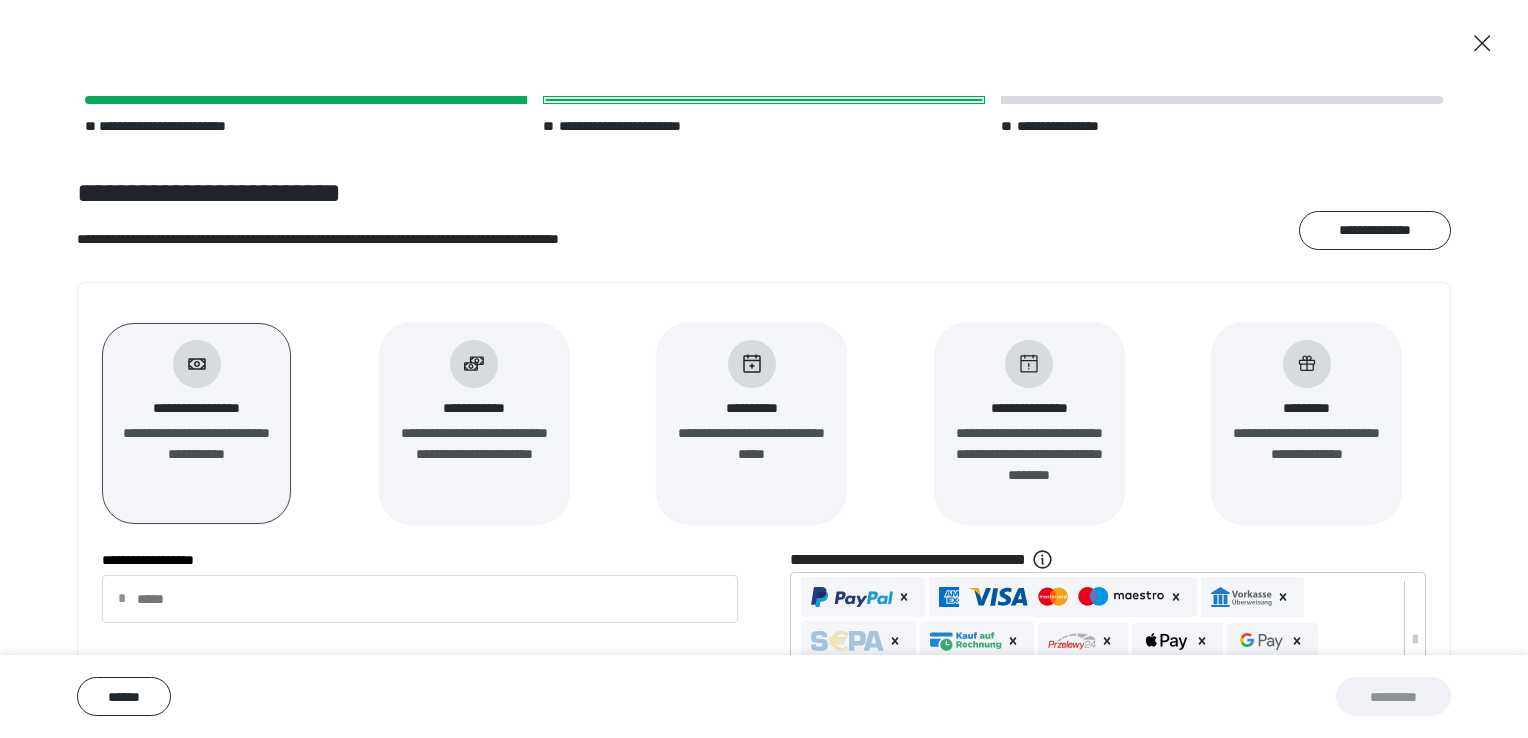 click on "**********" at bounding box center (474, 408) 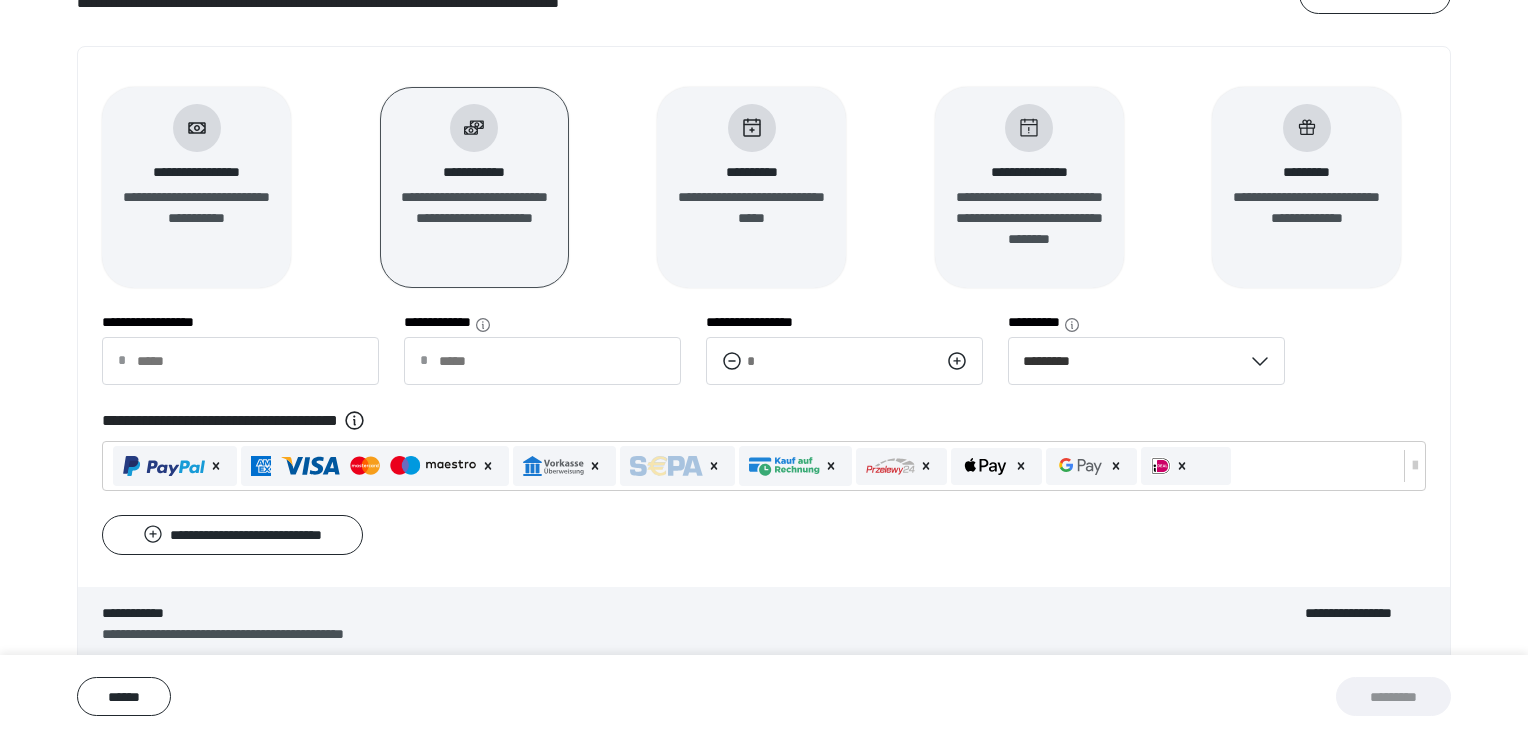 scroll, scrollTop: 238, scrollLeft: 0, axis: vertical 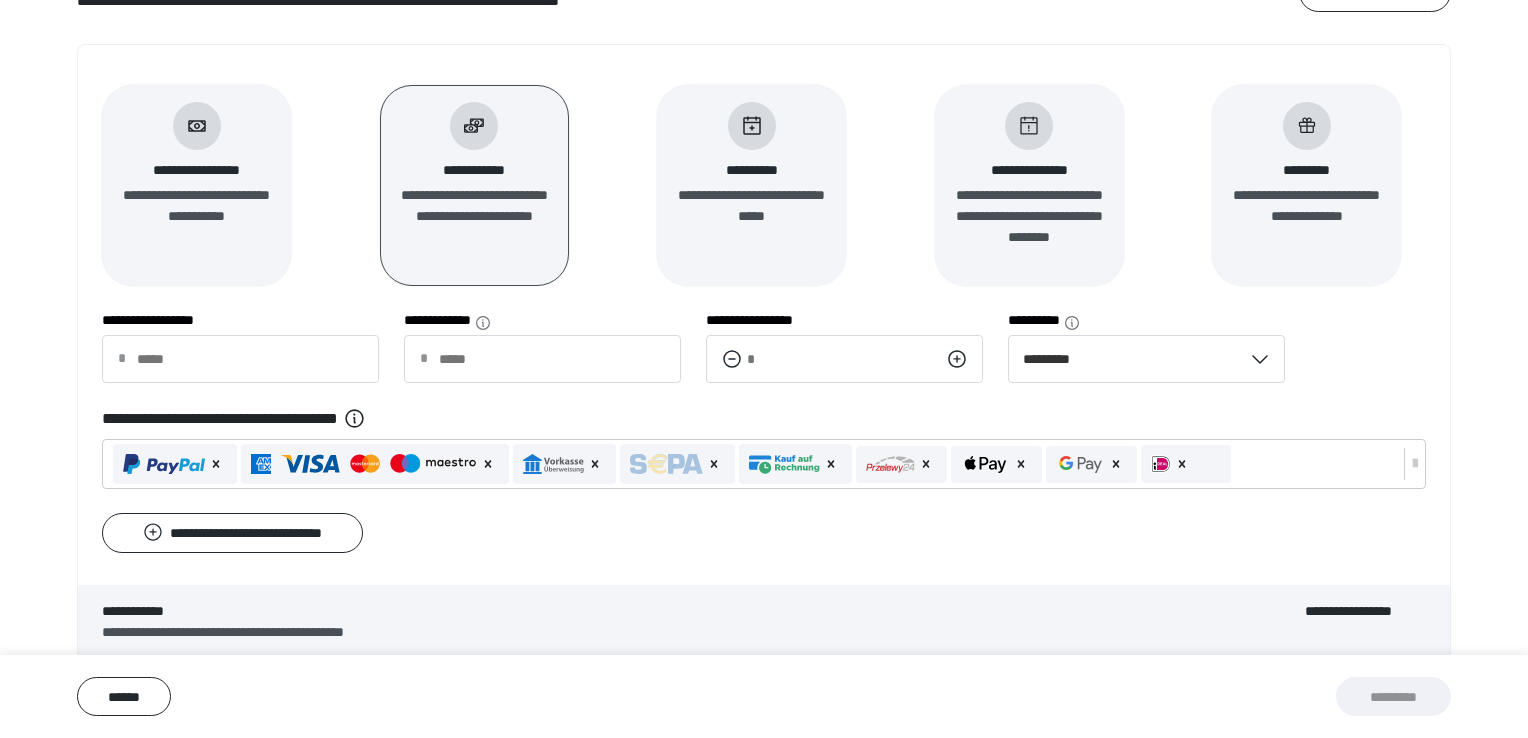 click 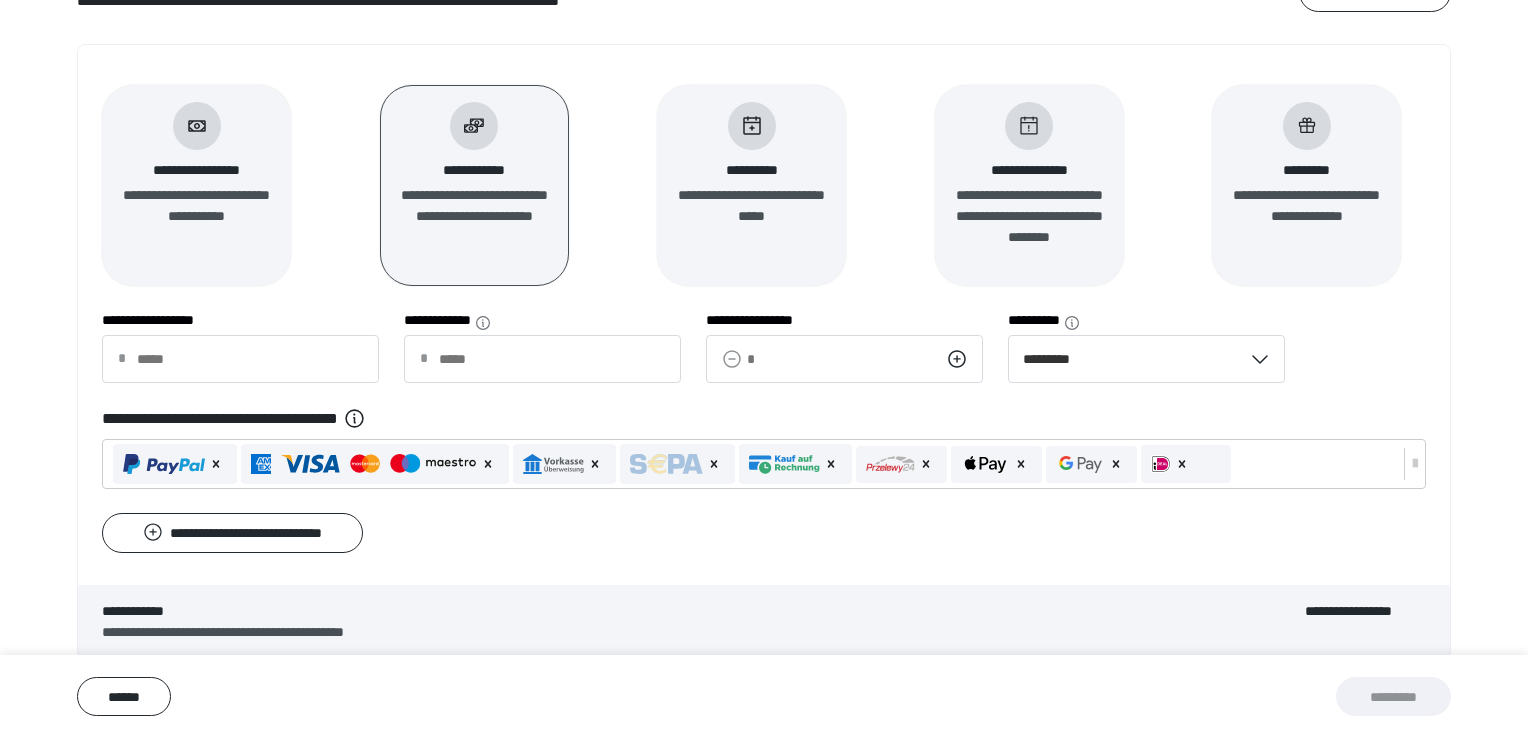scroll, scrollTop: 272, scrollLeft: 0, axis: vertical 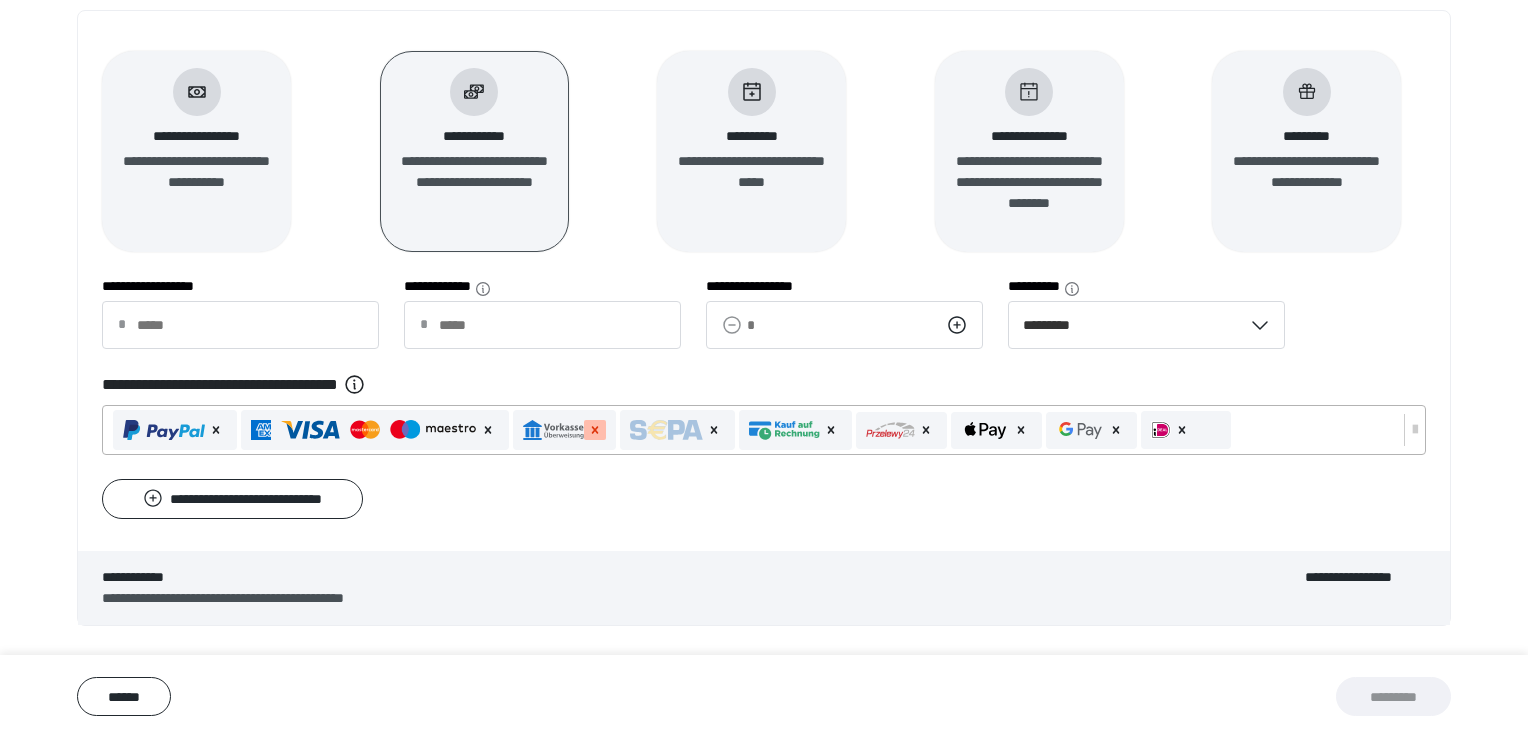 click 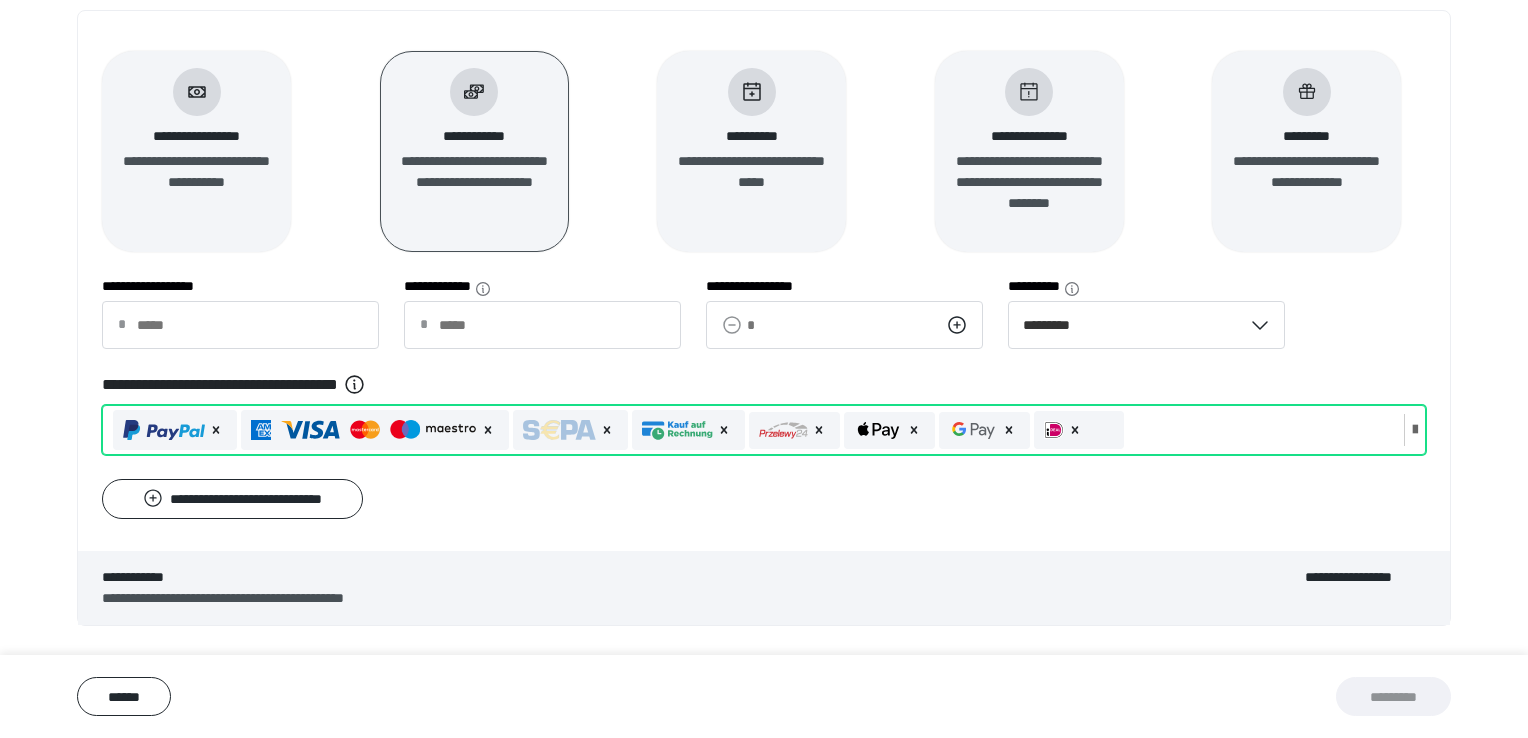 click at bounding box center (607, 430) 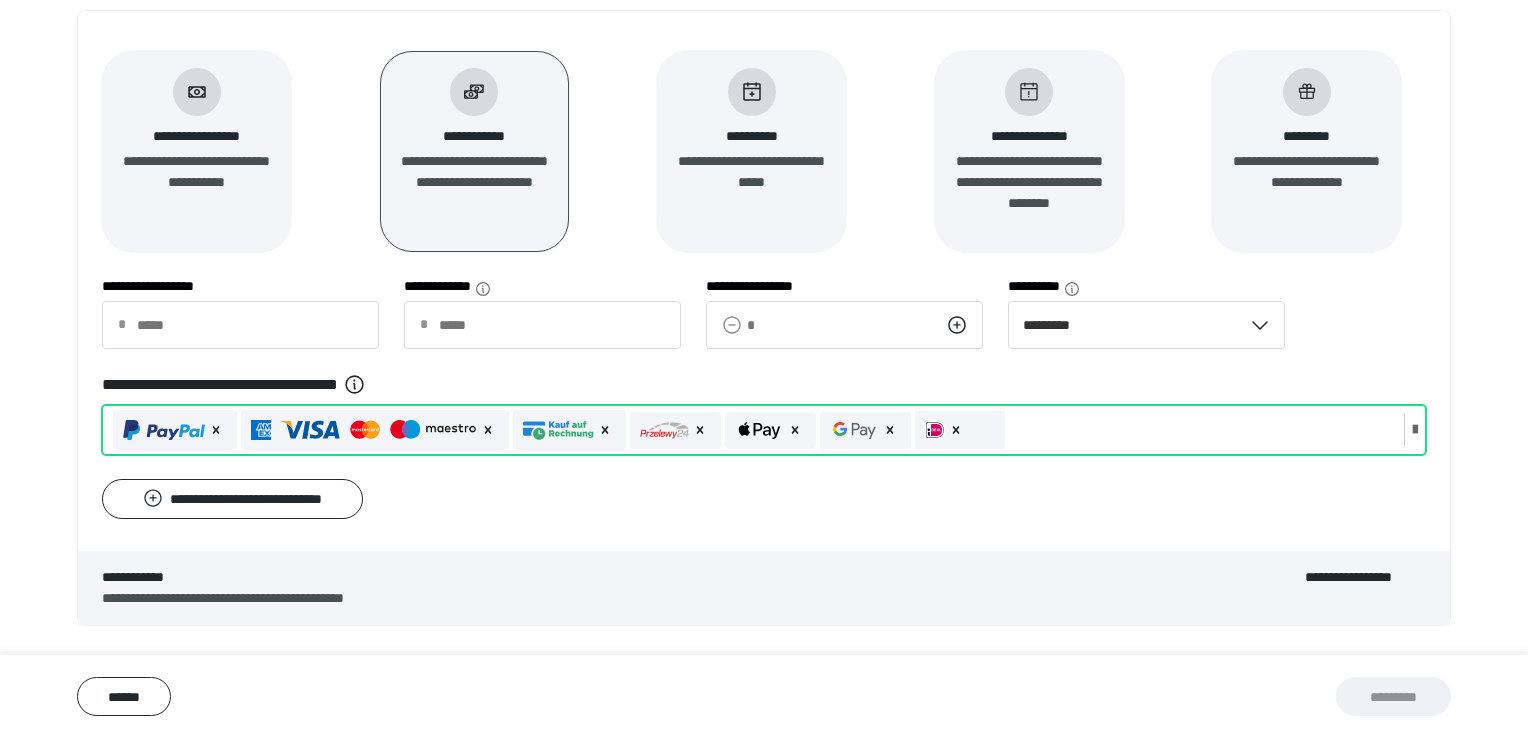 click 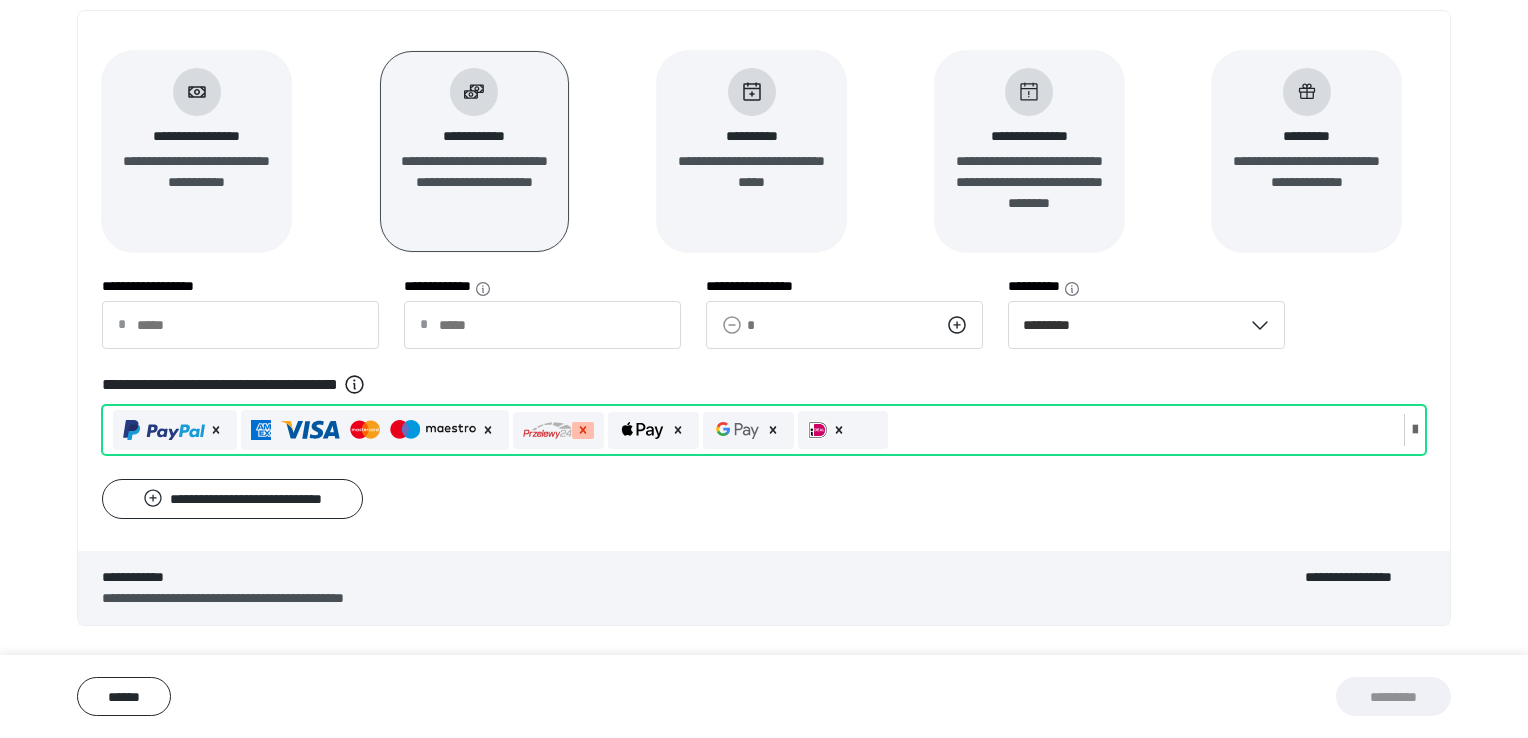 click 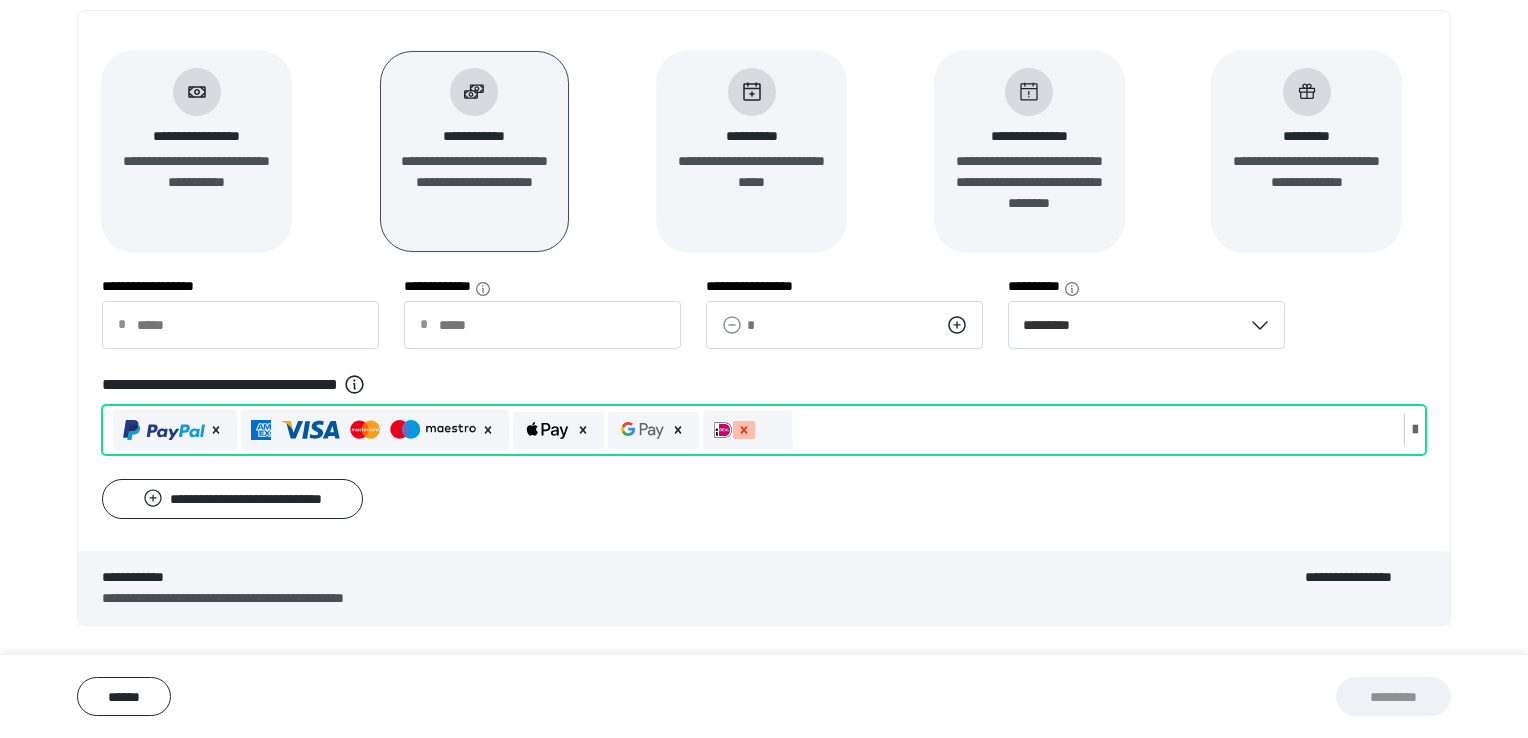 click 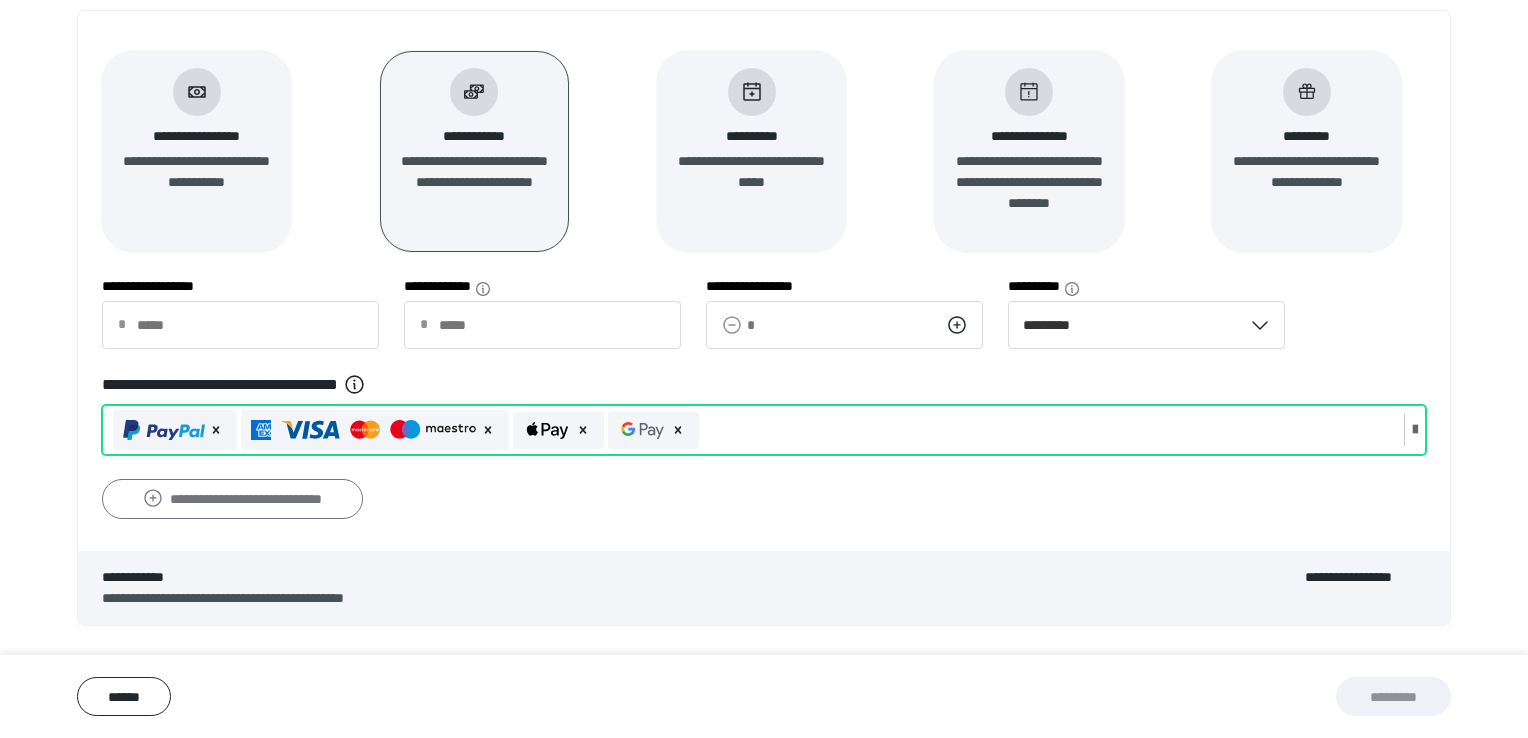 click on "**********" at bounding box center (232, 499) 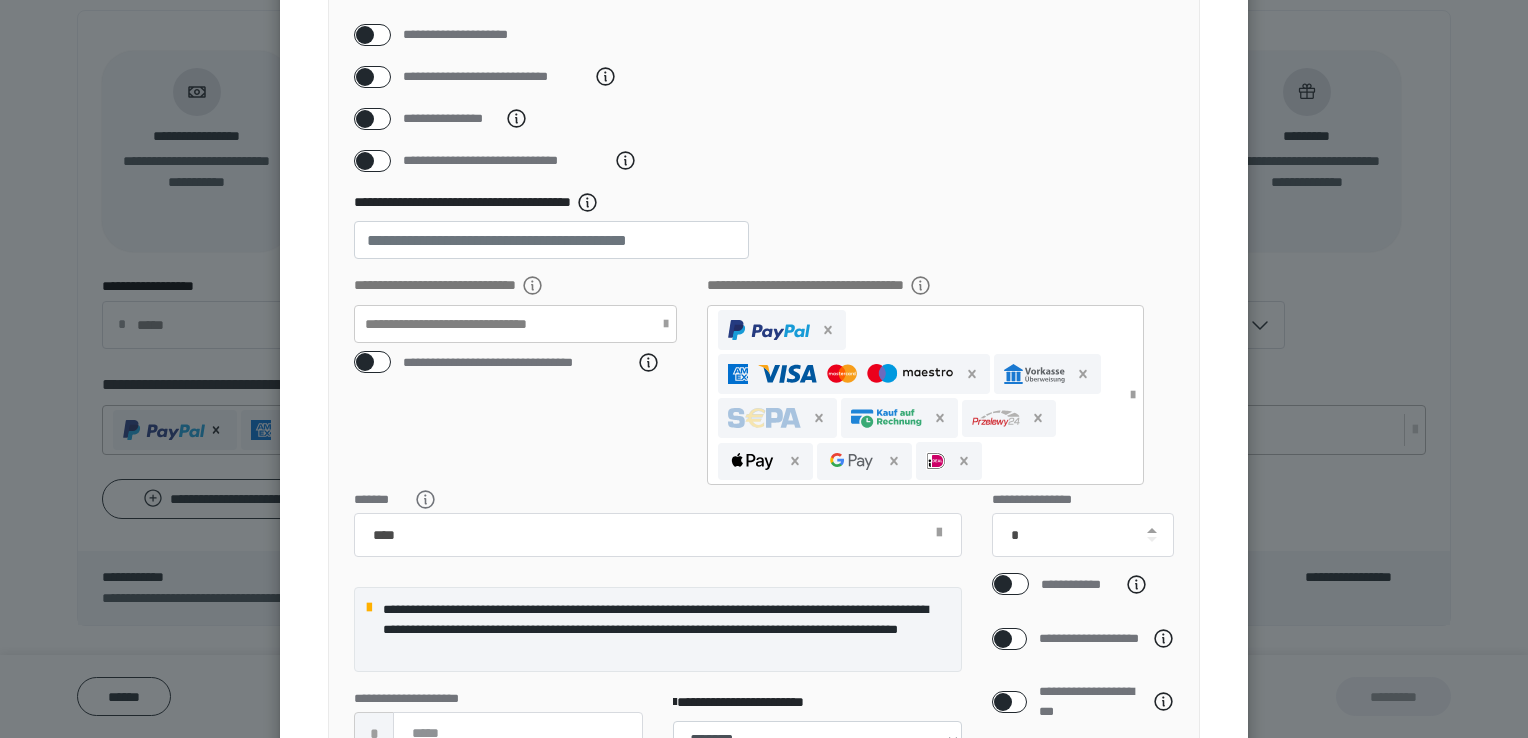 scroll, scrollTop: 304, scrollLeft: 0, axis: vertical 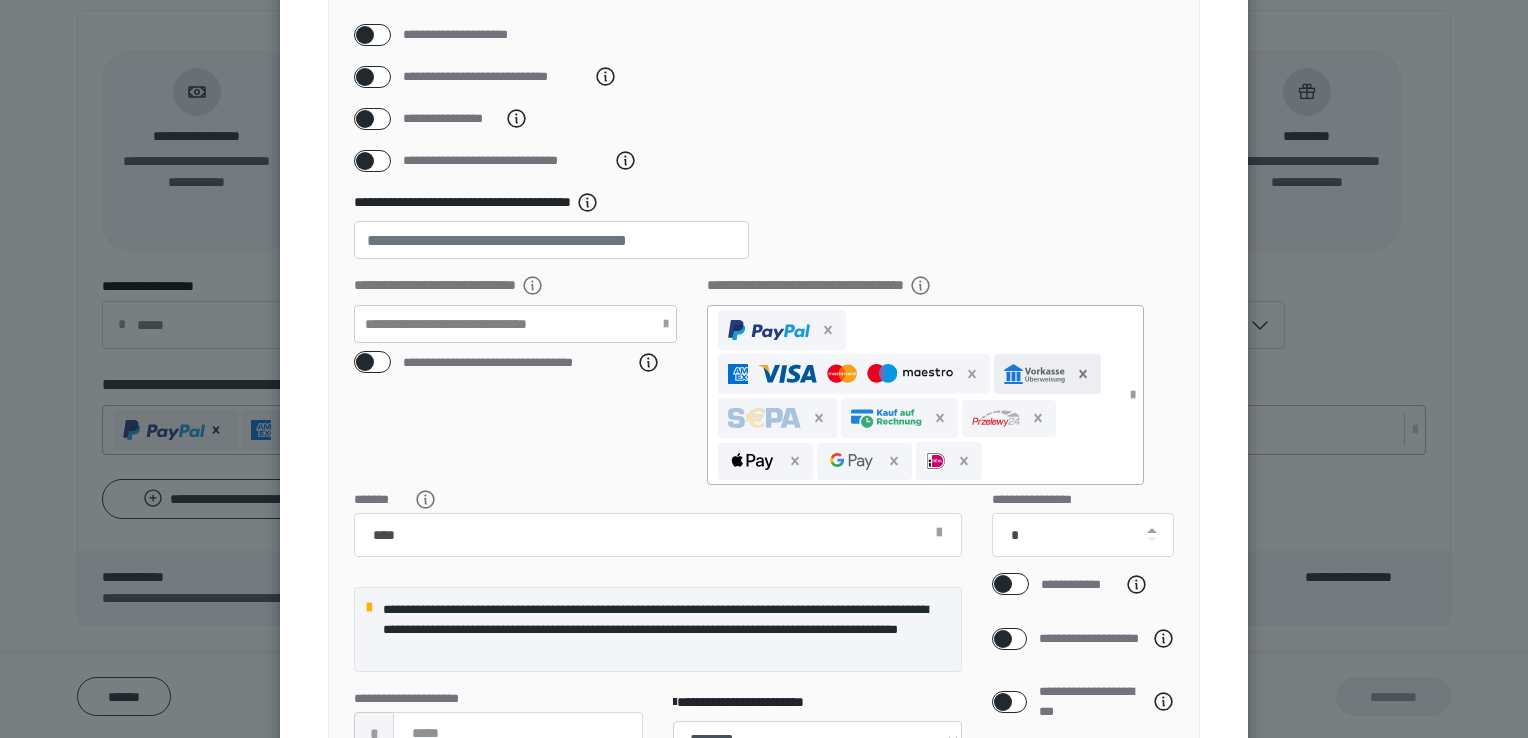 click 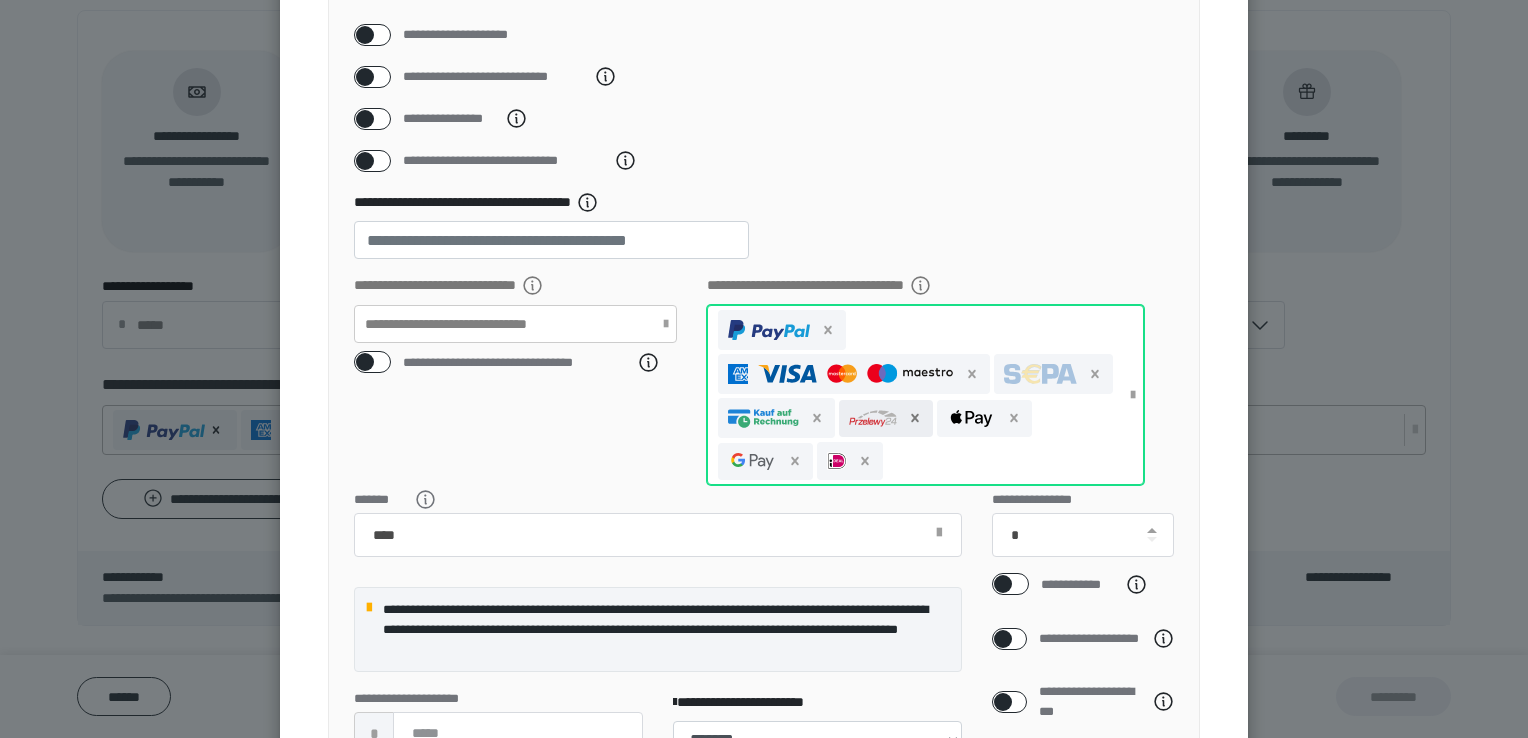 click 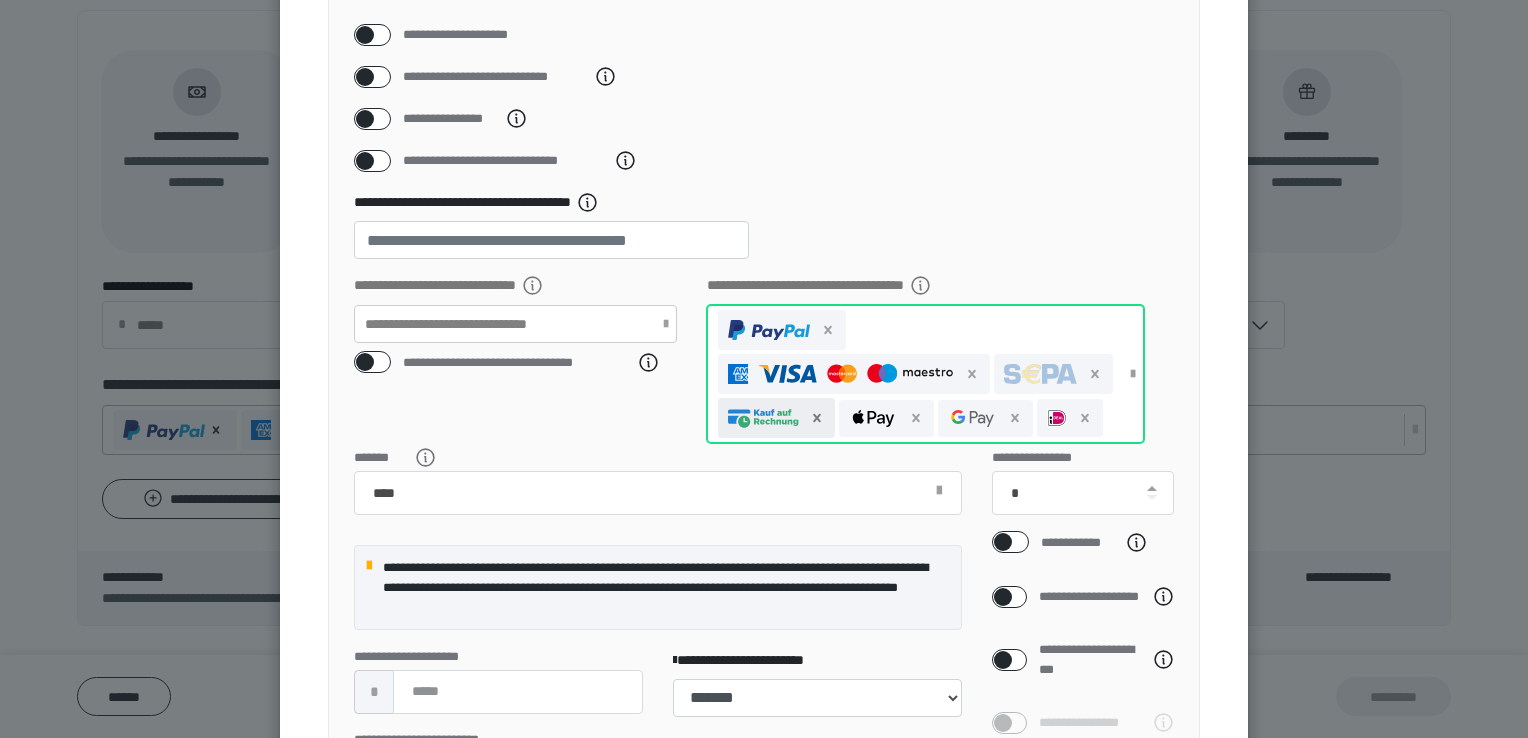 click 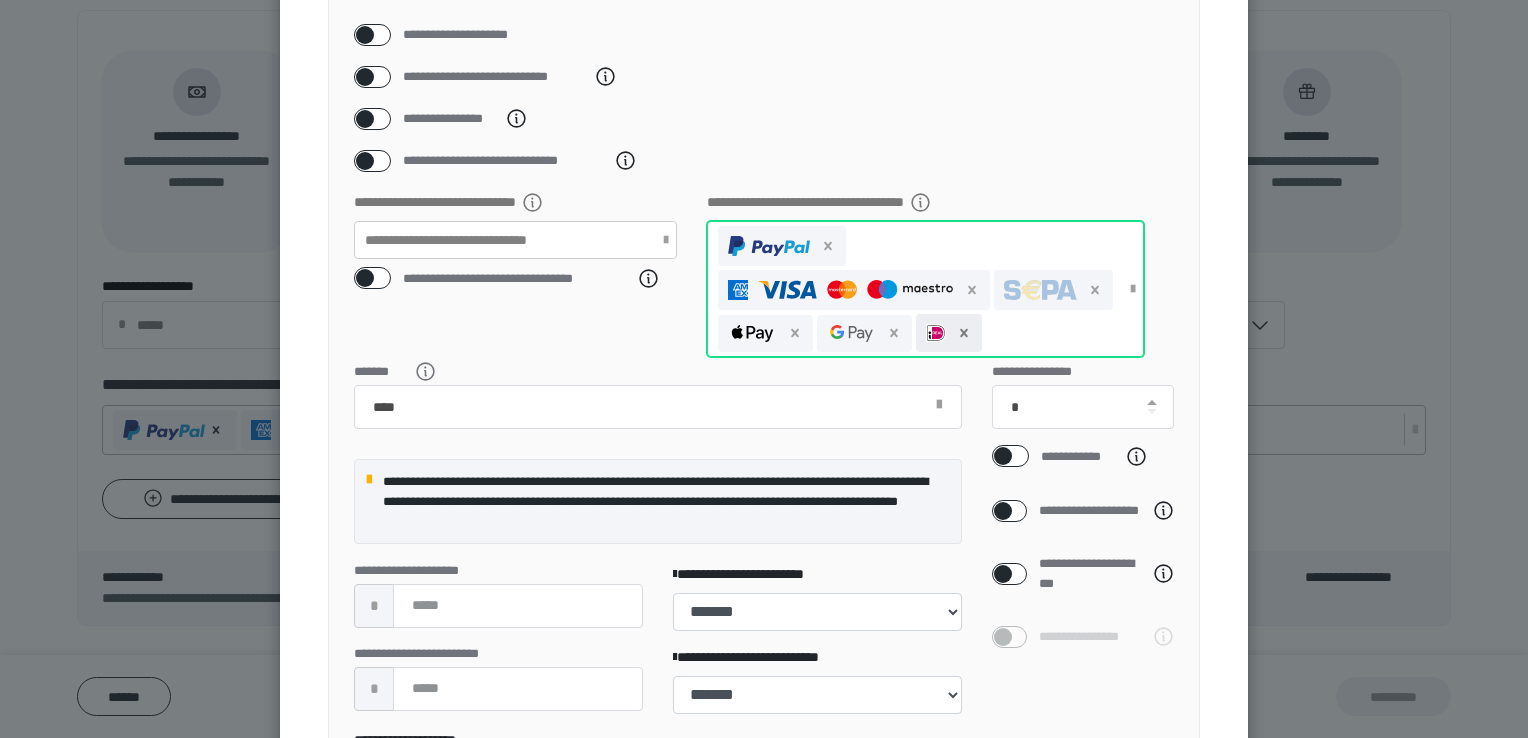 click 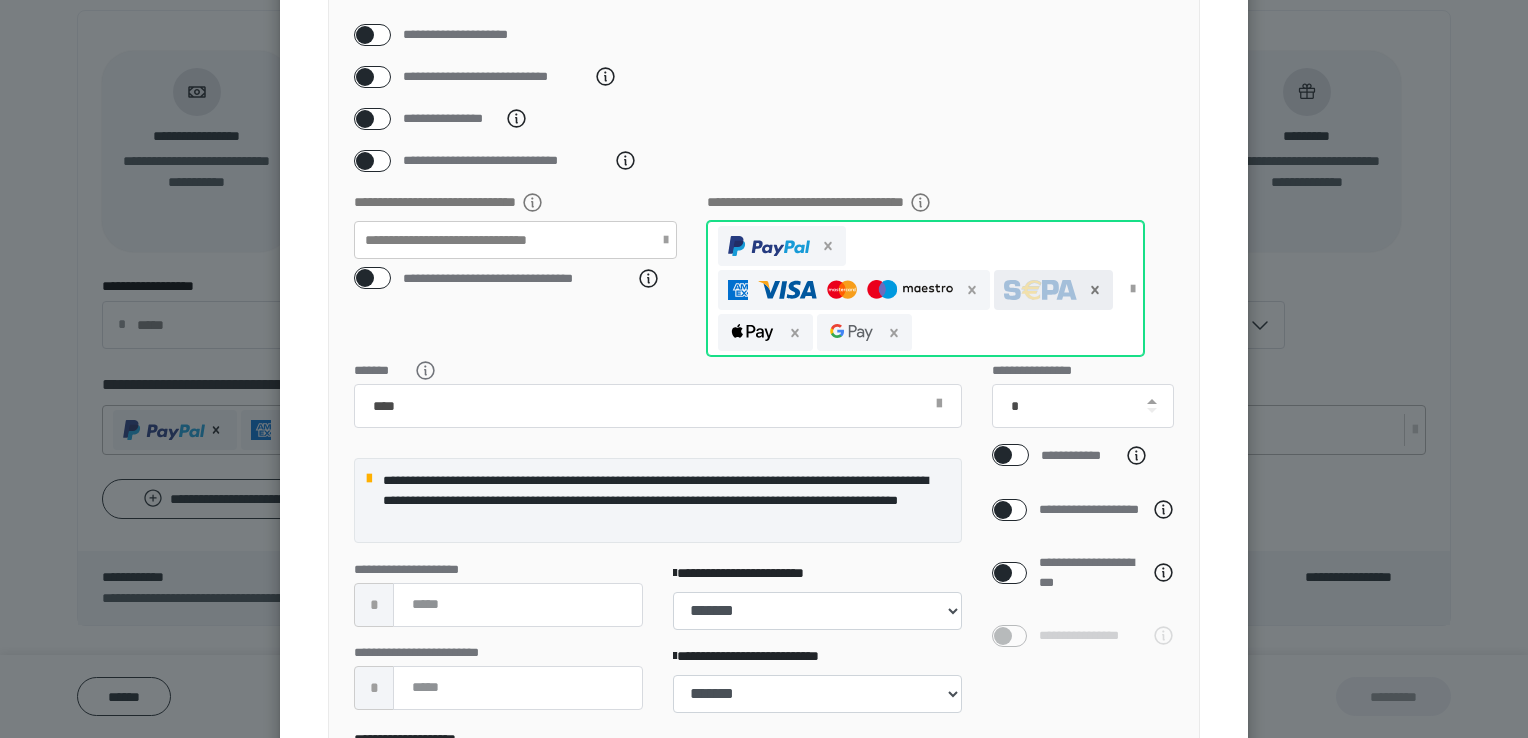 click 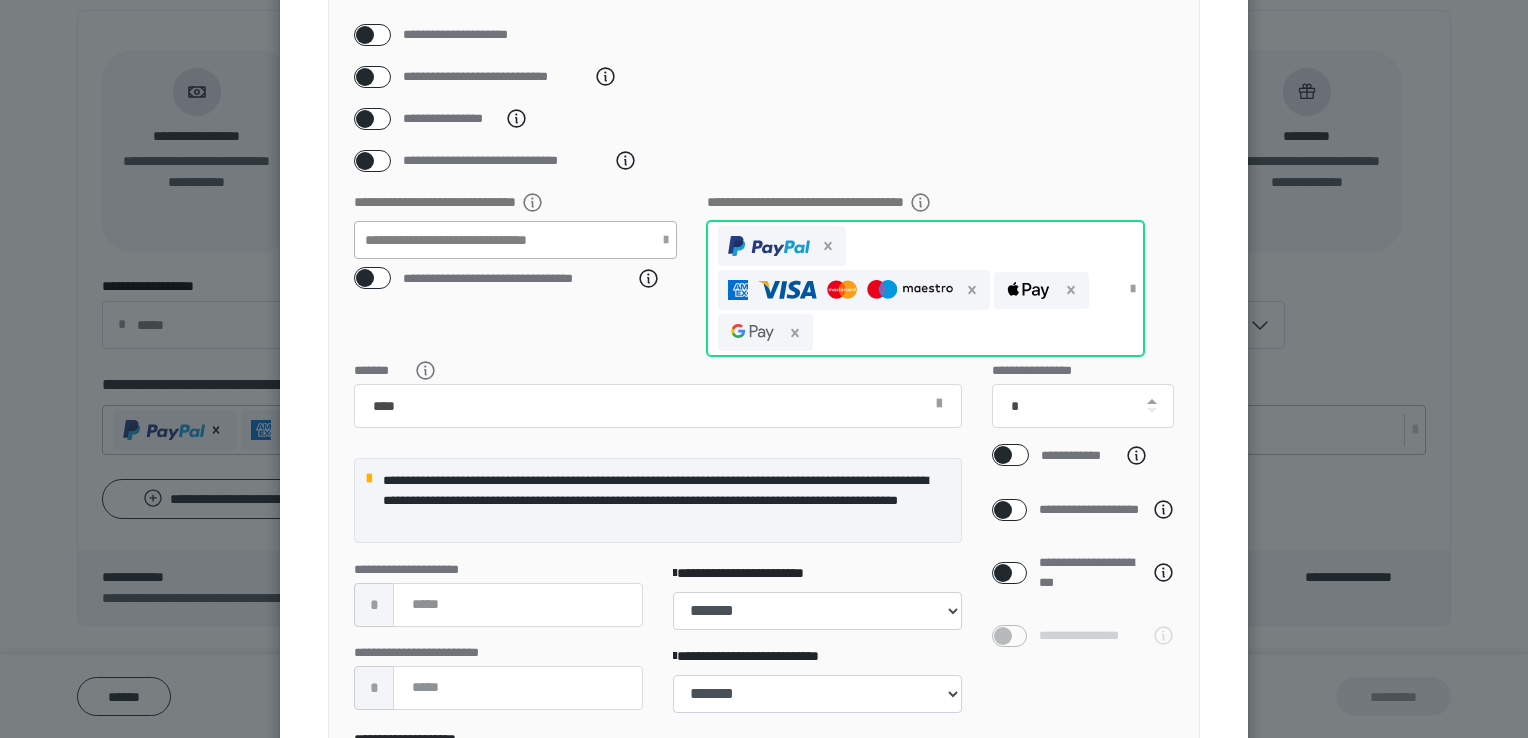 click on "**********" at bounding box center (515, 240) 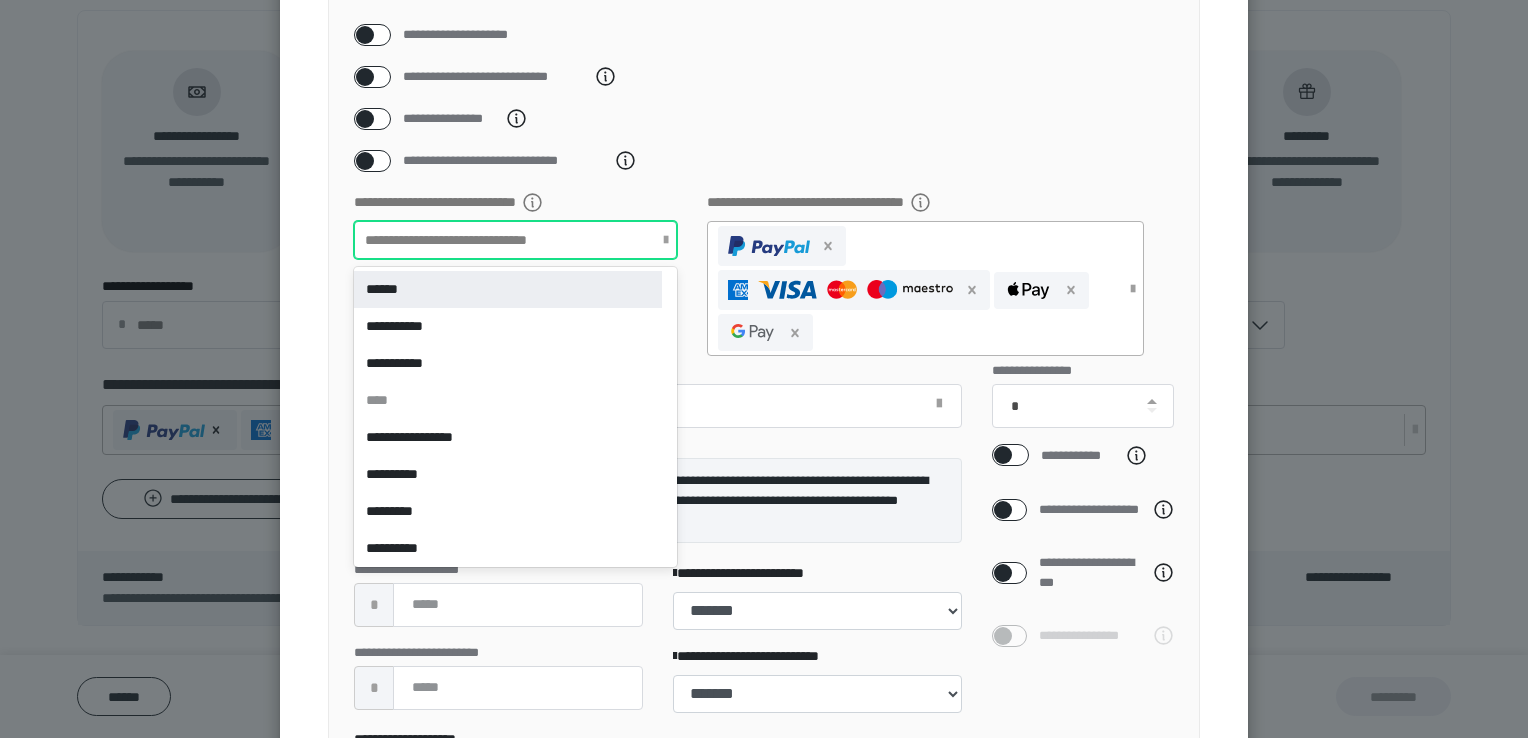 click on "******" at bounding box center (508, 289) 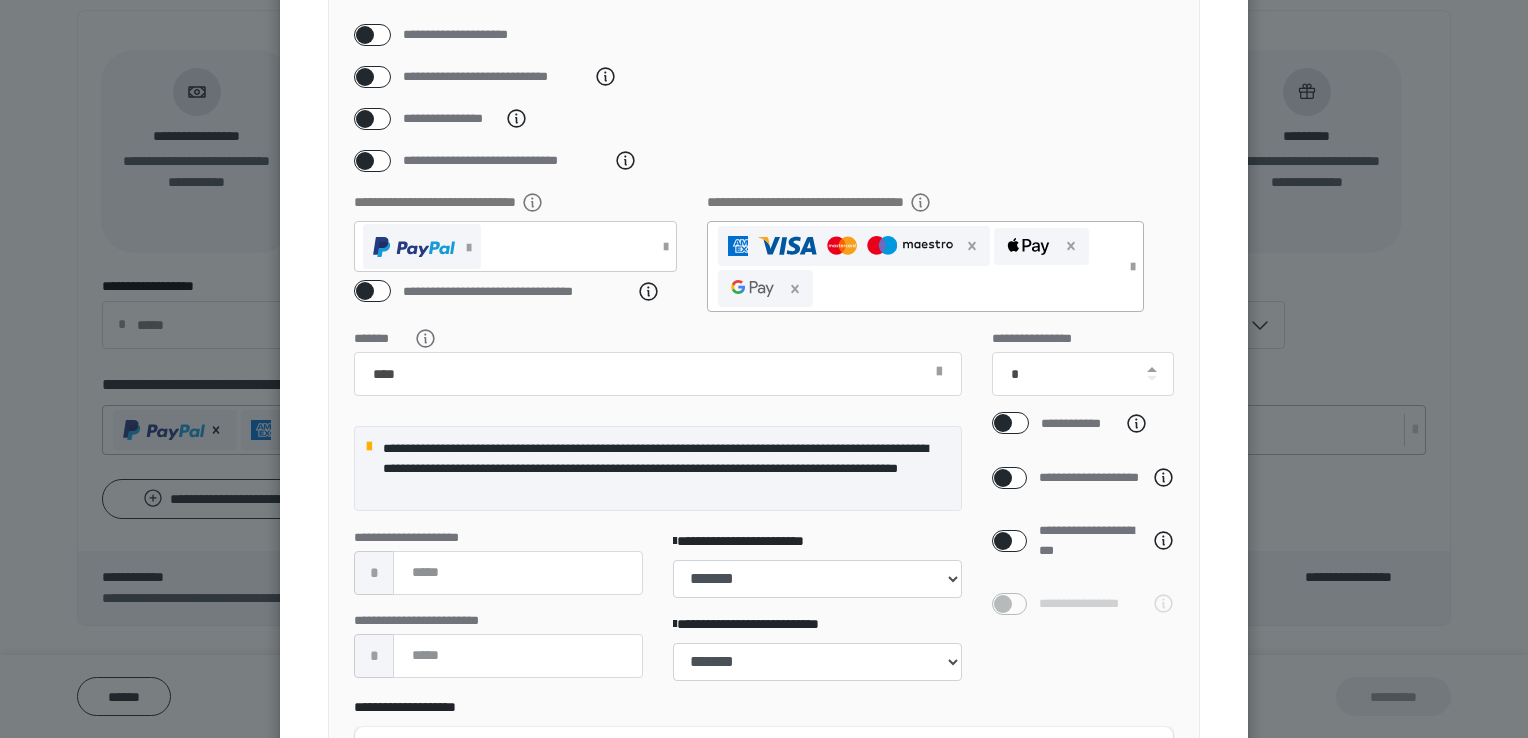 click on "**********" at bounding box center (764, 448) 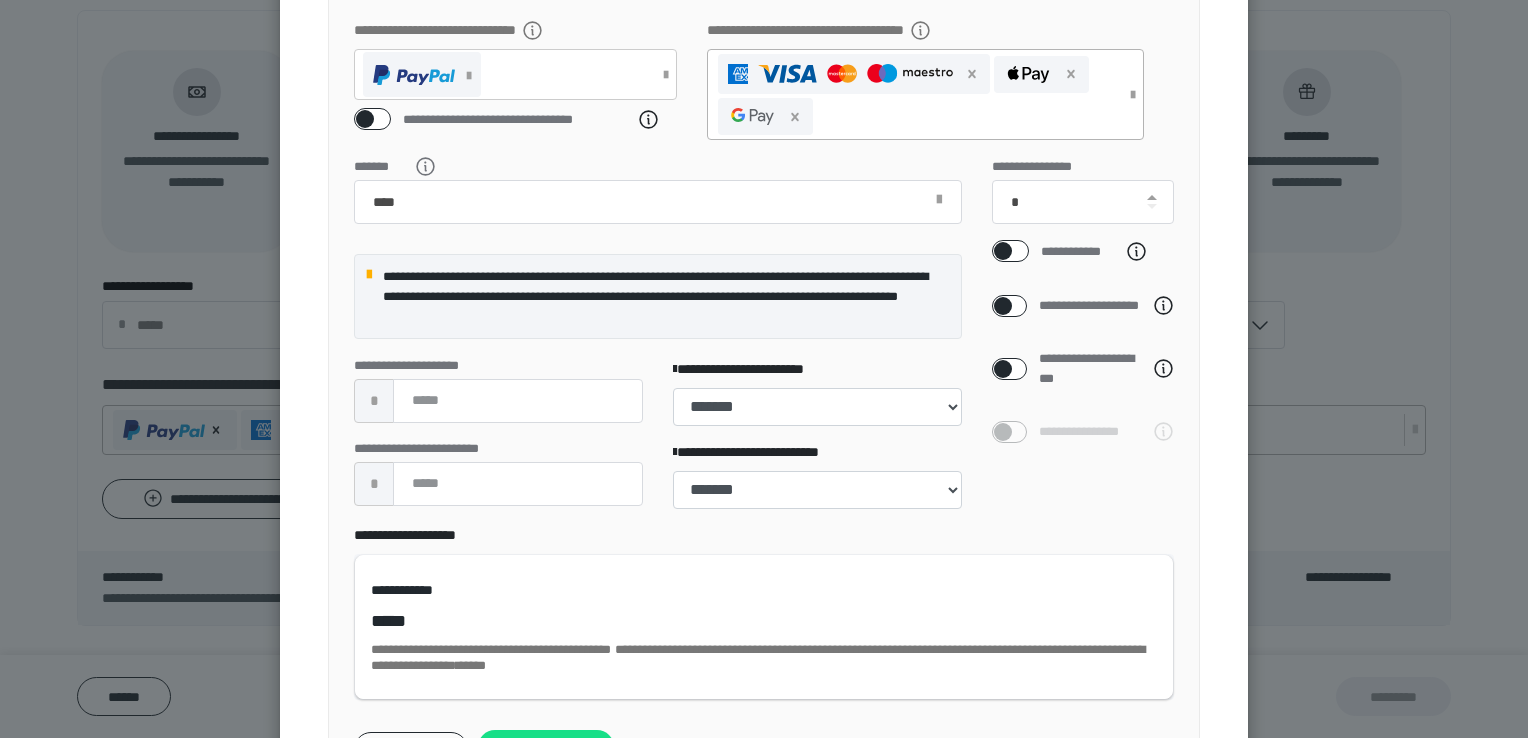scroll, scrollTop: 476, scrollLeft: 0, axis: vertical 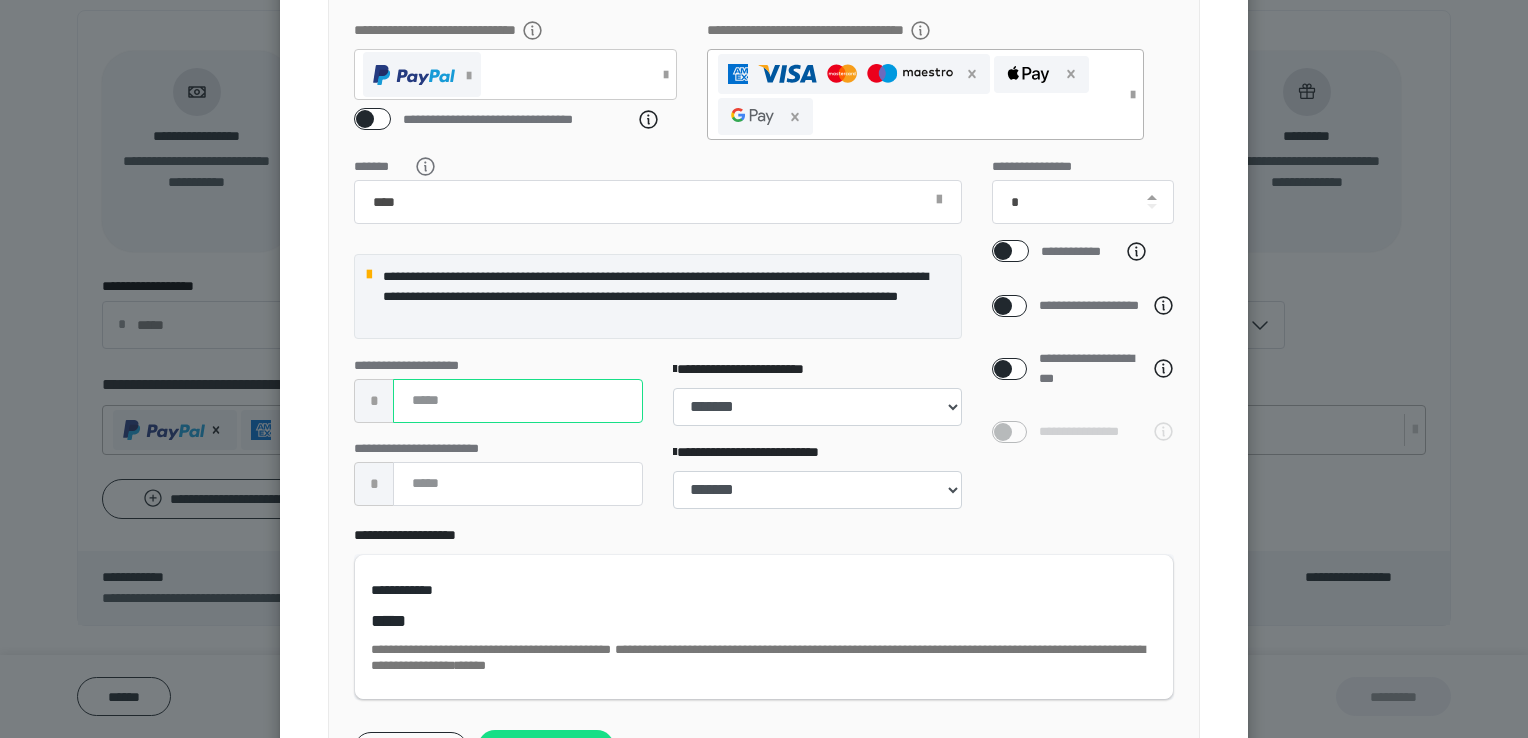 click at bounding box center [518, 401] 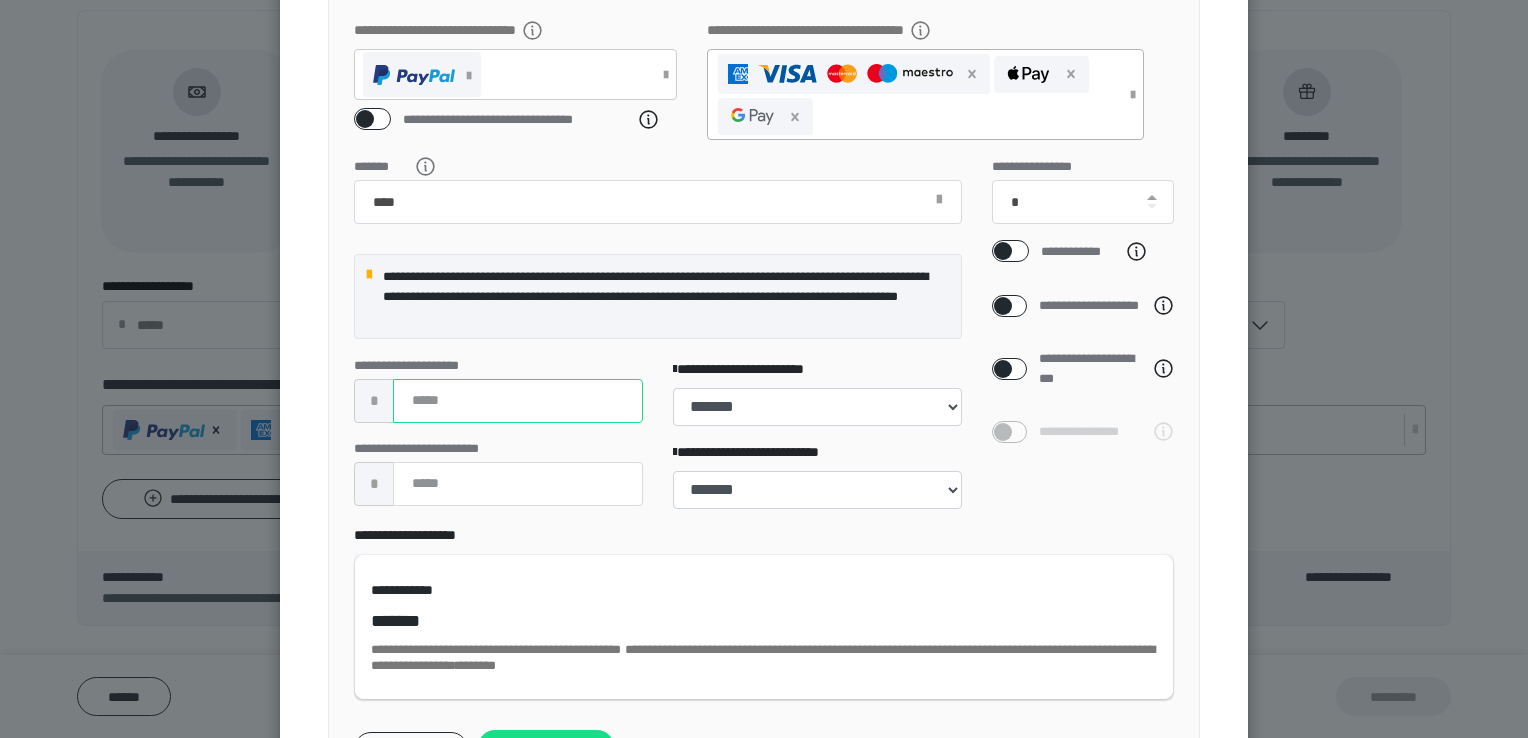 type on "***" 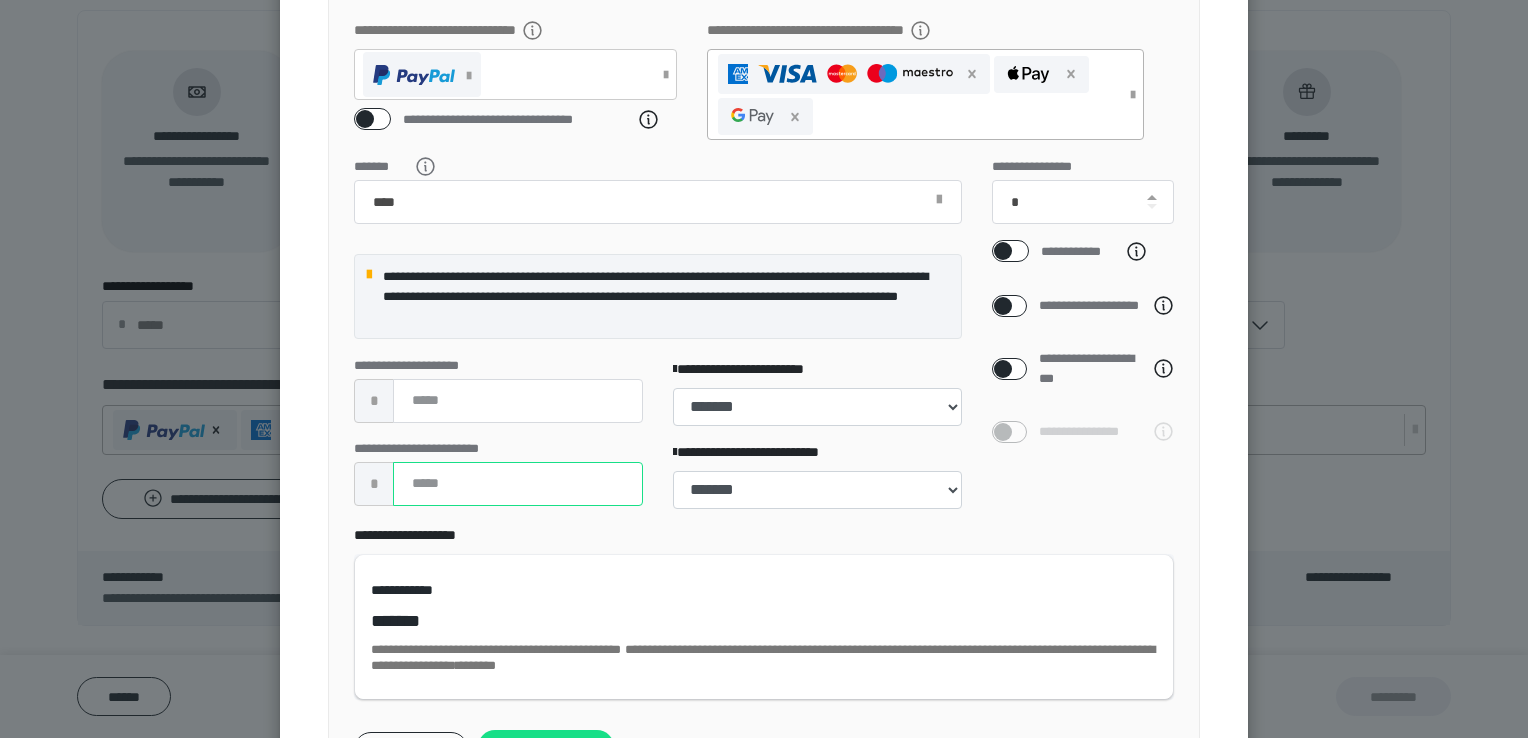 click at bounding box center (518, 484) 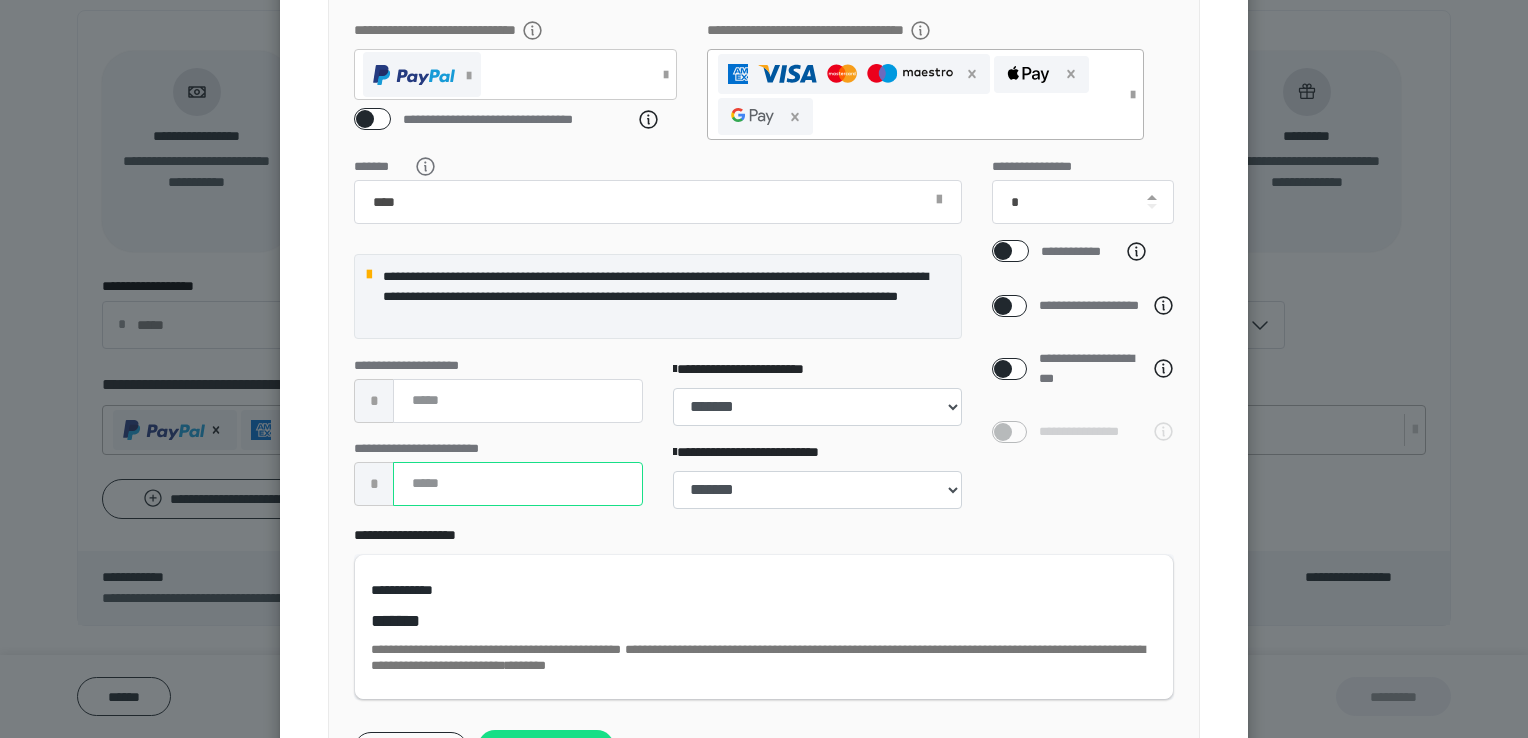 type on "***" 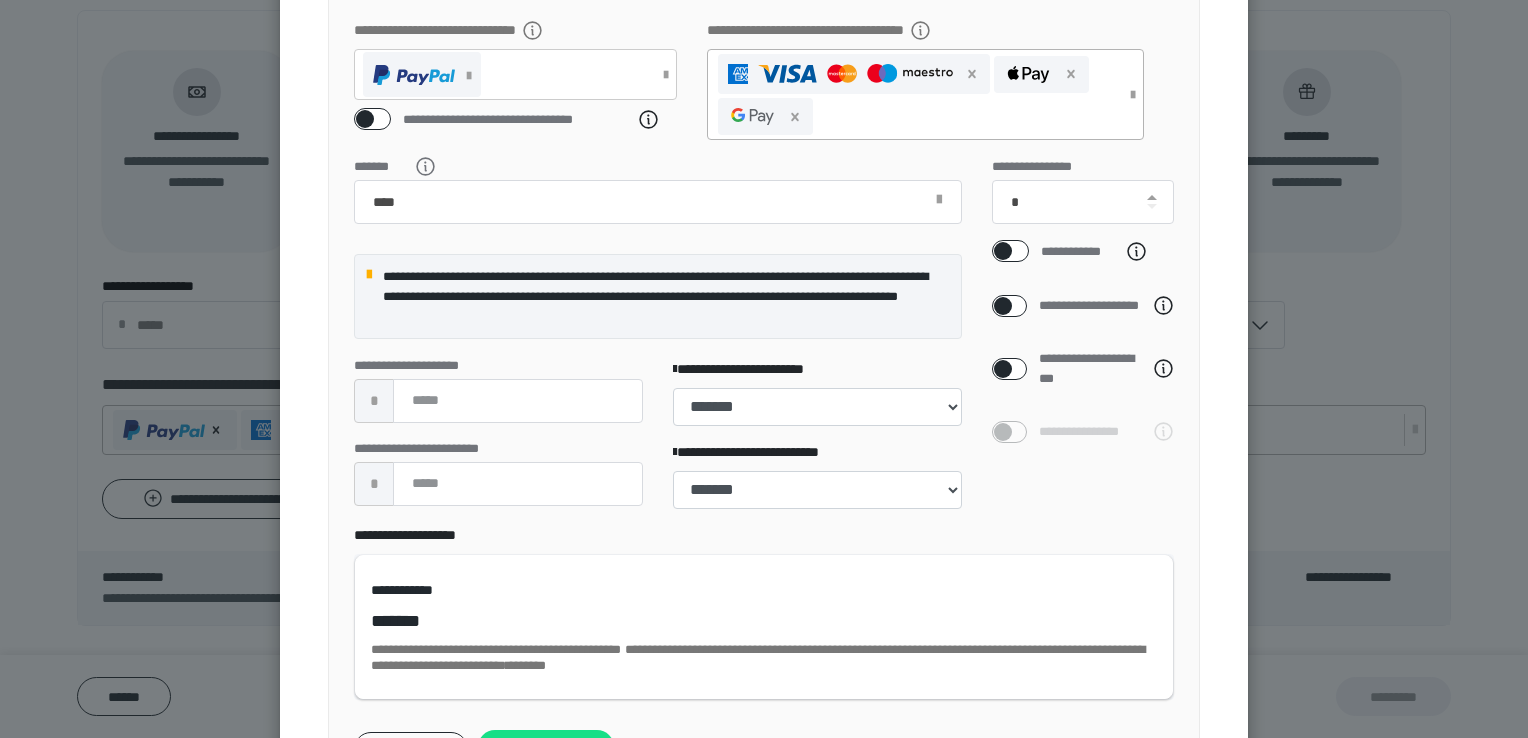 click on "**********" at bounding box center [764, 227] 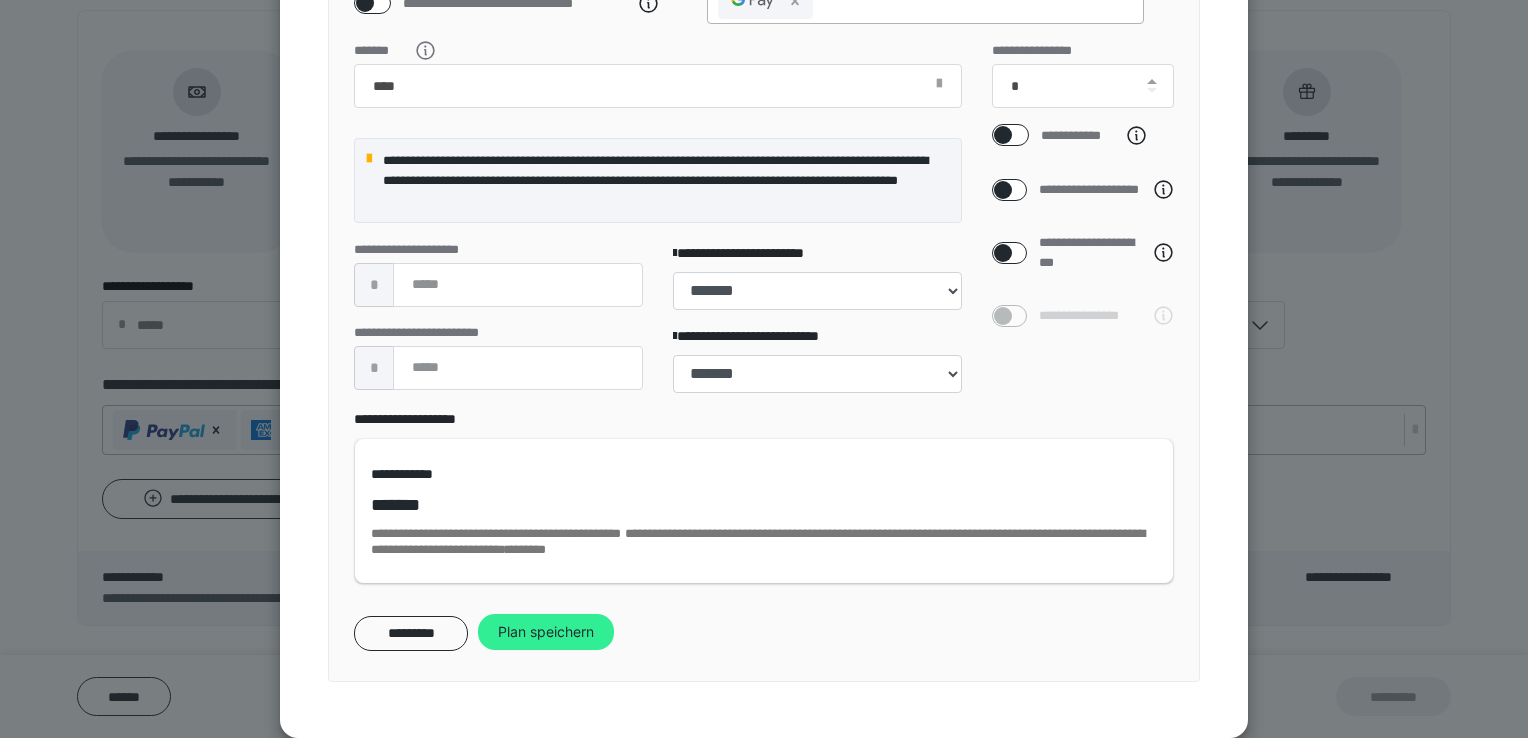click on "Plan speichern" at bounding box center (546, 632) 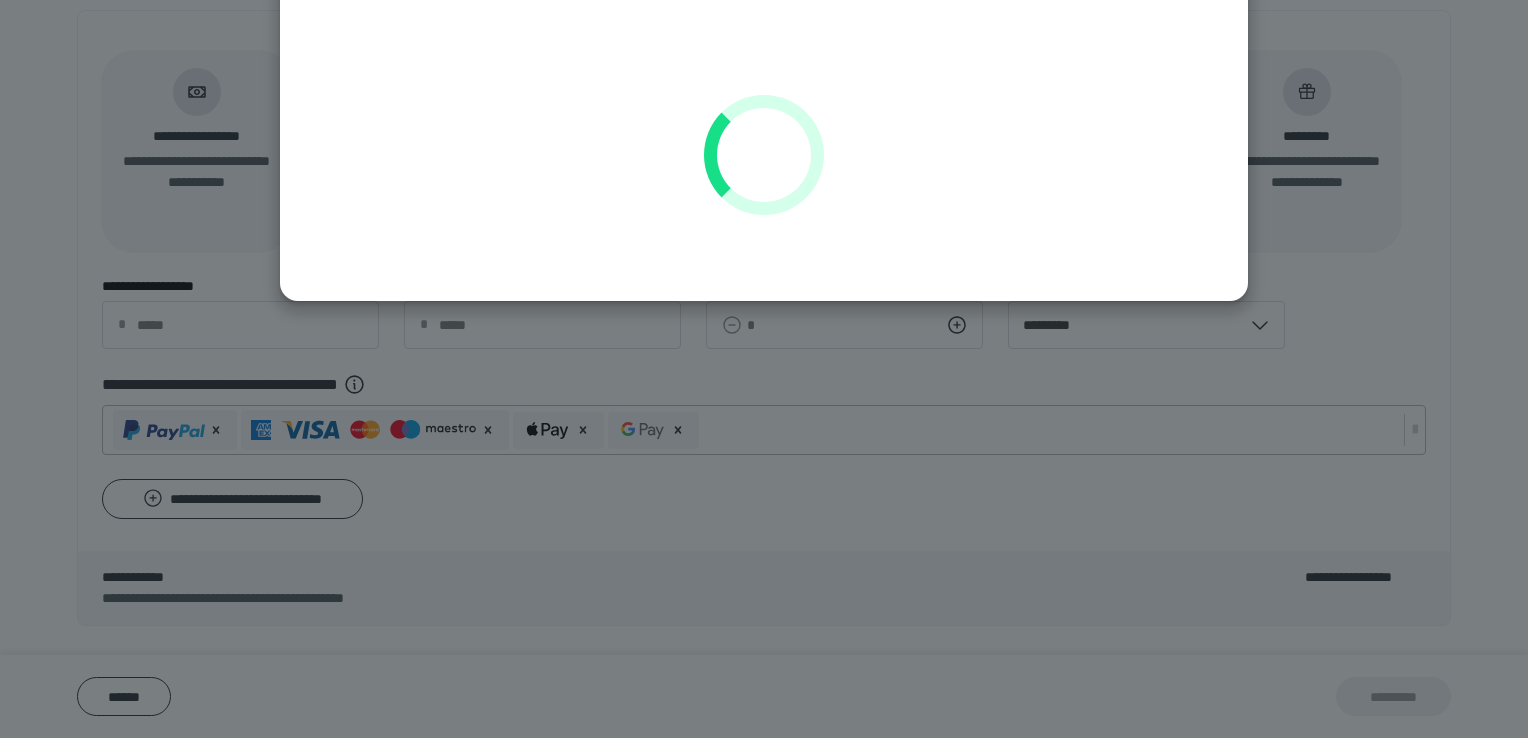 scroll, scrollTop: 151, scrollLeft: 0, axis: vertical 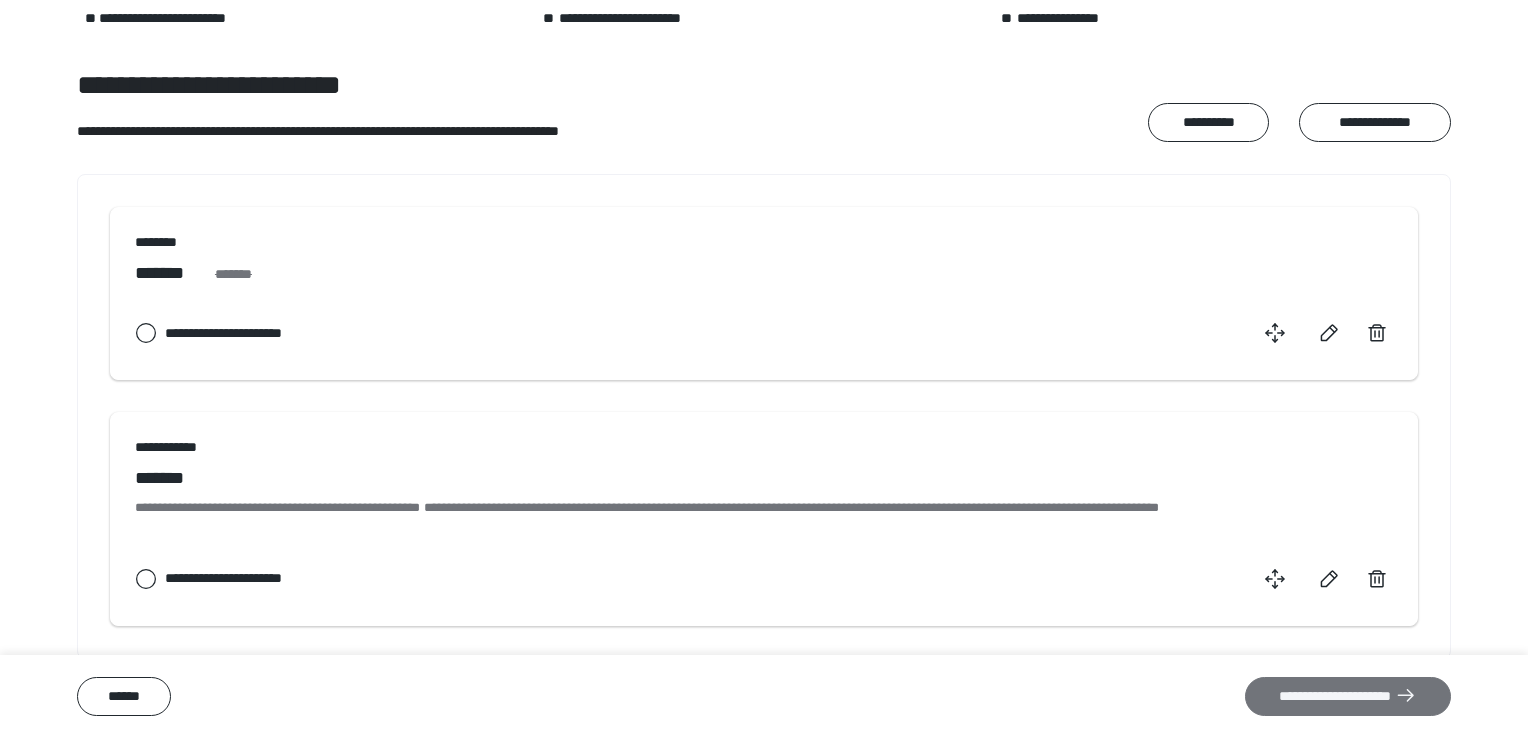 click on "**********" at bounding box center [1348, 697] 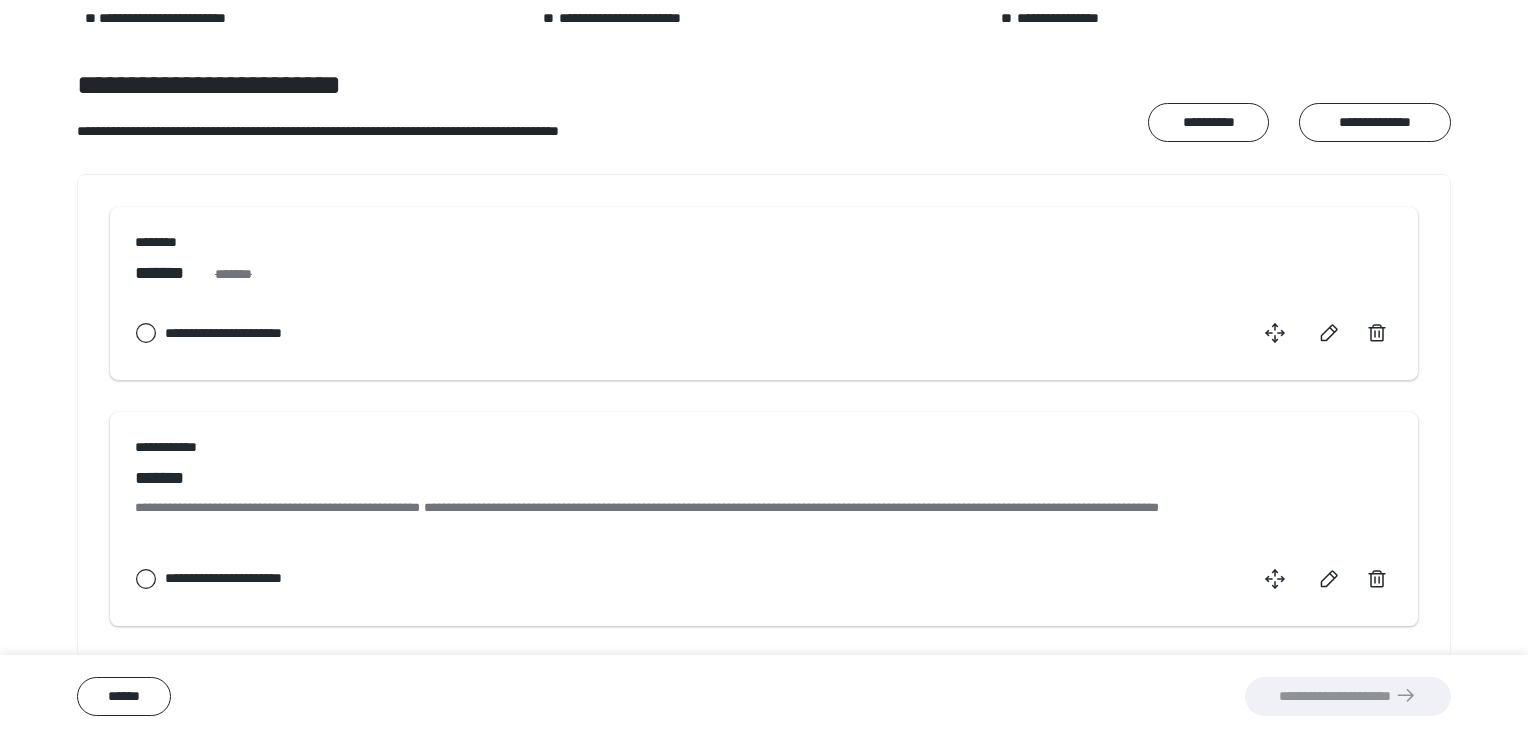 scroll, scrollTop: 32, scrollLeft: 0, axis: vertical 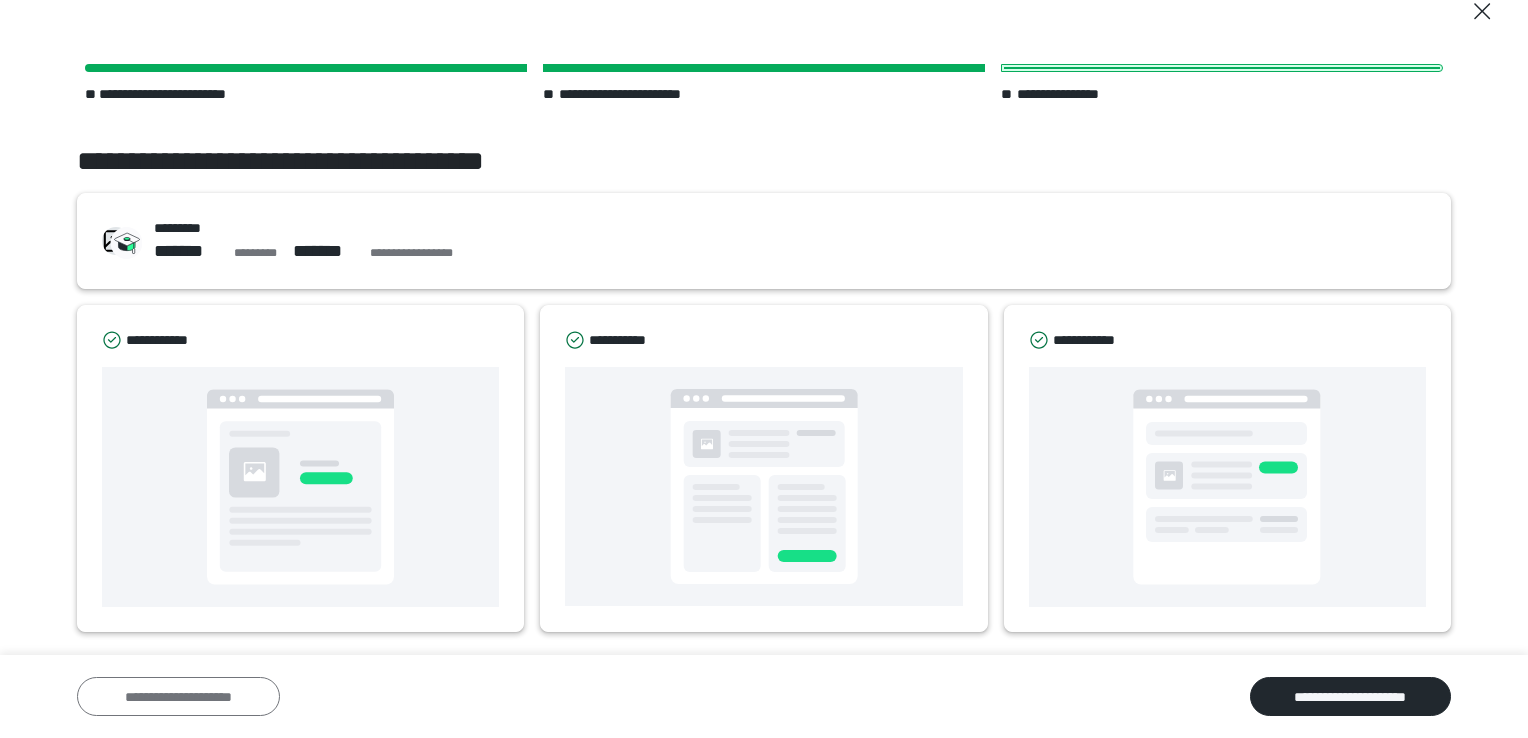 click on "**********" at bounding box center (178, 697) 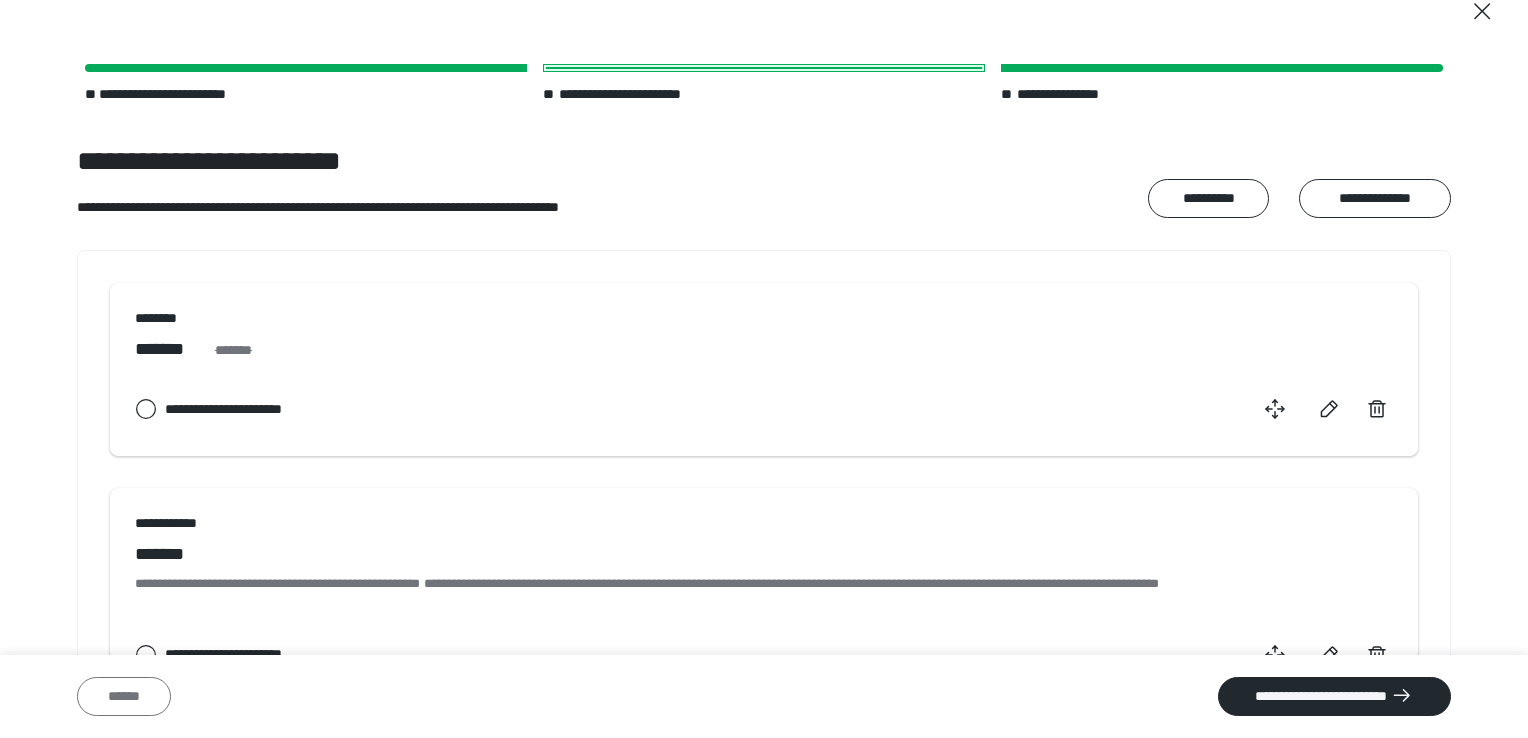 click on "******" at bounding box center [124, 697] 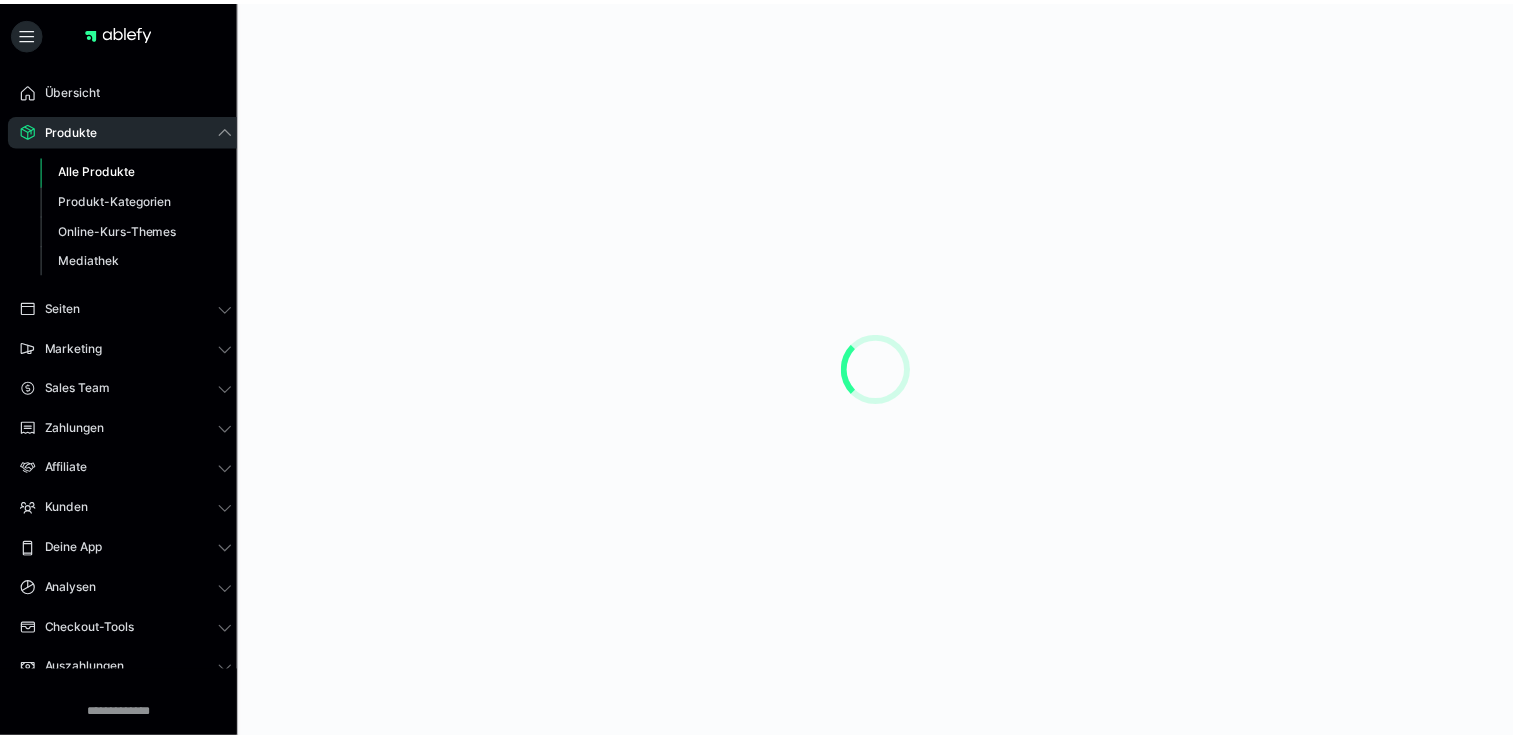 scroll, scrollTop: 0, scrollLeft: 0, axis: both 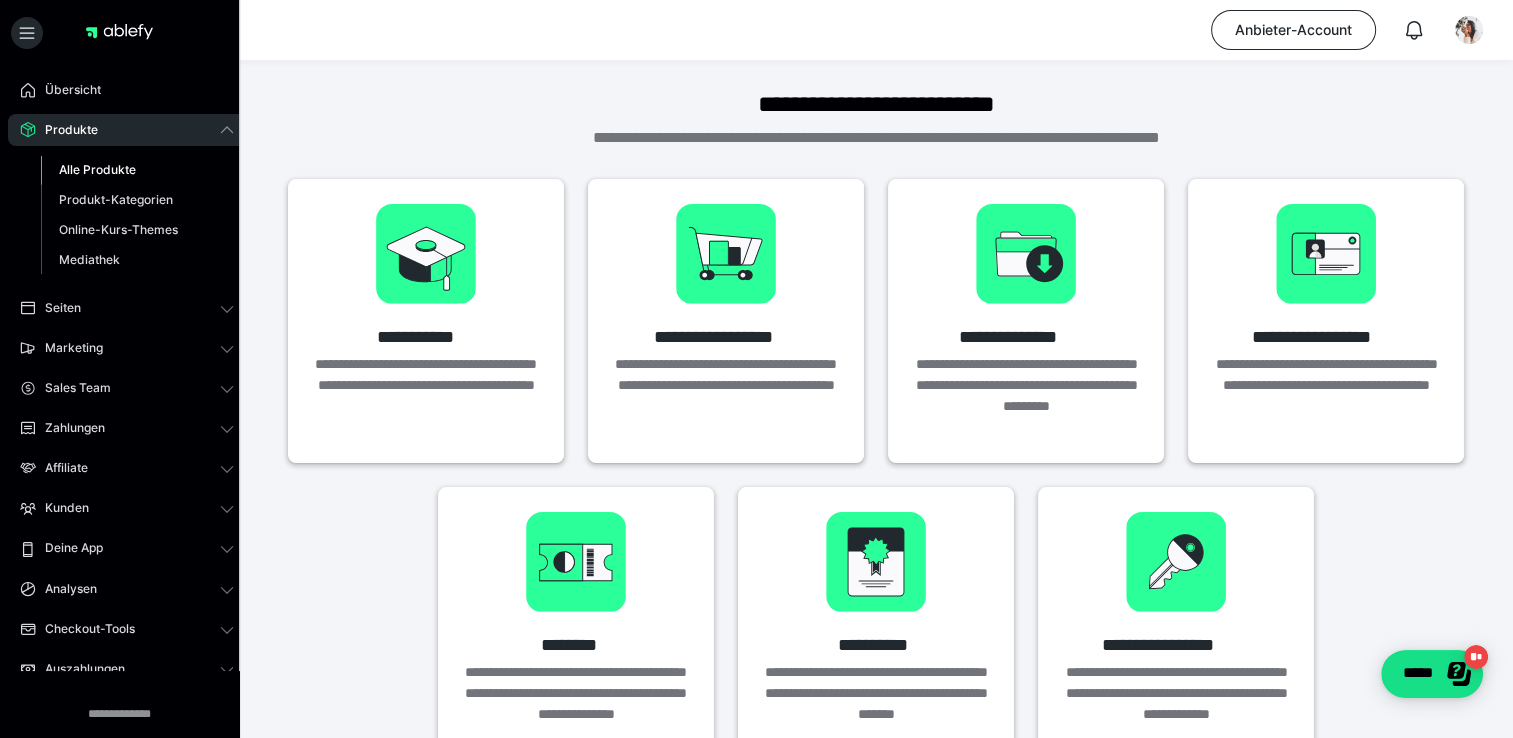 click on "Alle Produkte" at bounding box center (97, 169) 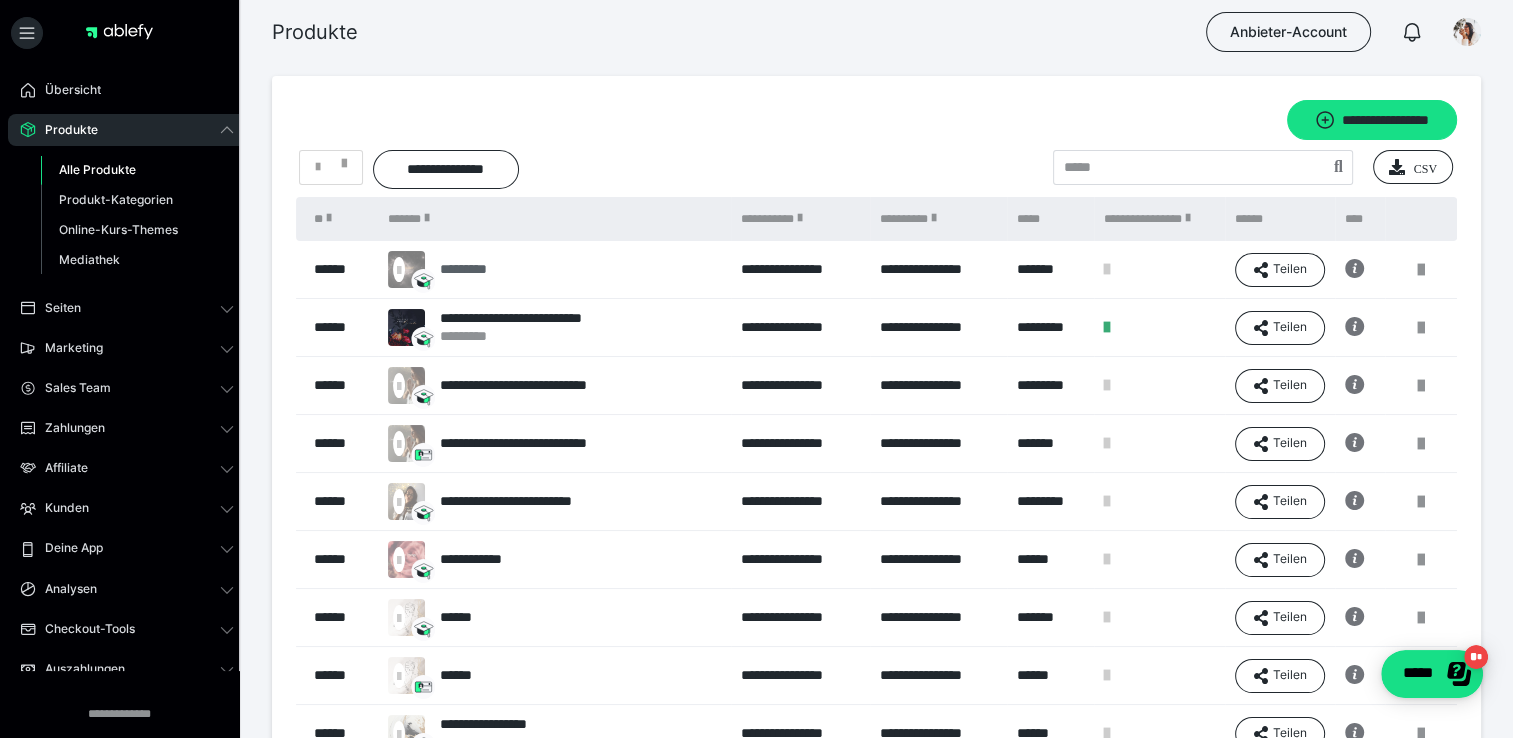 click on "*********" at bounding box center [469, 269] 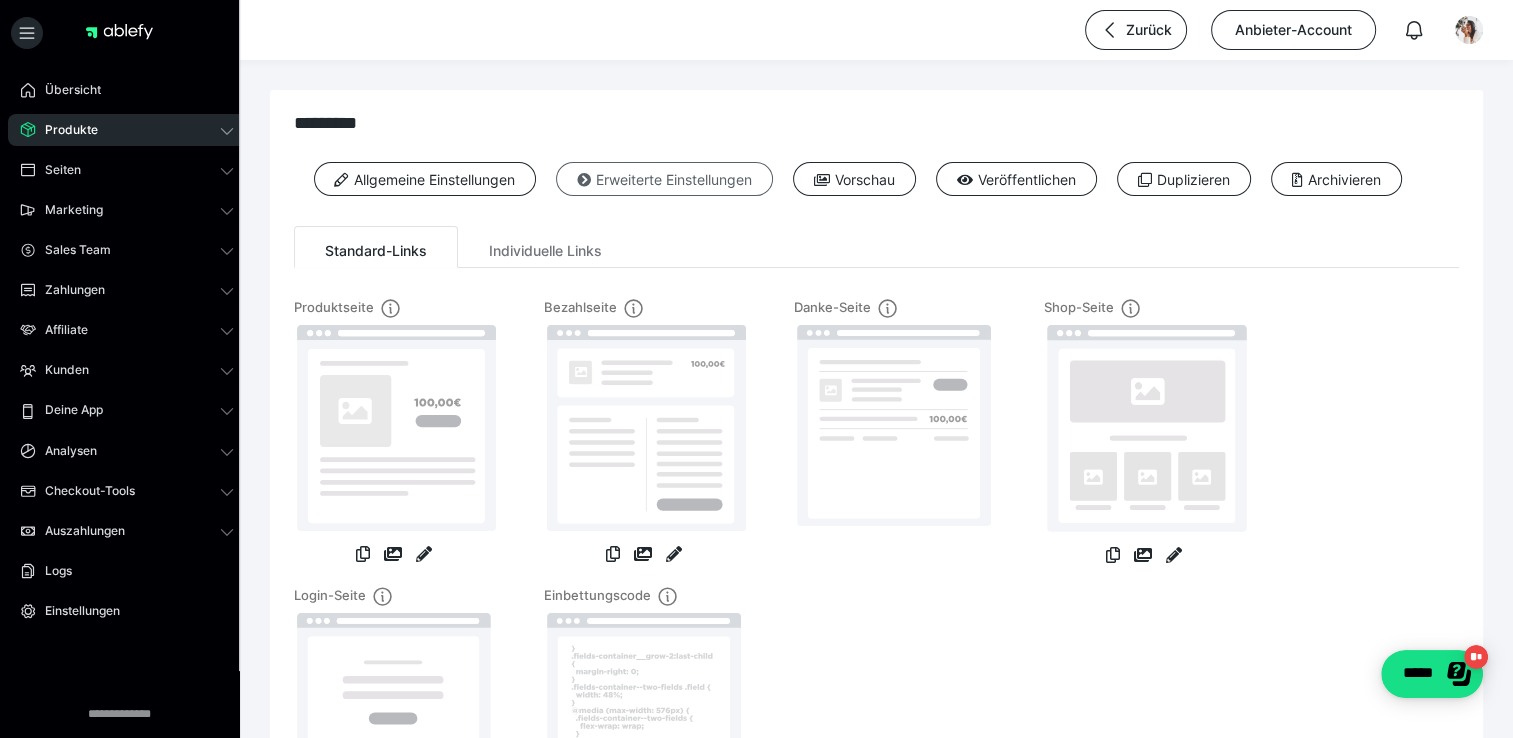 click on "Erweiterte Einstellungen" at bounding box center (664, 179) 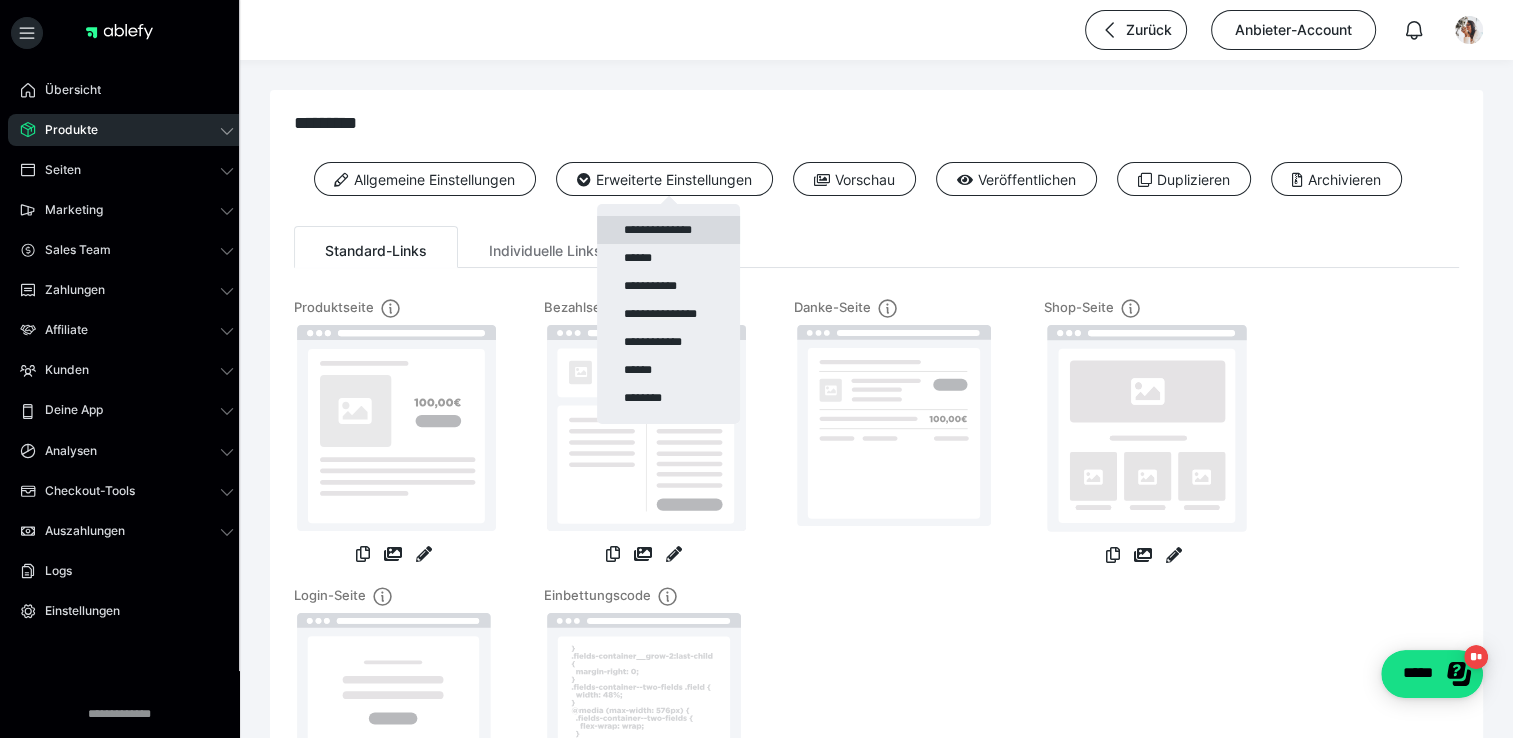 click on "**********" at bounding box center [668, 230] 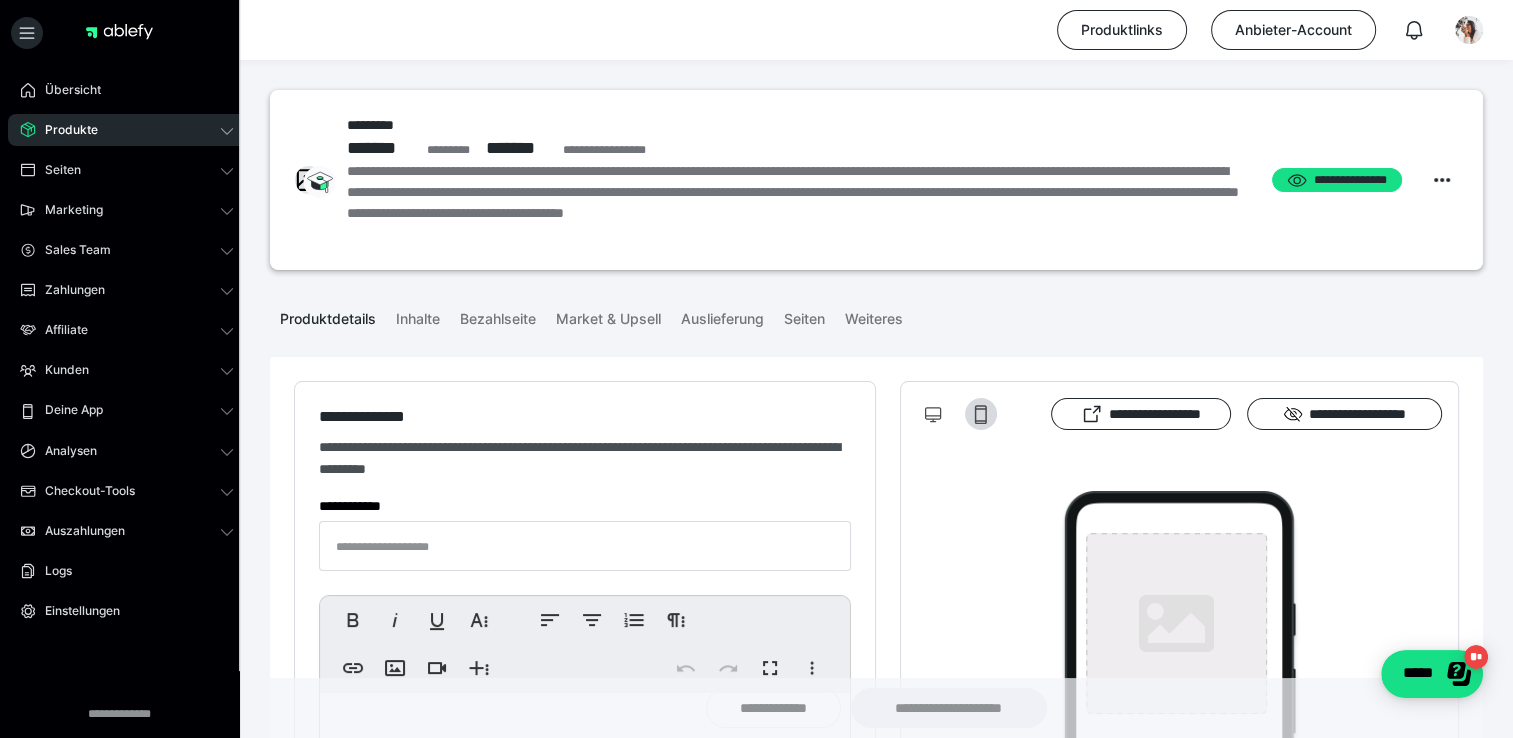 type on "*********" 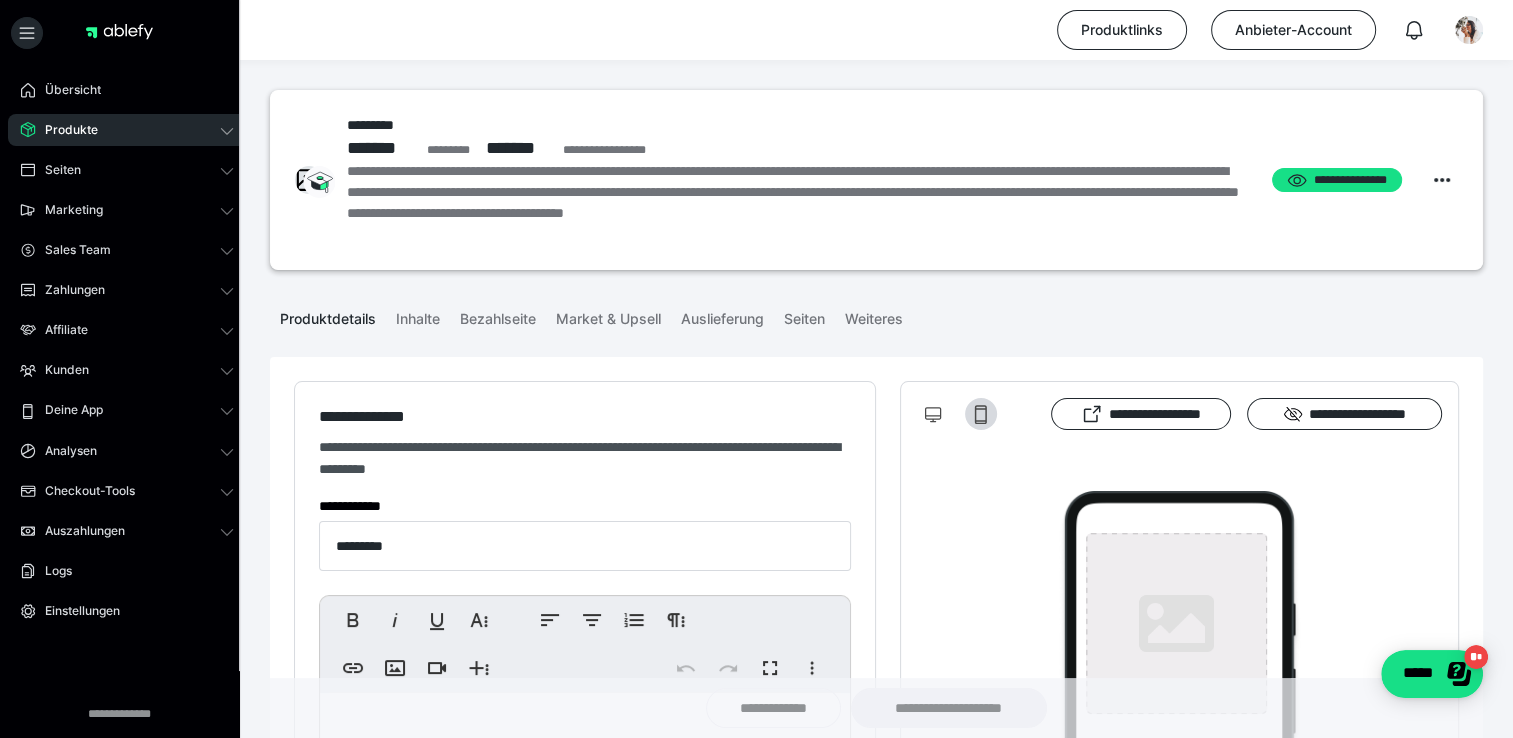 type on "**********" 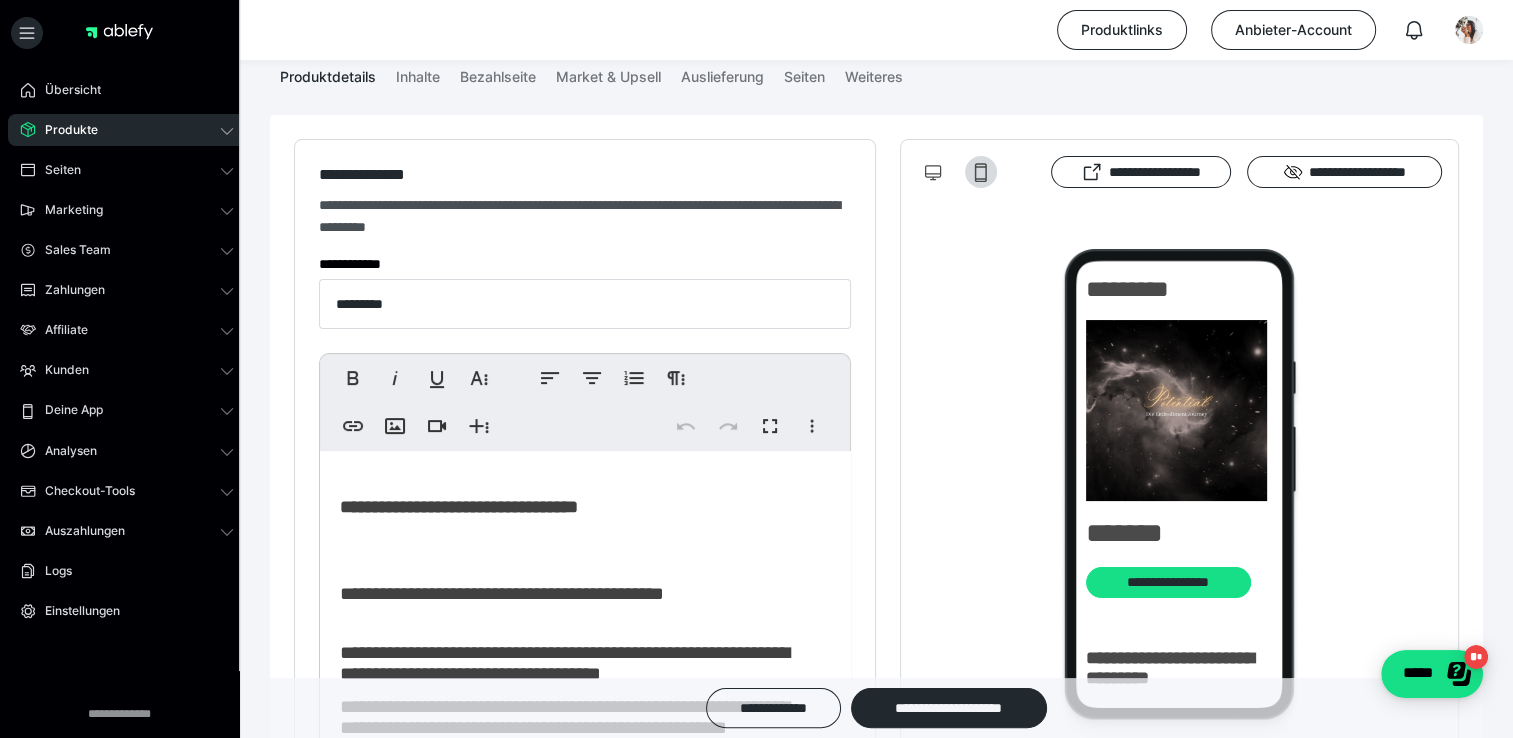 scroll, scrollTop: 295, scrollLeft: 0, axis: vertical 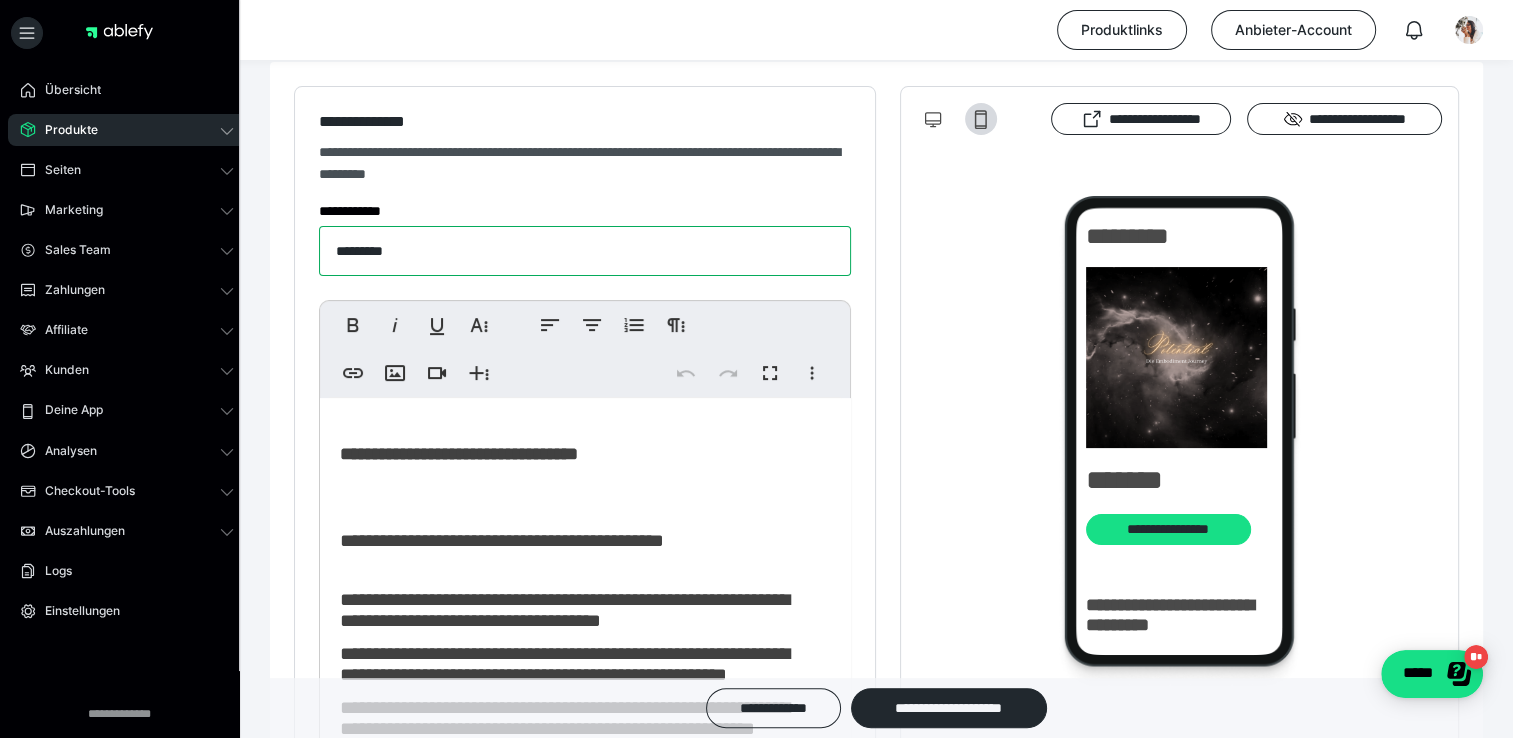 click on "*********" at bounding box center (585, 251) 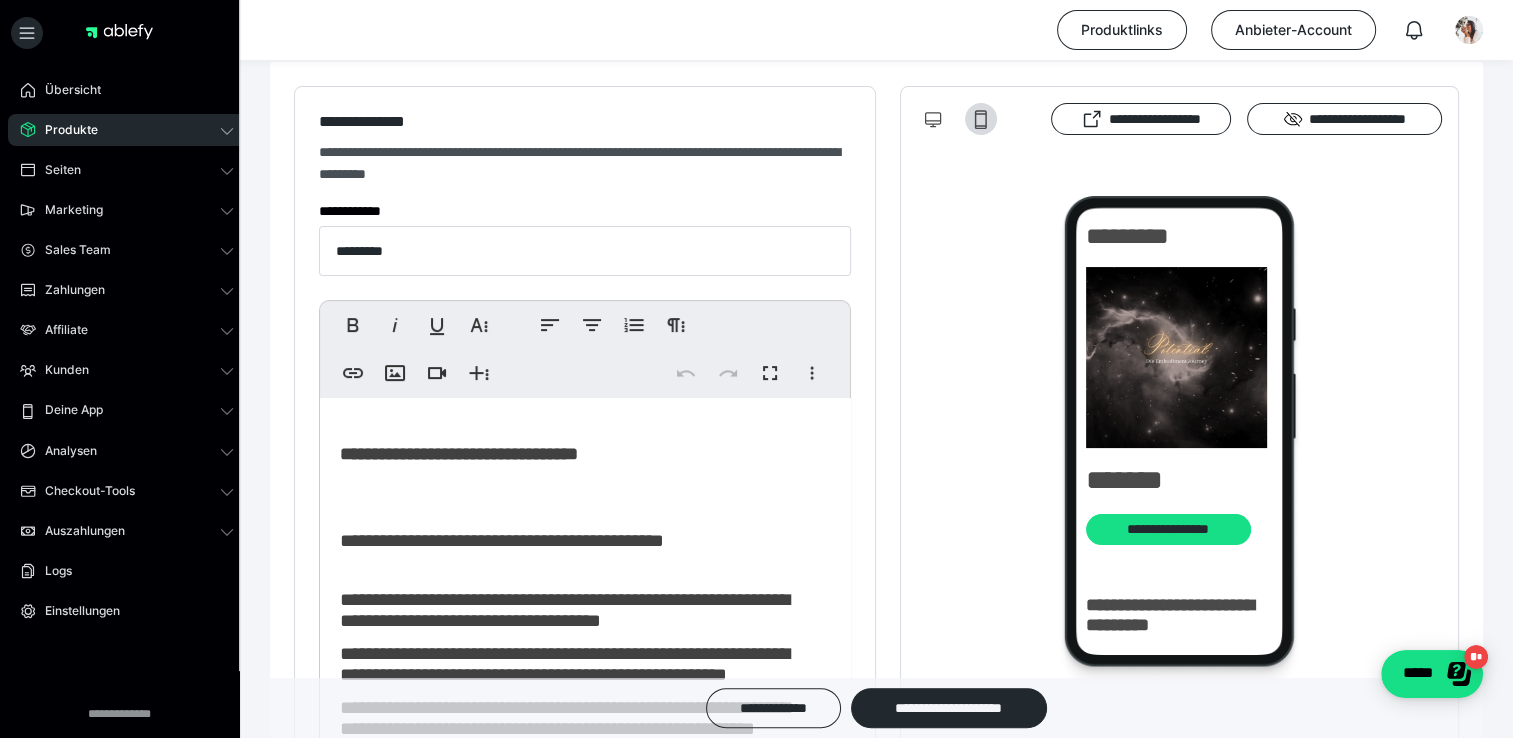 click on "**********" 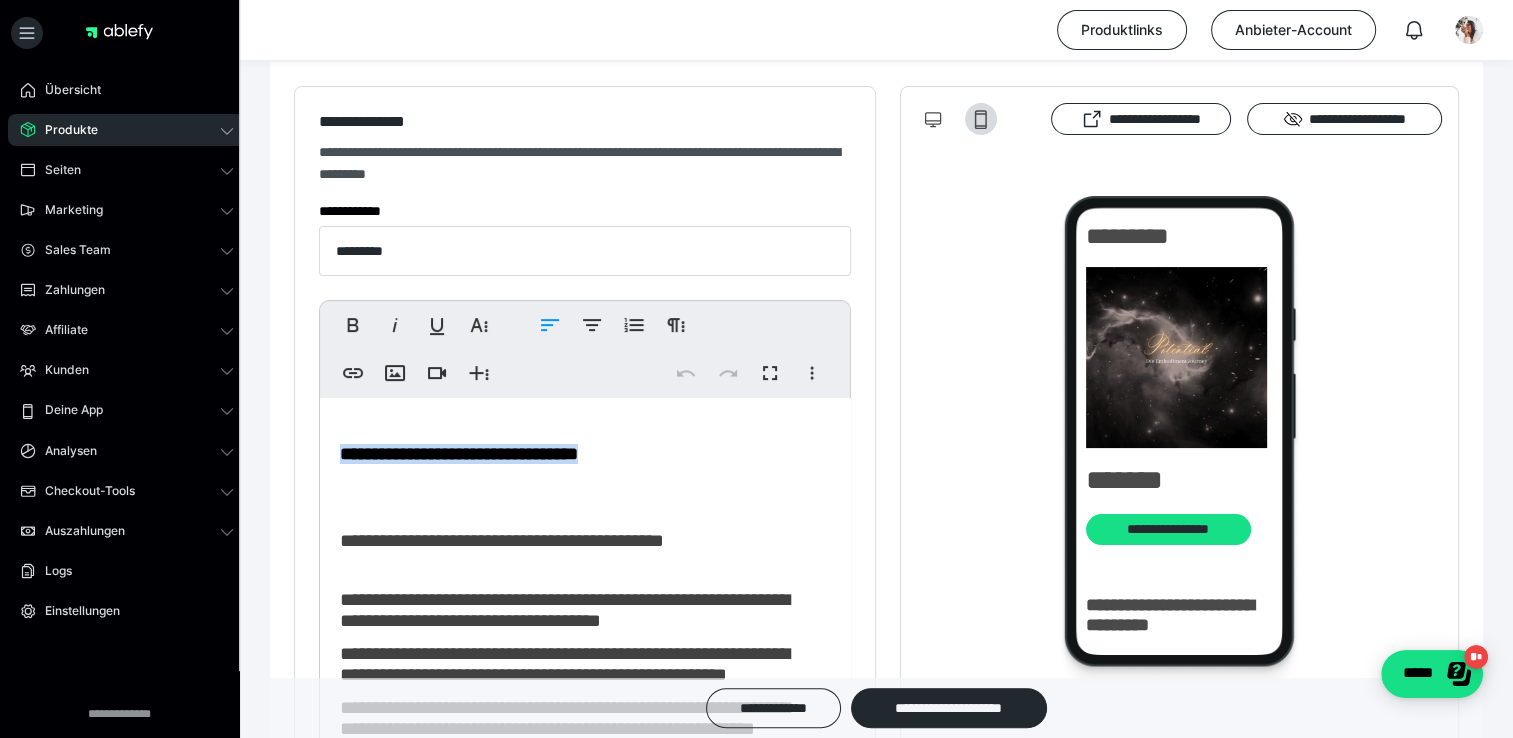 drag, startPoint x: 671, startPoint y: 455, endPoint x: 340, endPoint y: 451, distance: 331.02417 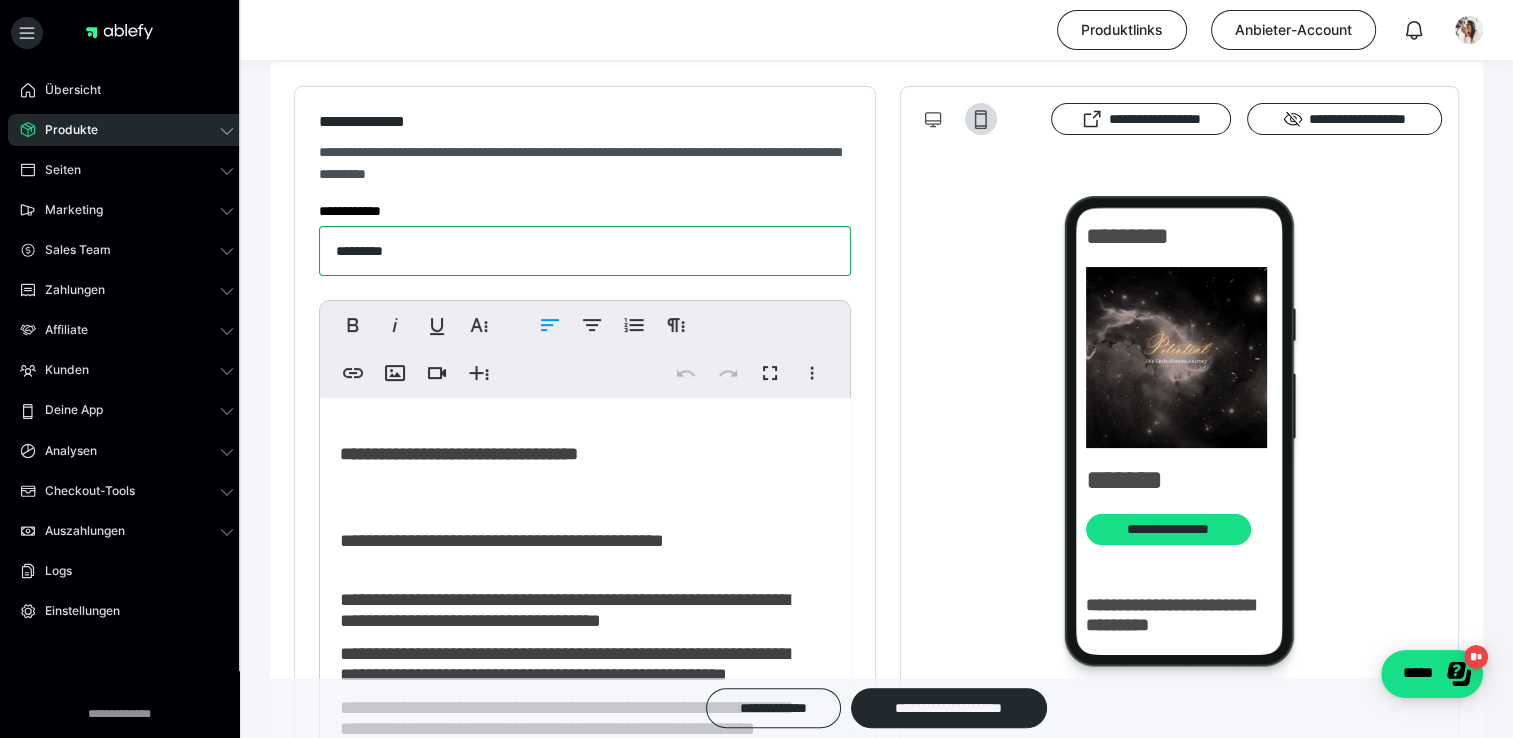 click on "*********" at bounding box center (585, 251) 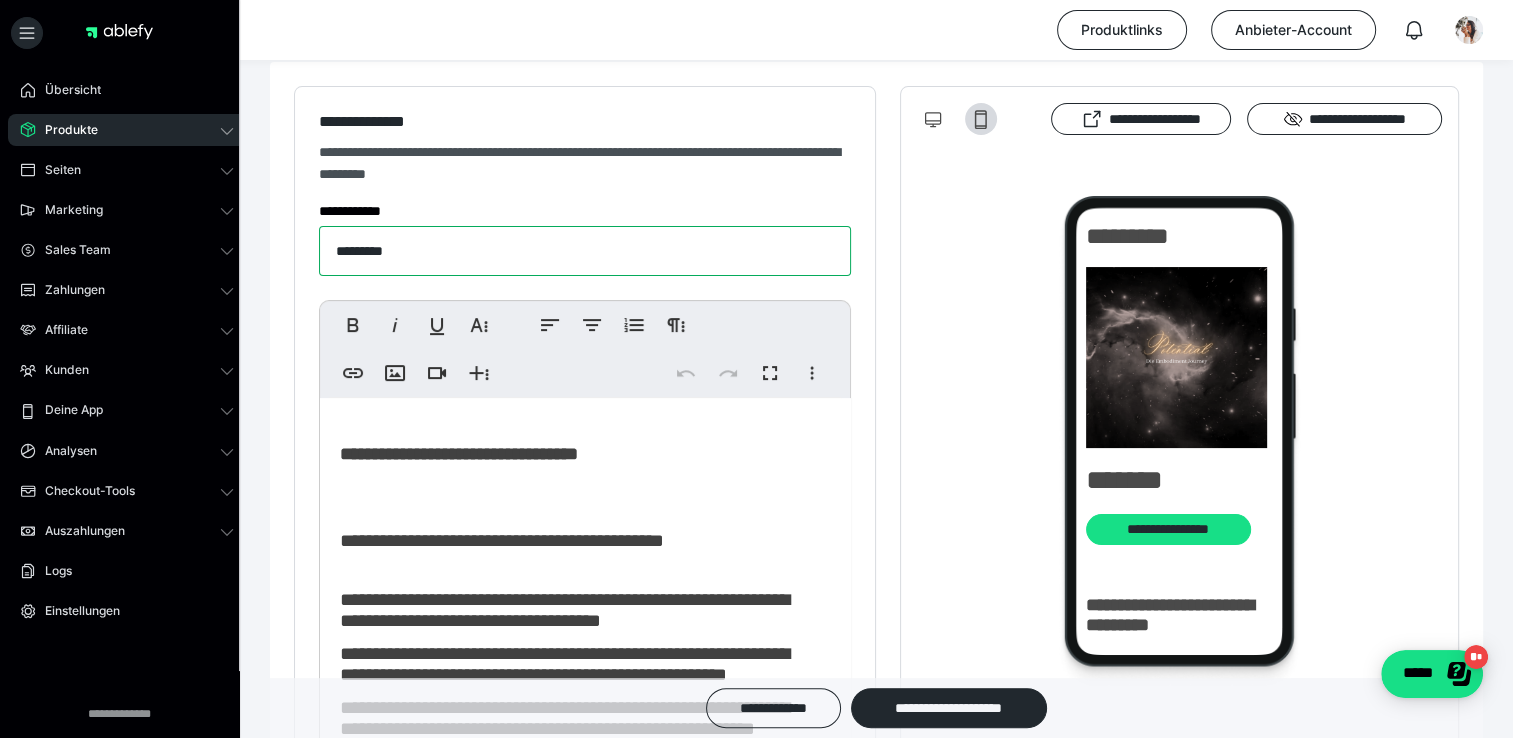click on "*********" at bounding box center [585, 251] 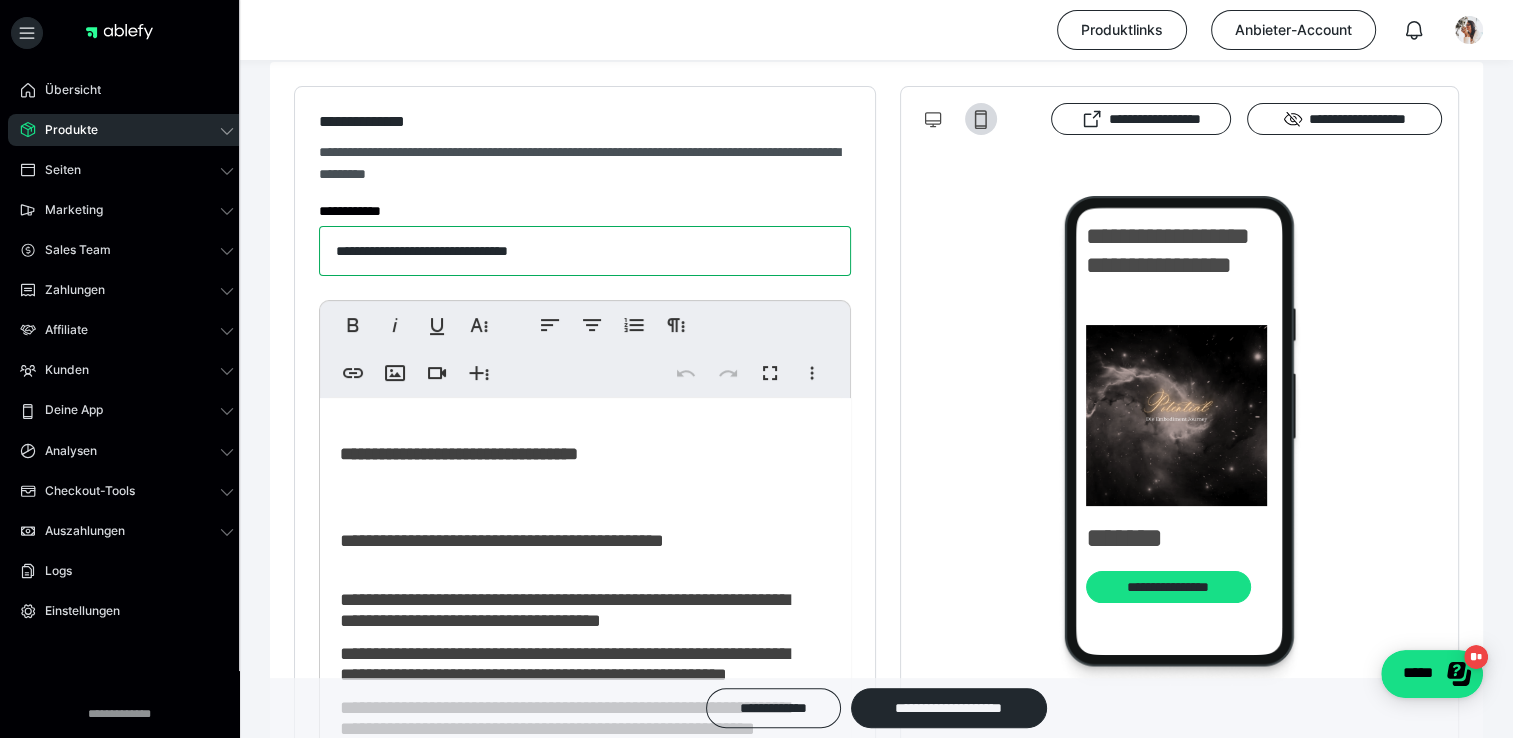 click on "**********" at bounding box center (585, 251) 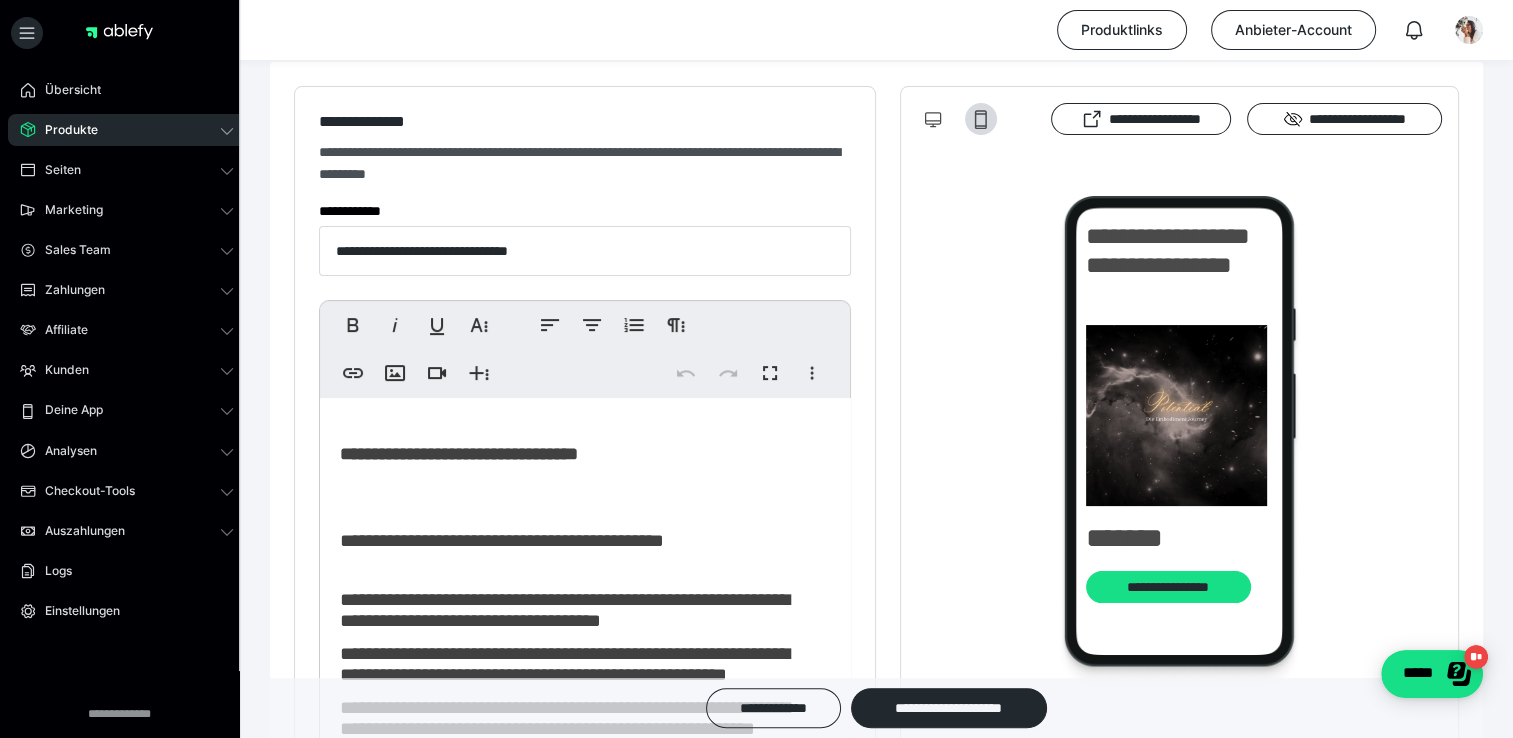 click on "**********" at bounding box center (459, 454) 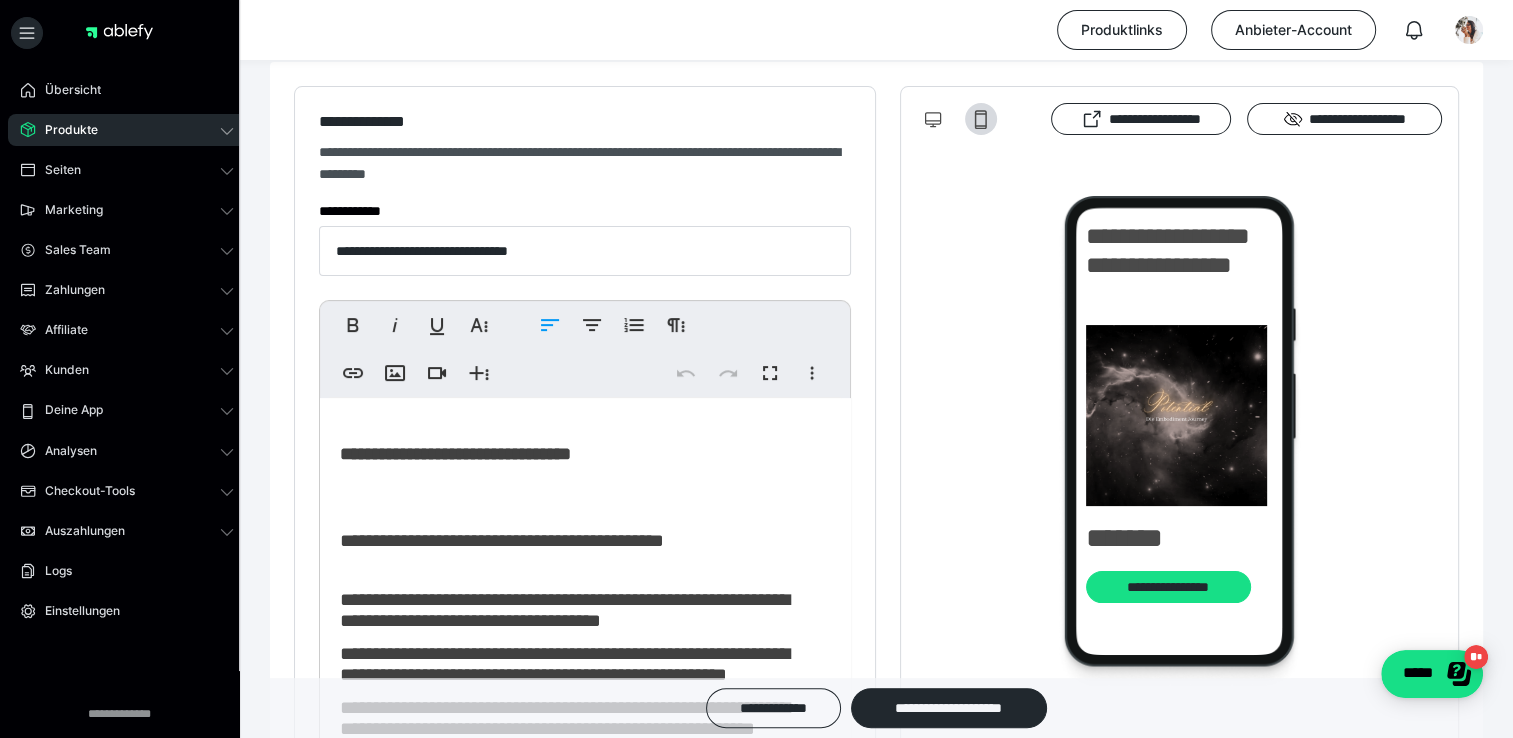 type 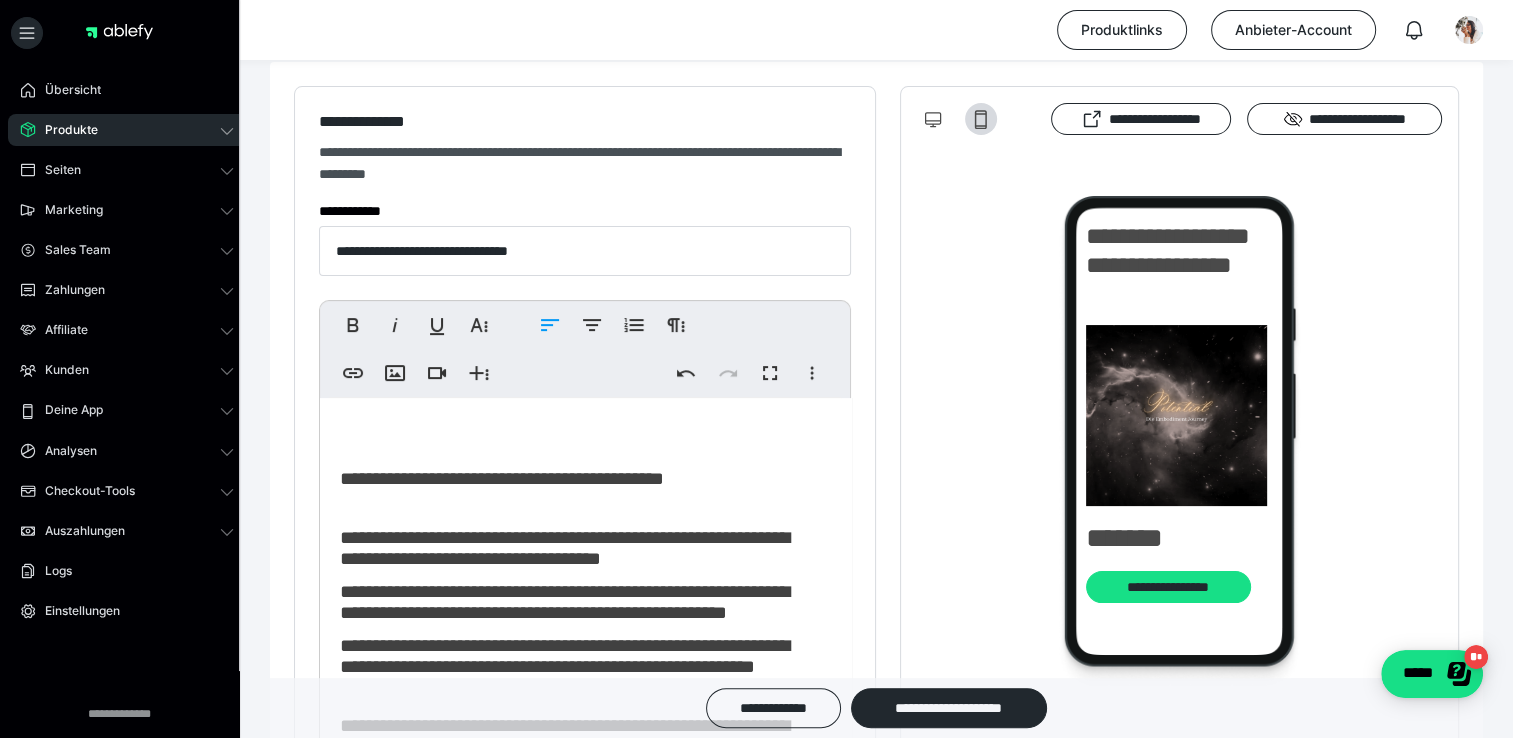 scroll, scrollTop: 66, scrollLeft: 0, axis: vertical 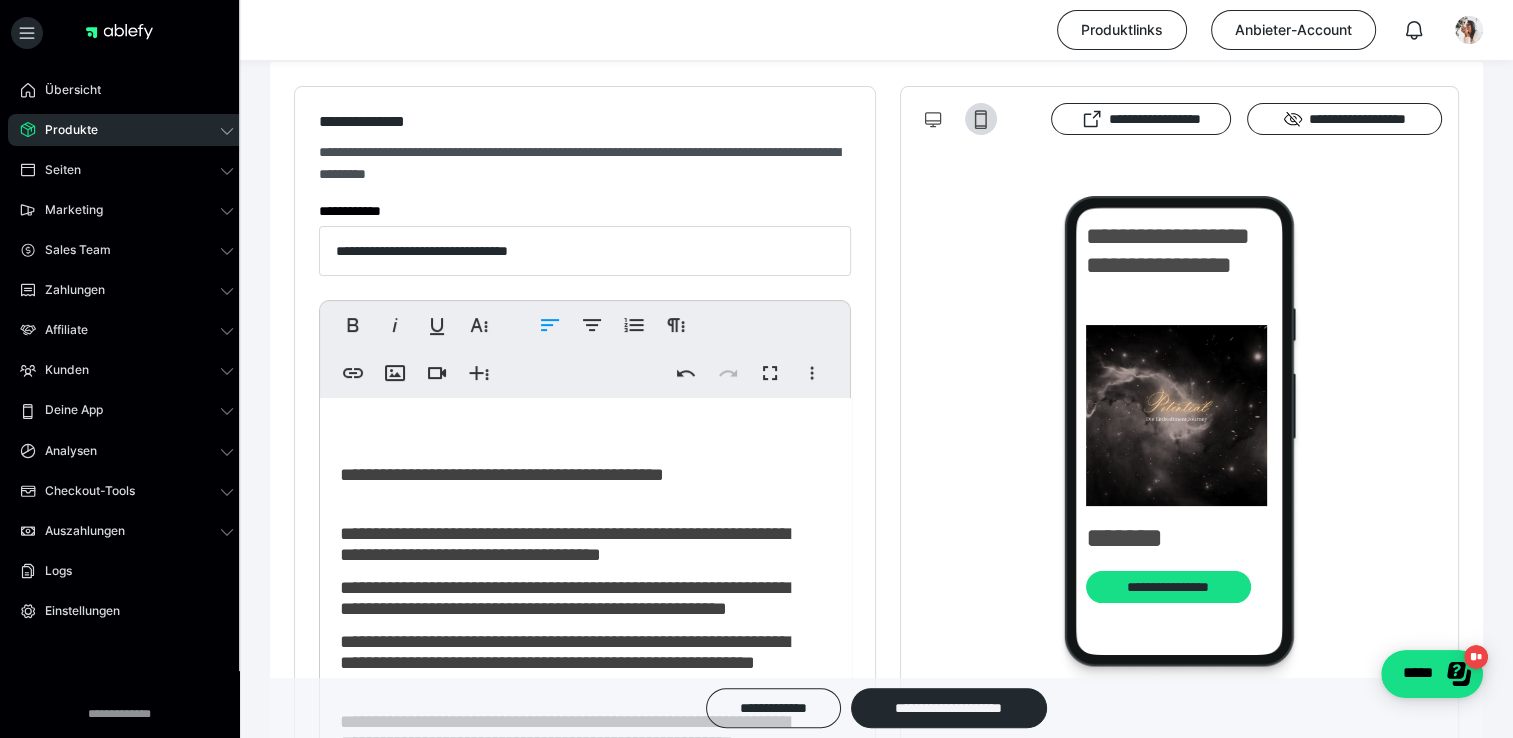 click on "**********" at bounding box center (502, 474) 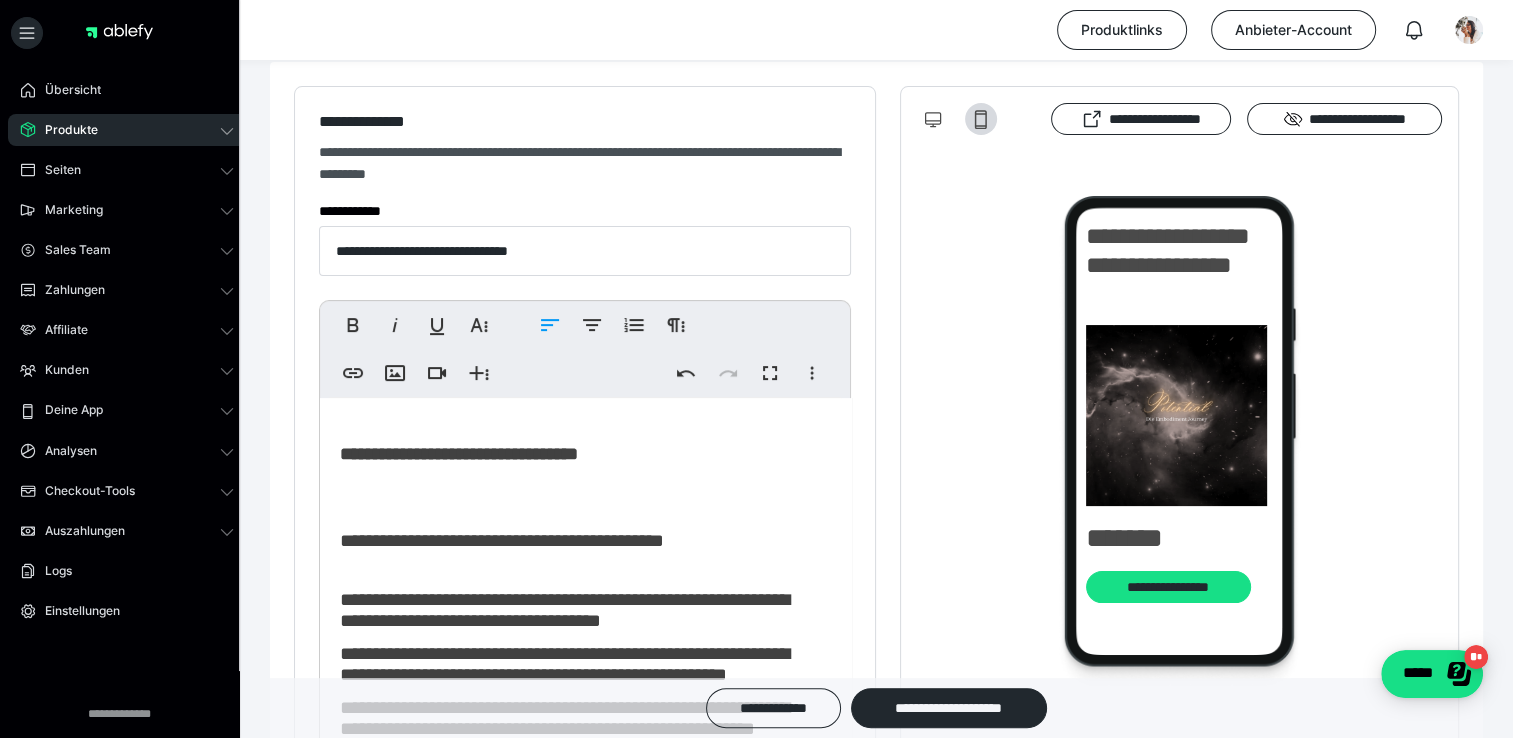 click on "**********" at bounding box center [578, 1911] 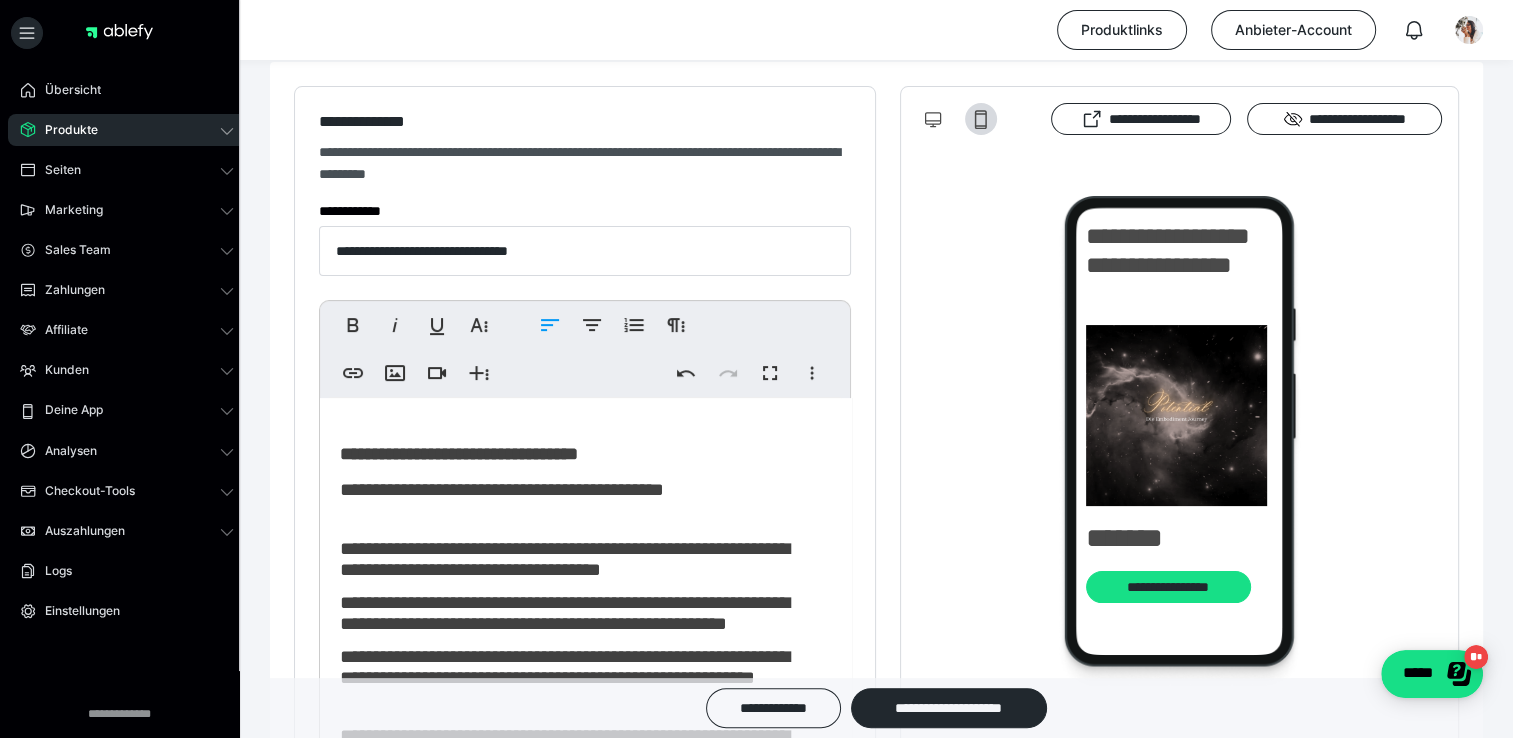 click on "**********" at bounding box center (502, 489) 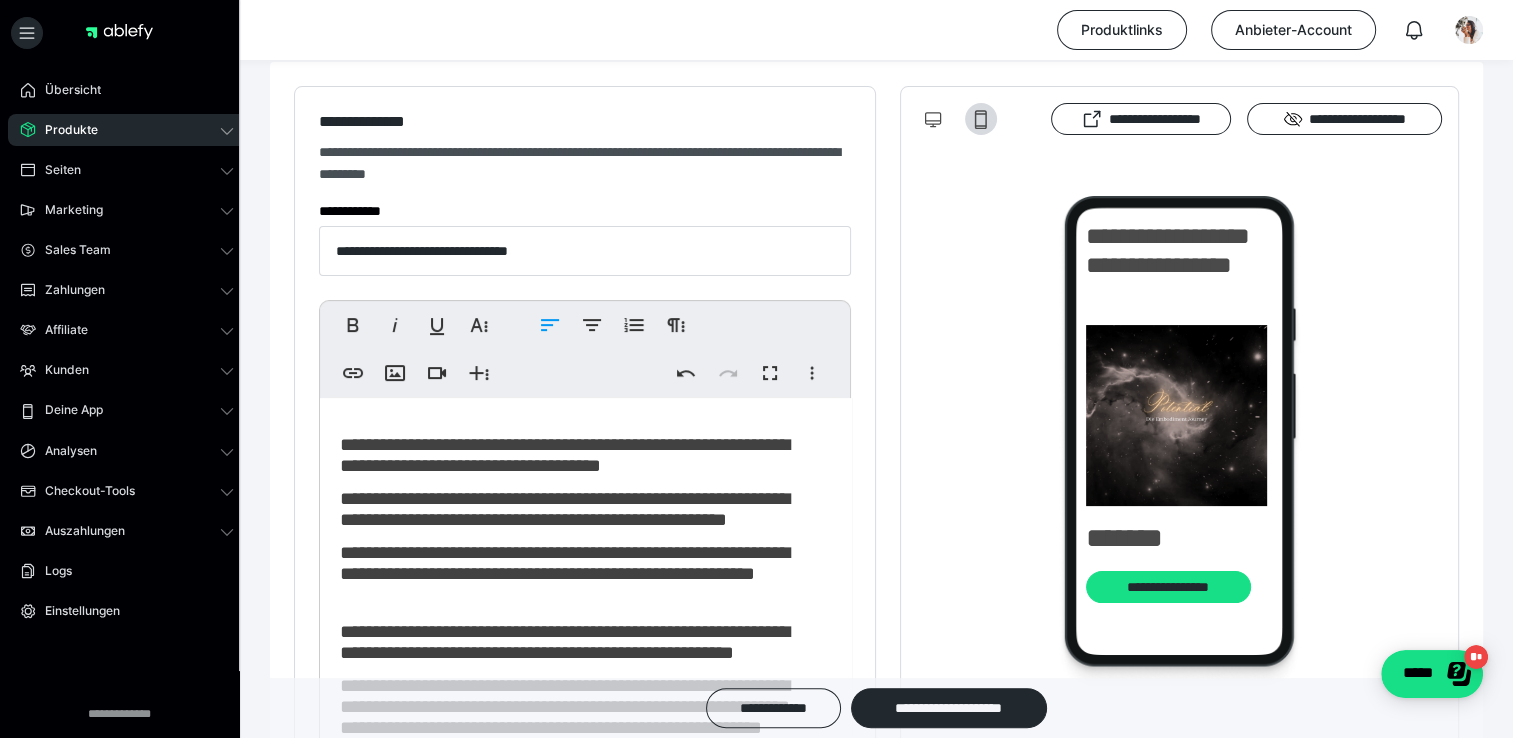 scroll, scrollTop: 110, scrollLeft: 0, axis: vertical 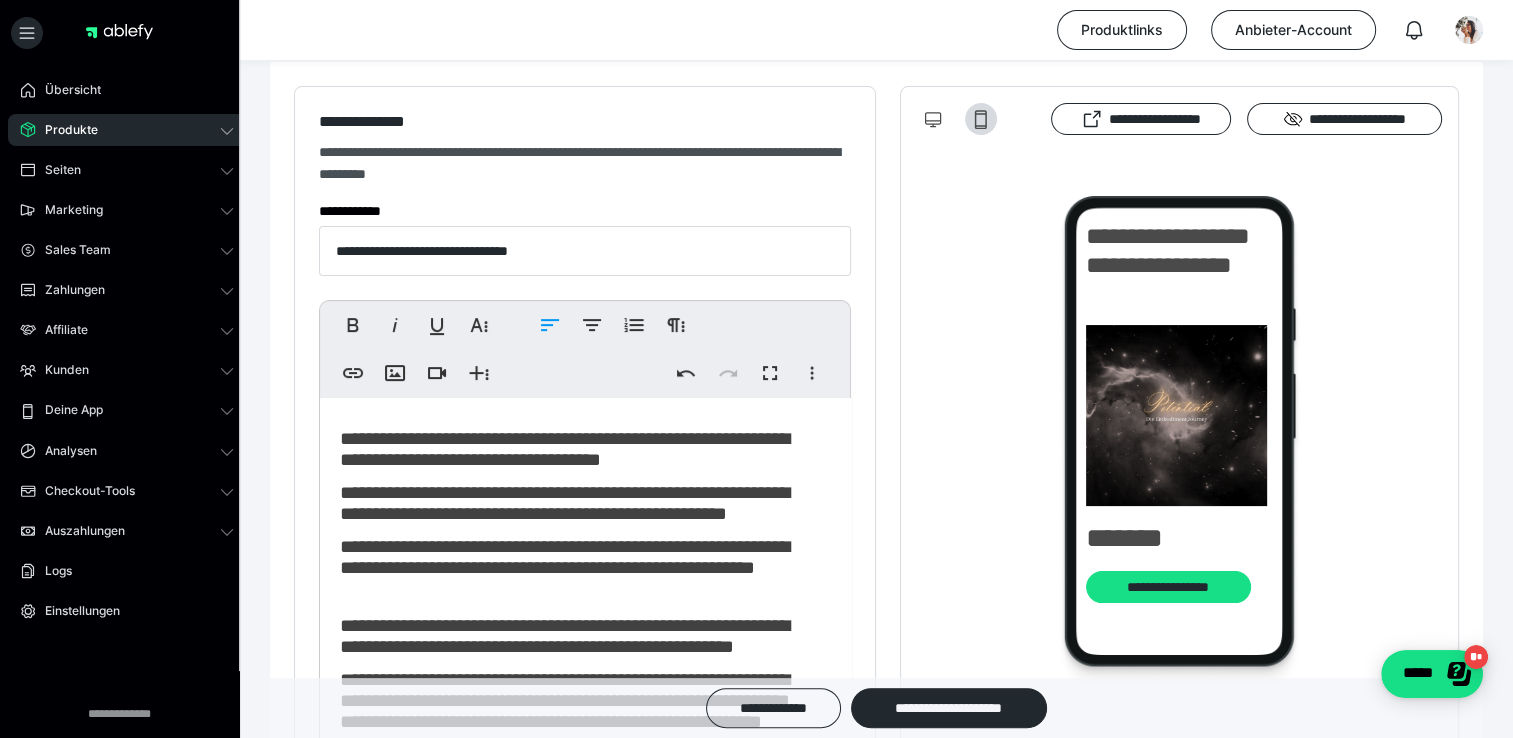 click on "**********" at bounding box center [564, 449] 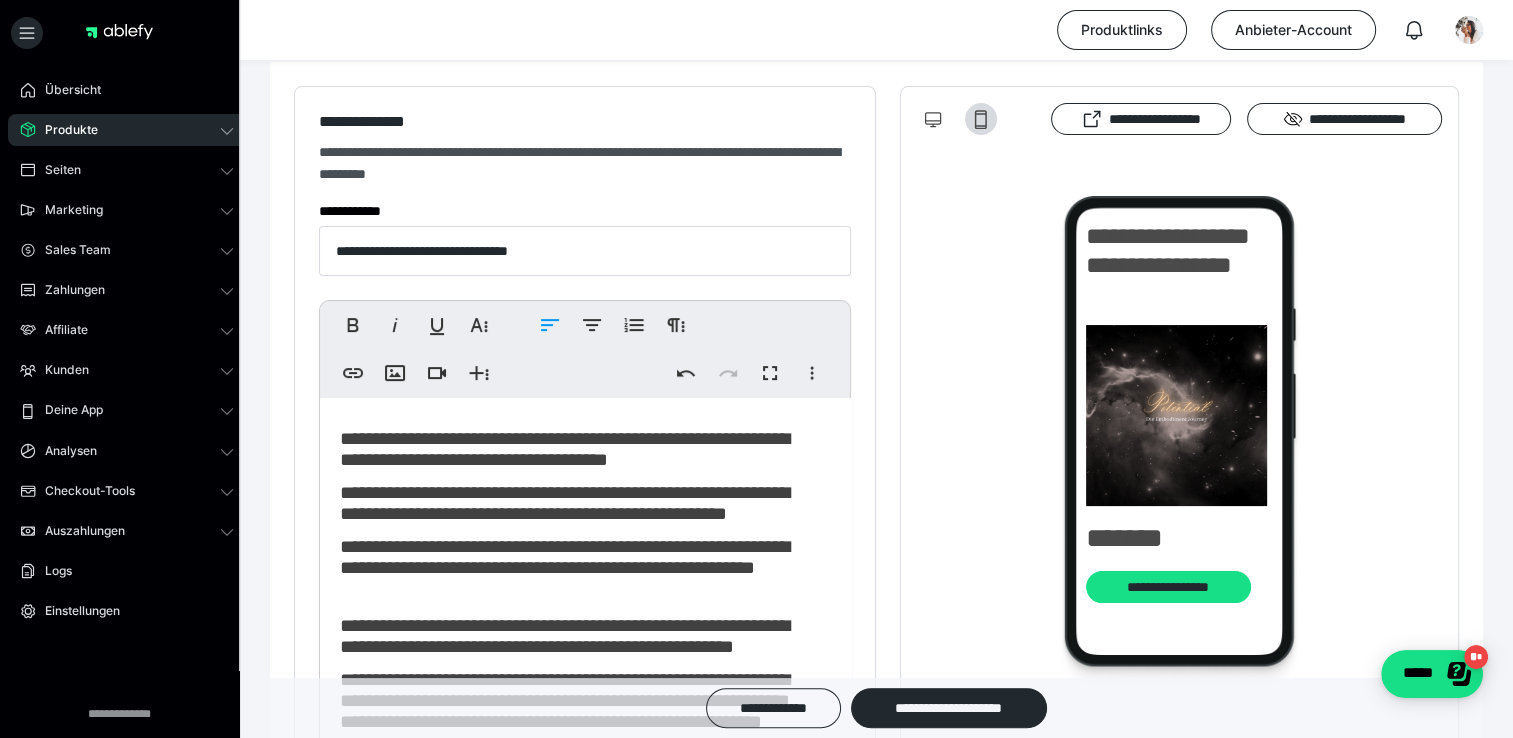 click on "**********" at bounding box center [564, 449] 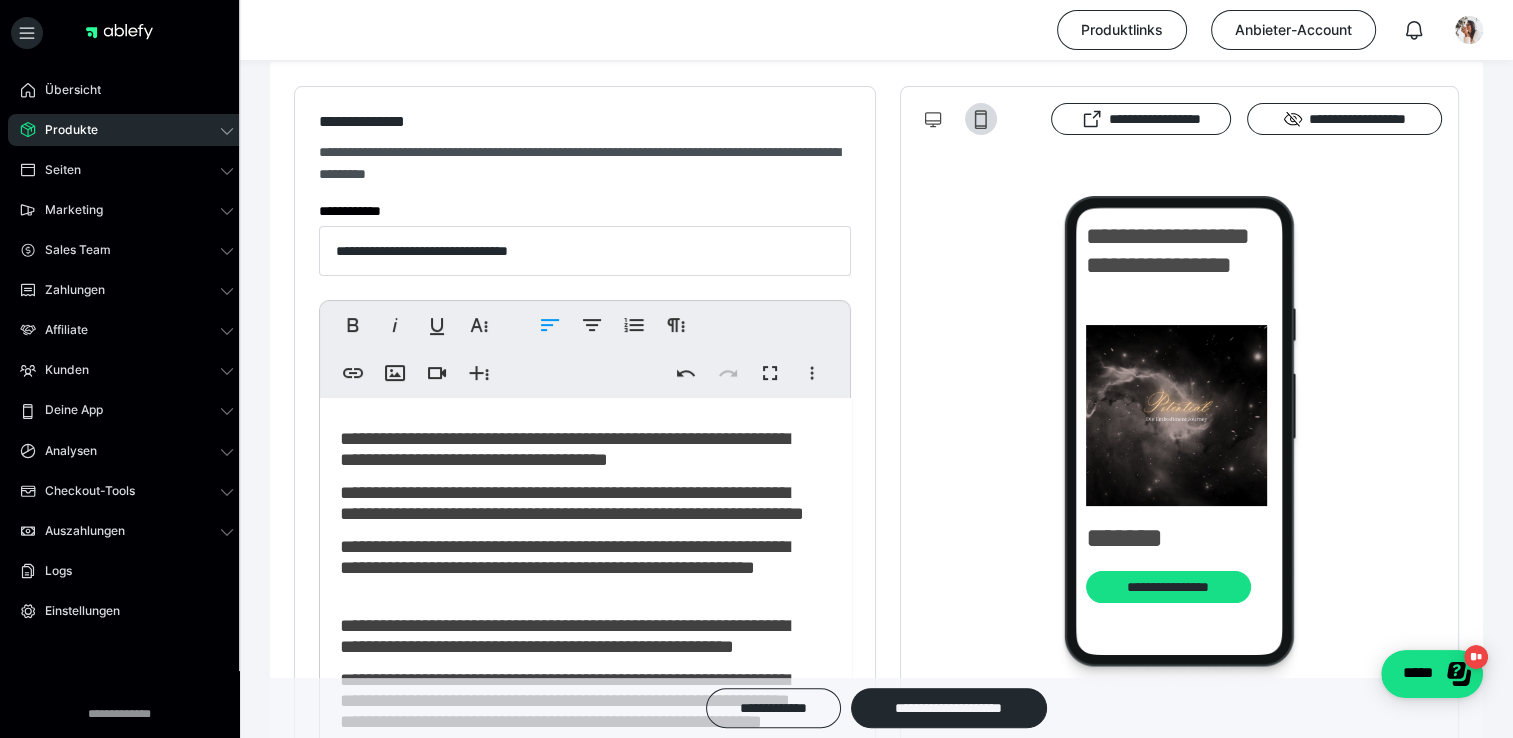 click on "**********" at bounding box center (572, 503) 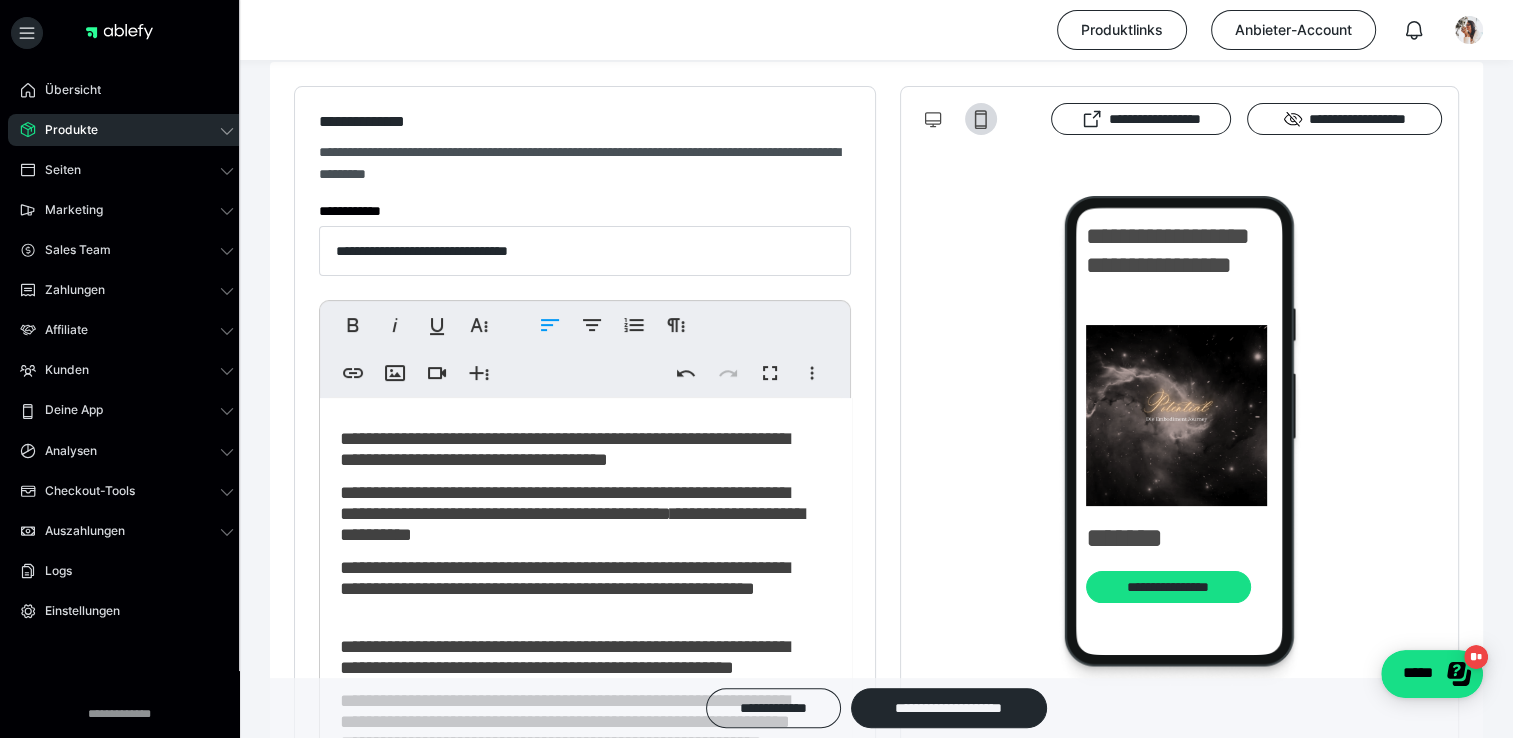click on "**********" at bounding box center (572, 513) 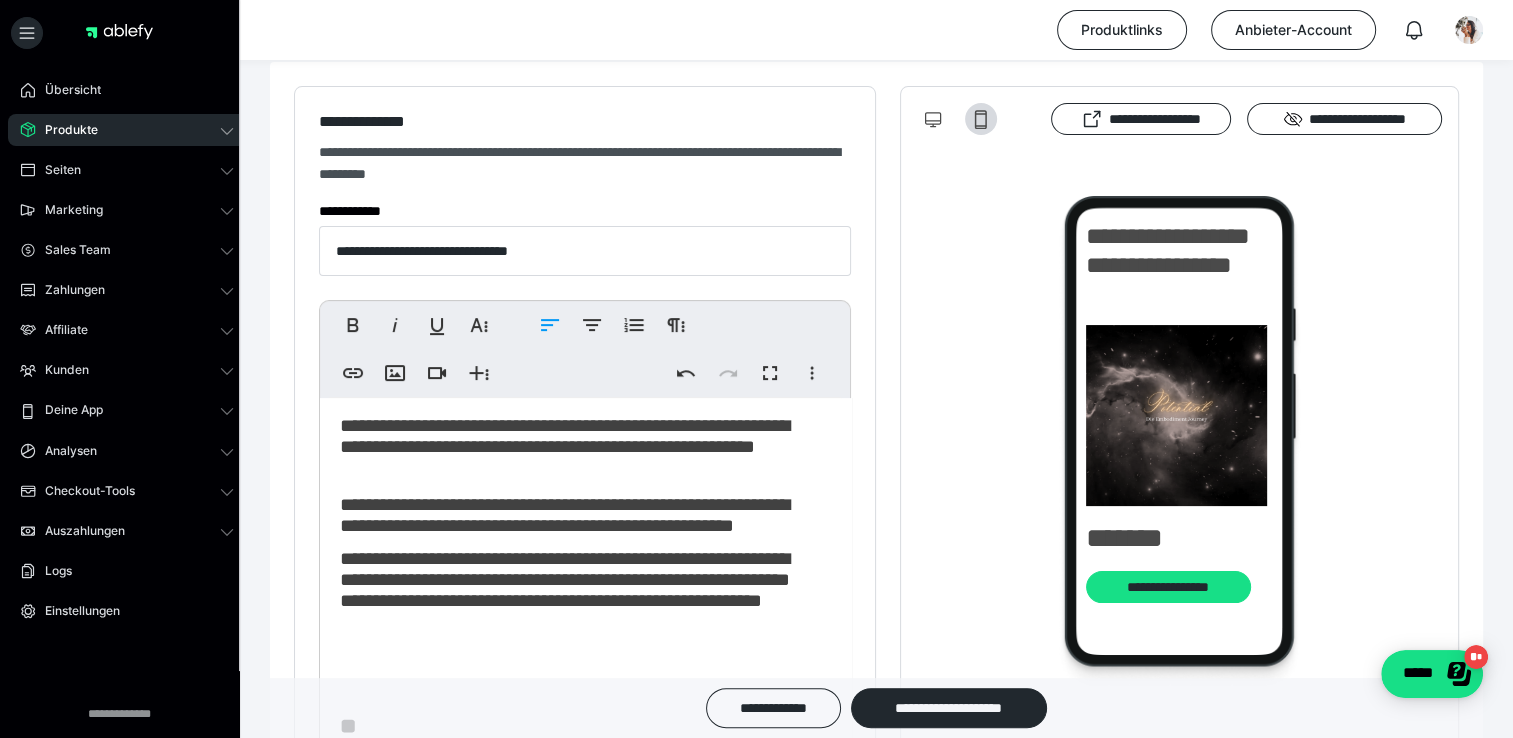 scroll, scrollTop: 264, scrollLeft: 0, axis: vertical 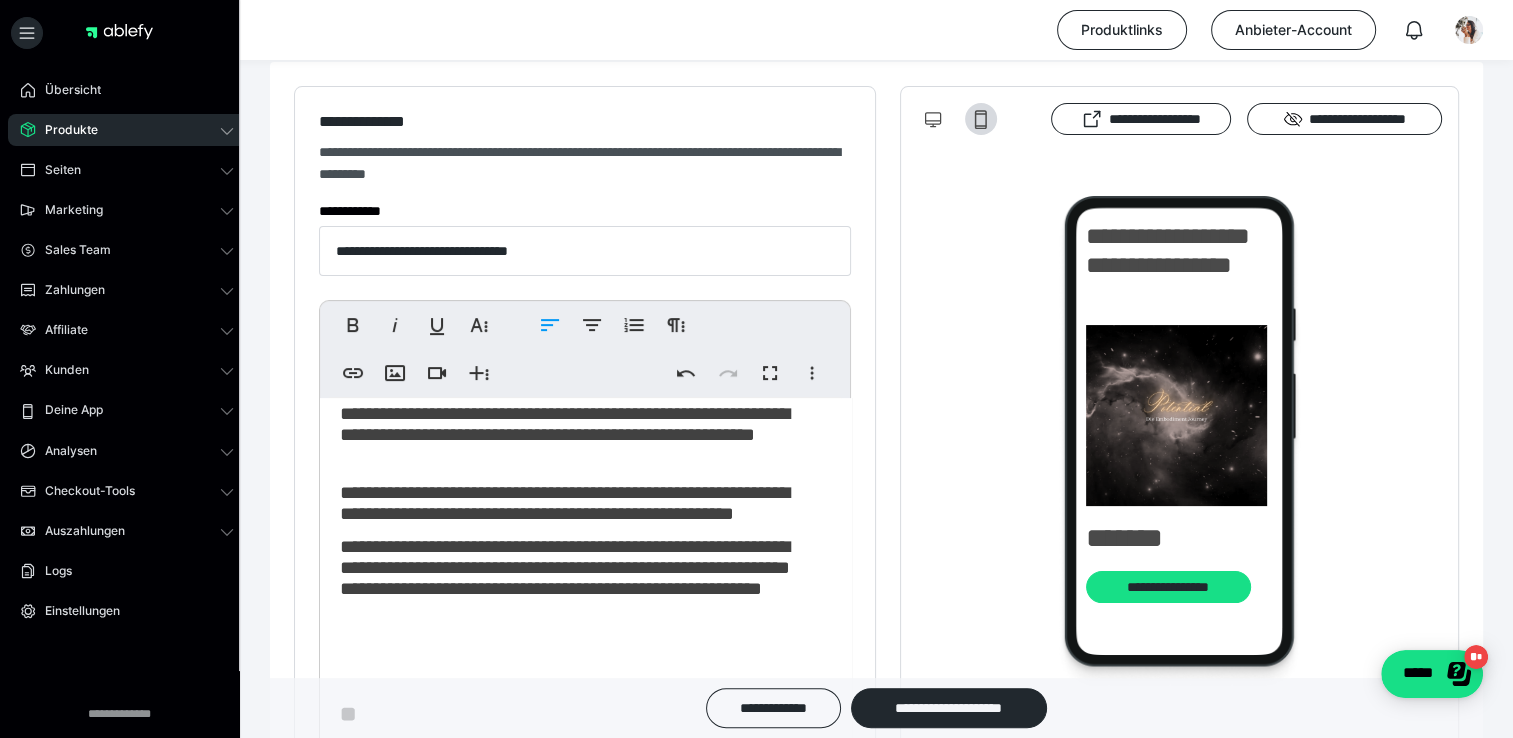 click on "**********" at bounding box center [578, 424] 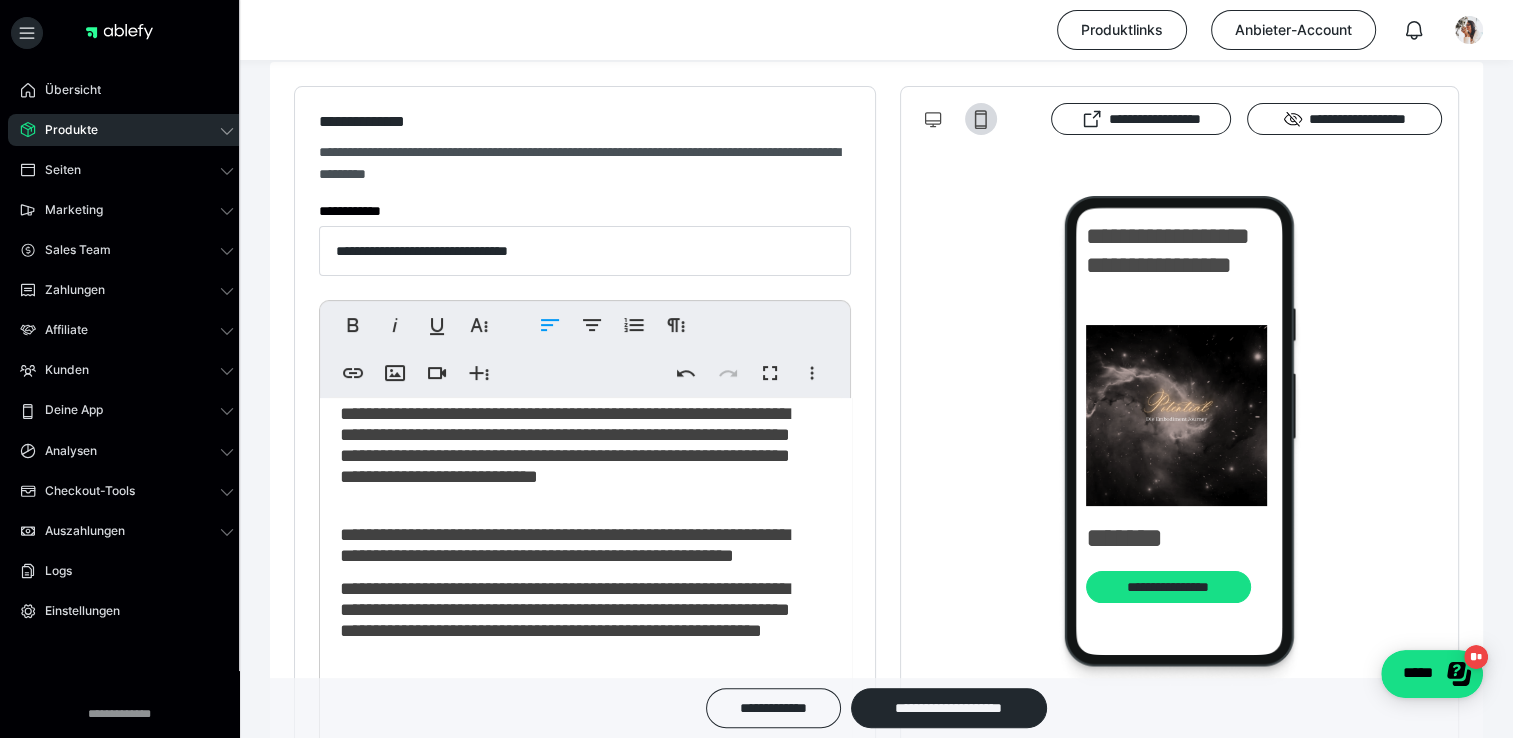 click on "**********" at bounding box center [564, 545] 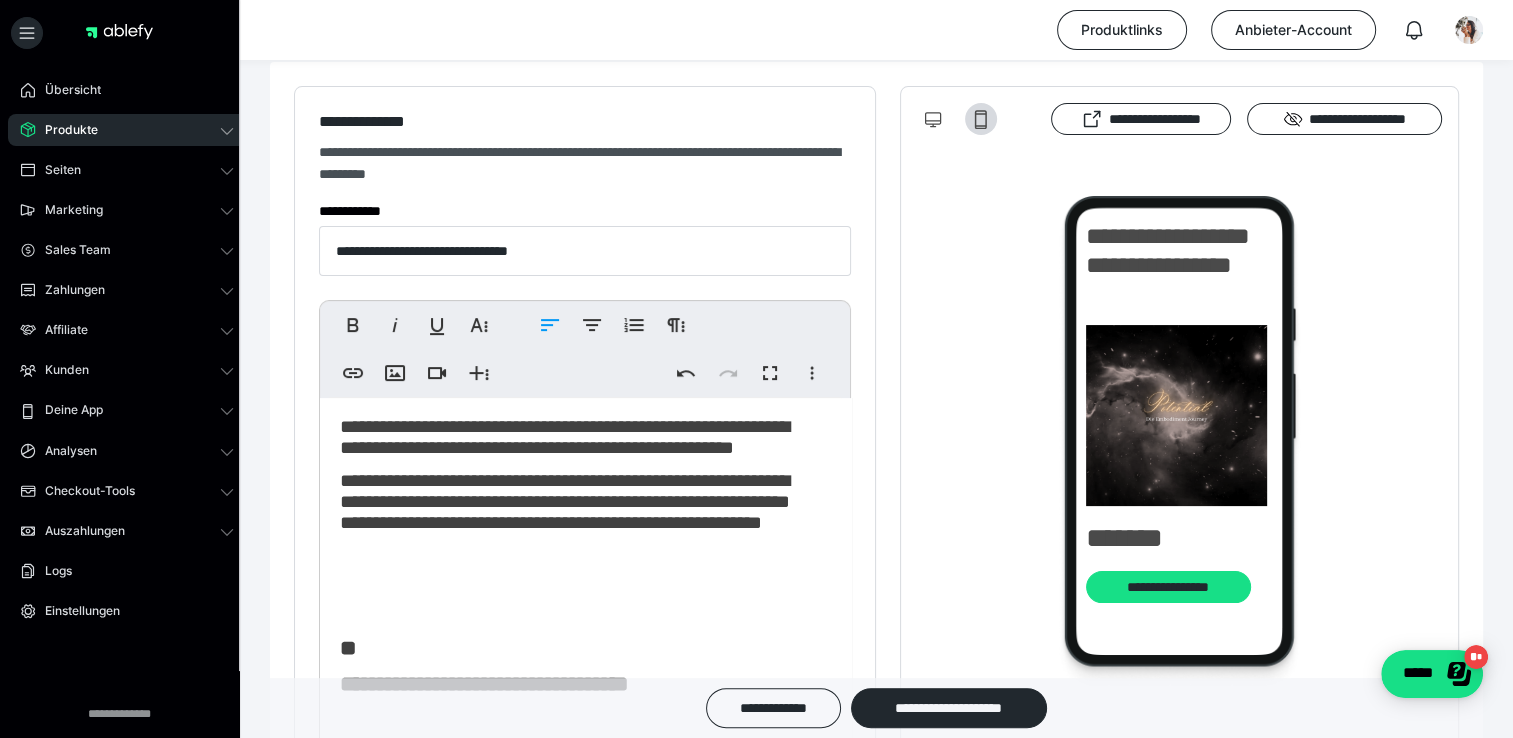 scroll, scrollTop: 376, scrollLeft: 0, axis: vertical 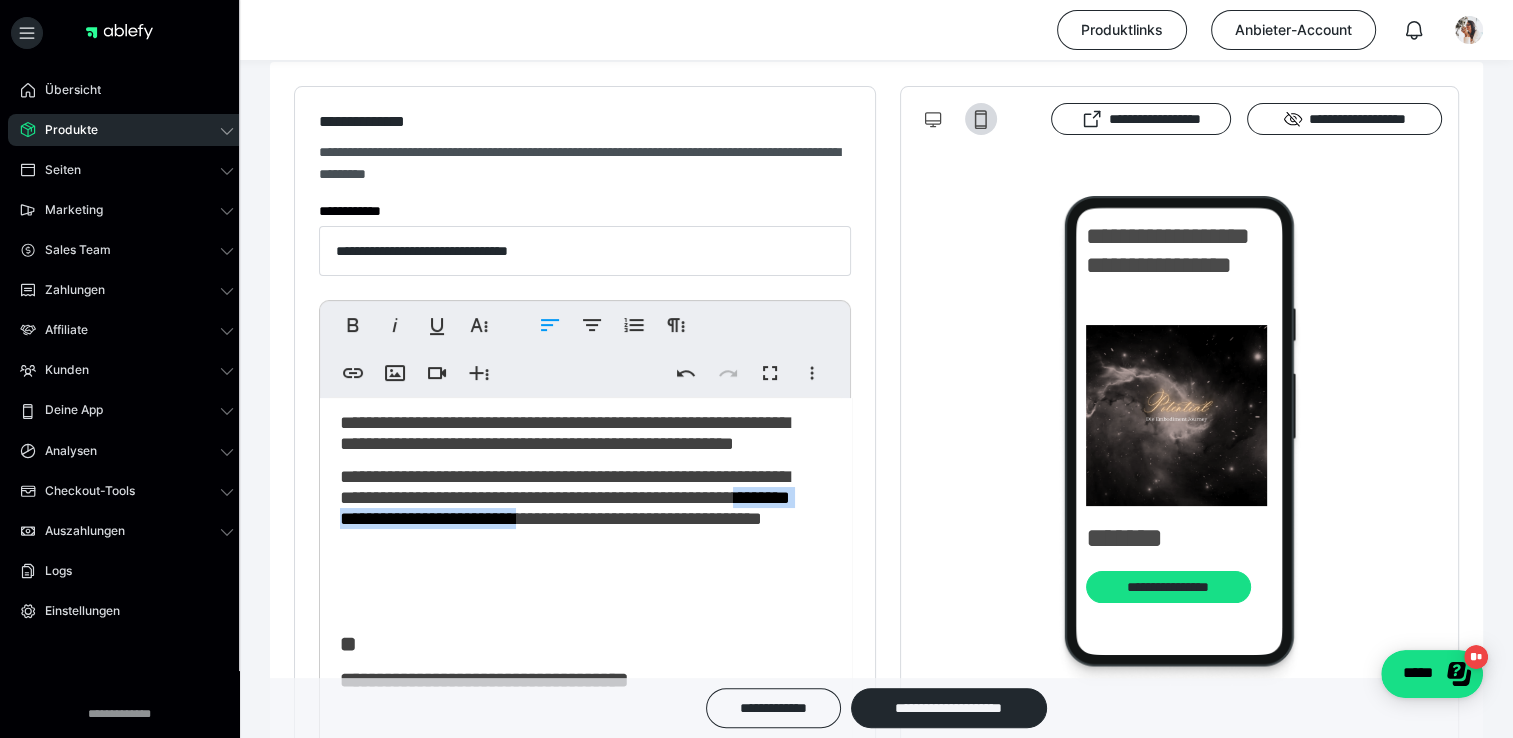 drag, startPoint x: 420, startPoint y: 547, endPoint x: 685, endPoint y: 550, distance: 265.01697 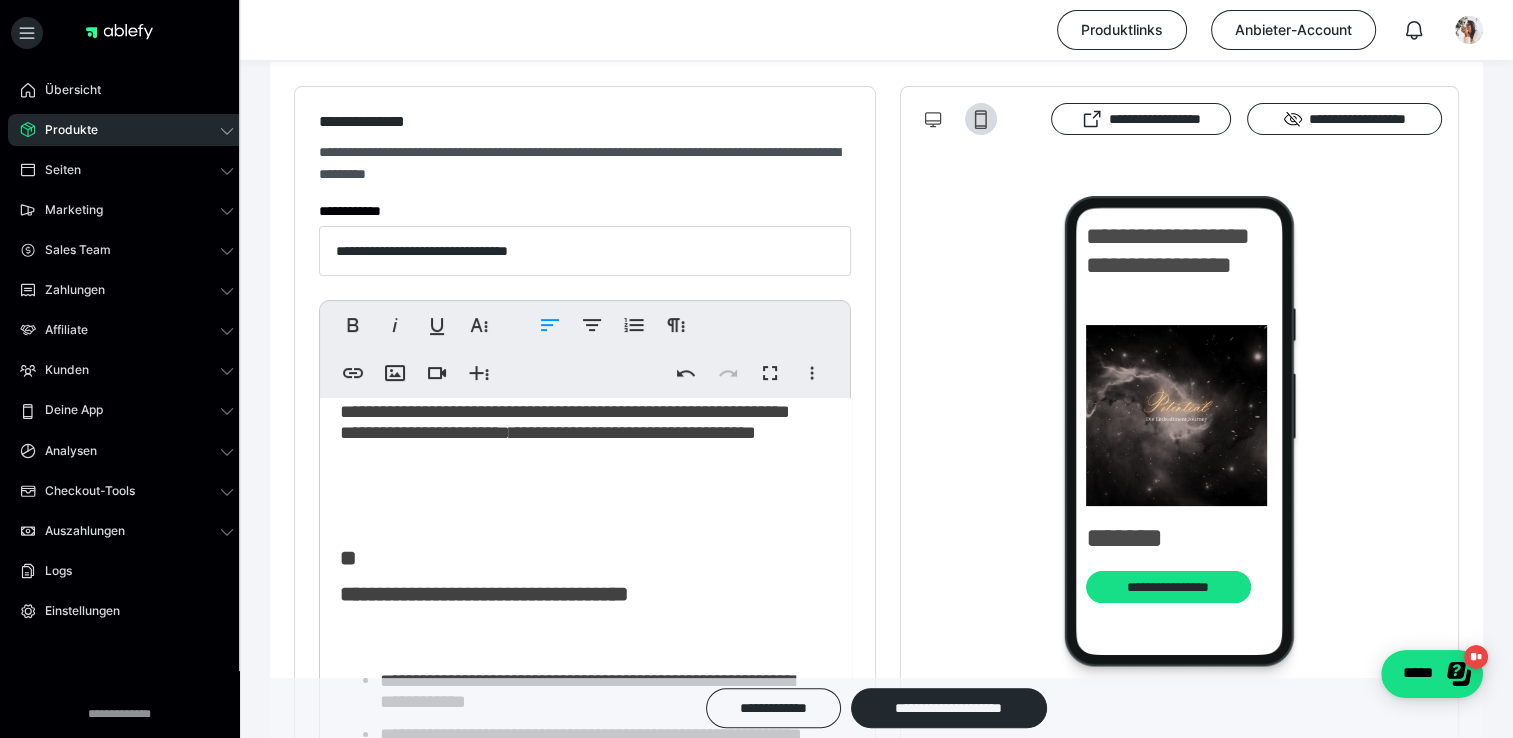 scroll, scrollTop: 474, scrollLeft: 0, axis: vertical 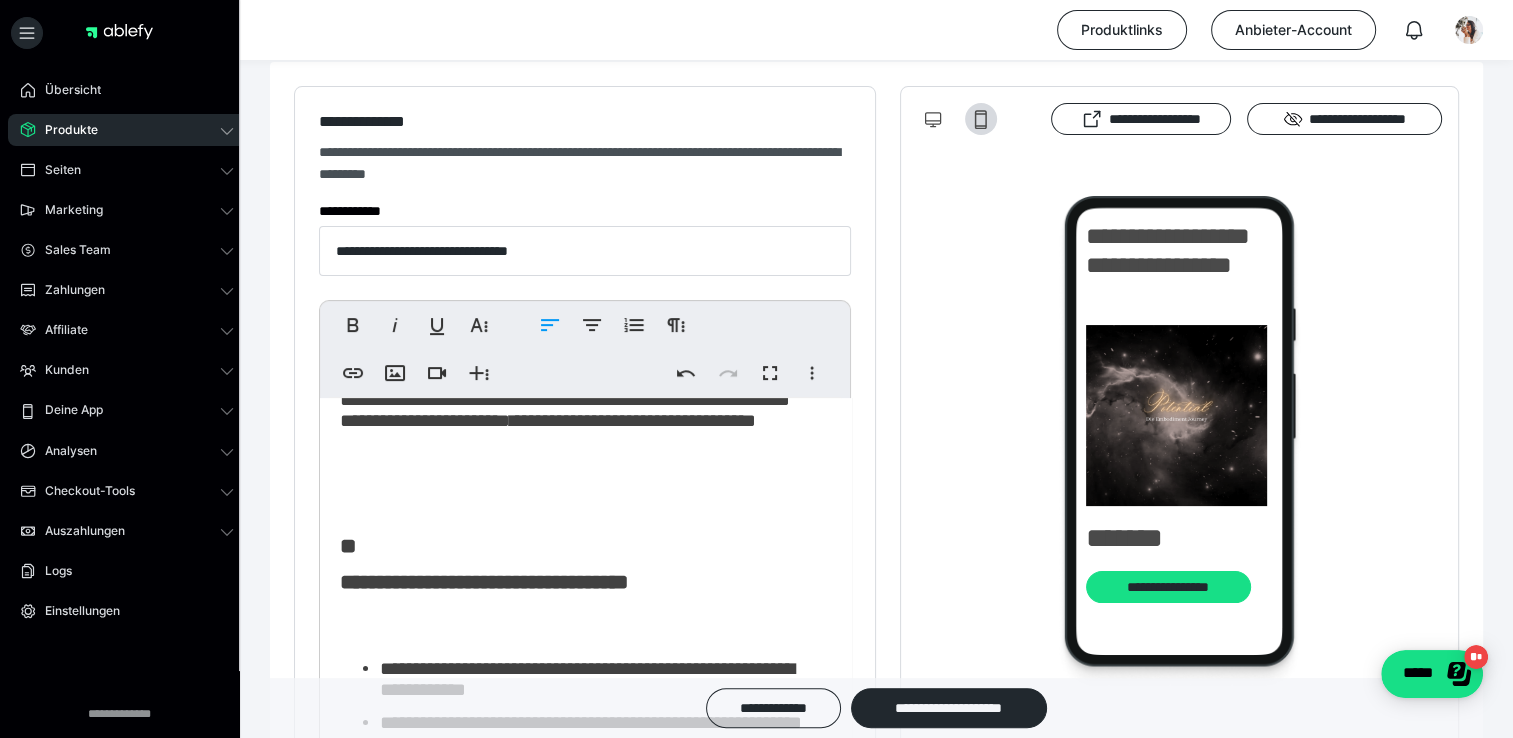 click at bounding box center (578, 516) 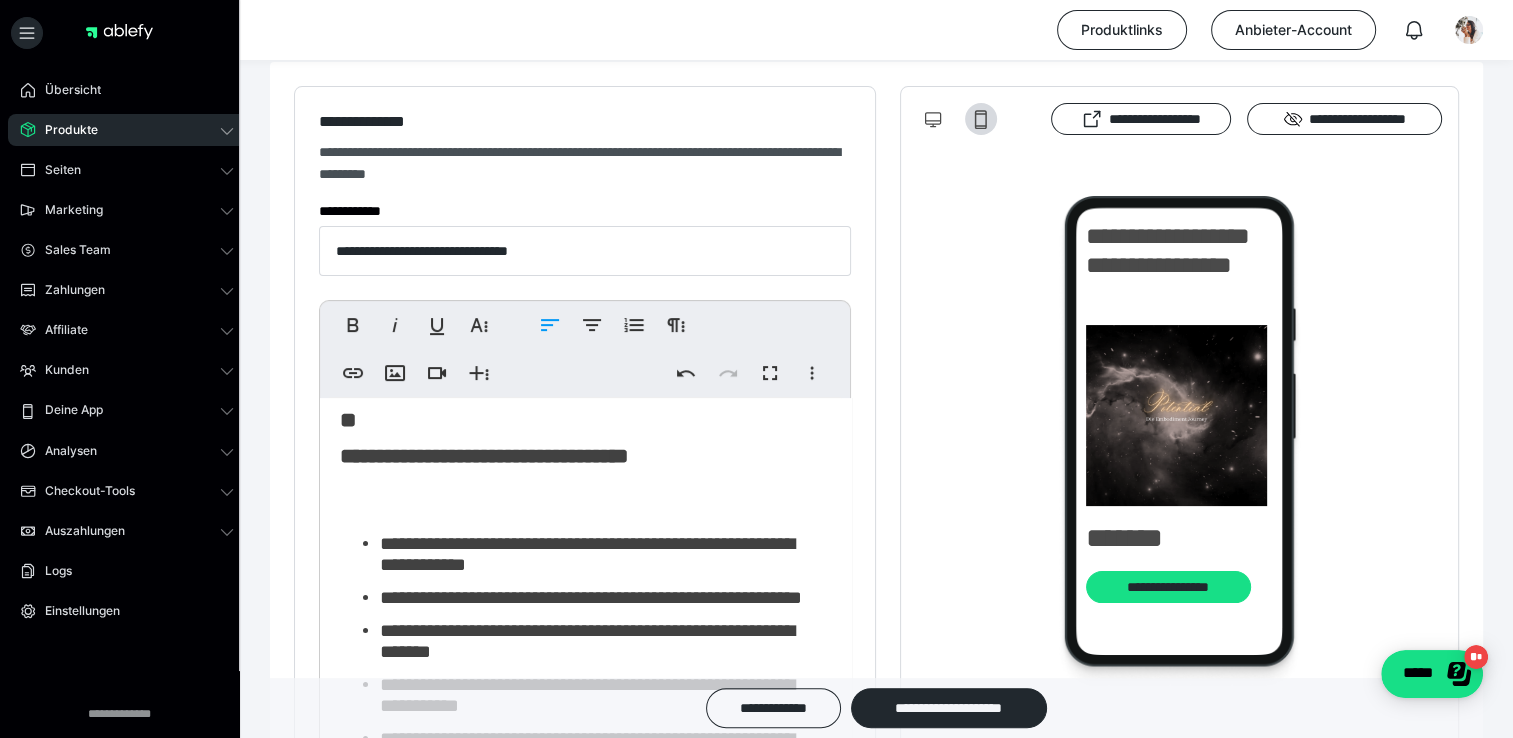 scroll, scrollTop: 536, scrollLeft: 0, axis: vertical 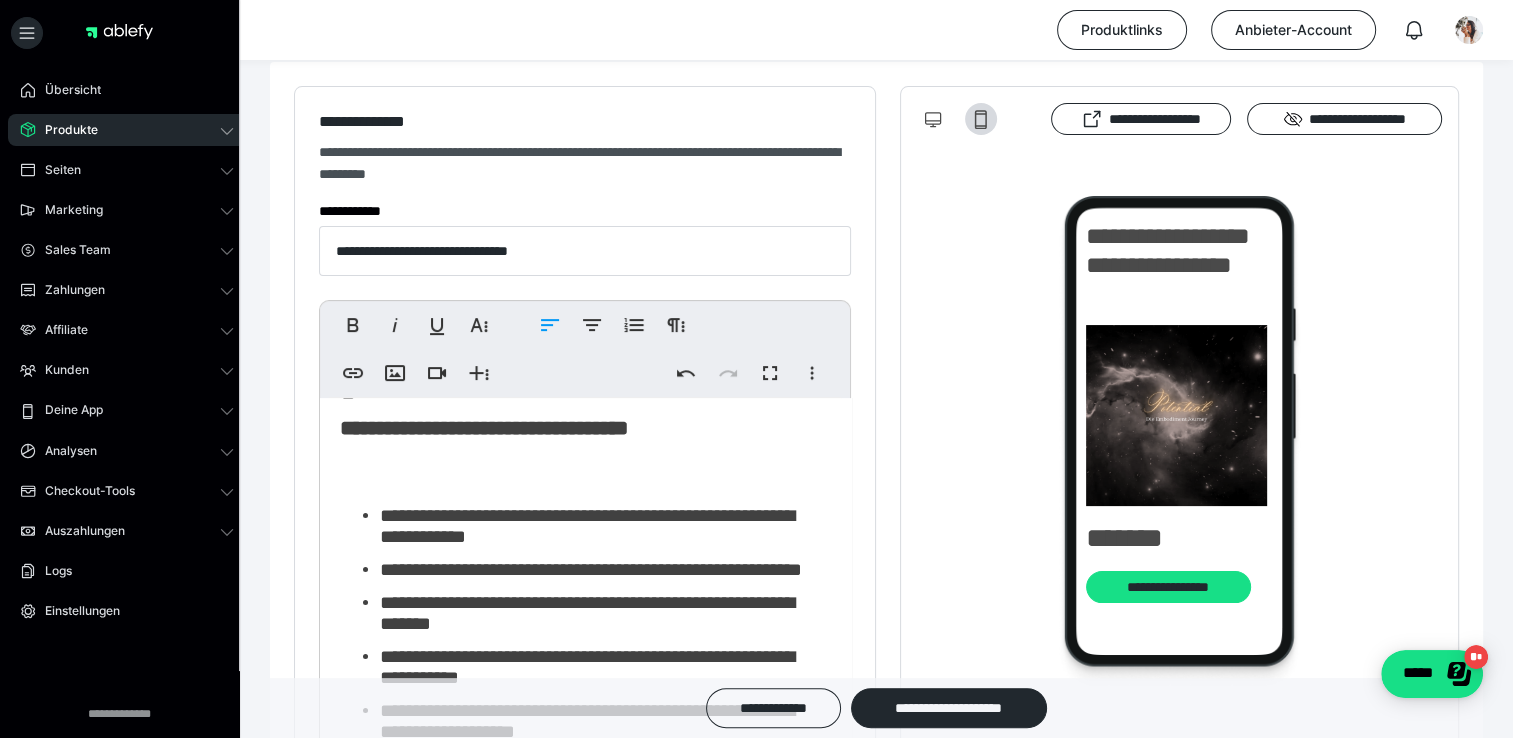 click at bounding box center [578, 486] 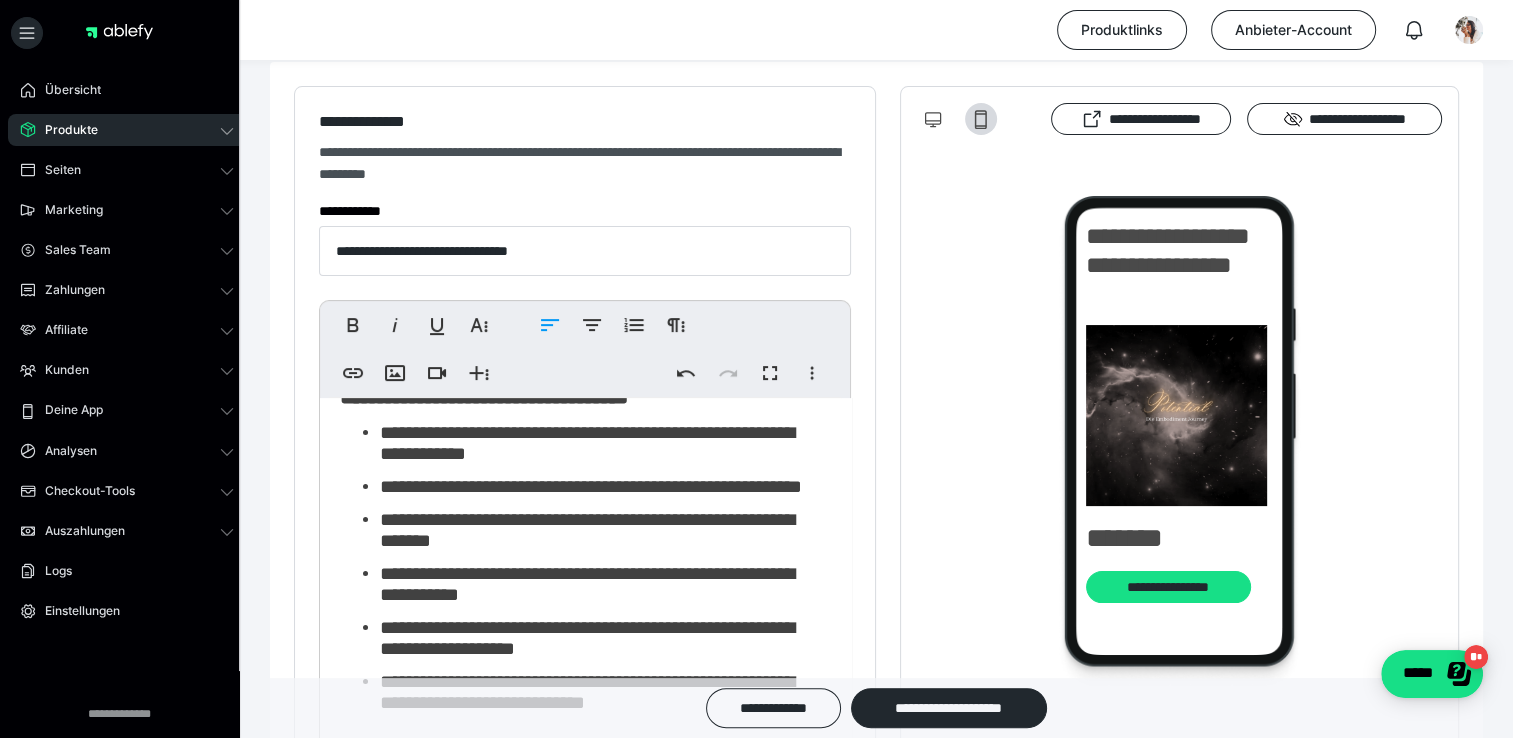 scroll, scrollTop: 568, scrollLeft: 0, axis: vertical 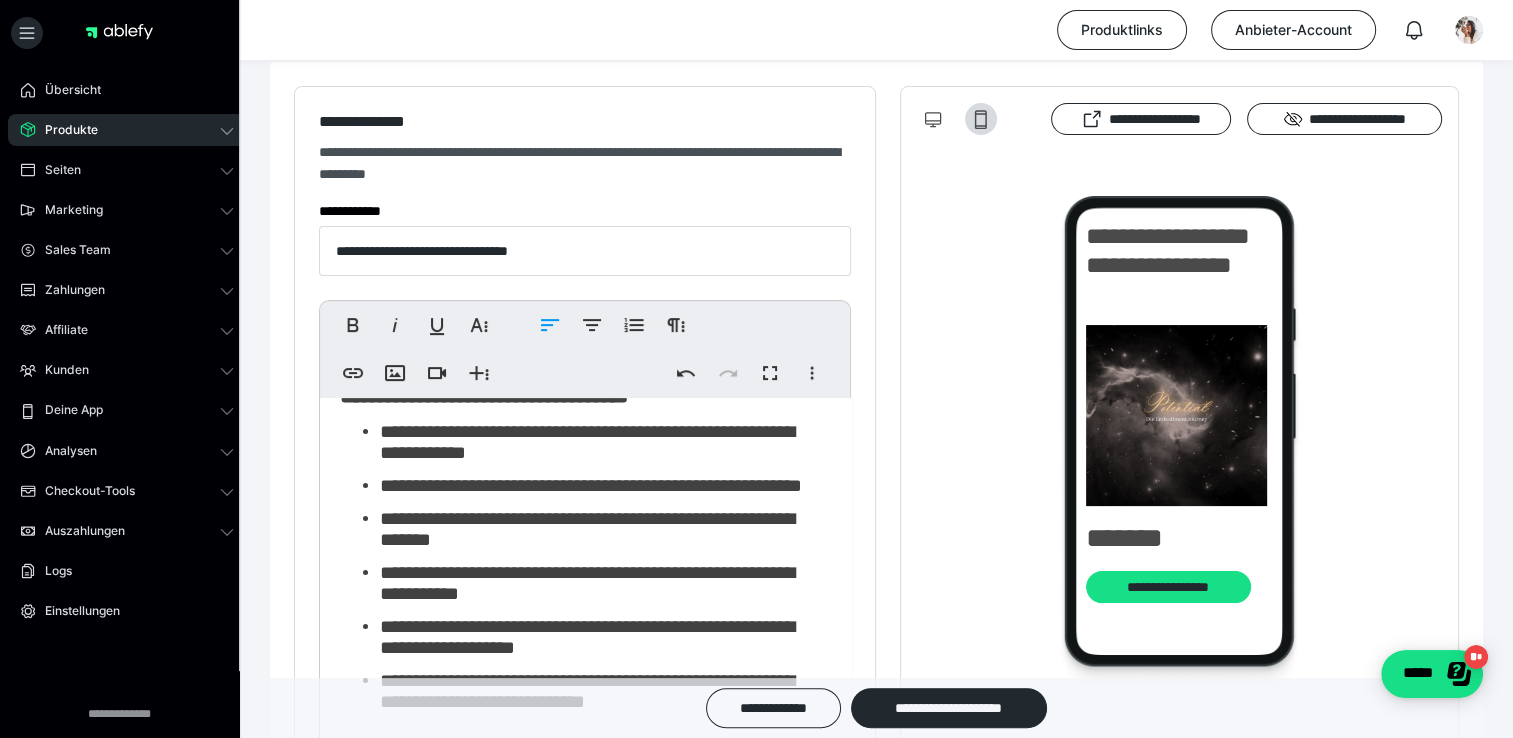 click on "**********" at bounding box center (598, 442) 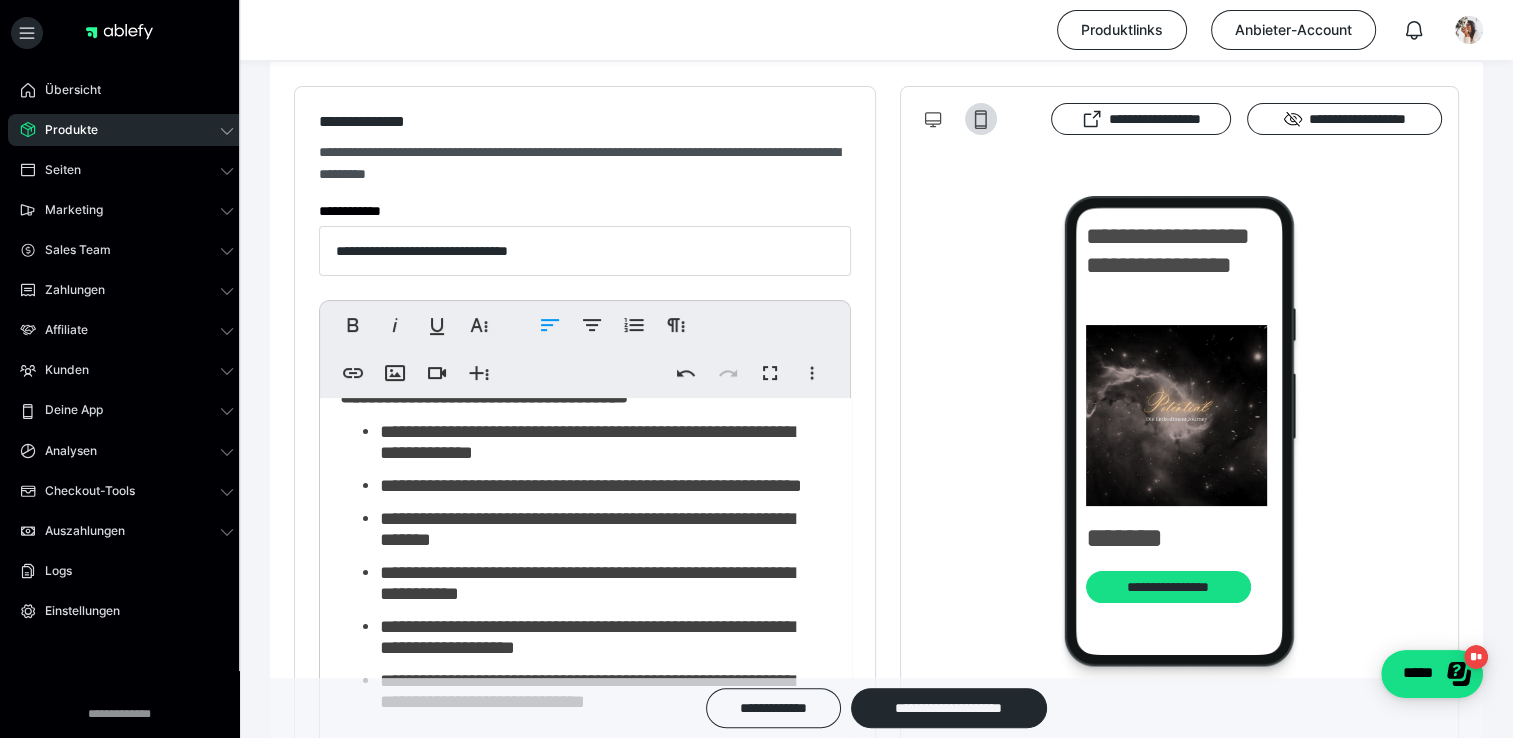 click on "**********" at bounding box center [598, 485] 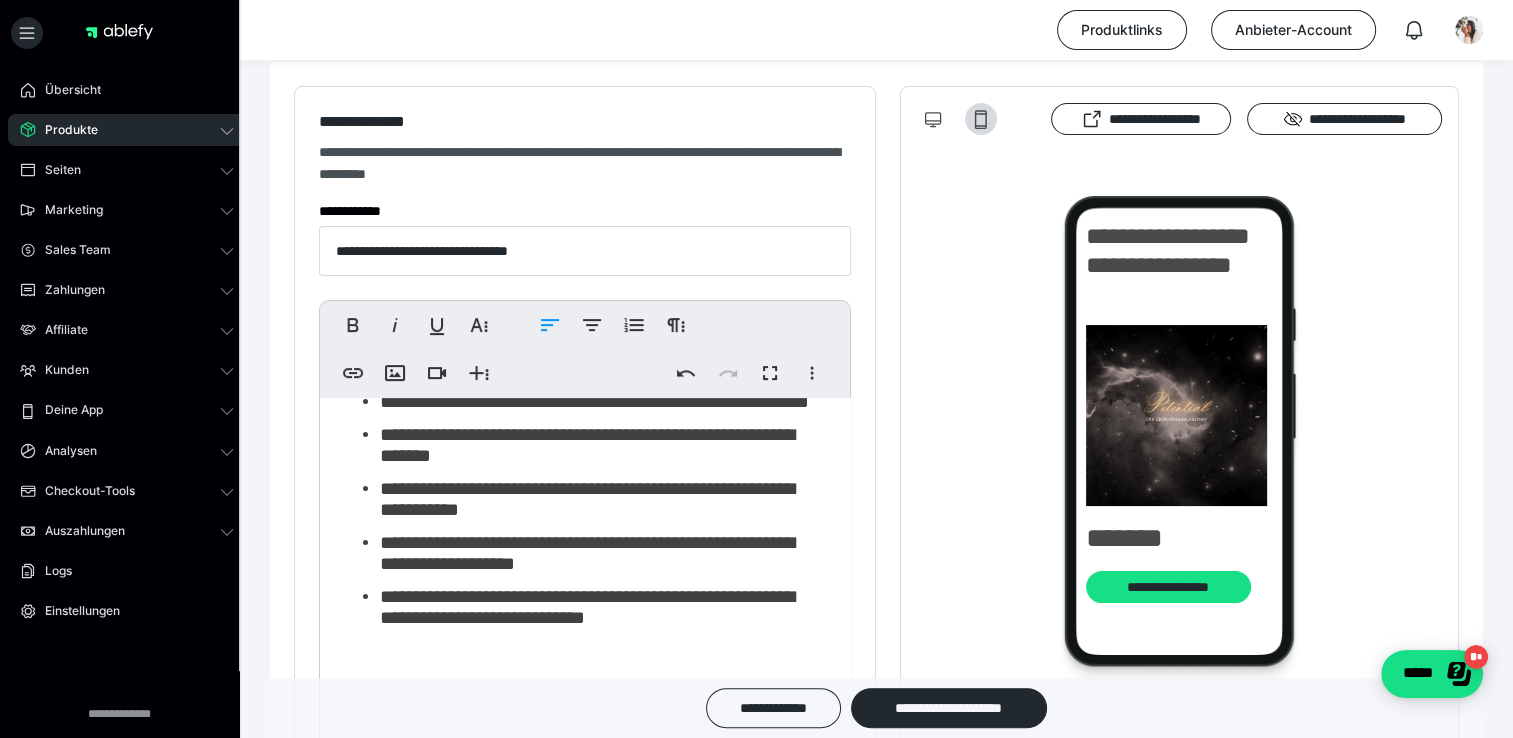 scroll, scrollTop: 654, scrollLeft: 0, axis: vertical 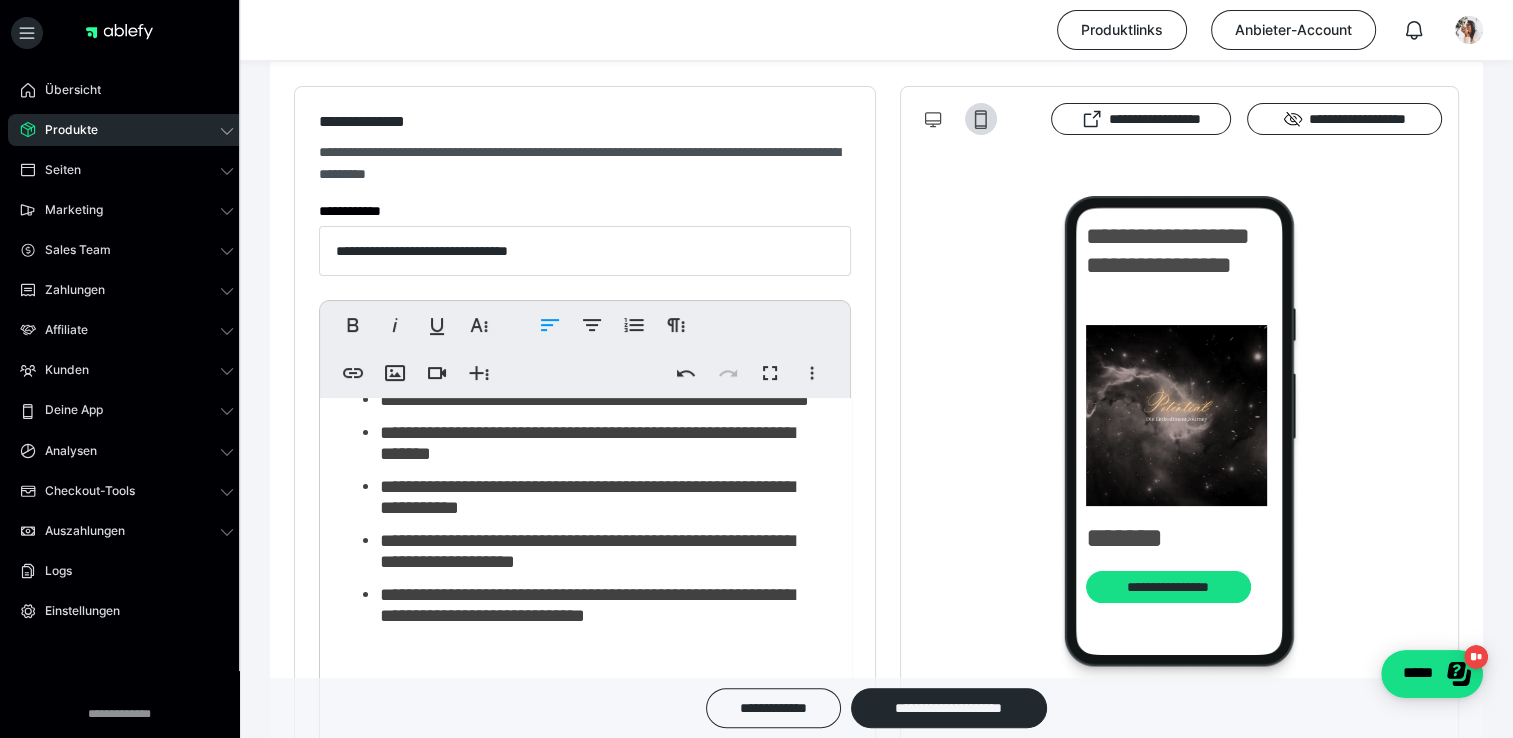 click on "**********" at bounding box center (598, 443) 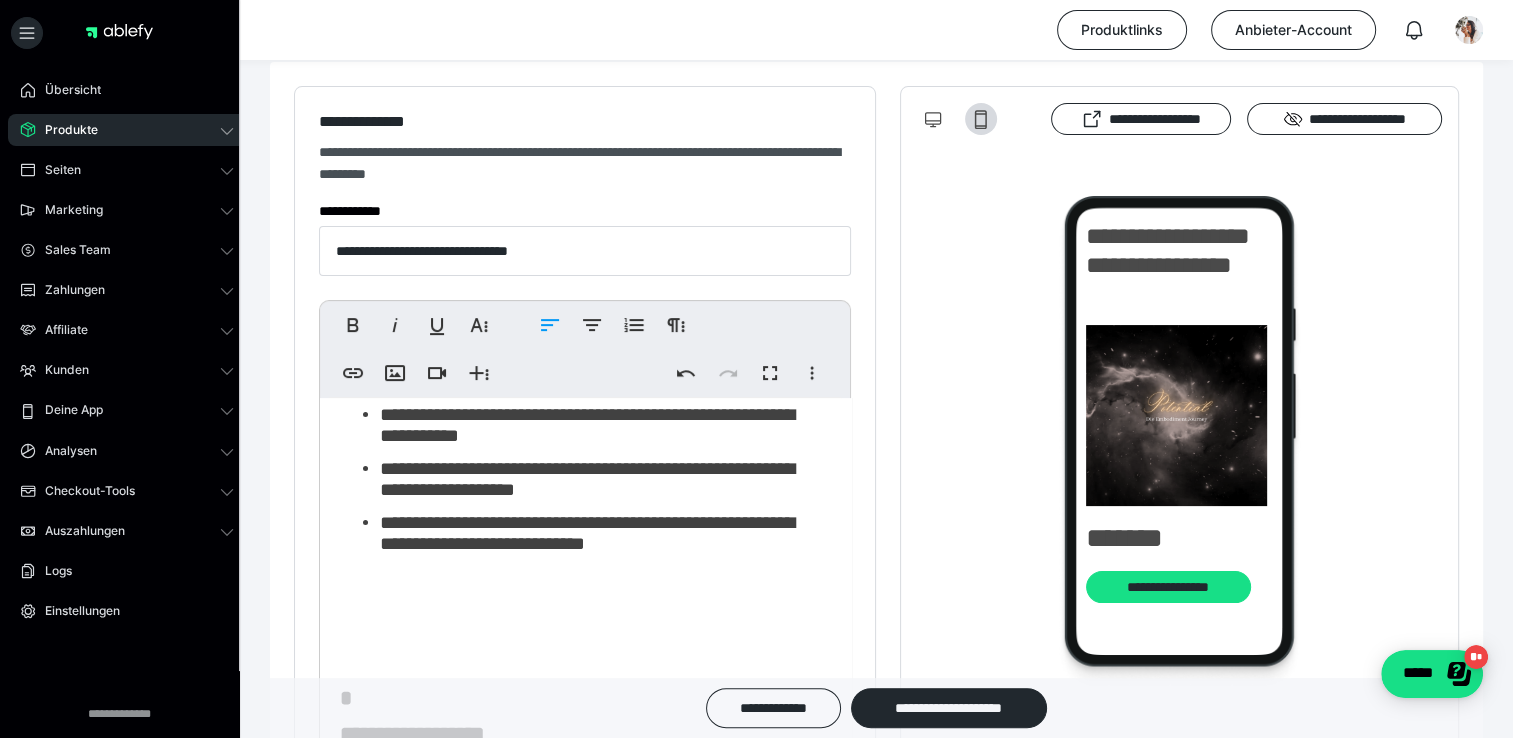 scroll, scrollTop: 727, scrollLeft: 0, axis: vertical 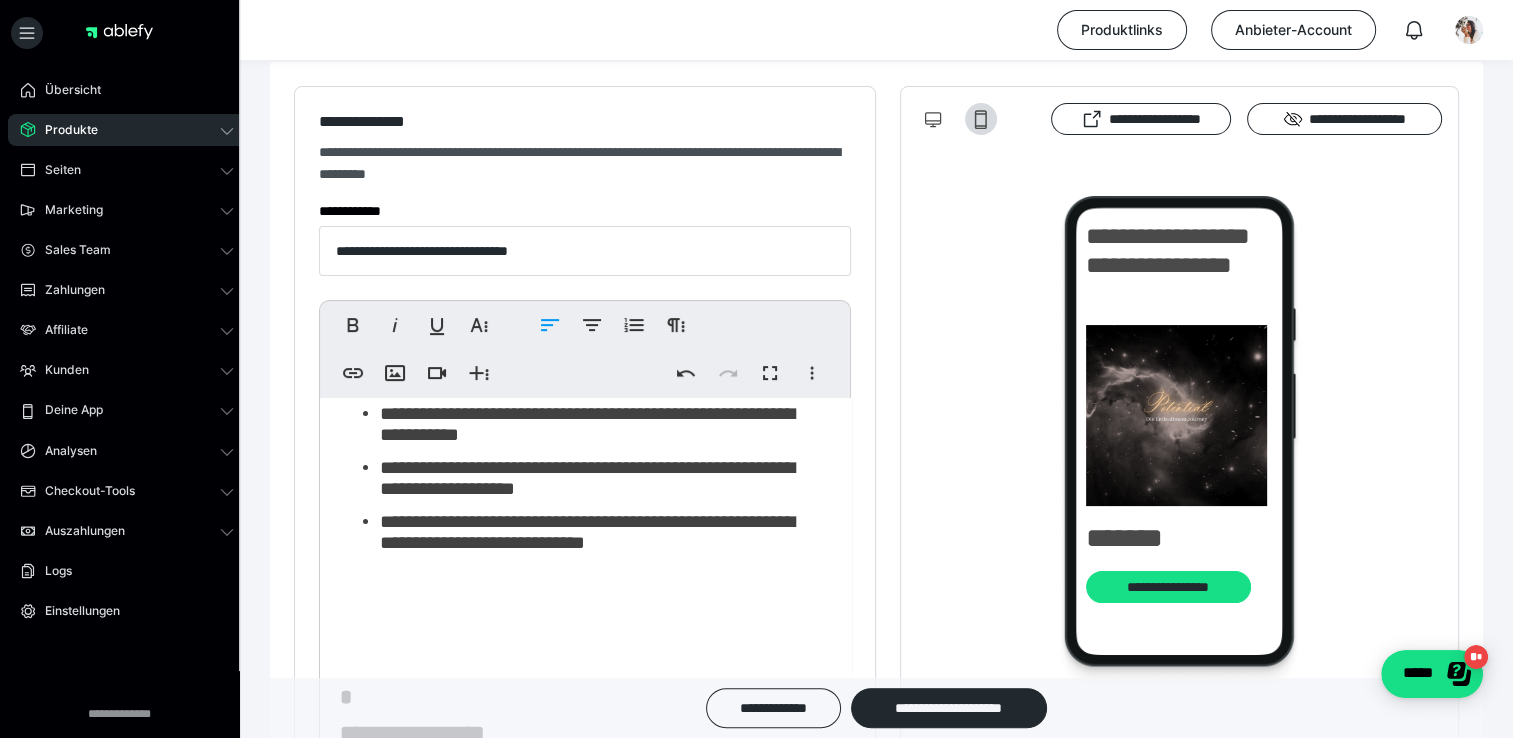 click on "**********" at bounding box center [598, 424] 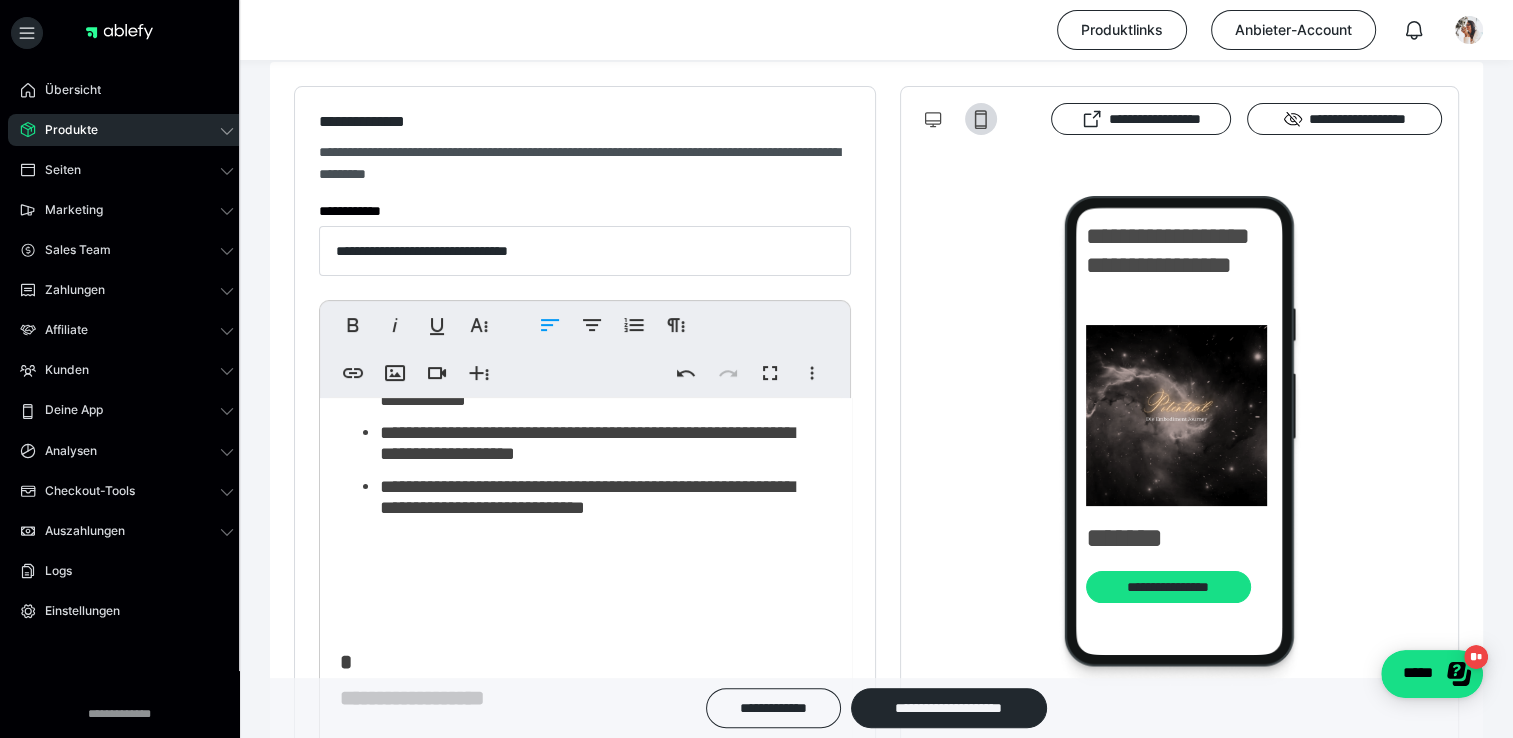 scroll, scrollTop: 767, scrollLeft: 0, axis: vertical 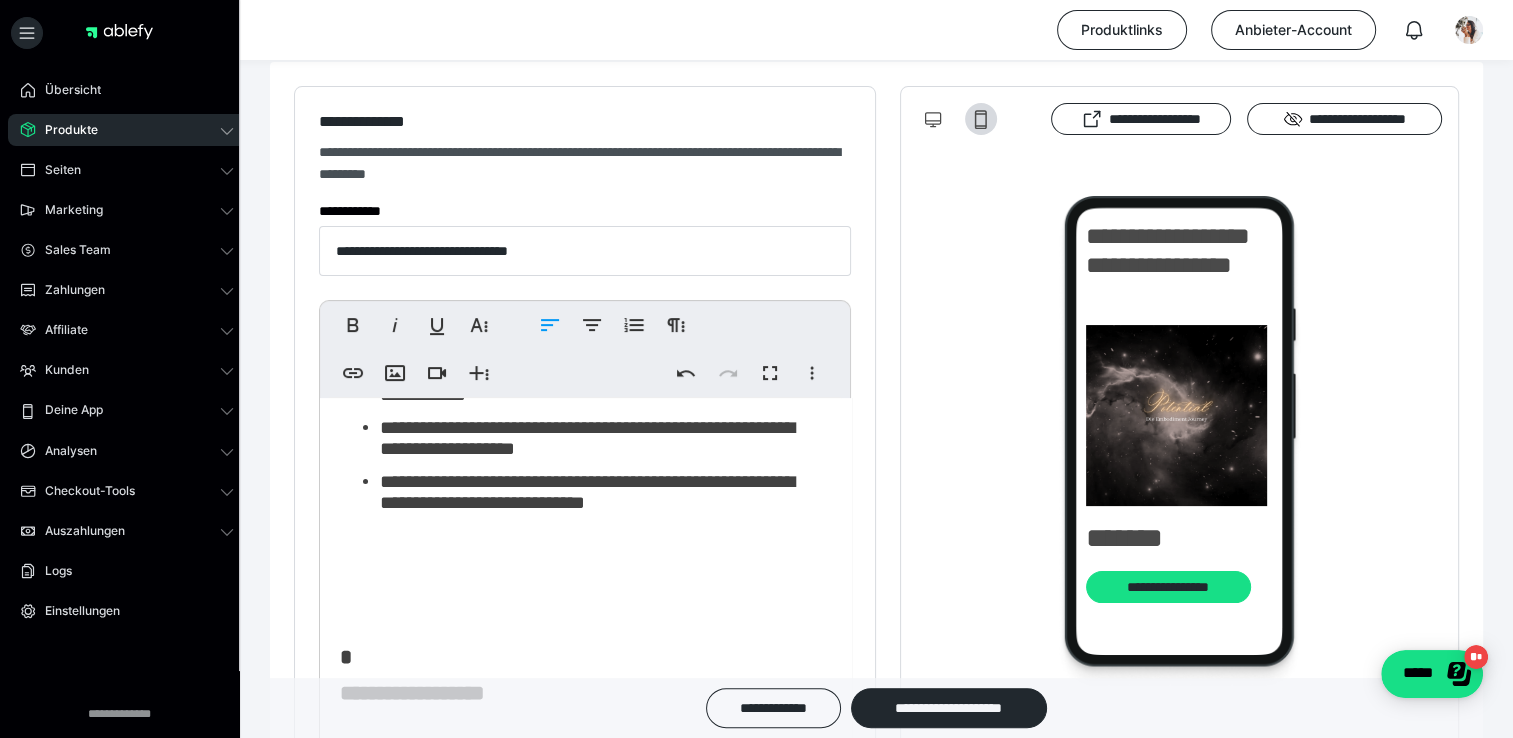 click on "**********" at bounding box center [578, 367] 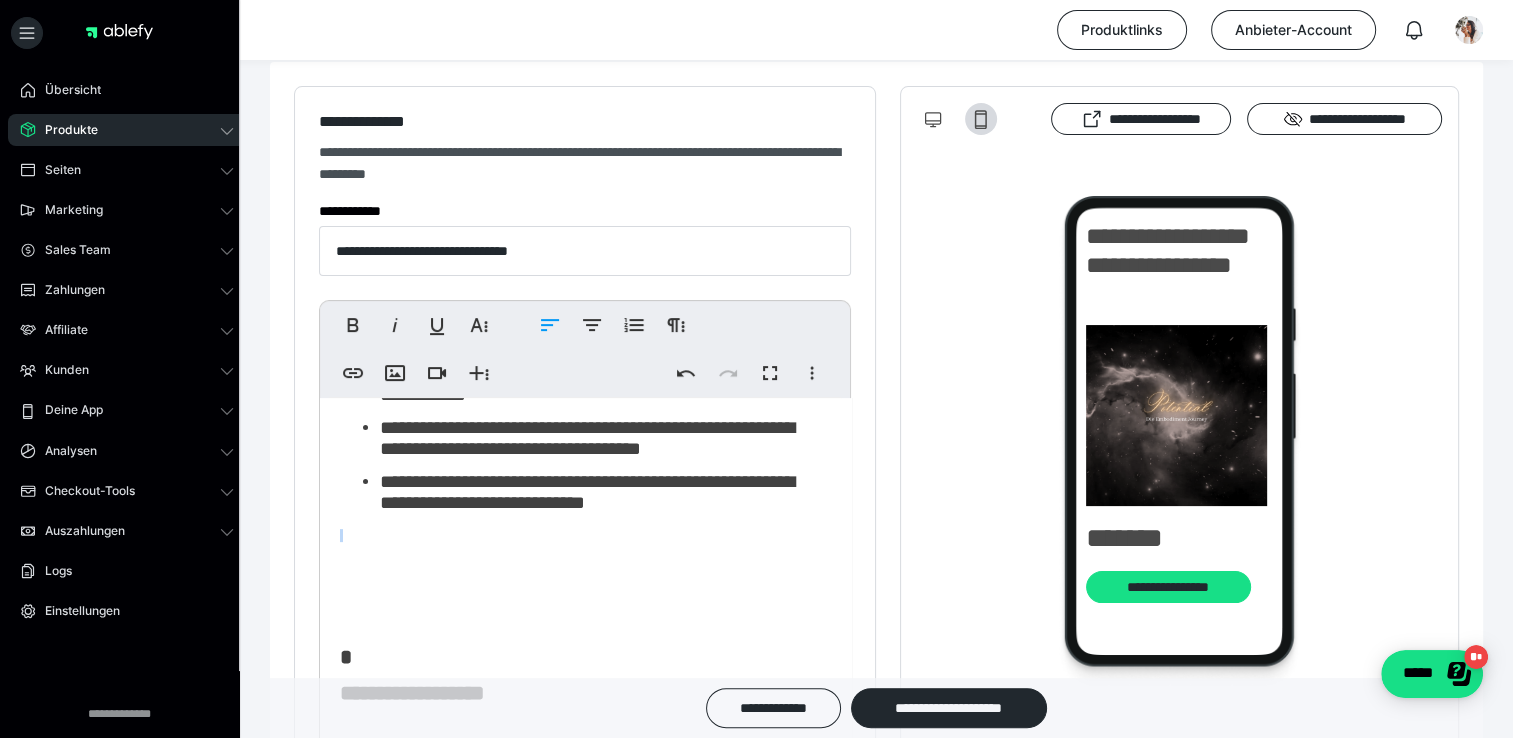 drag, startPoint x: 620, startPoint y: 599, endPoint x: 501, endPoint y: 602, distance: 119.03781 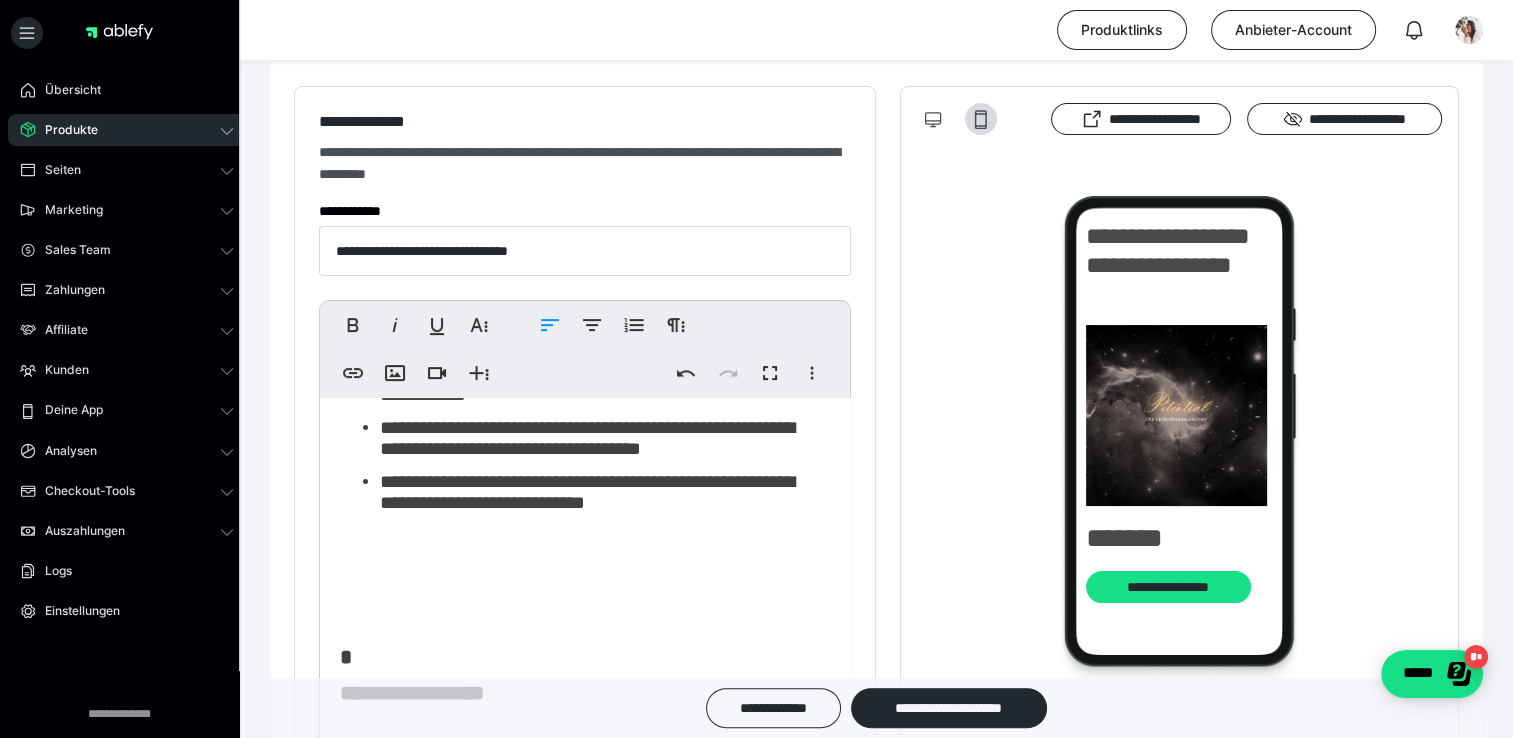 drag, startPoint x: 624, startPoint y: 593, endPoint x: 558, endPoint y: 584, distance: 66.61081 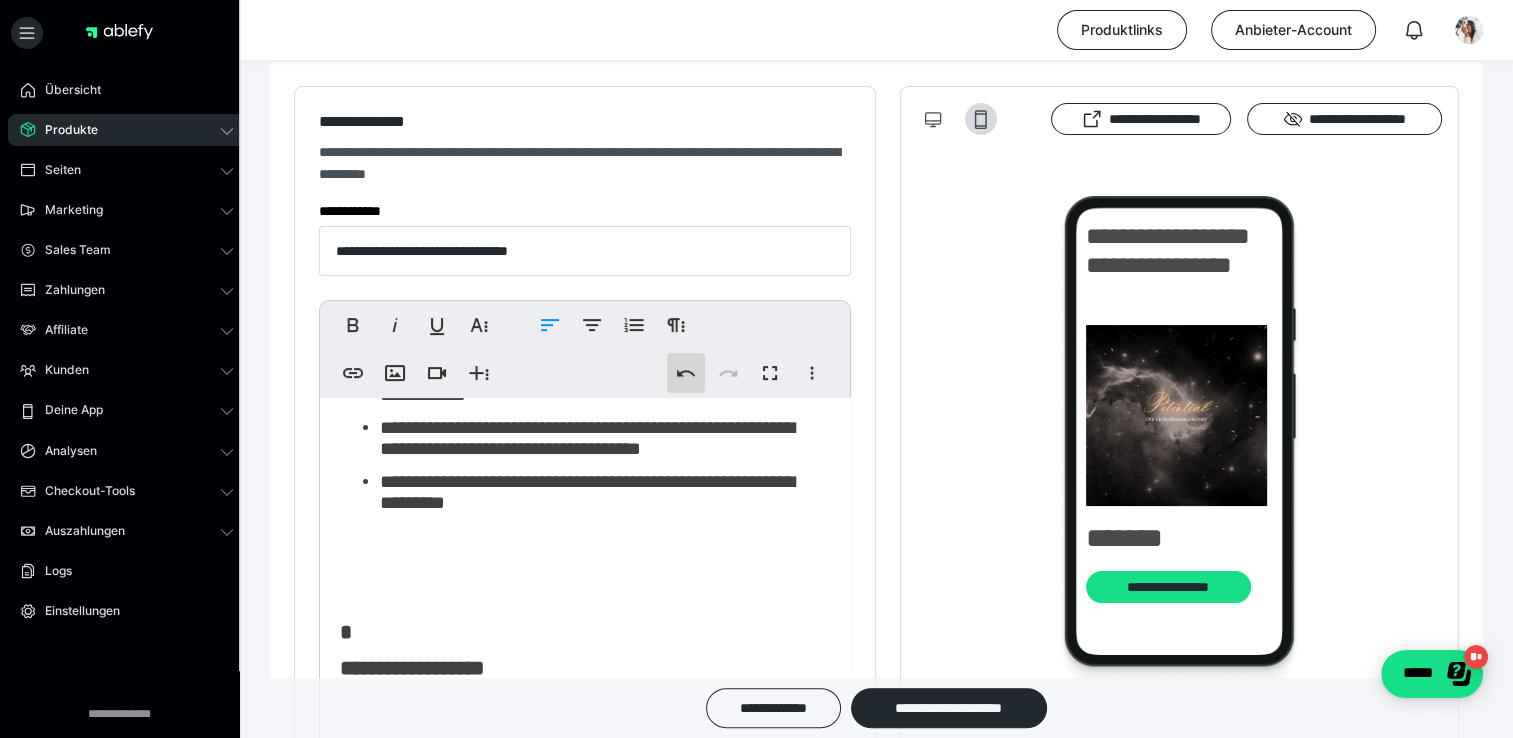 click 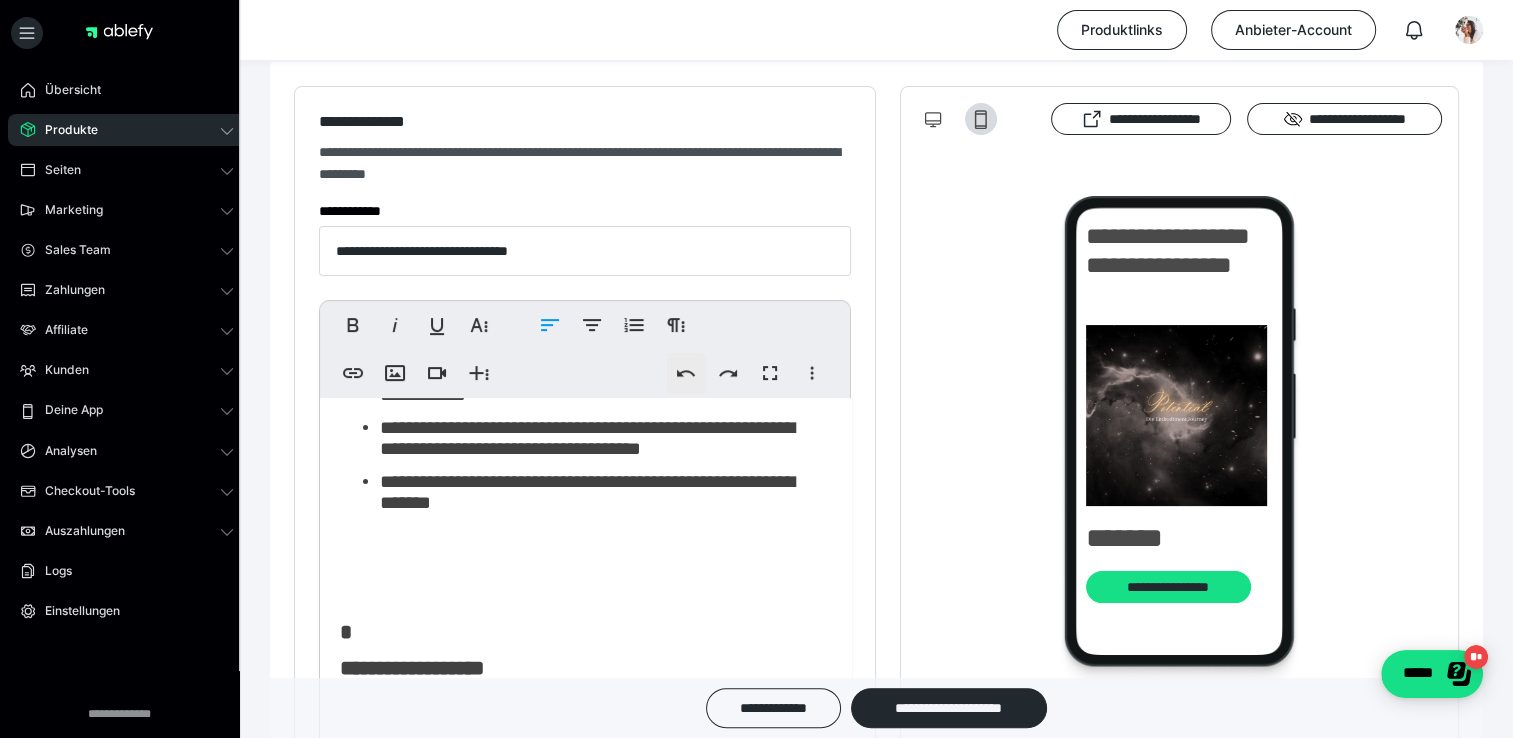 click 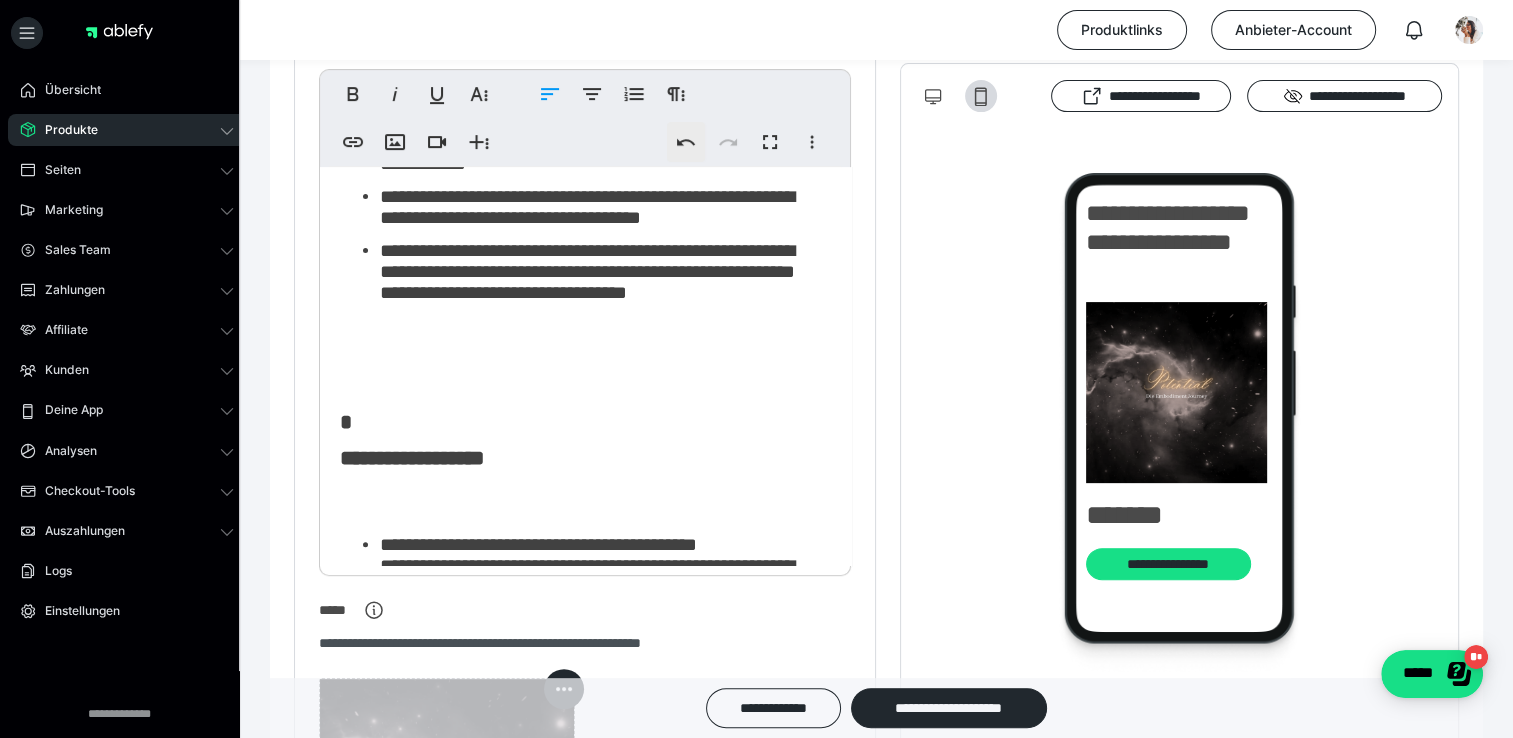 scroll, scrollTop: 527, scrollLeft: 0, axis: vertical 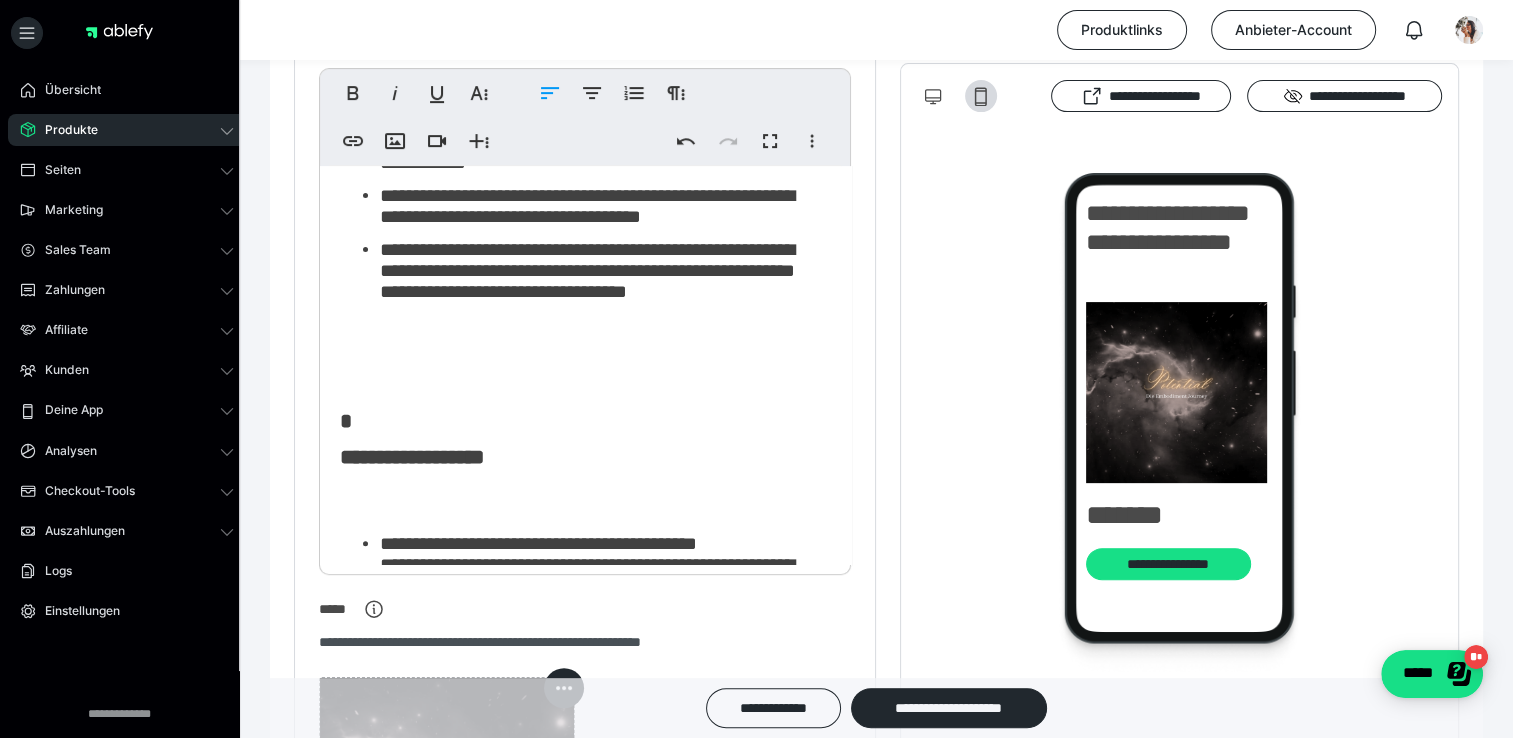 click at bounding box center [578, 351] 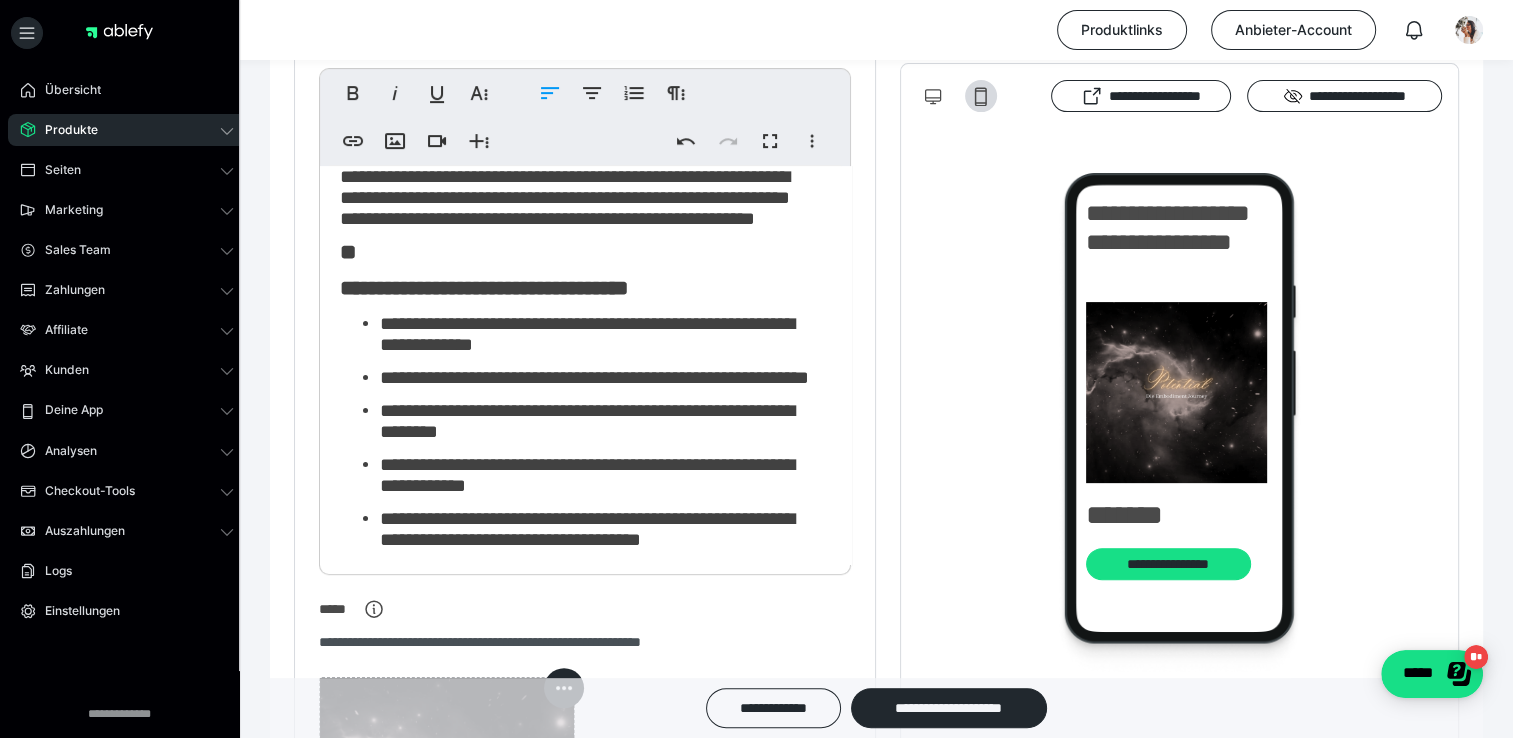 scroll, scrollTop: 452, scrollLeft: 0, axis: vertical 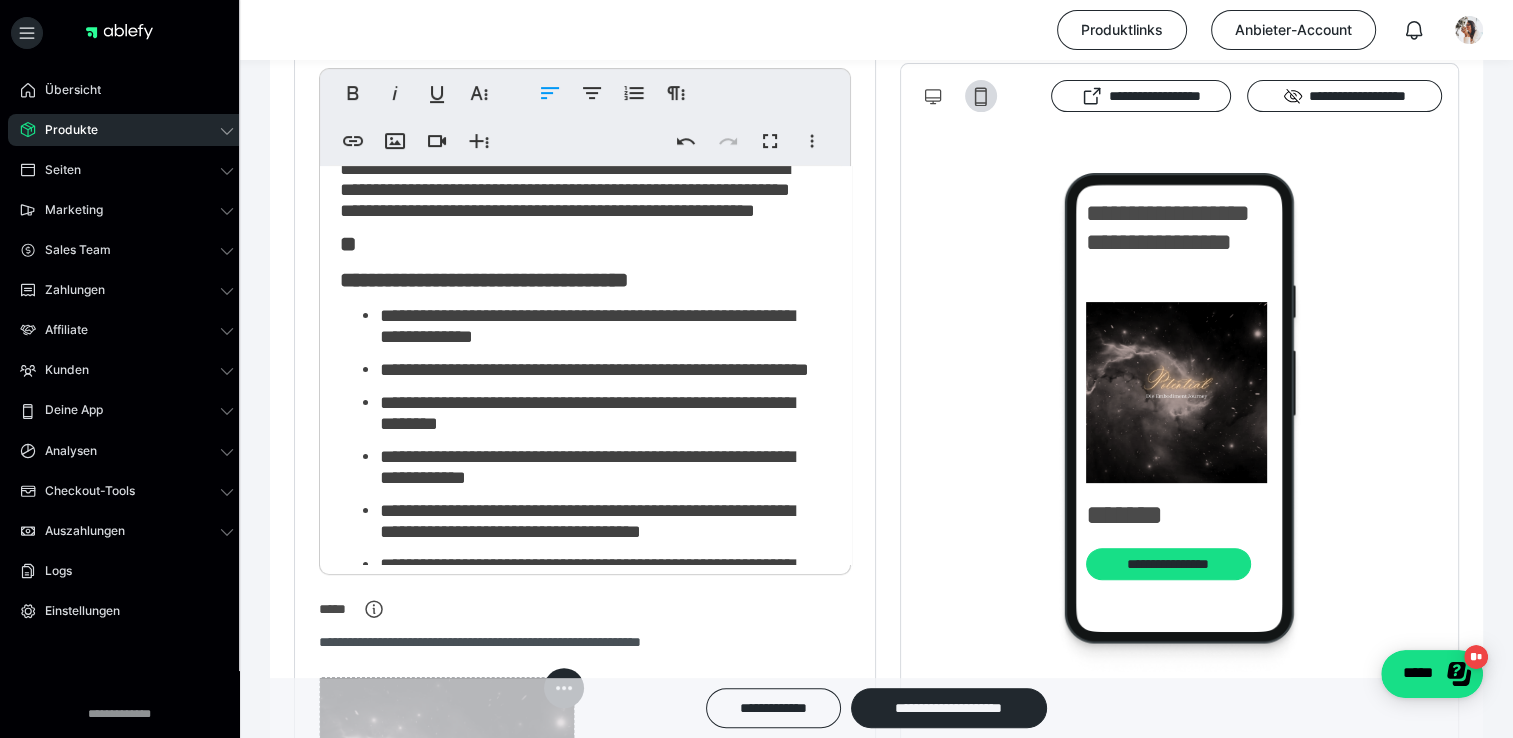click on "**********" at bounding box center (578, 1093) 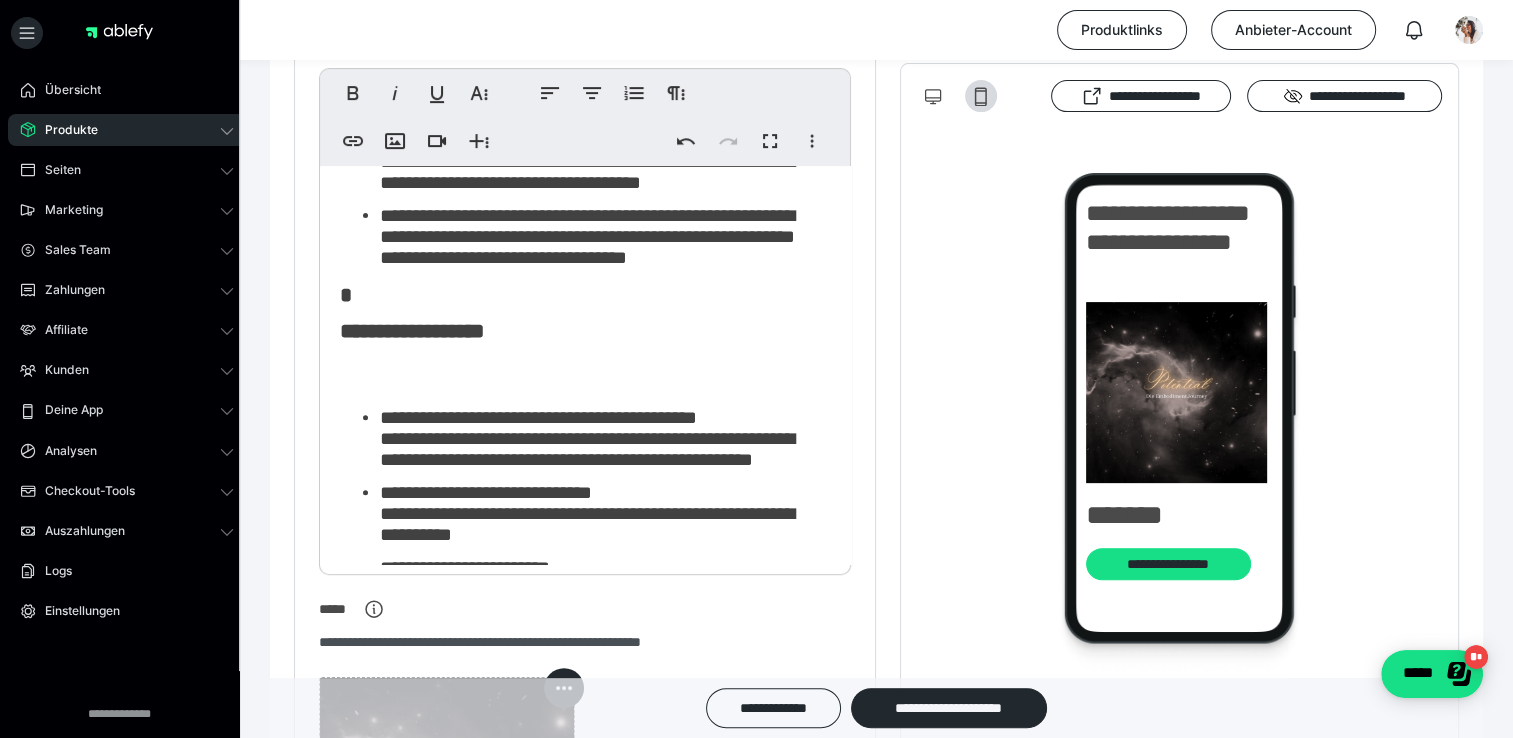 scroll, scrollTop: 836, scrollLeft: 0, axis: vertical 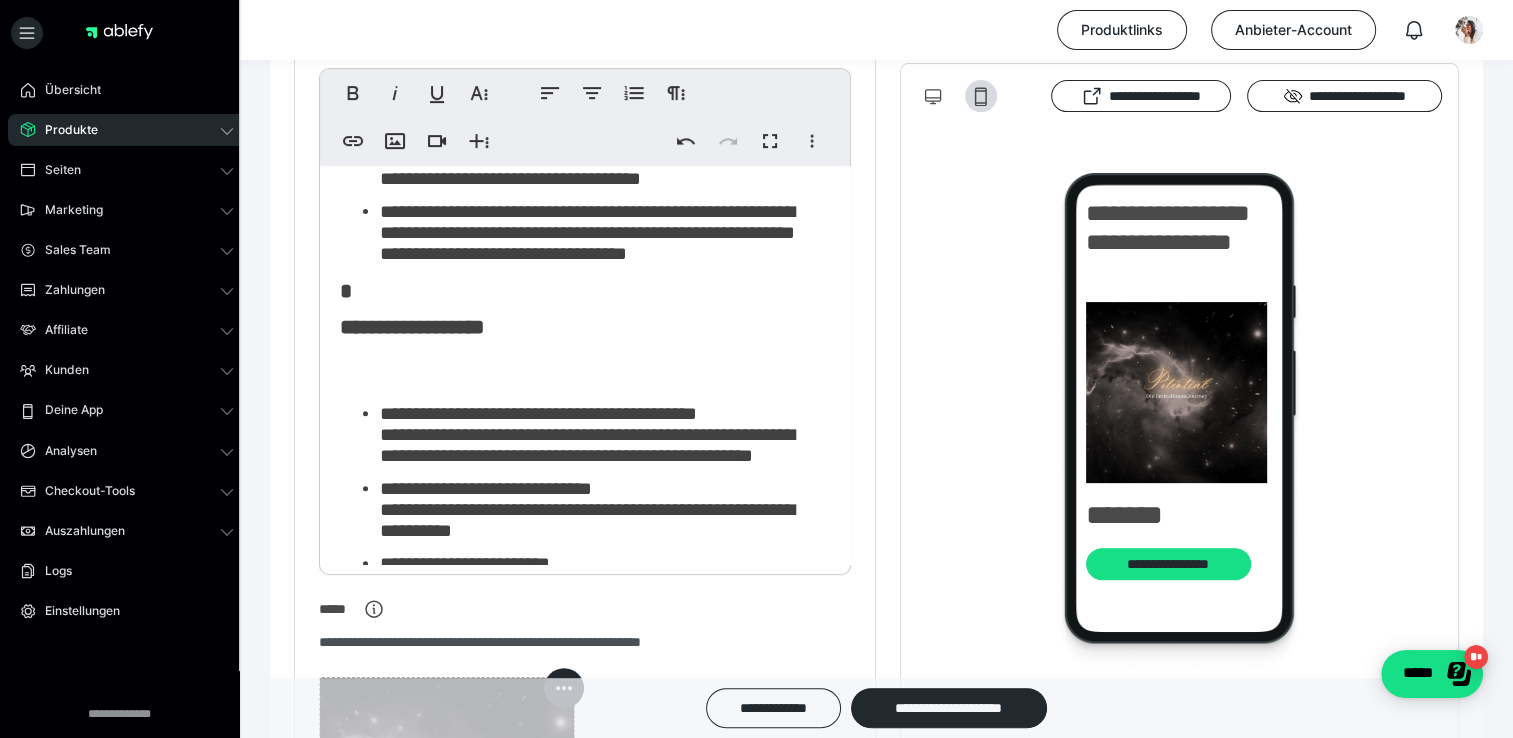 click on "**********" at bounding box center [598, 232] 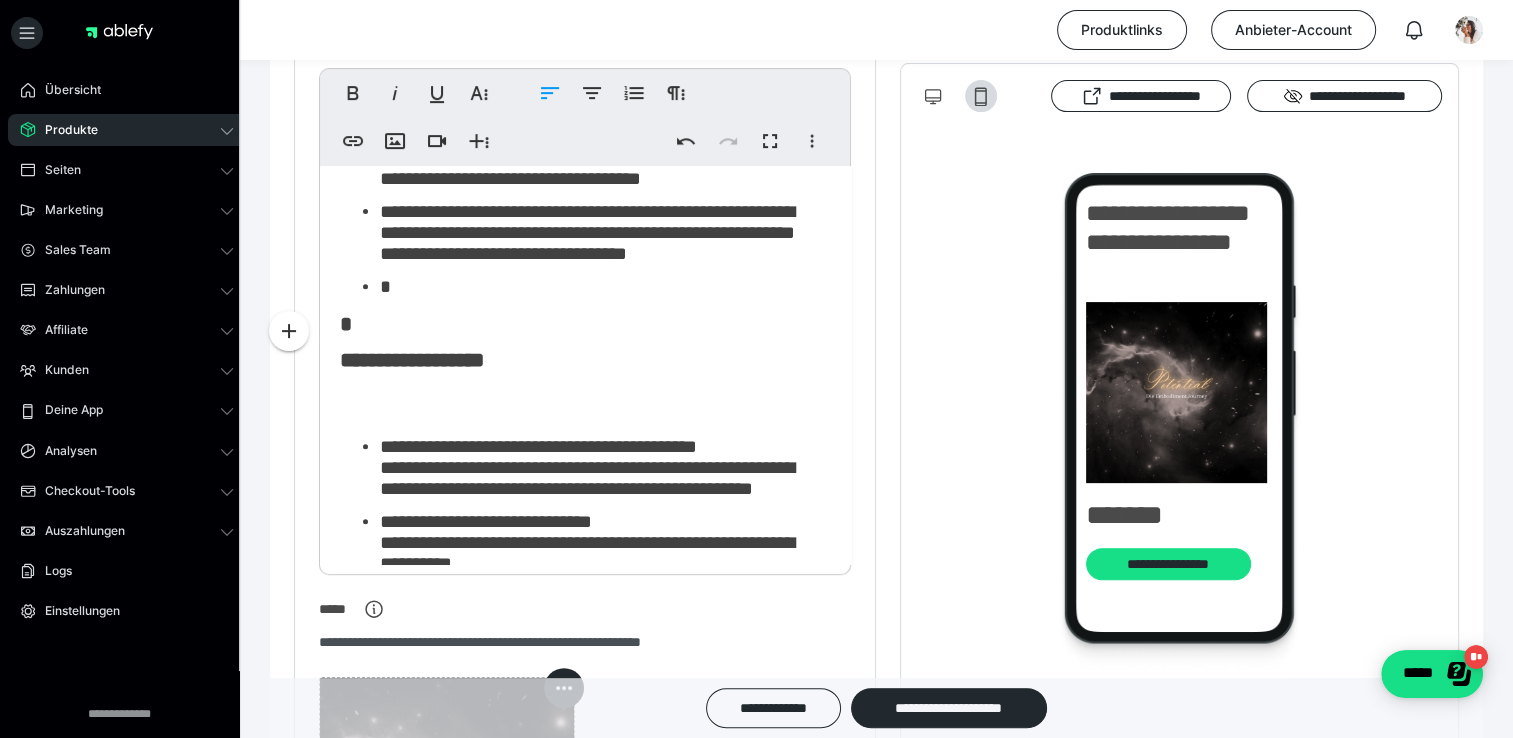 scroll, scrollTop: 882, scrollLeft: 0, axis: vertical 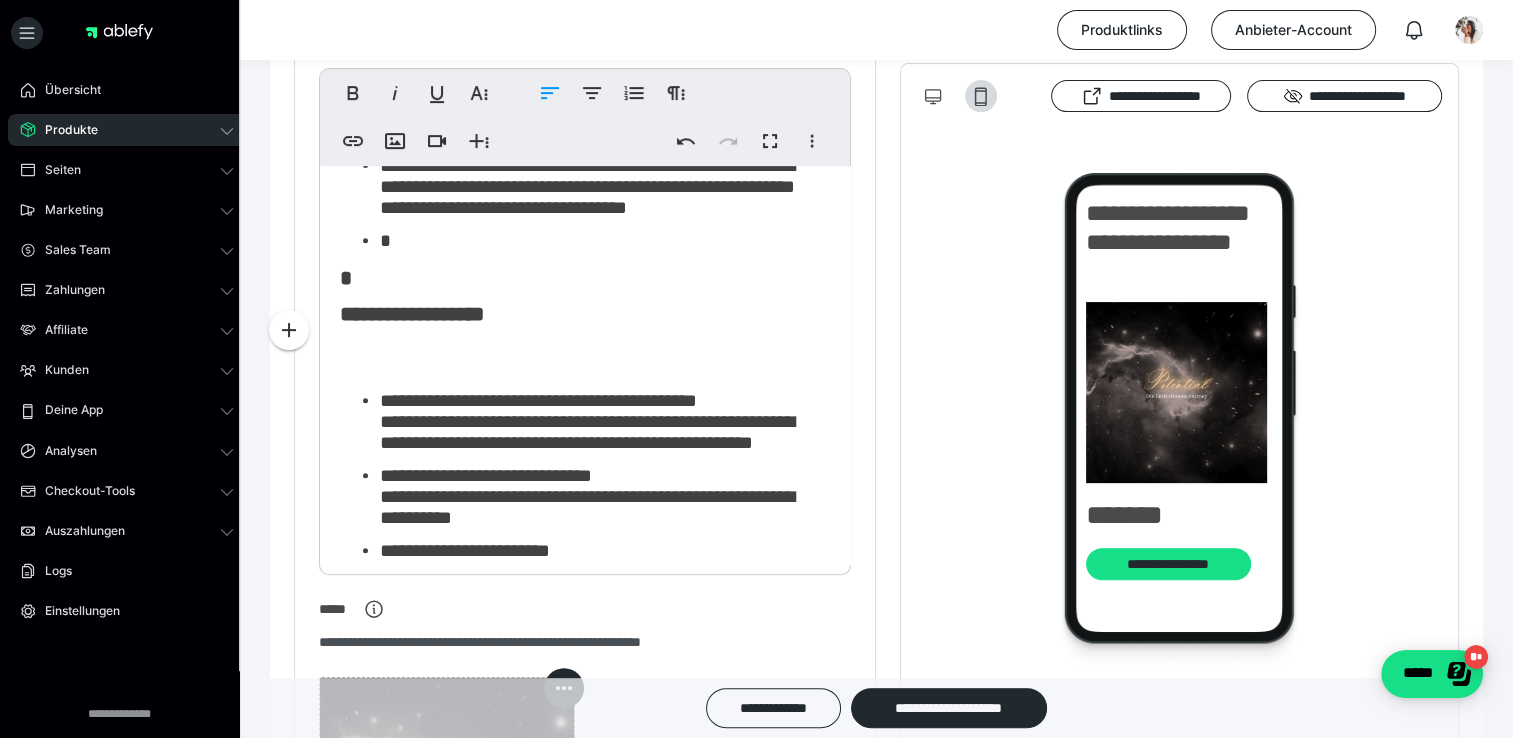 click at bounding box center (578, 346) 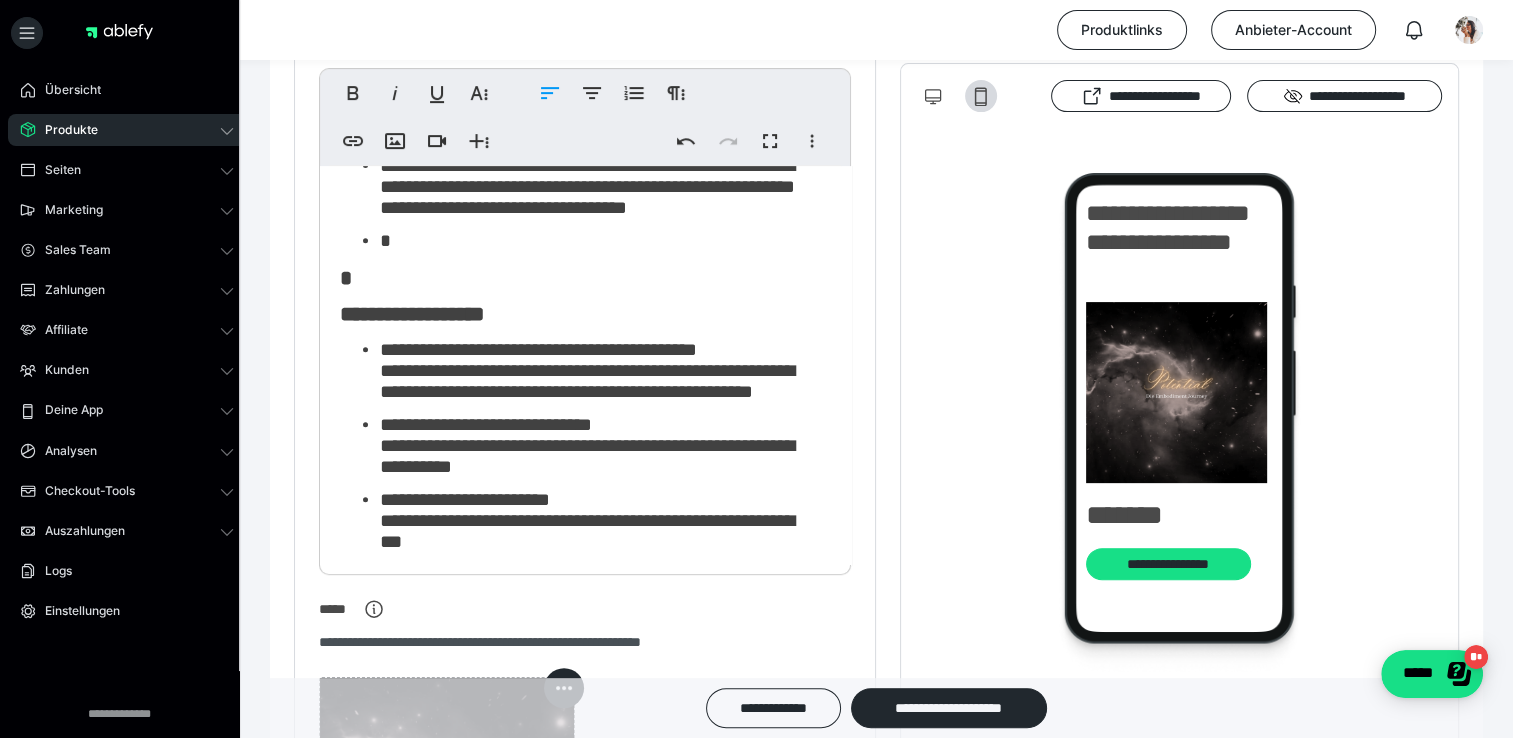 click on "**********" at bounding box center [587, 381] 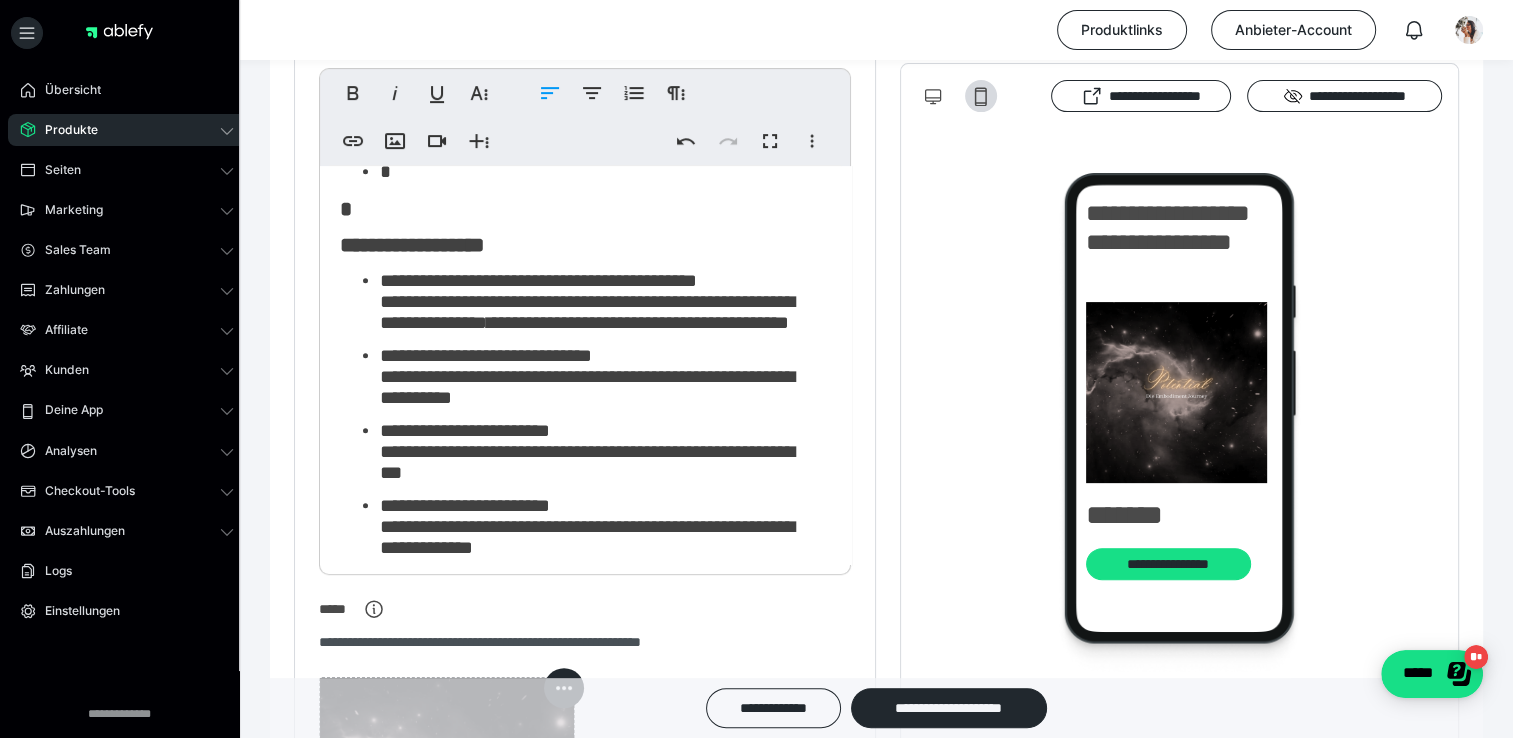 scroll, scrollTop: 955, scrollLeft: 0, axis: vertical 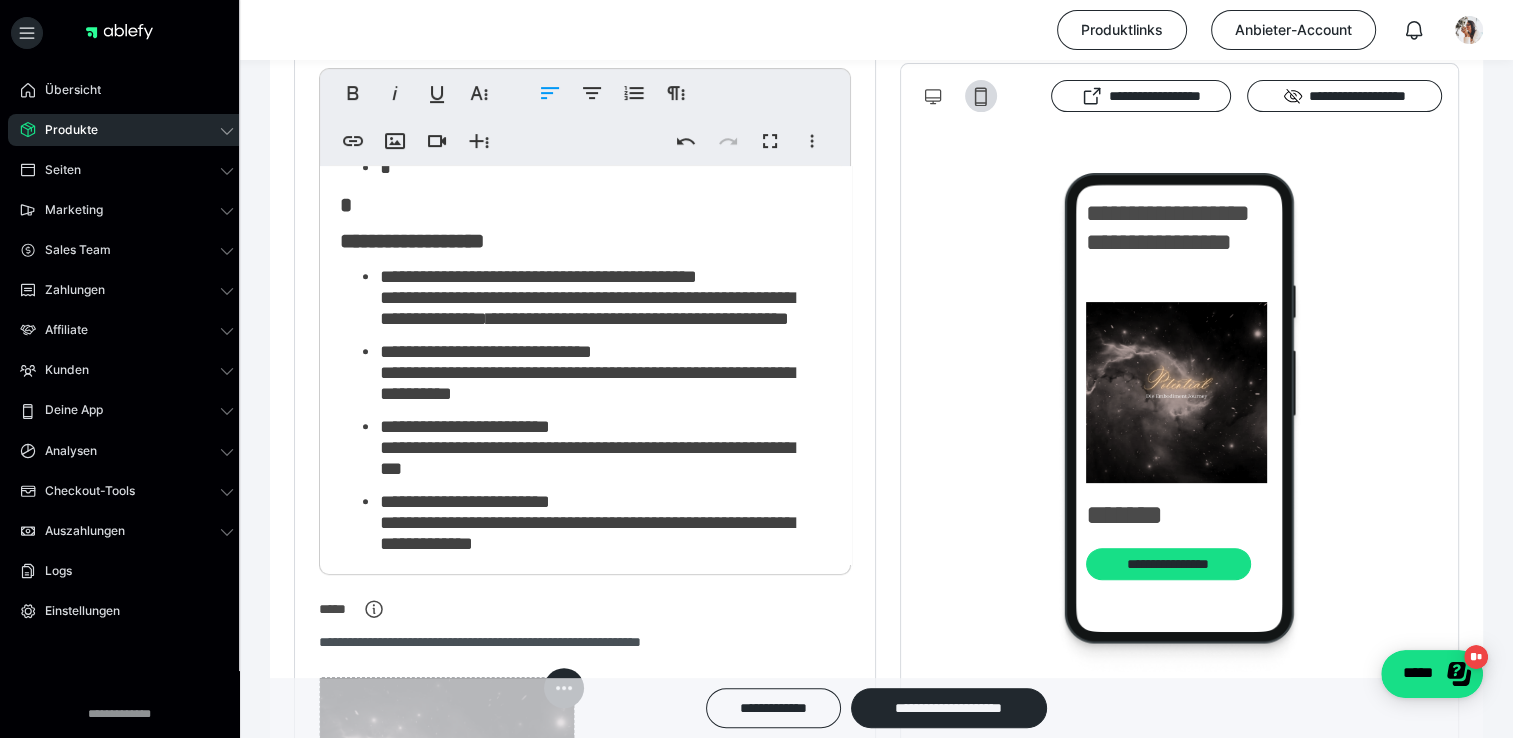click on "**********" at bounding box center (486, 351) 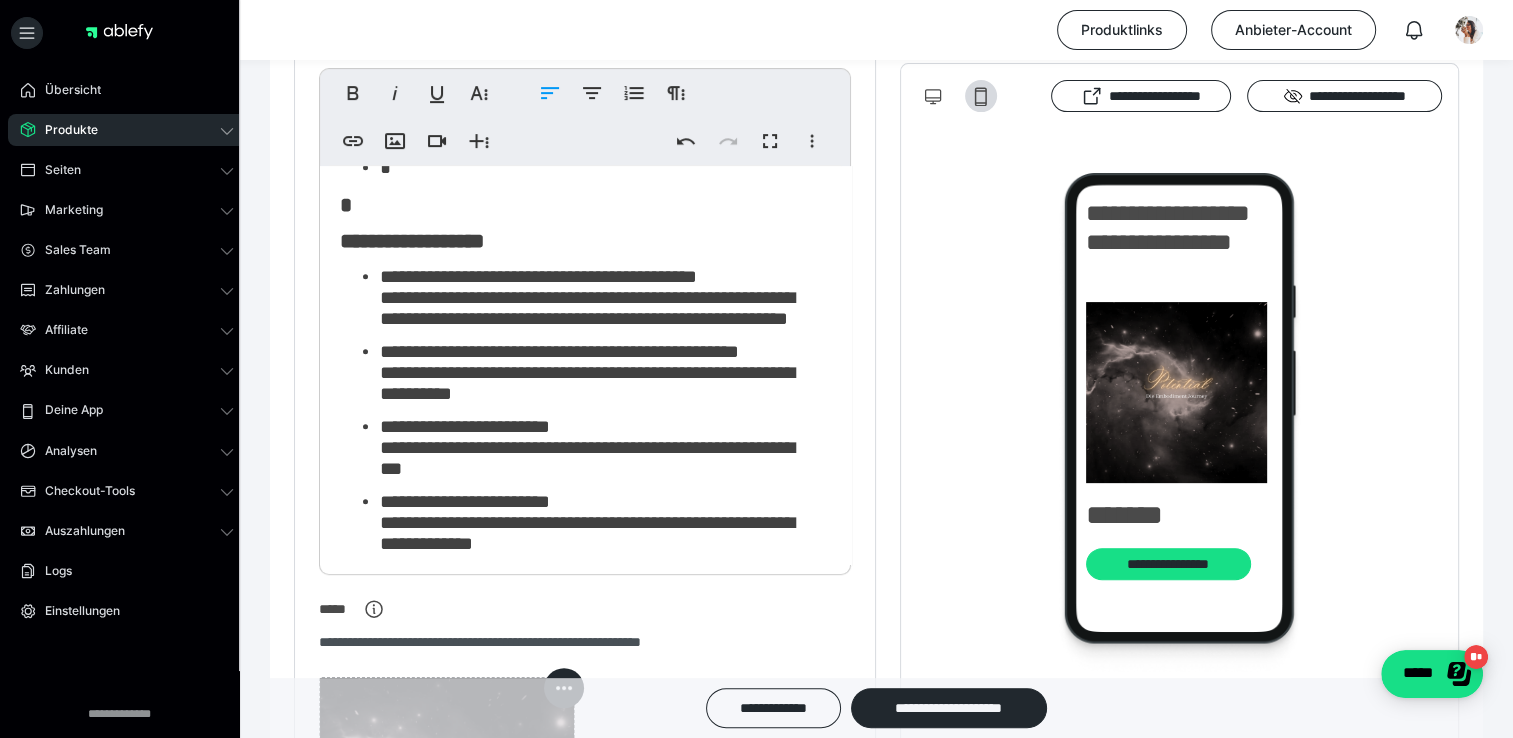 click on "**********" at bounding box center [598, 297] 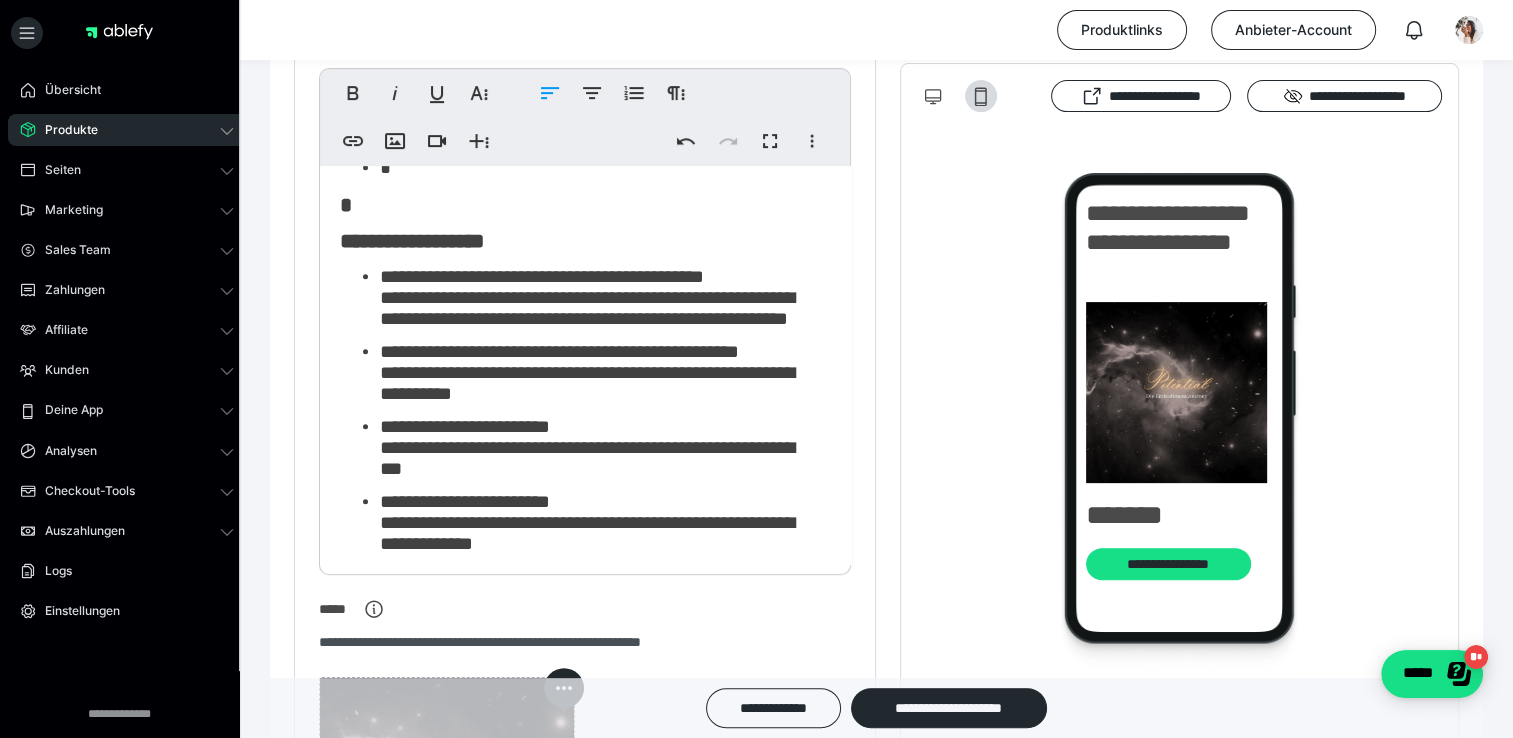 click on "**********" at bounding box center (598, 372) 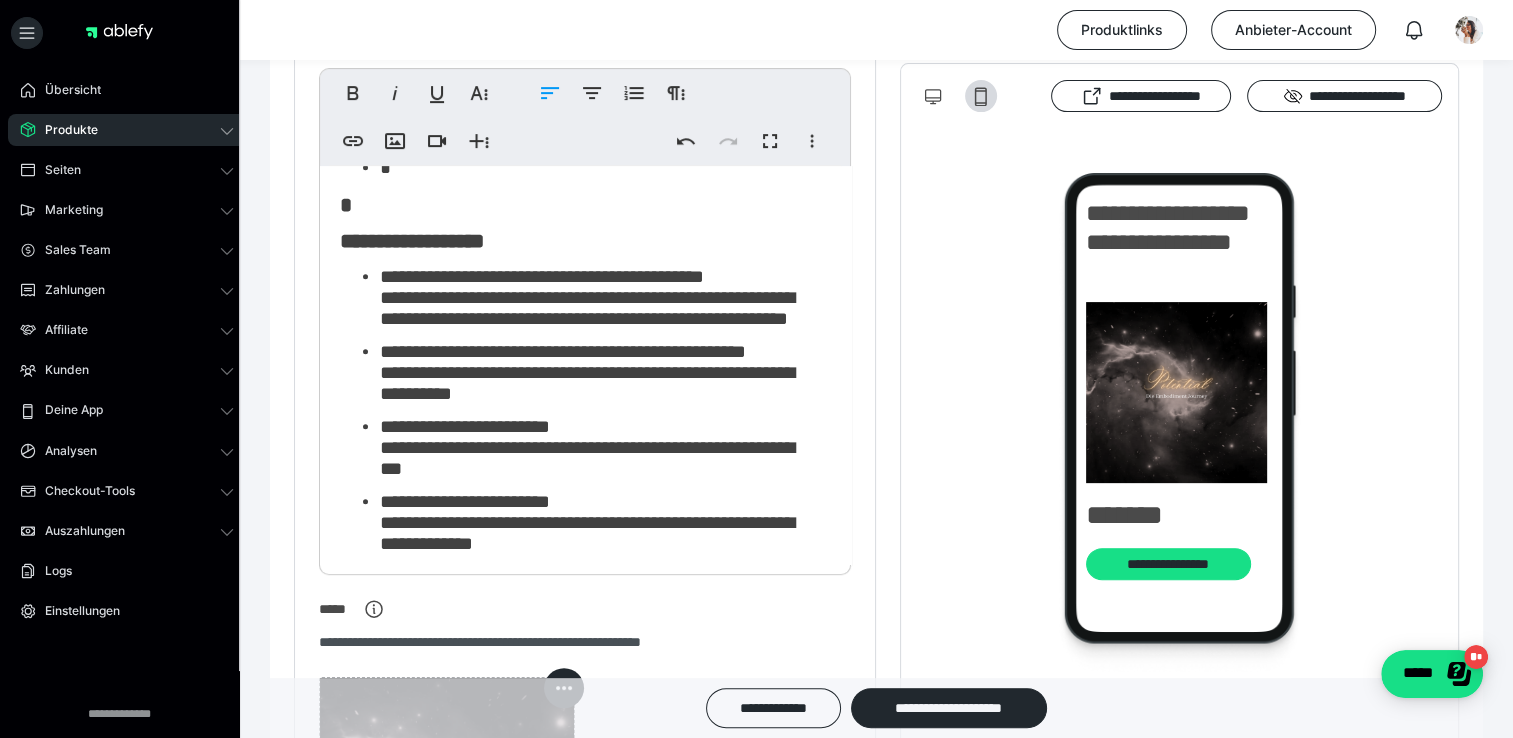 click on "**********" at bounding box center [587, 383] 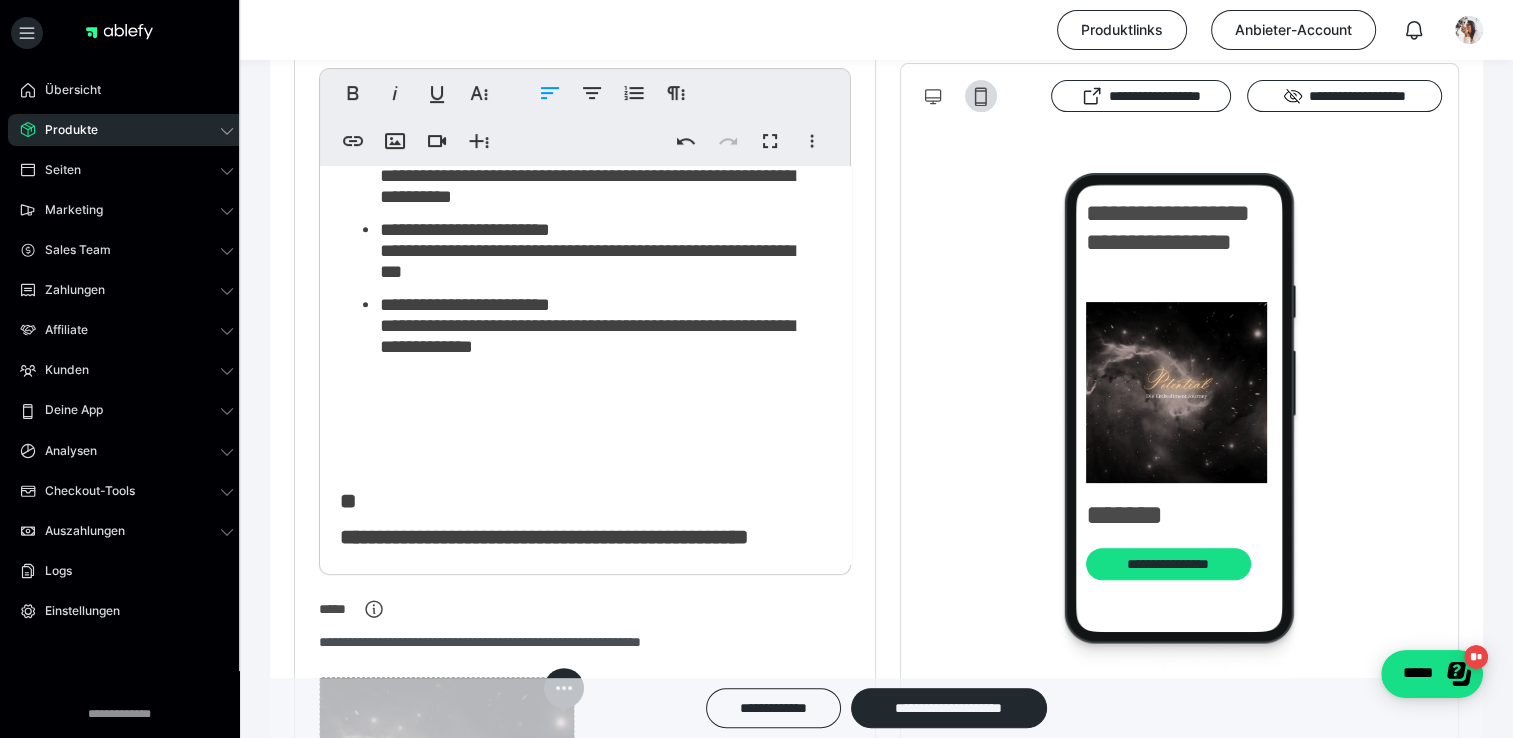 scroll, scrollTop: 1160, scrollLeft: 0, axis: vertical 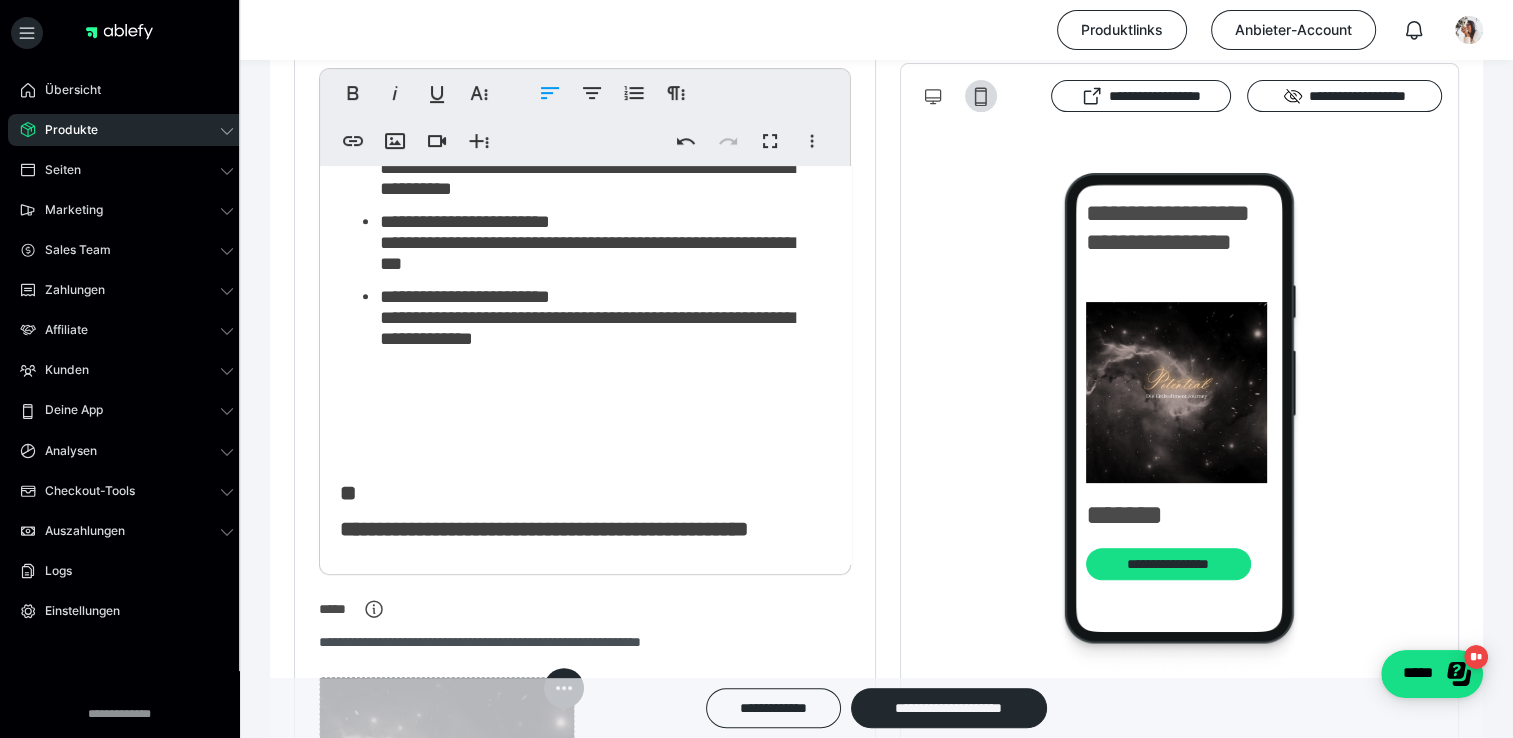 click on "**********" at bounding box center (598, 242) 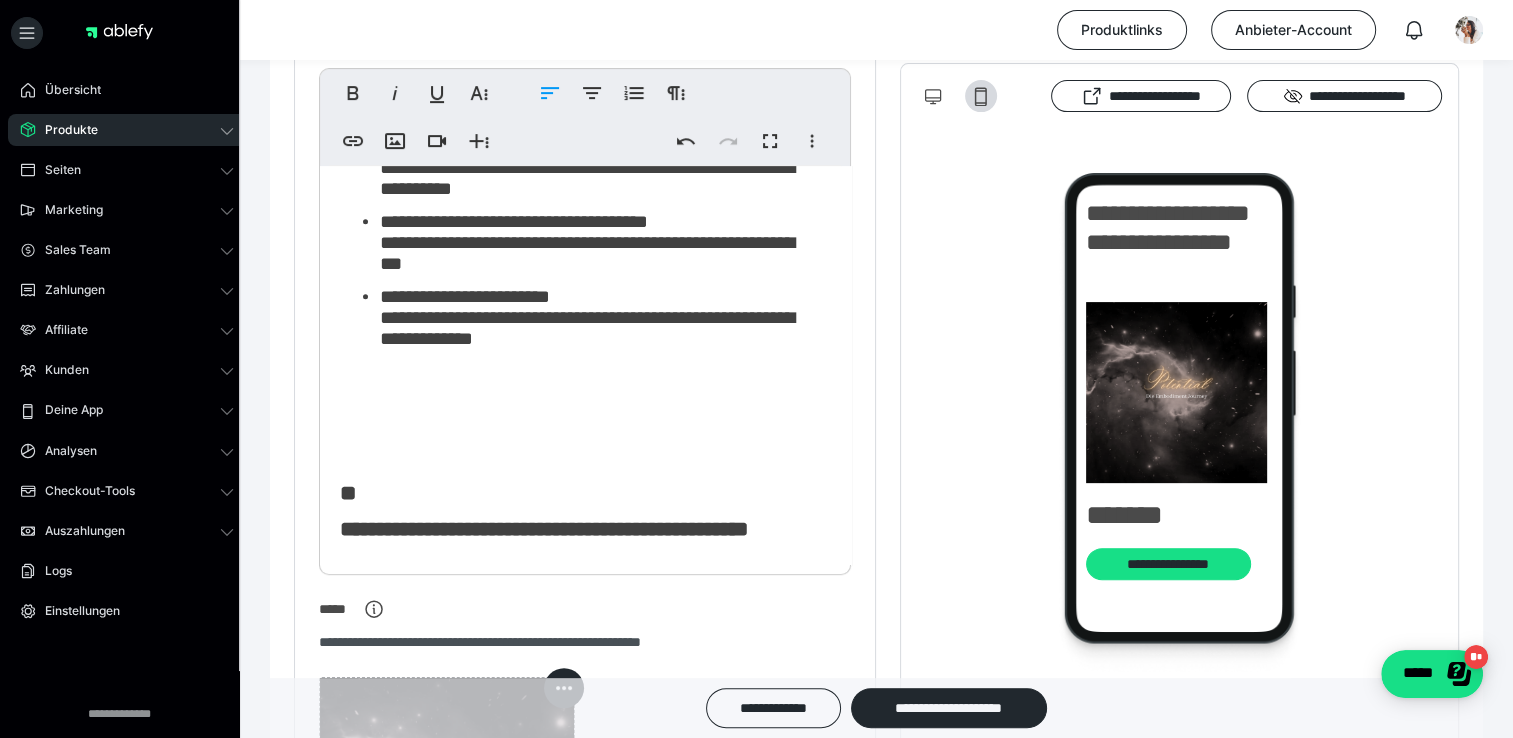 click on "**********" at bounding box center [587, 253] 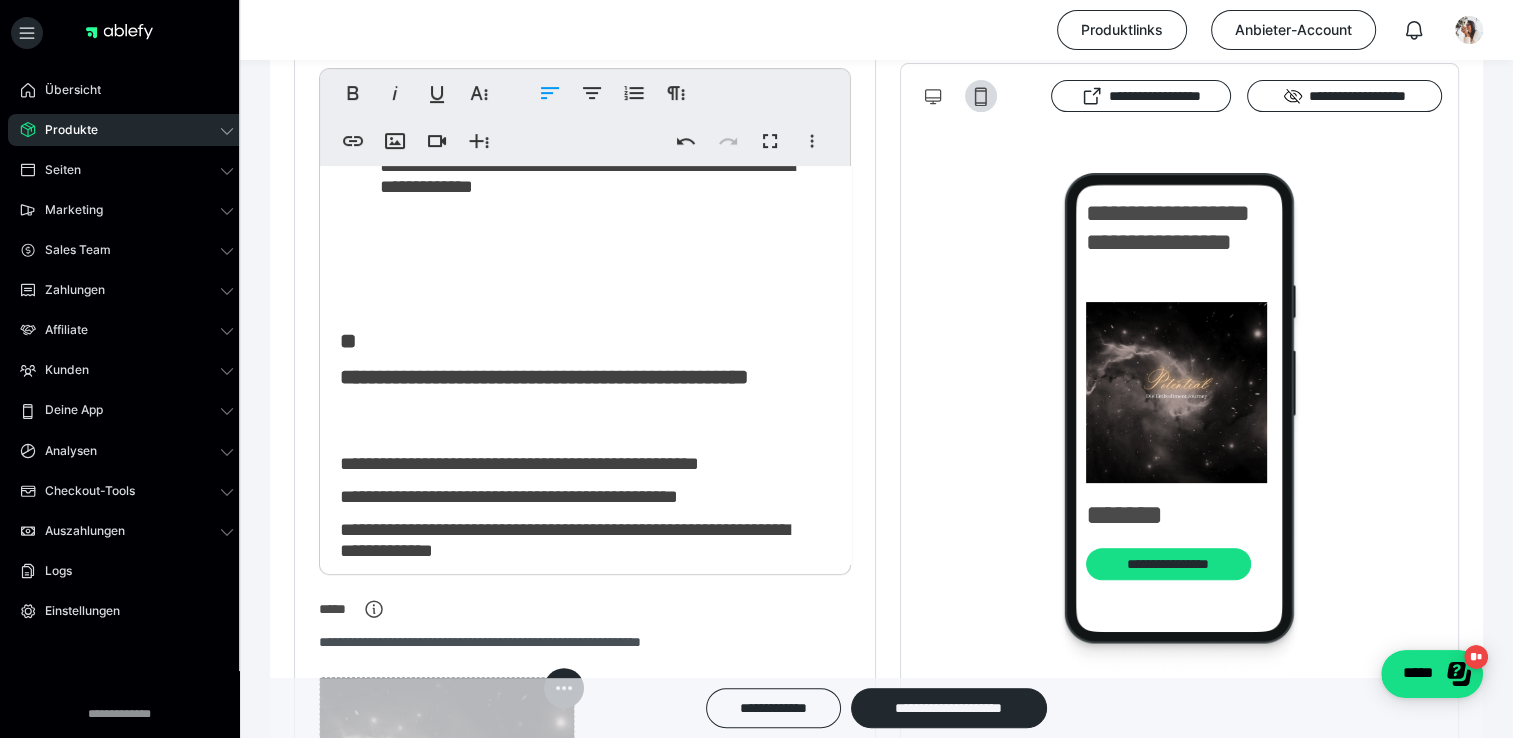 scroll, scrollTop: 1319, scrollLeft: 0, axis: vertical 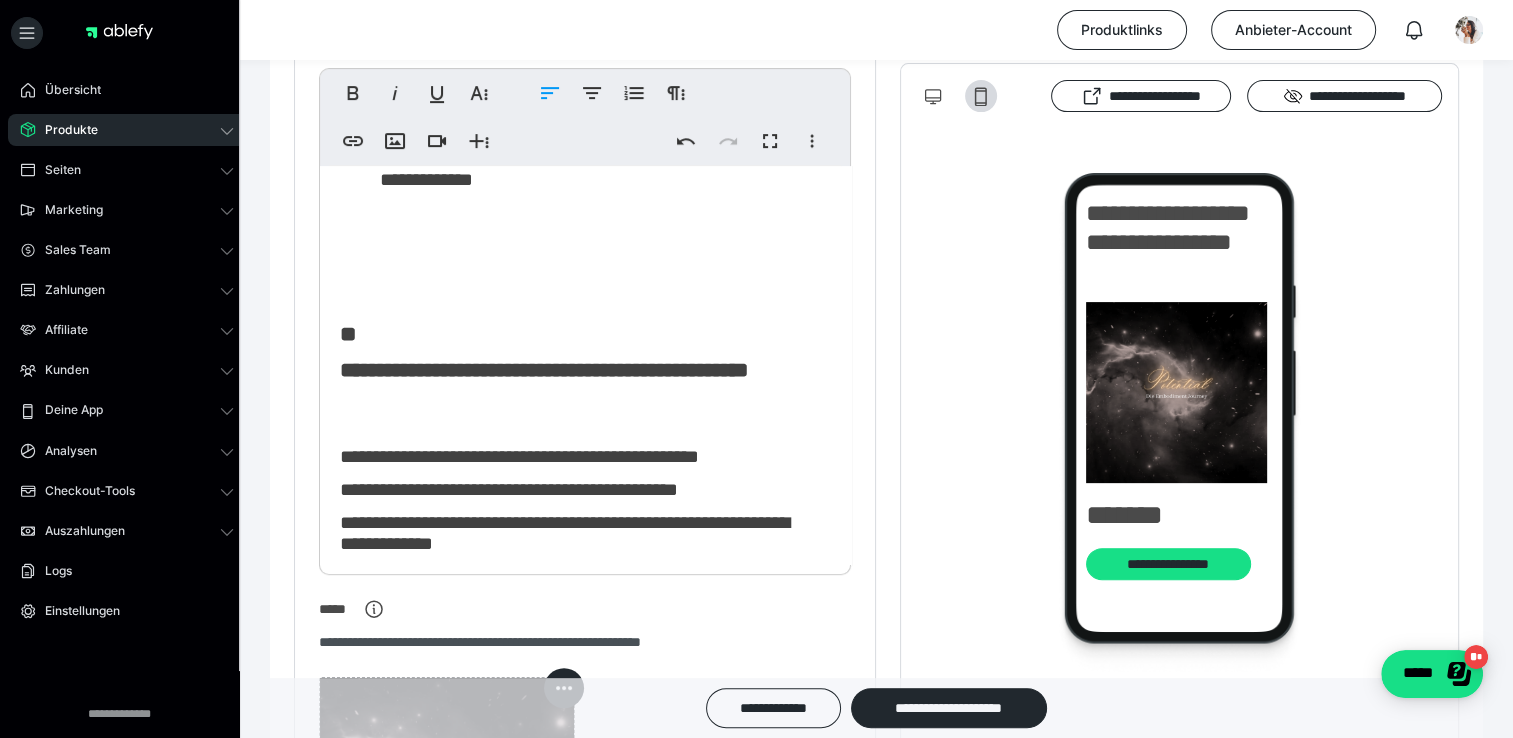 click at bounding box center [578, 304] 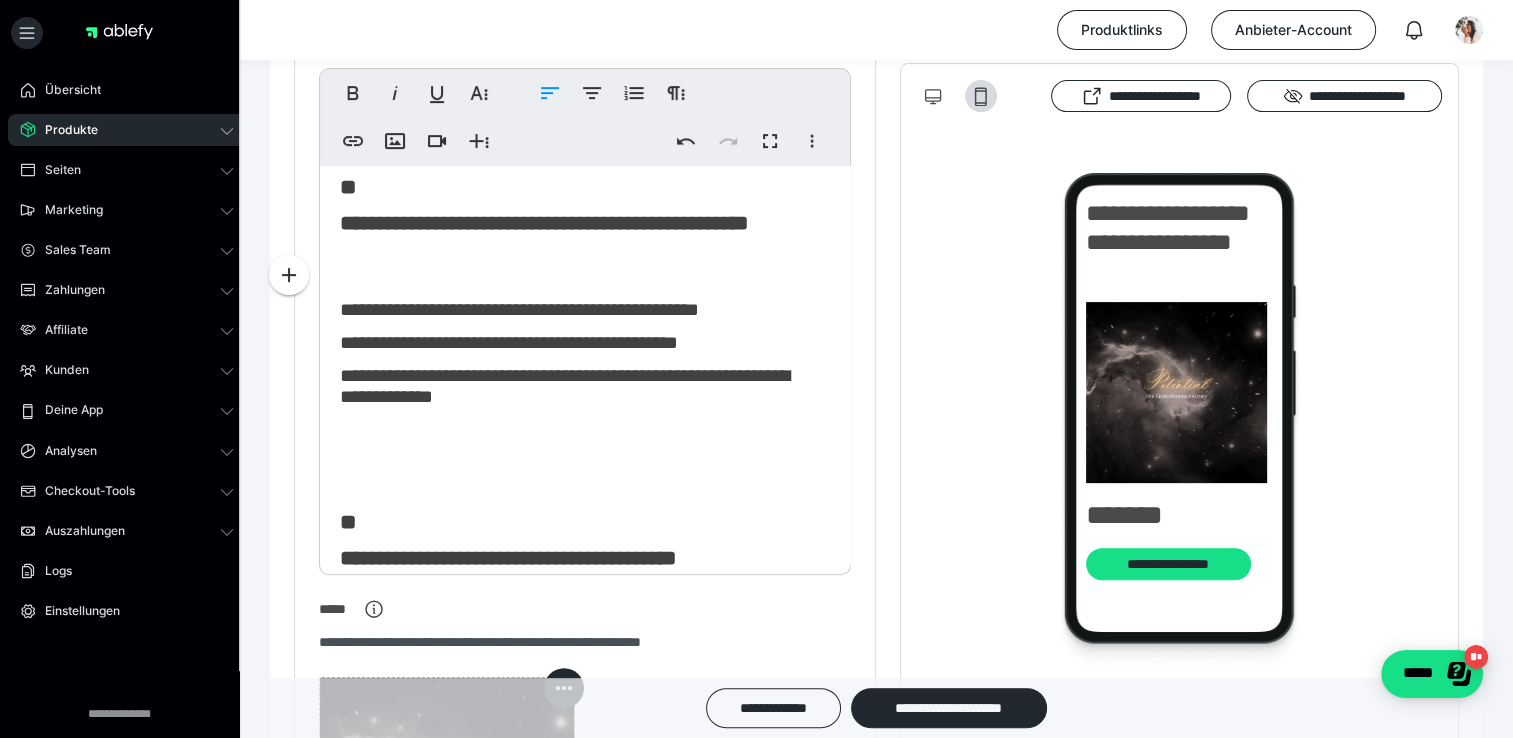 scroll, scrollTop: 1383, scrollLeft: 0, axis: vertical 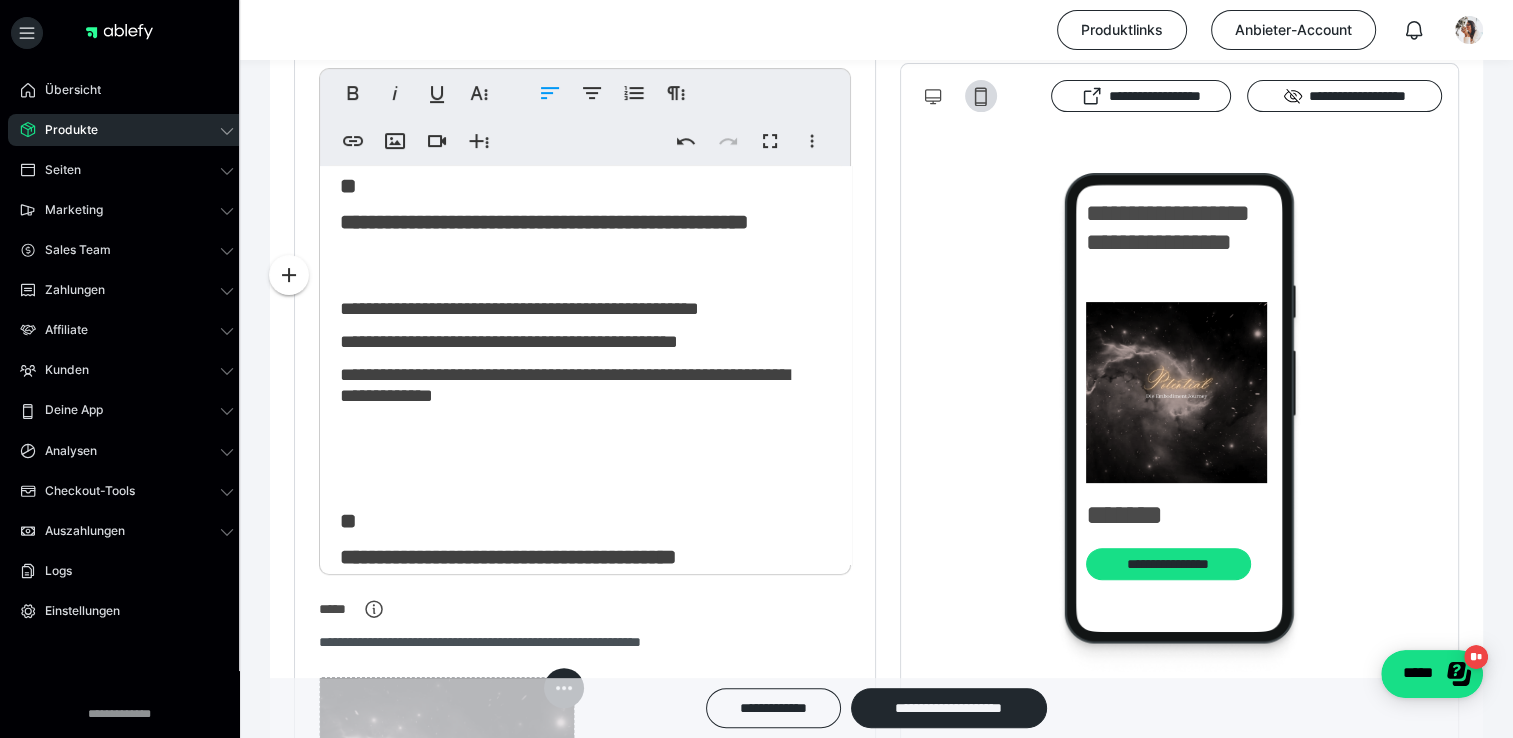 click on "**********" at bounding box center (578, 126) 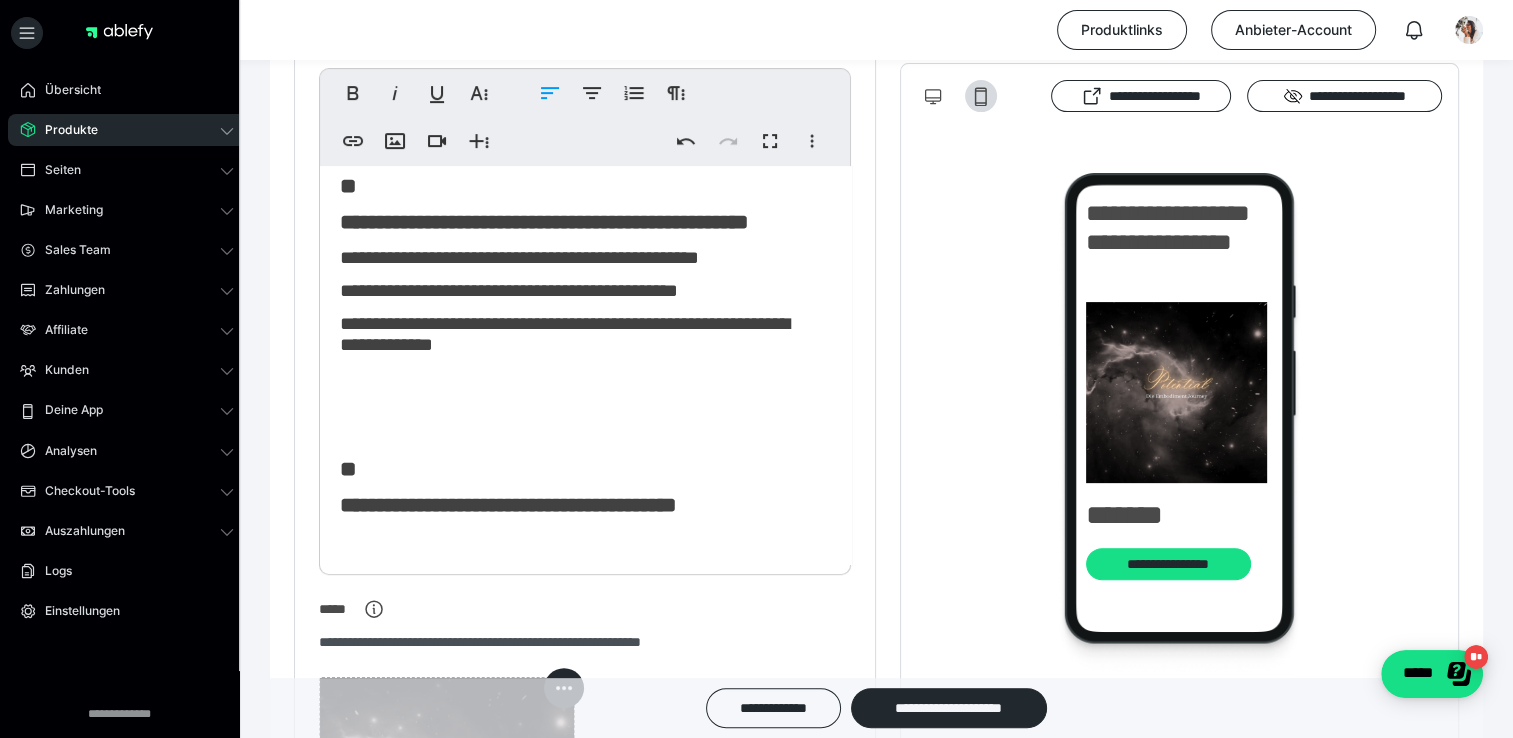 click on "*" at bounding box center (598, 148) 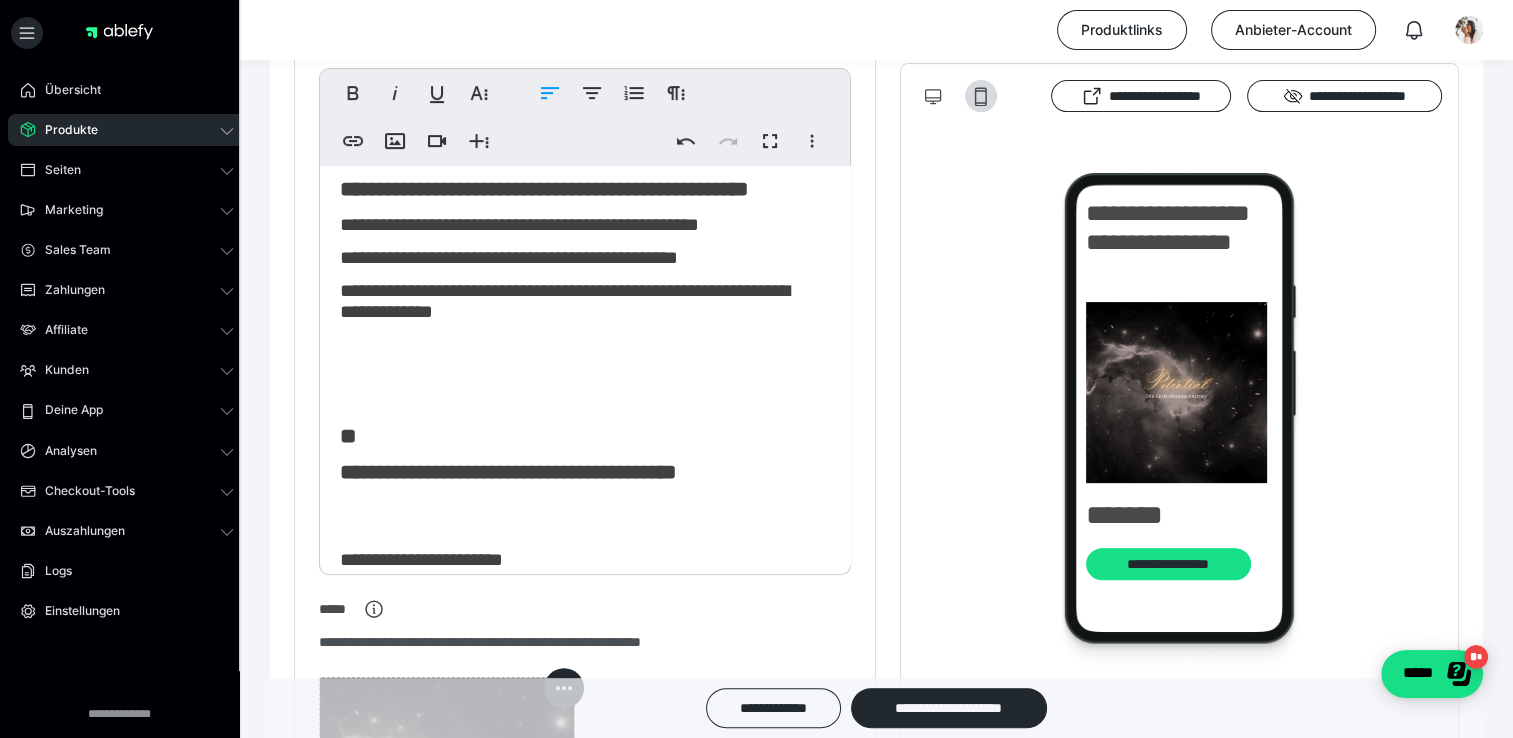 drag, startPoint x: 348, startPoint y: 281, endPoint x: 330, endPoint y: 284, distance: 18.248287 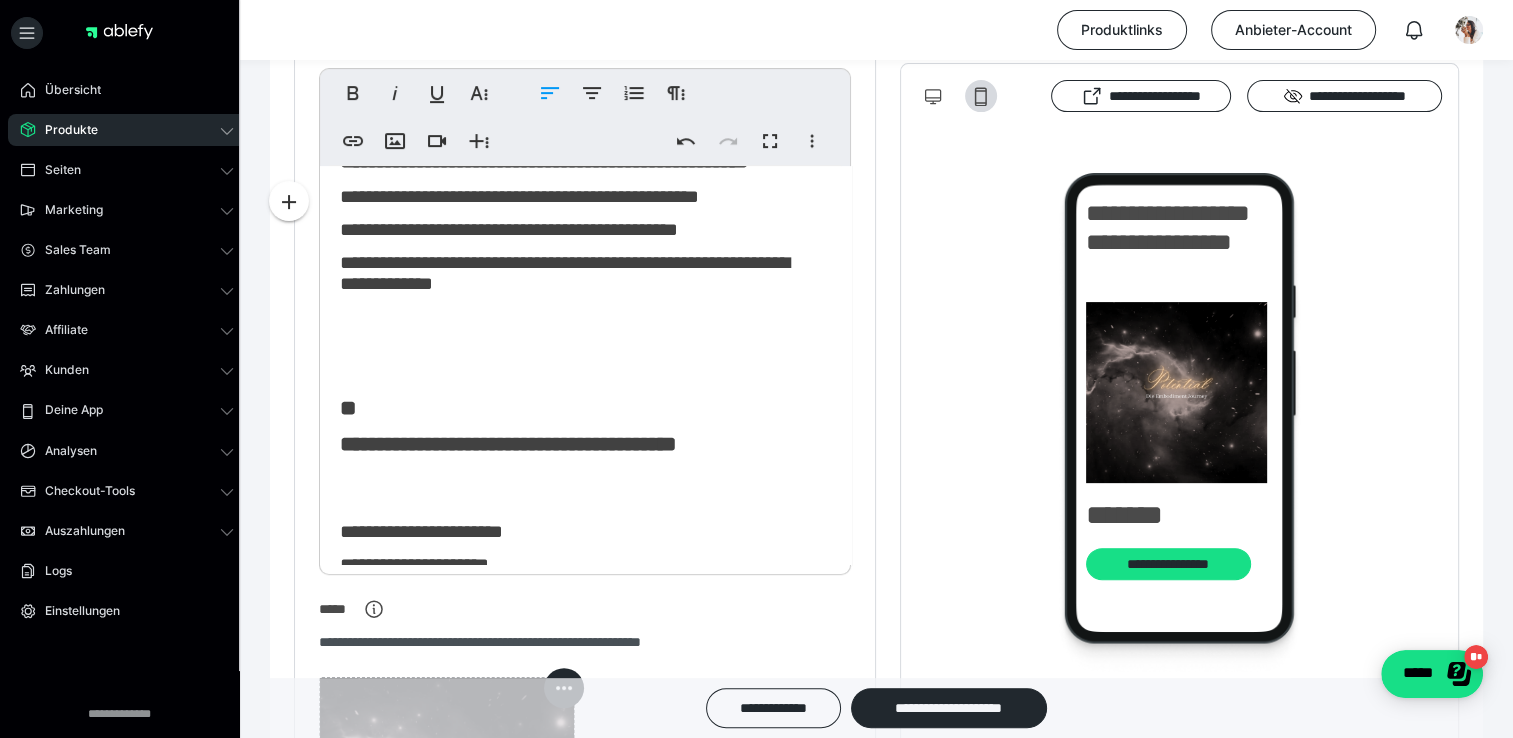 scroll, scrollTop: 1460, scrollLeft: 0, axis: vertical 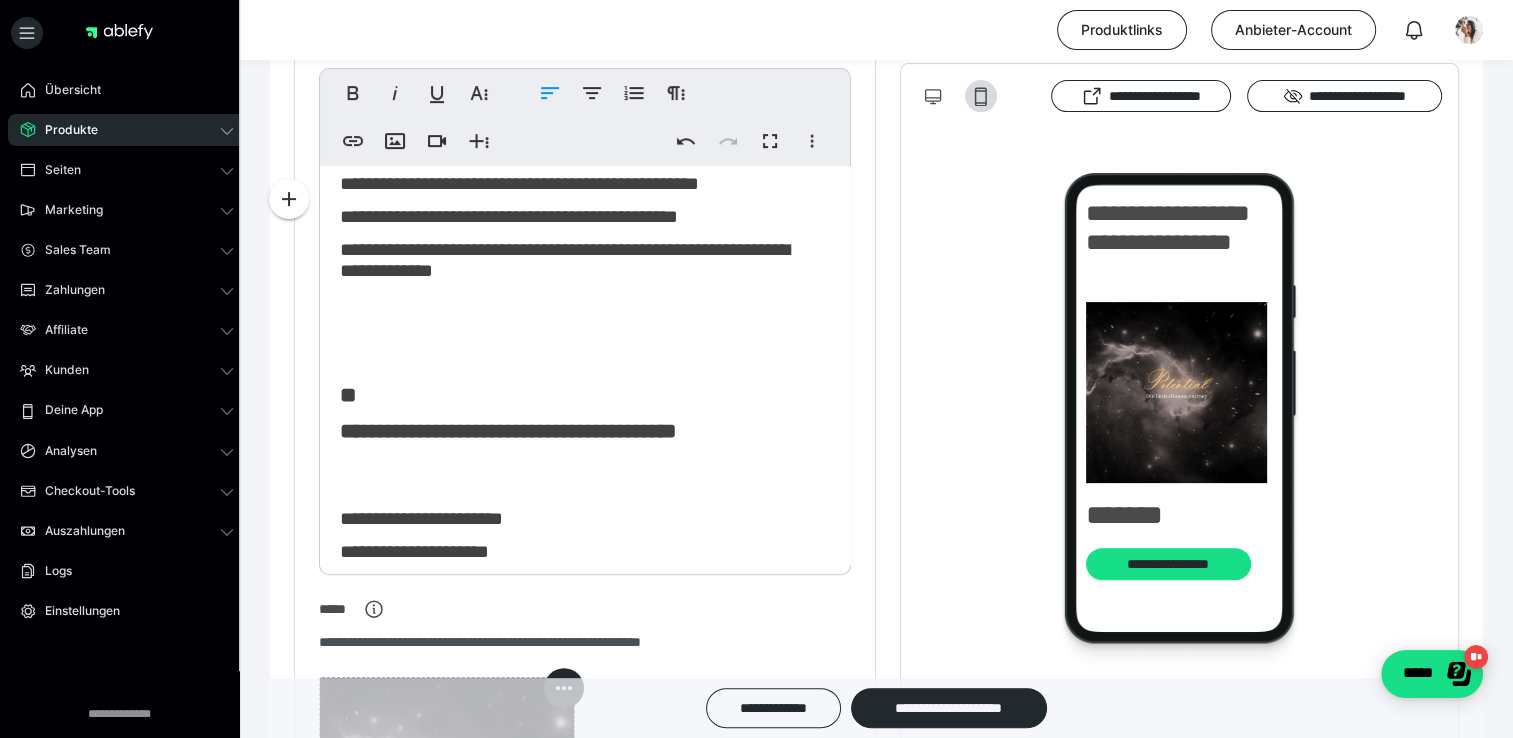 click on "**********" at bounding box center [564, 260] 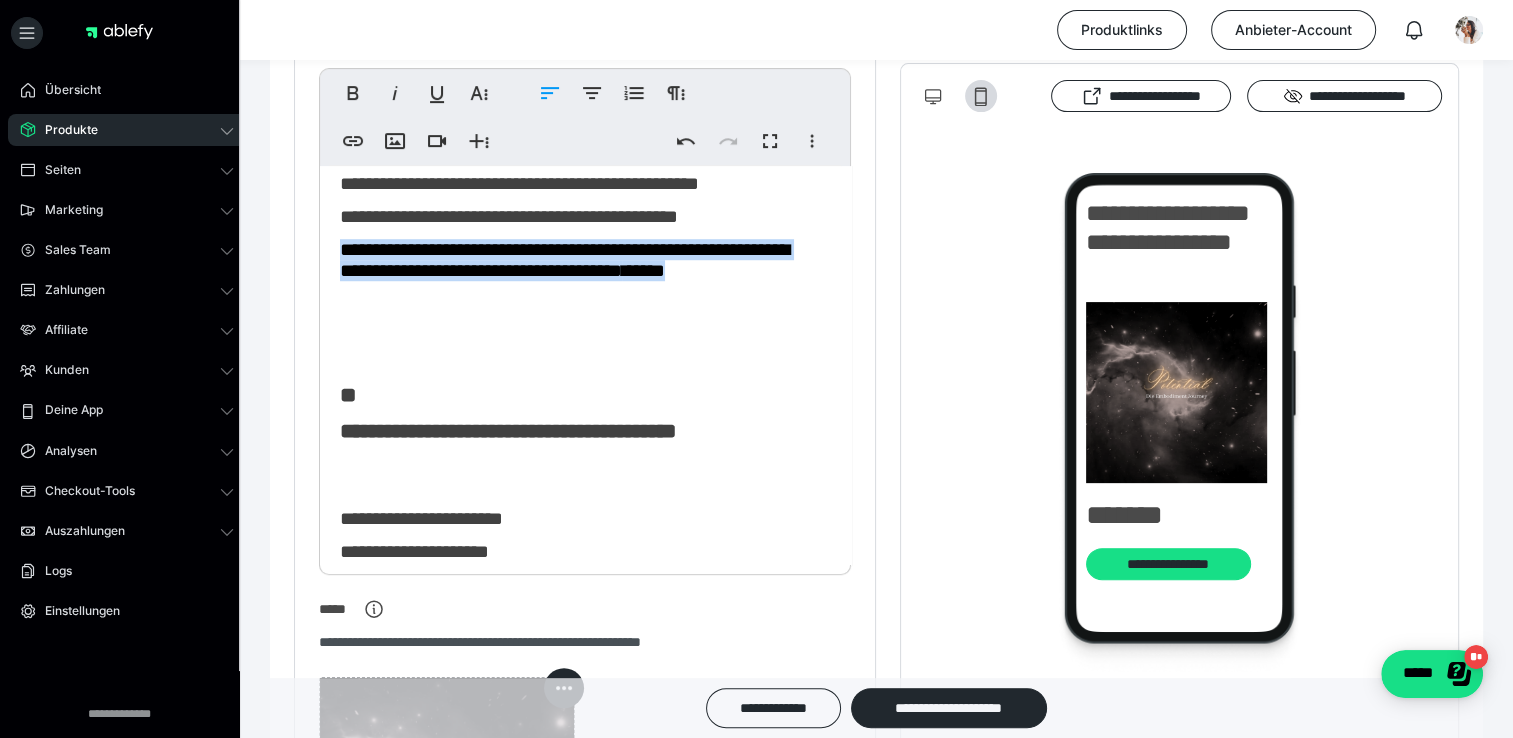 drag, startPoint x: 343, startPoint y: 382, endPoint x: 760, endPoint y: 417, distance: 418.46625 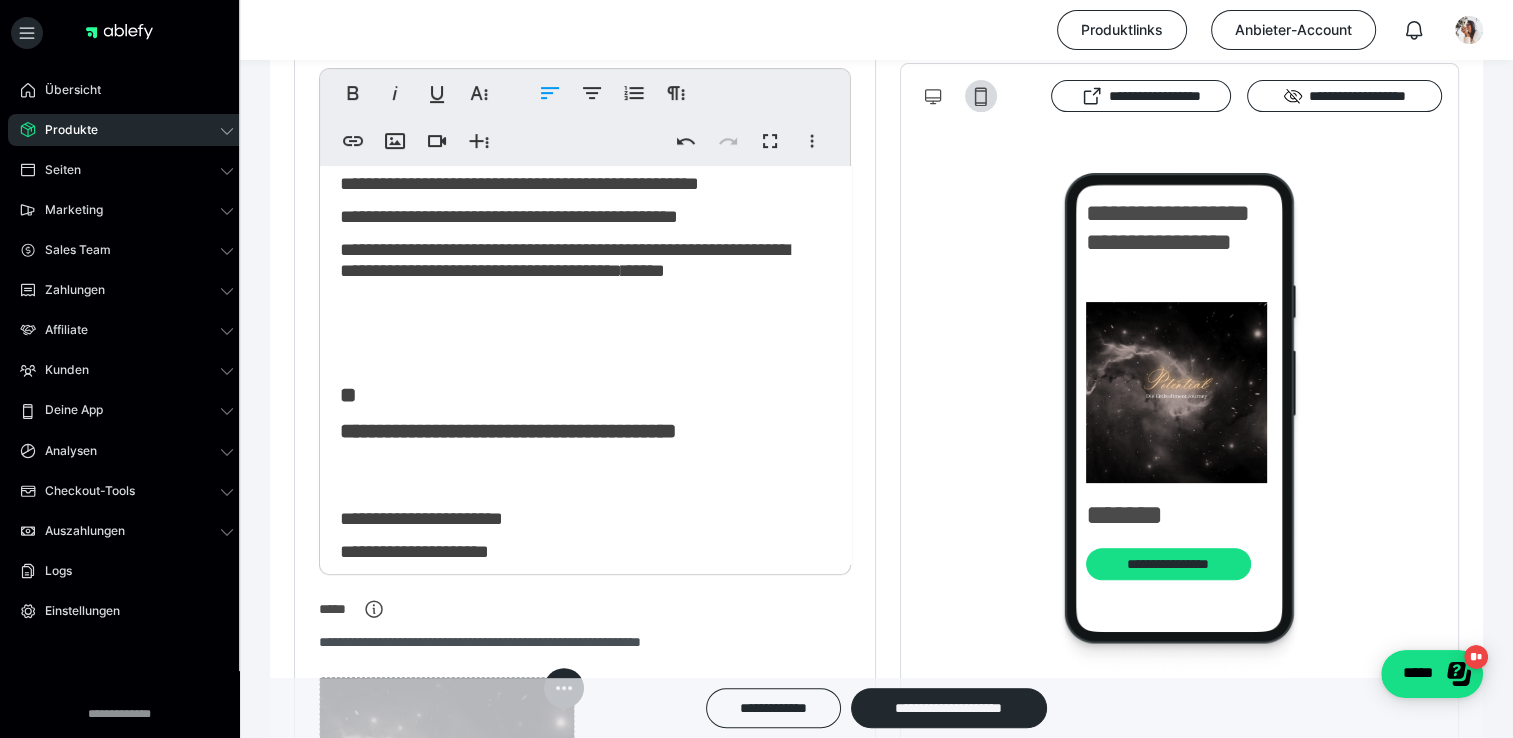 click on "**********" at bounding box center [509, 216] 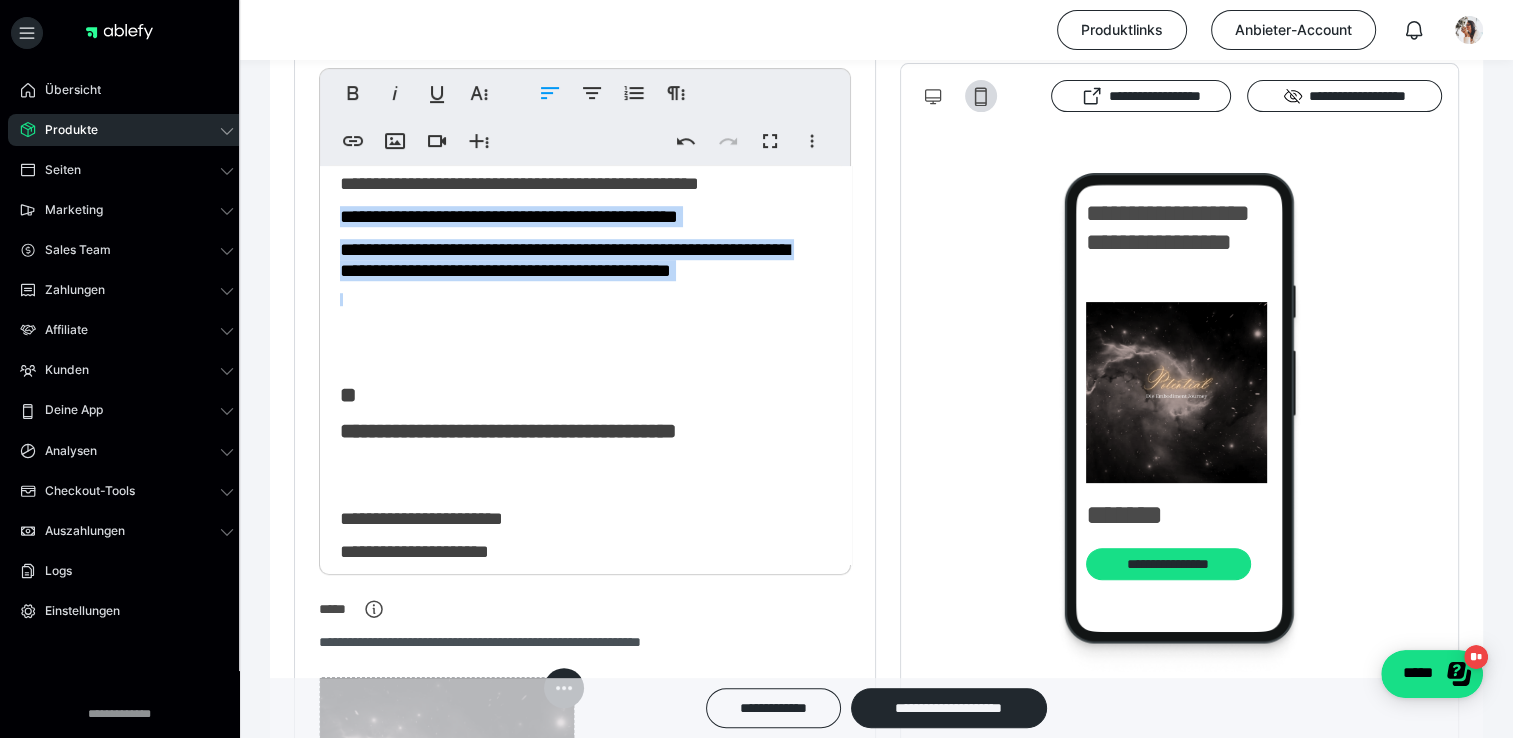 drag, startPoint x: 341, startPoint y: 354, endPoint x: 763, endPoint y: 427, distance: 428.26743 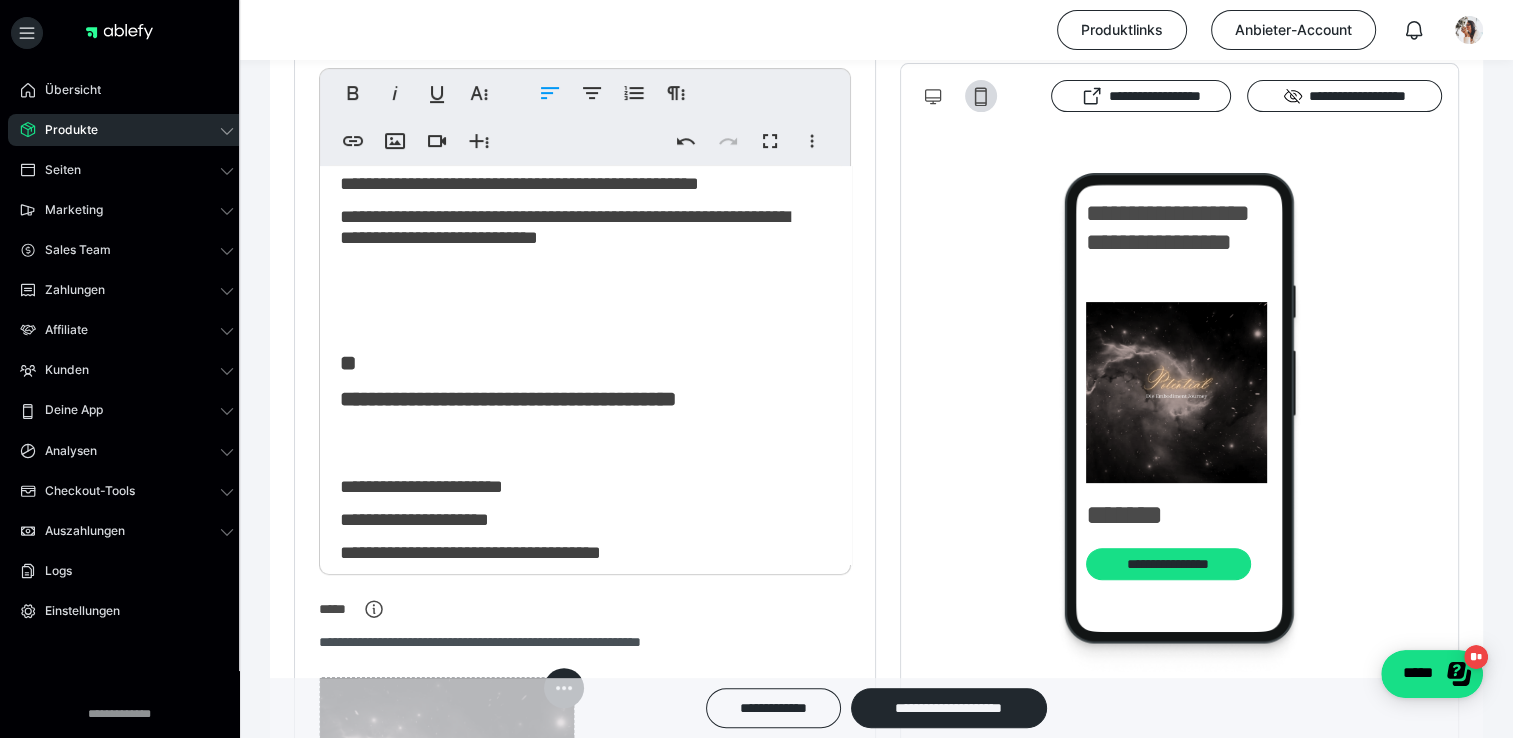 click on "**********" at bounding box center (578, 227) 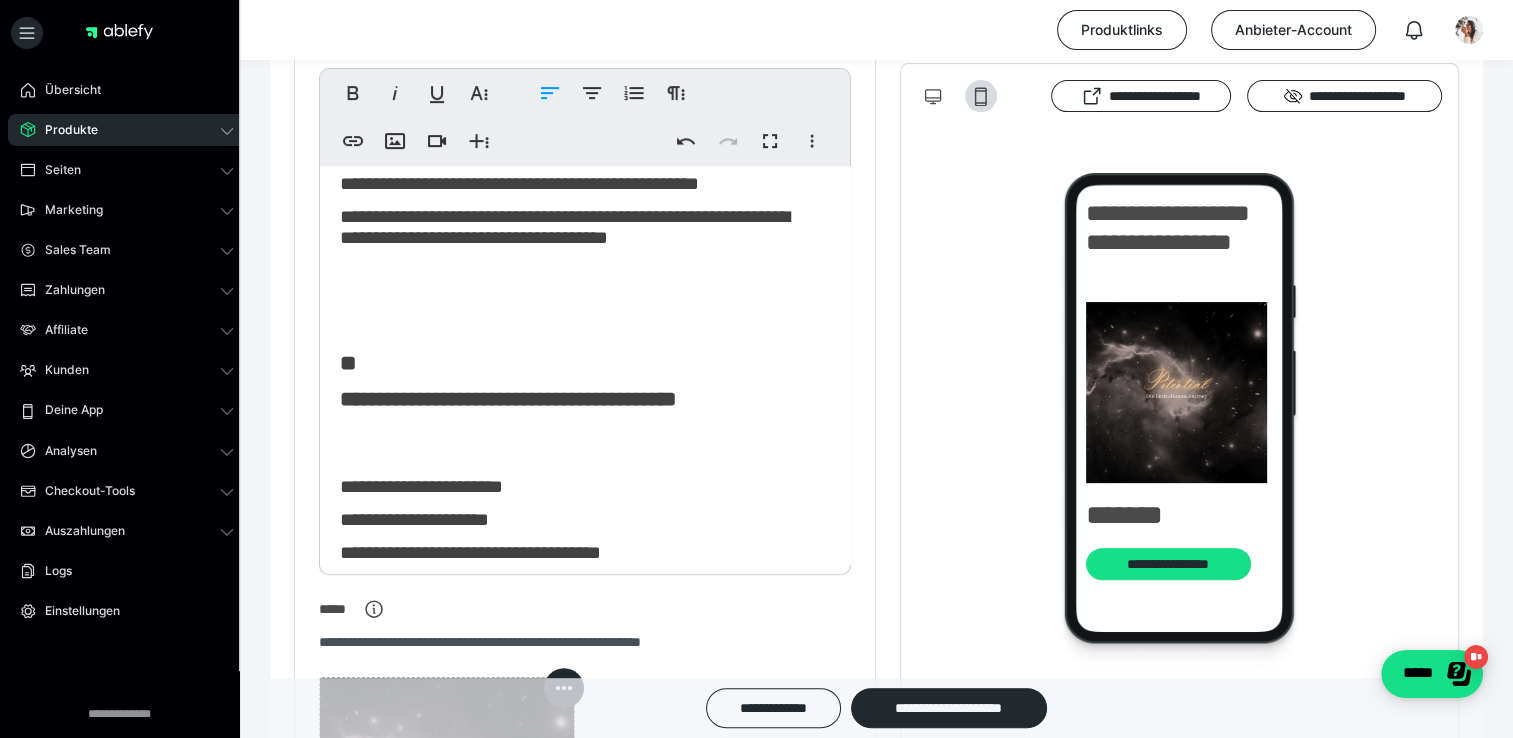 click on "**********" at bounding box center (578, 227) 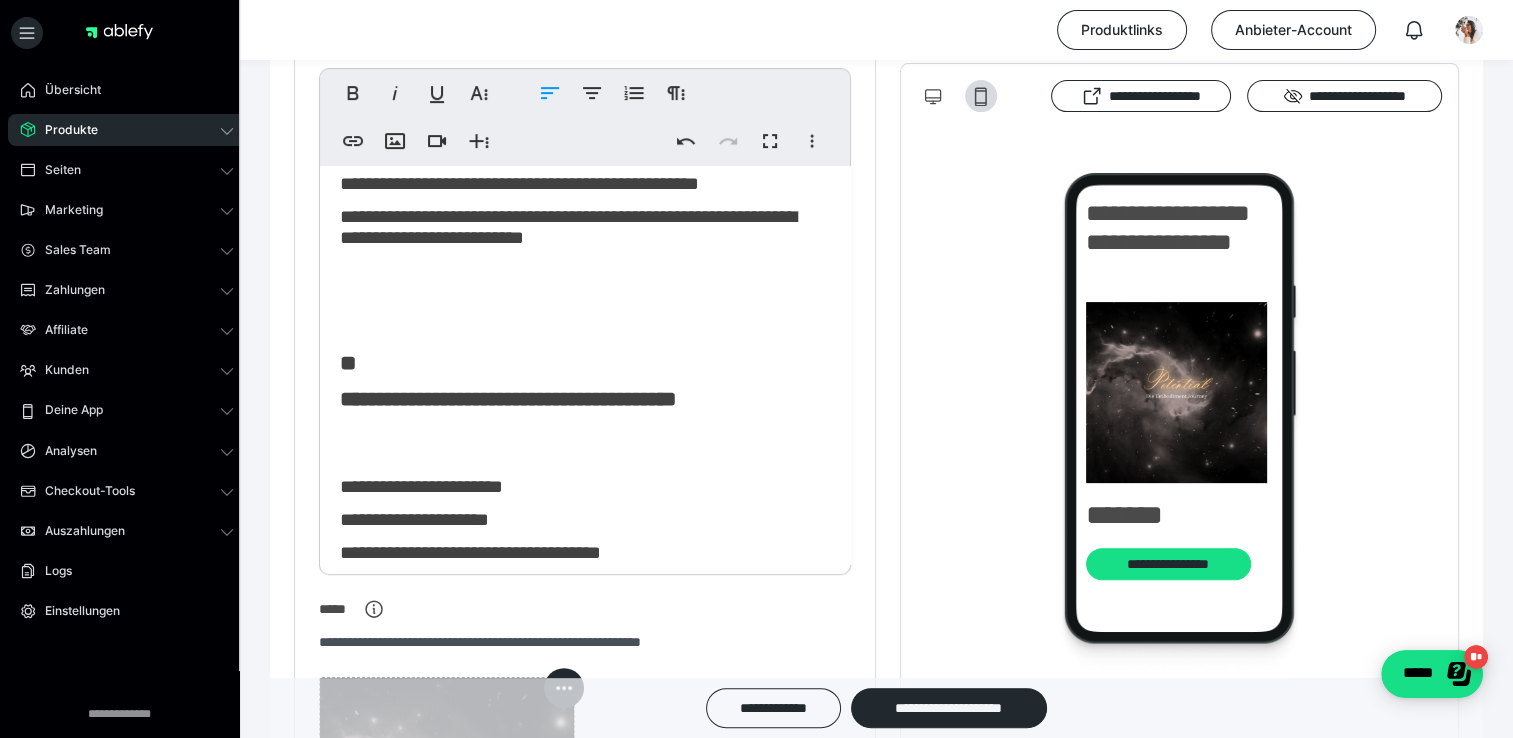 click on "**********" at bounding box center [578, 227] 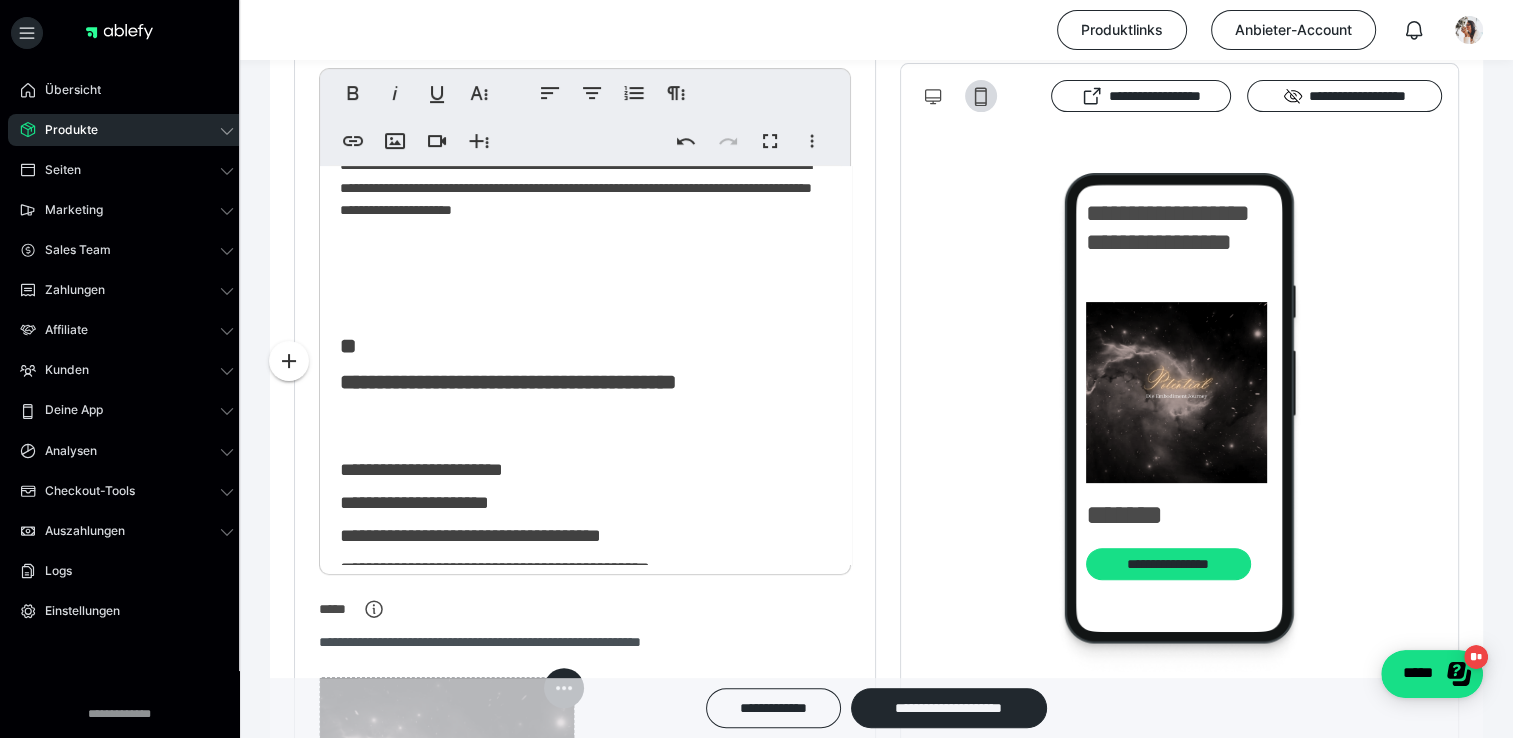 scroll, scrollTop: 1632, scrollLeft: 0, axis: vertical 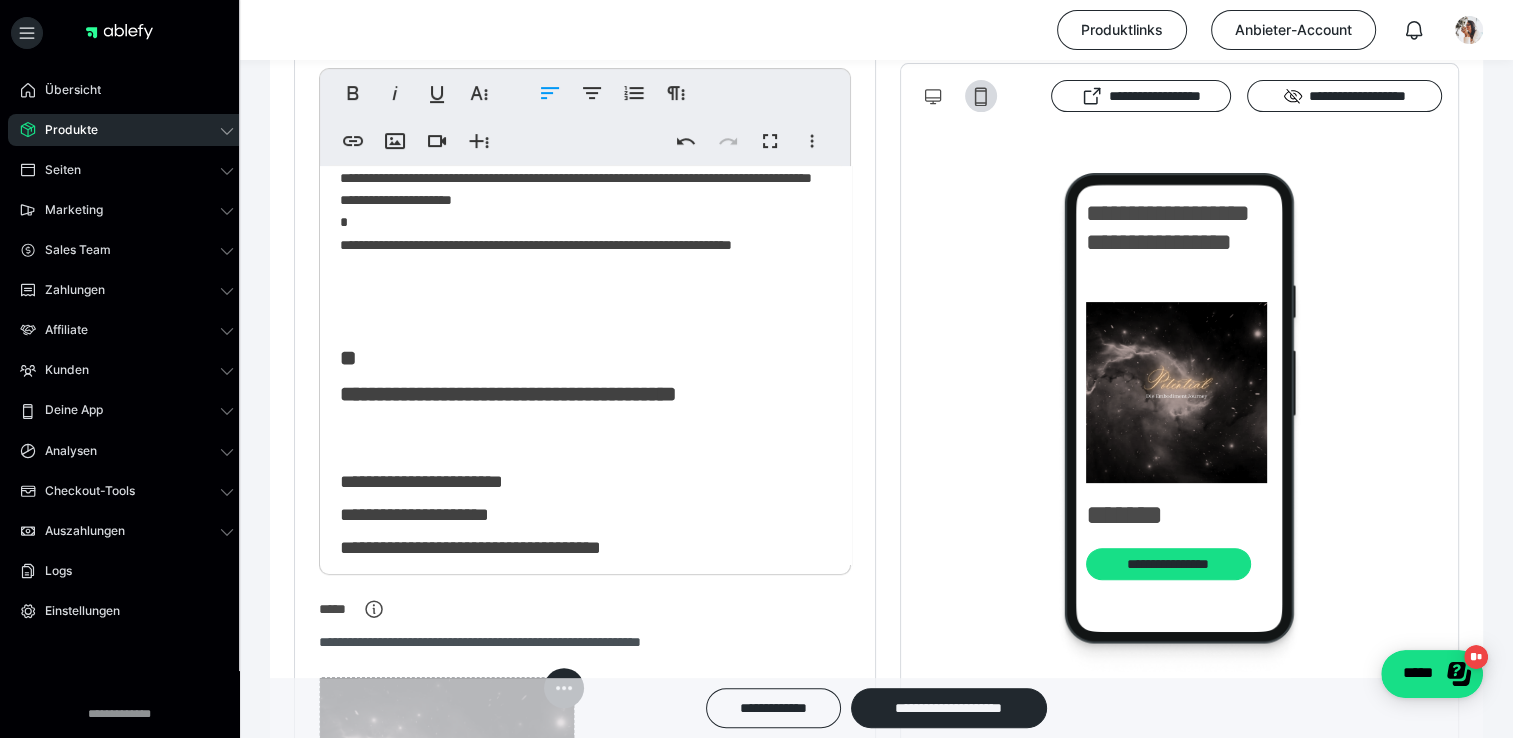 click at bounding box center (578, 303) 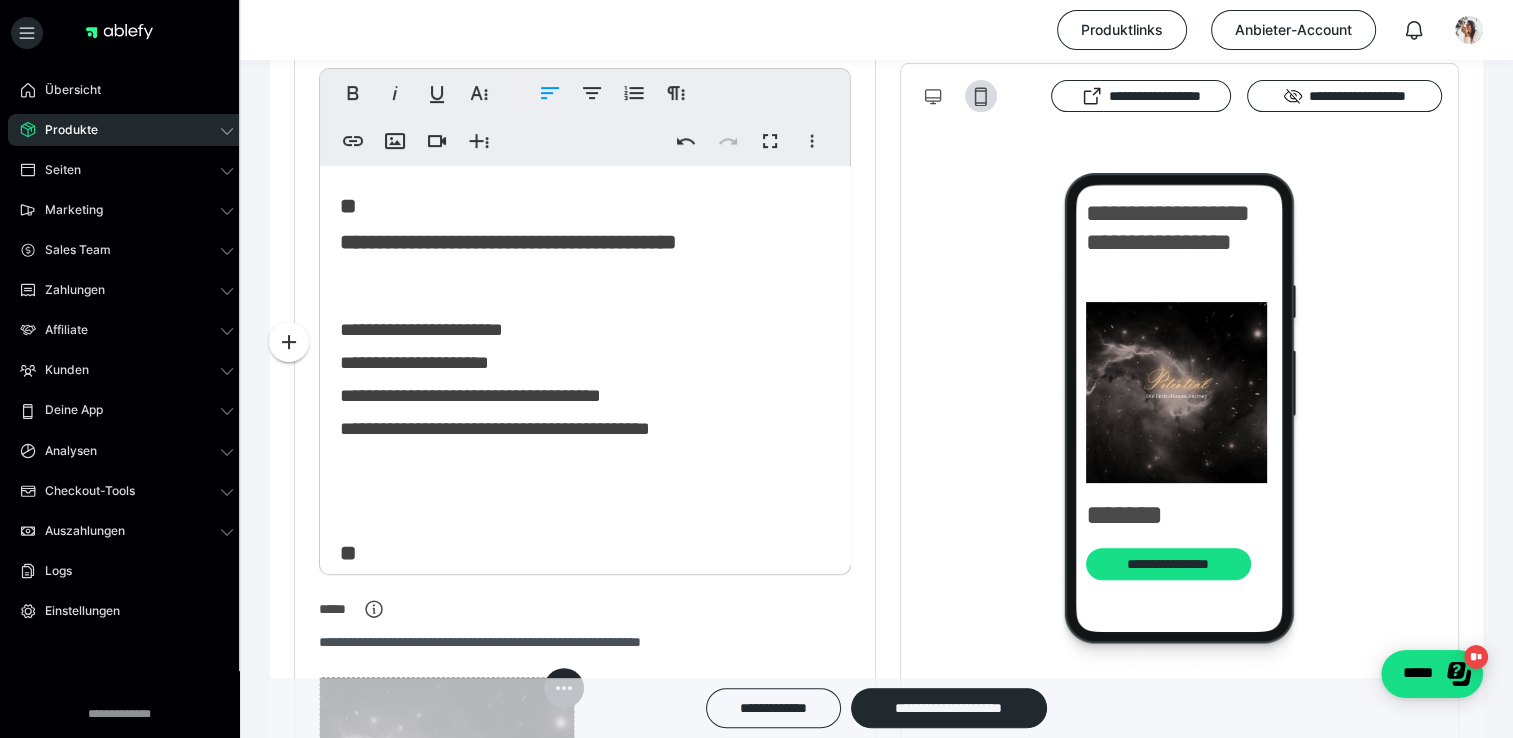 scroll, scrollTop: 1724, scrollLeft: 0, axis: vertical 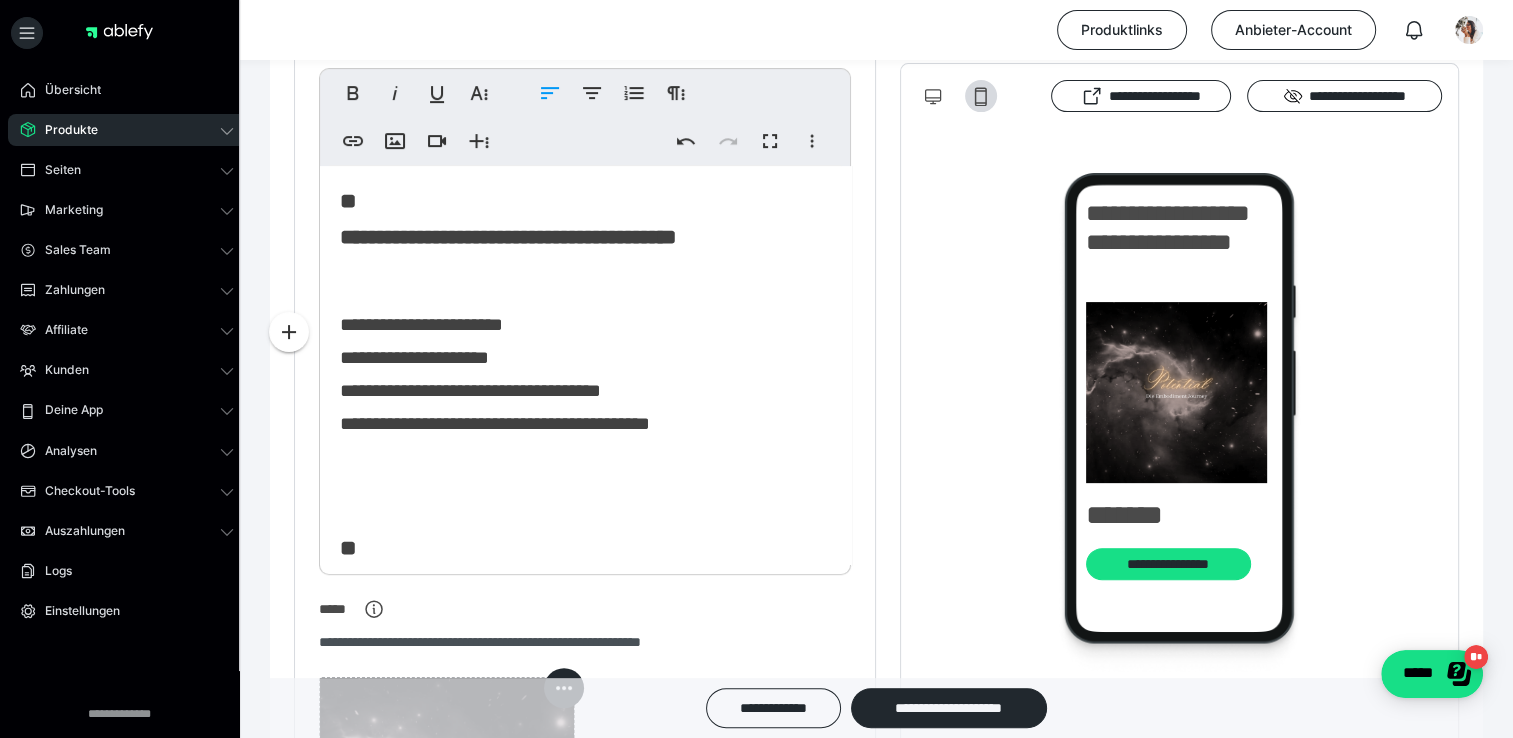 click at bounding box center [578, 295] 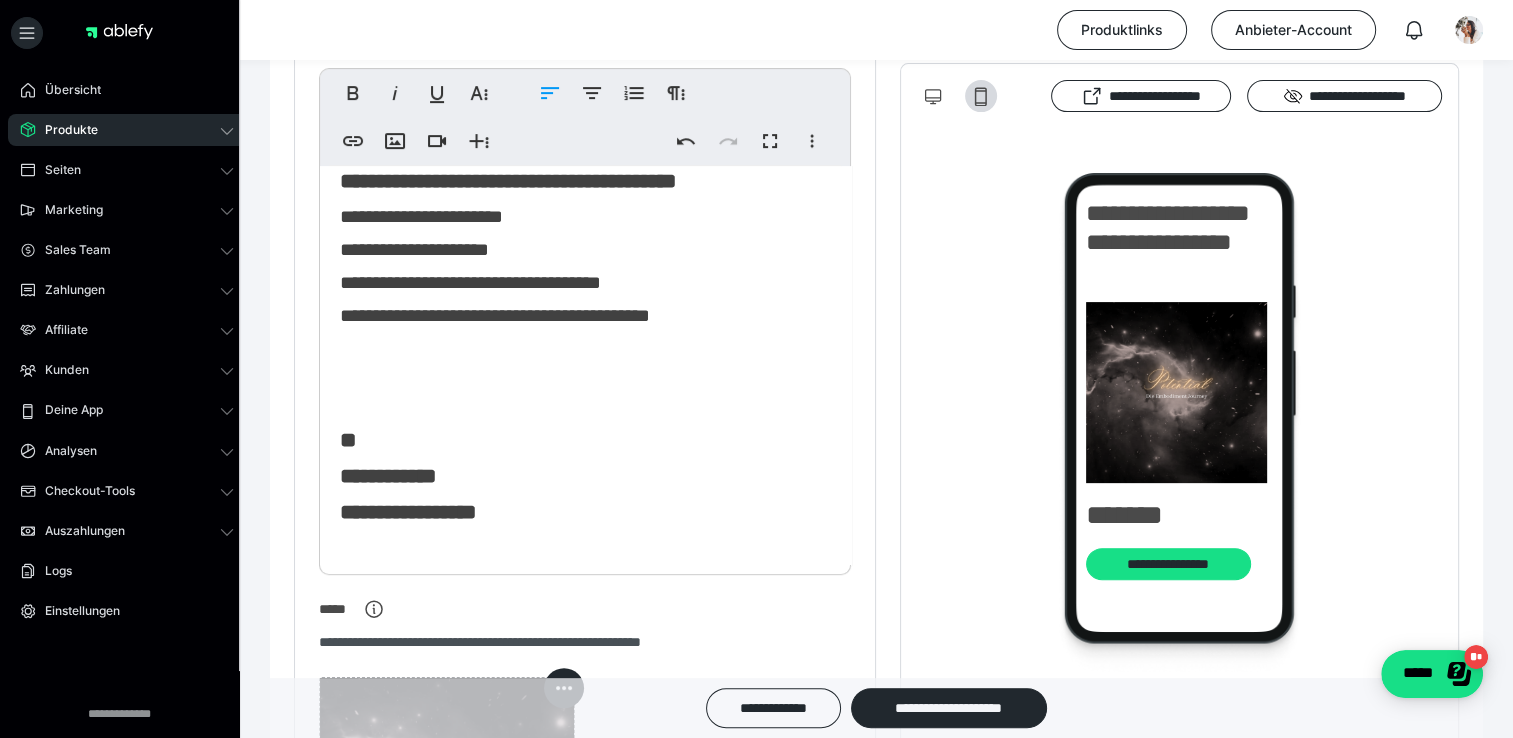 scroll, scrollTop: 1782, scrollLeft: 0, axis: vertical 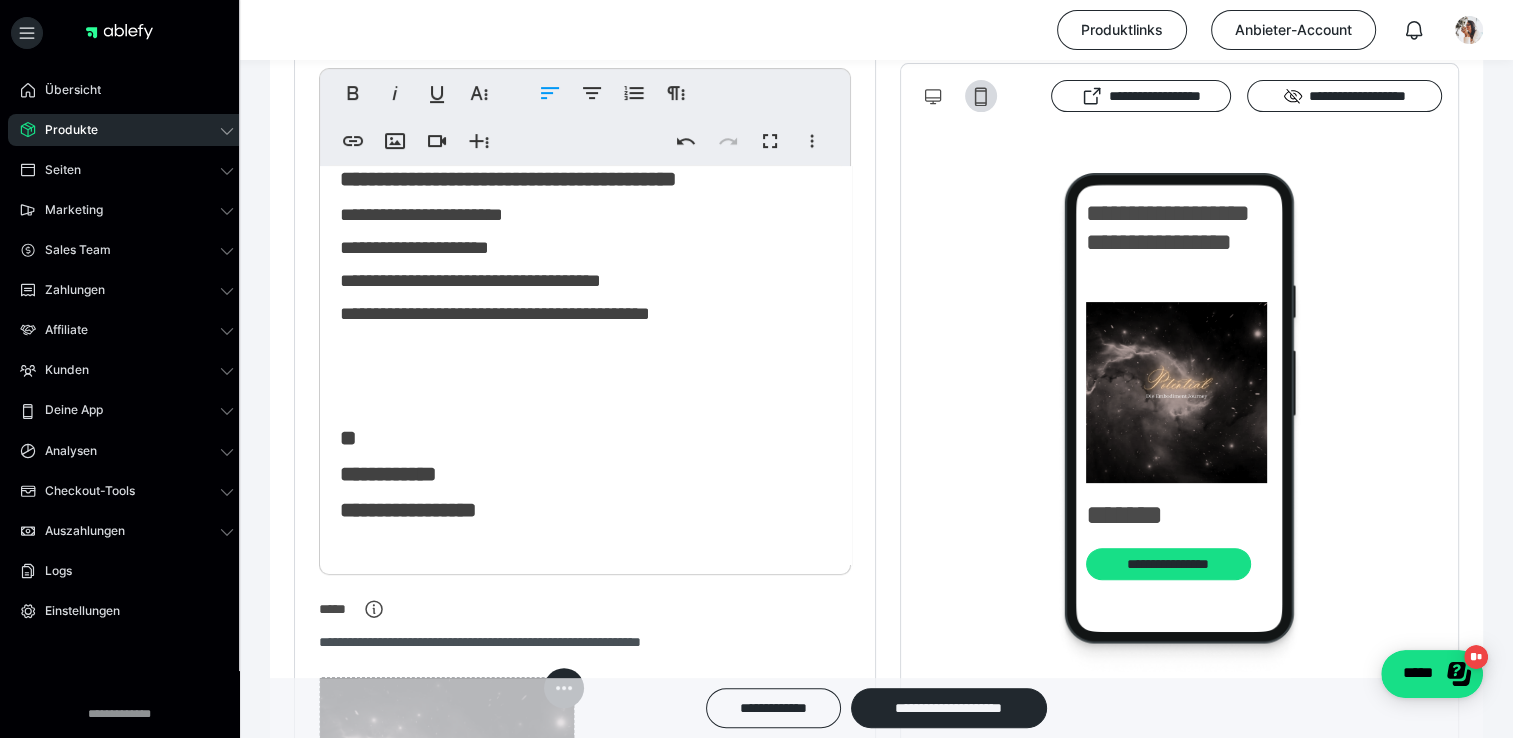 click on "**********" at bounding box center [578, 247] 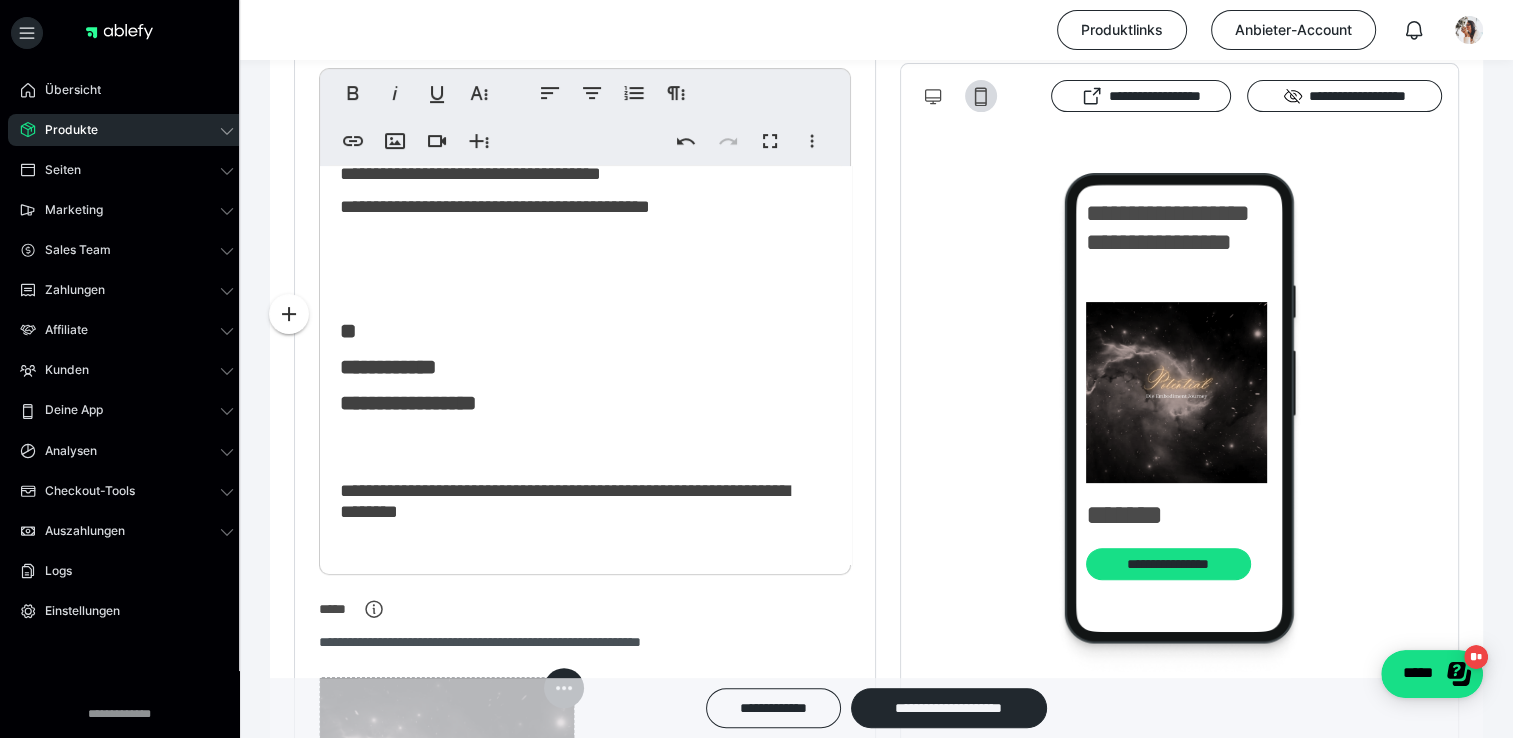 scroll, scrollTop: 1980, scrollLeft: 0, axis: vertical 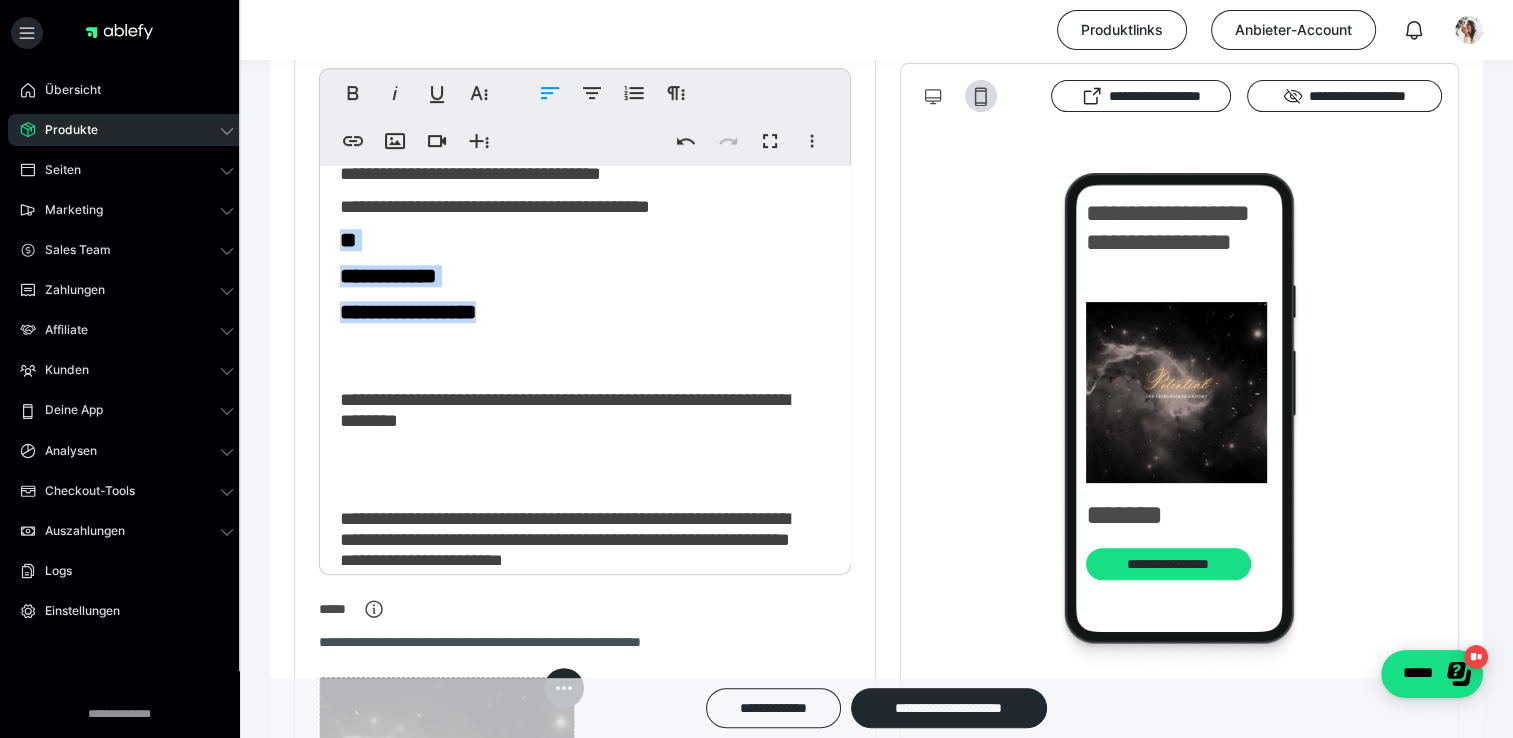 drag, startPoint x: 516, startPoint y: 495, endPoint x: 342, endPoint y: 418, distance: 190.27611 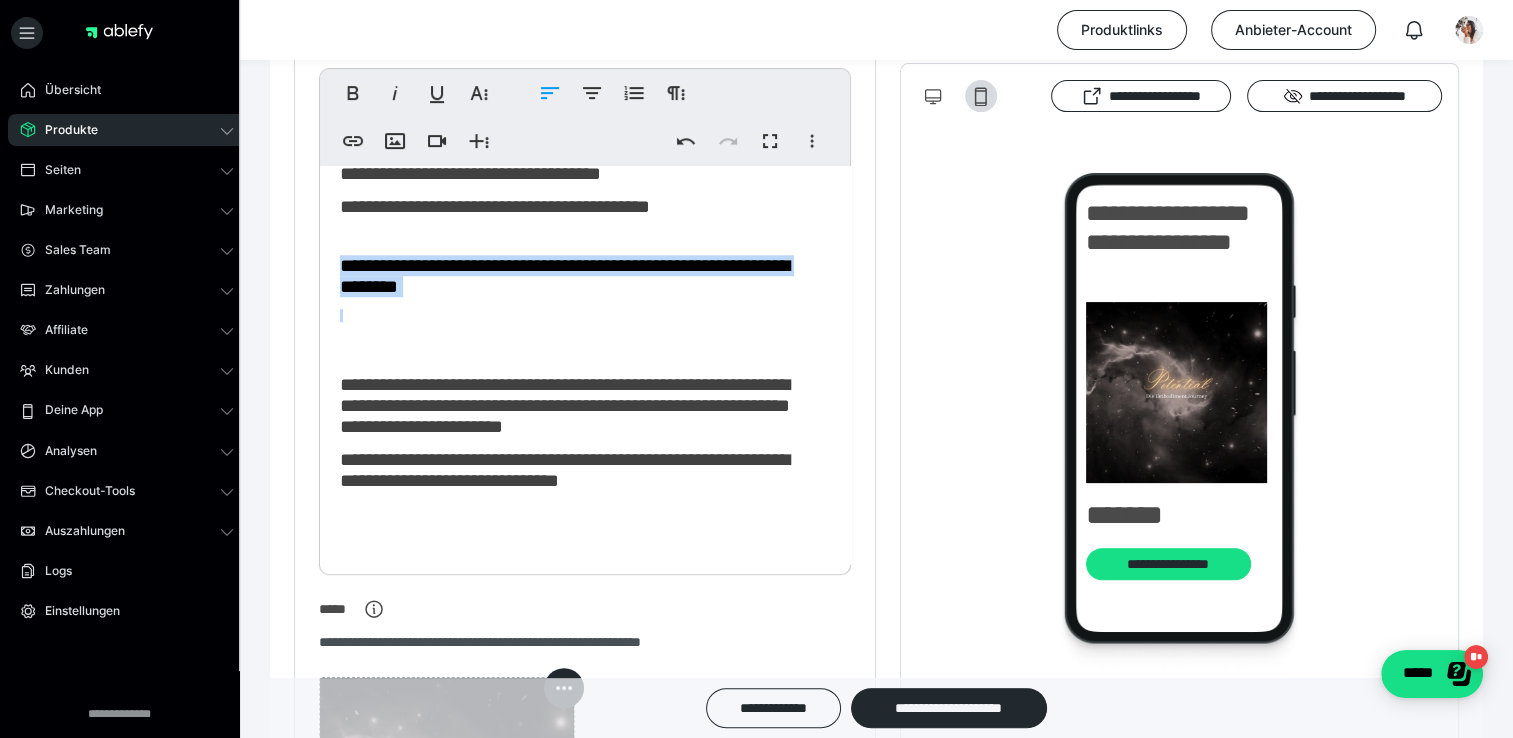 drag, startPoint x: 342, startPoint y: 418, endPoint x: 523, endPoint y: 469, distance: 188.04787 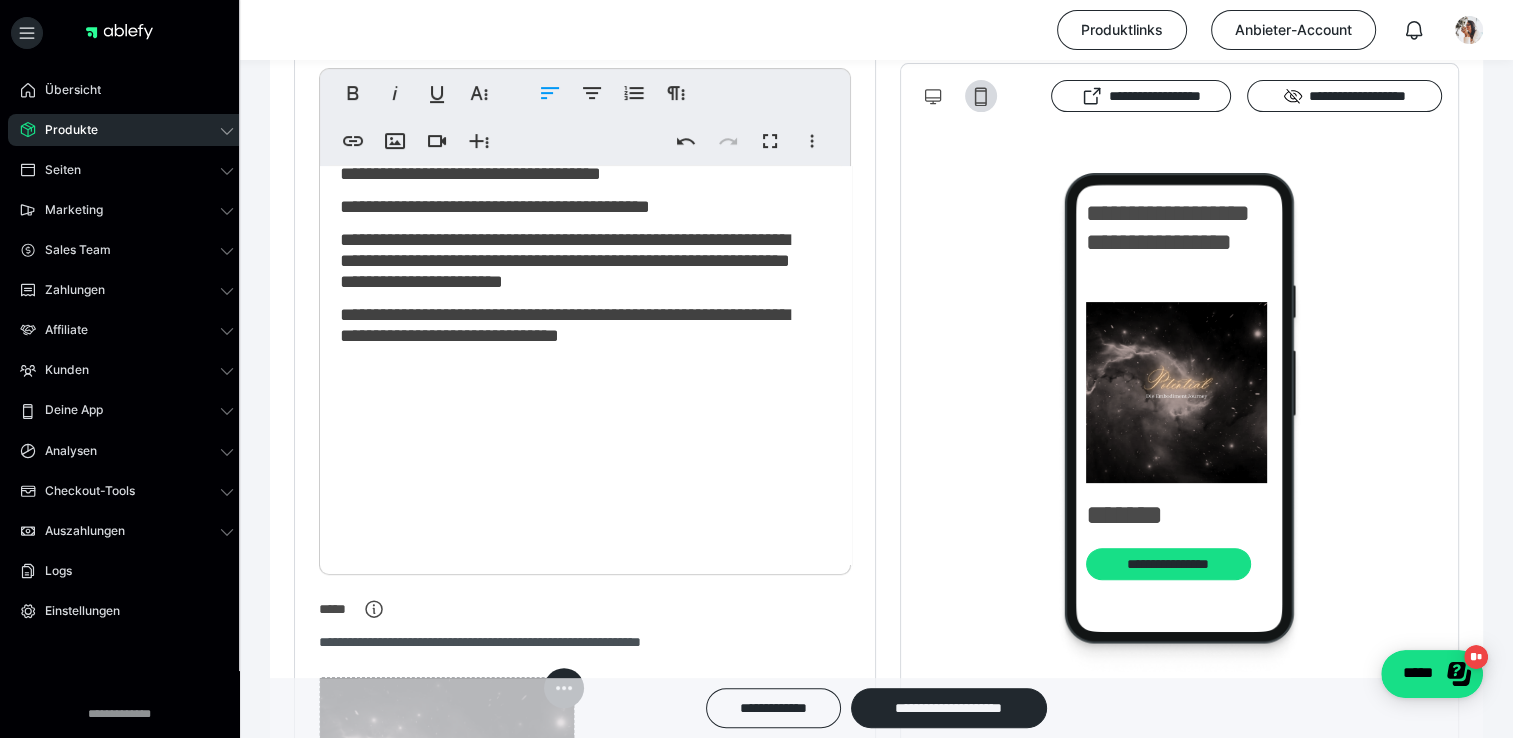 scroll, scrollTop: 1988, scrollLeft: 0, axis: vertical 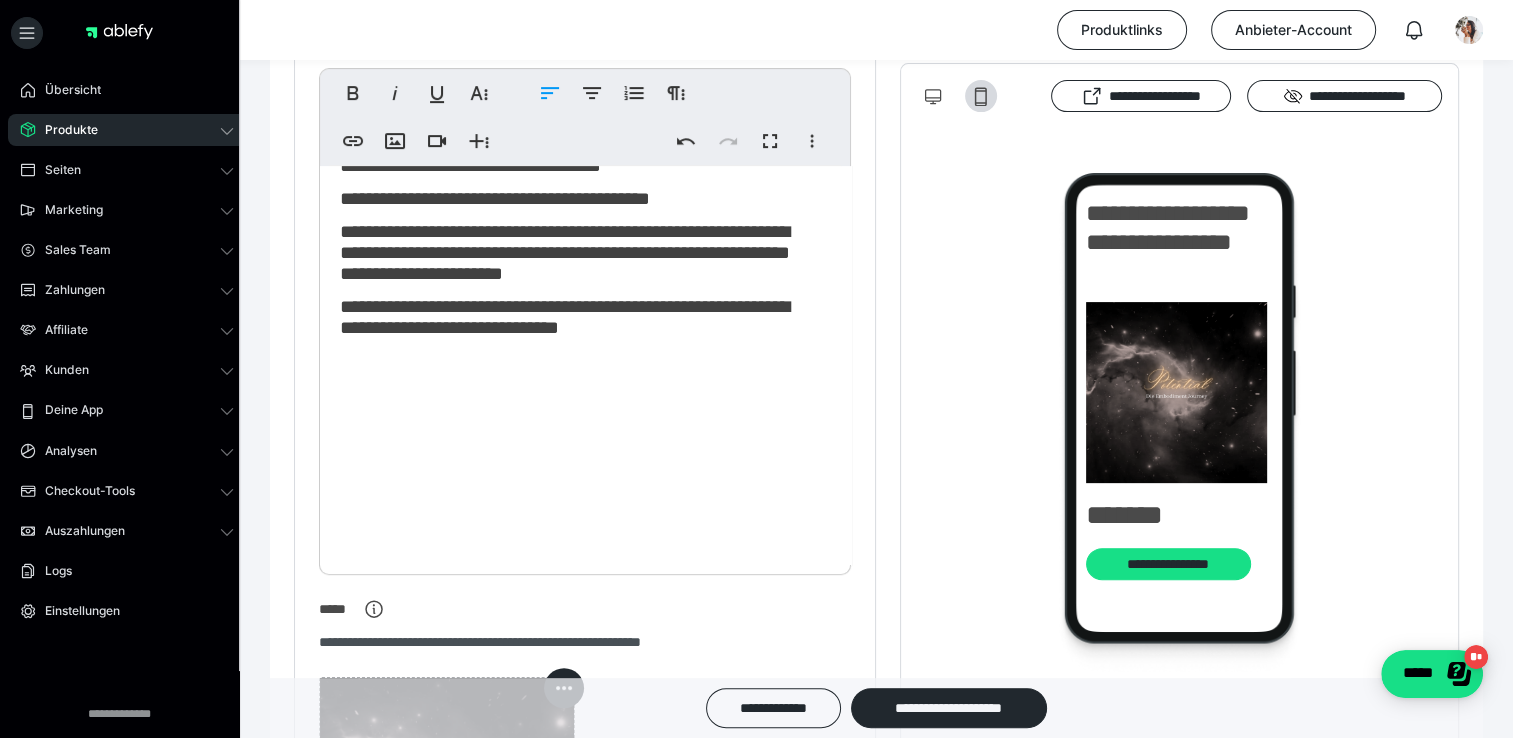 click on "**********" at bounding box center [564, 317] 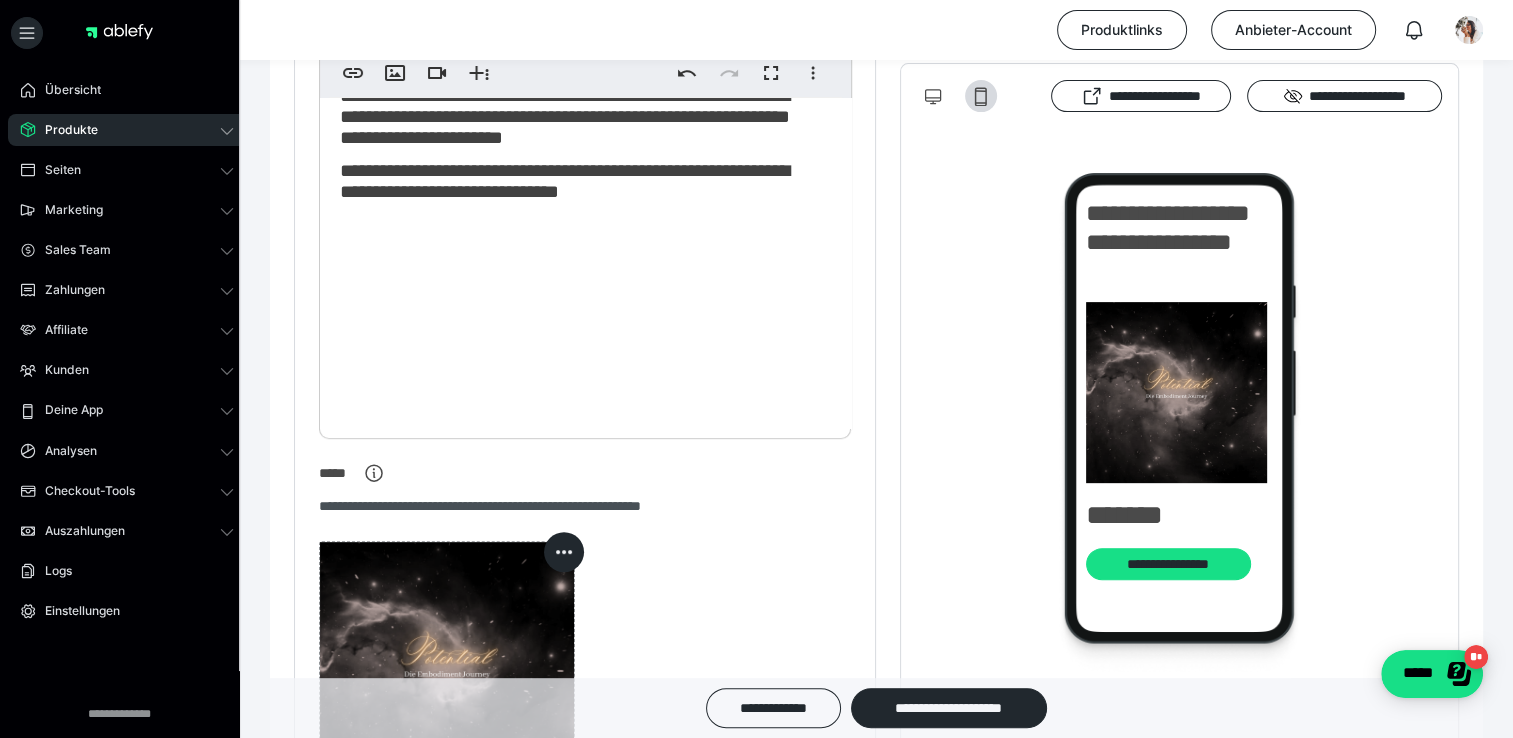 scroll, scrollTop: 660, scrollLeft: 0, axis: vertical 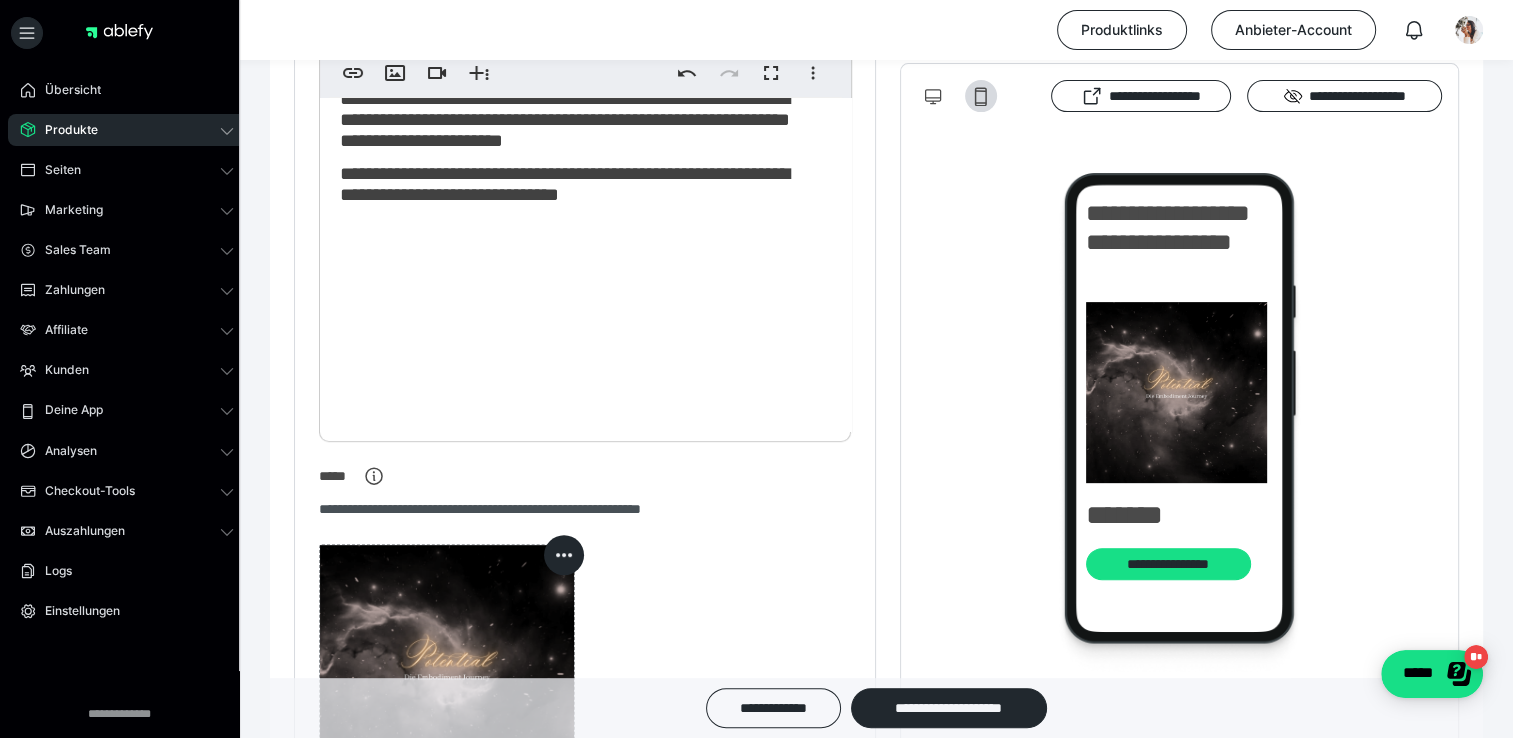 click on "**********" at bounding box center [578, 184] 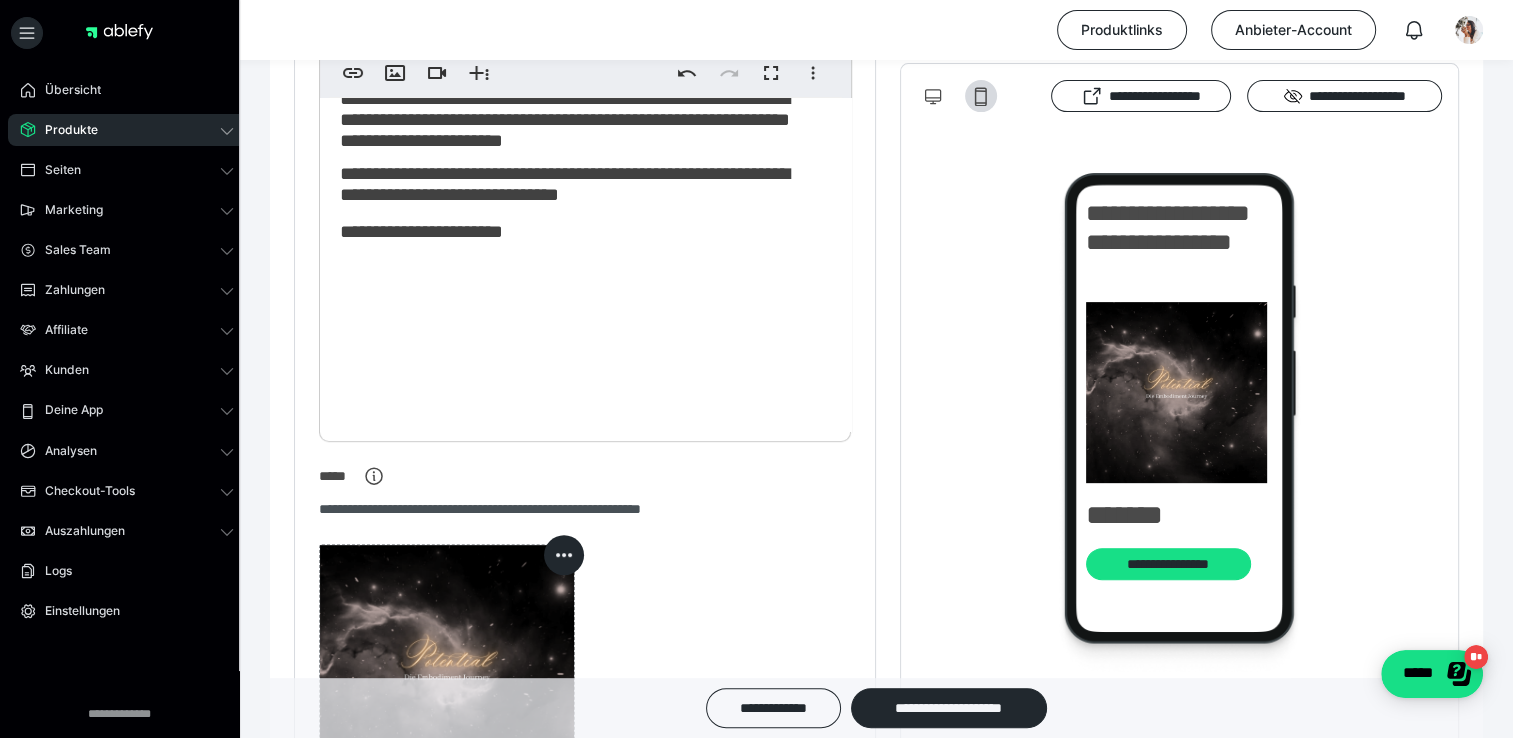 click on "**********" at bounding box center (421, 231) 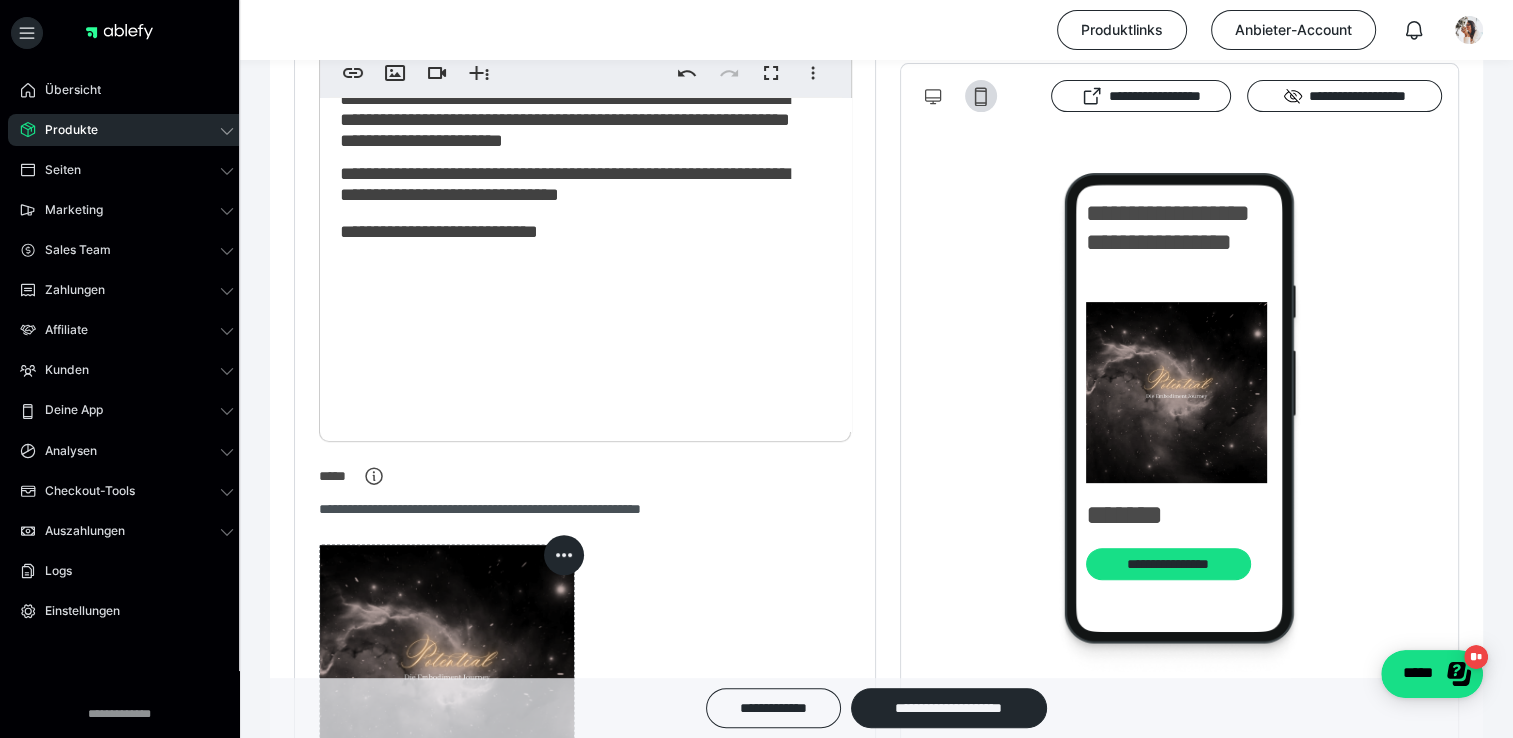 click on "**********" at bounding box center (578, -746) 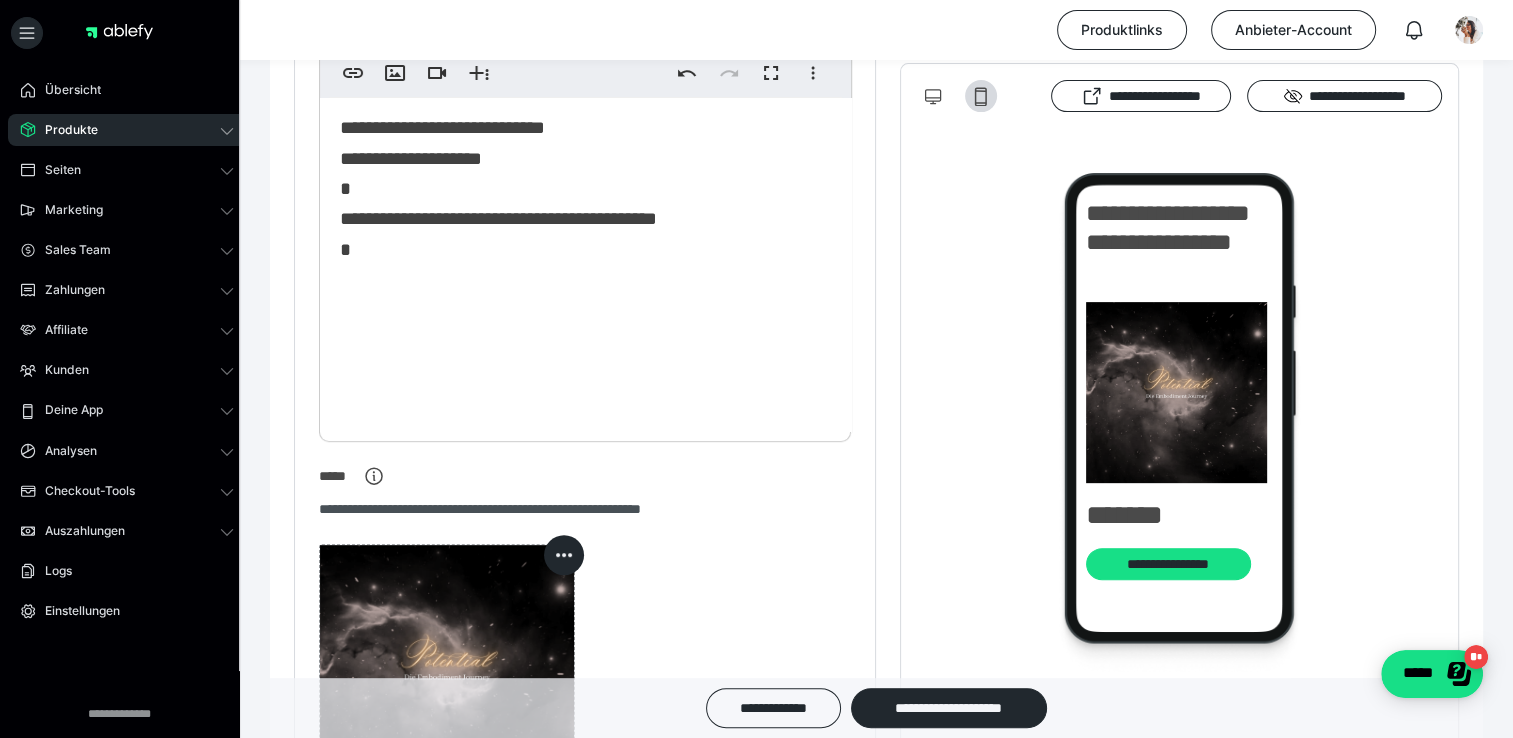 scroll, scrollTop: 2093, scrollLeft: 0, axis: vertical 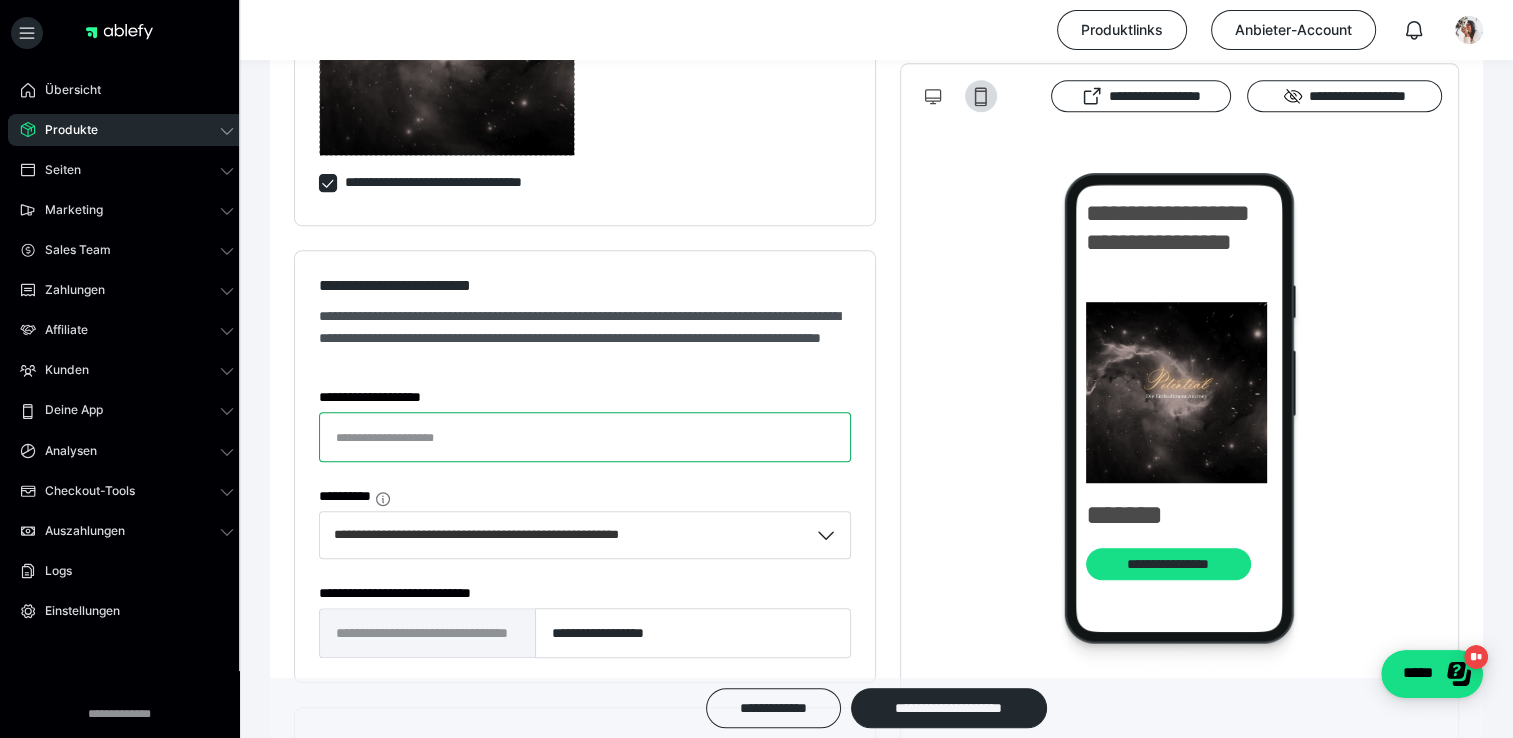 click on "**********" at bounding box center (585, 437) 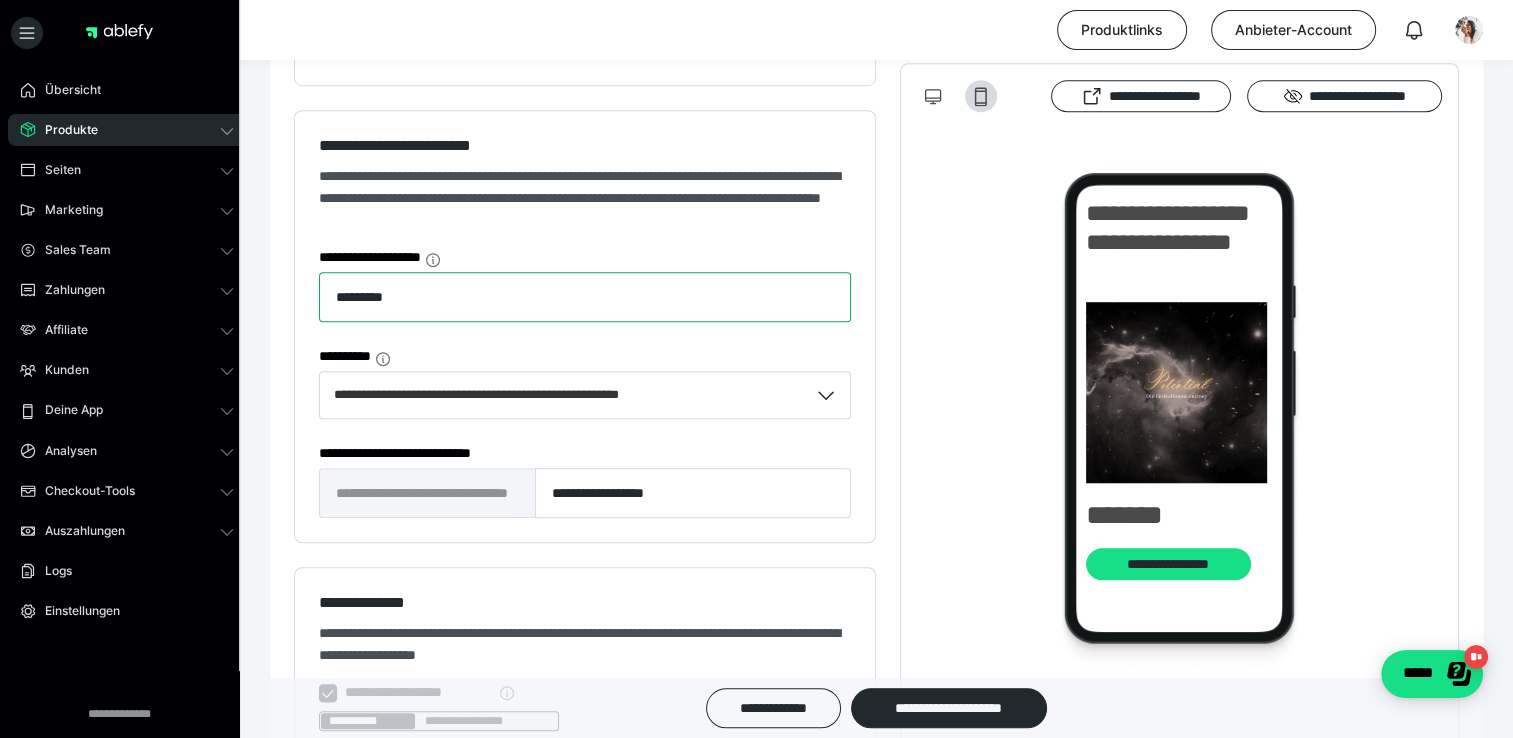 scroll, scrollTop: 1444, scrollLeft: 0, axis: vertical 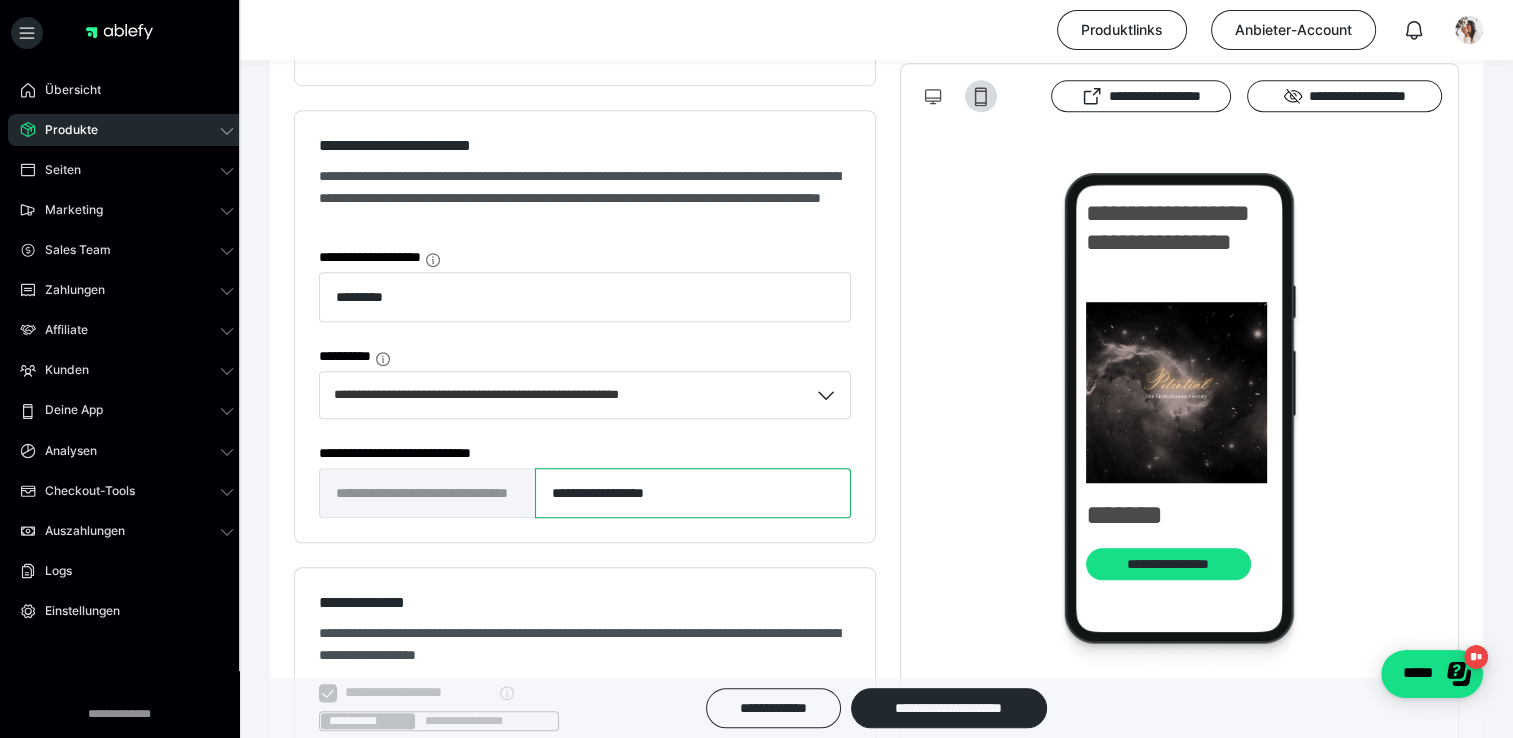 click on "**********" at bounding box center (693, 493) 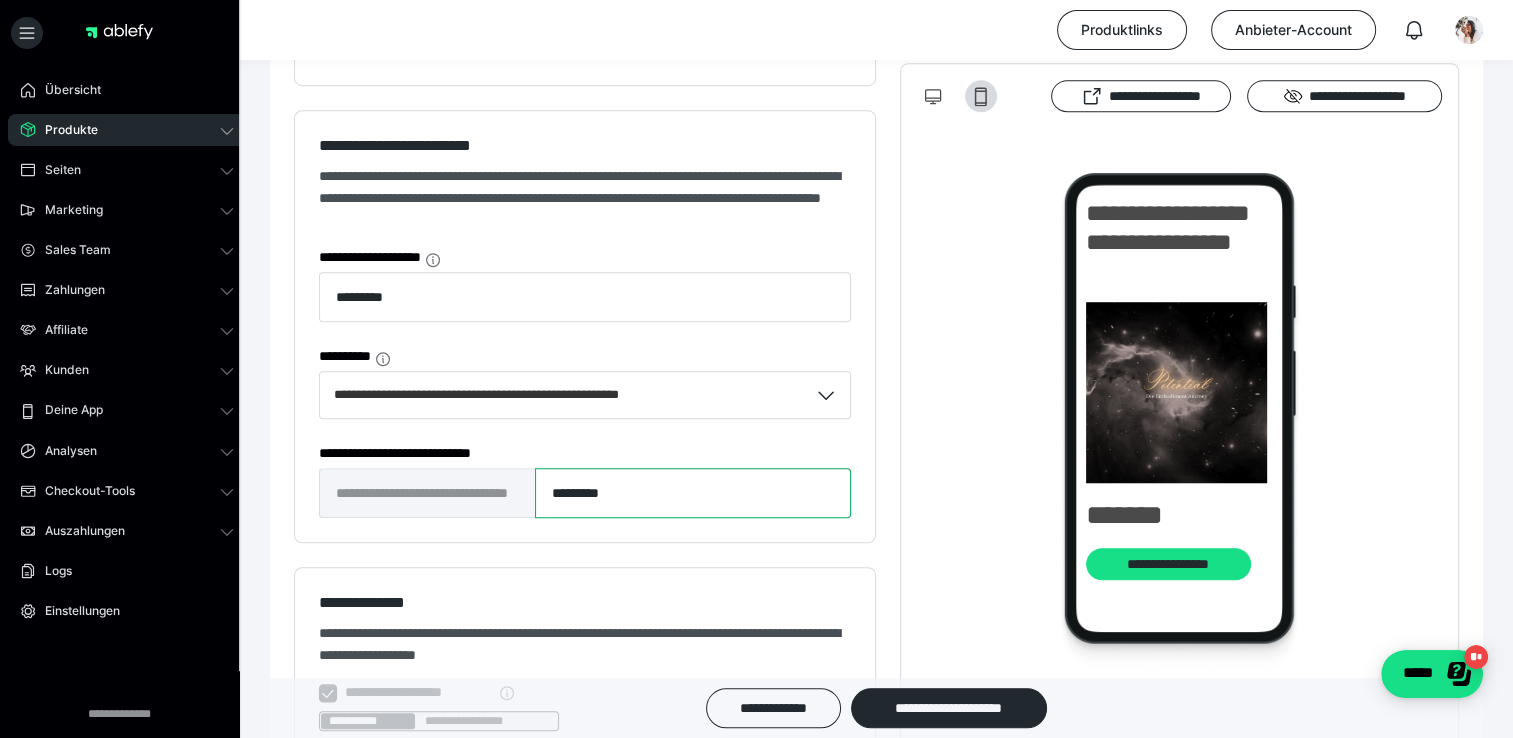 type on "*********" 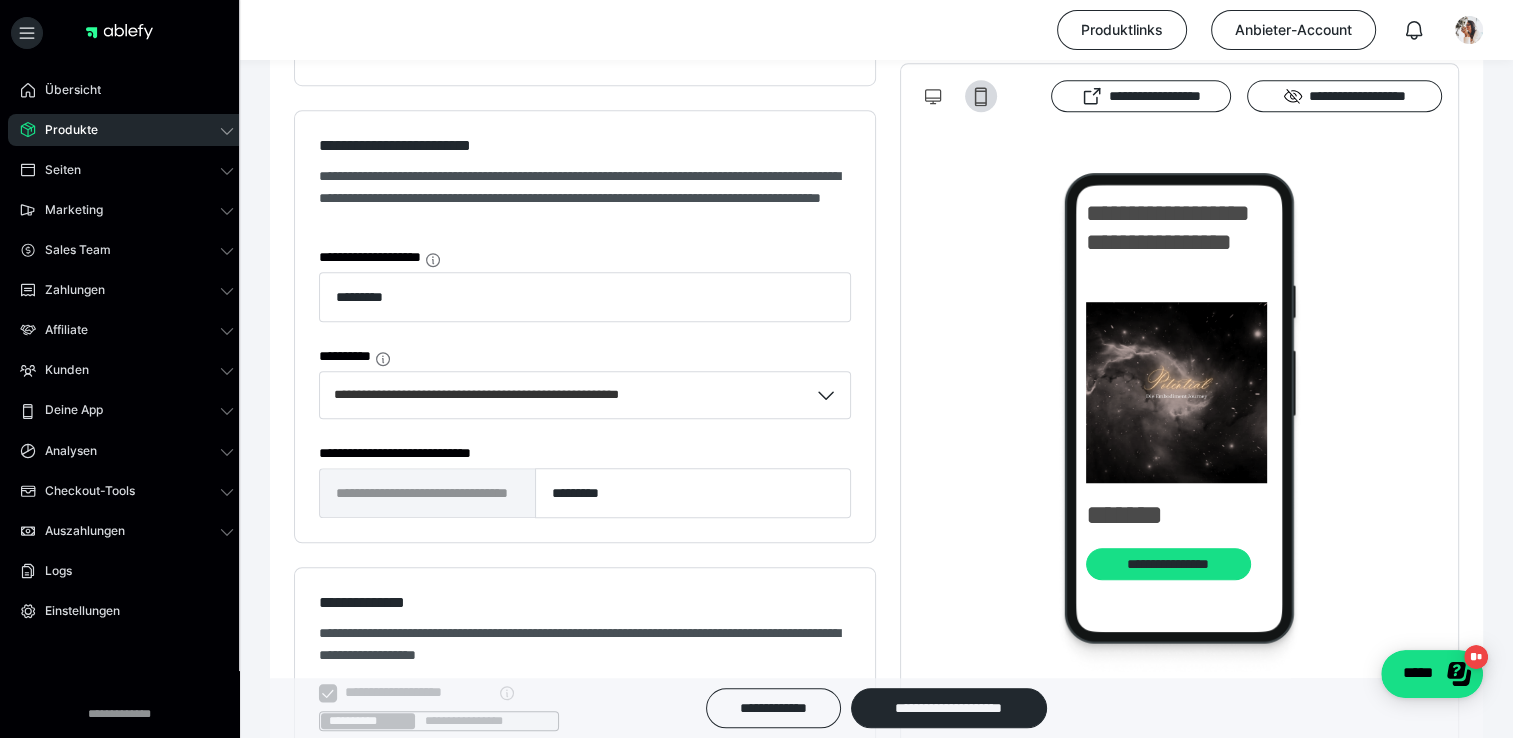 click on "**********" at bounding box center [1179, 432] 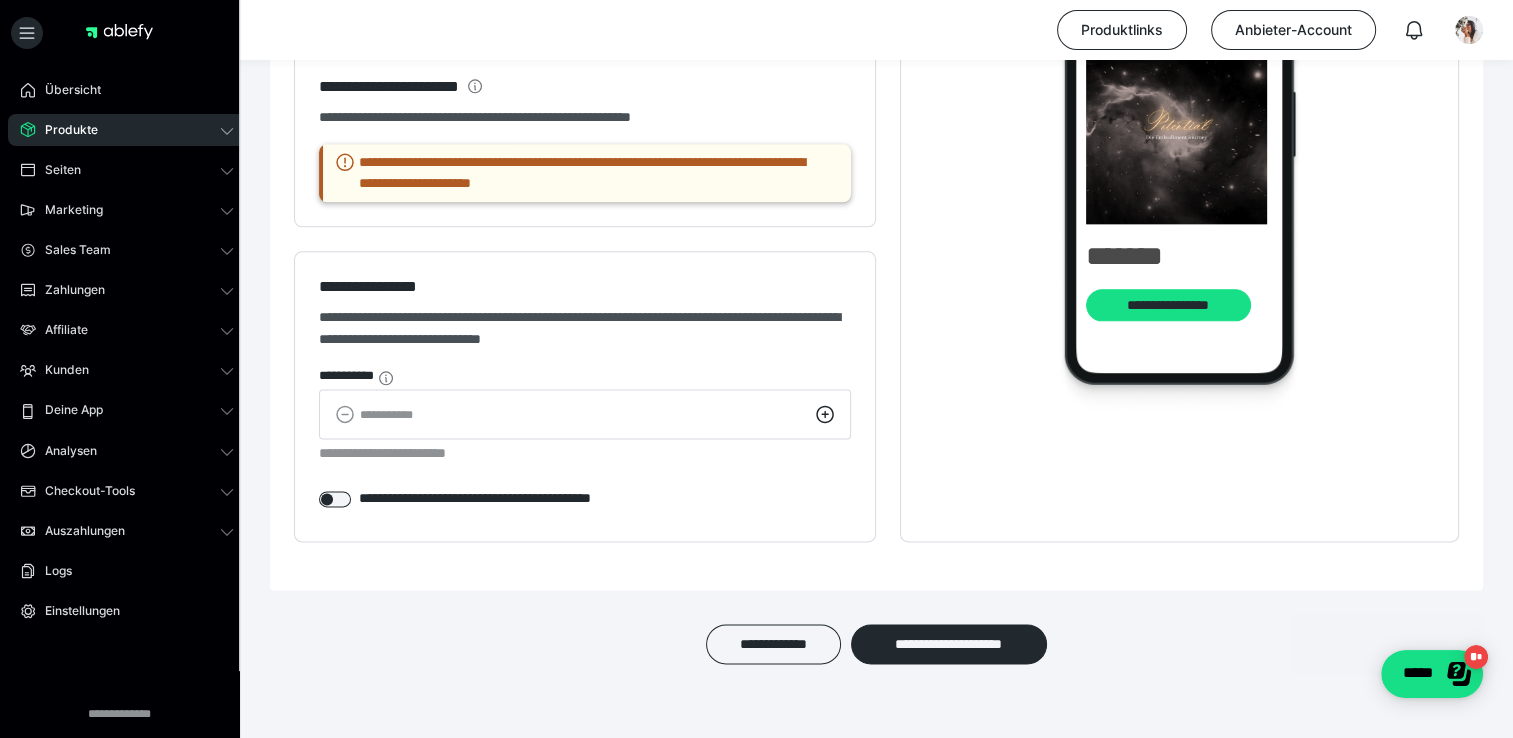 scroll, scrollTop: 2481, scrollLeft: 0, axis: vertical 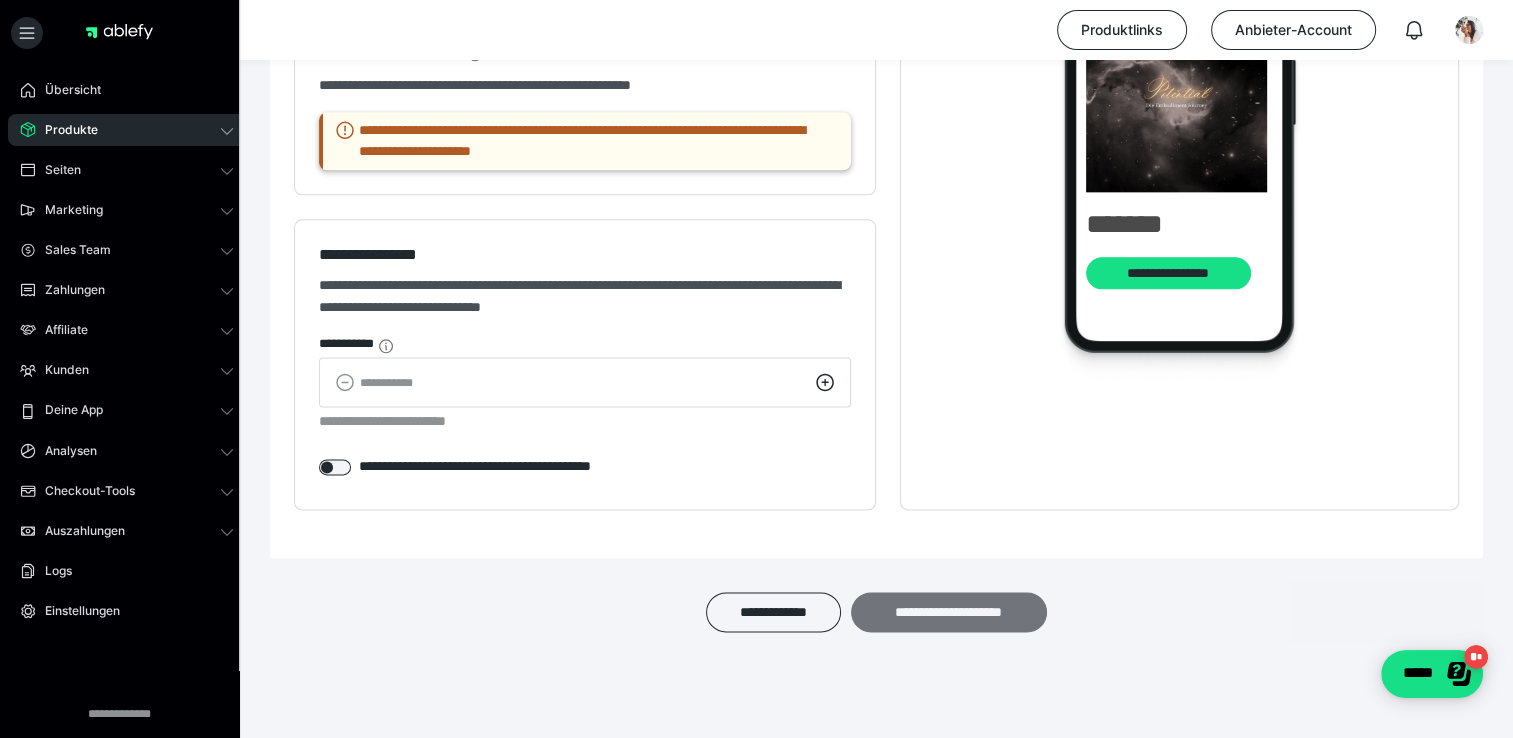 click on "**********" at bounding box center [949, 612] 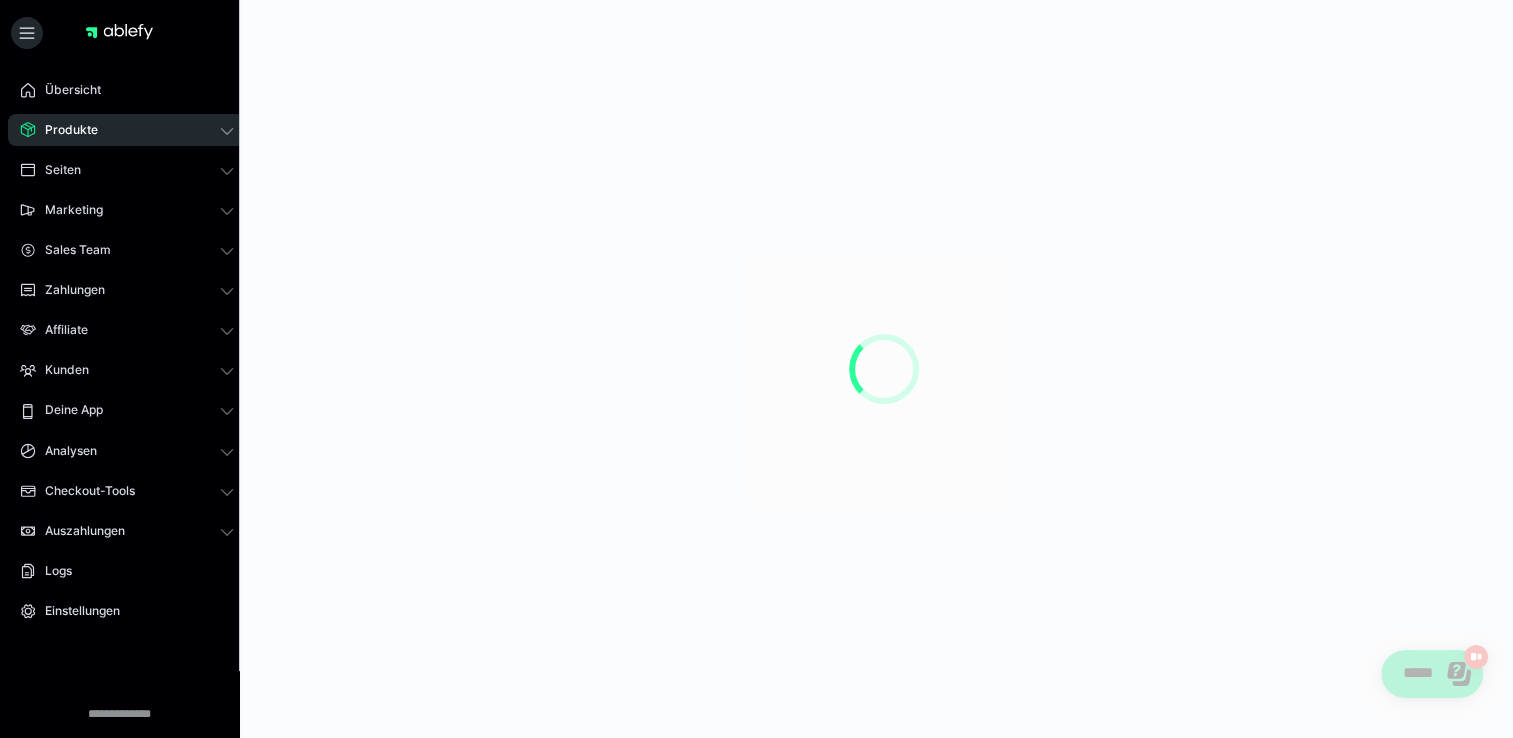 scroll, scrollTop: 0, scrollLeft: 0, axis: both 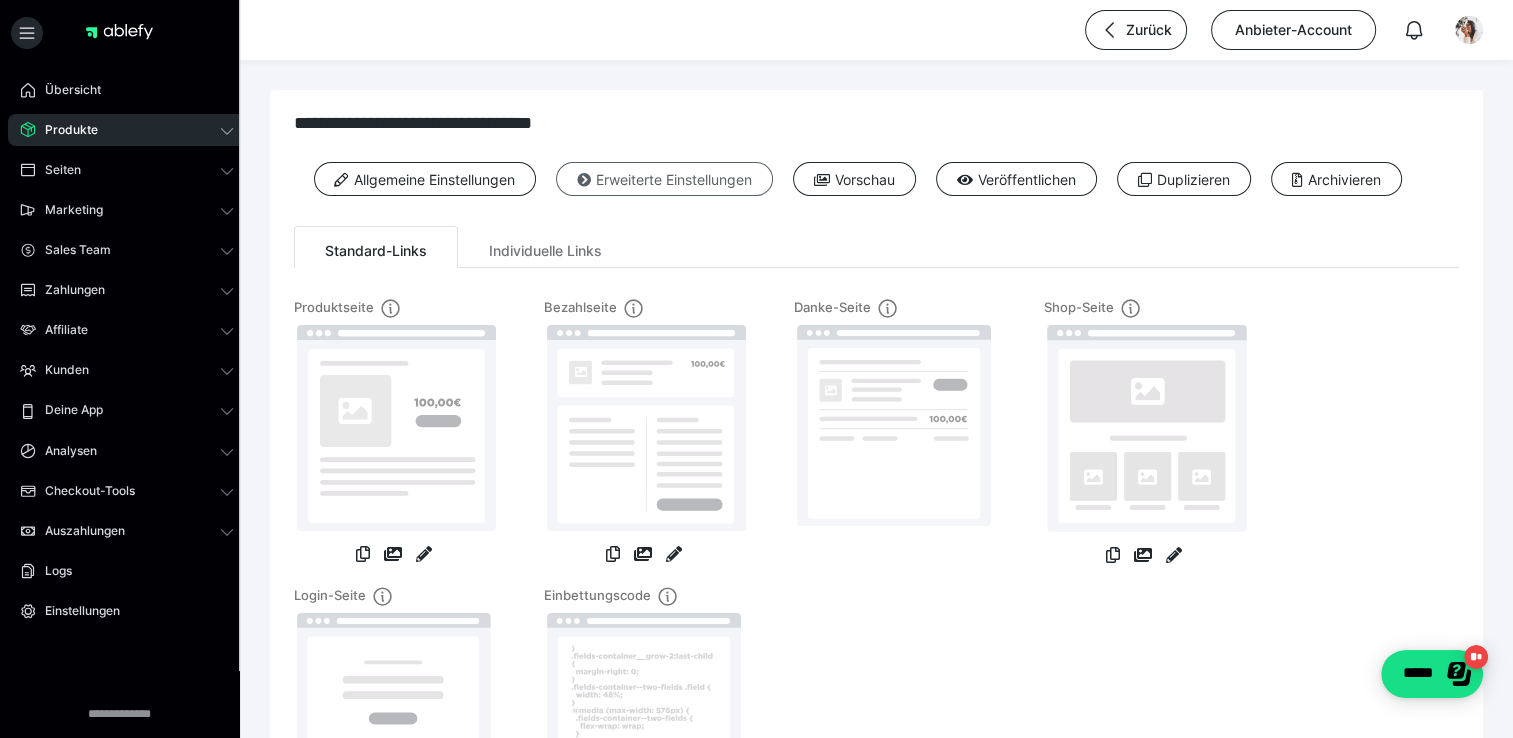 click on "Erweiterte Einstellungen" at bounding box center [664, 179] 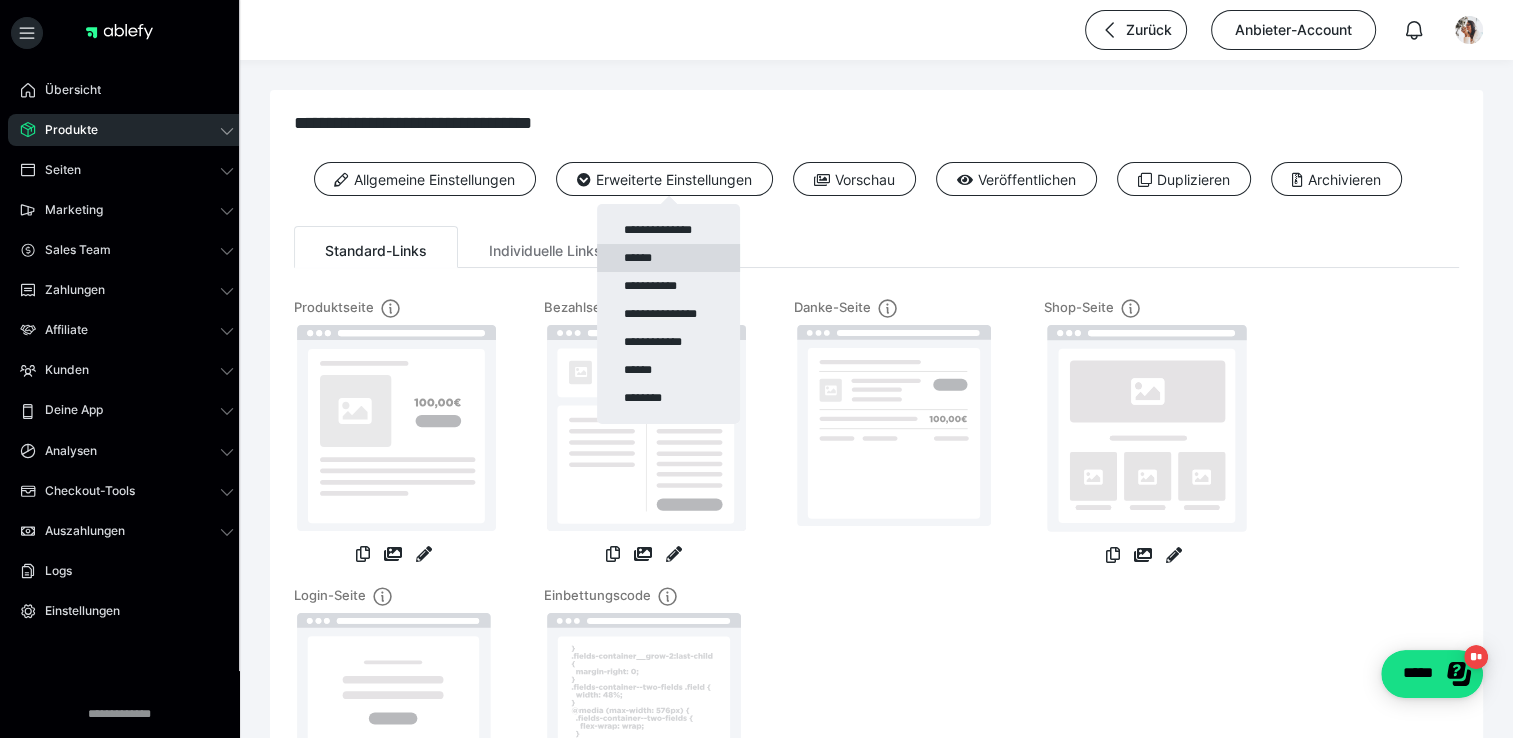 click on "******" at bounding box center [668, 258] 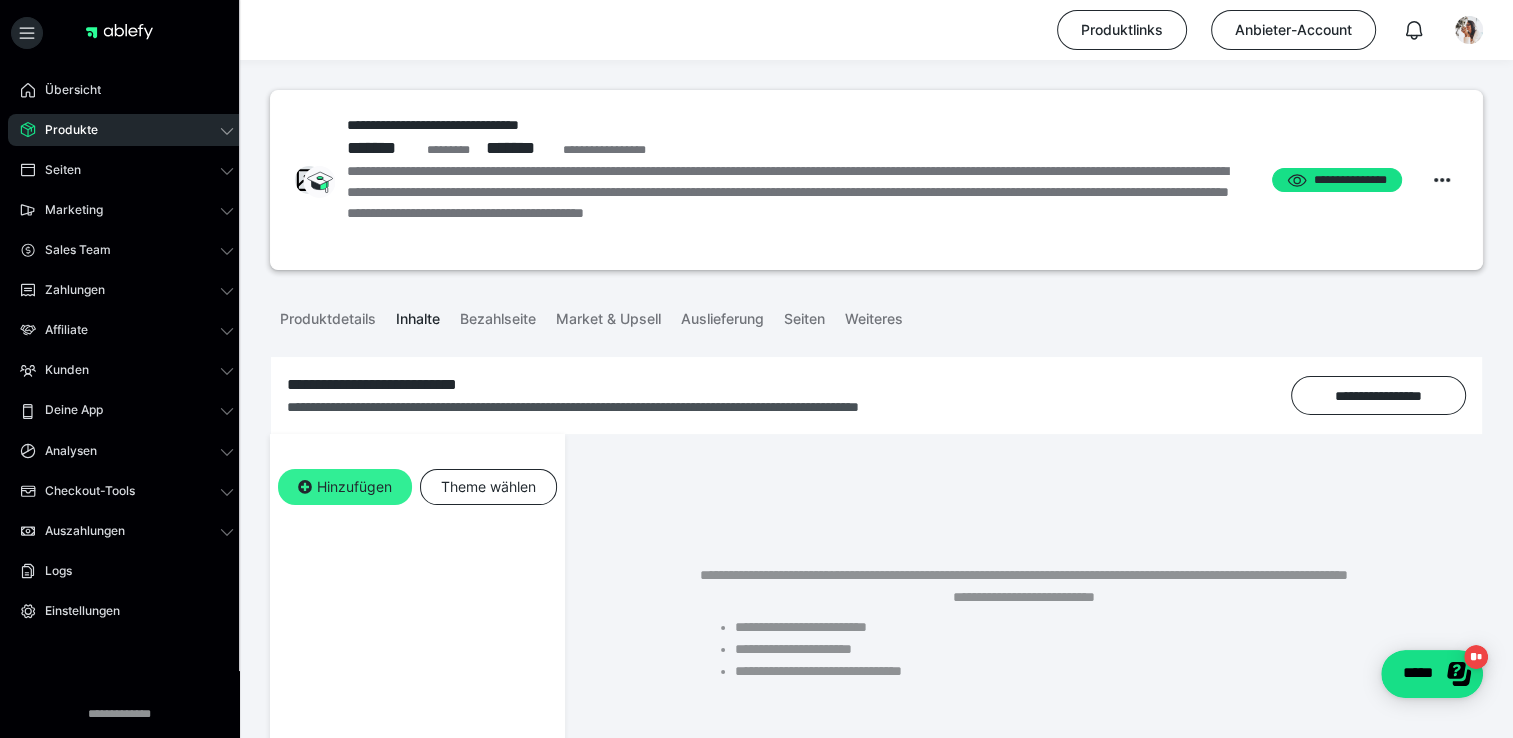 click on "Hinzufügen" at bounding box center [345, 487] 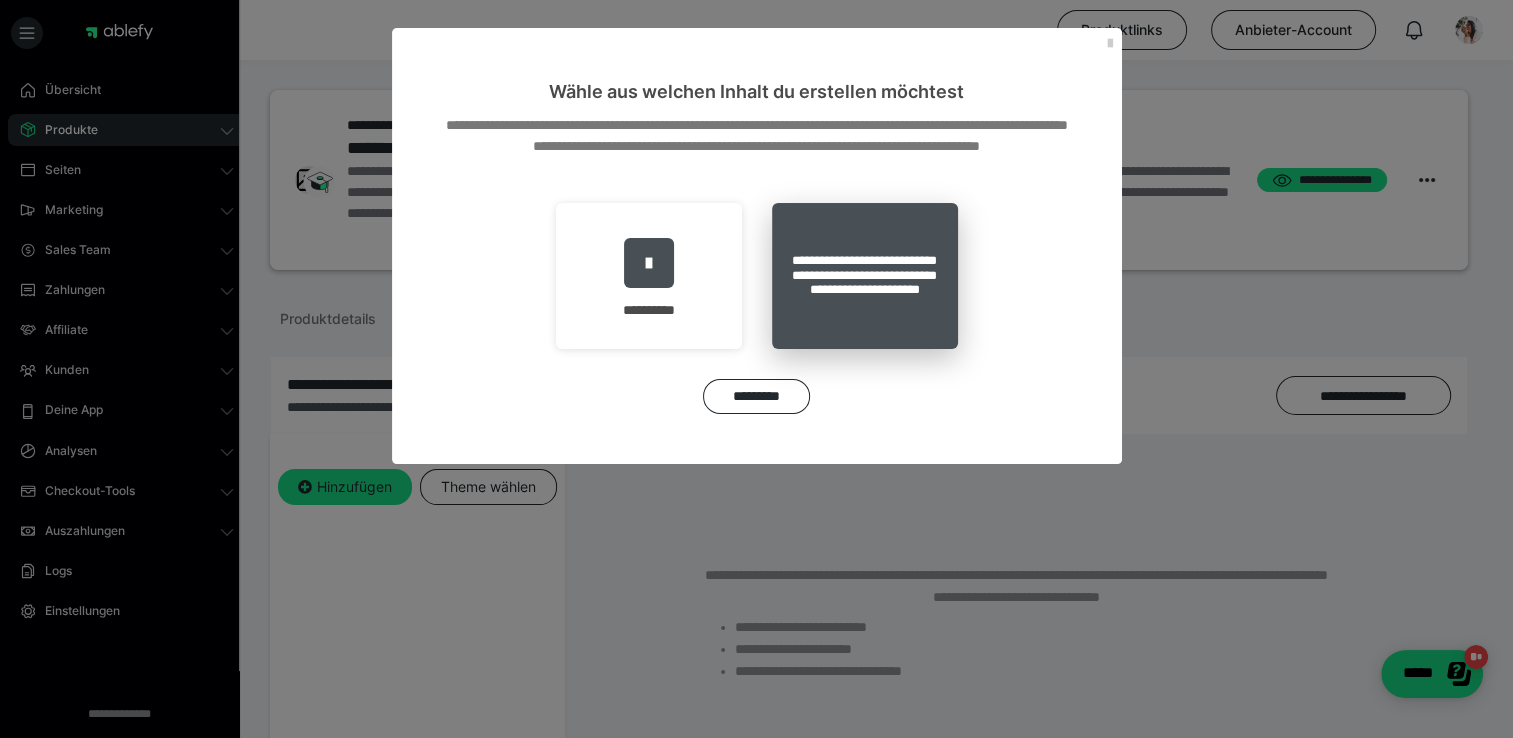 click on "**********" at bounding box center [865, 276] 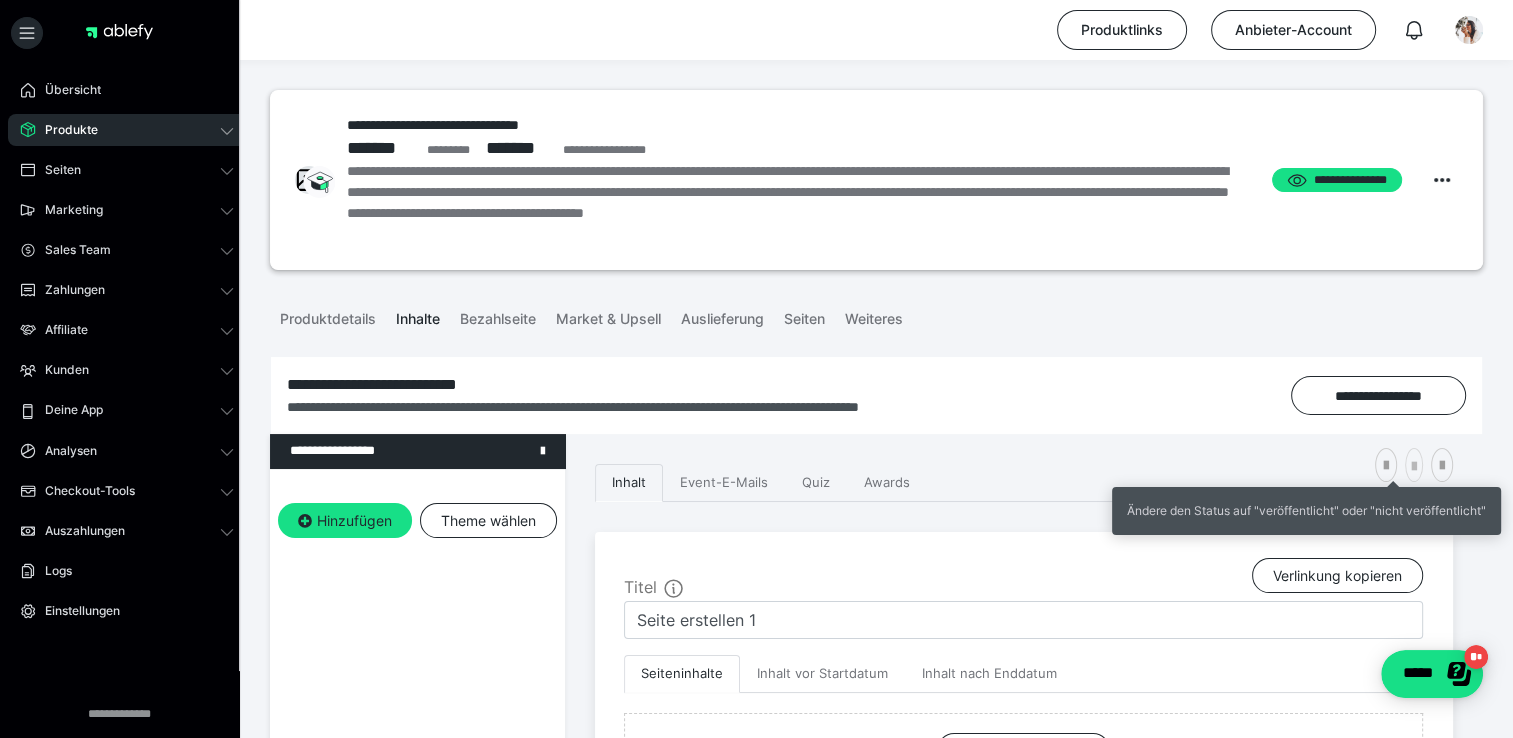 click at bounding box center (1414, 467) 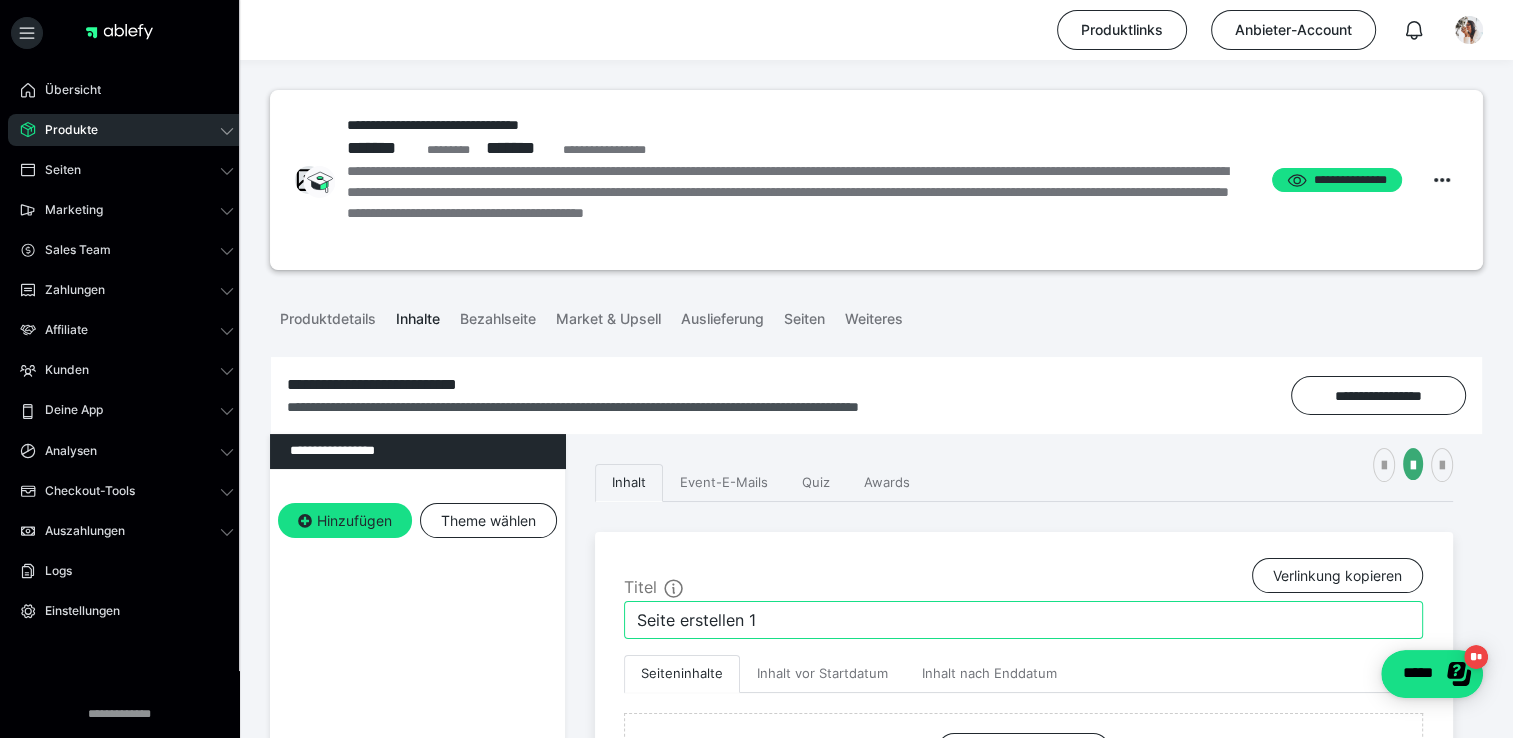 drag, startPoint x: 766, startPoint y: 618, endPoint x: 603, endPoint y: 604, distance: 163.60013 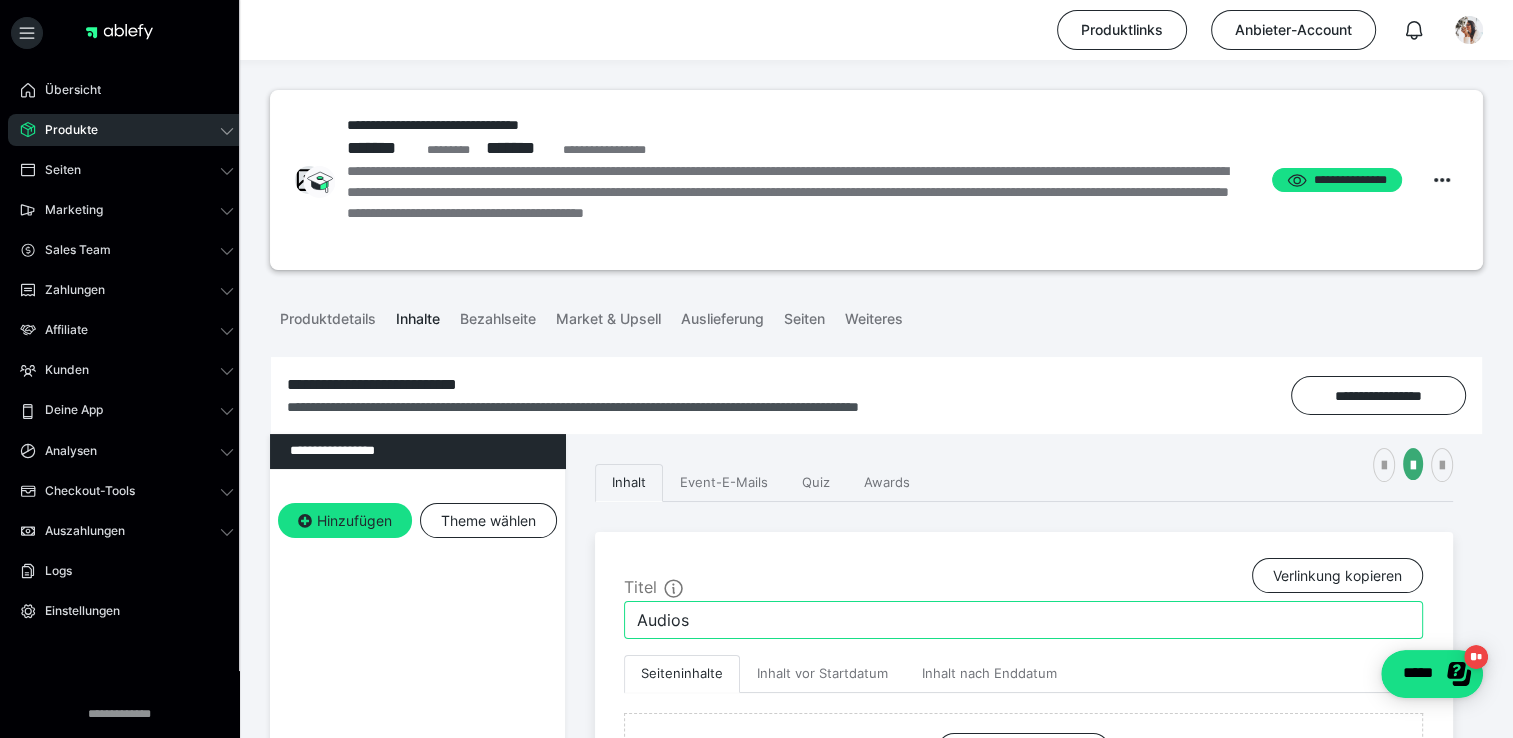 type on "Audios" 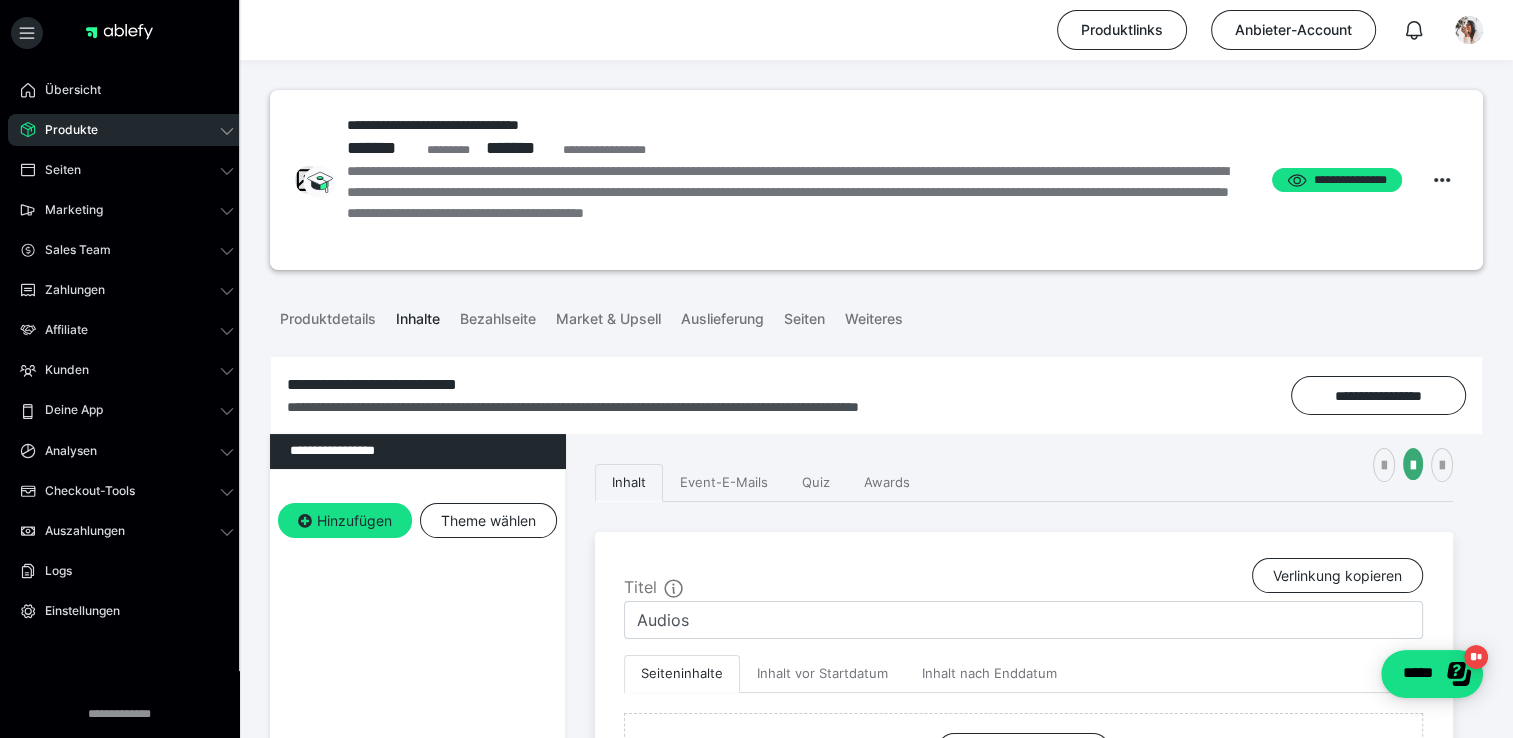 click on "**********" at bounding box center [417, 773] 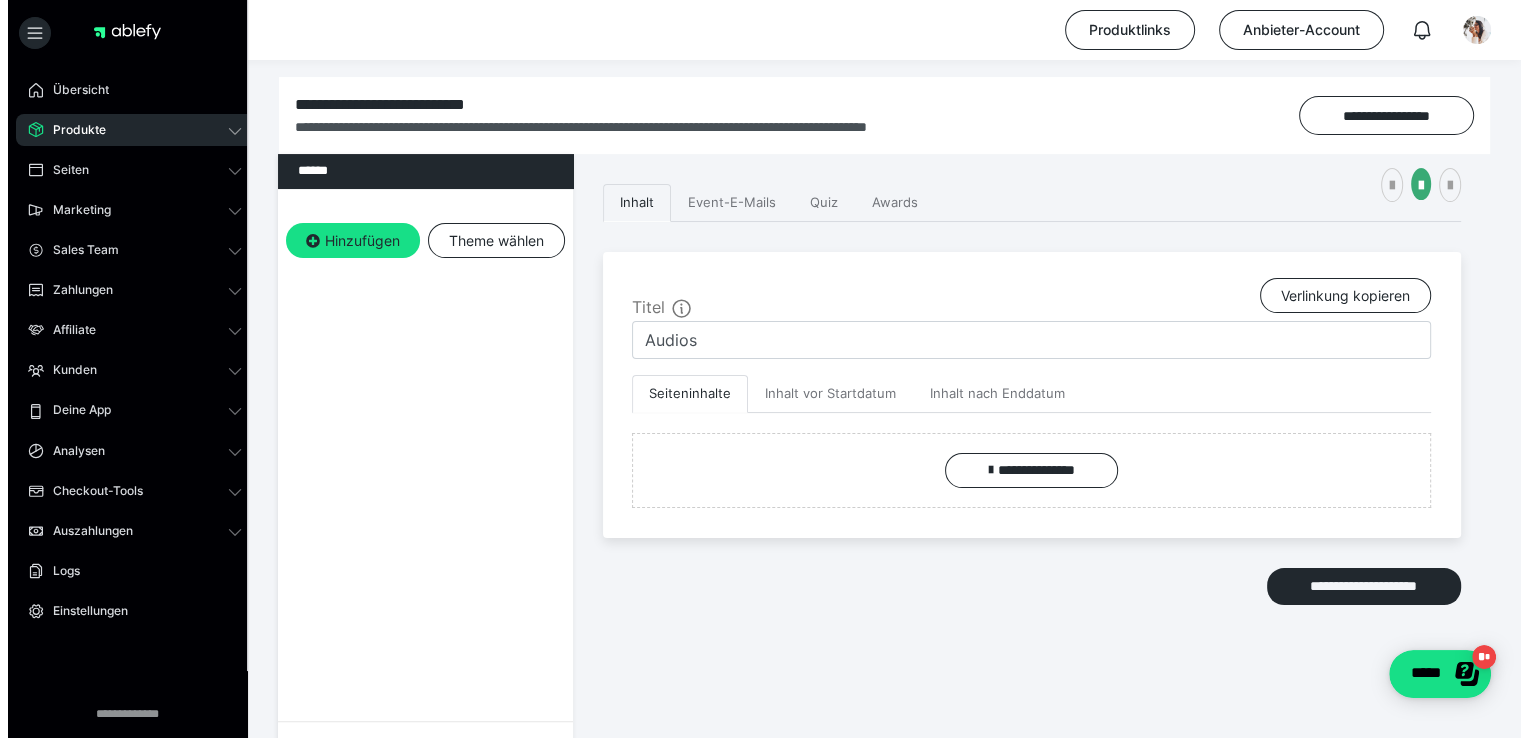 scroll, scrollTop: 286, scrollLeft: 0, axis: vertical 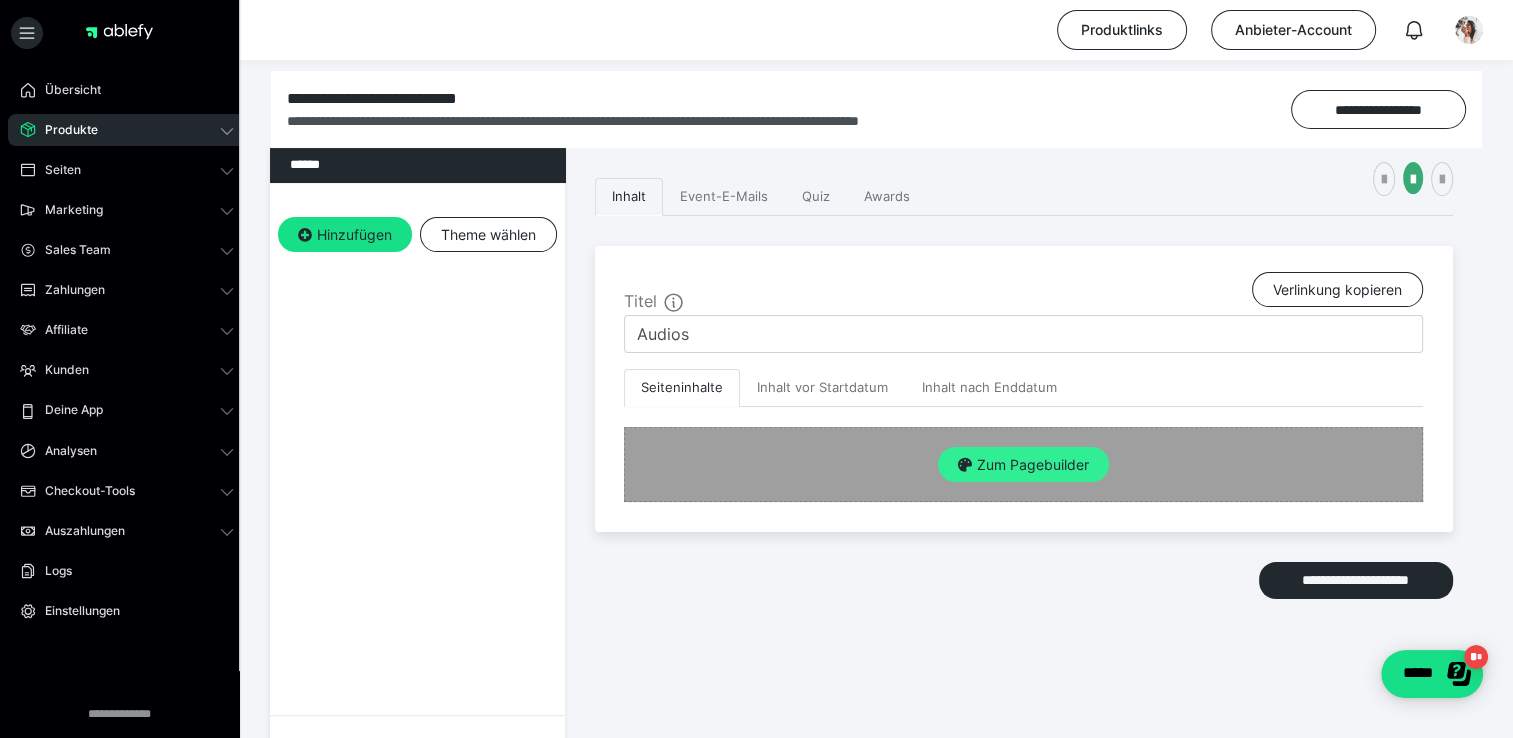click on "Zum Pagebuilder" at bounding box center (1023, 465) 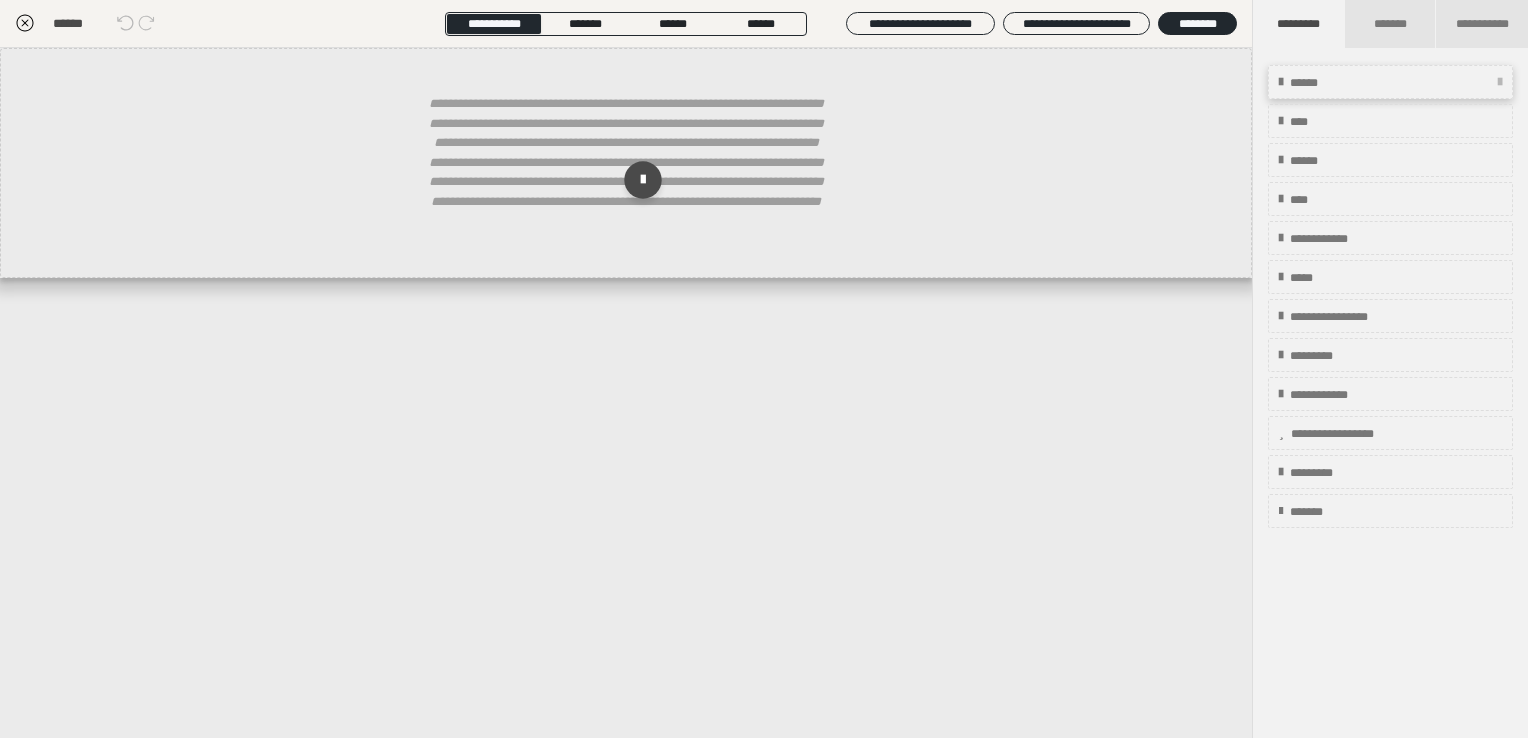 click on "******" at bounding box center (1390, 82) 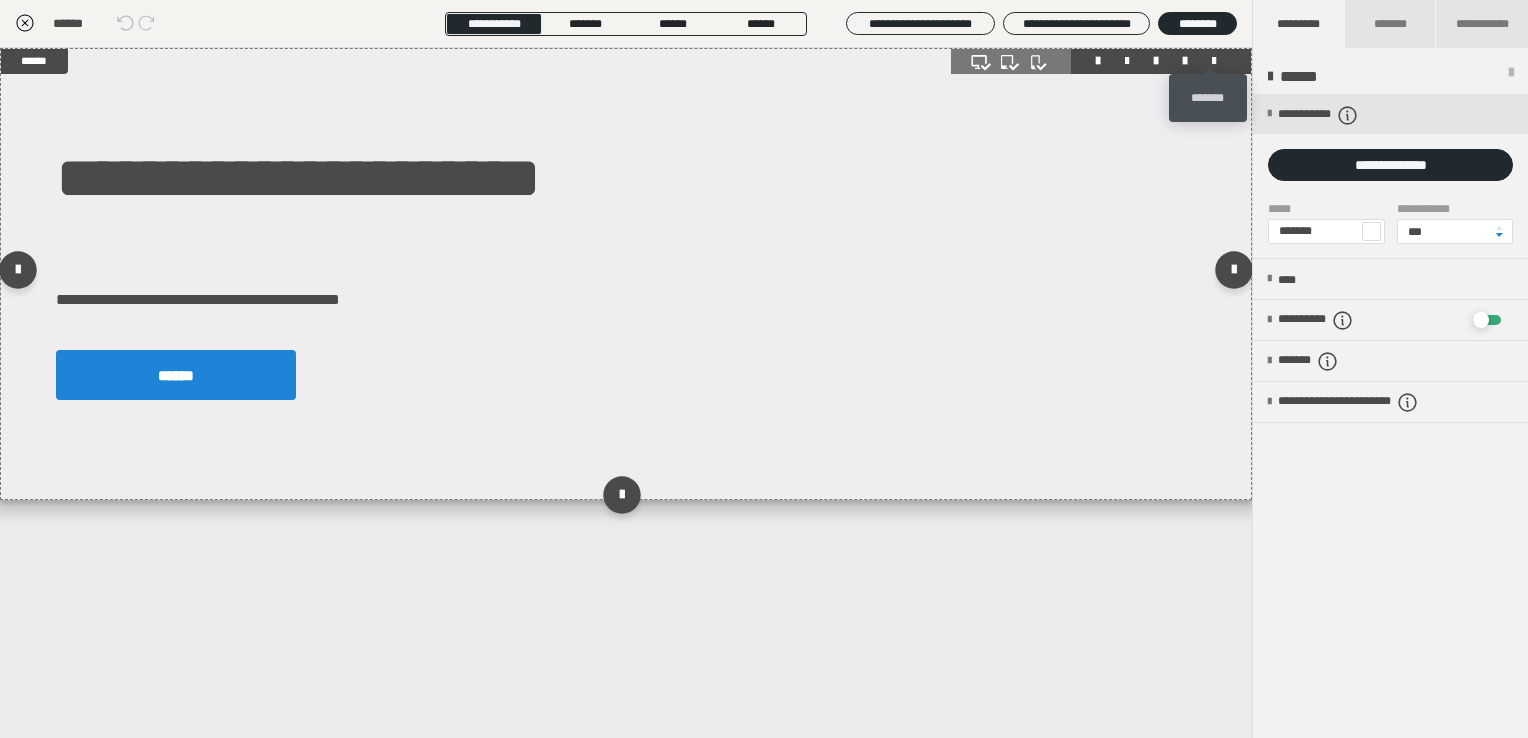 click at bounding box center (1214, 61) 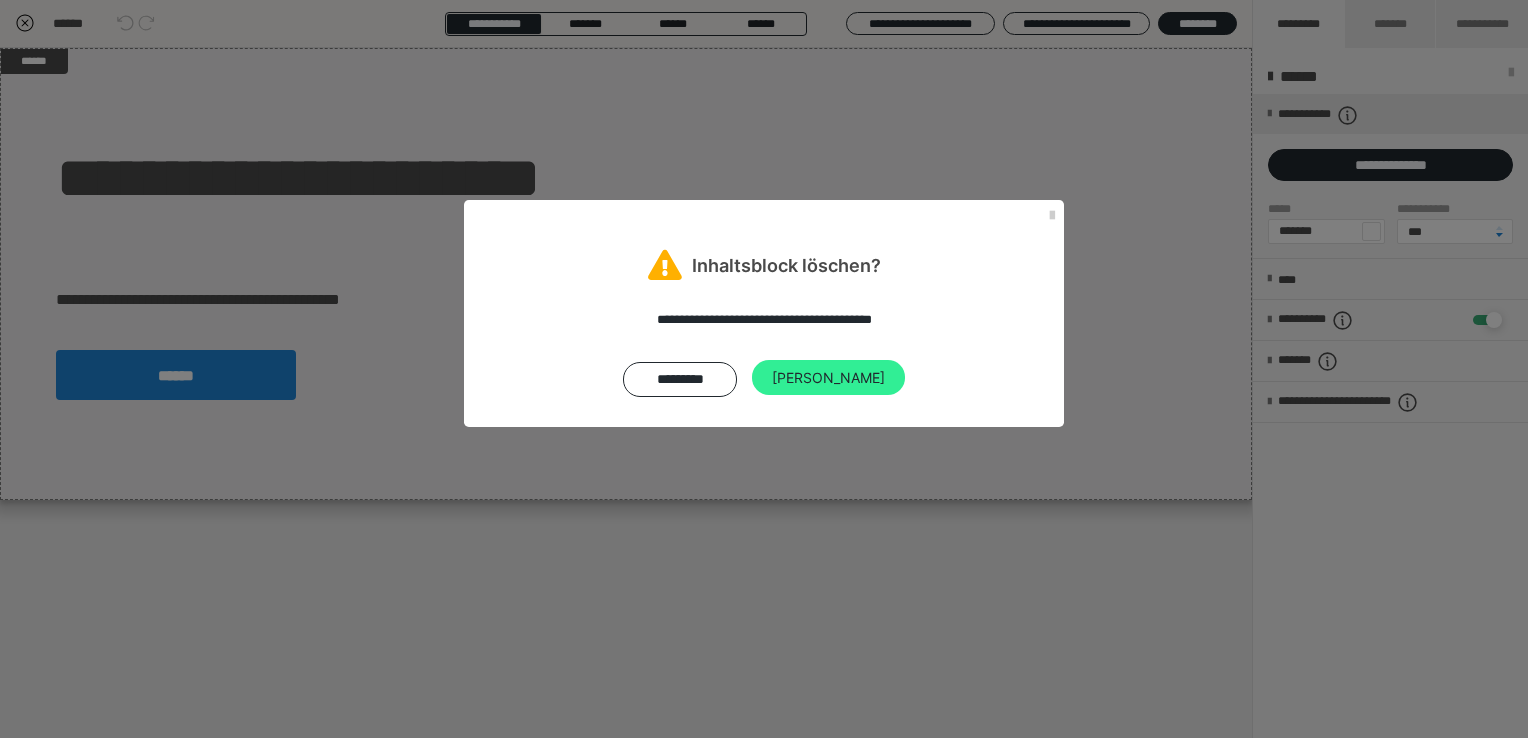 click on "[PERSON_NAME]" at bounding box center [828, 378] 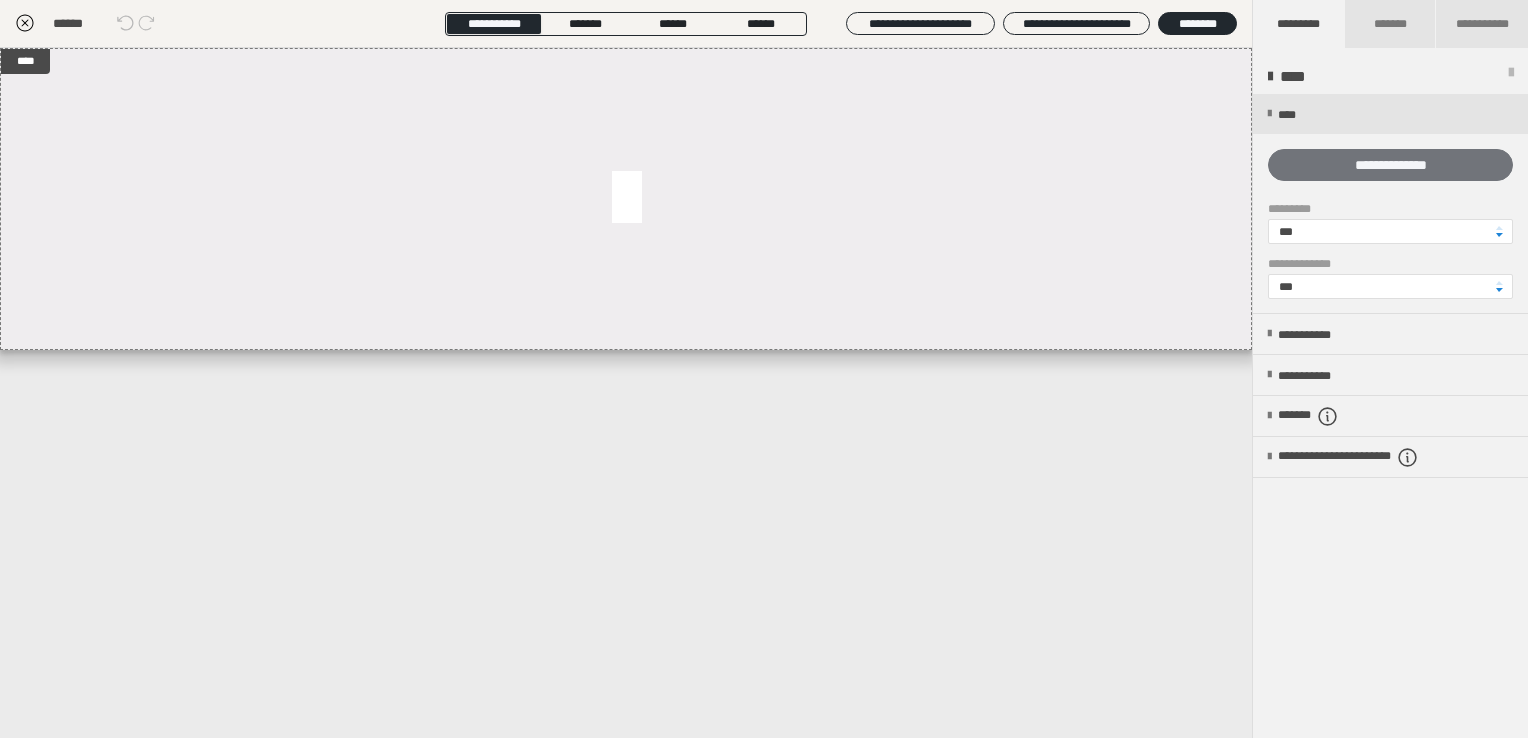 click on "**********" at bounding box center (1390, 165) 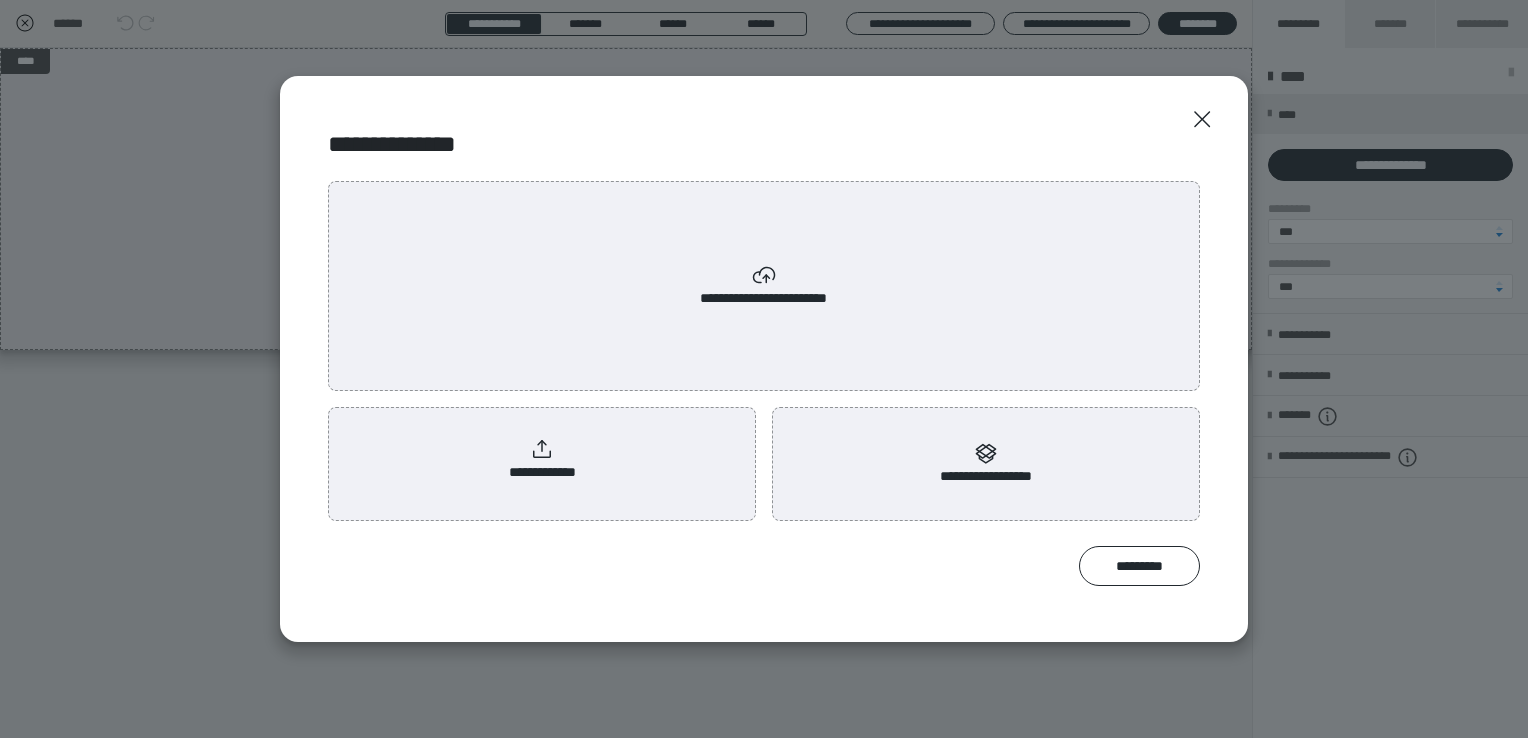 click on "**********" at bounding box center (542, 460) 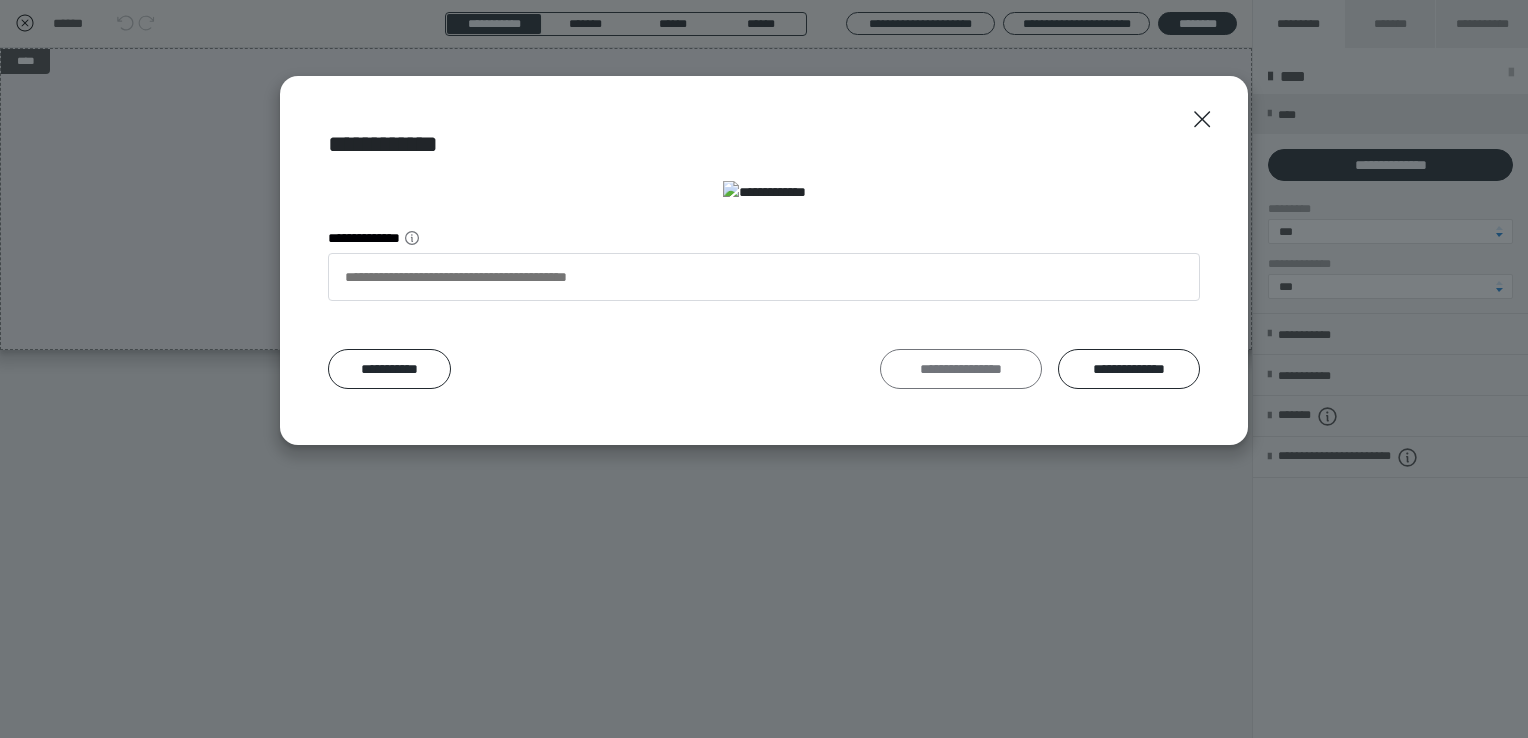 click on "**********" at bounding box center [961, 369] 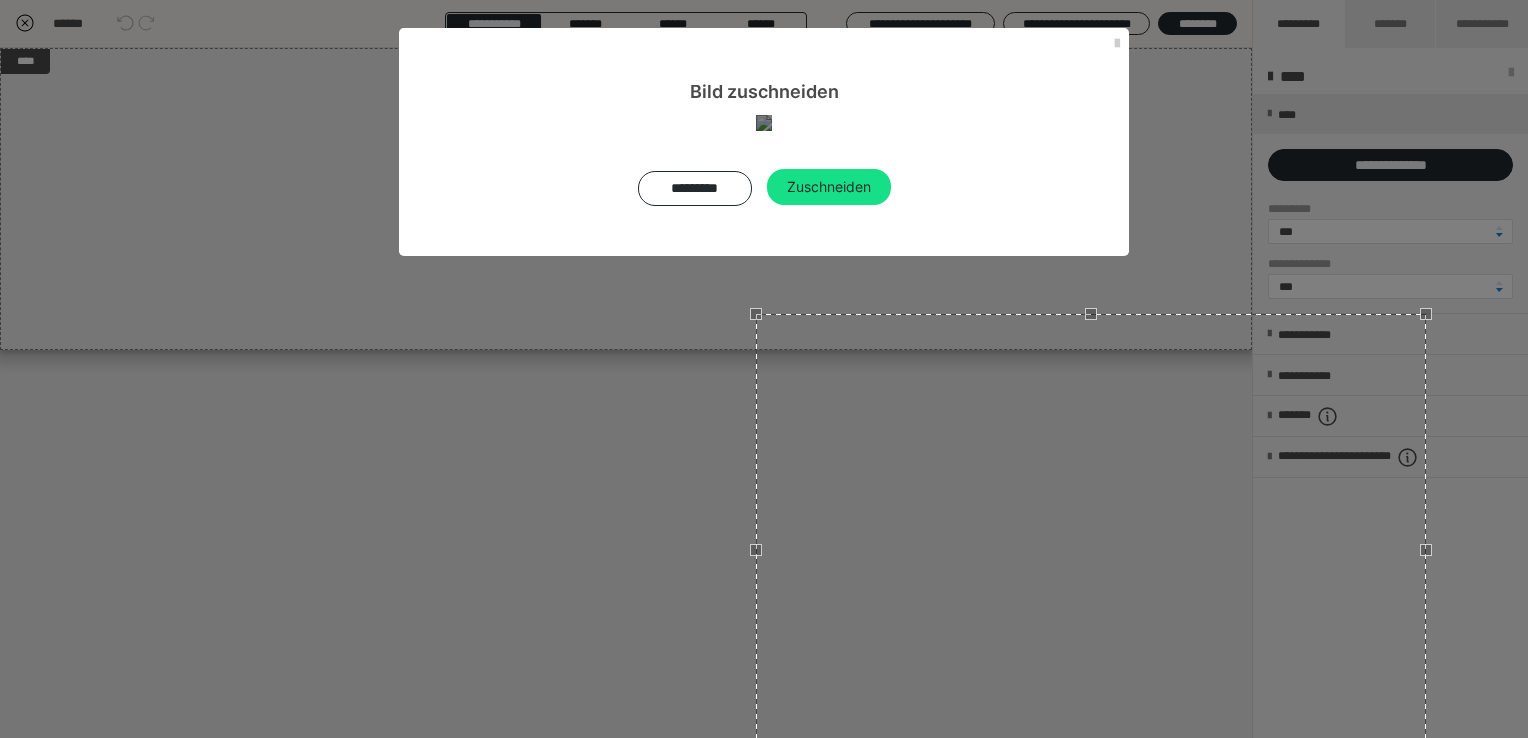 click at bounding box center [764, 123] 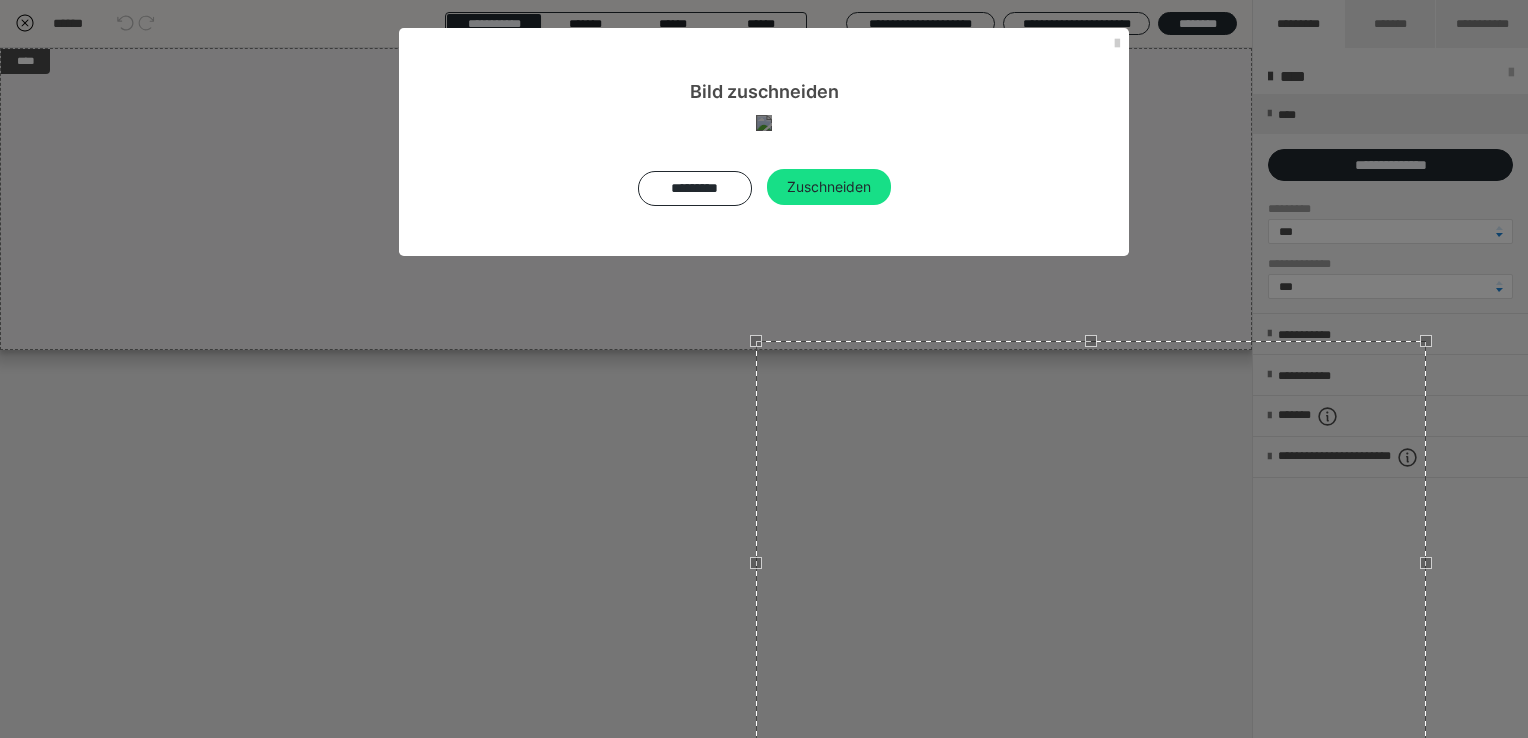 click at bounding box center (1091, 341) 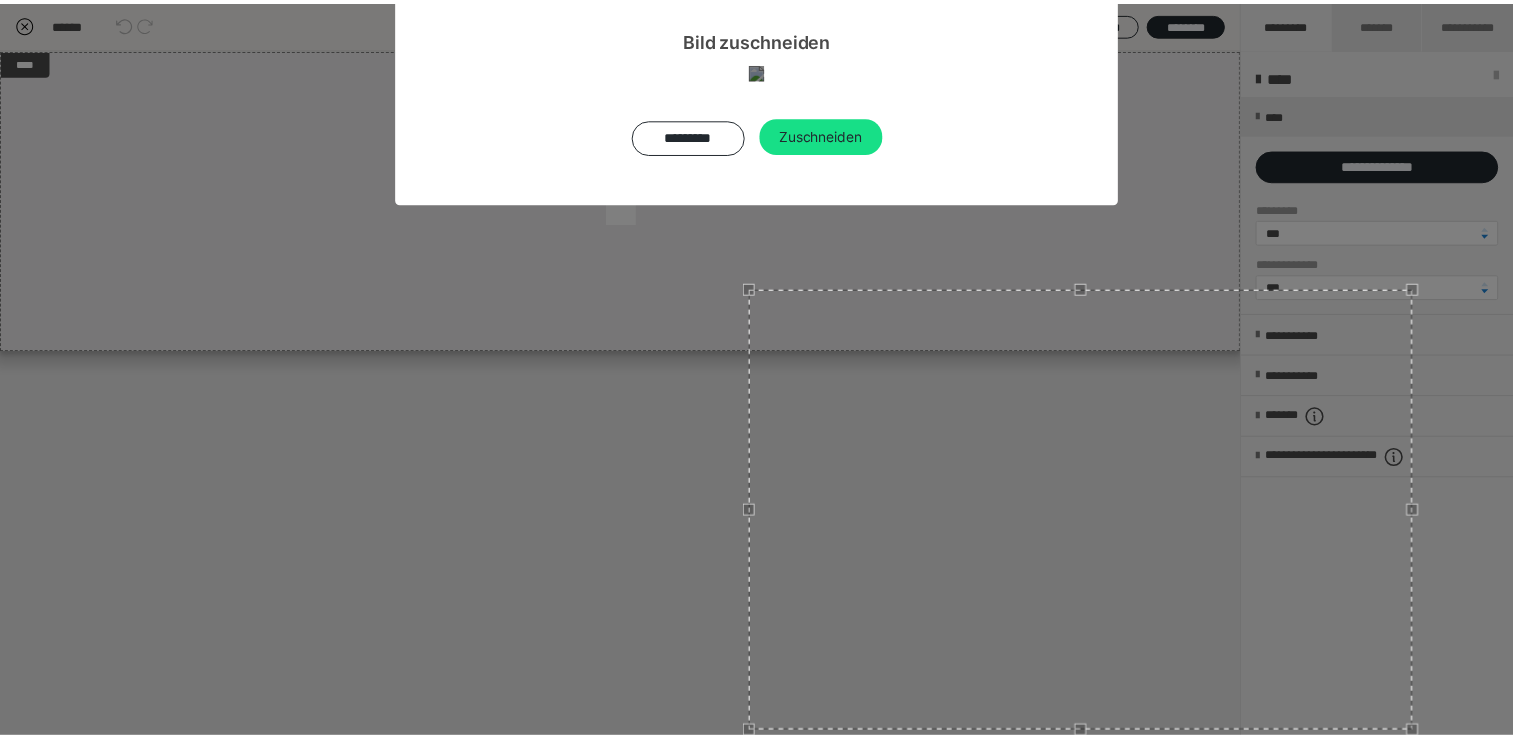 scroll, scrollTop: 196, scrollLeft: 0, axis: vertical 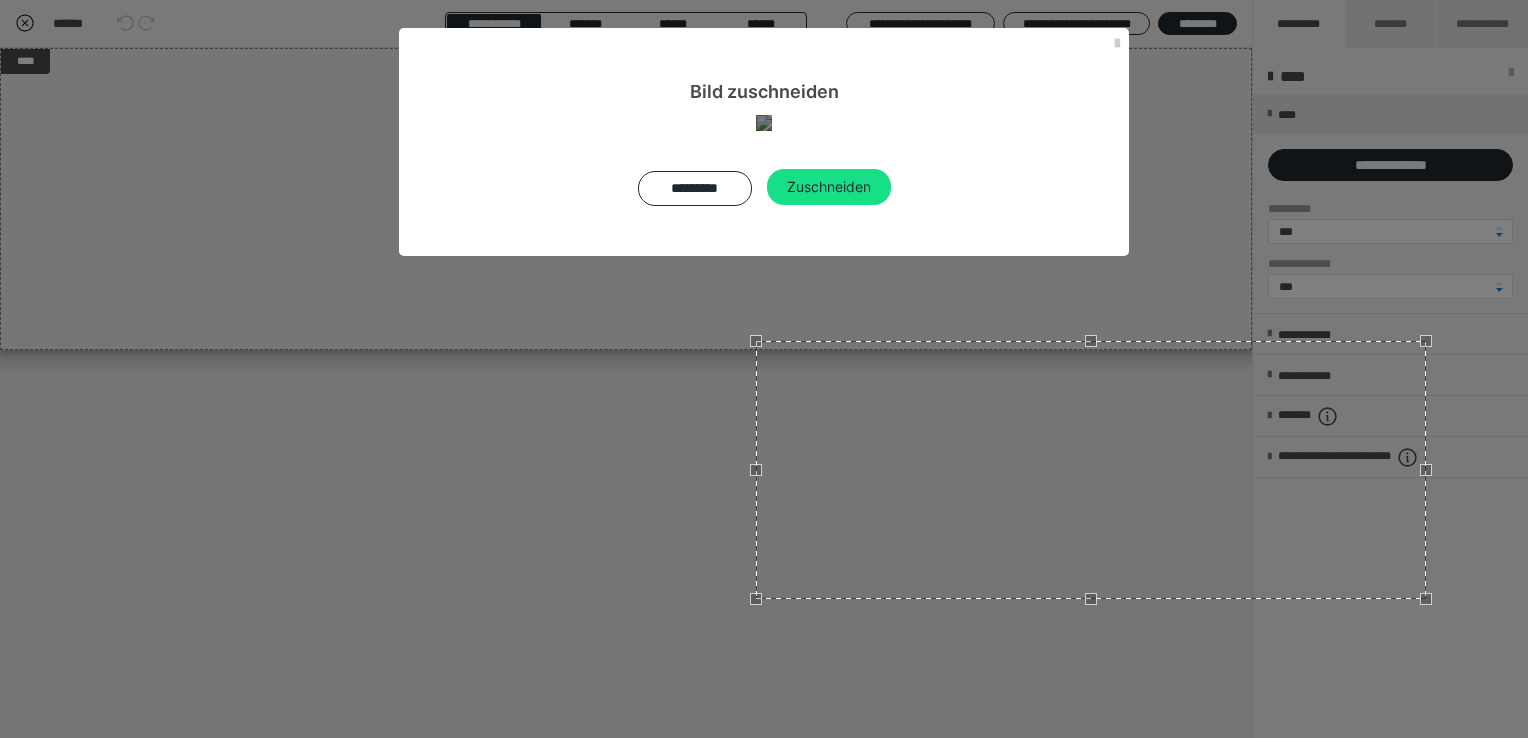 click at bounding box center [1091, 341] 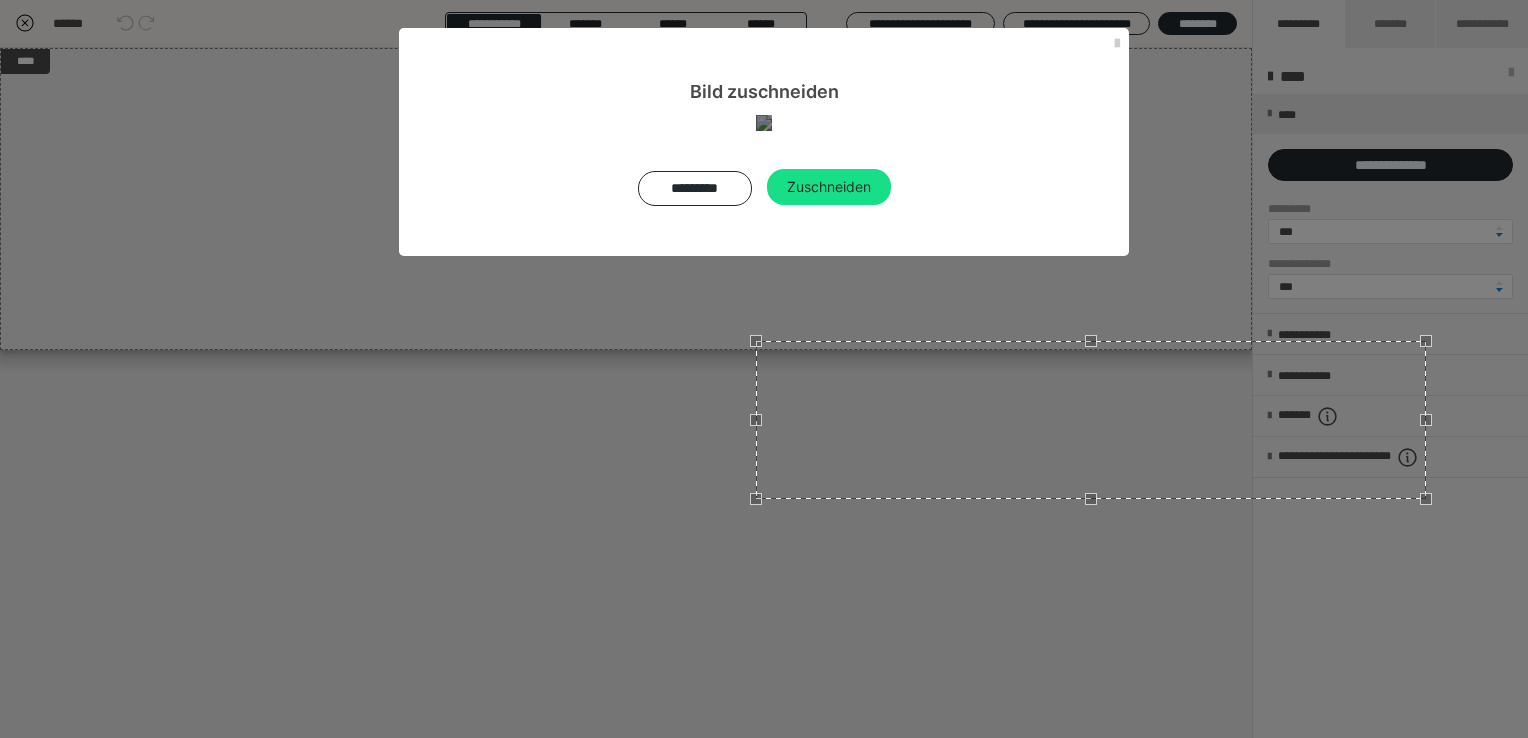 click at bounding box center (764, 123) 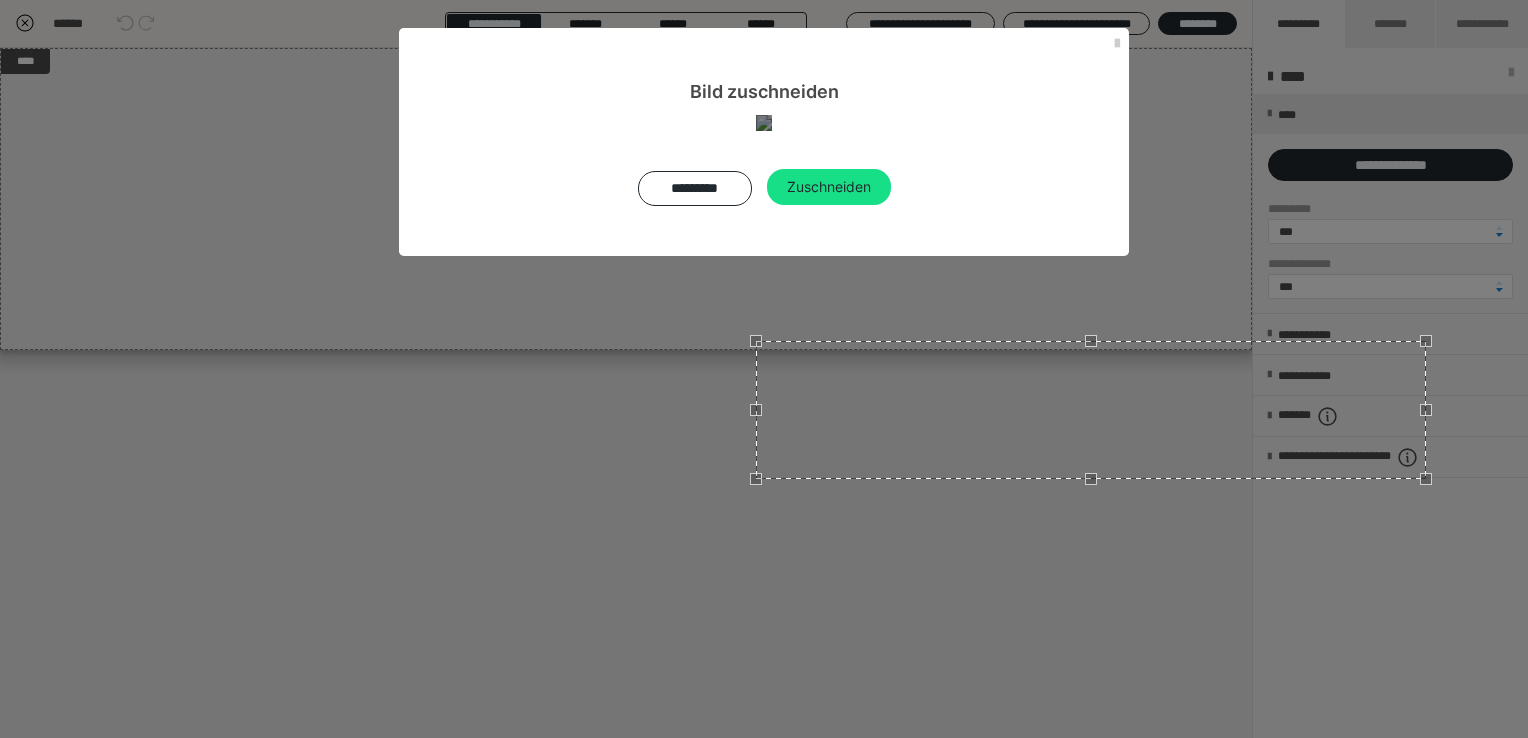 click at bounding box center (1091, 479) 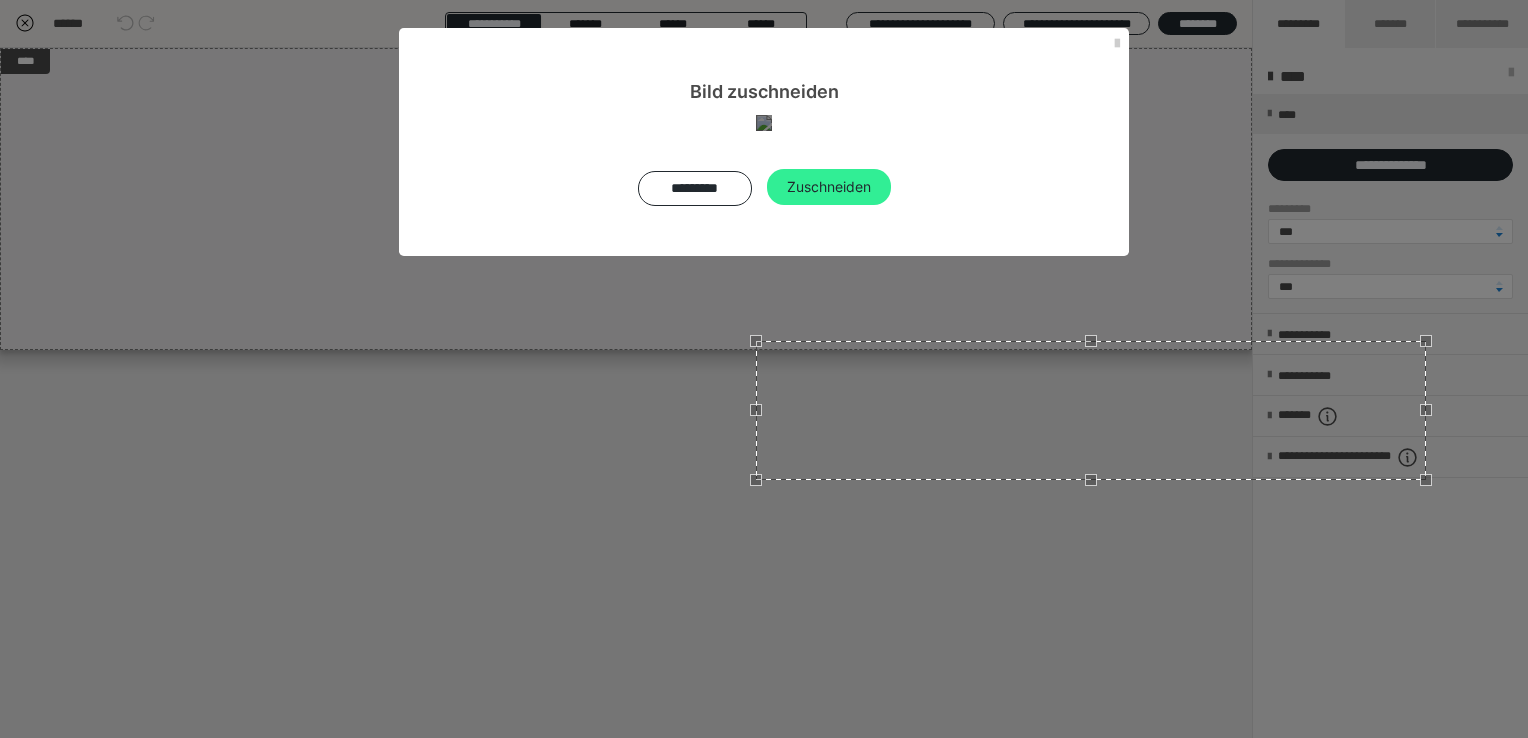 click on "Zuschneiden" at bounding box center [829, 187] 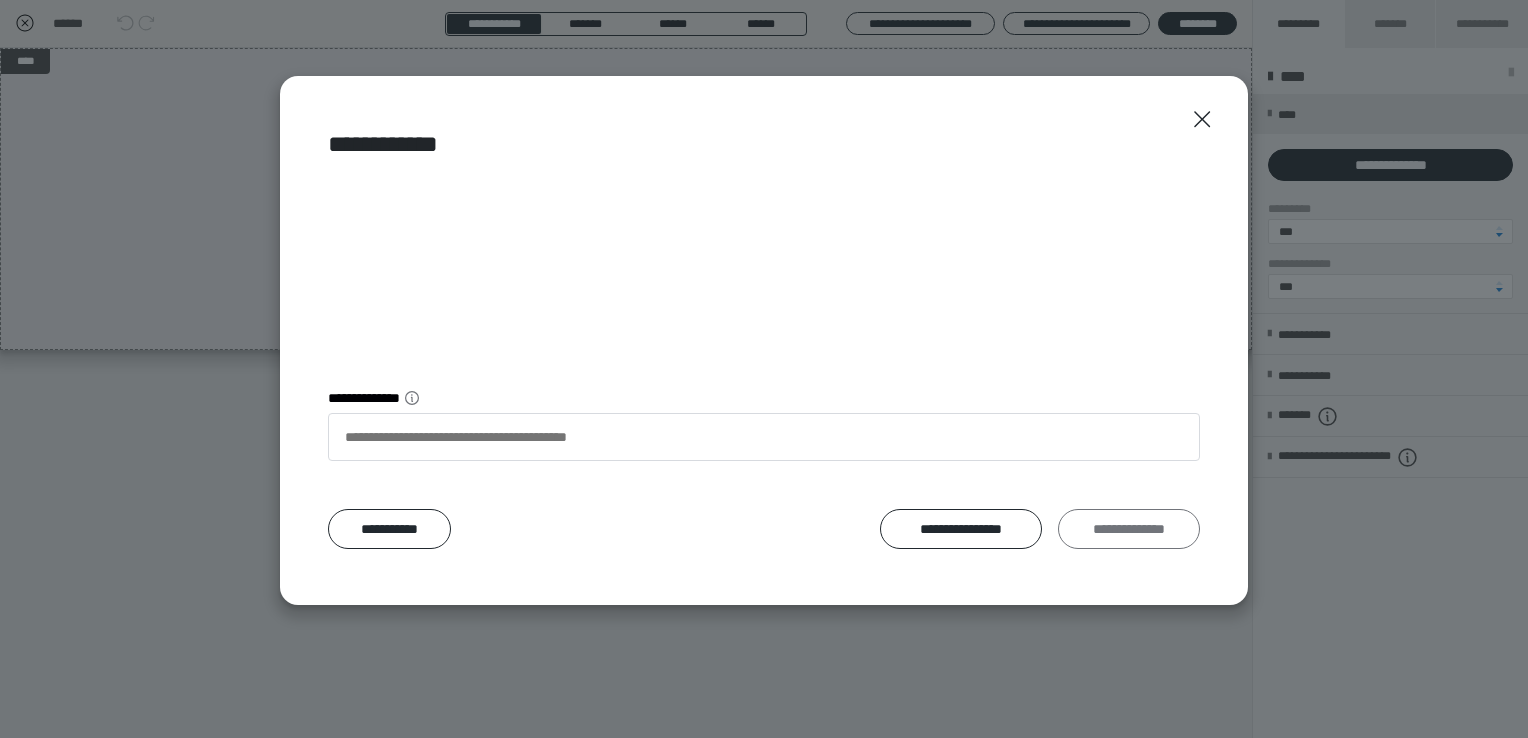 click on "**********" at bounding box center [1129, 529] 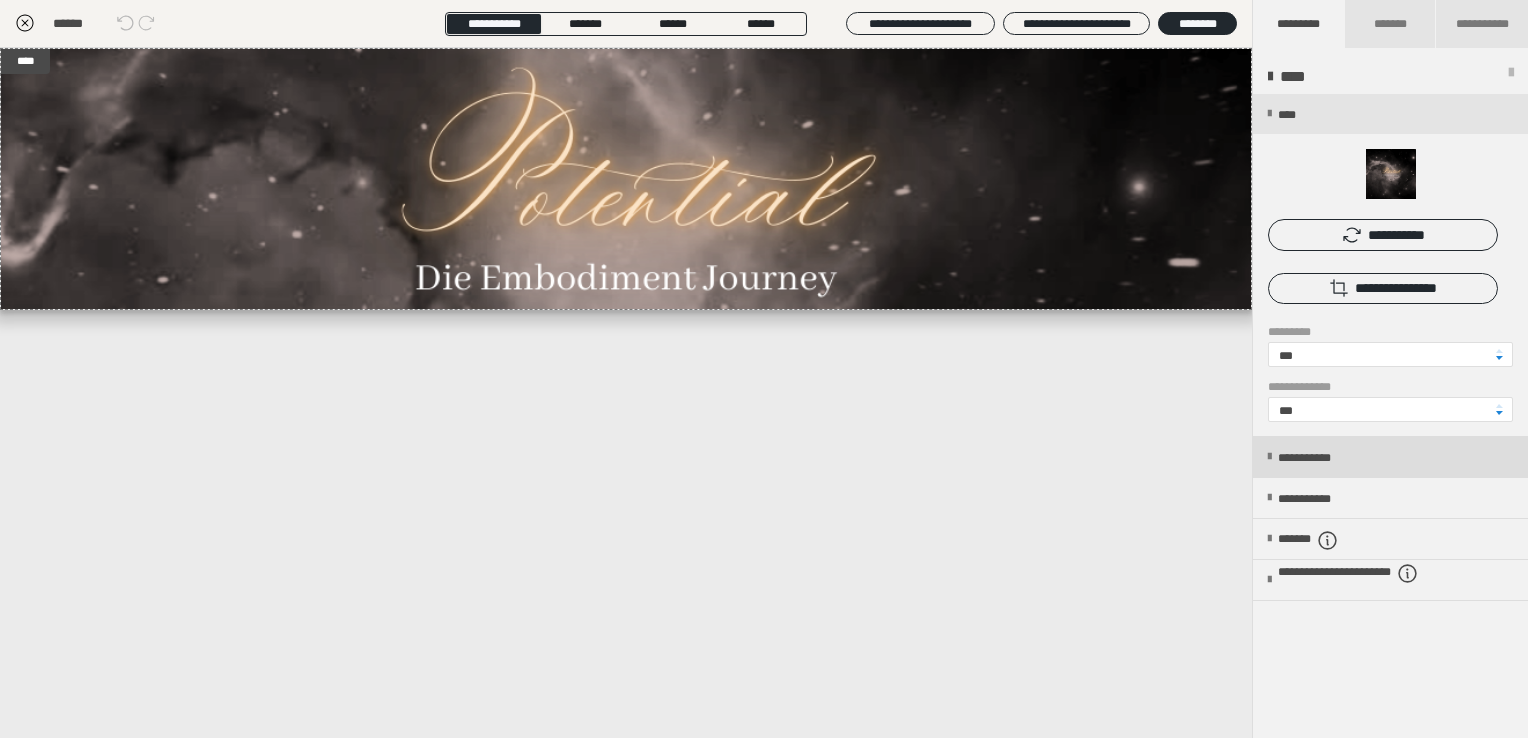 click on "**********" at bounding box center (1325, 458) 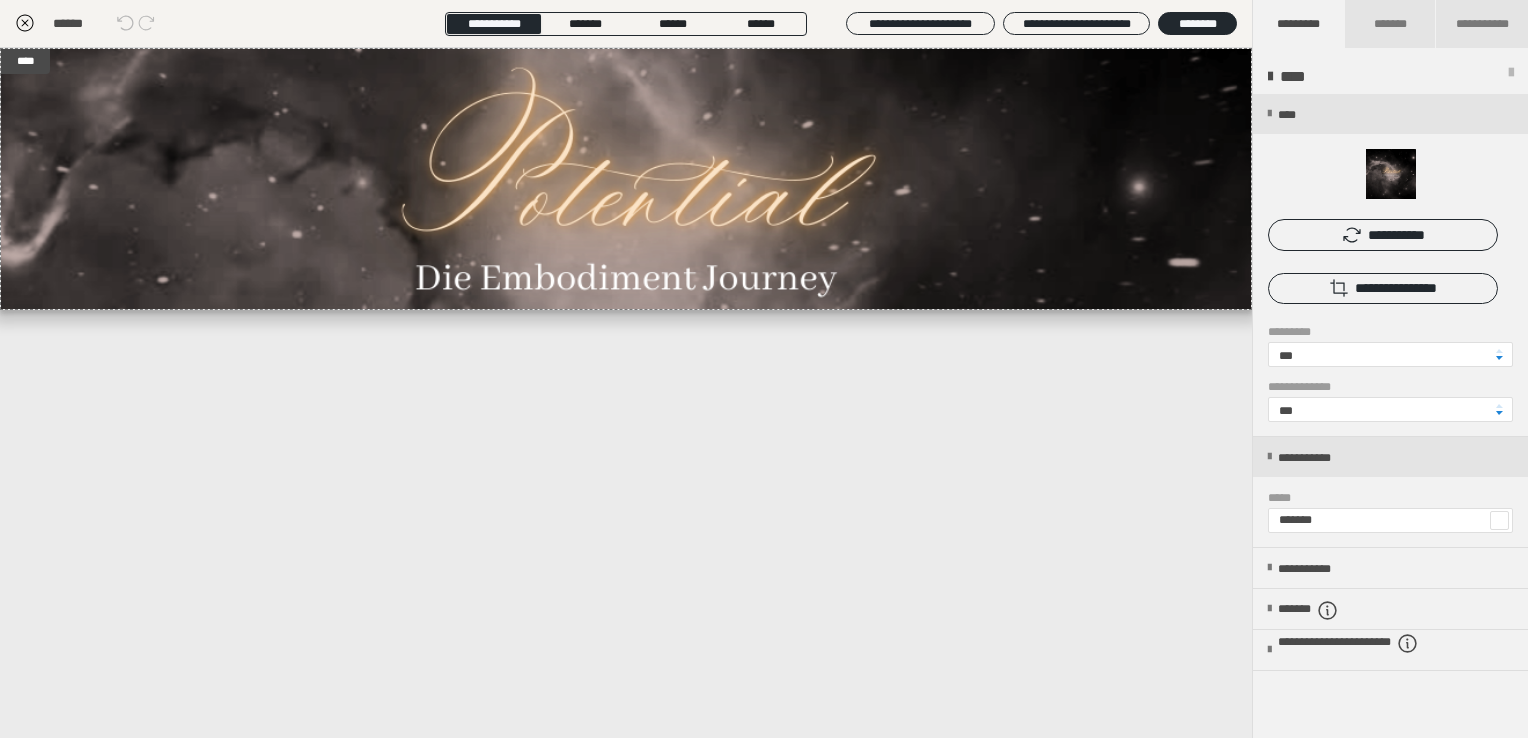 click at bounding box center [1499, 520] 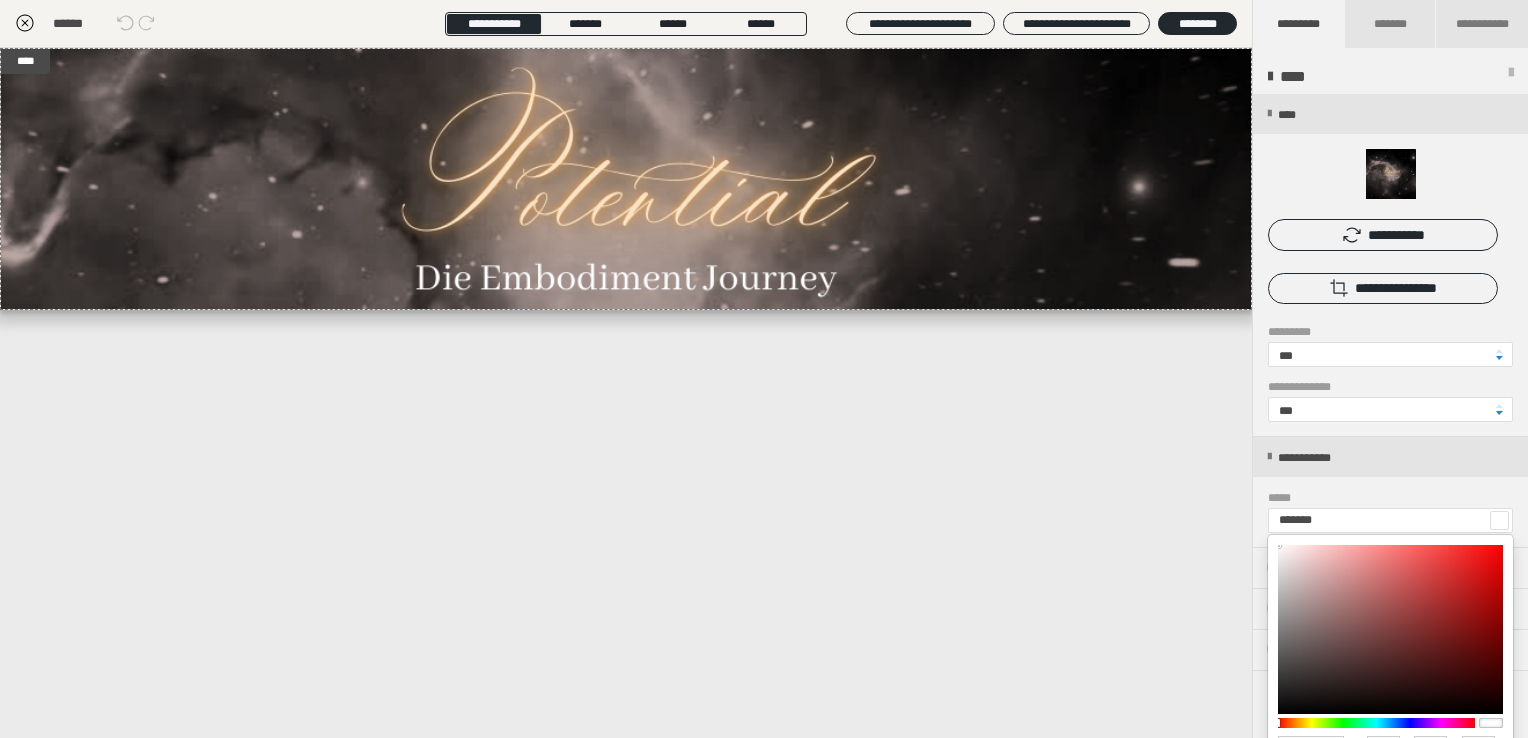 click at bounding box center (764, 369) 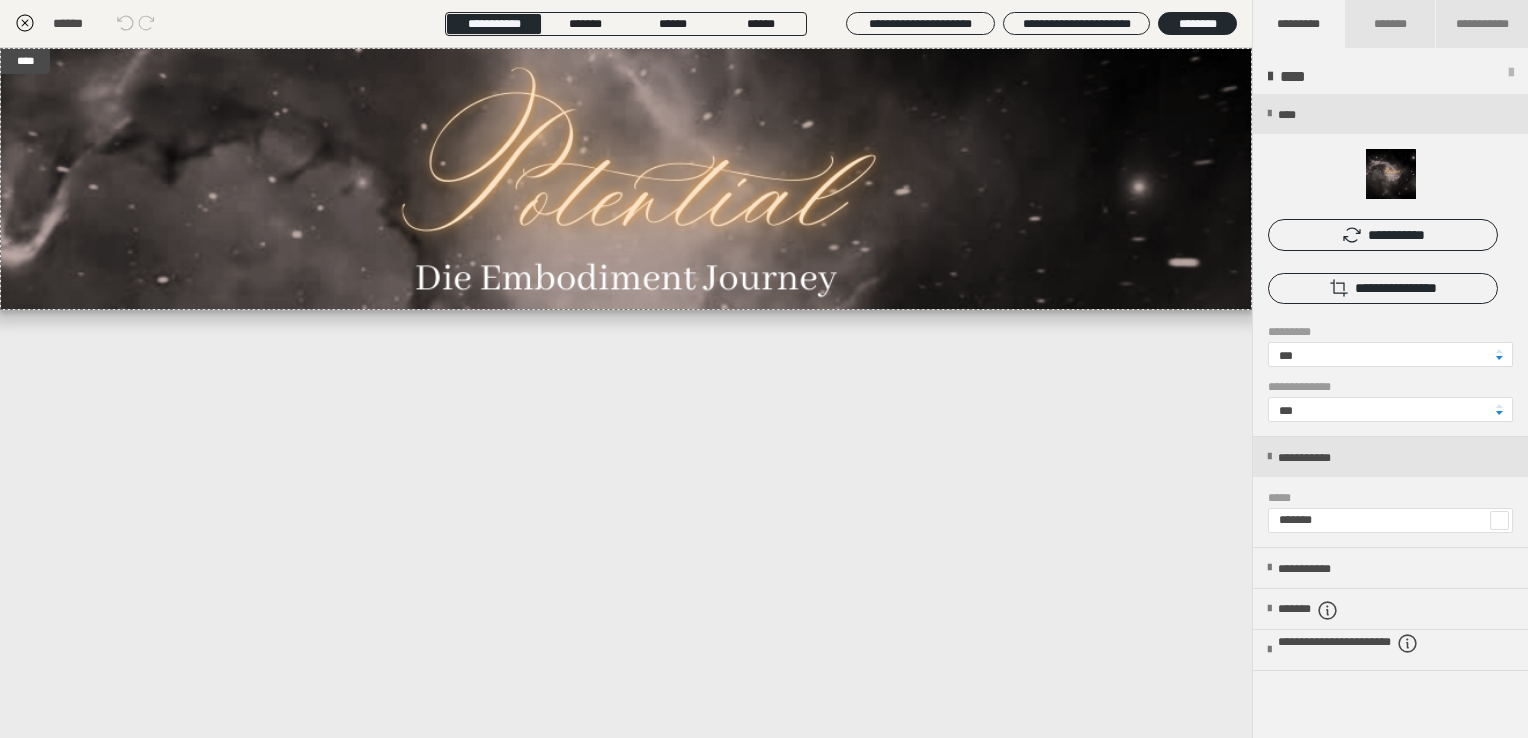 click at bounding box center [1511, 77] 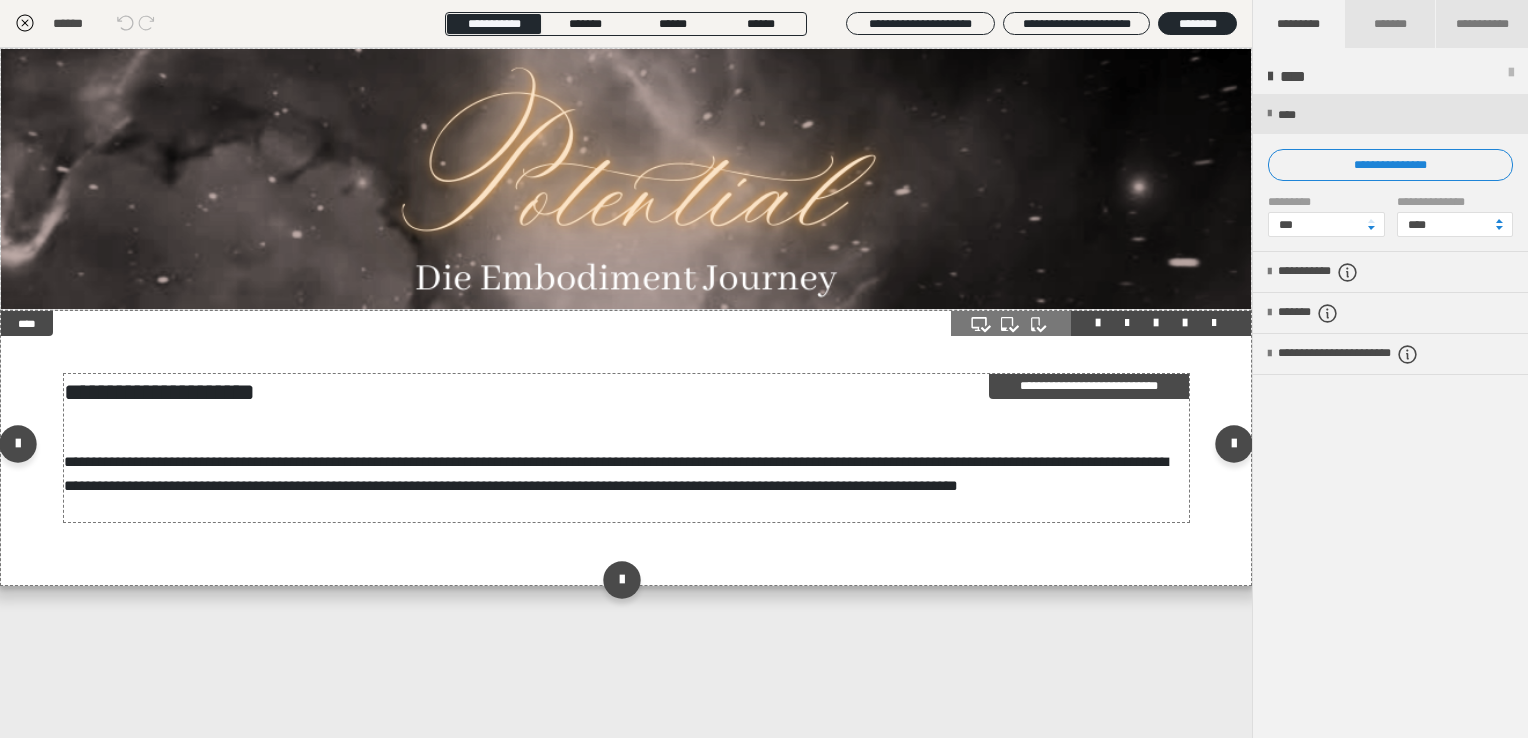 click on "**********" at bounding box center (616, 473) 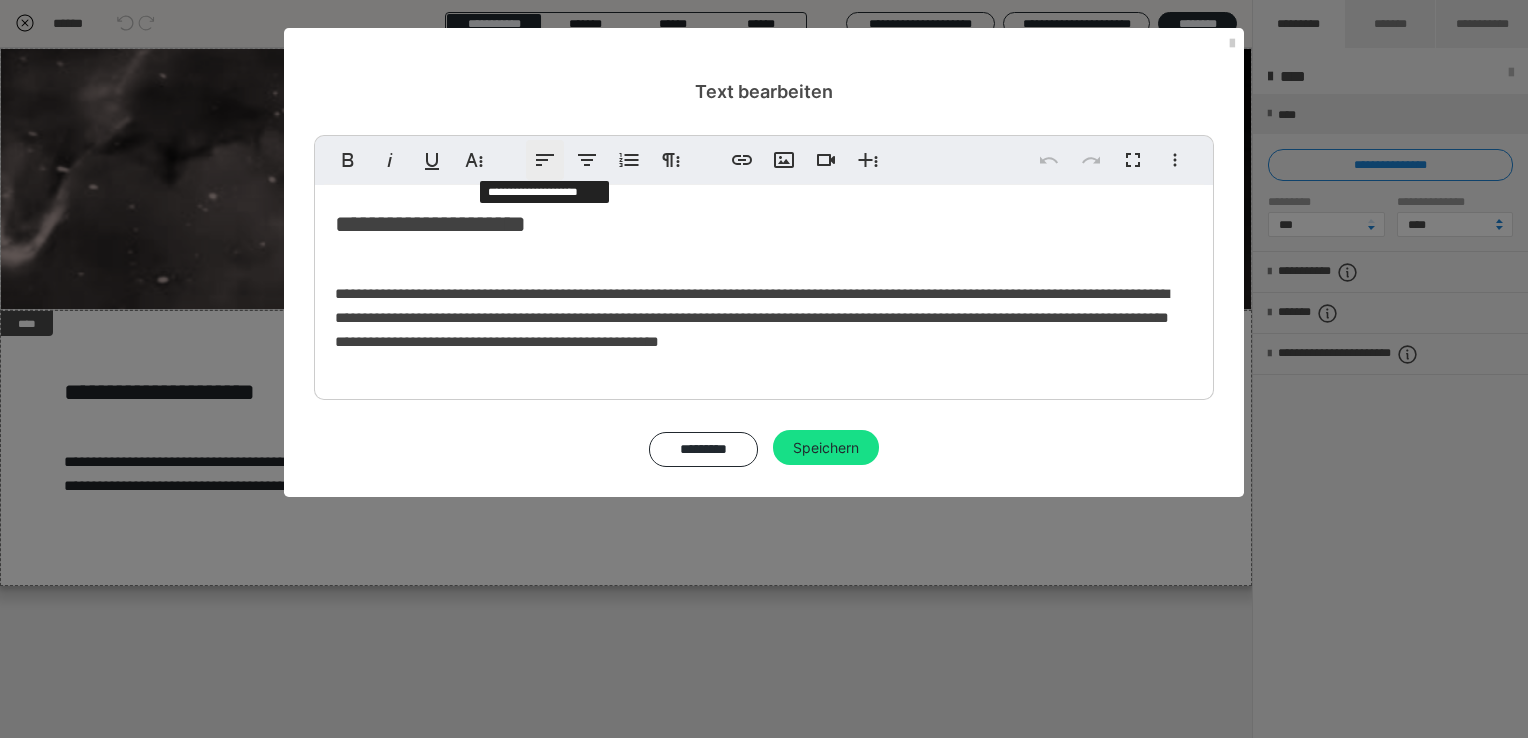 click 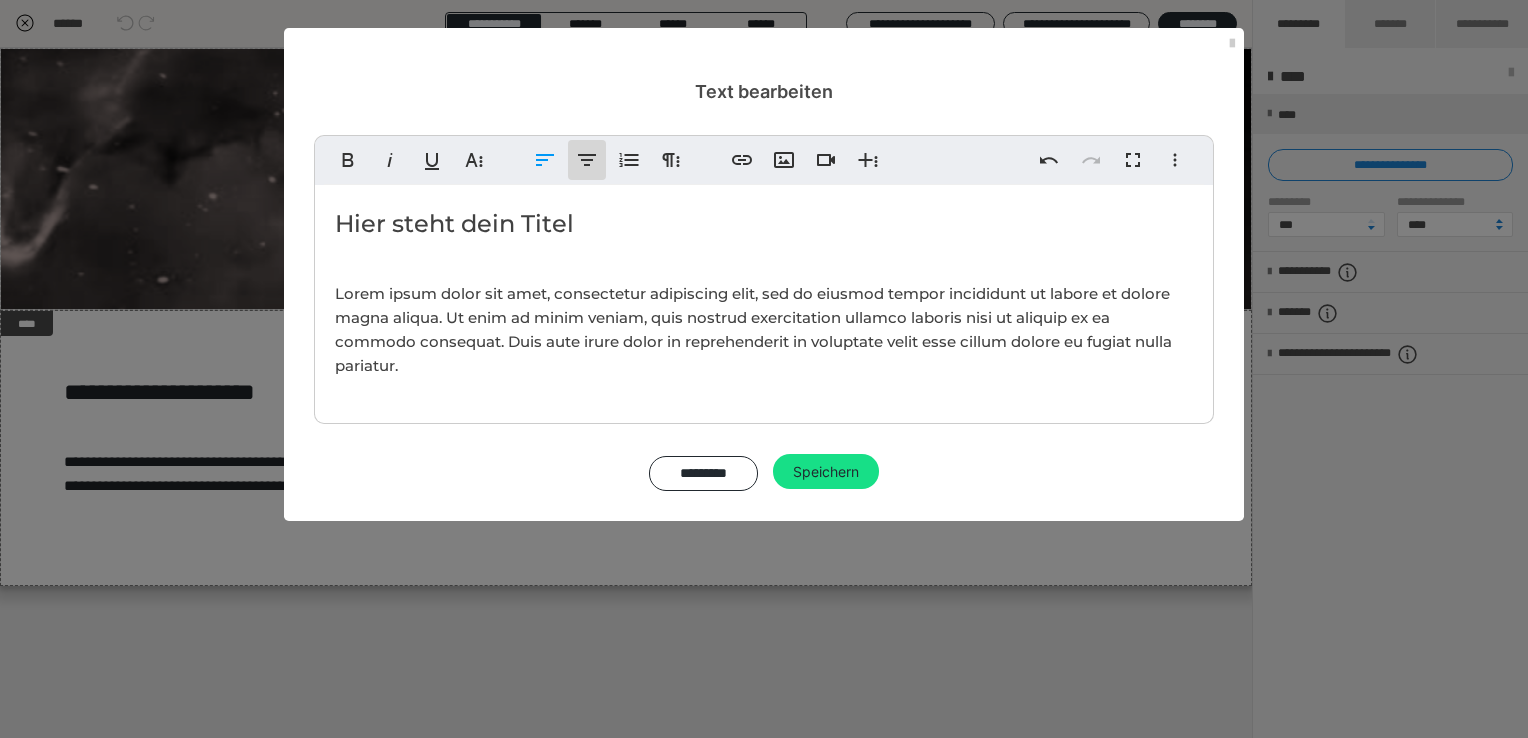 click 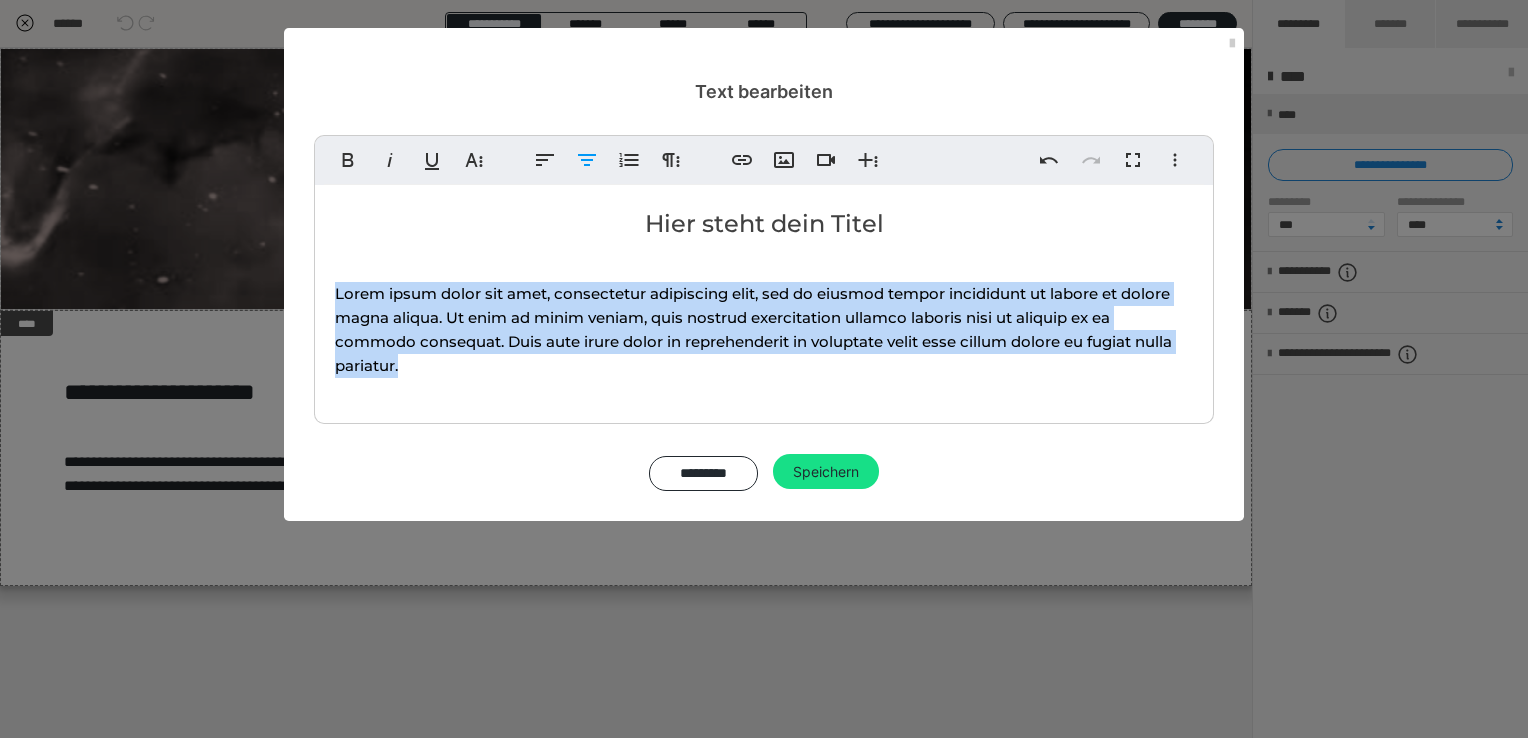 drag, startPoint x: 408, startPoint y: 371, endPoint x: 329, endPoint y: 294, distance: 110.317726 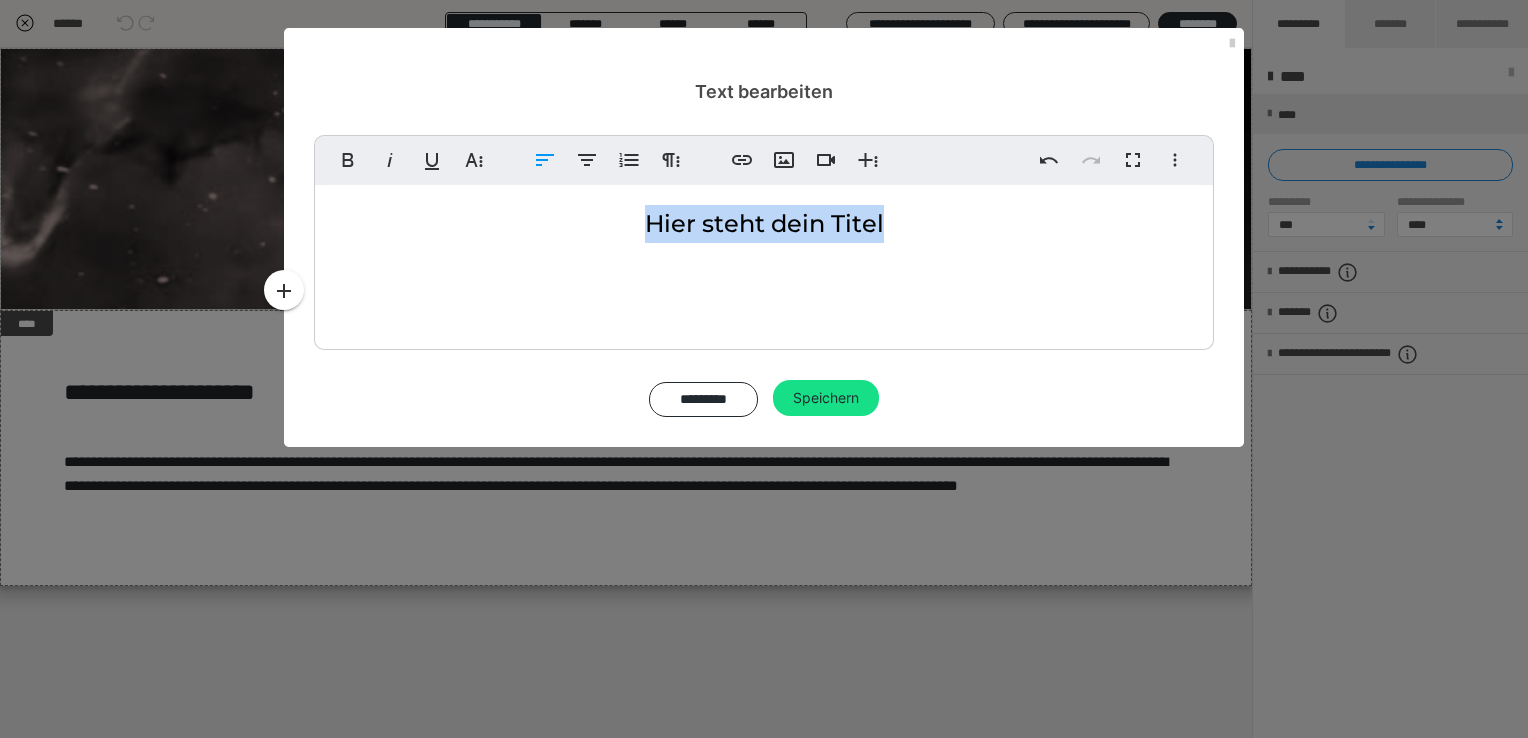 drag, startPoint x: 897, startPoint y: 224, endPoint x: 643, endPoint y: 223, distance: 254.00197 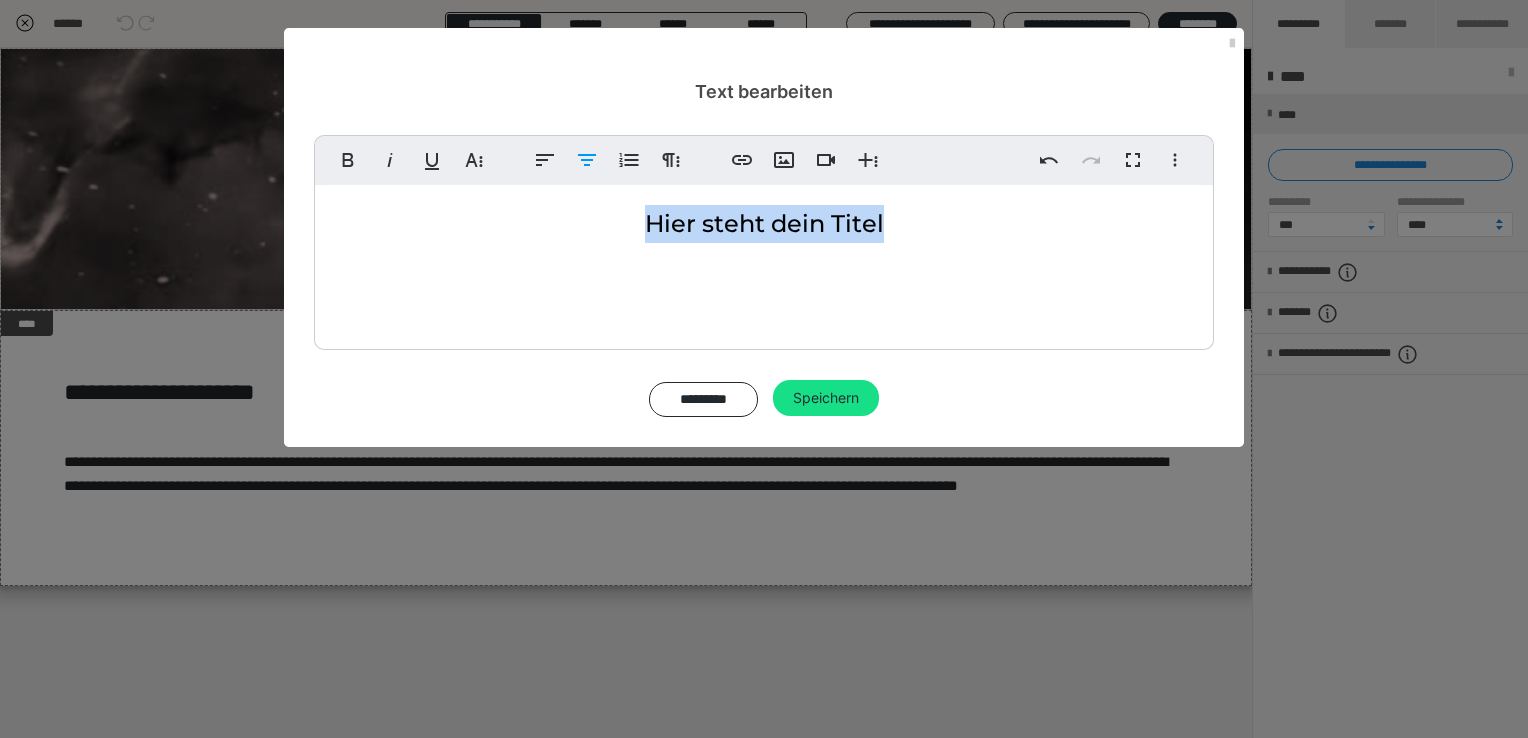type 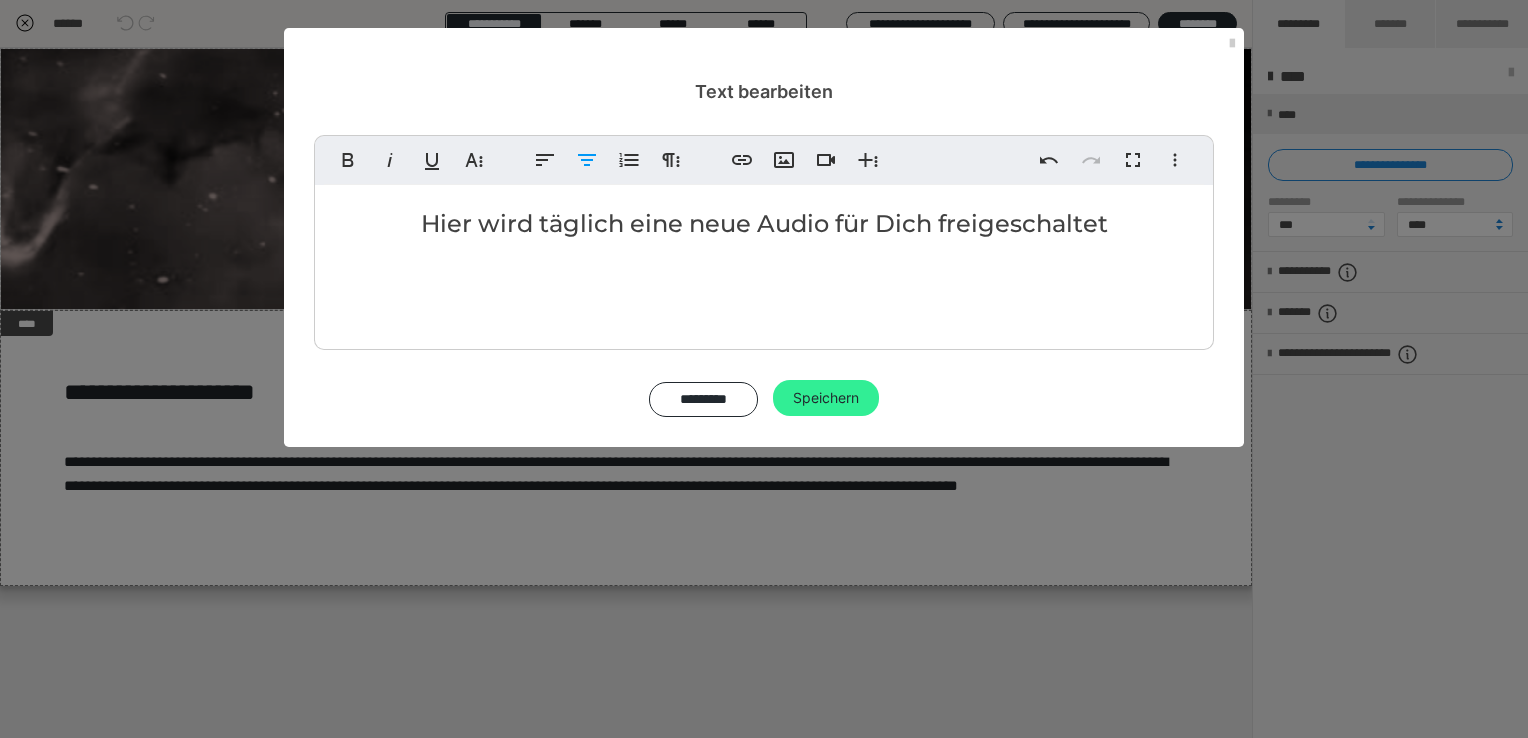 click on "Speichern" at bounding box center [826, 398] 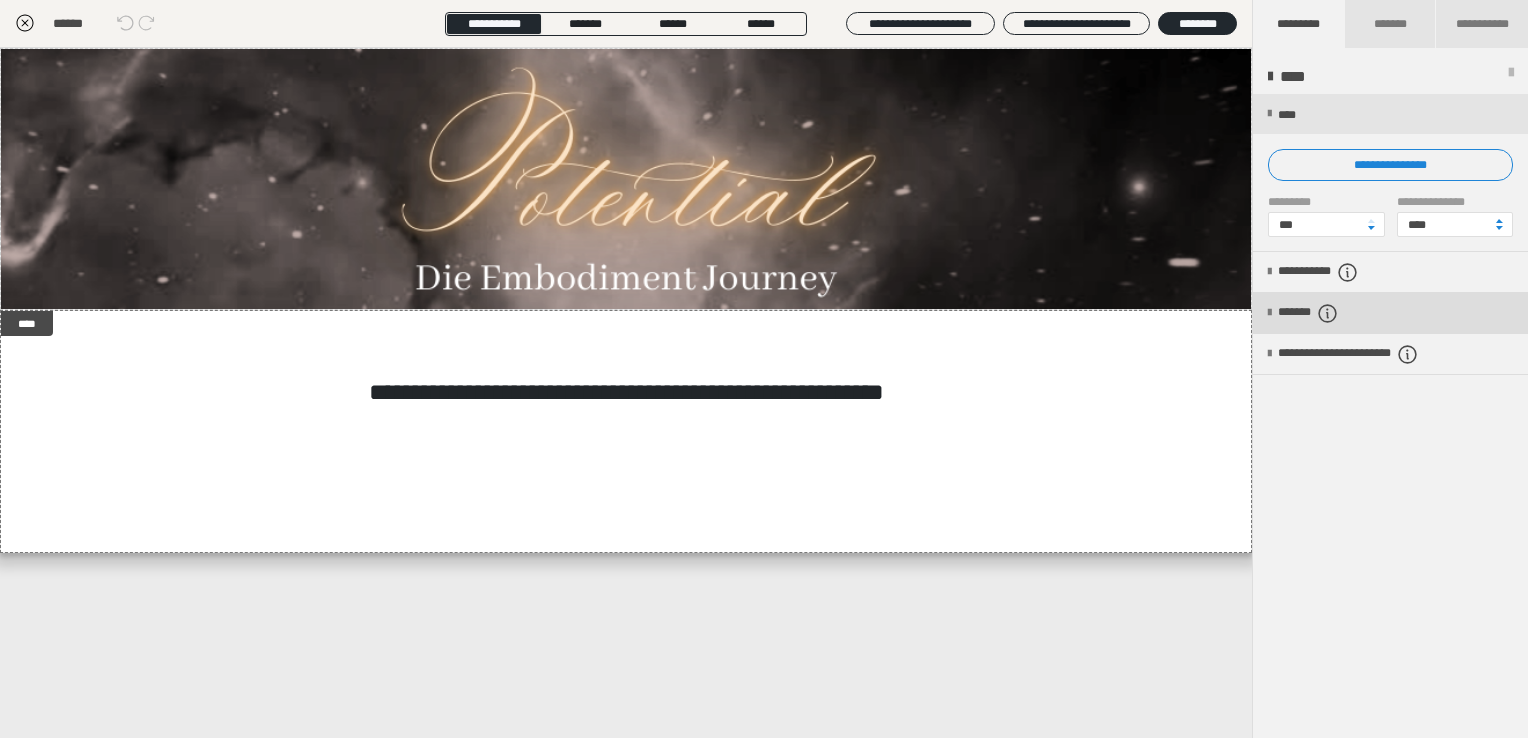 click at bounding box center (1328, 313) 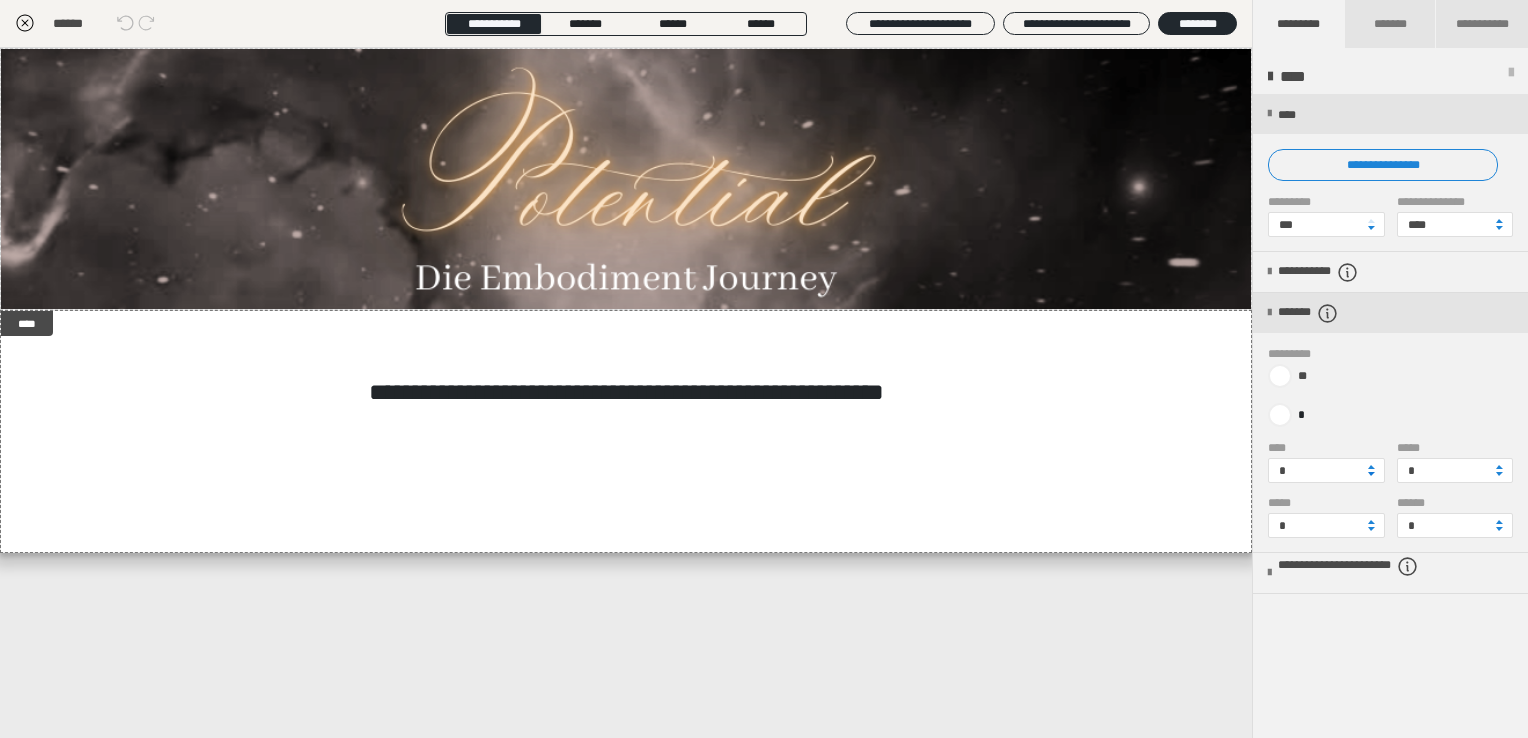 click at bounding box center (1371, 474) 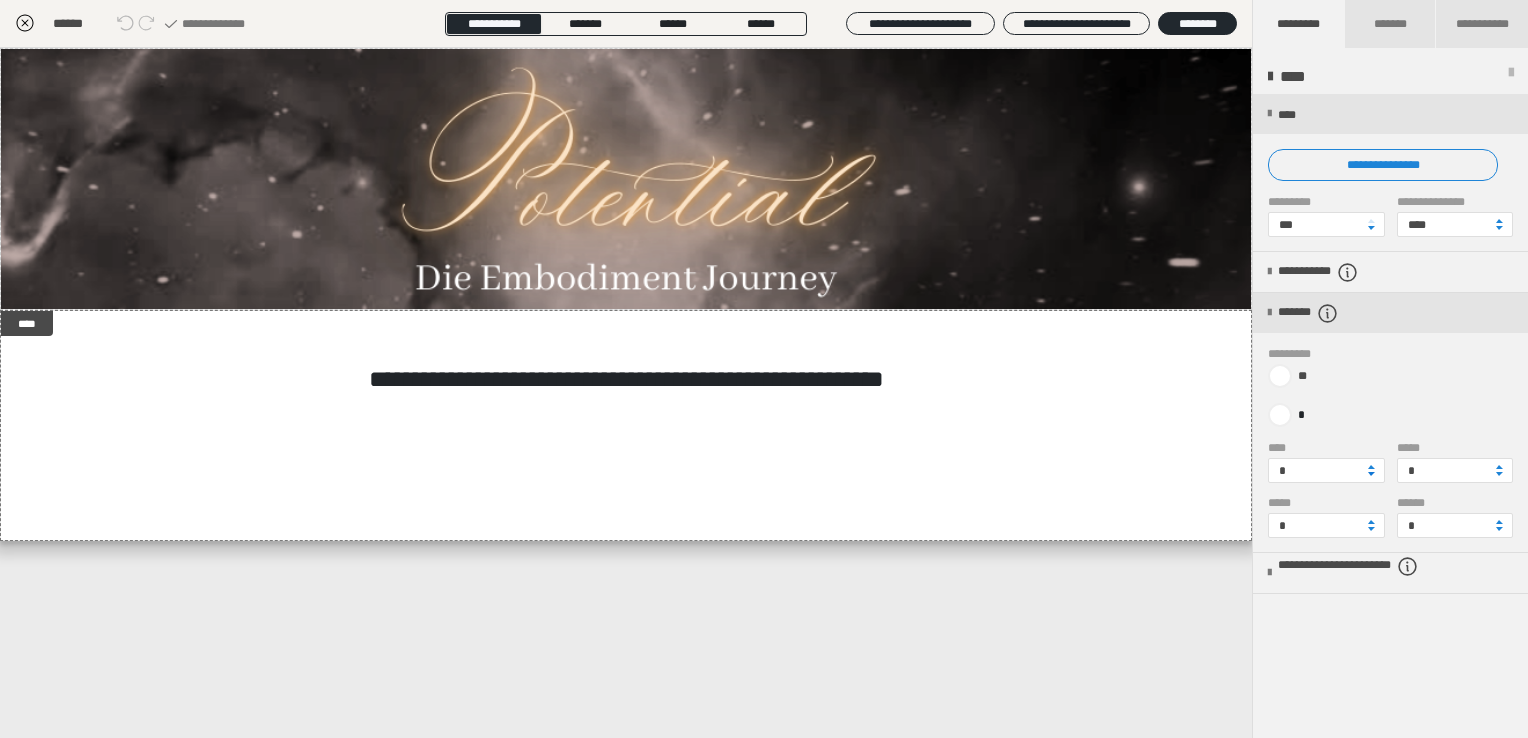 click at bounding box center (1371, 474) 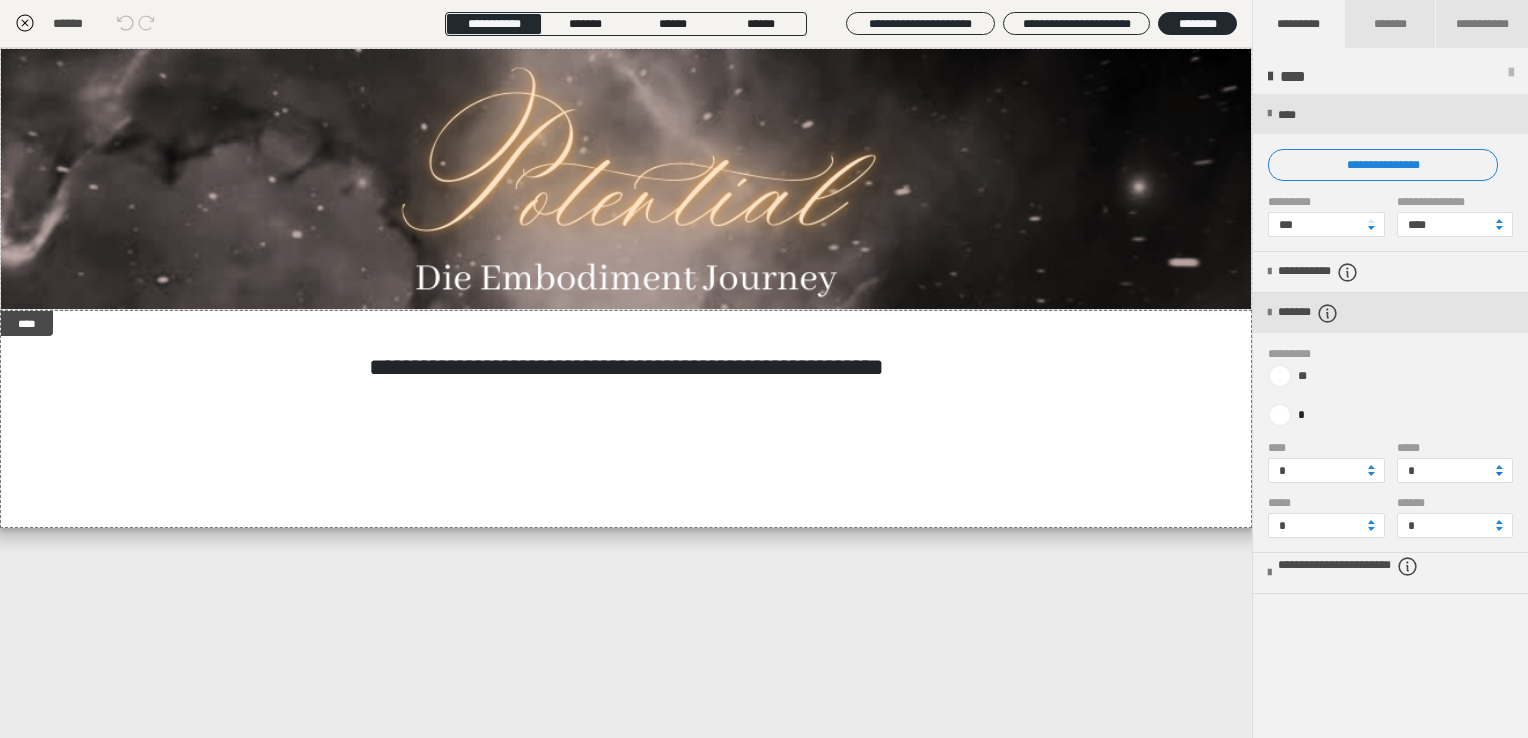 click at bounding box center [1499, 474] 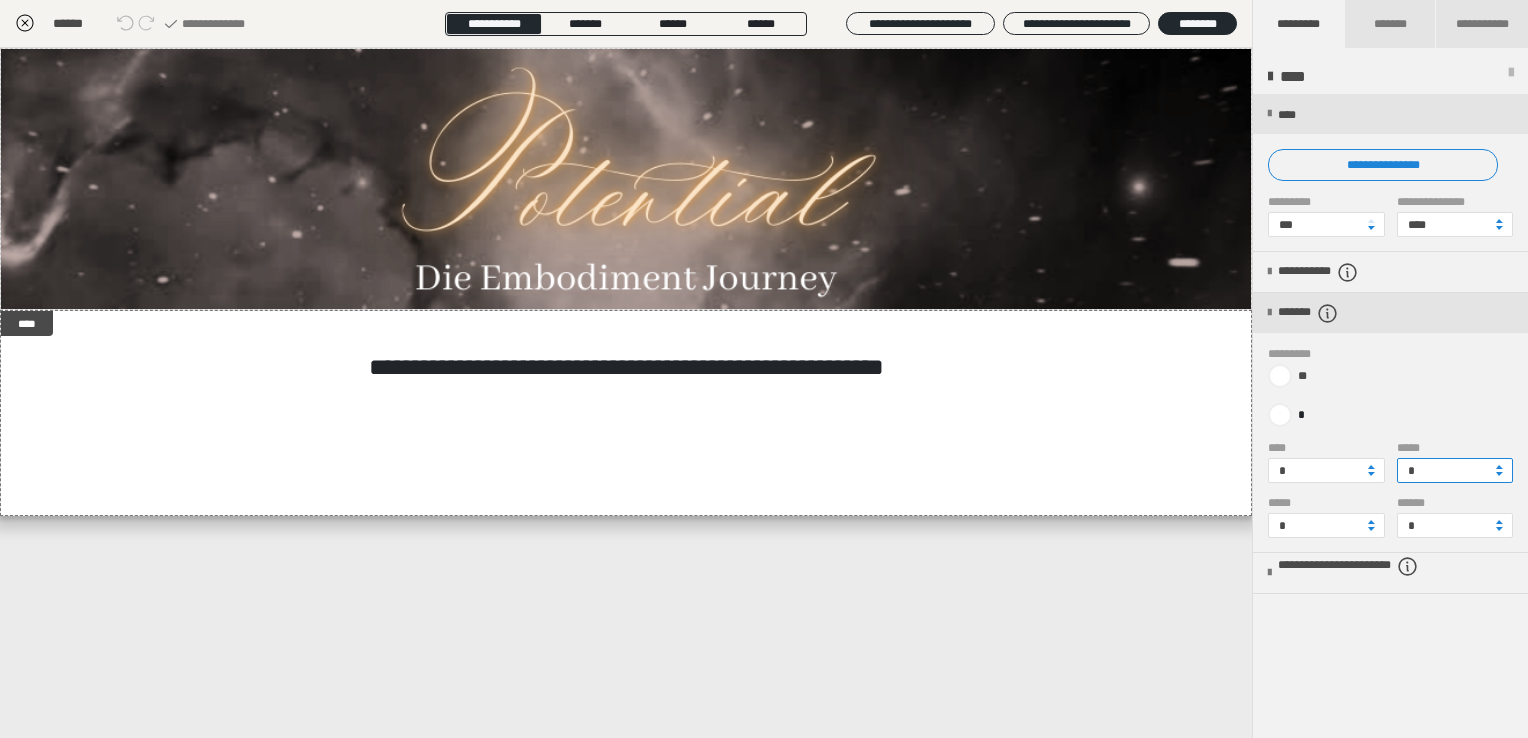 click on "*" at bounding box center [1455, 470] 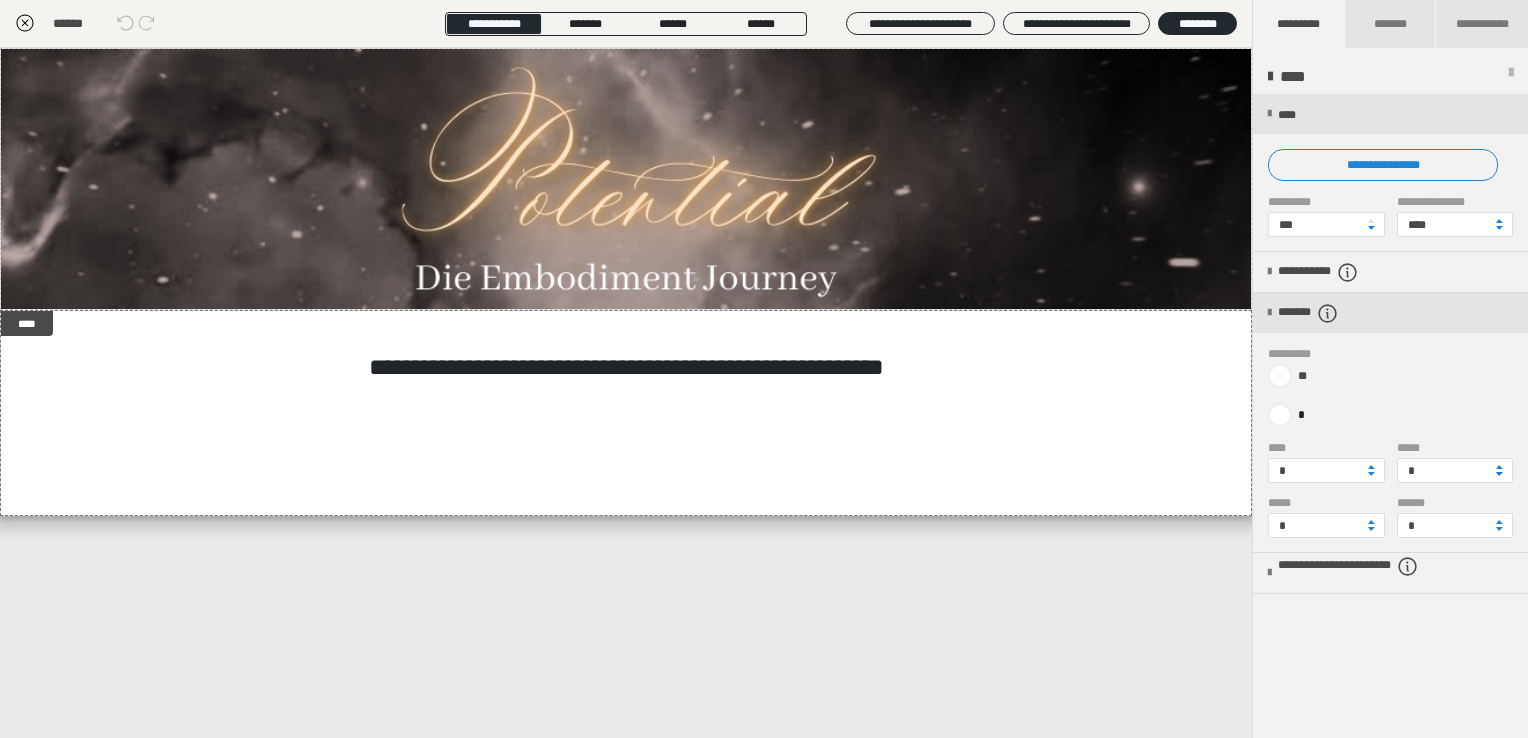 click at bounding box center (1499, 474) 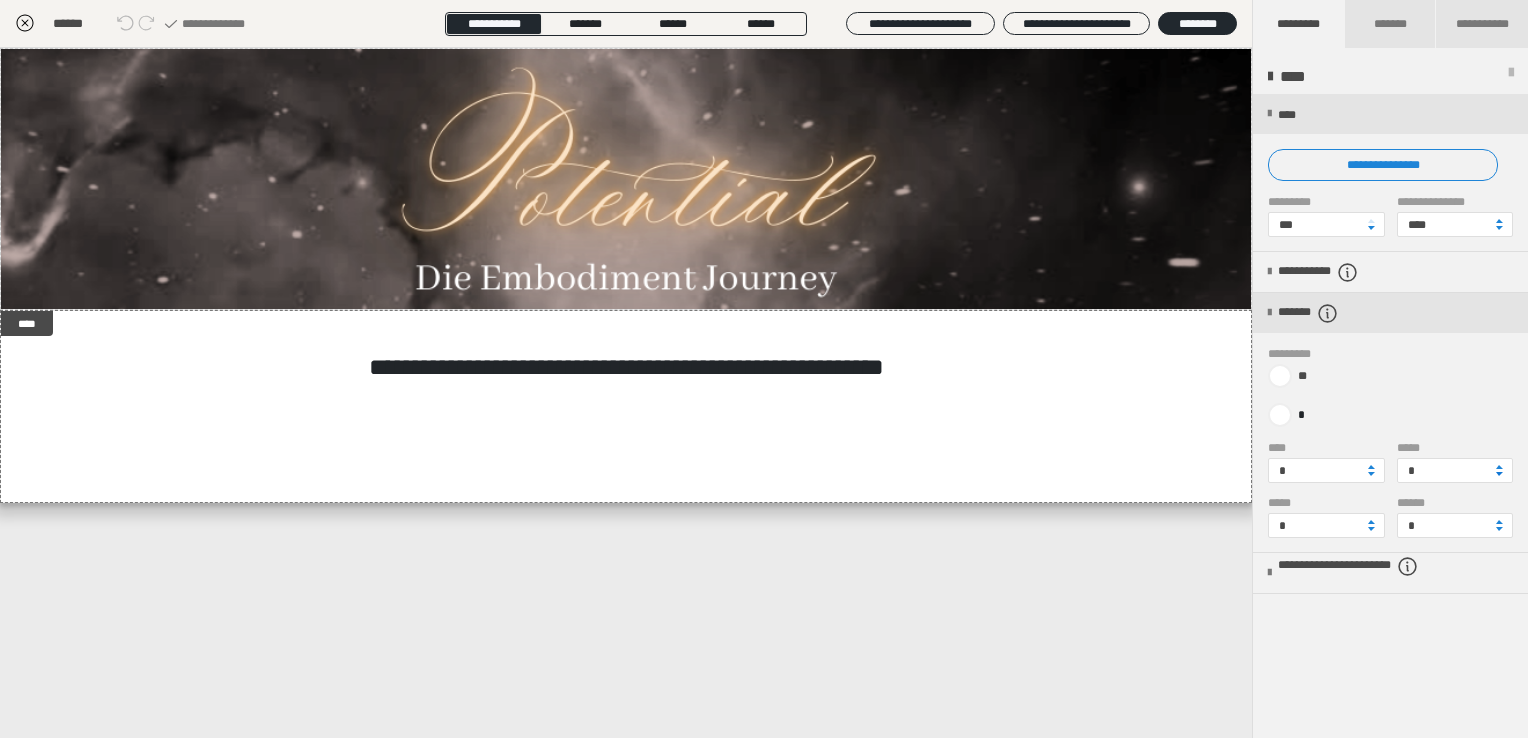 click at bounding box center (1499, 474) 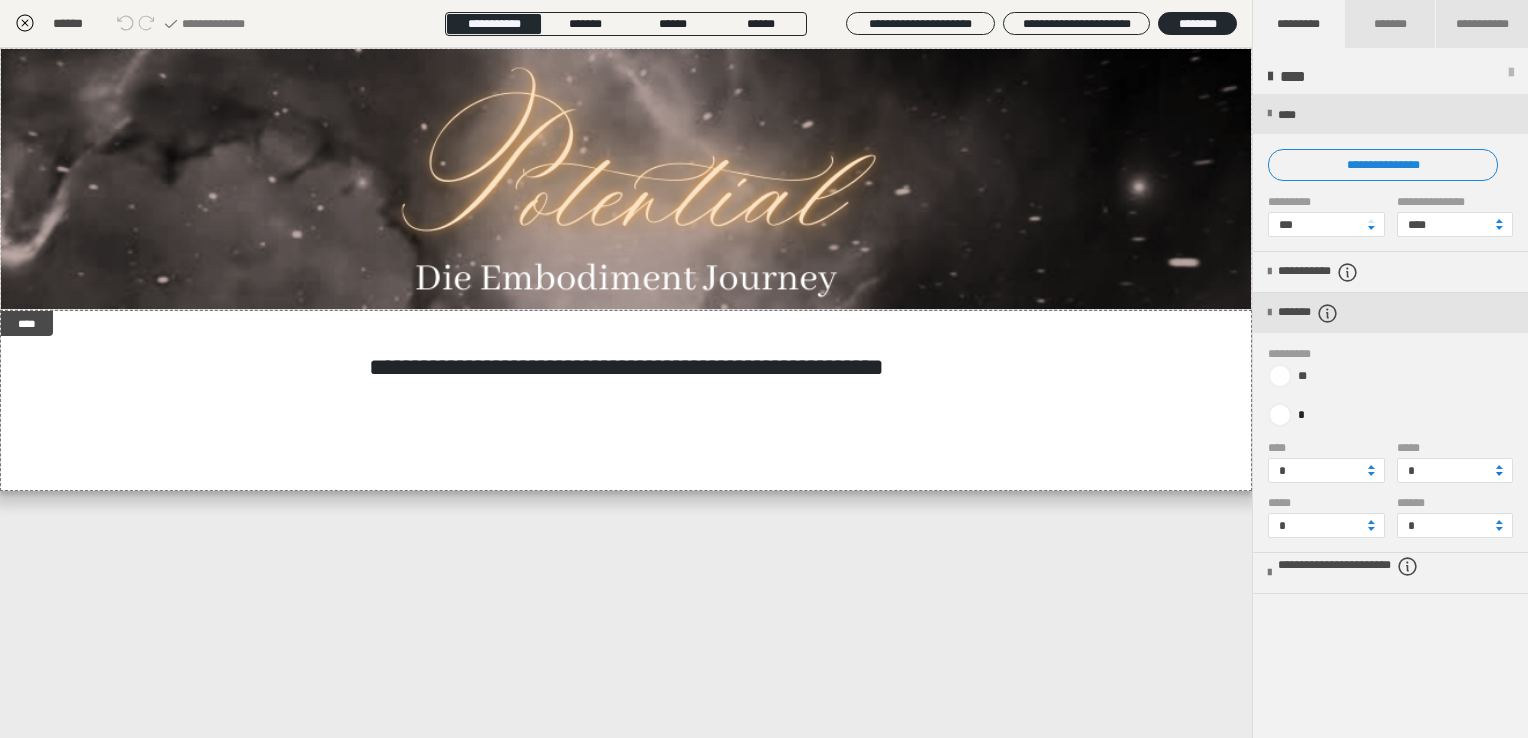 click at bounding box center [1499, 474] 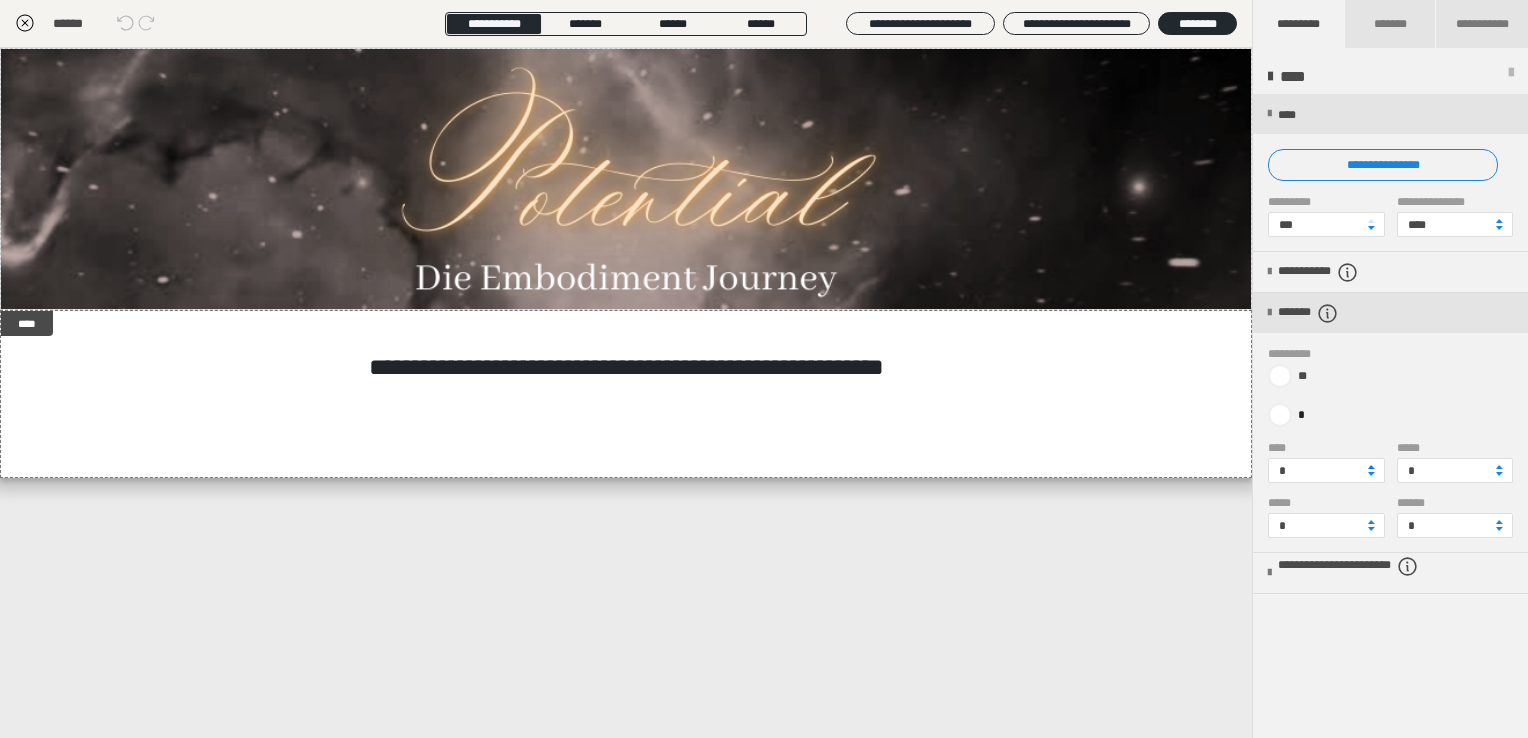 click at bounding box center (1371, 467) 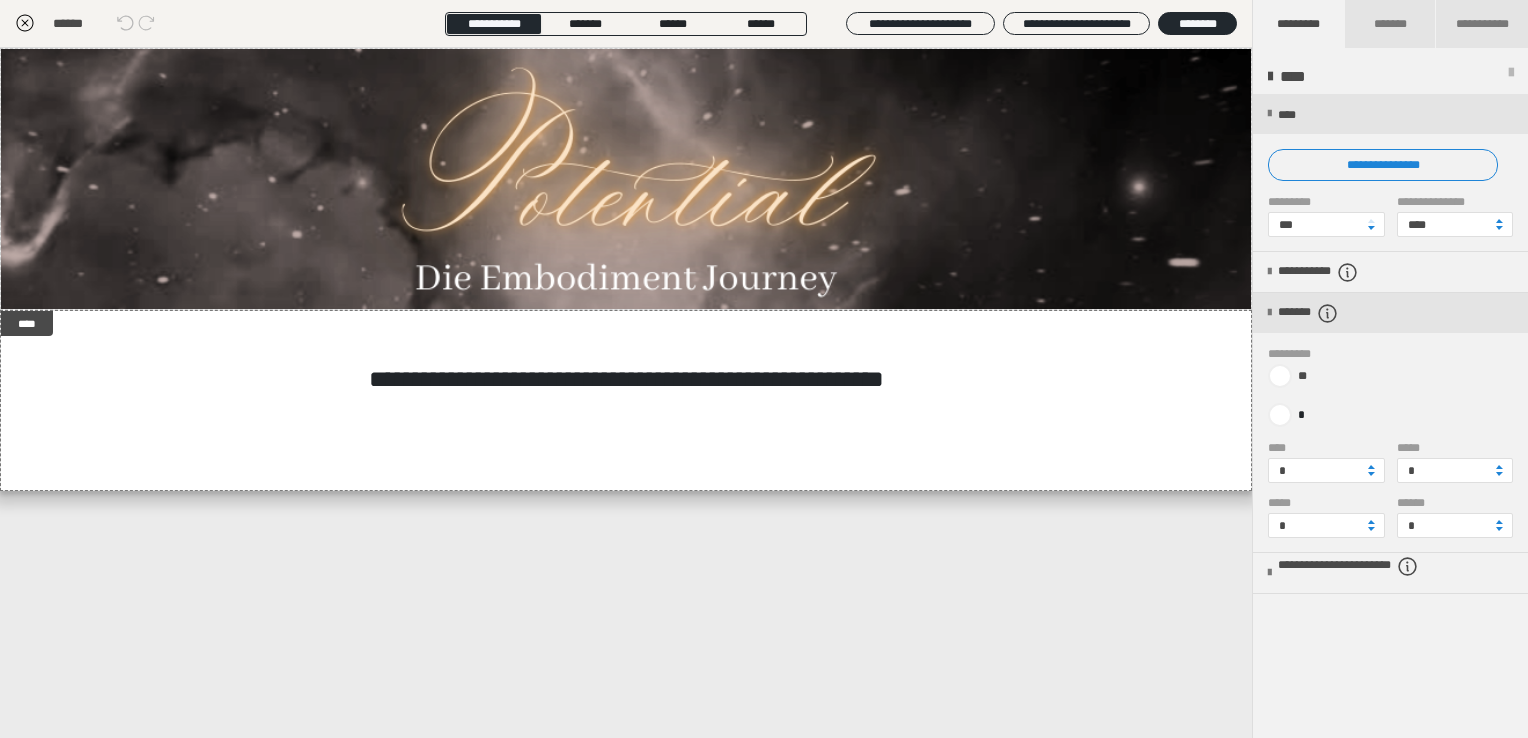 click 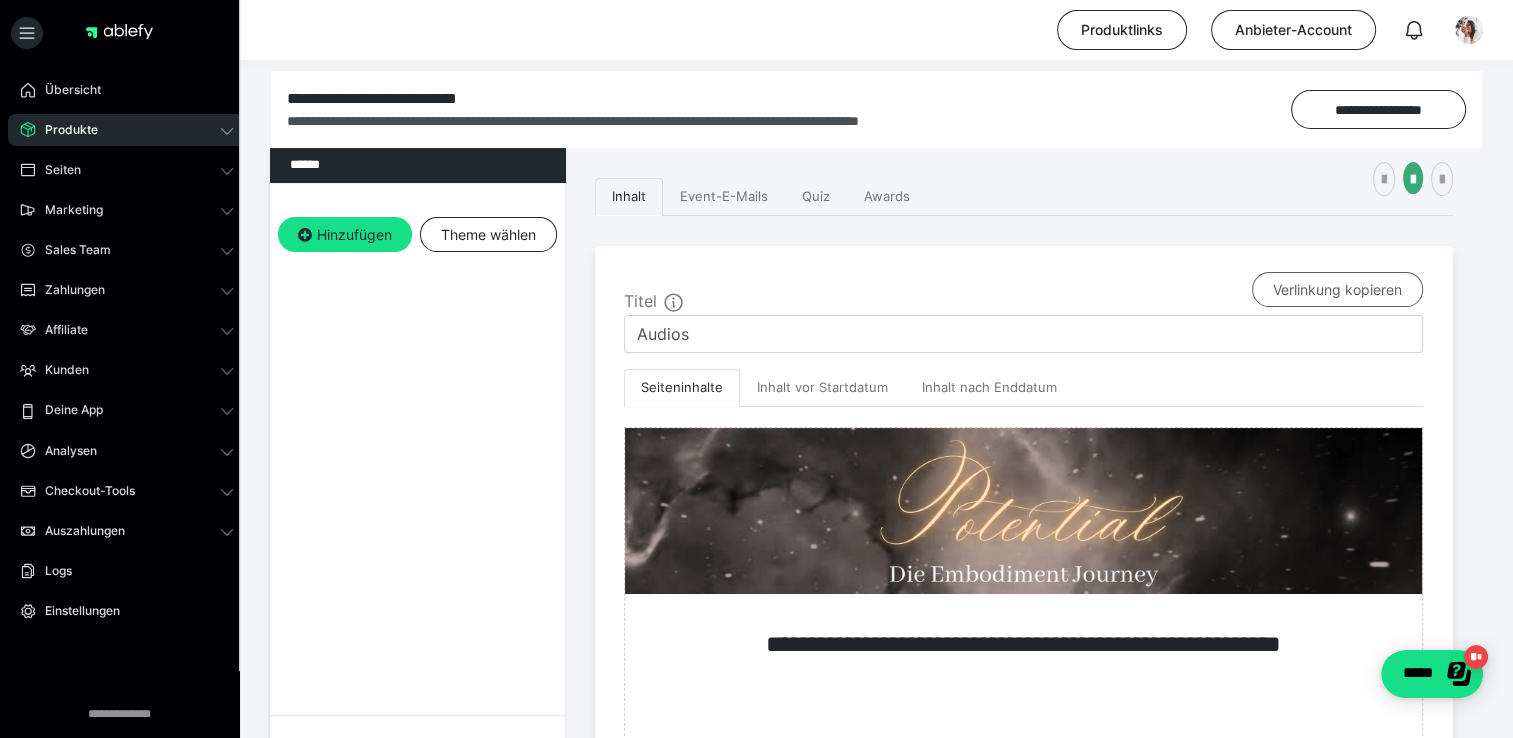 click on "Verlinkung kopieren" at bounding box center (1337, 290) 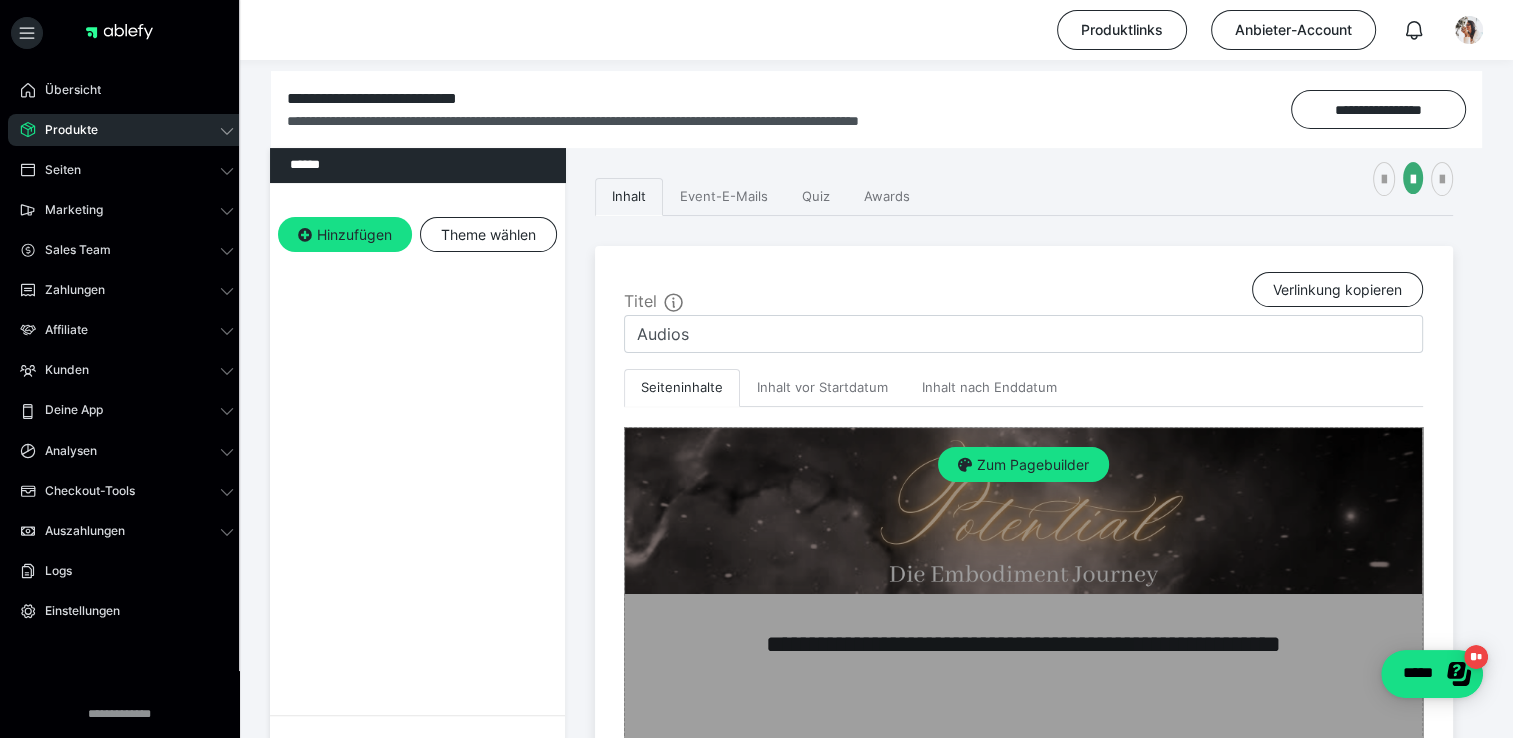 click on "Zum Pagebuilder" at bounding box center (1023, 589) 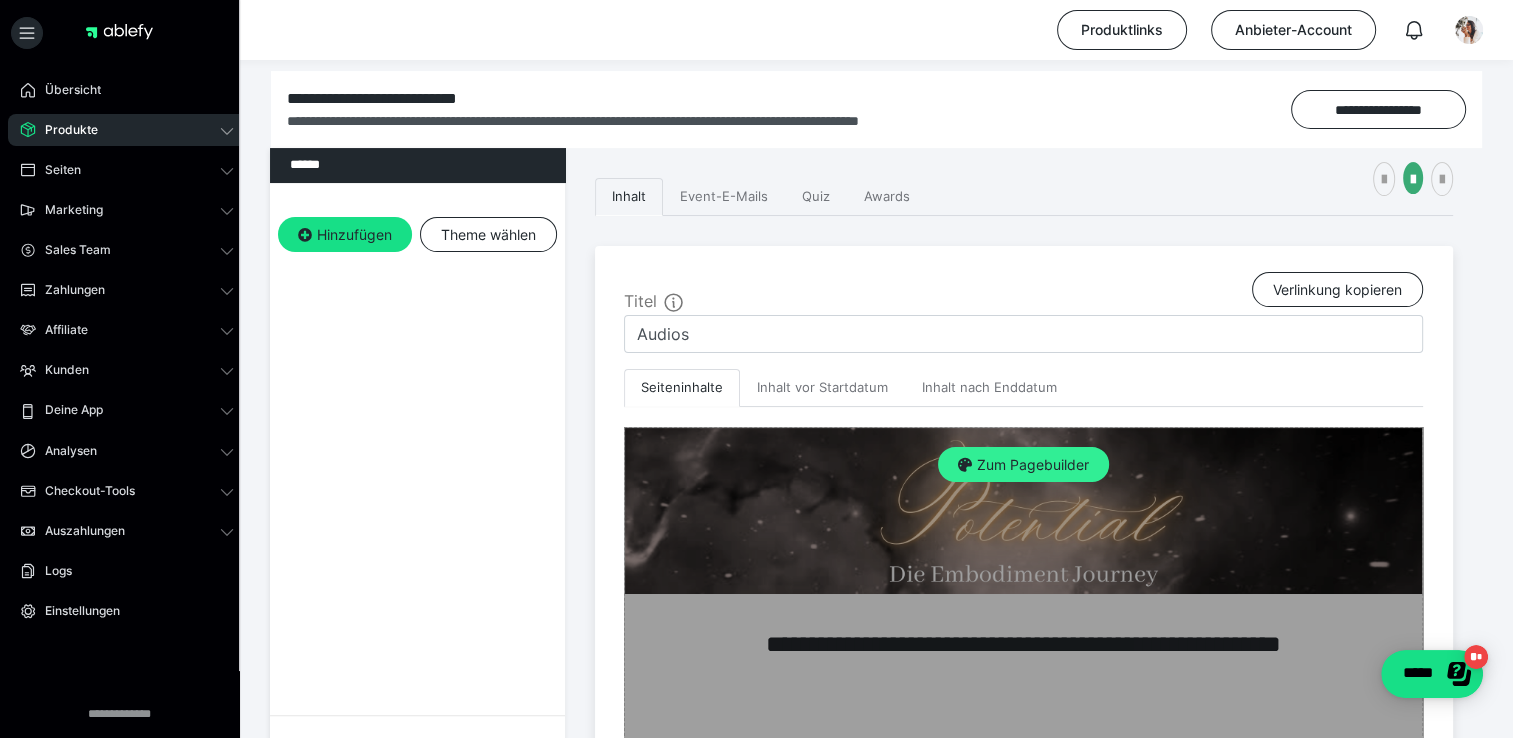 click on "Zum Pagebuilder" at bounding box center (1023, 465) 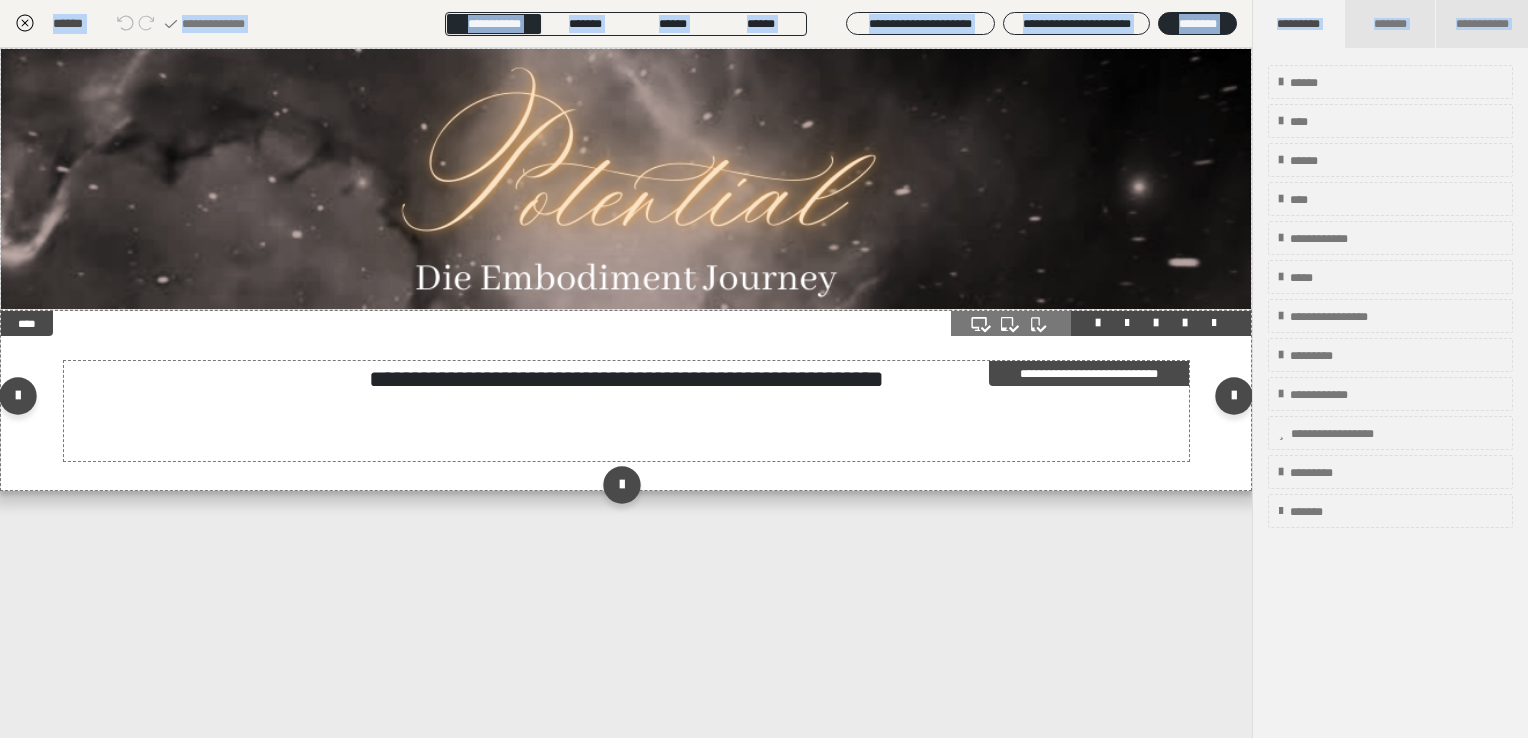 click on "**********" at bounding box center [626, 411] 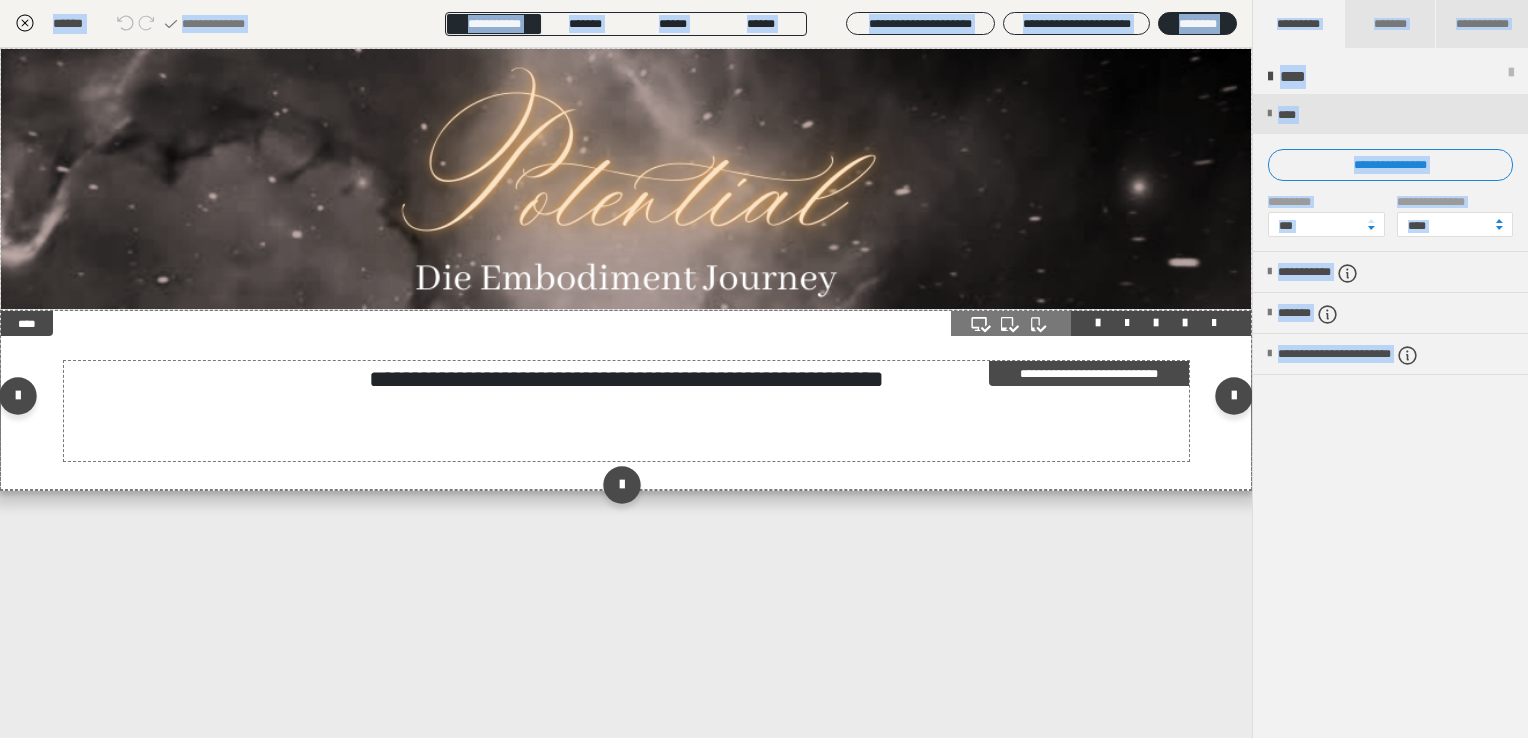 click on "**********" at bounding box center [626, 411] 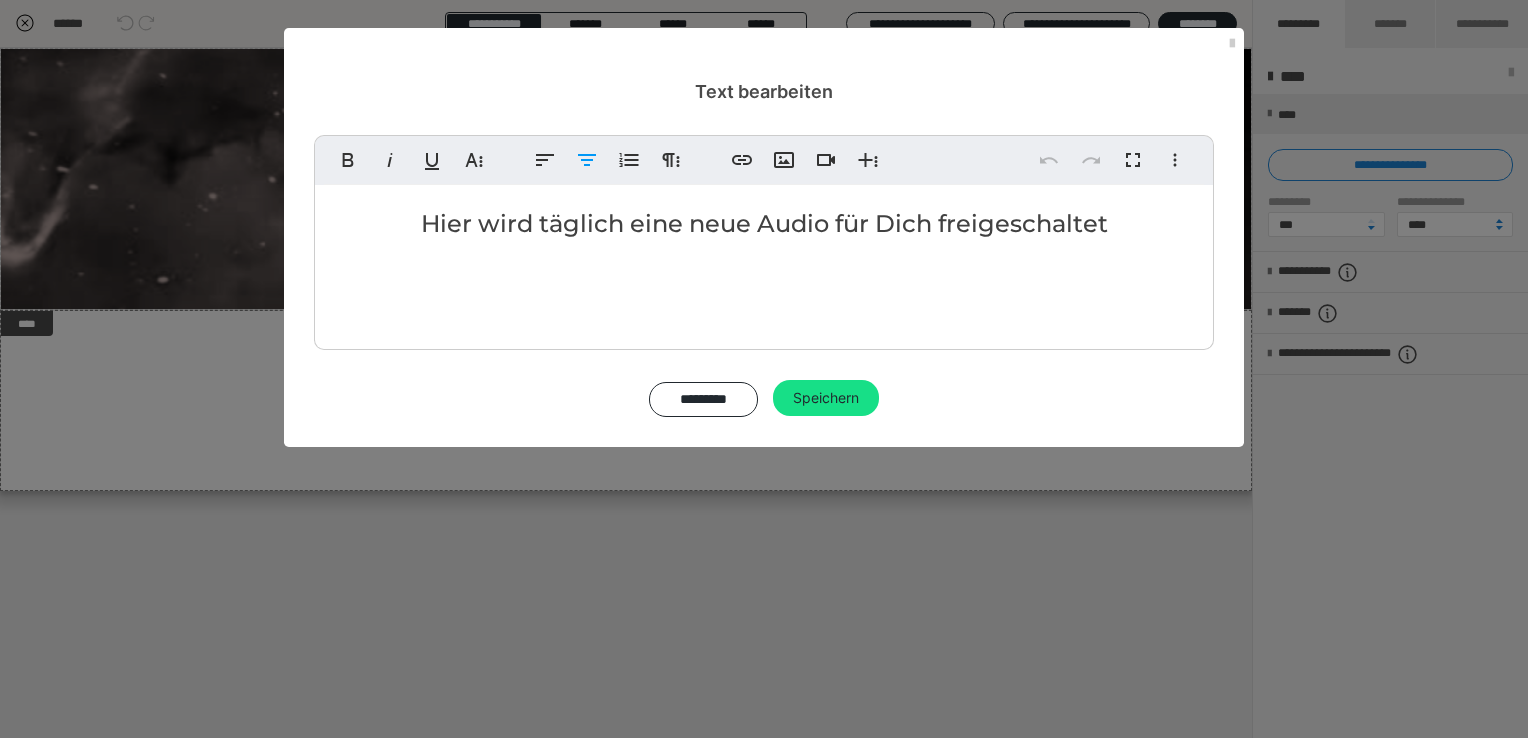 click on "Hier wird täglich eine neue Audio für Dich freigeschaltet" at bounding box center (764, 224) 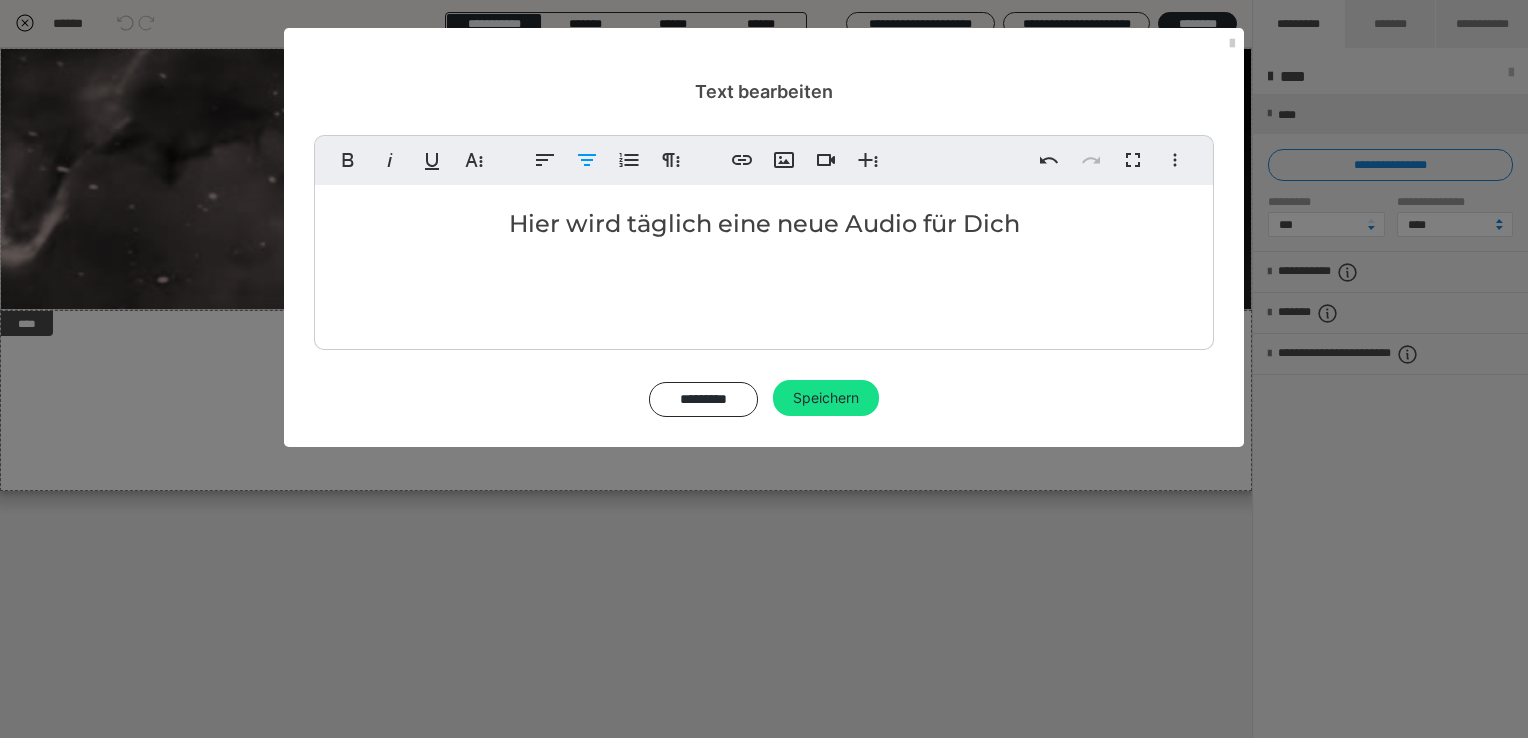 type 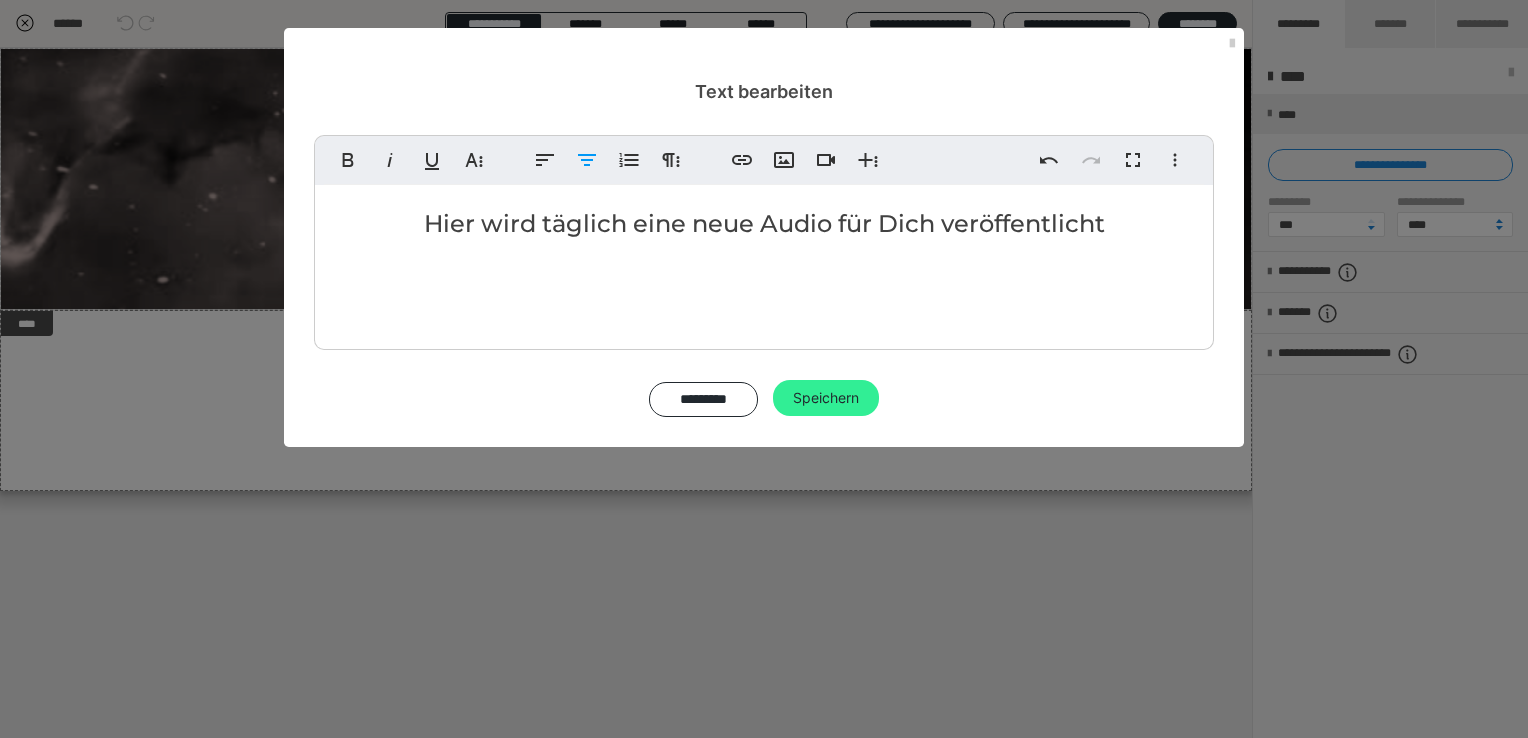 click on "Speichern" at bounding box center (826, 398) 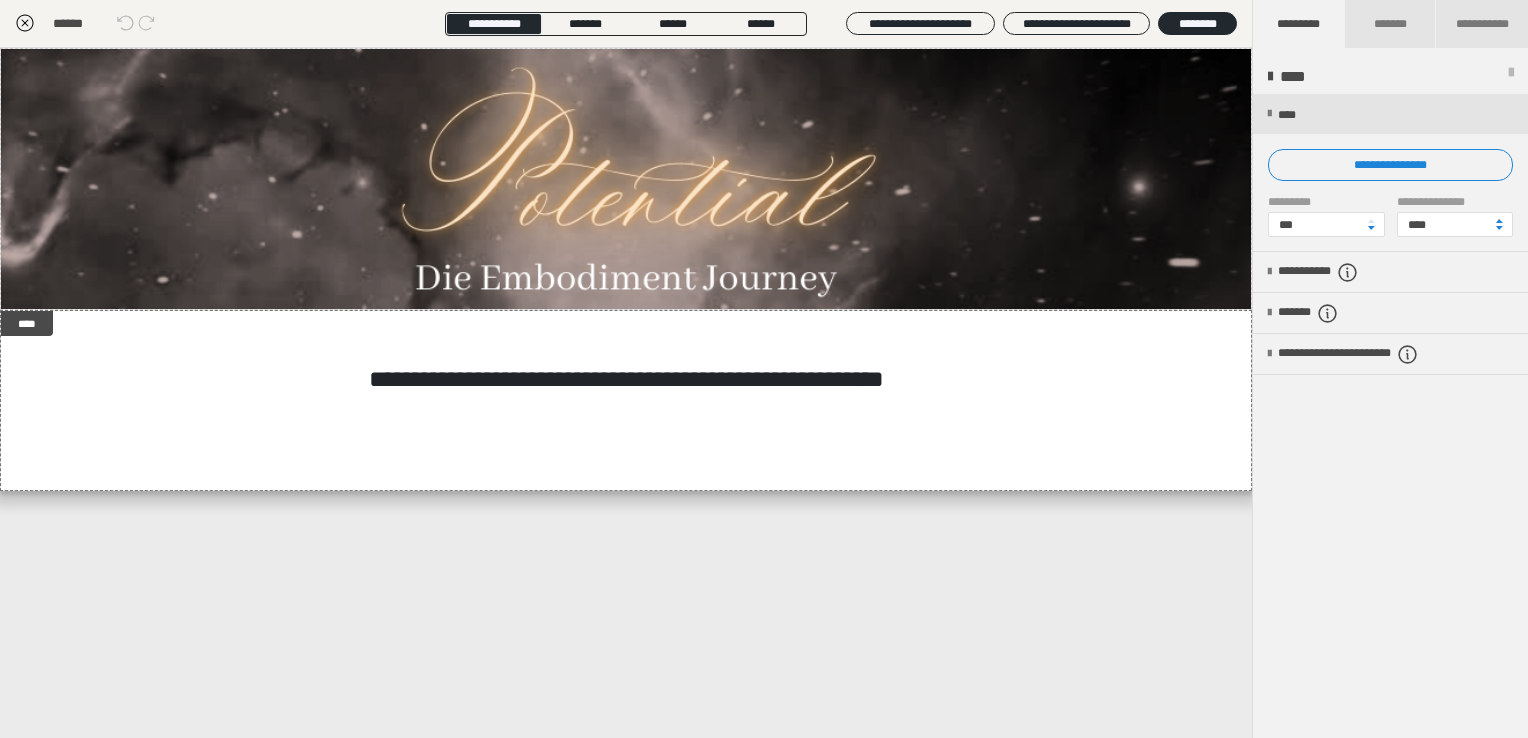 click 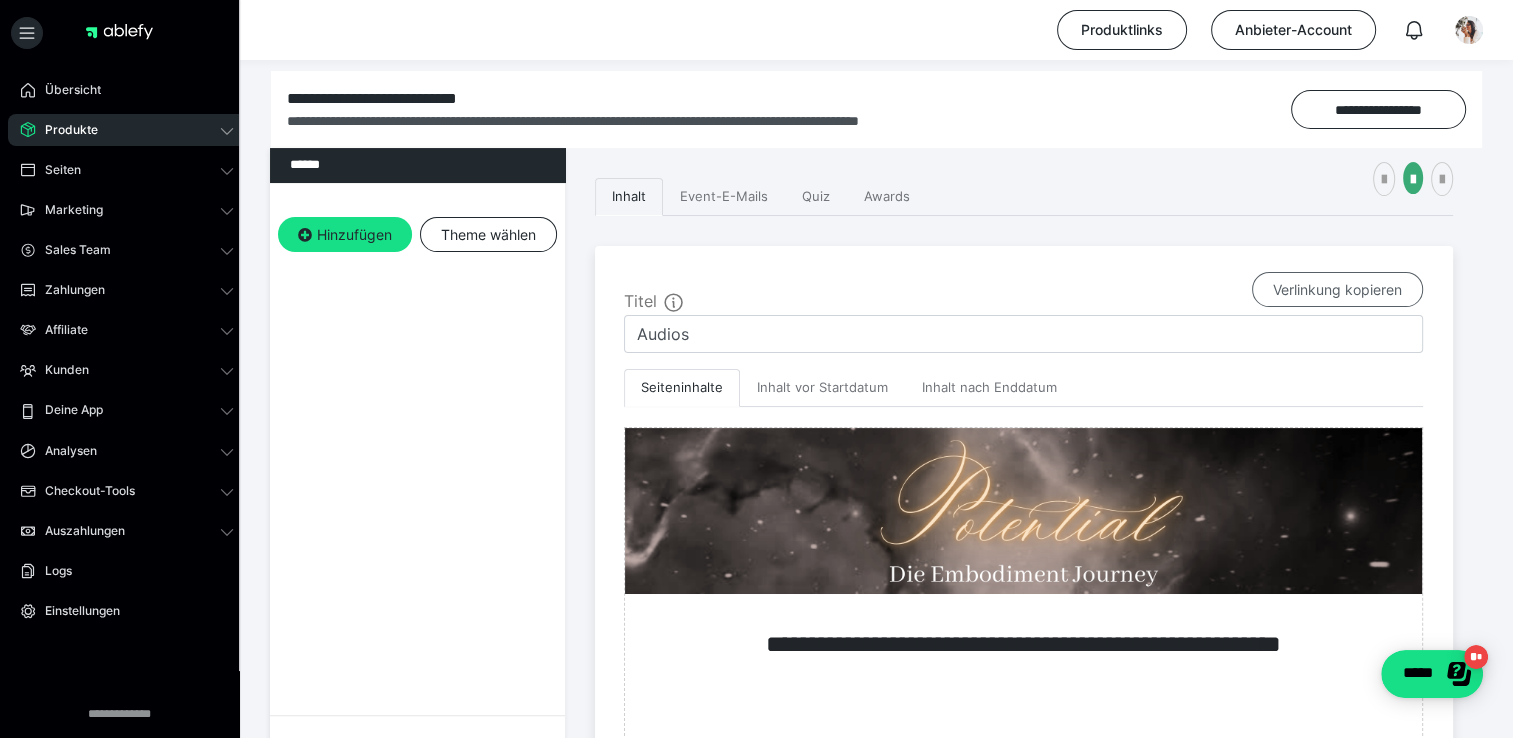click on "Verlinkung kopieren" at bounding box center (1337, 290) 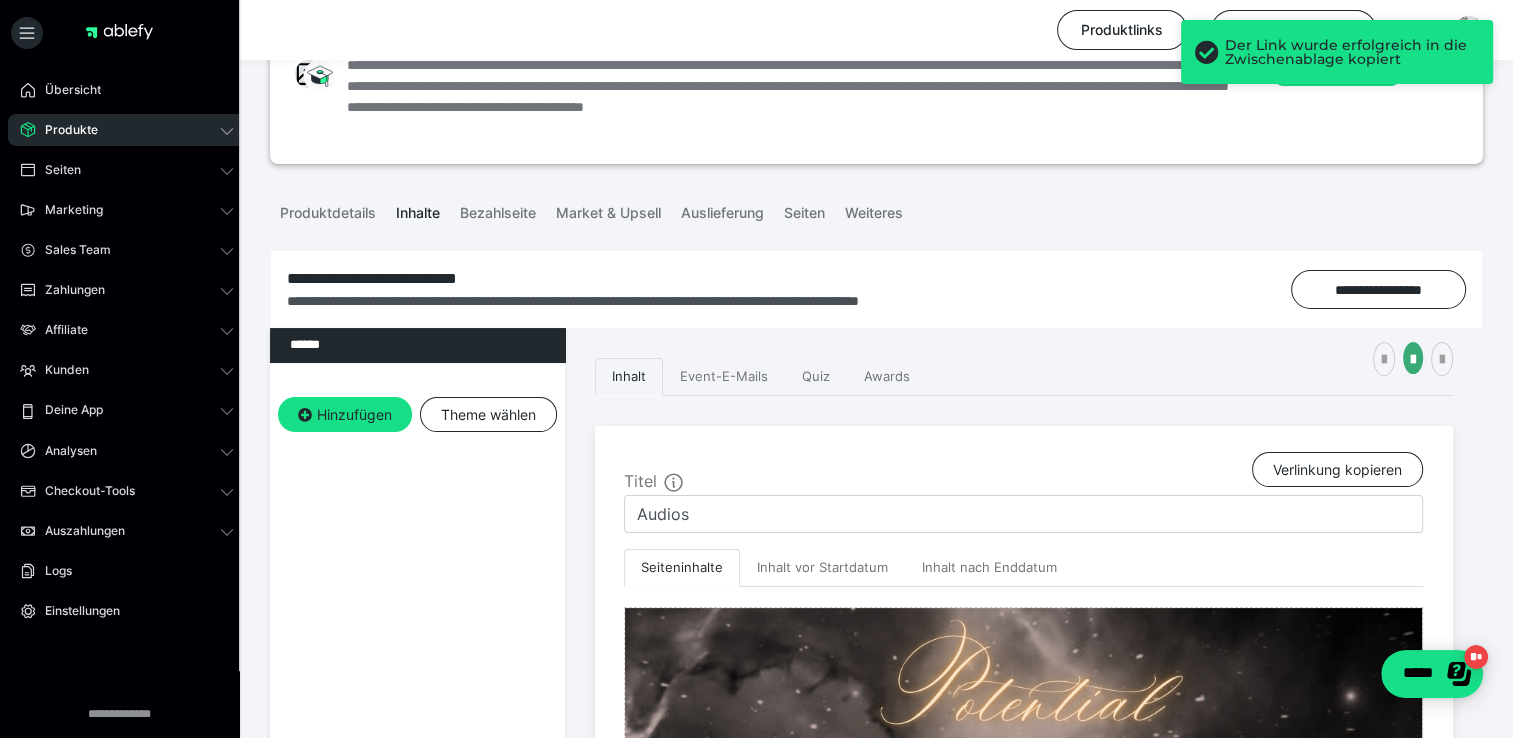 scroll, scrollTop: 94, scrollLeft: 0, axis: vertical 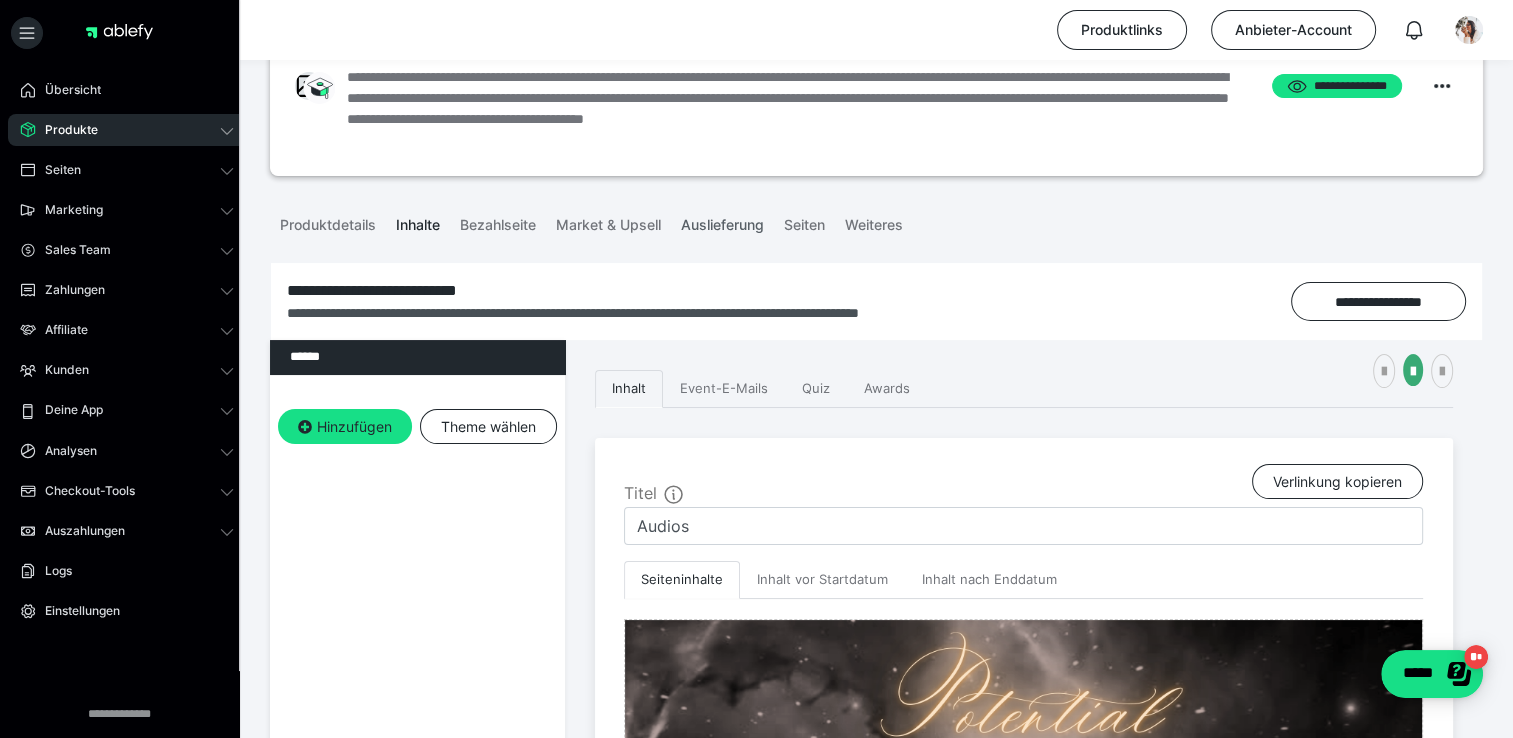 click on "Auslieferung" at bounding box center (722, 221) 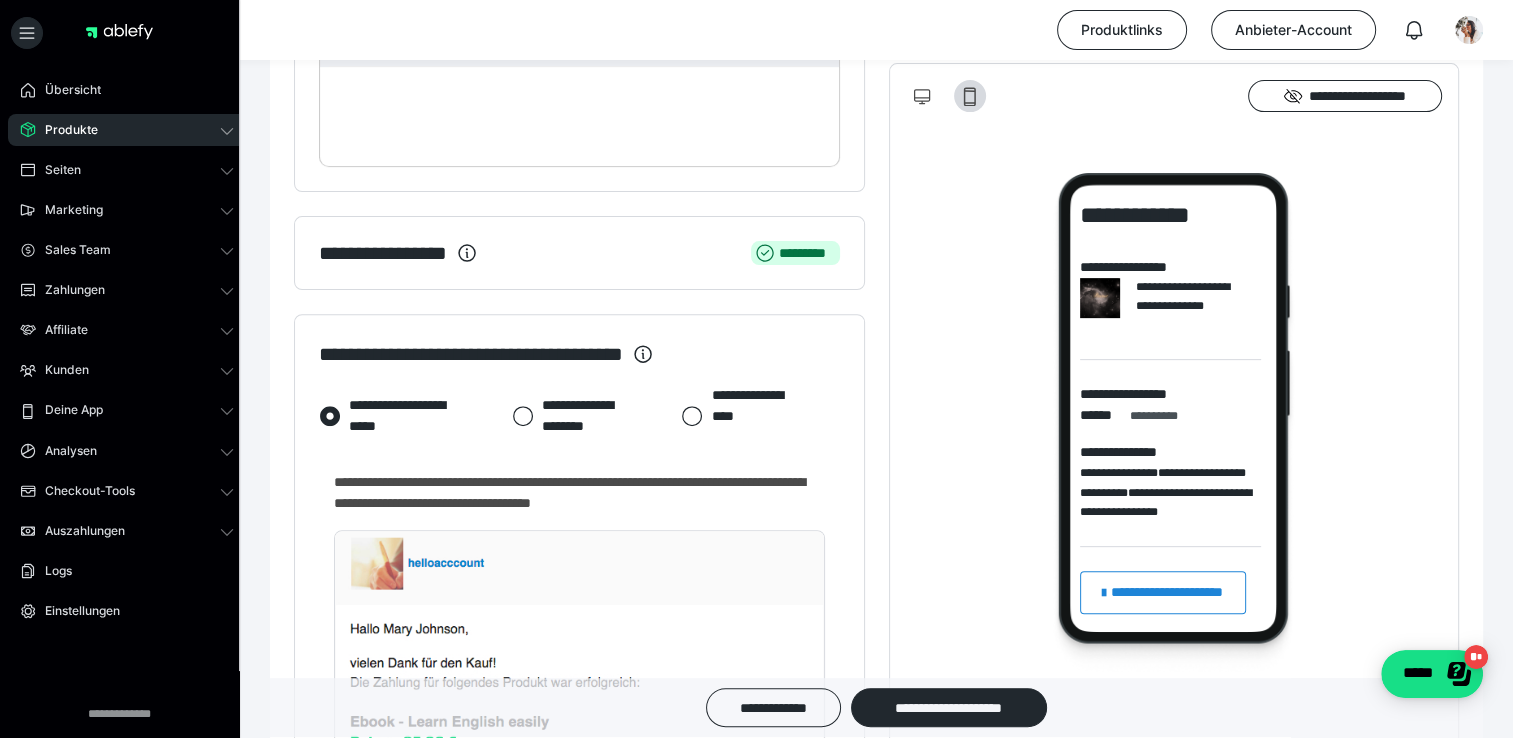 scroll, scrollTop: 760, scrollLeft: 0, axis: vertical 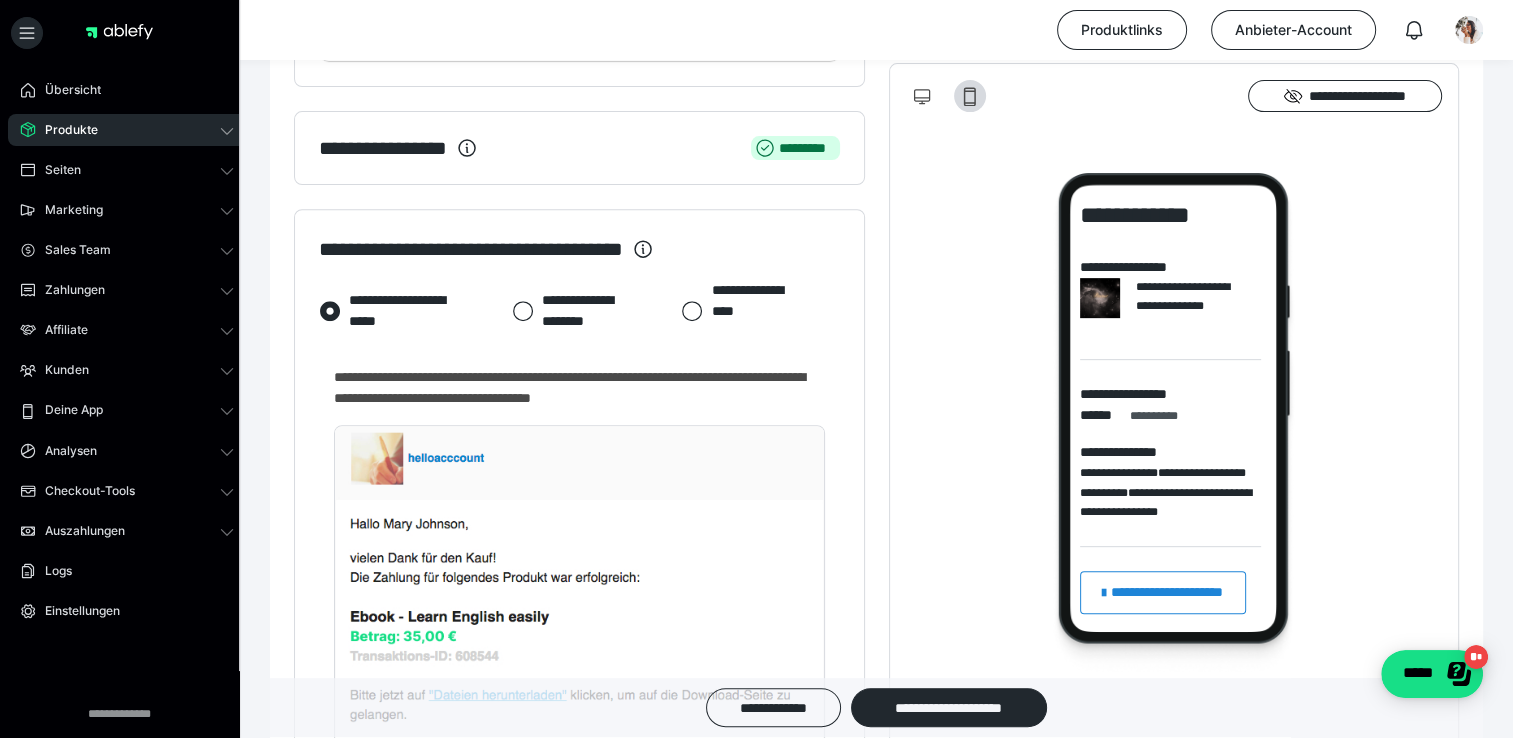 click 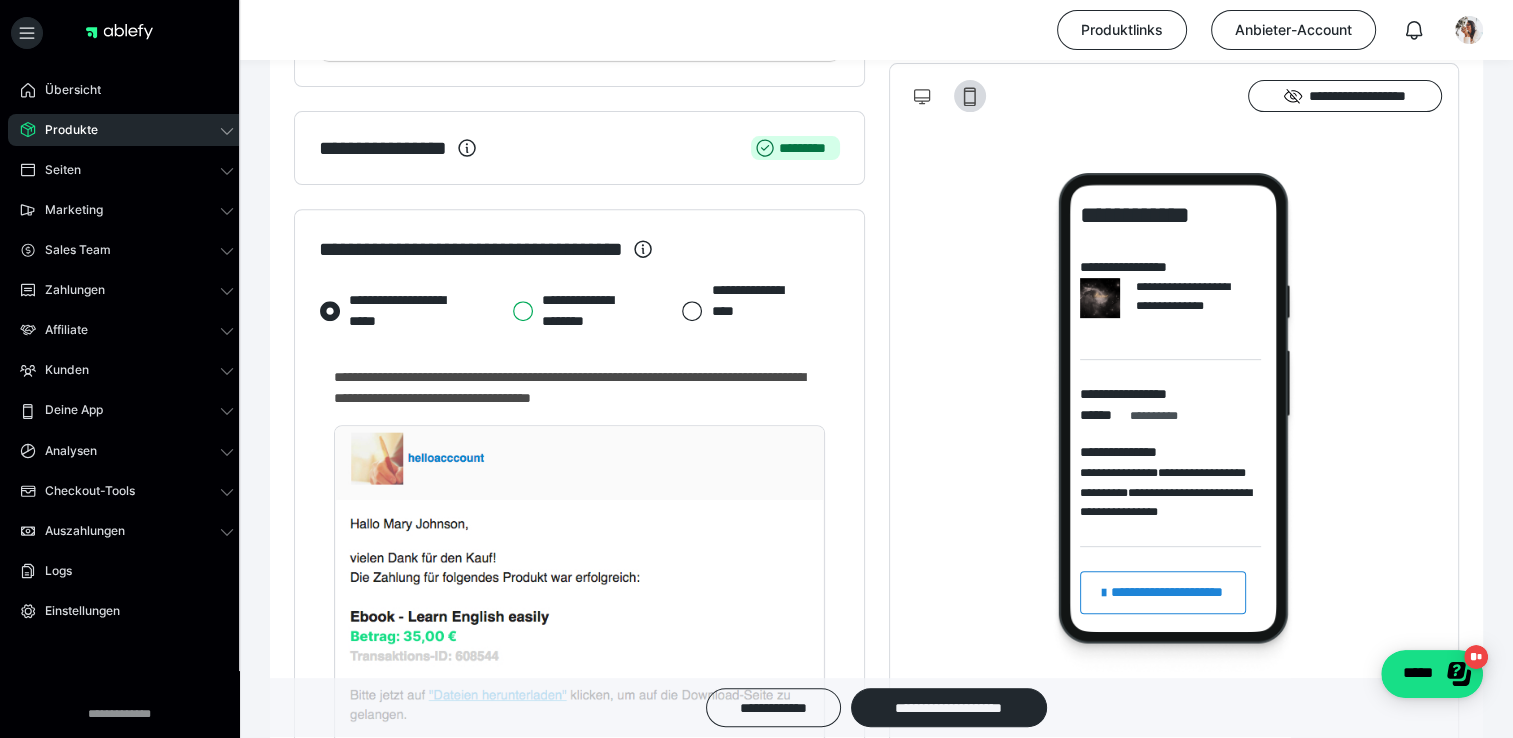 click on "**********" at bounding box center (512, 311) 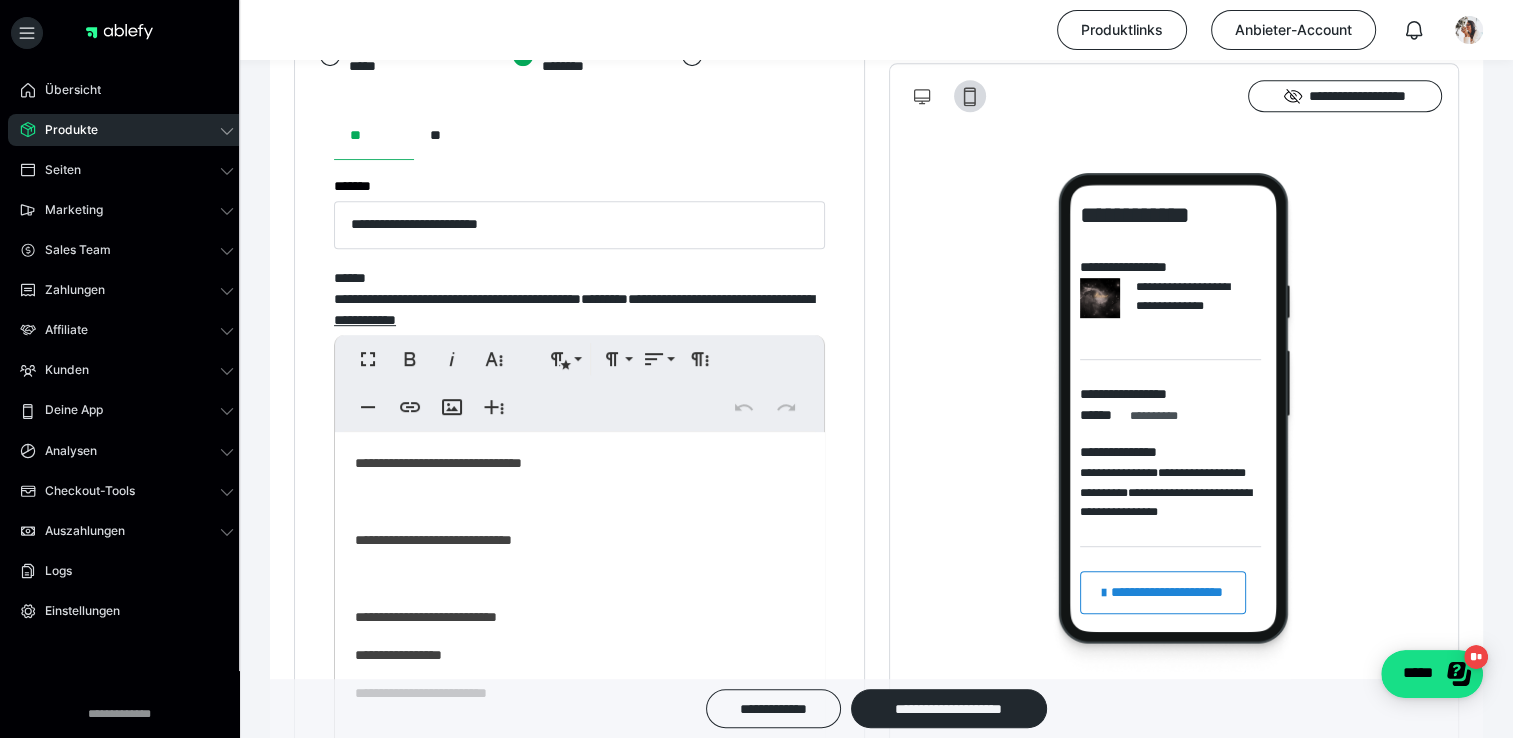 scroll, scrollTop: 1016, scrollLeft: 0, axis: vertical 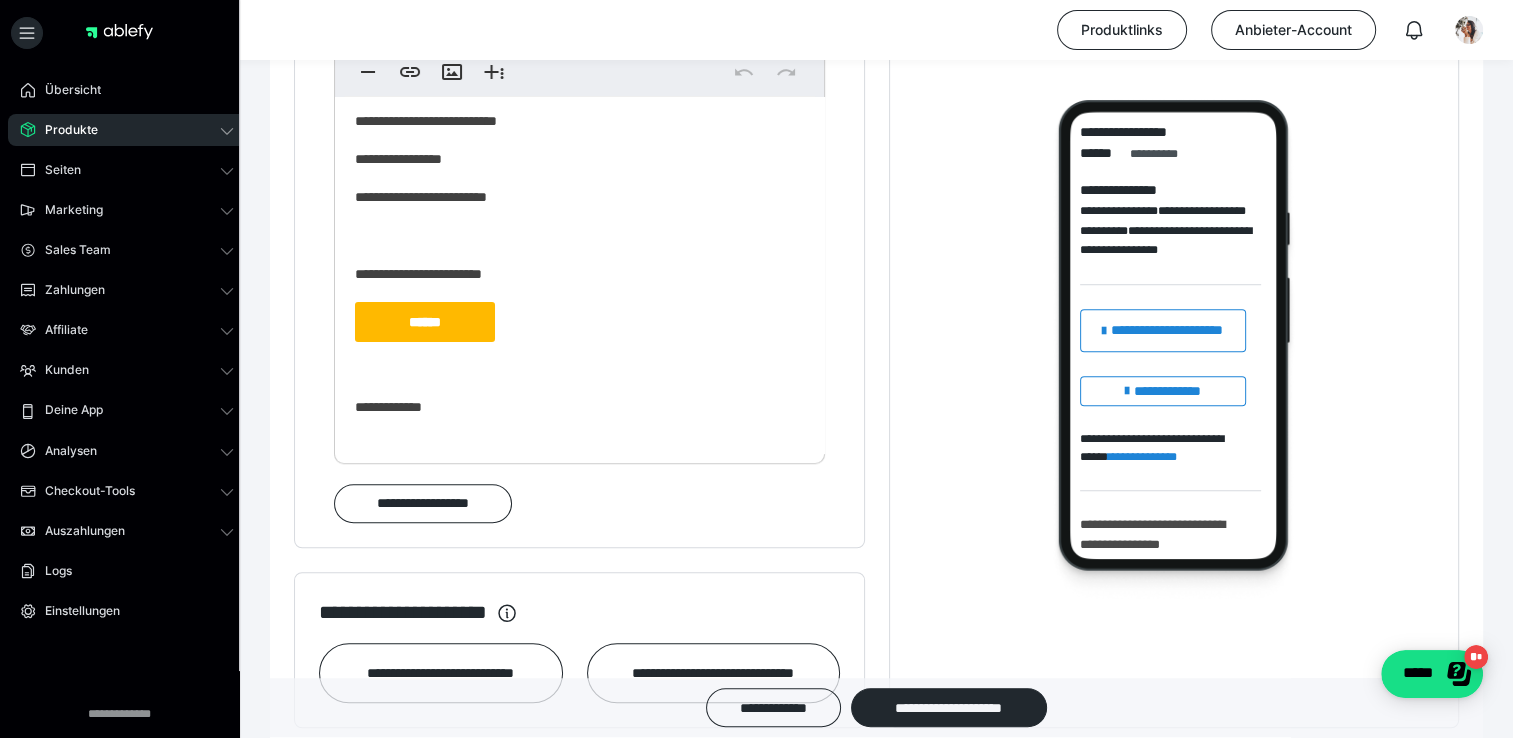 click on "******" at bounding box center [425, 322] 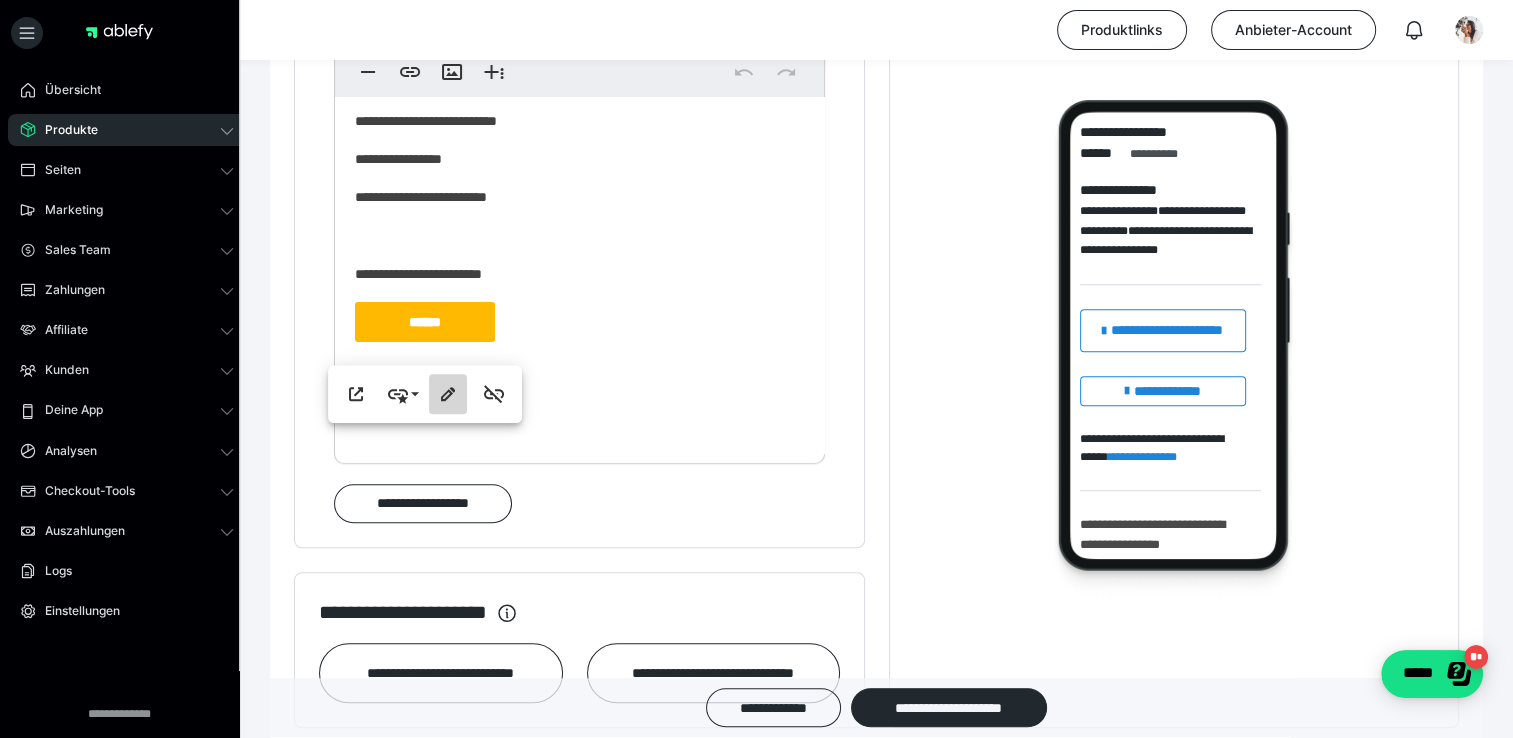 click 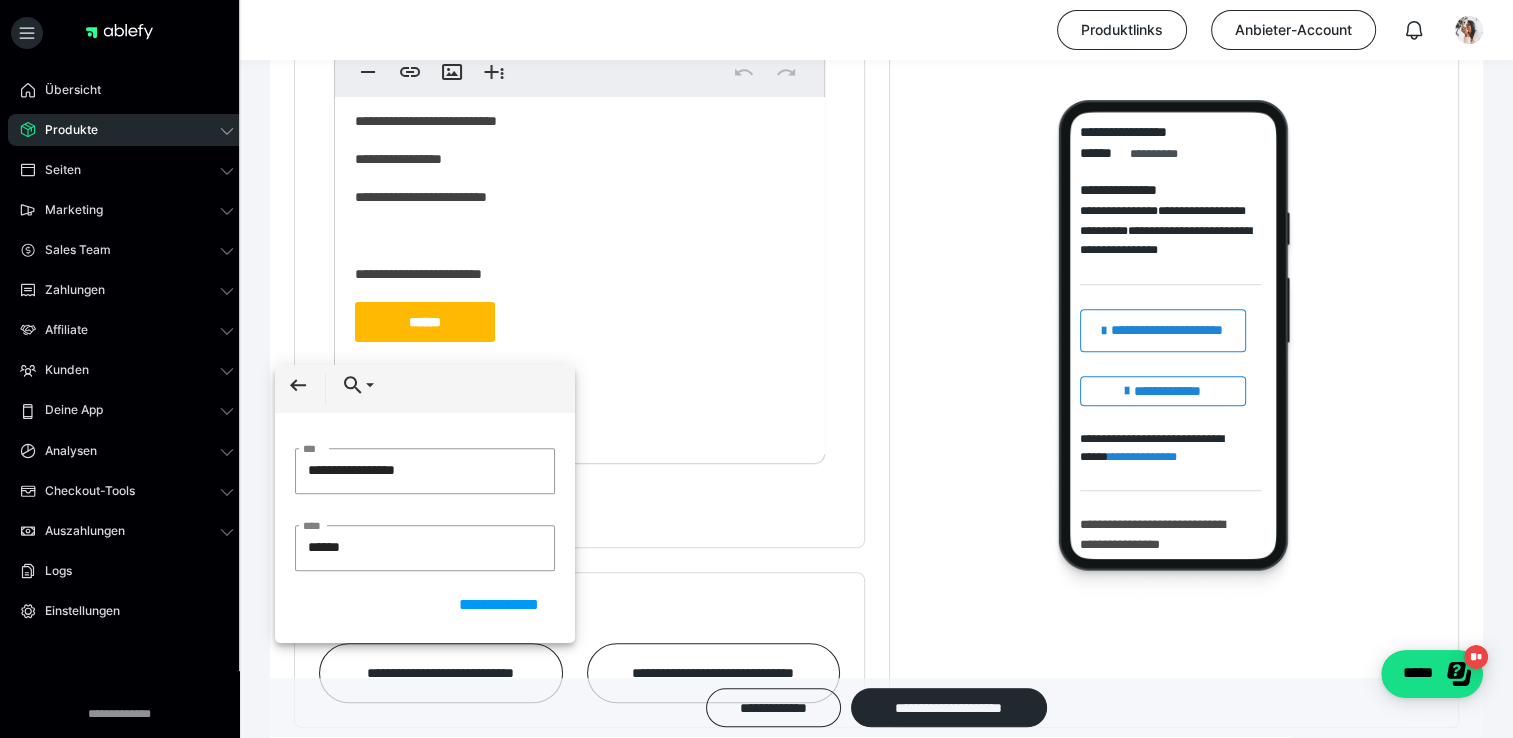 drag, startPoint x: 445, startPoint y: 469, endPoint x: 272, endPoint y: 467, distance: 173.01157 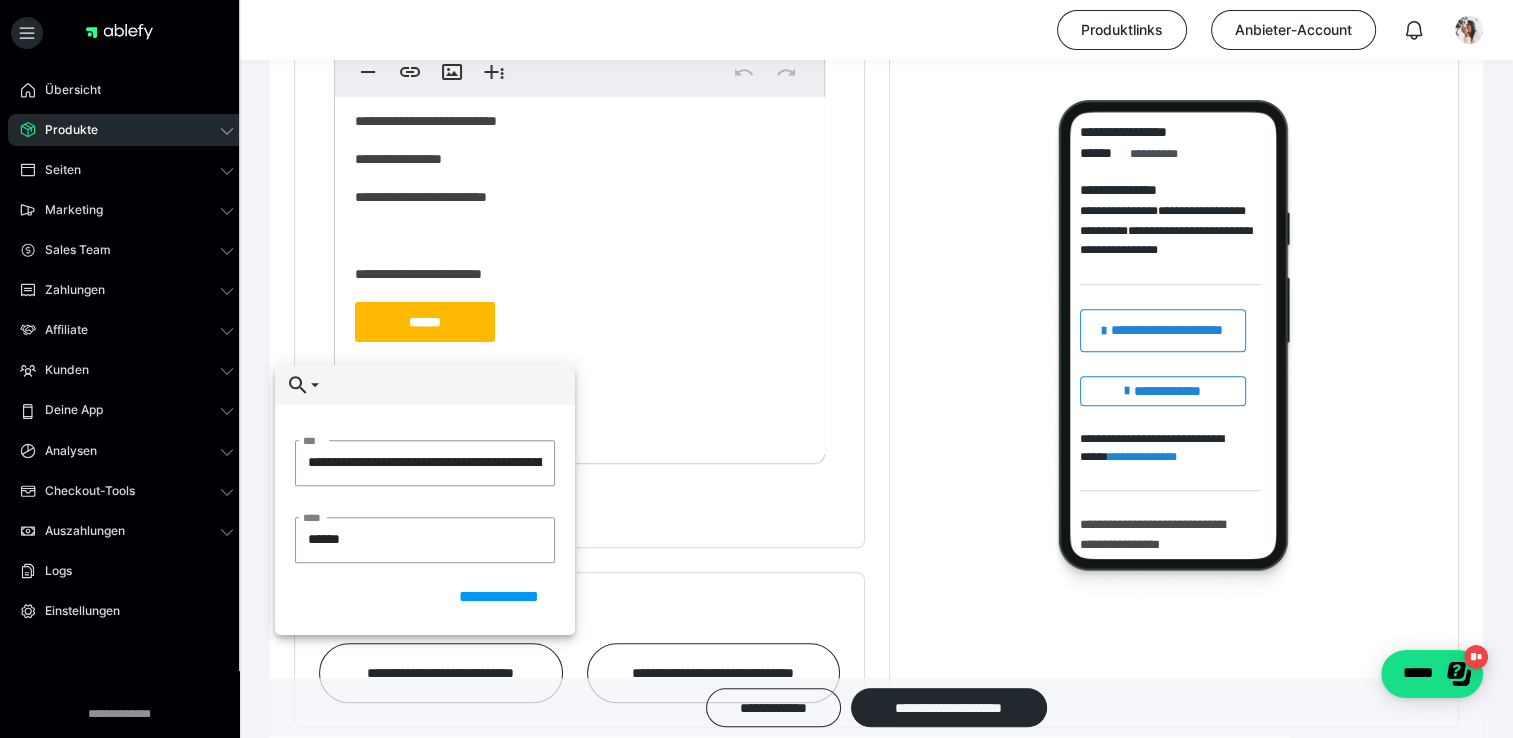 scroll, scrollTop: 0, scrollLeft: 246, axis: horizontal 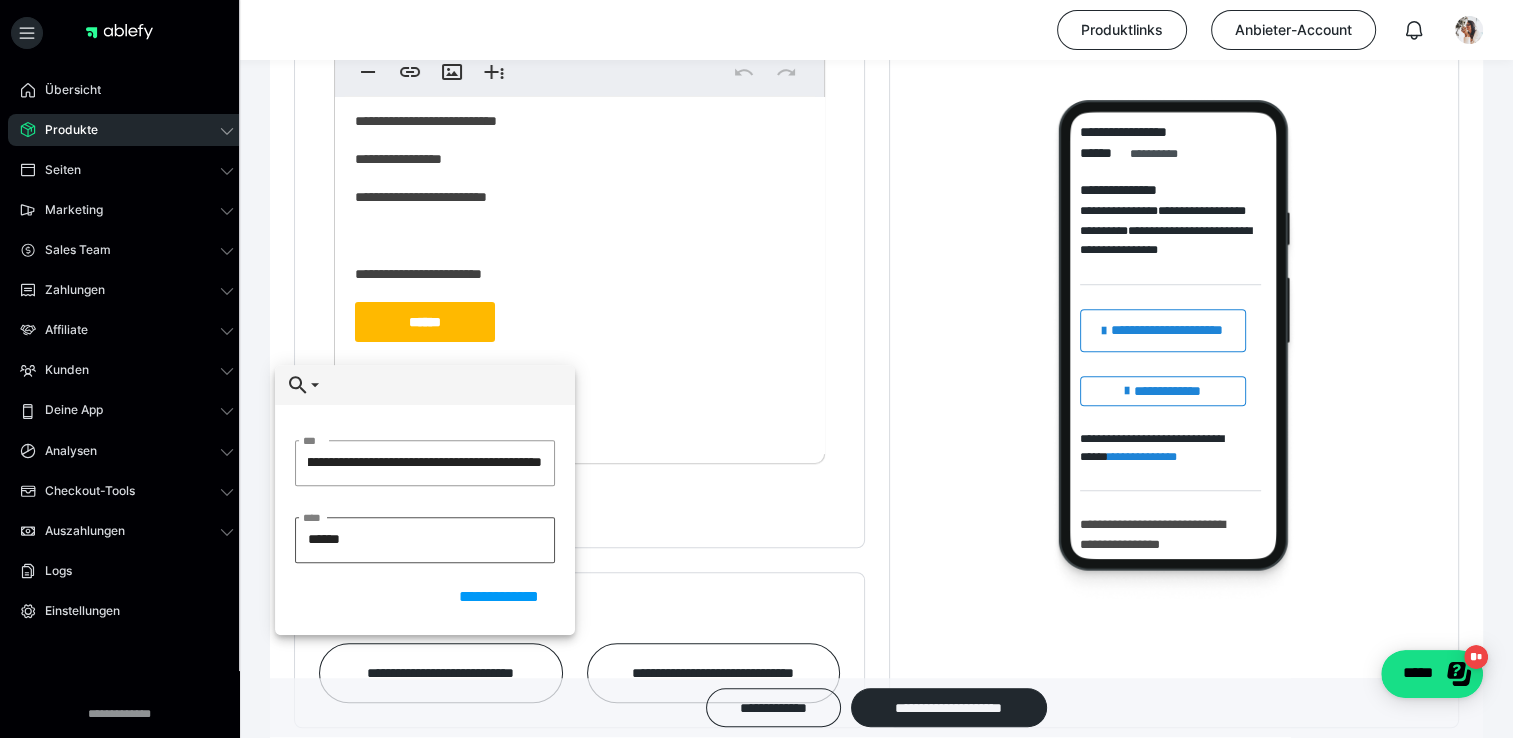 type on "**********" 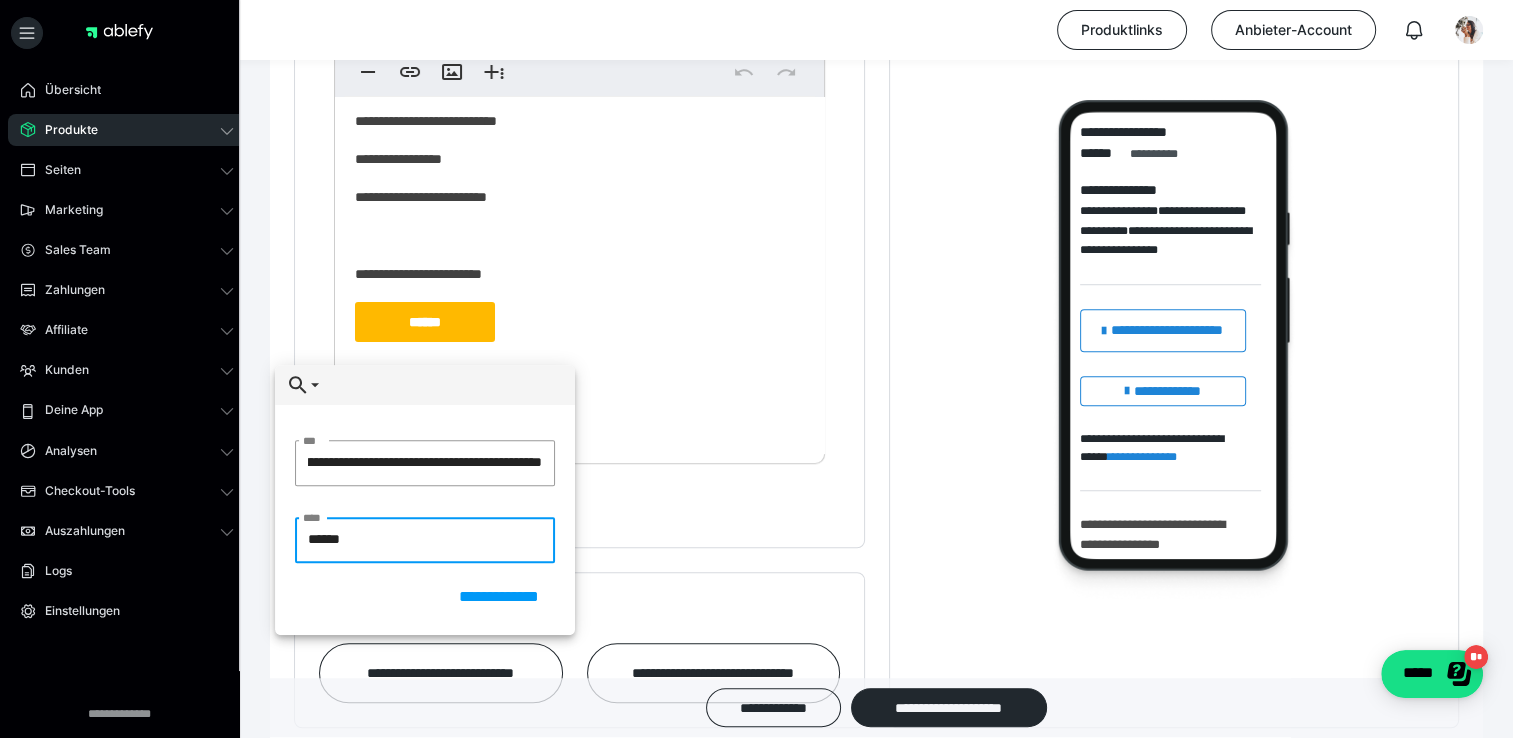 scroll, scrollTop: 0, scrollLeft: 0, axis: both 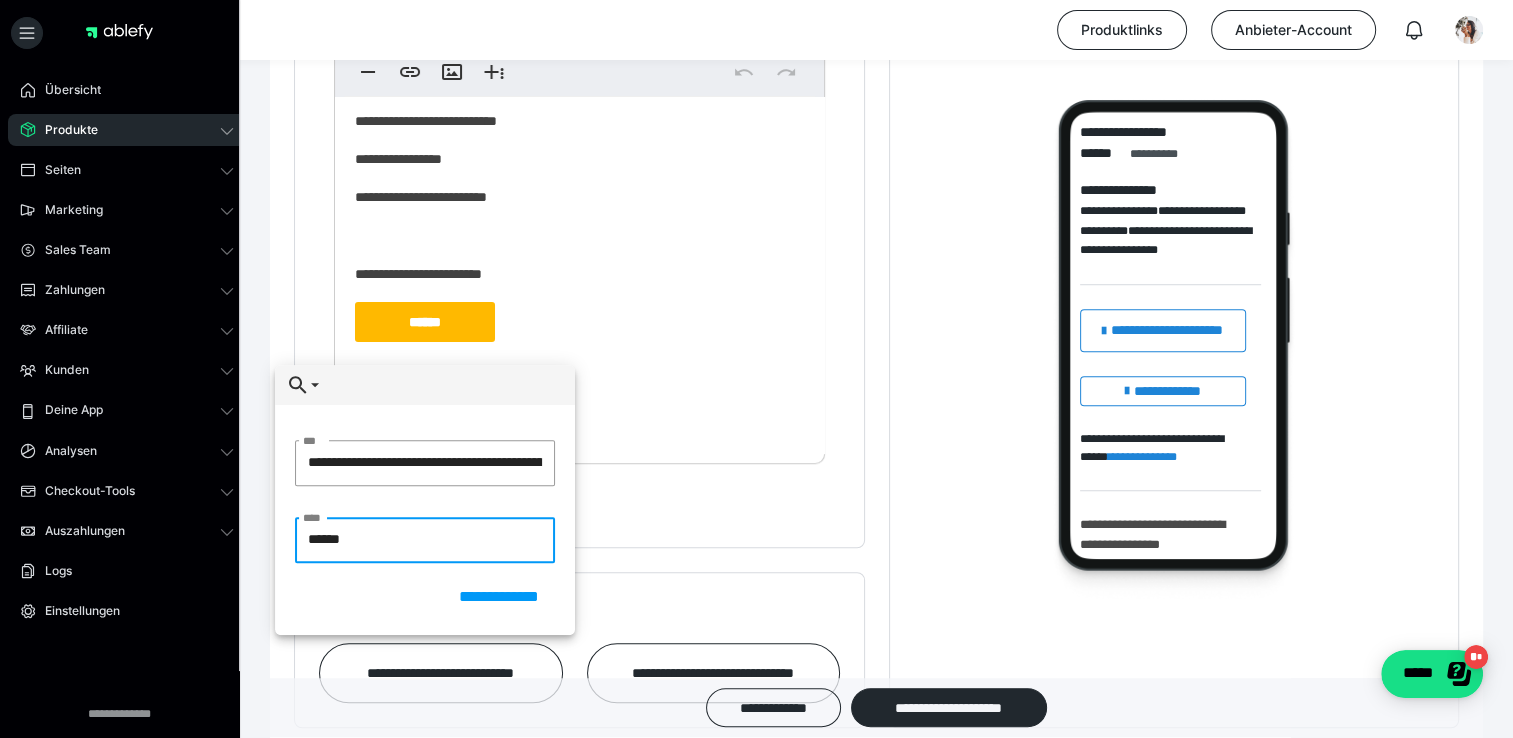 drag, startPoint x: 374, startPoint y: 541, endPoint x: 308, endPoint y: 544, distance: 66.068146 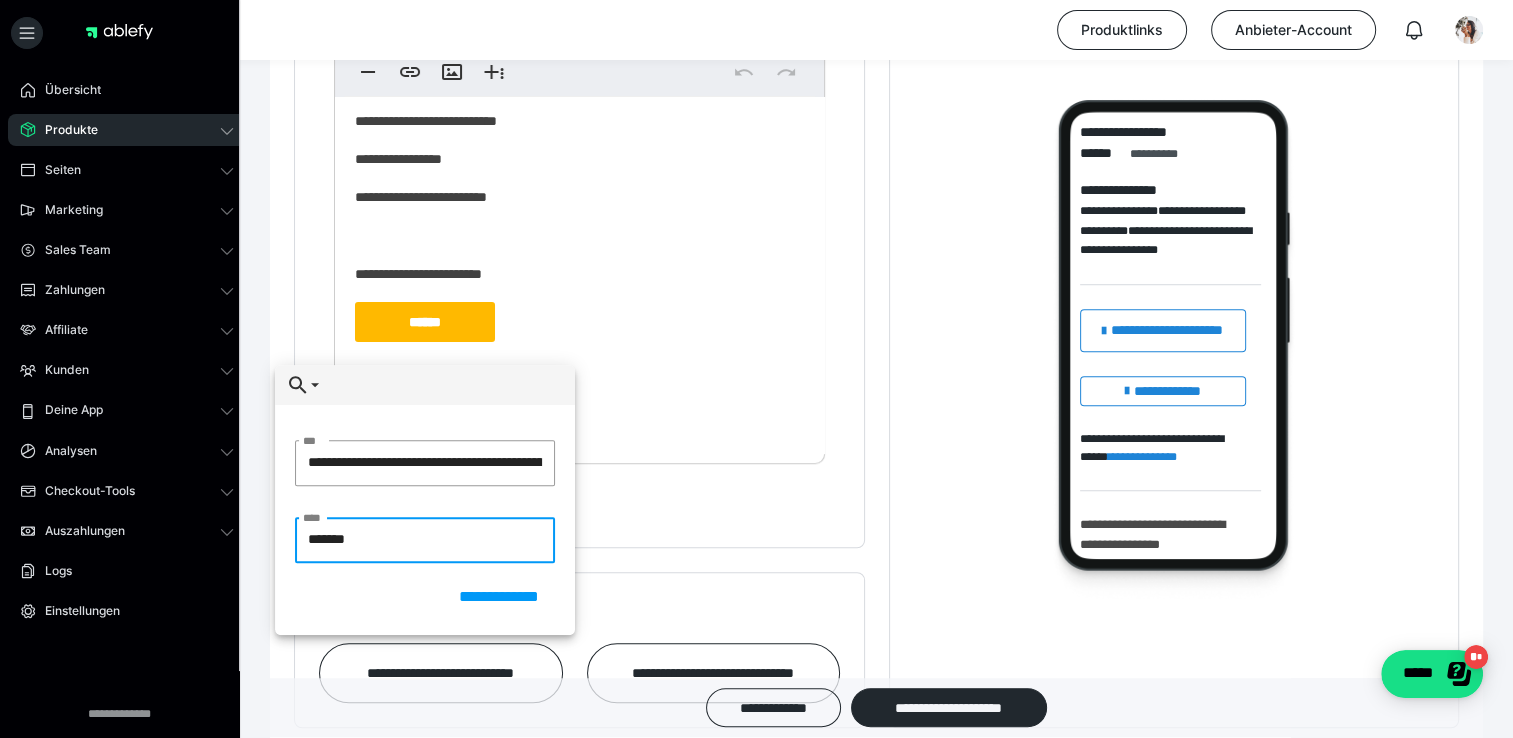 type on "********" 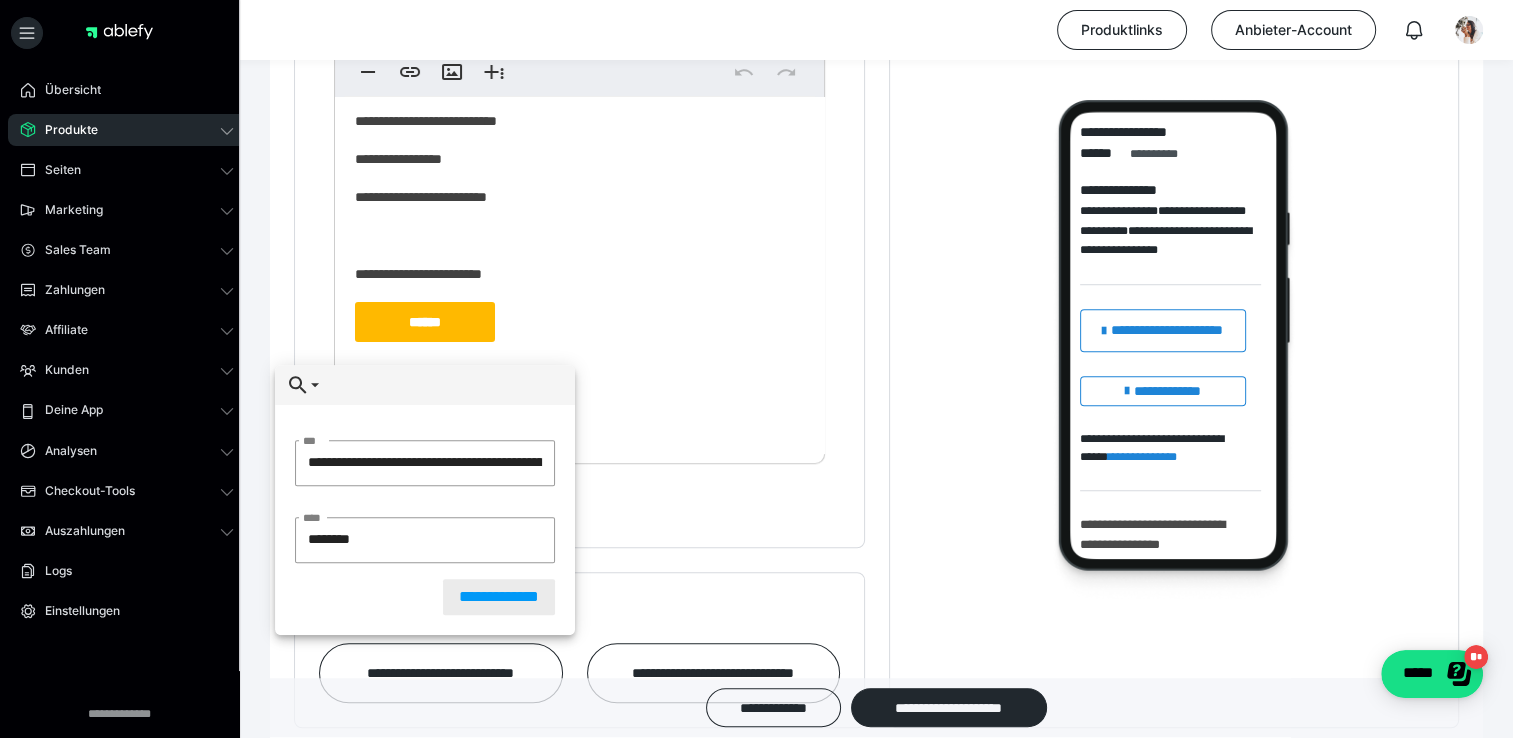 click on "**********" at bounding box center [499, 597] 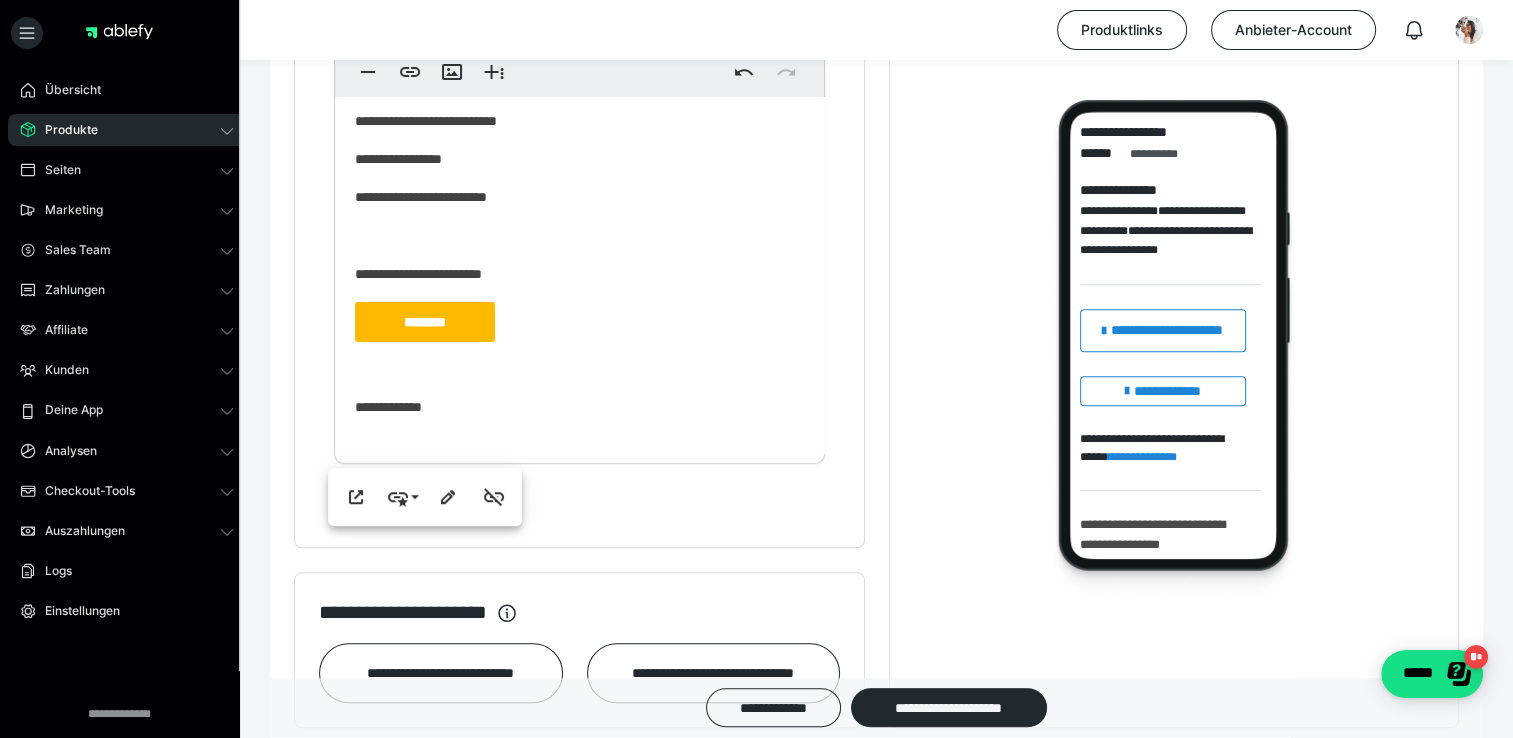 scroll, scrollTop: 0, scrollLeft: 0, axis: both 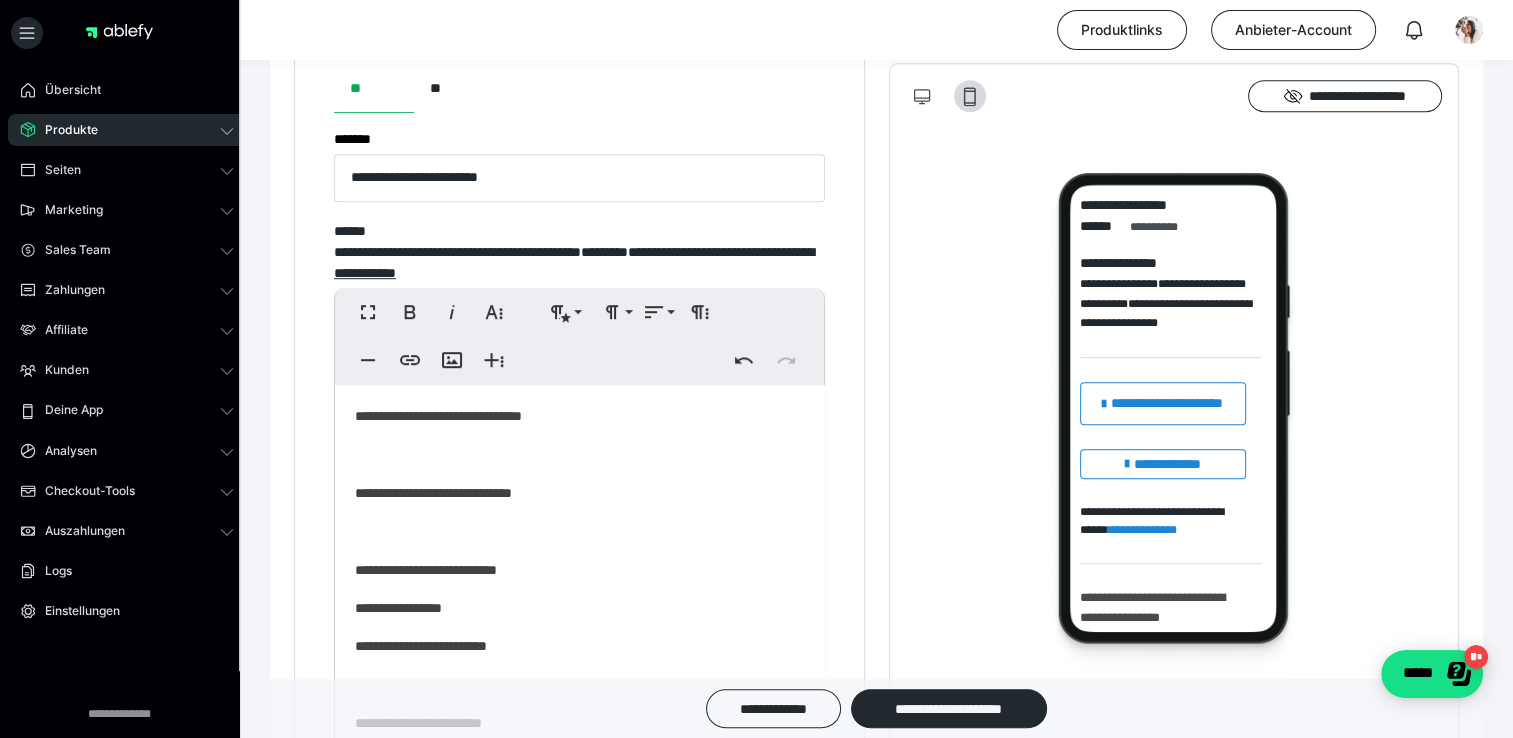 click on "**********" at bounding box center (572, 416) 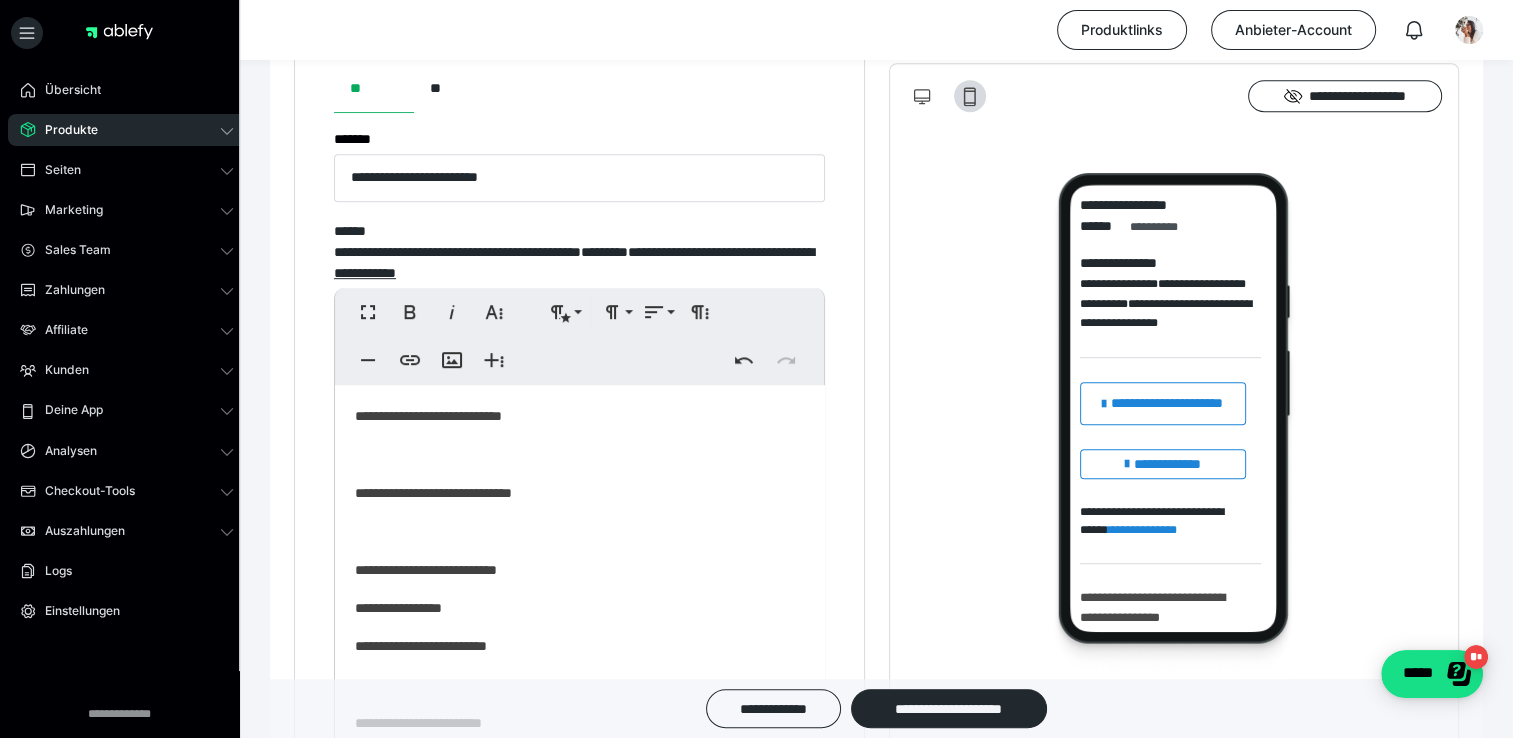 type 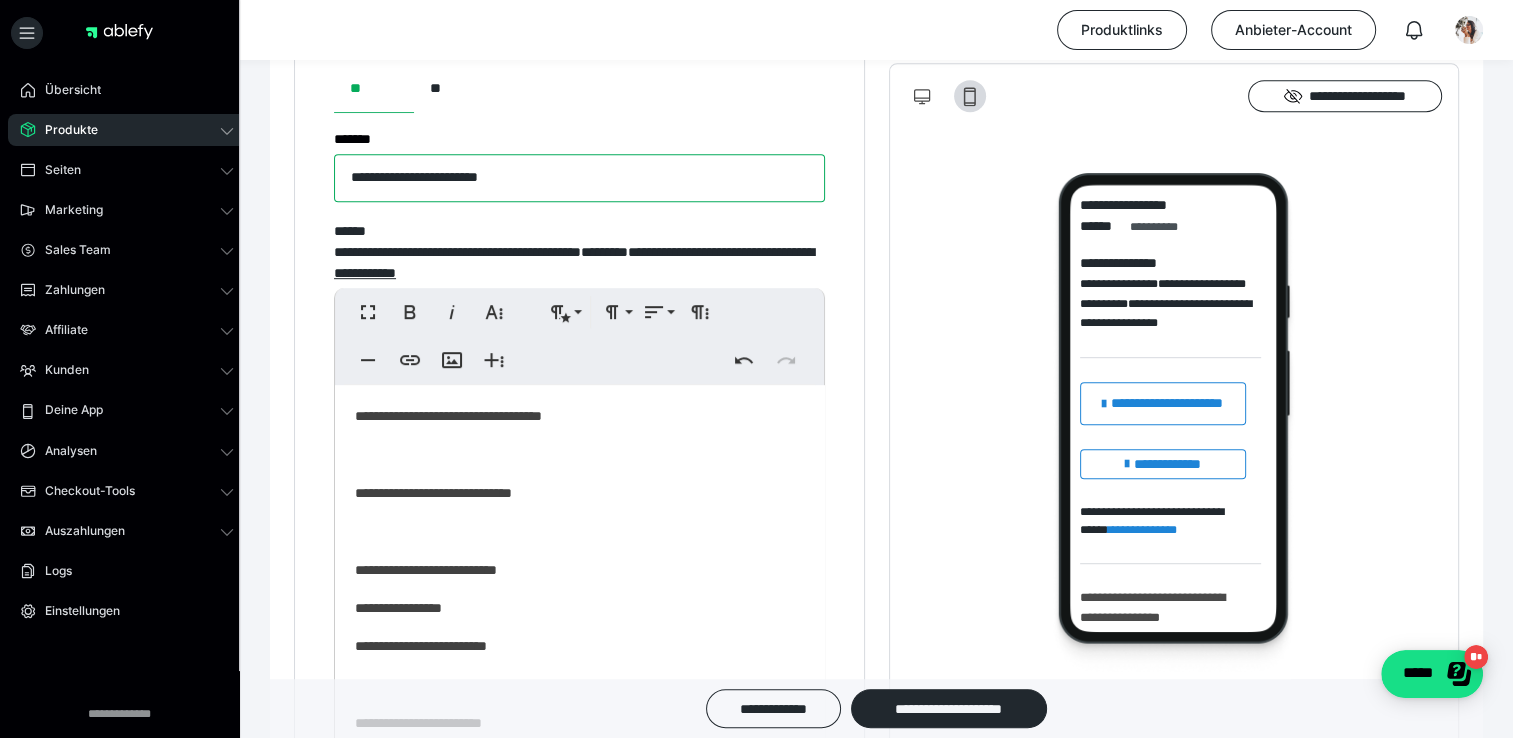 drag, startPoint x: 540, startPoint y: 190, endPoint x: 284, endPoint y: 186, distance: 256.03125 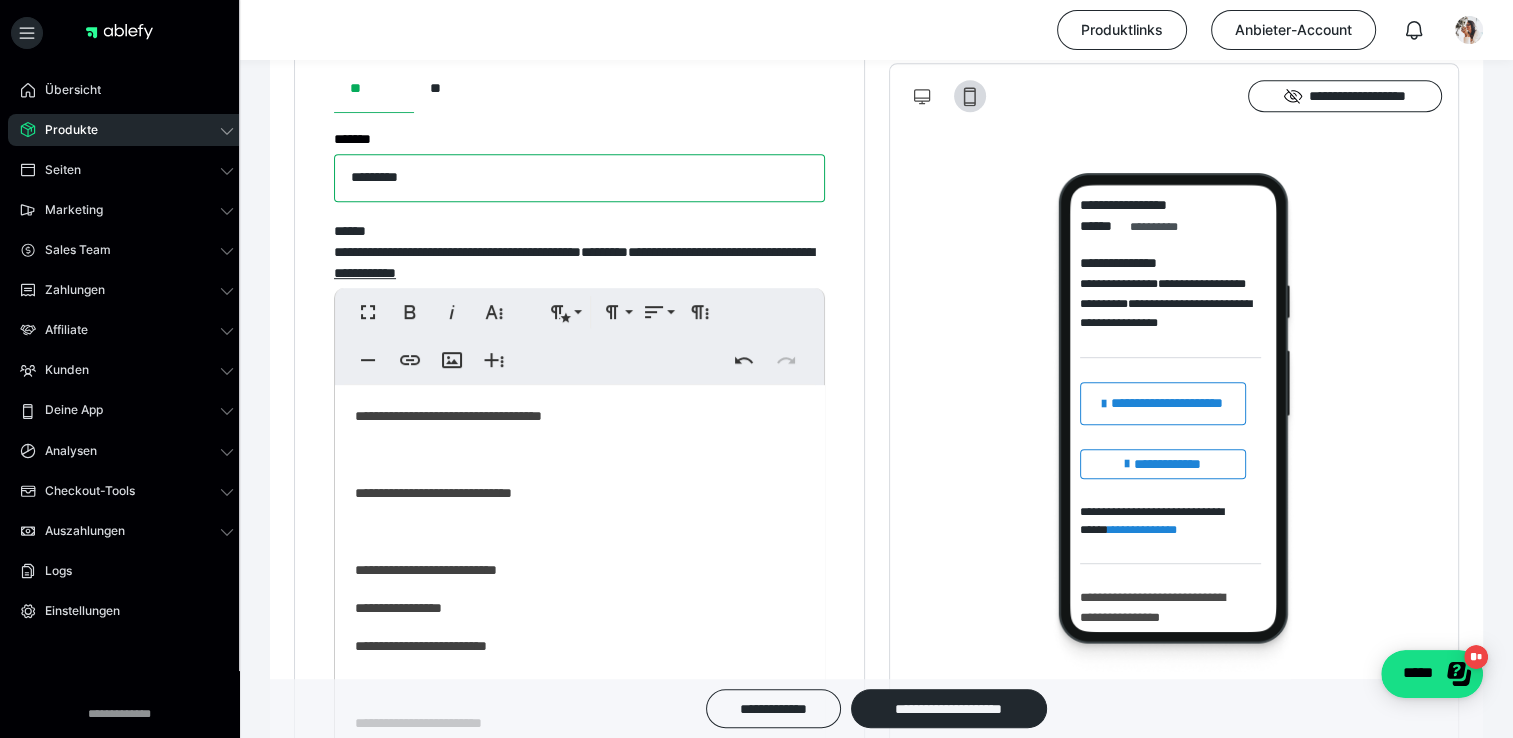 type on "**********" 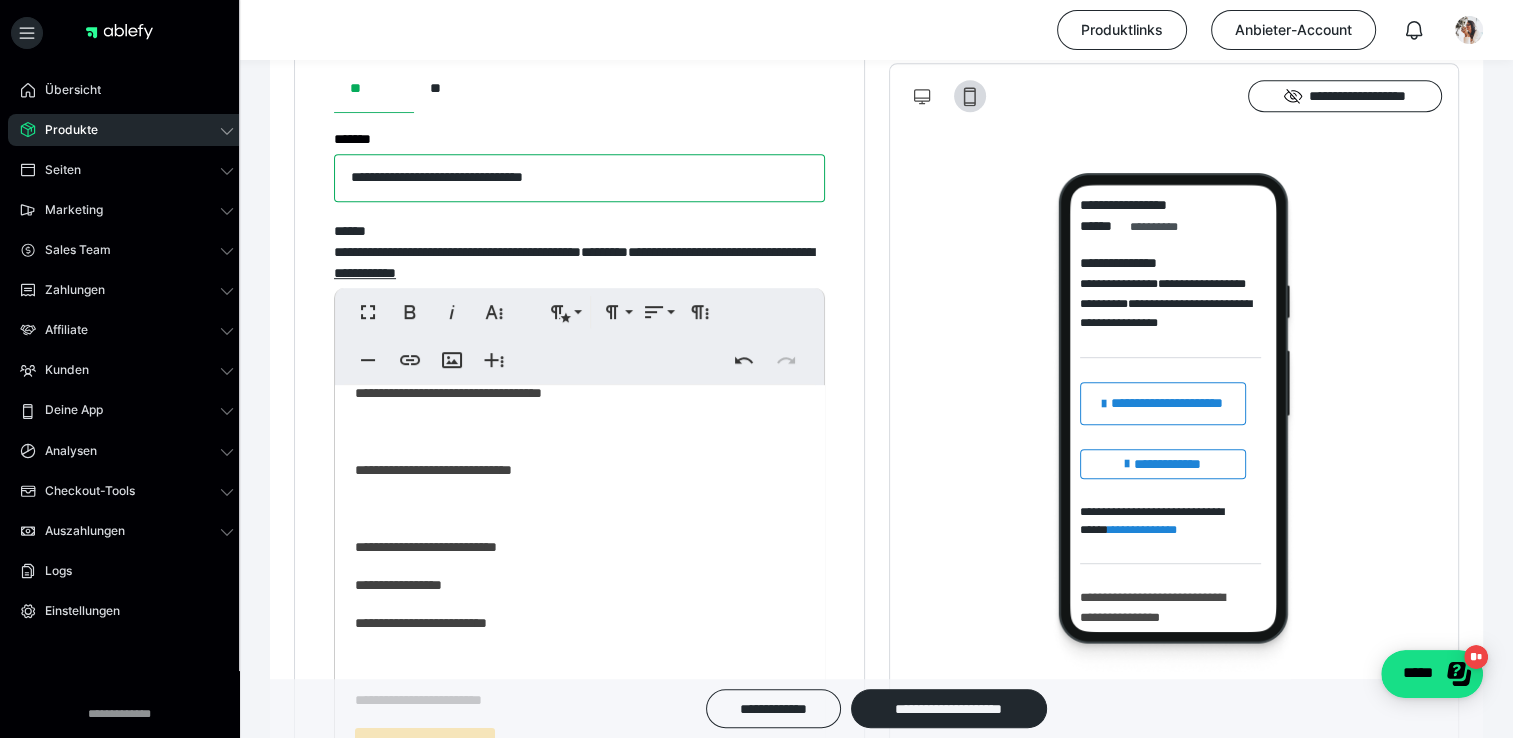 scroll, scrollTop: 24, scrollLeft: 0, axis: vertical 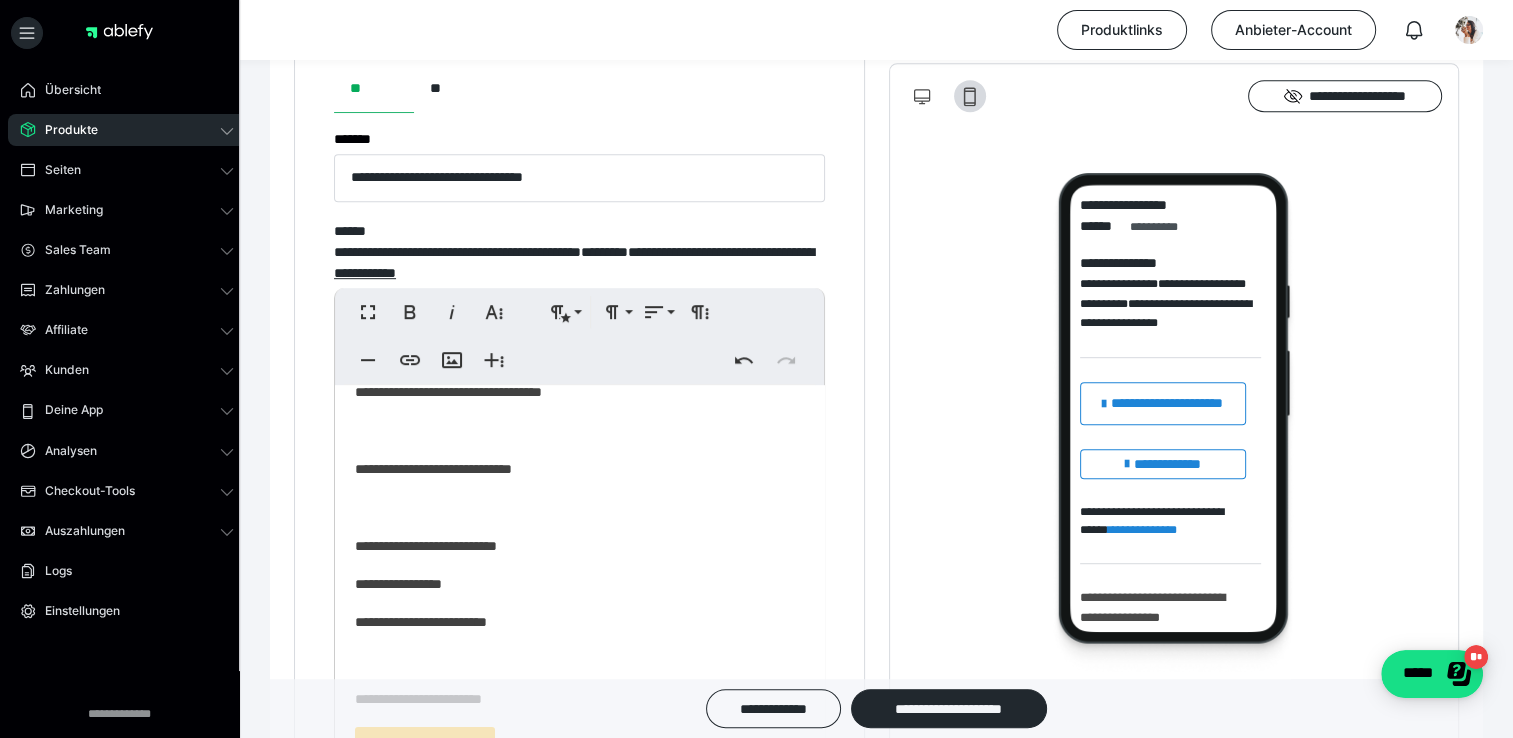 click on "**********" at bounding box center [579, 620] 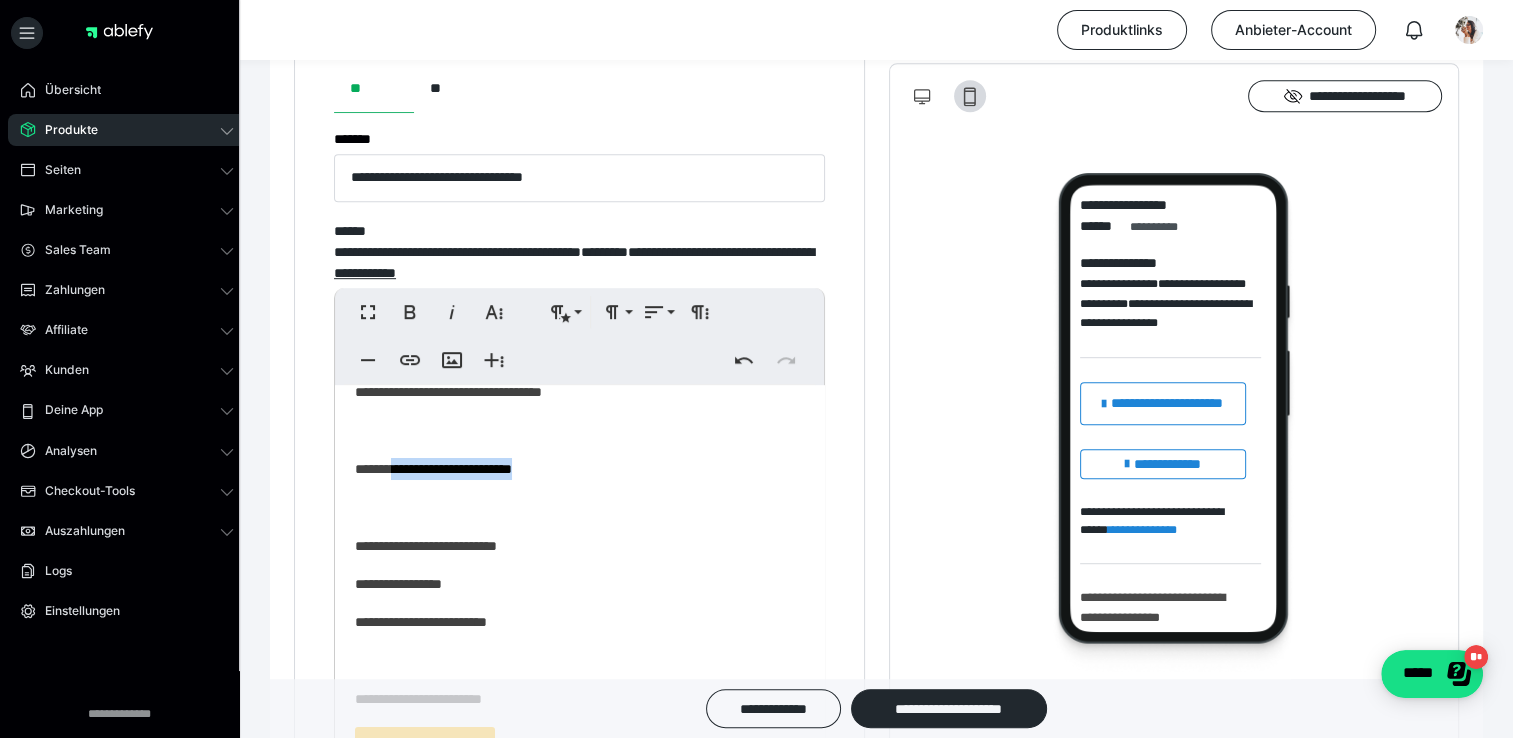 drag, startPoint x: 556, startPoint y: 483, endPoint x: 392, endPoint y: 485, distance: 164.01219 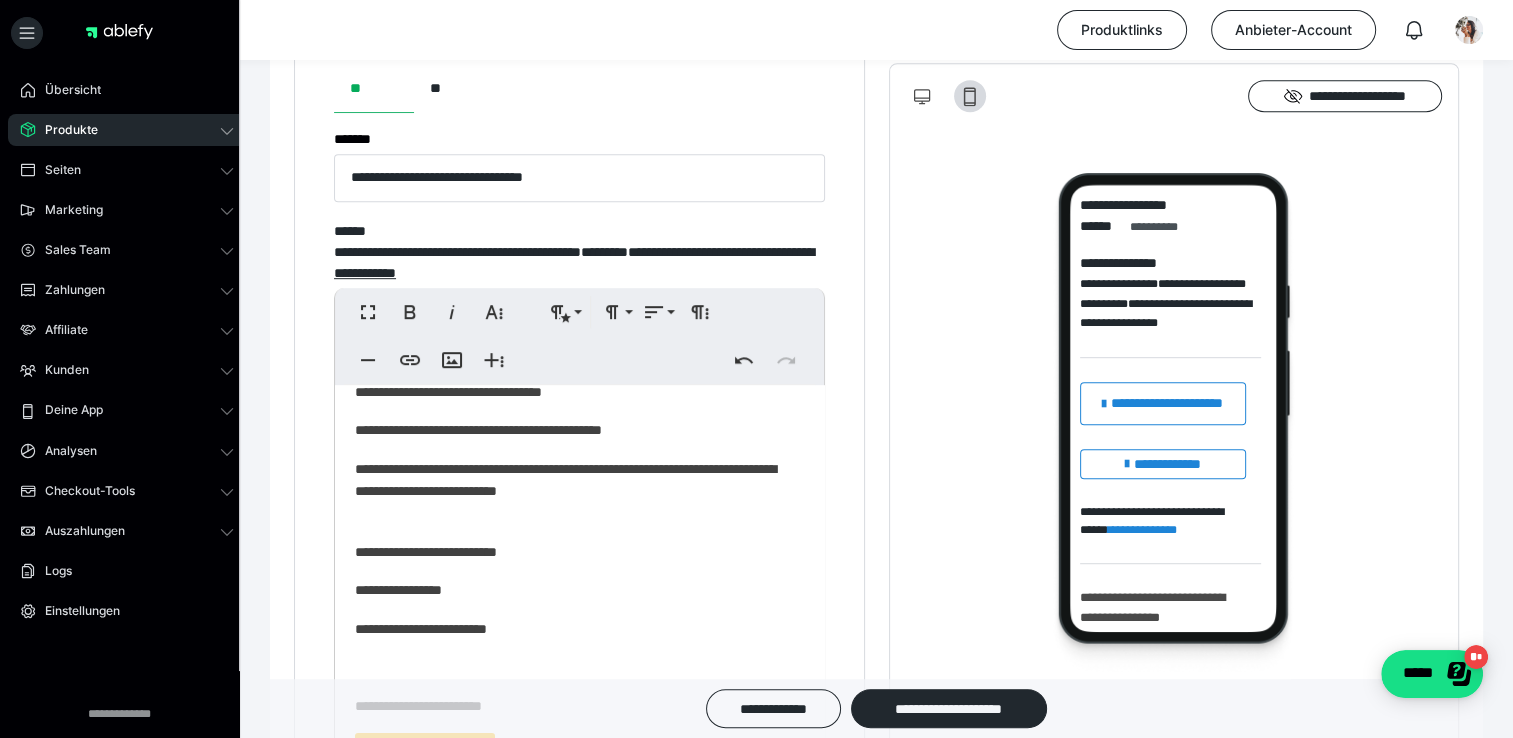 click on "**********" at bounding box center [572, 623] 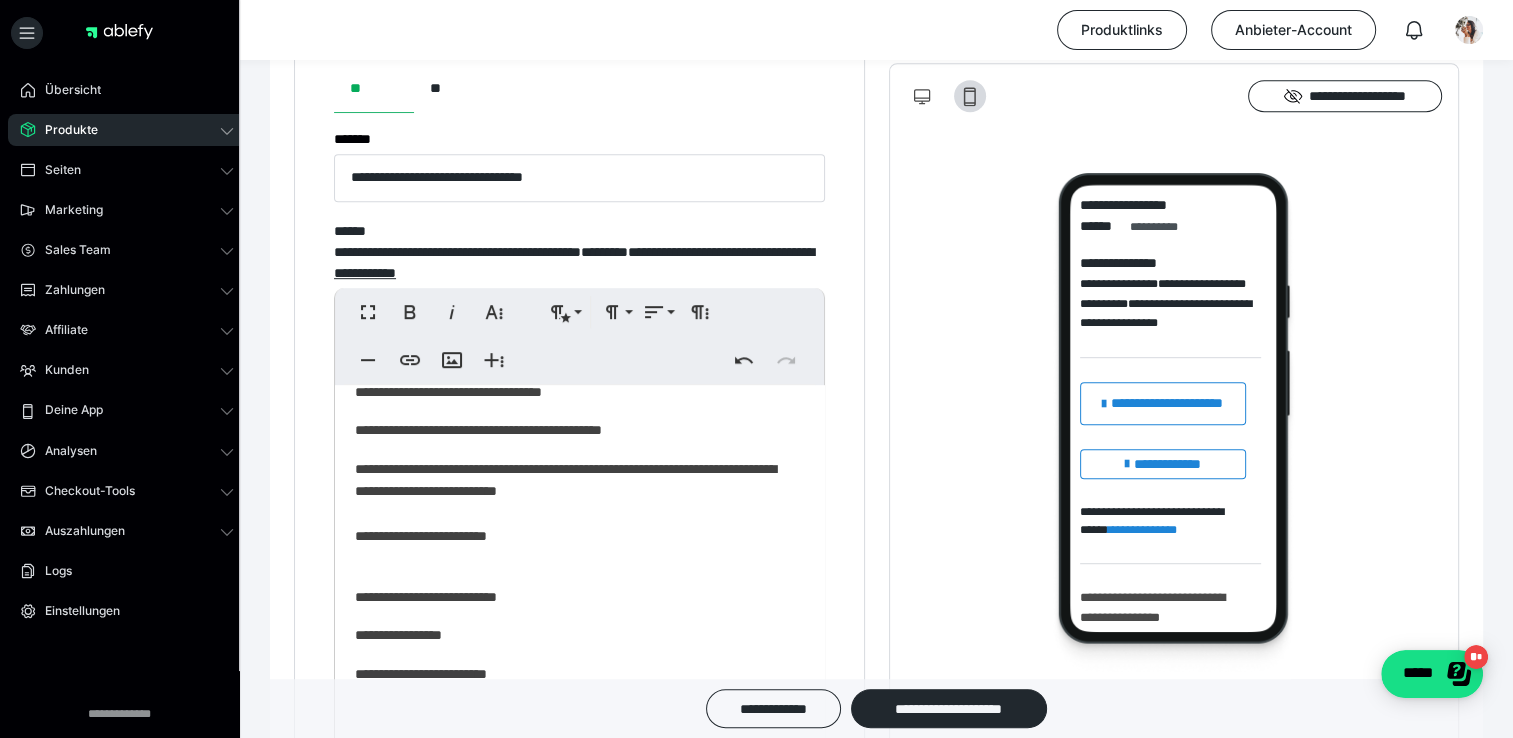 click on "**********" at bounding box center (572, 646) 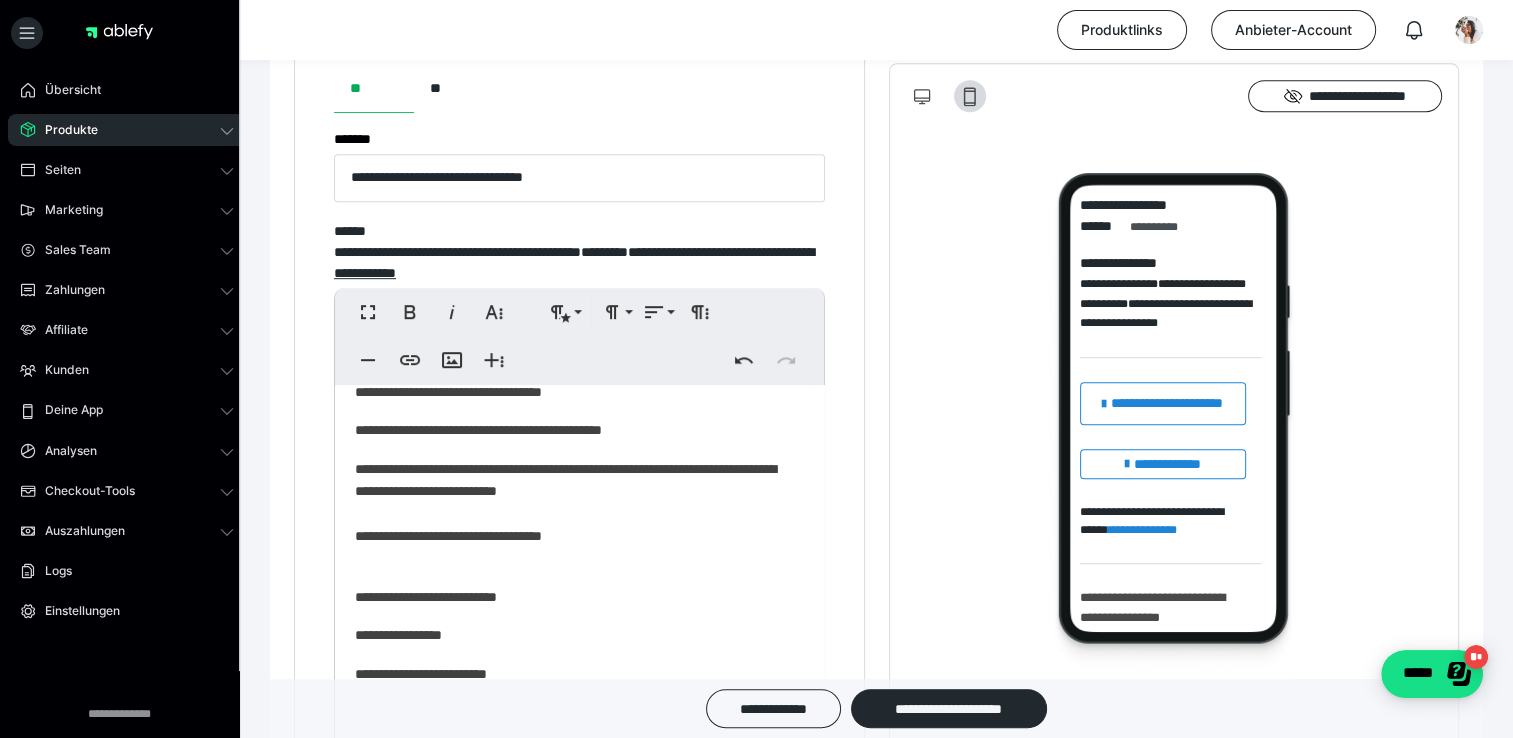 click on "**********" at bounding box center [572, 646] 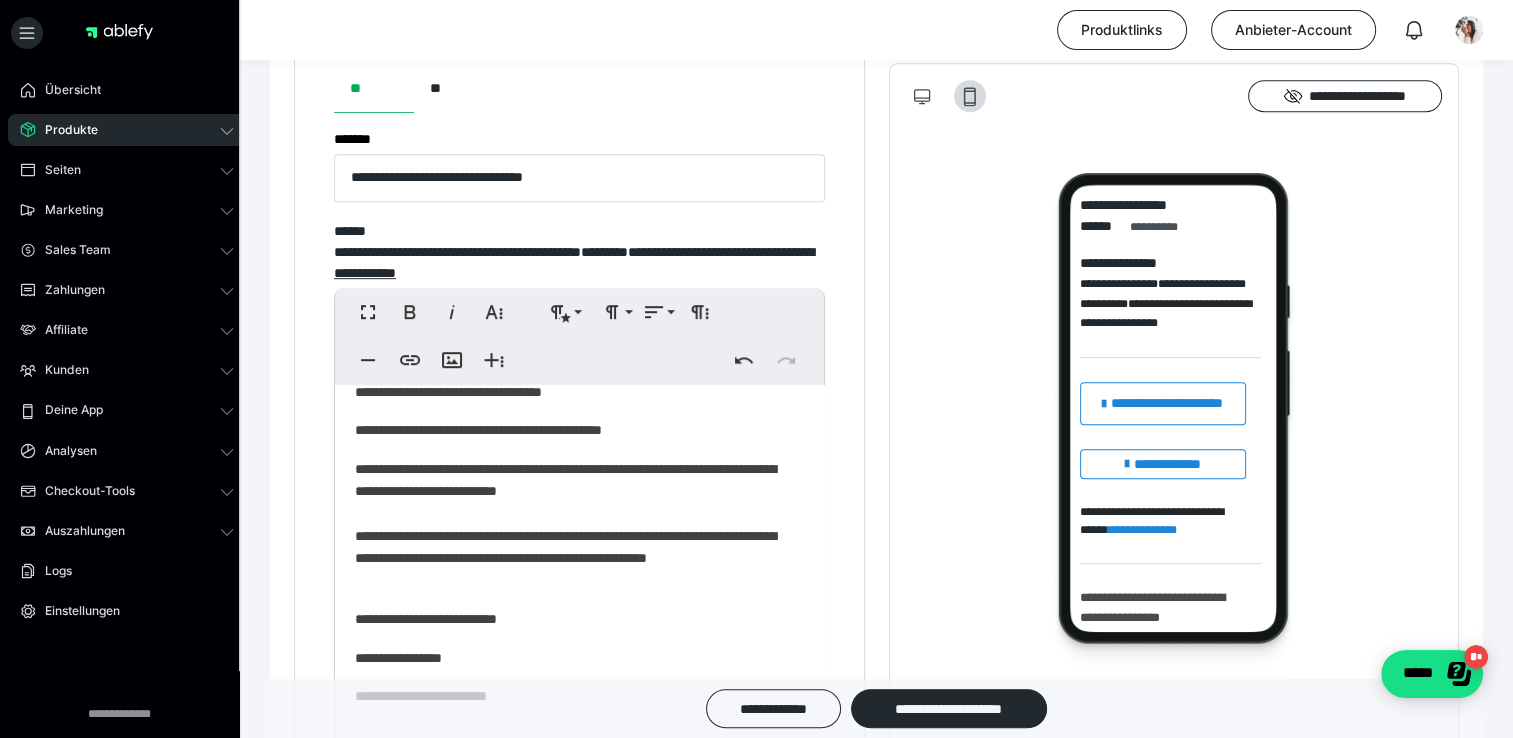 click on "**********" at bounding box center (572, 668) 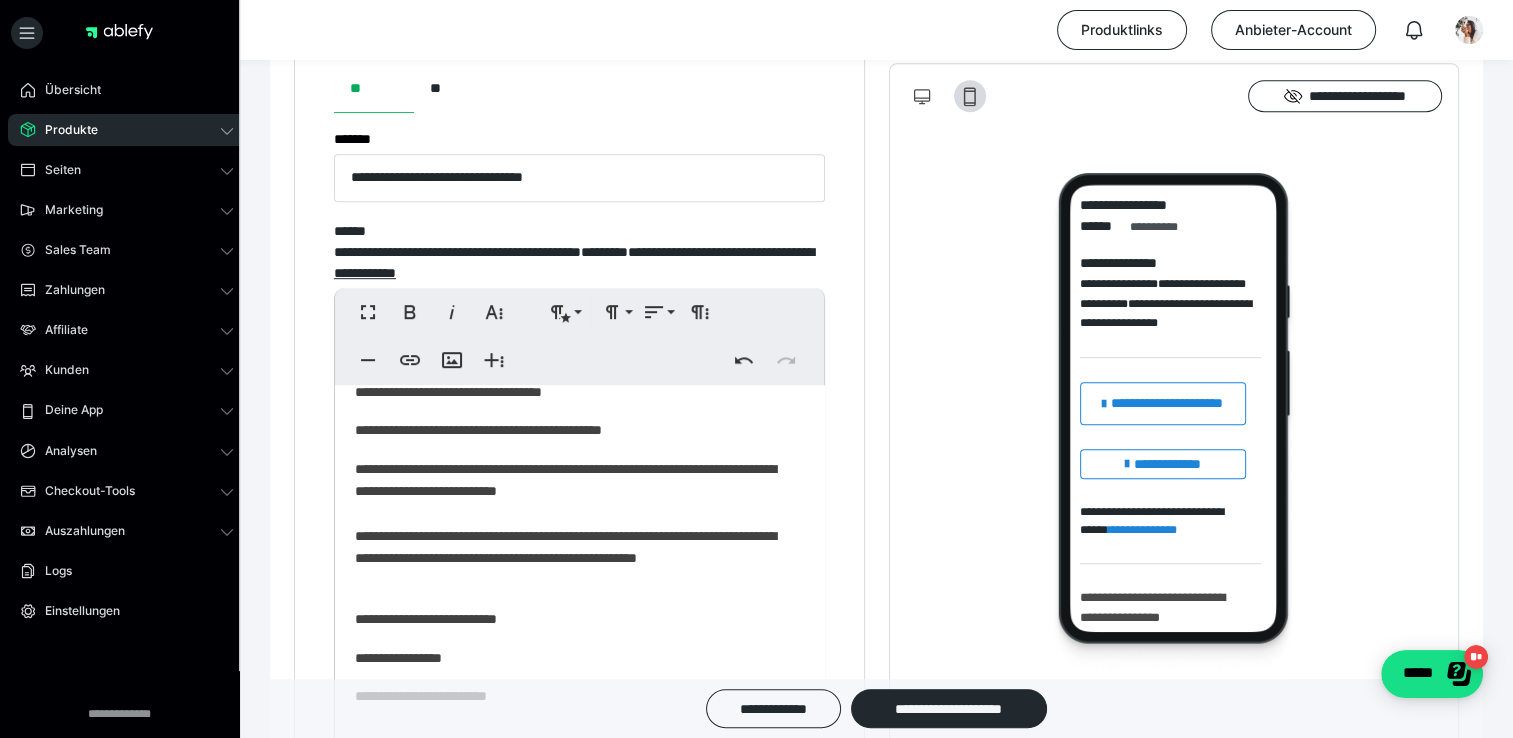 click on "**********" at bounding box center (572, 668) 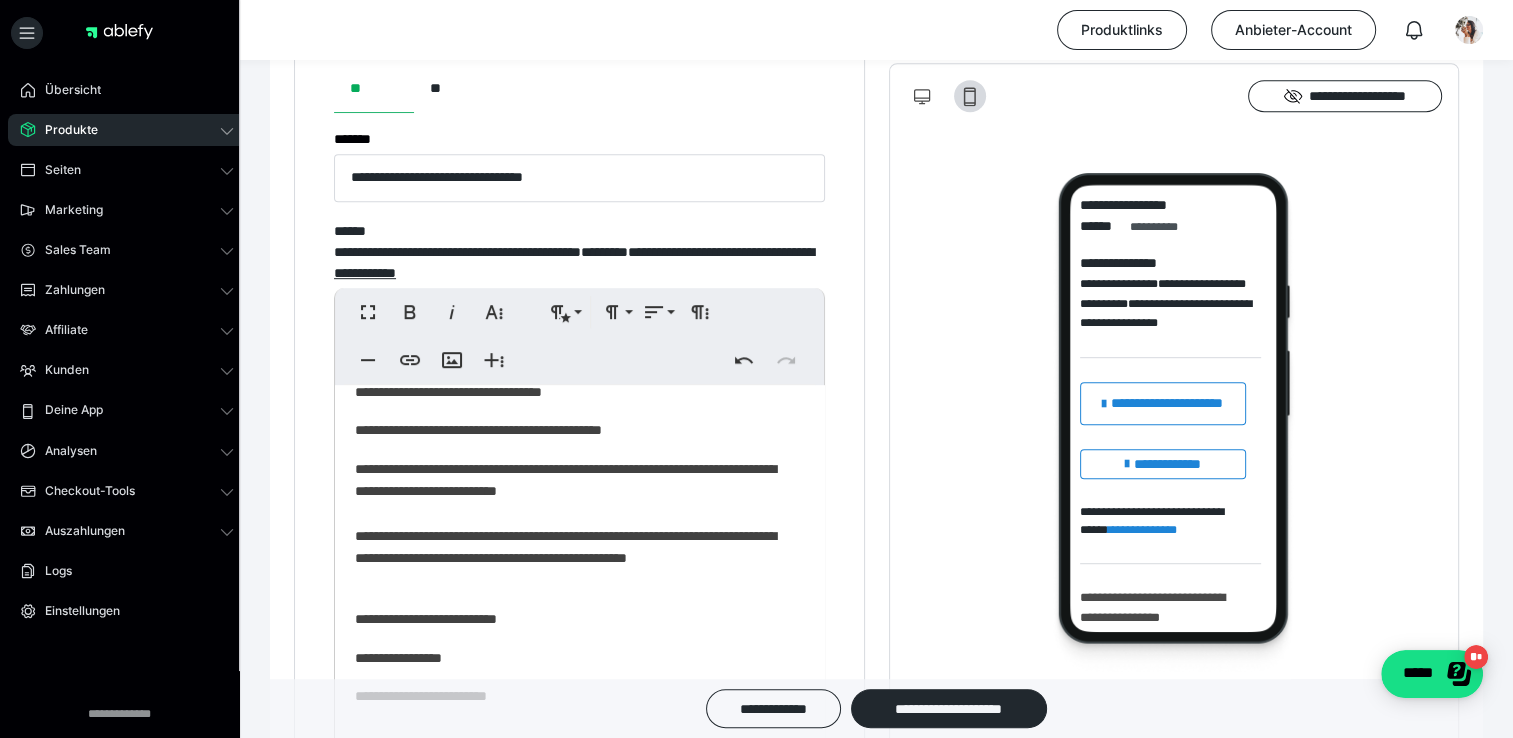 click on "**********" at bounding box center [572, 668] 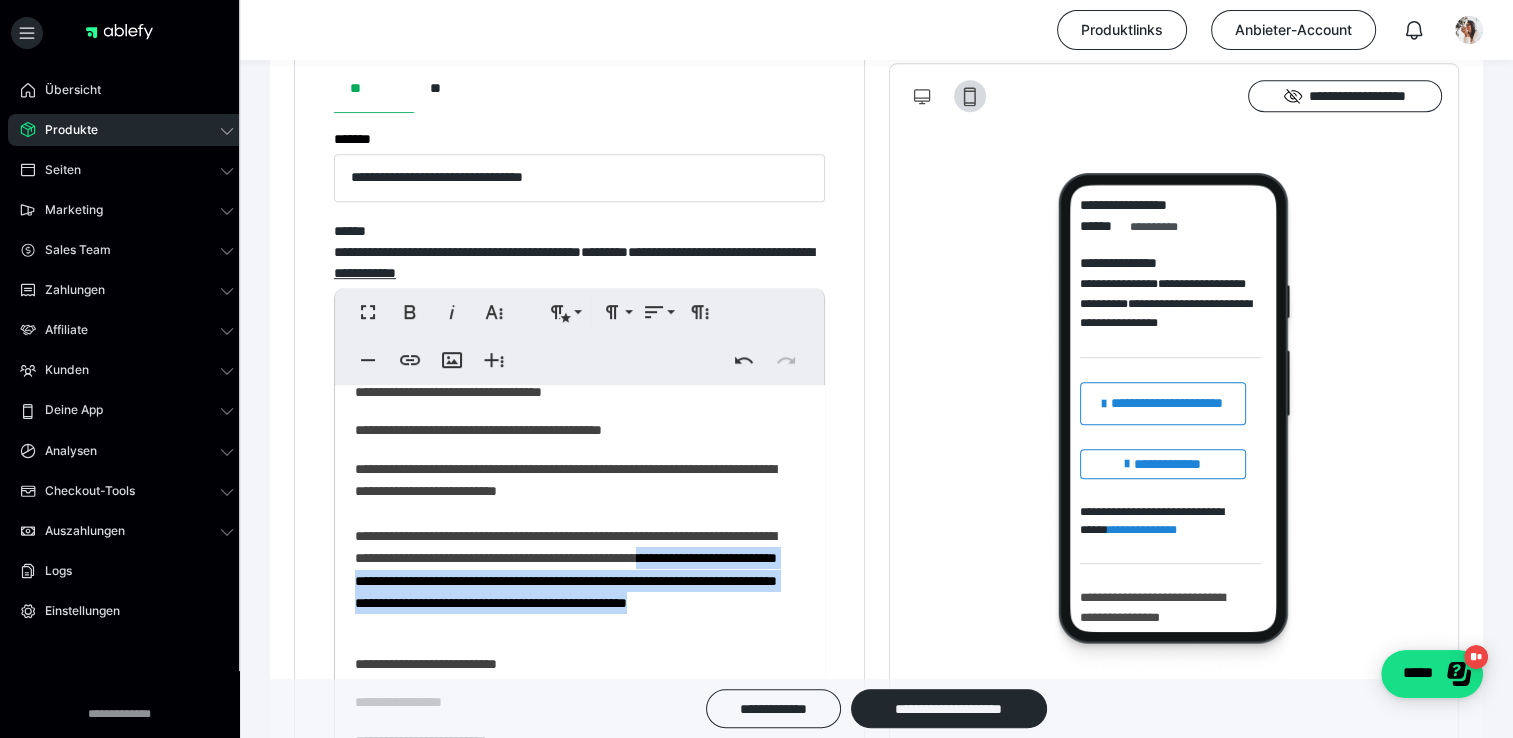 drag, startPoint x: 448, startPoint y: 595, endPoint x: 705, endPoint y: 642, distance: 261.26233 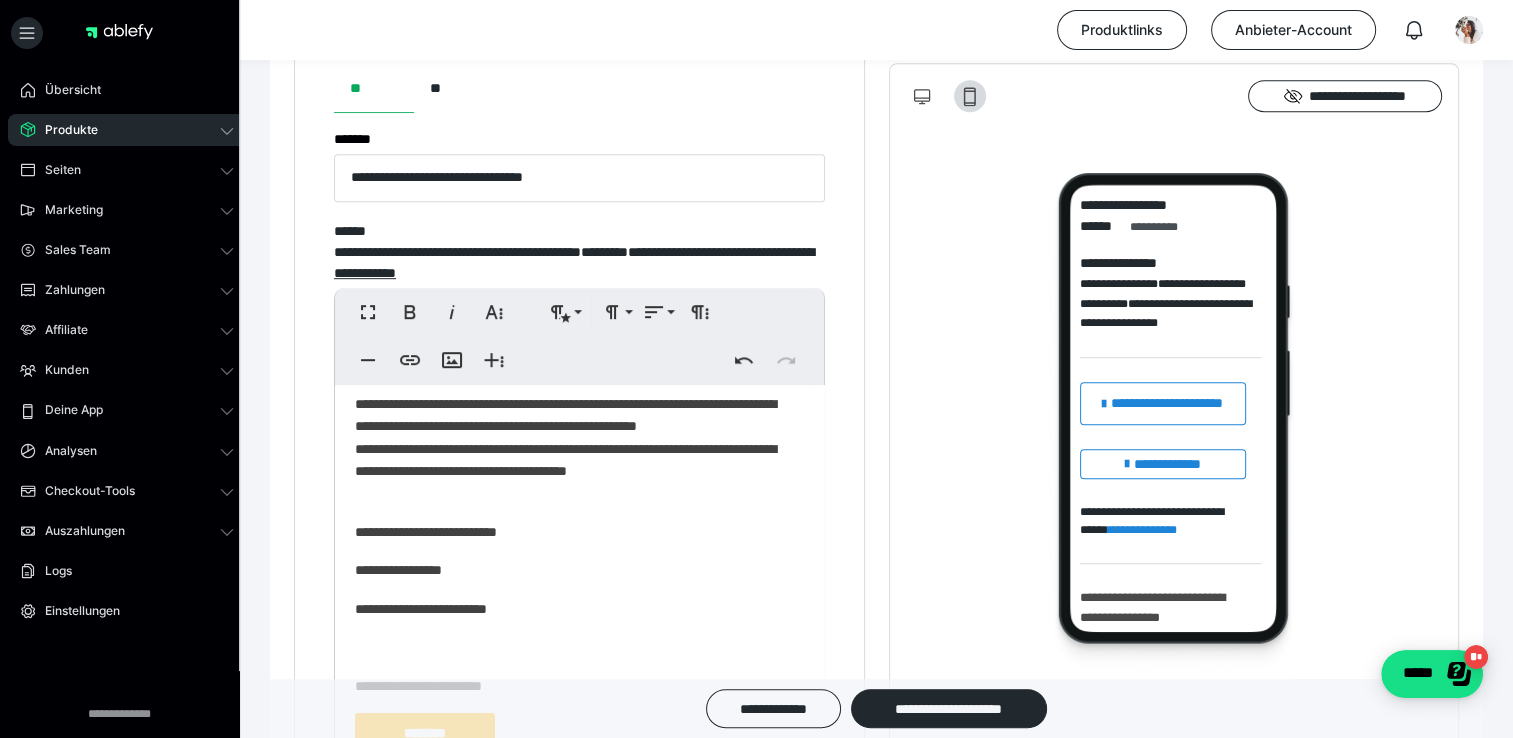 scroll, scrollTop: 174, scrollLeft: 0, axis: vertical 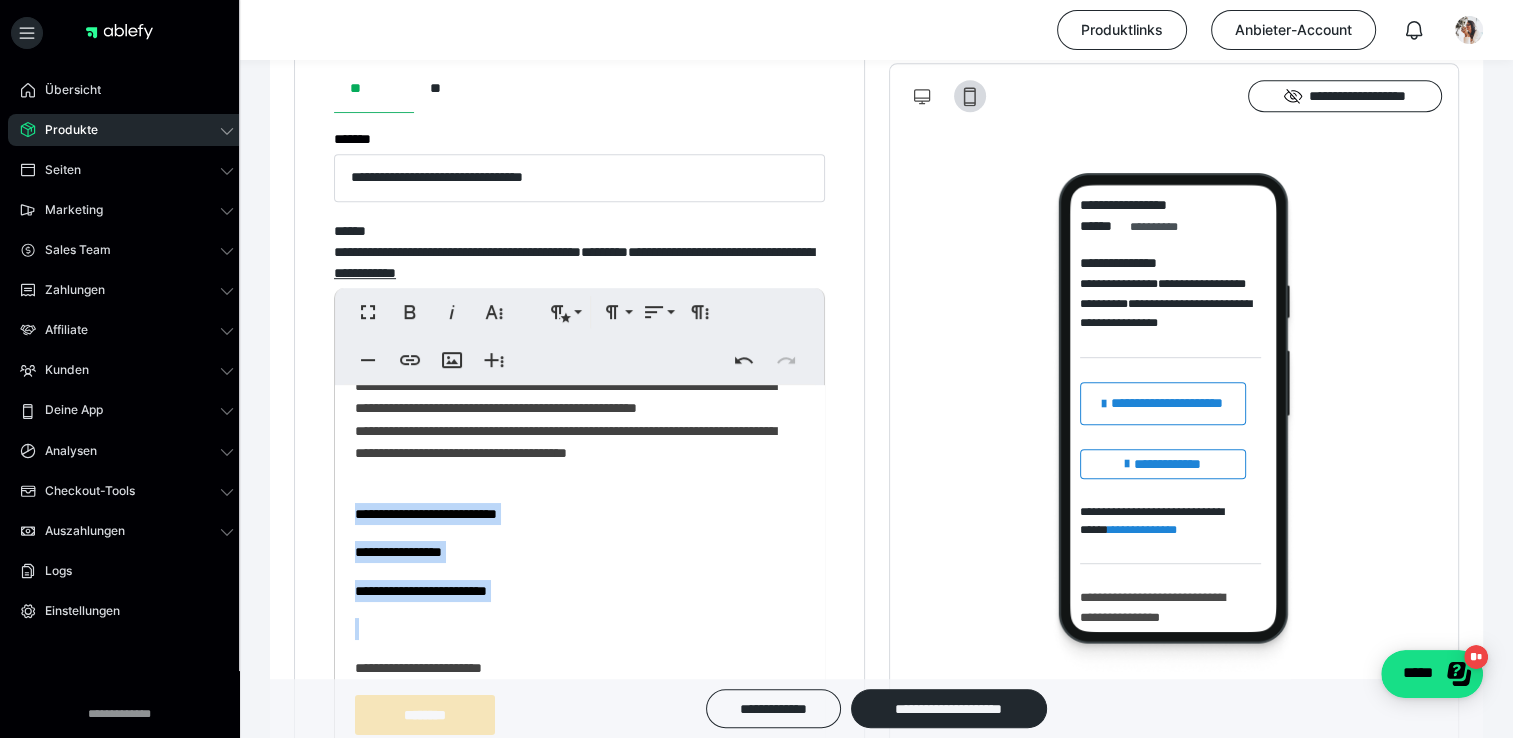 drag, startPoint x: 580, startPoint y: 650, endPoint x: 358, endPoint y: 540, distance: 247.75795 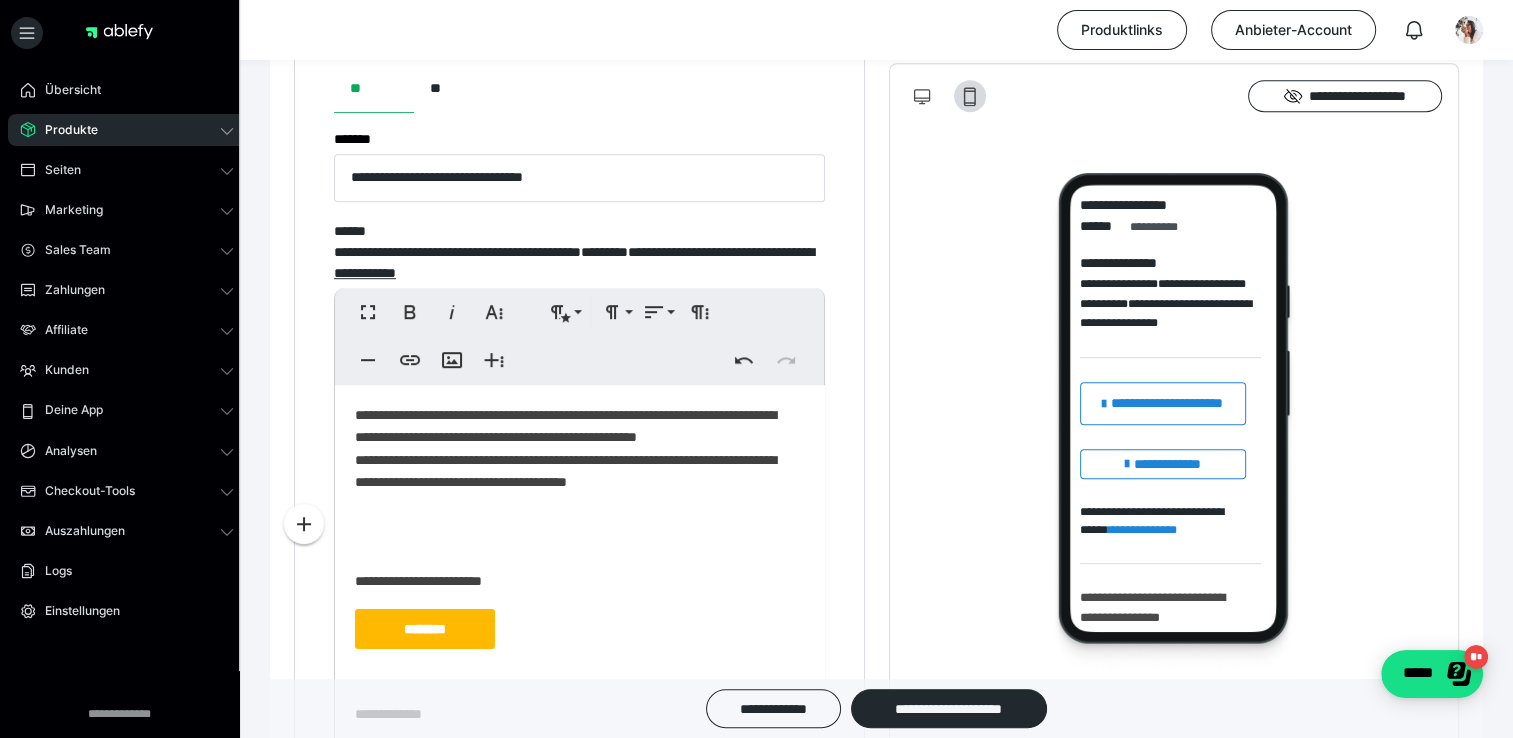 scroll, scrollTop: 144, scrollLeft: 0, axis: vertical 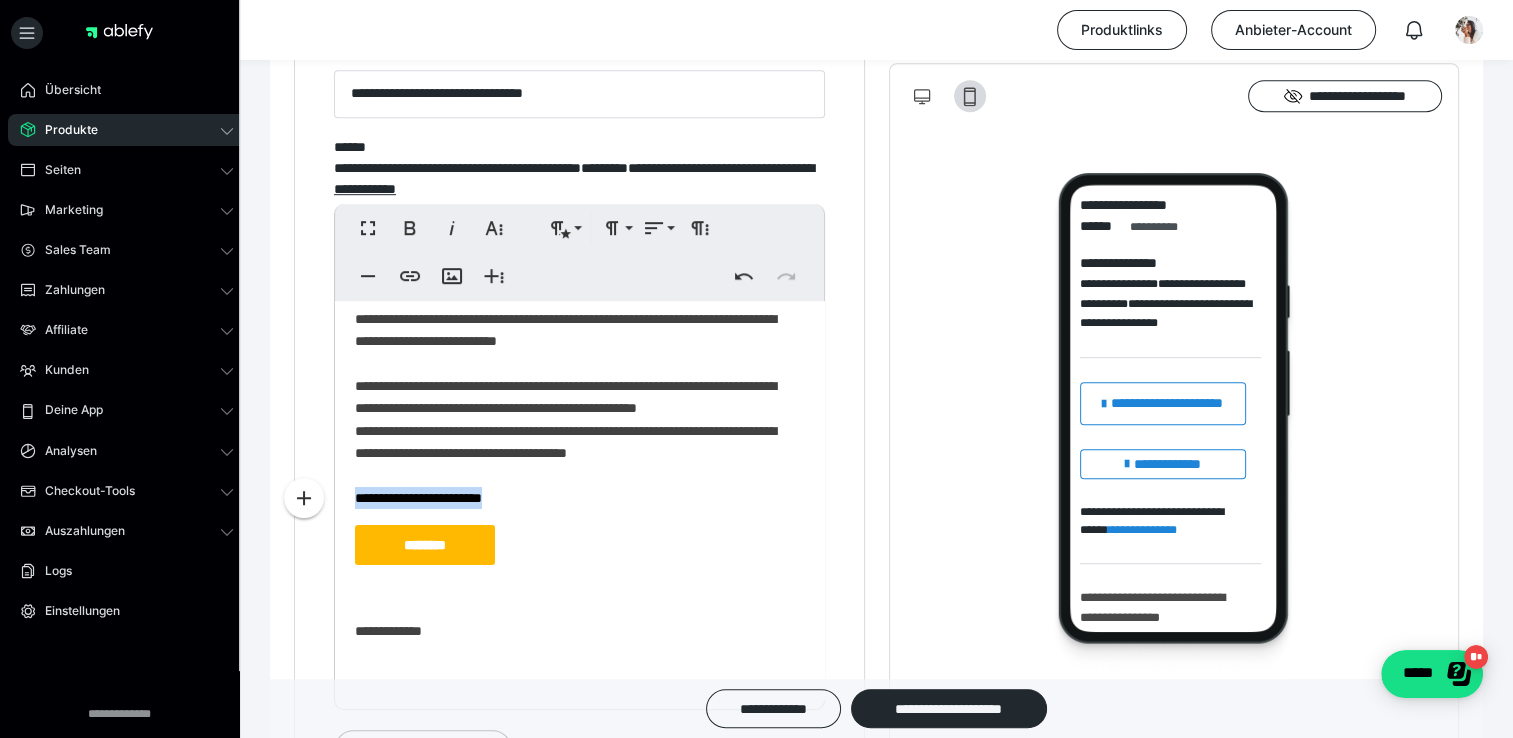 drag, startPoint x: 492, startPoint y: 534, endPoint x: 345, endPoint y: 540, distance: 147.12239 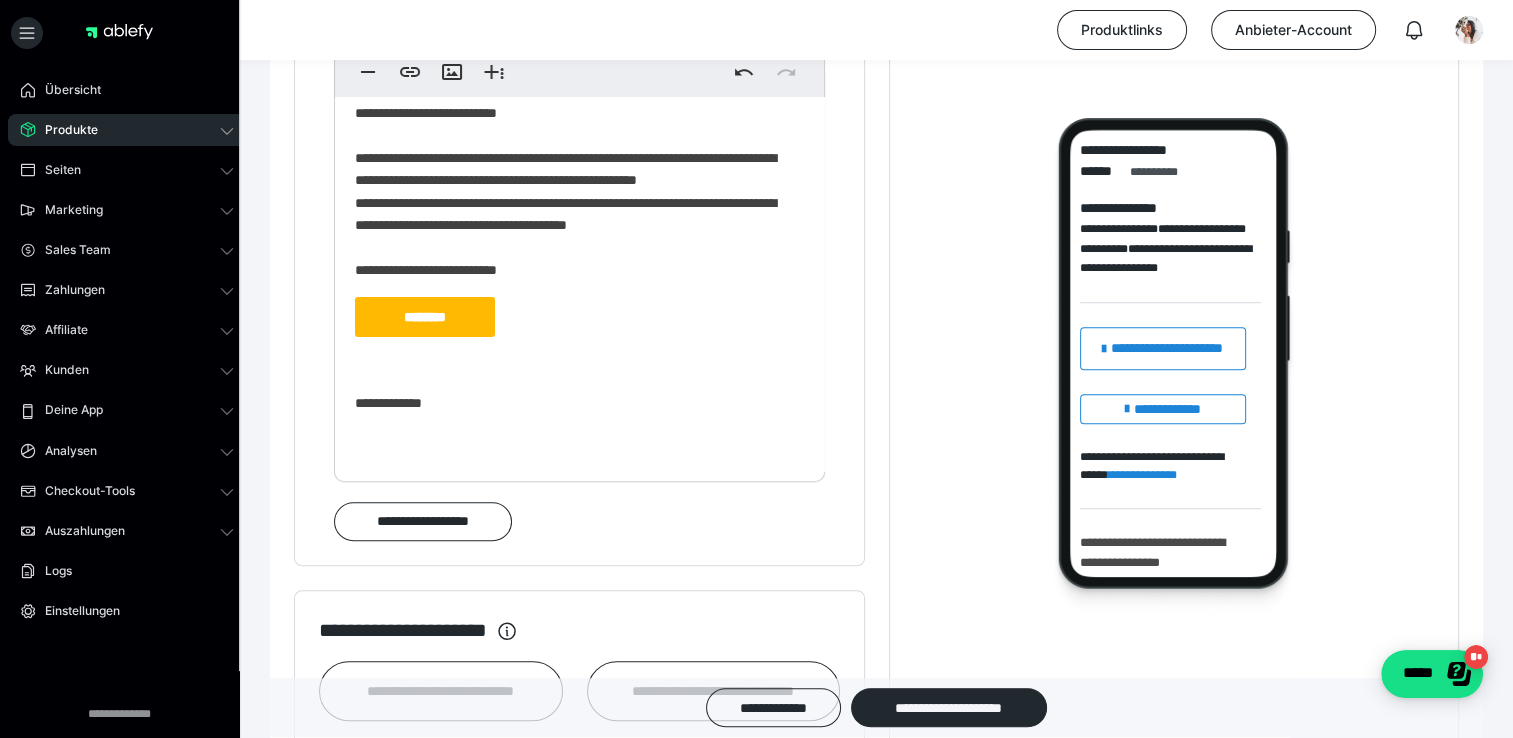 scroll, scrollTop: 1378, scrollLeft: 0, axis: vertical 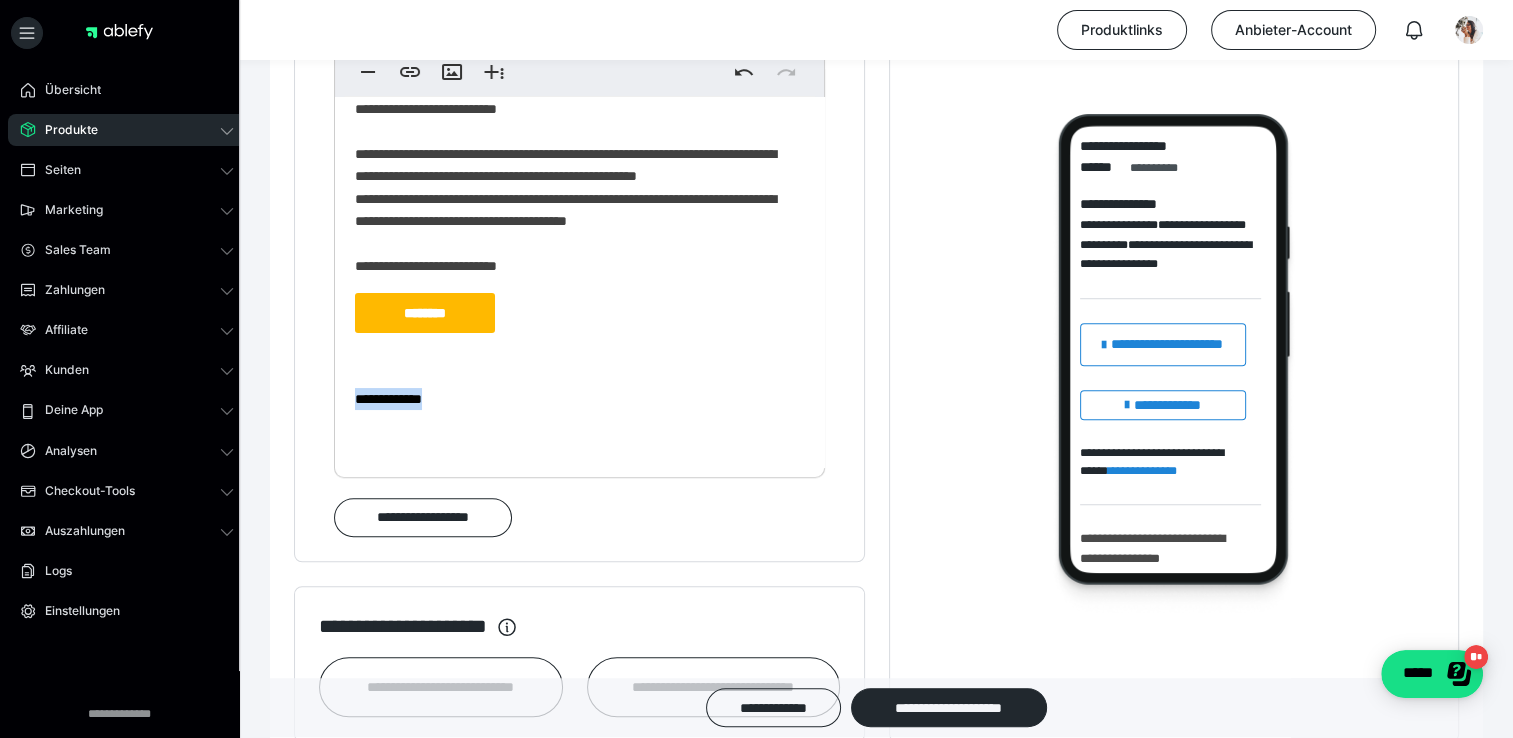 drag, startPoint x: 454, startPoint y: 436, endPoint x: 355, endPoint y: 434, distance: 99.0202 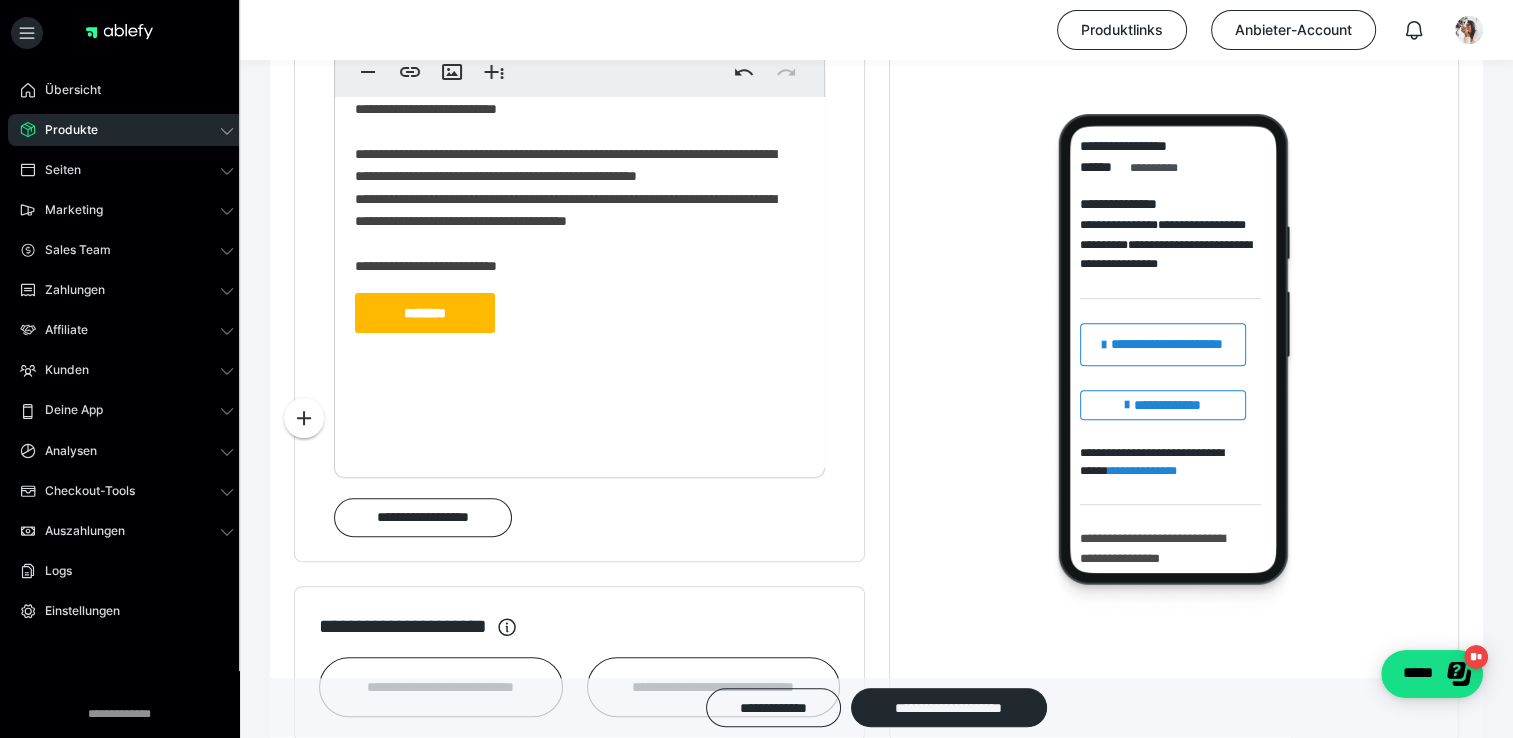 scroll, scrollTop: 1416, scrollLeft: 0, axis: vertical 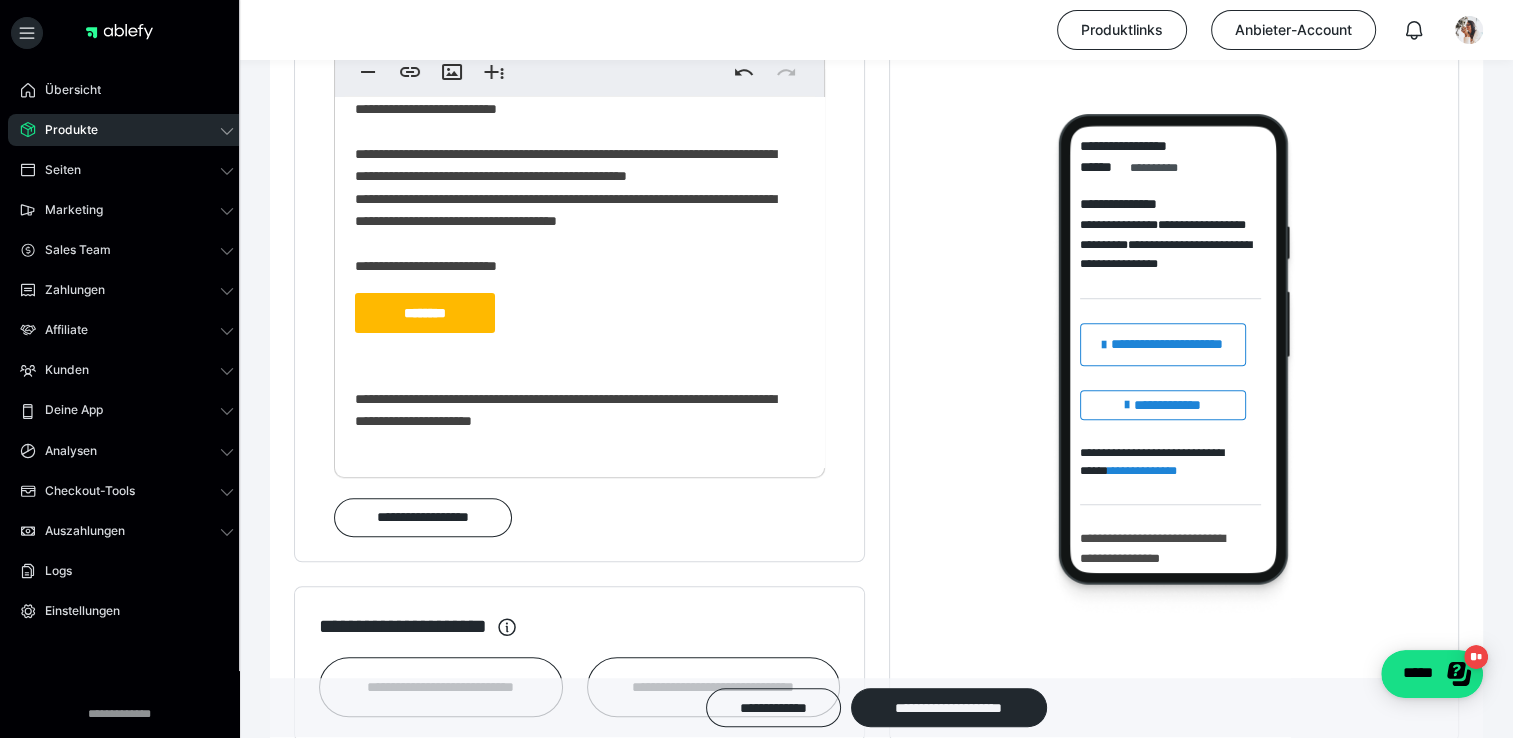 click on "**********" at bounding box center (572, 227) 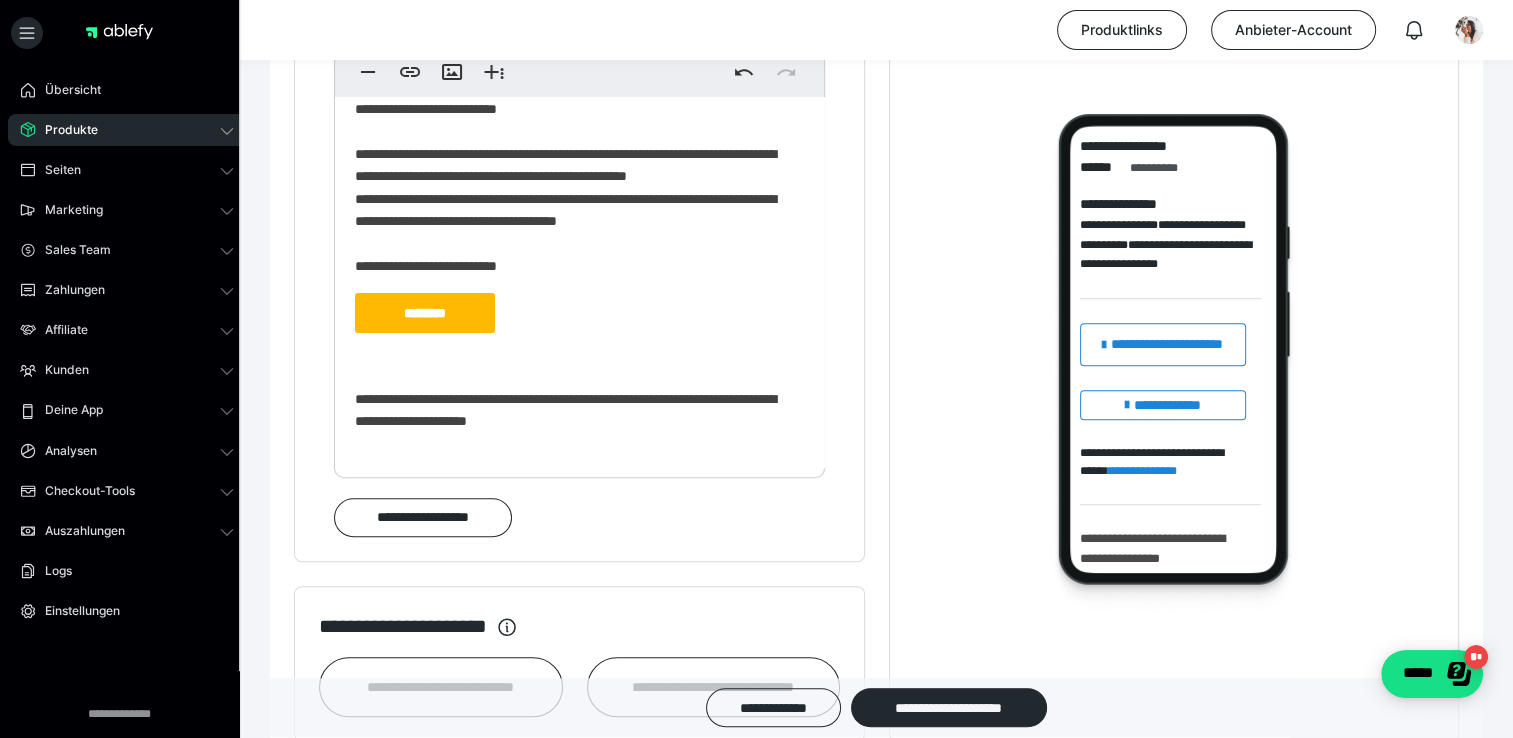 click on "**********" at bounding box center [572, 227] 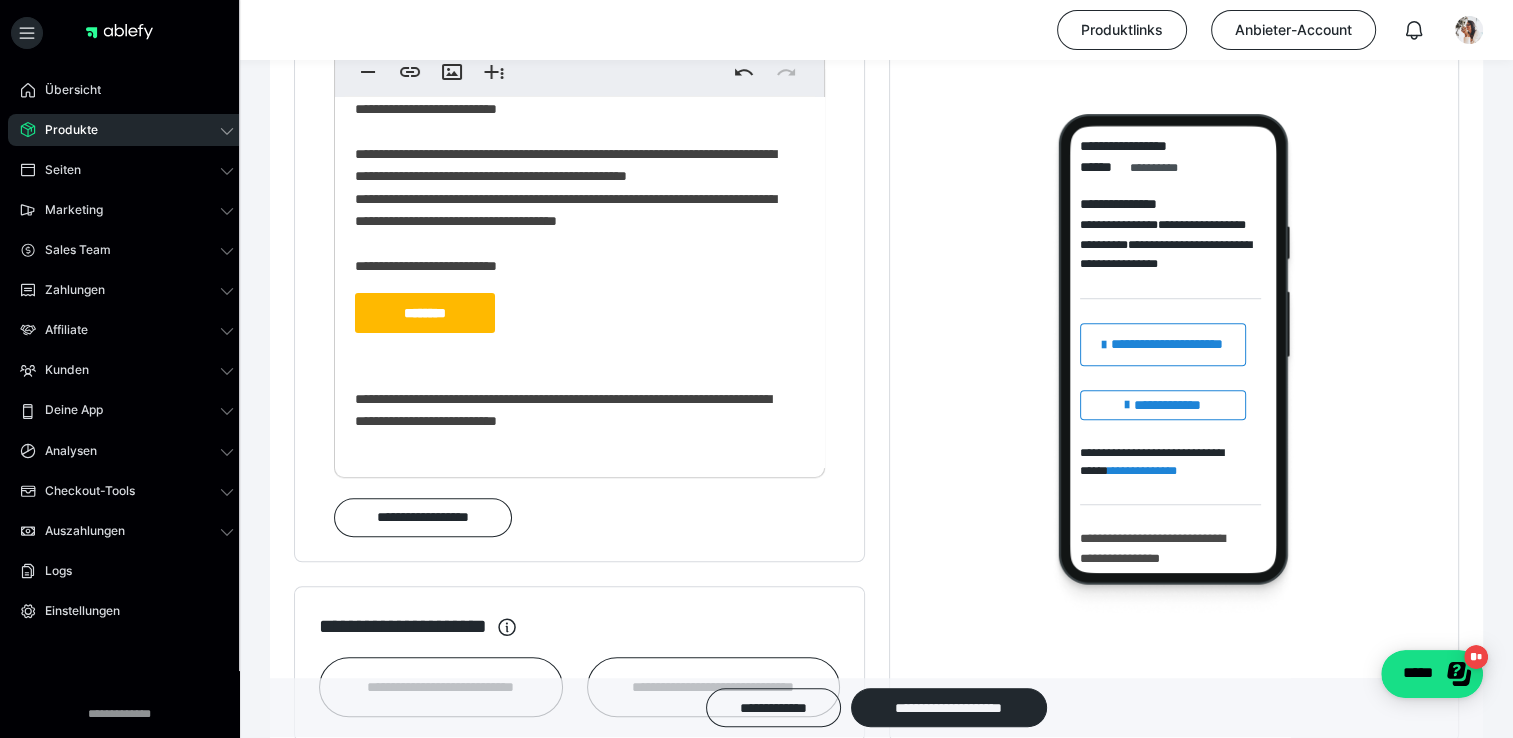 click on "**********" at bounding box center [572, 227] 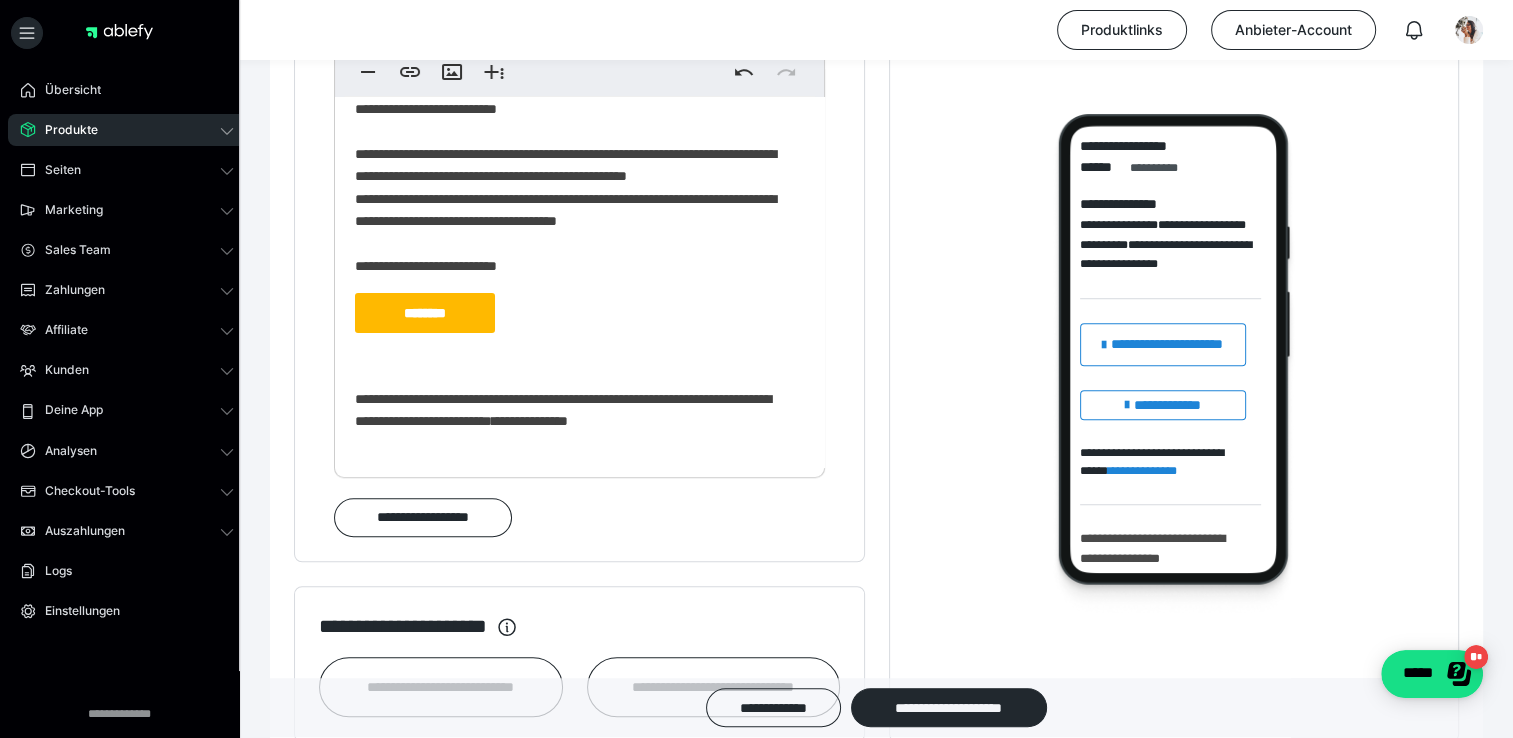 scroll, scrollTop: 119, scrollLeft: 0, axis: vertical 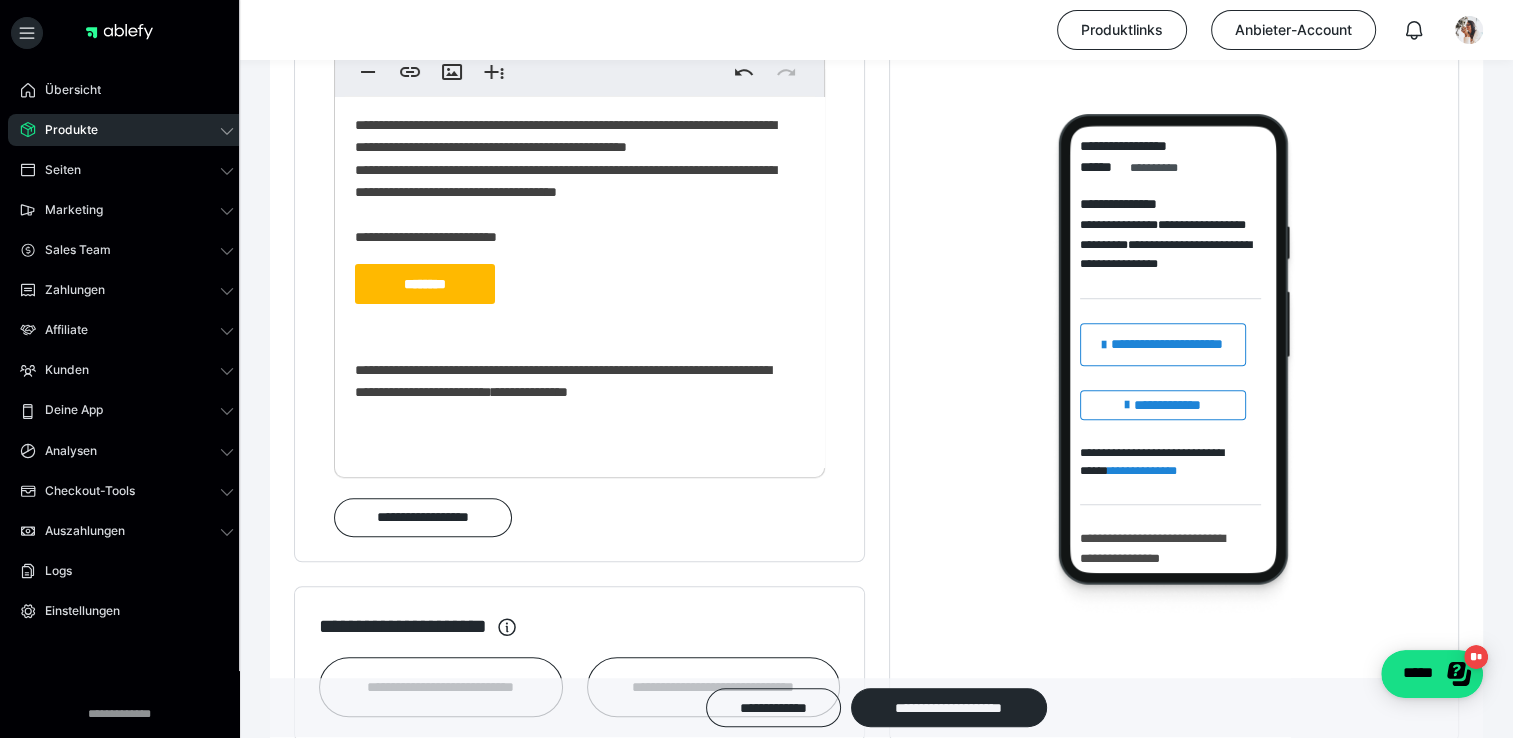 click on "**********" at bounding box center [572, 209] 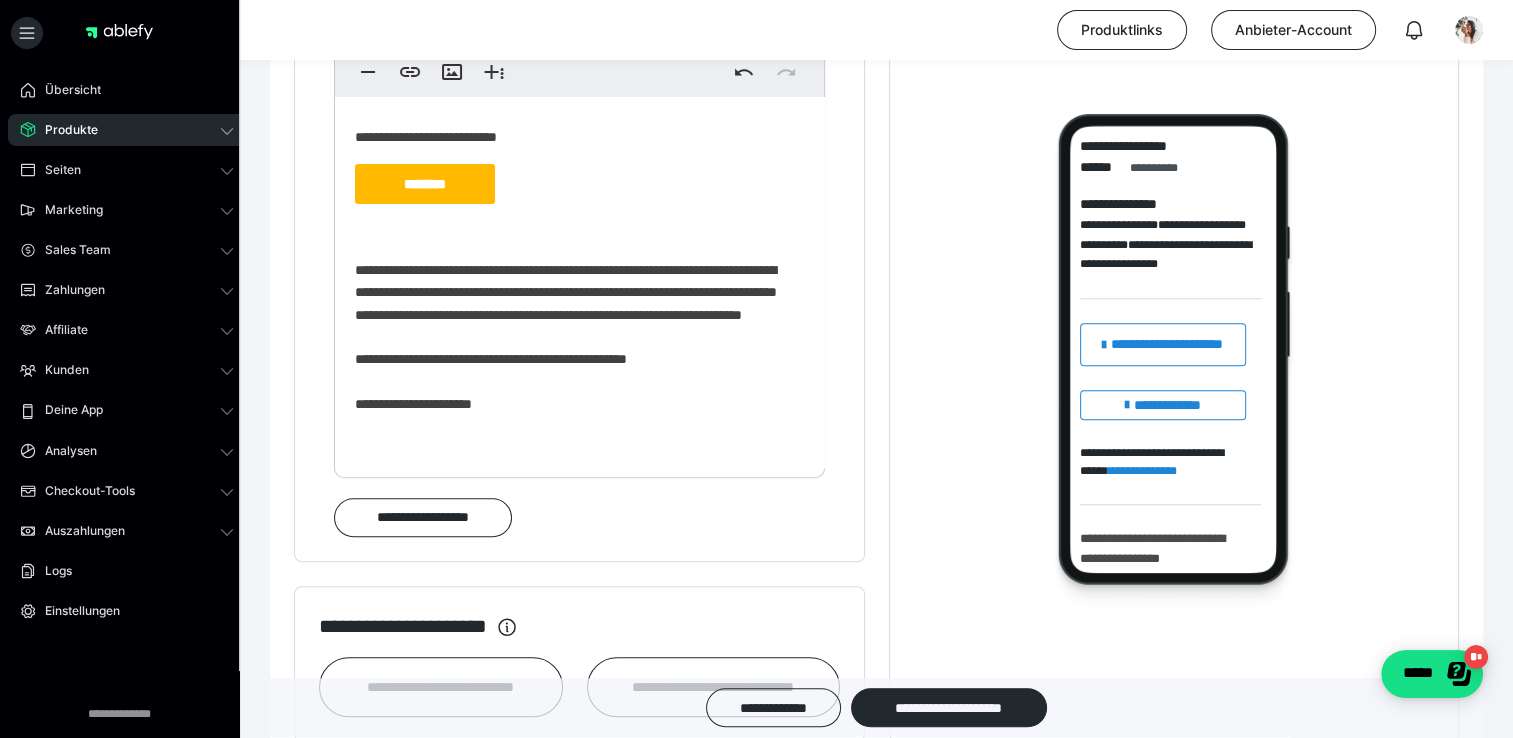 scroll, scrollTop: 231, scrollLeft: 0, axis: vertical 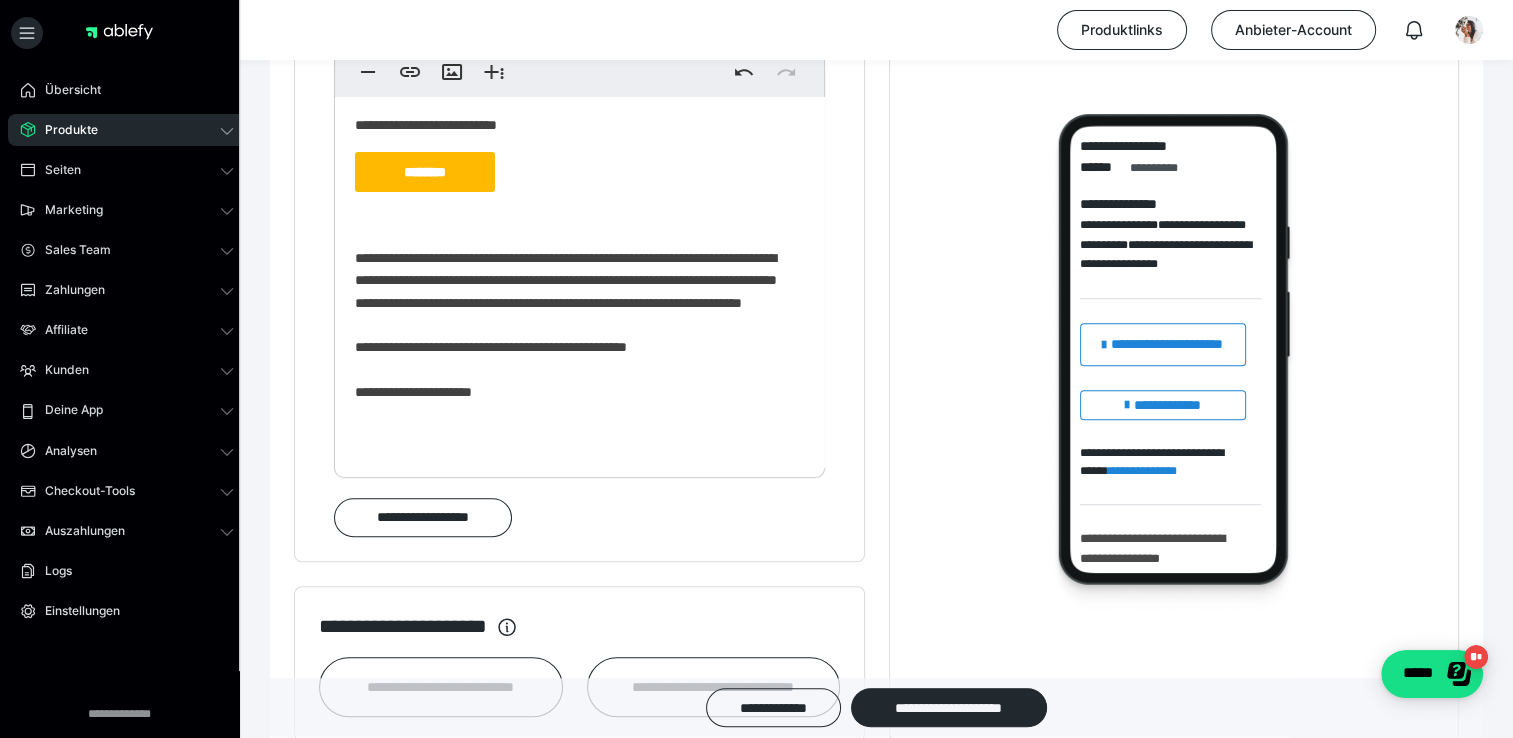 click on "**********" at bounding box center (572, 153) 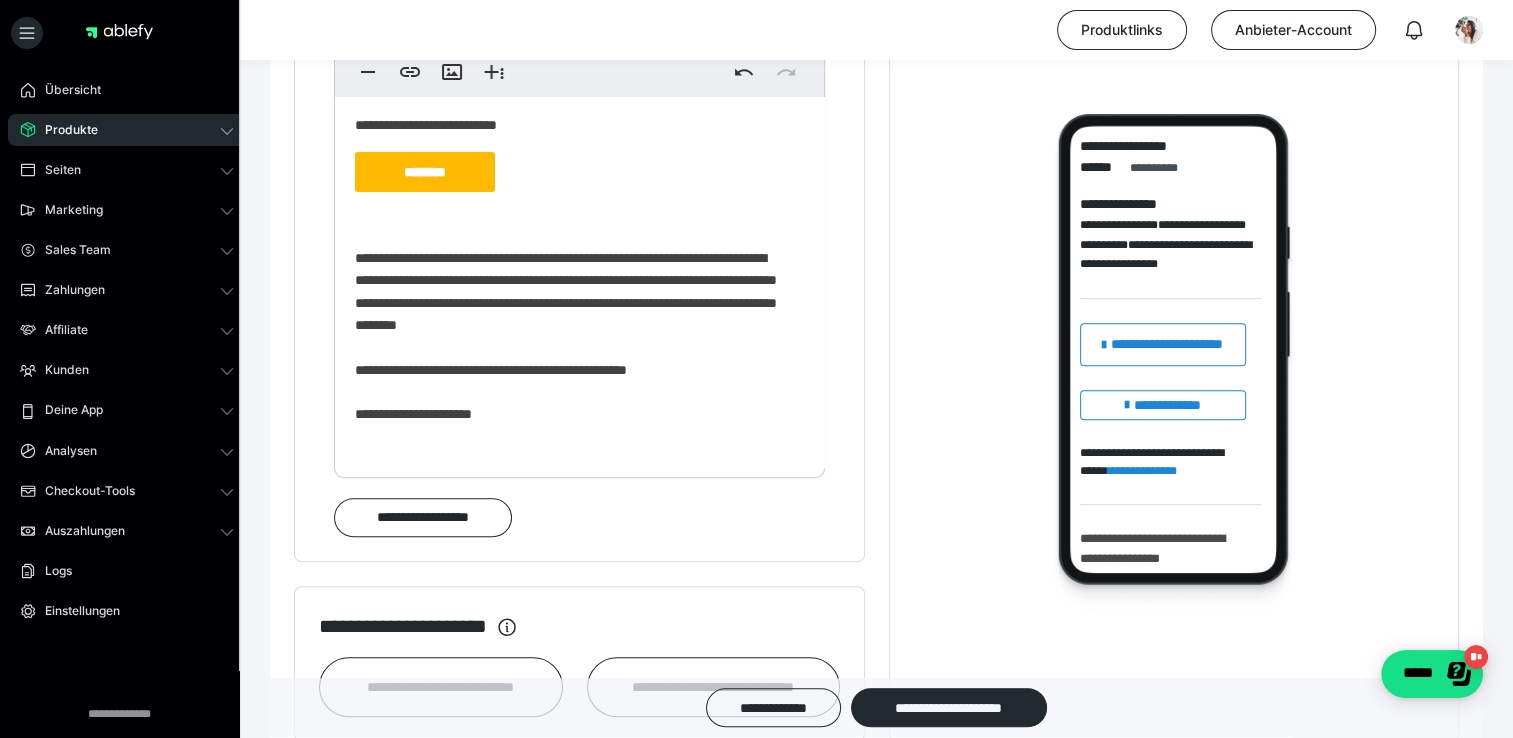 click on "**********" at bounding box center [572, 153] 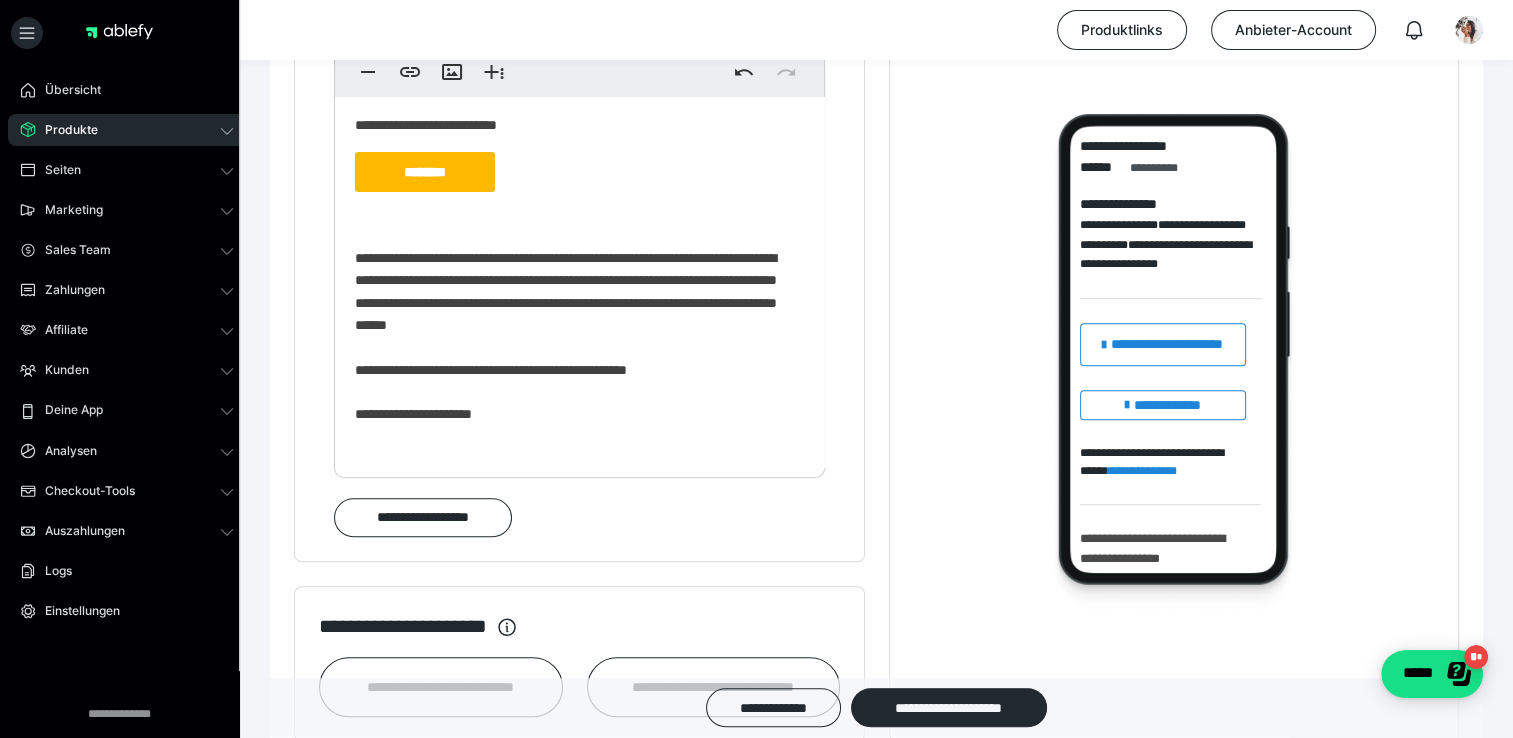 click on "**********" at bounding box center [572, 153] 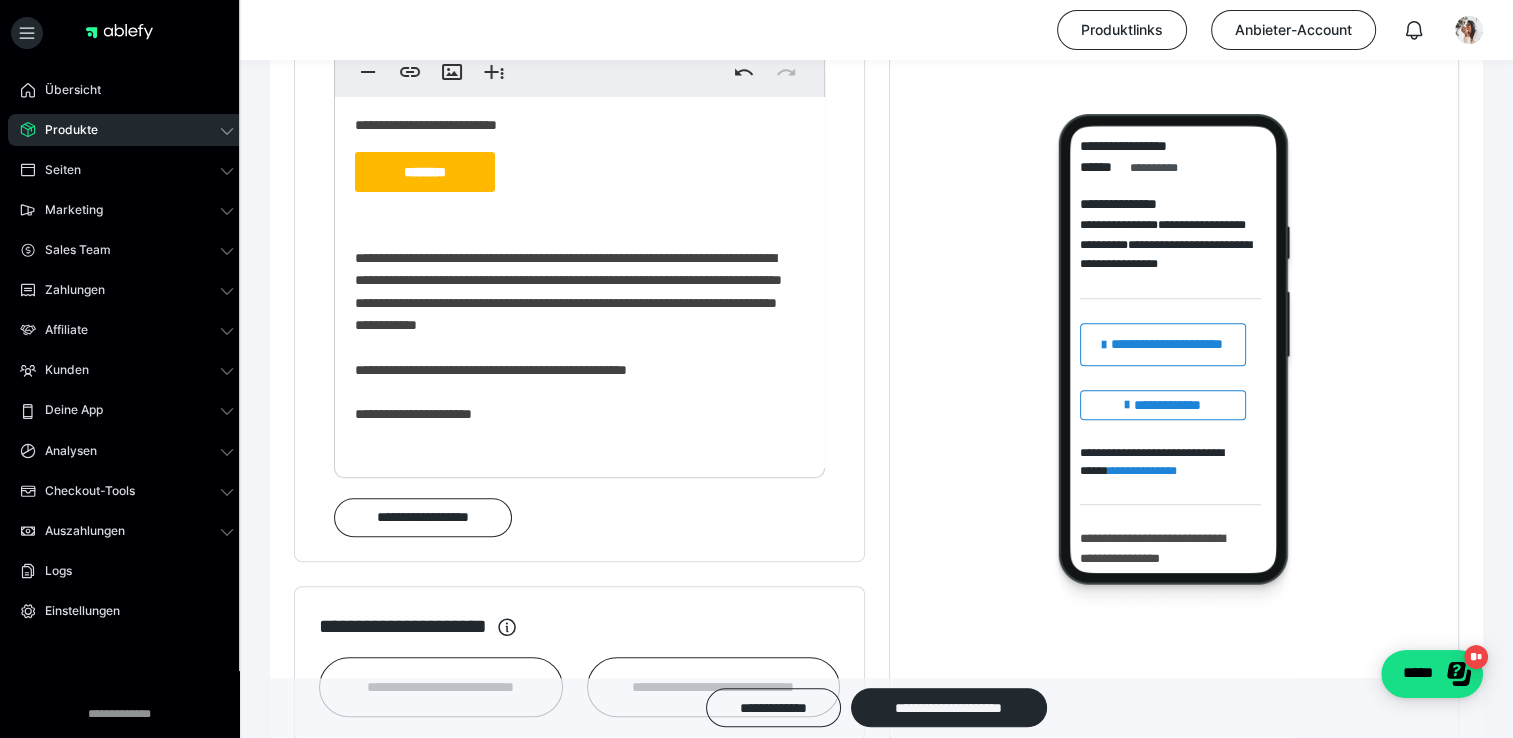 click on "**********" at bounding box center [572, 153] 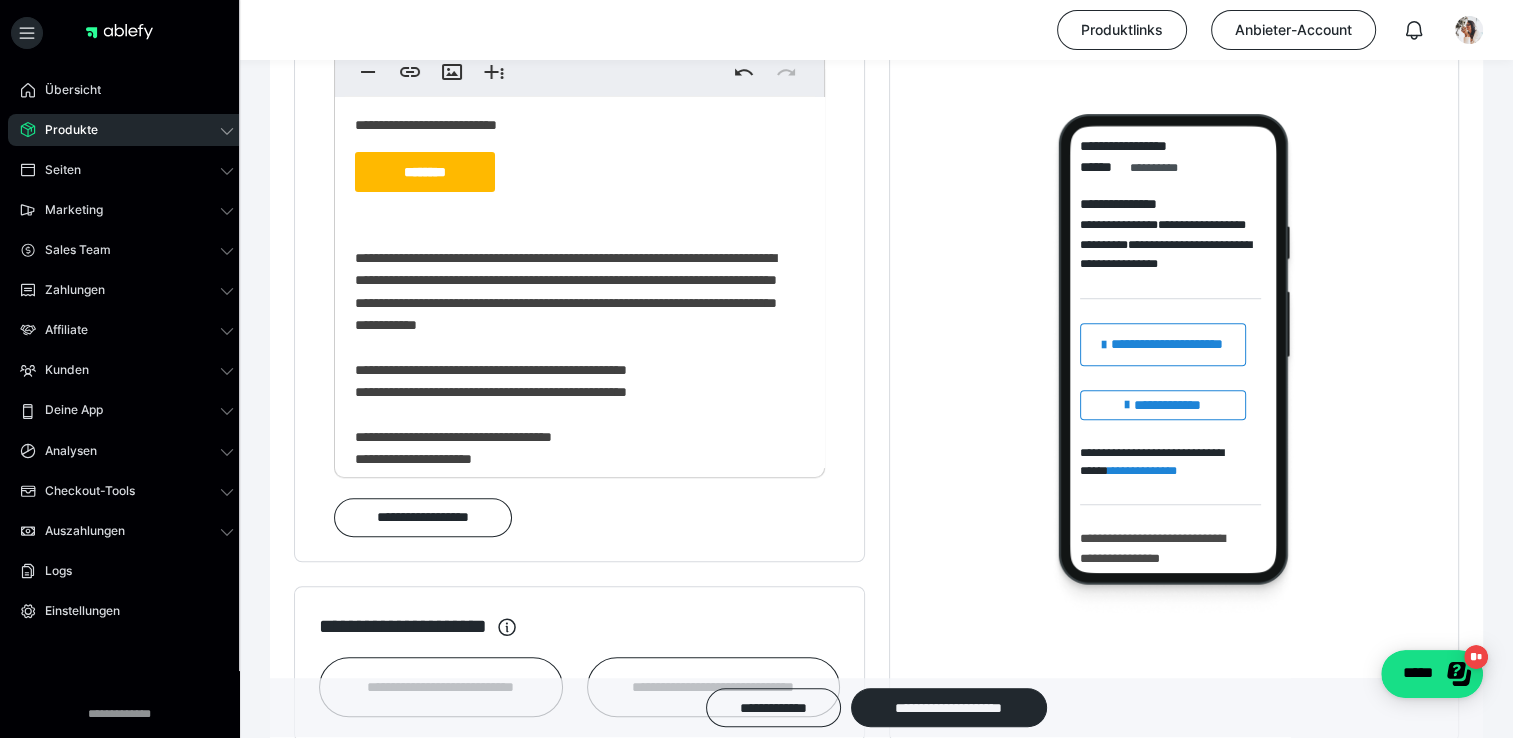 click on "**********" at bounding box center (572, 175) 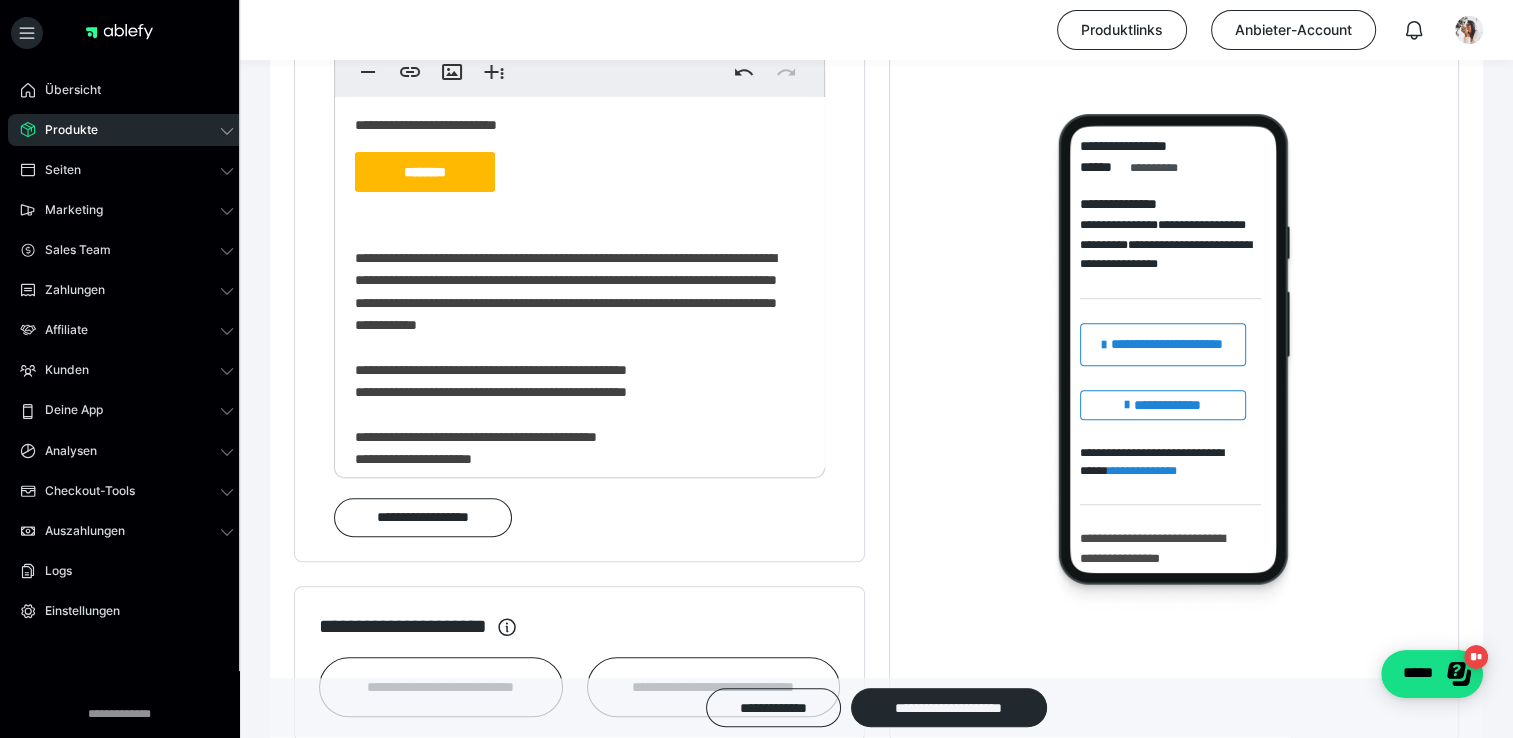 scroll, scrollTop: 233, scrollLeft: 0, axis: vertical 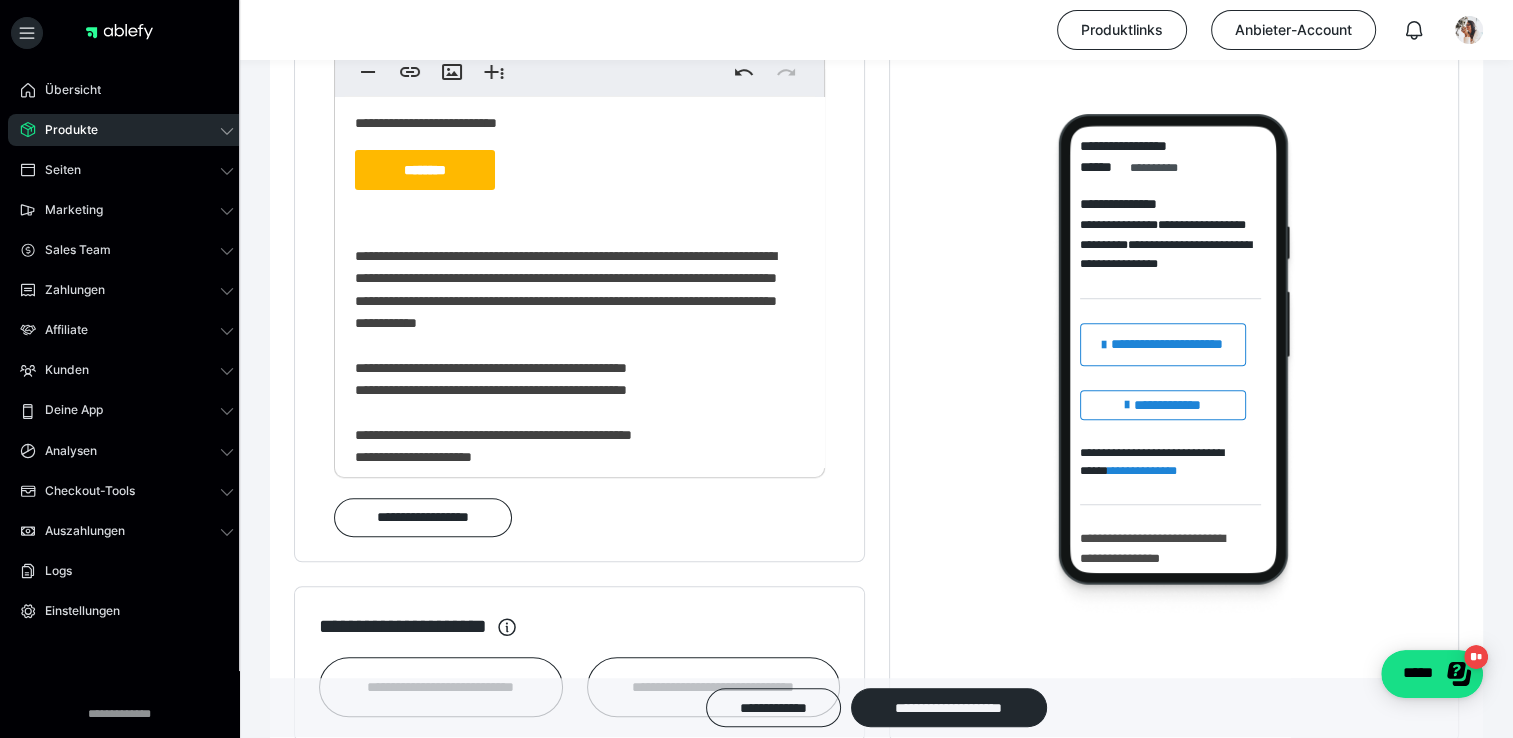 click on "**********" at bounding box center [572, 173] 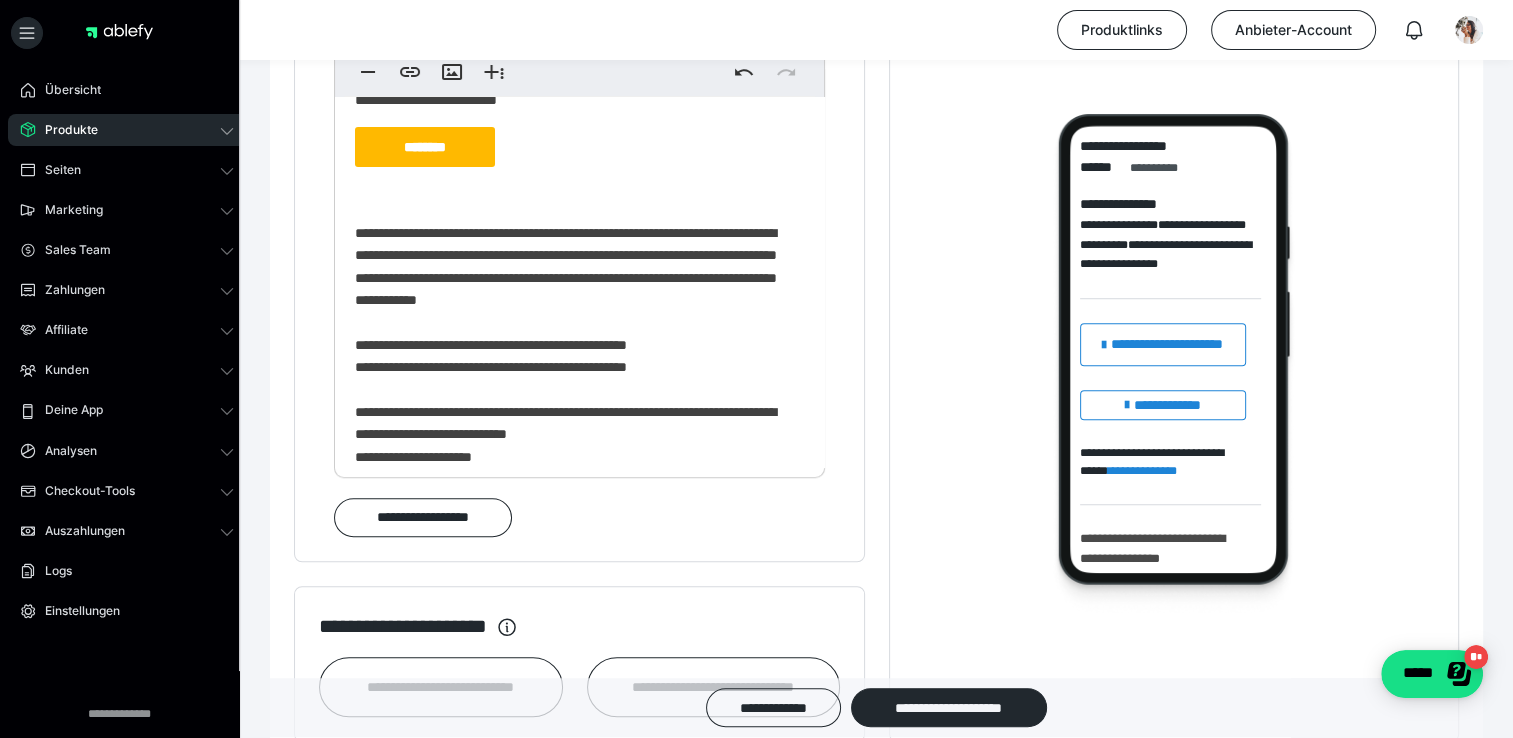 scroll, scrollTop: 298, scrollLeft: 0, axis: vertical 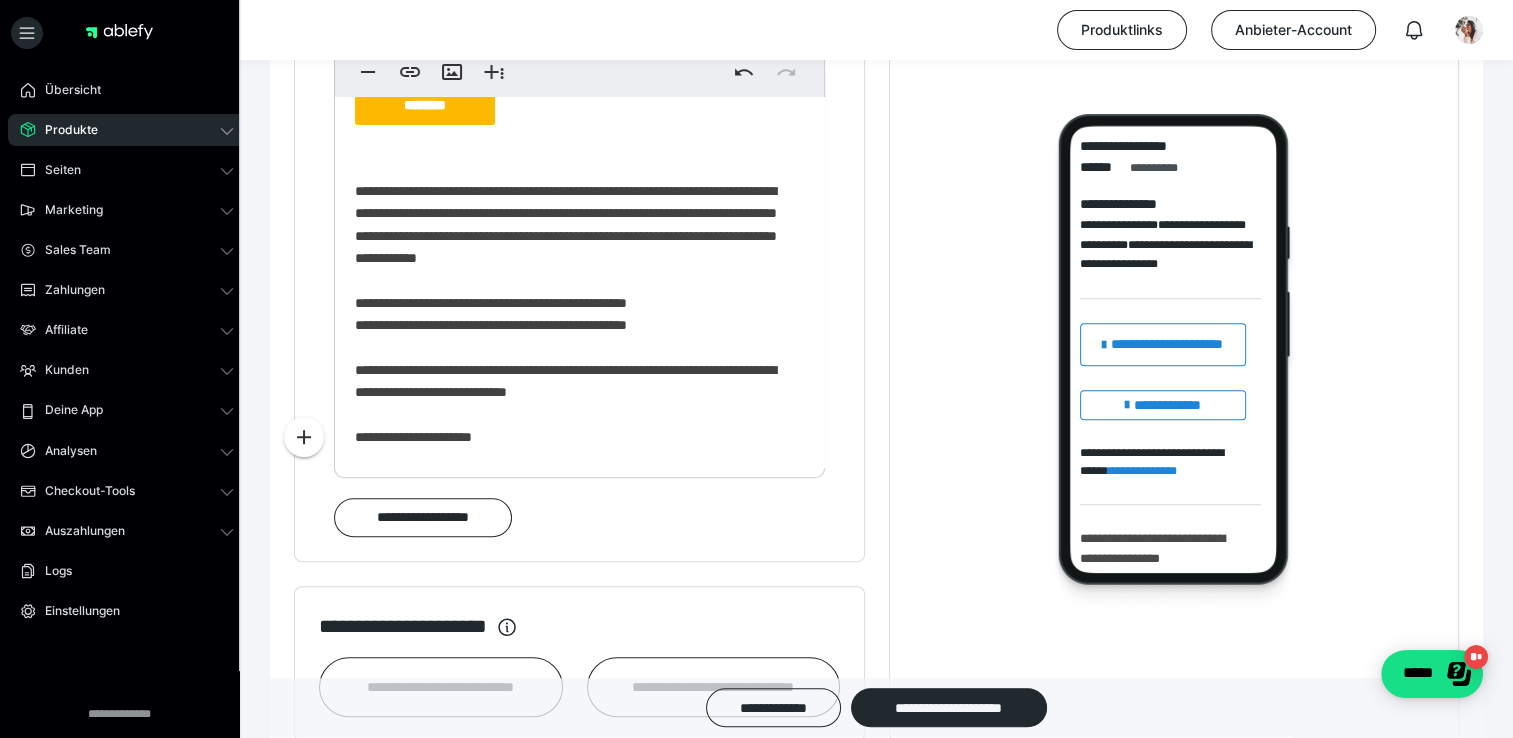 click on "**********" at bounding box center [572, 131] 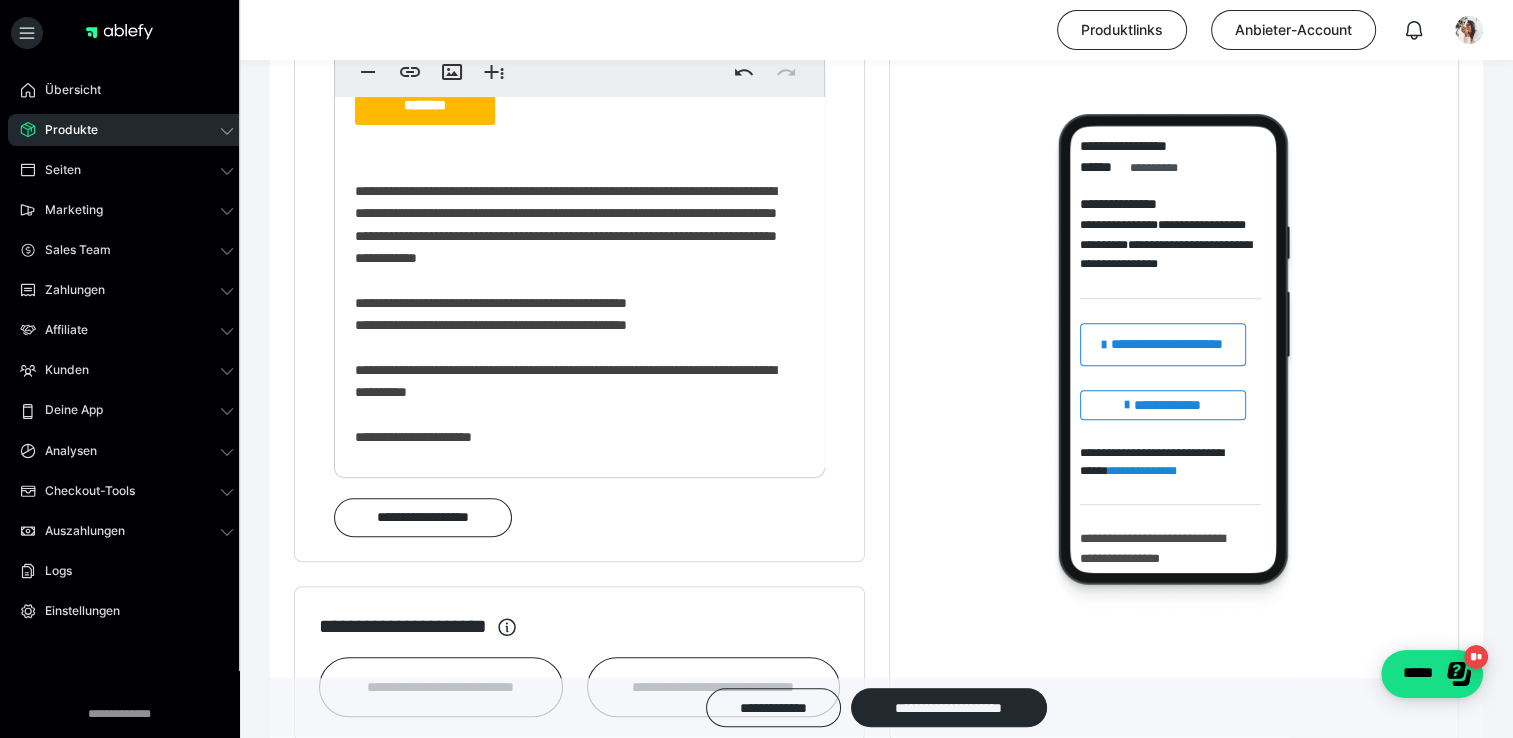 click on "**********" at bounding box center (572, 131) 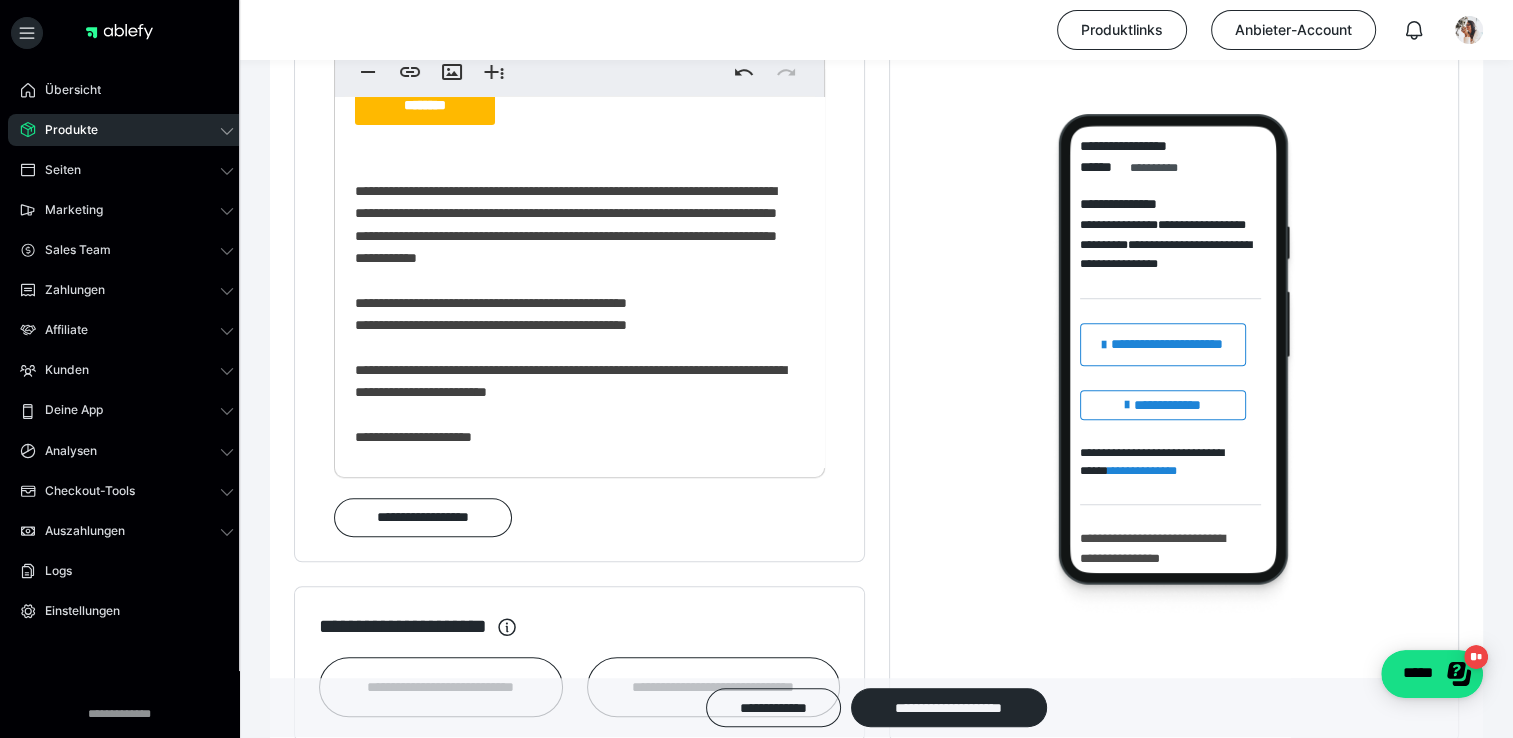scroll, scrollTop: 320, scrollLeft: 0, axis: vertical 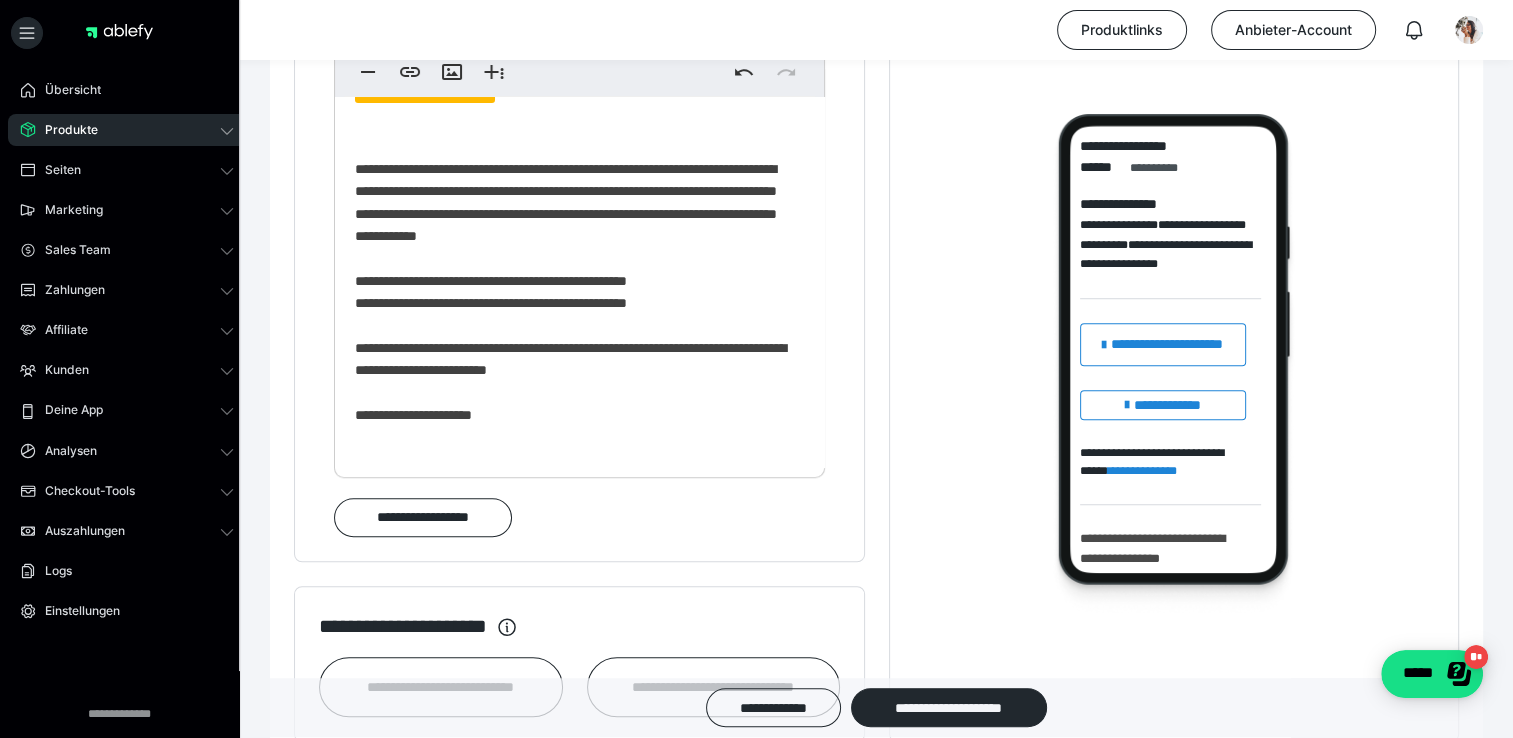 click on "**********" at bounding box center (572, 109) 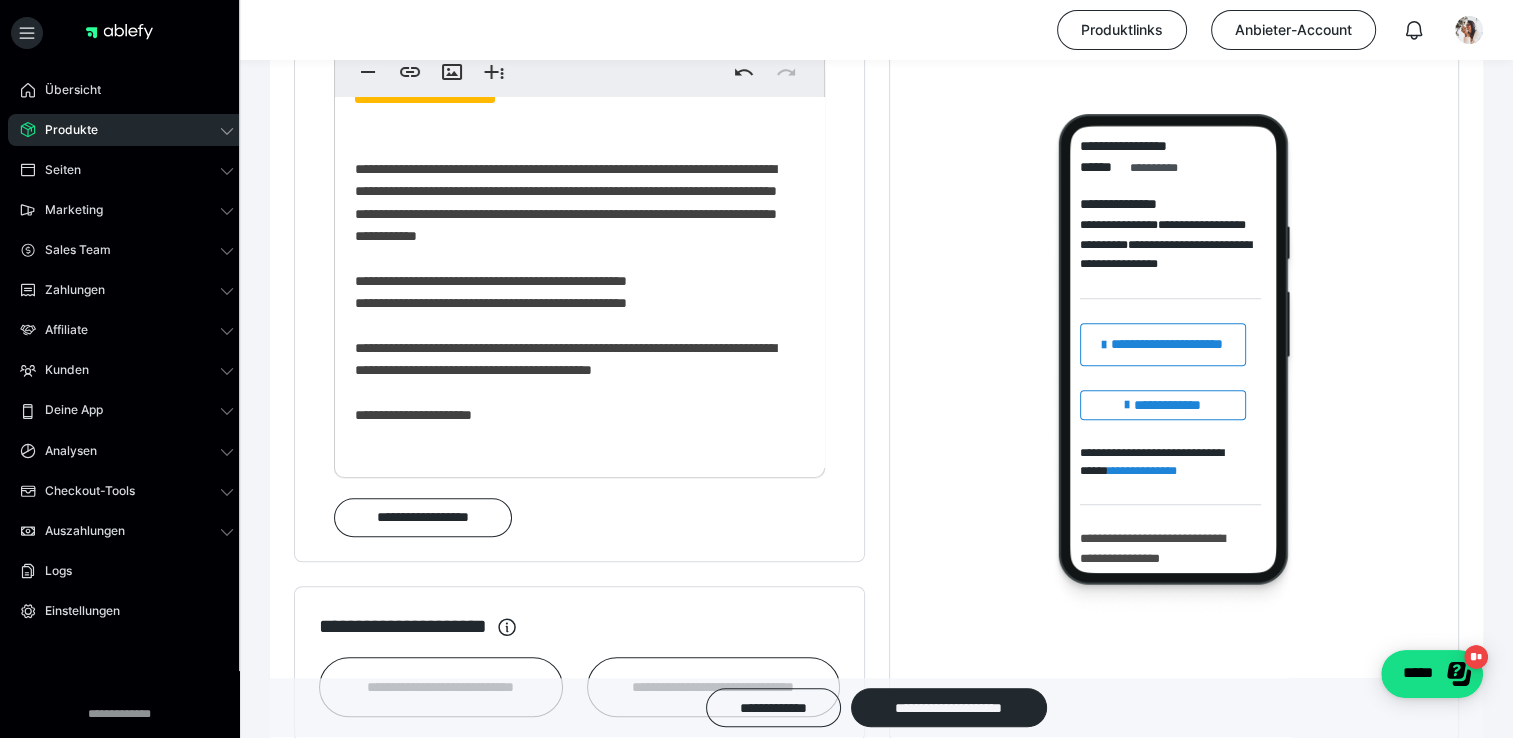 scroll, scrollTop: 343, scrollLeft: 0, axis: vertical 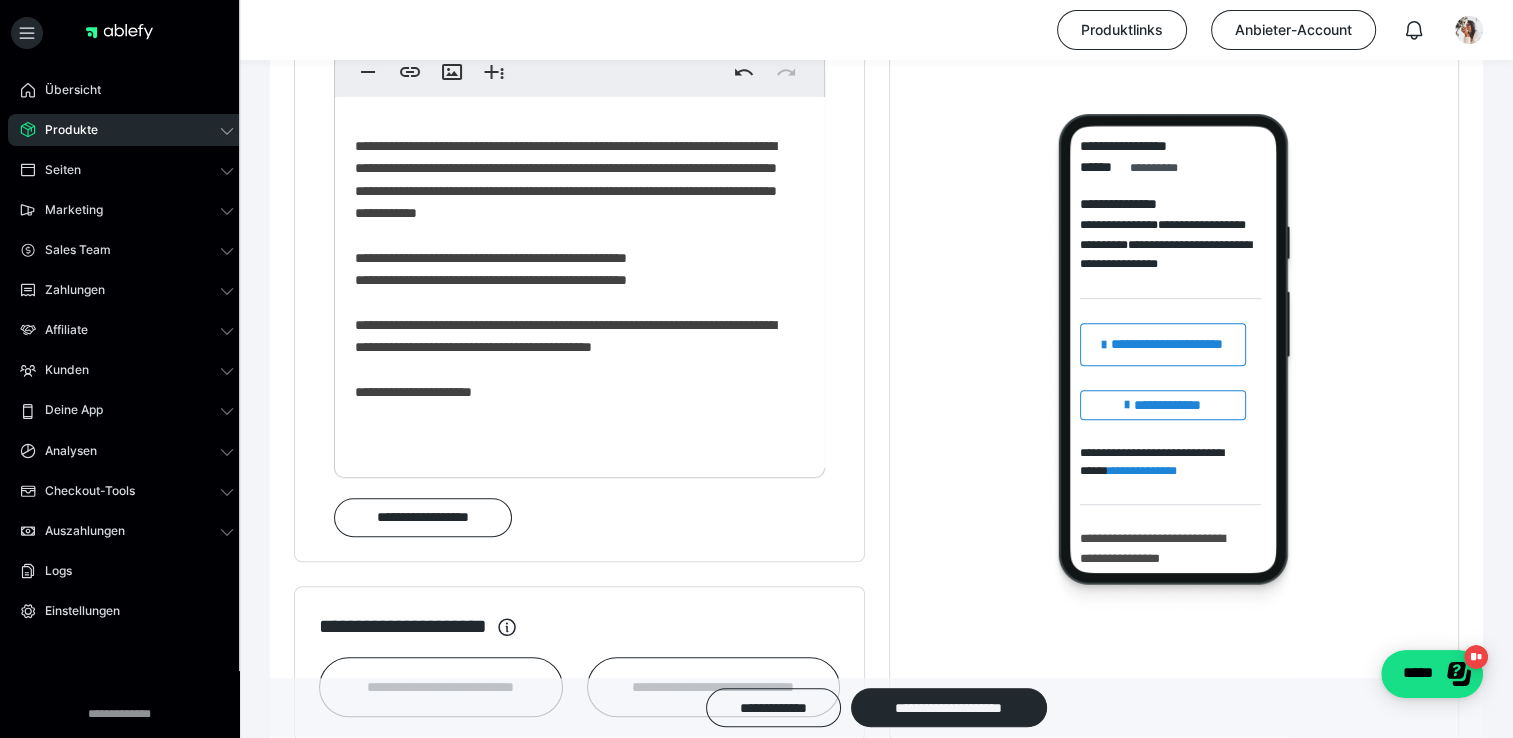 click on "**********" at bounding box center (572, 97) 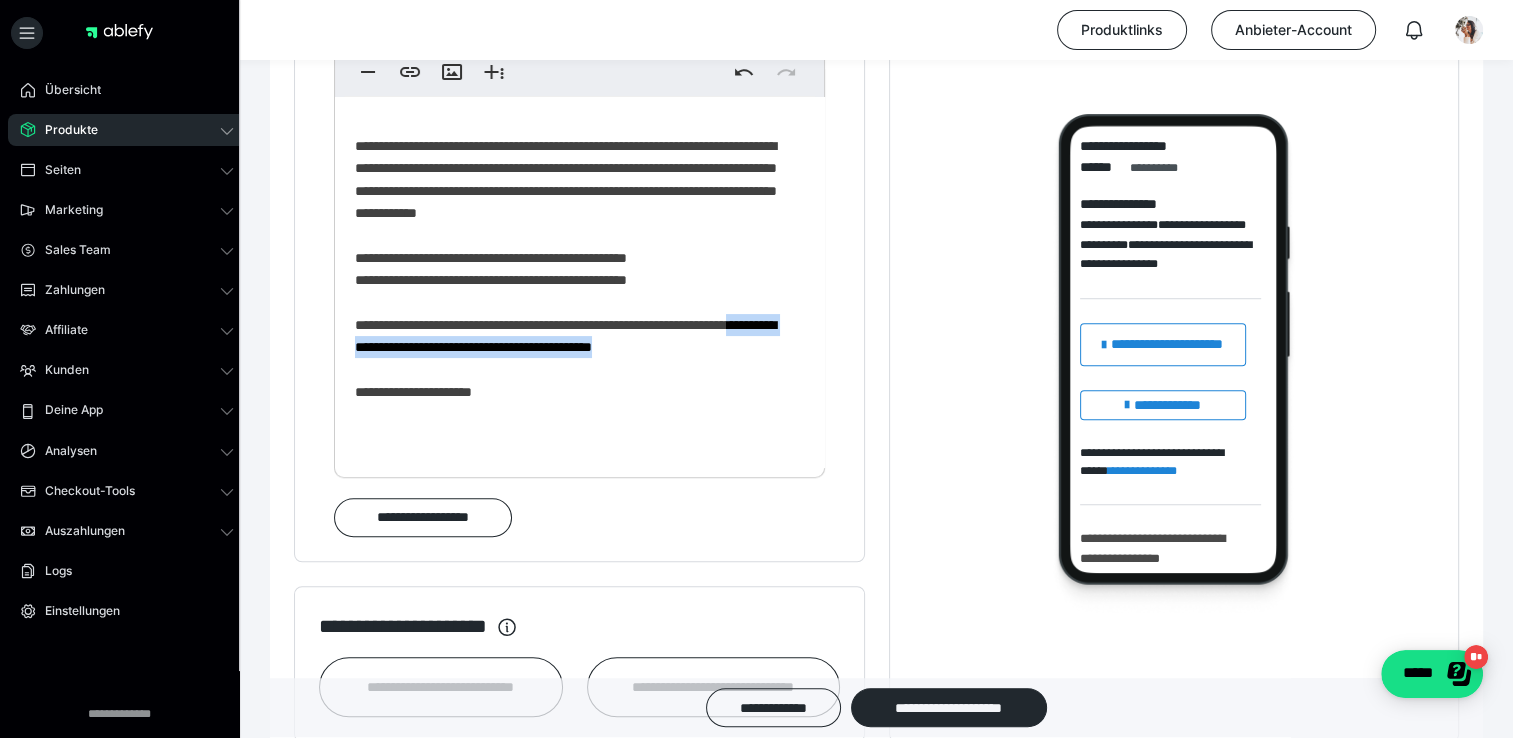 drag, startPoint x: 421, startPoint y: 384, endPoint x: 564, endPoint y: 406, distance: 144.6824 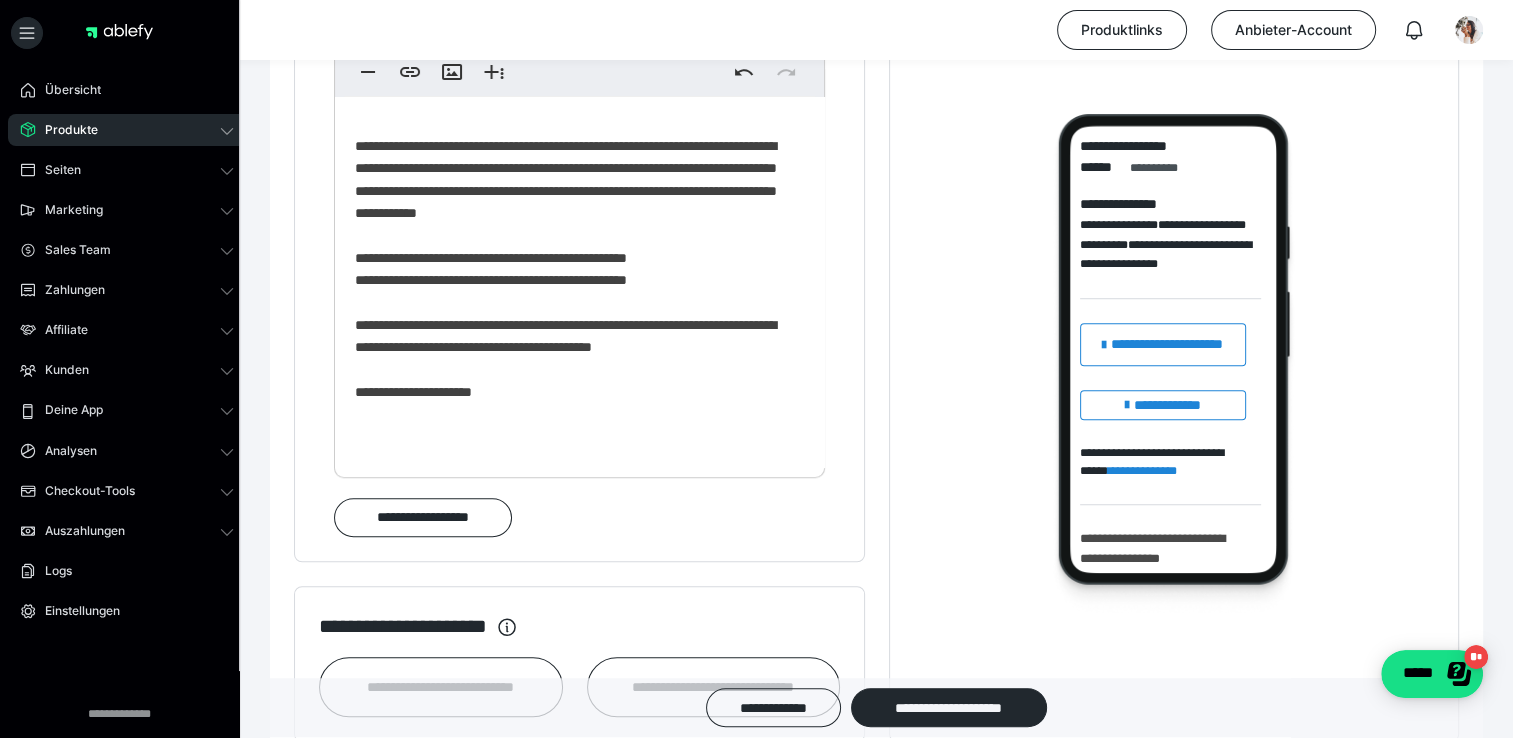 scroll, scrollTop: 320, scrollLeft: 0, axis: vertical 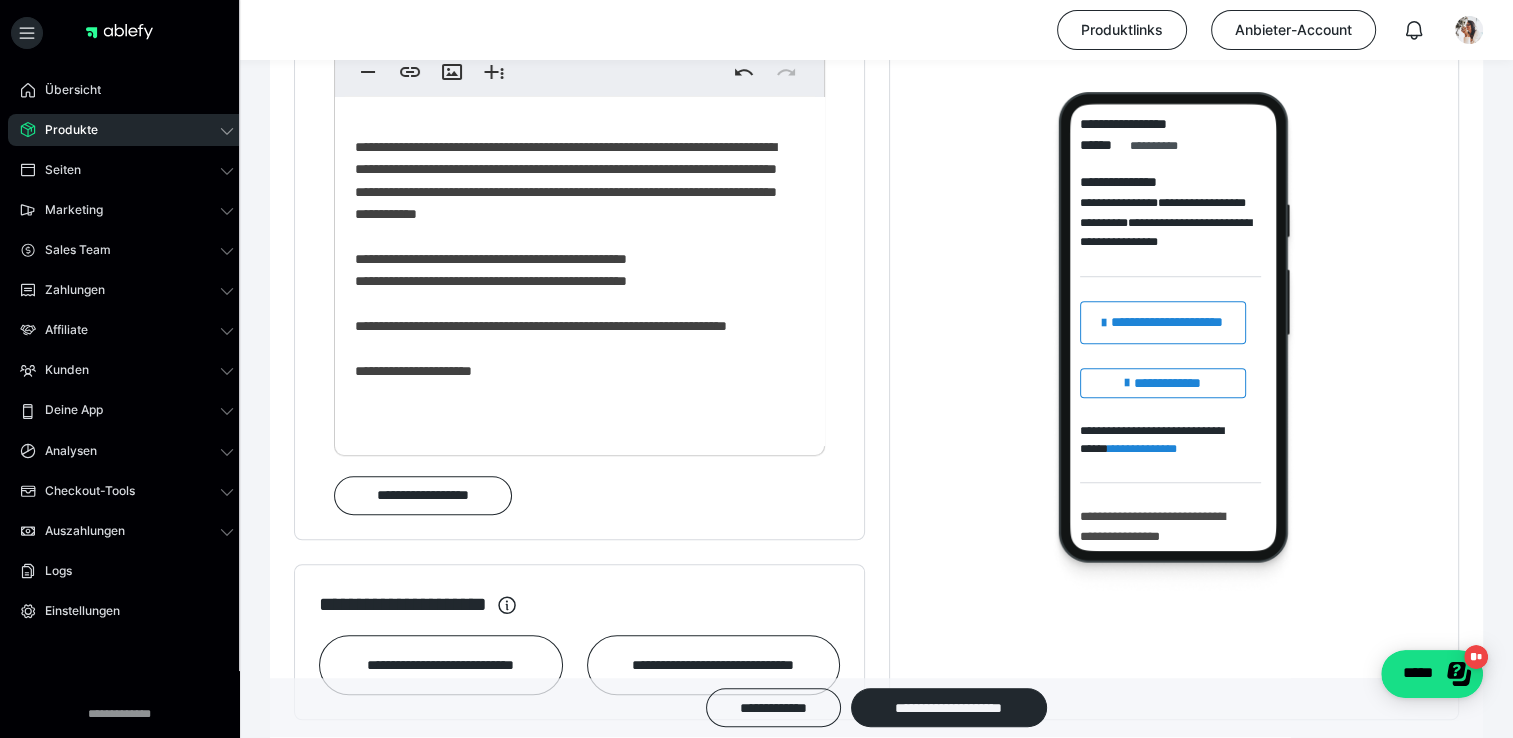 click on "**********" at bounding box center [572, 87] 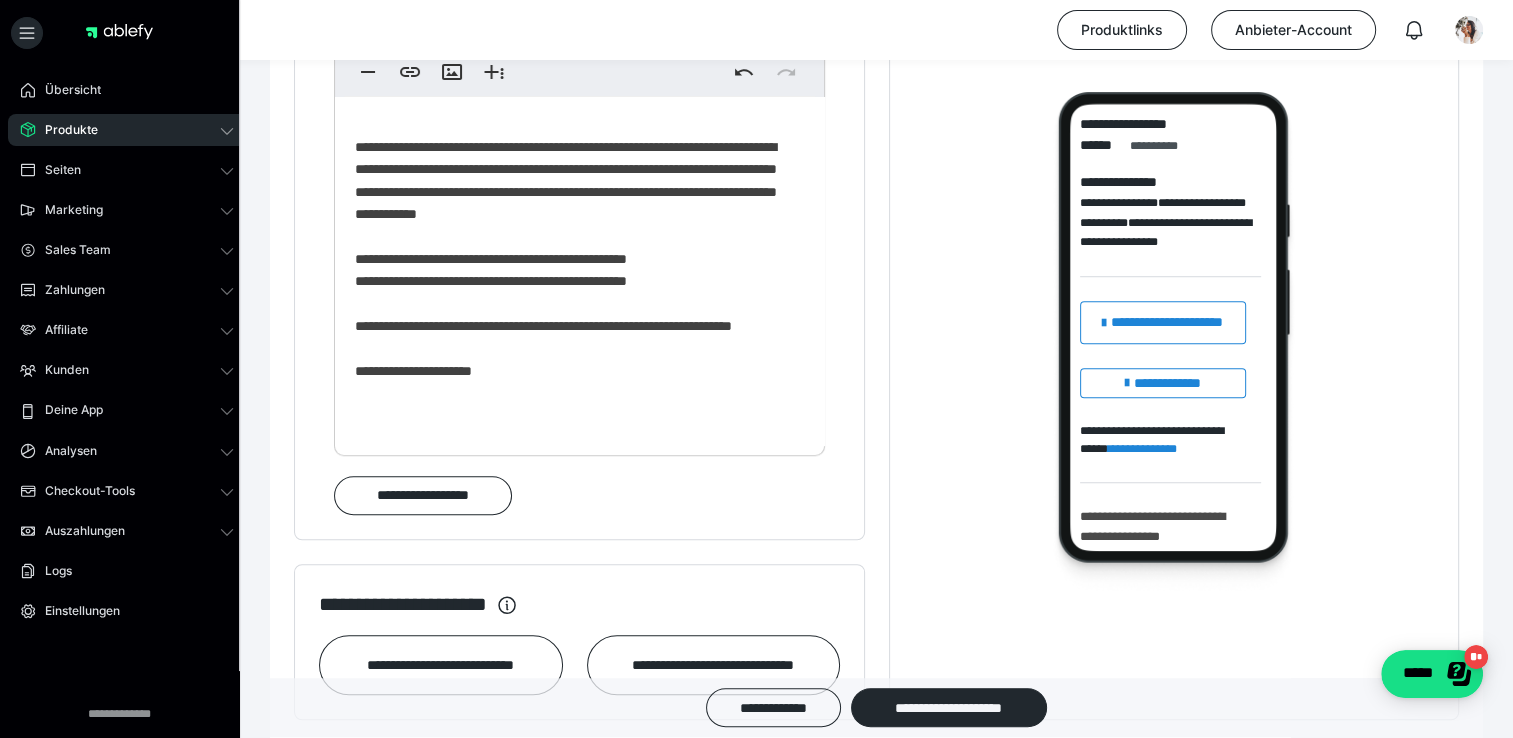 click on "**********" at bounding box center [572, 87] 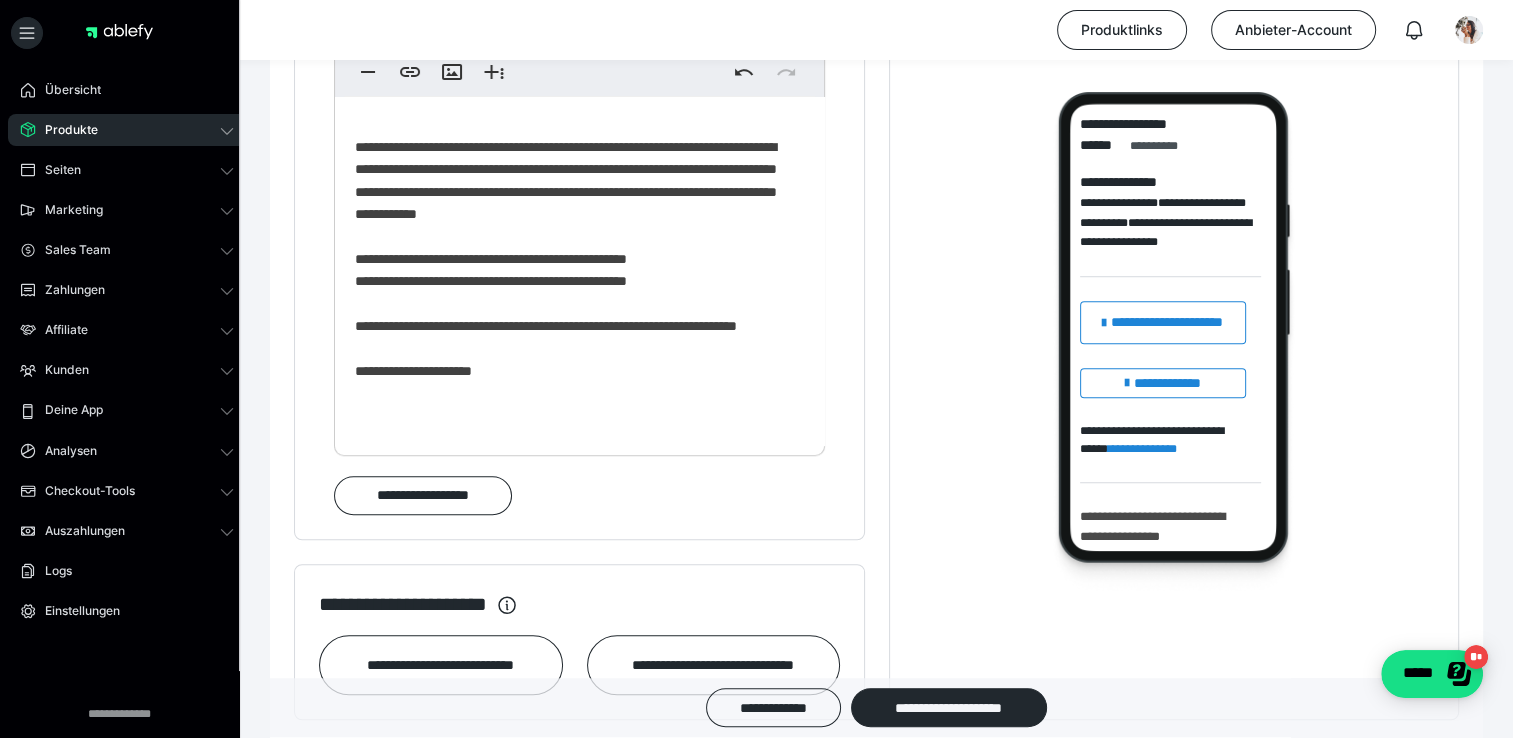 click on "**********" at bounding box center [572, 87] 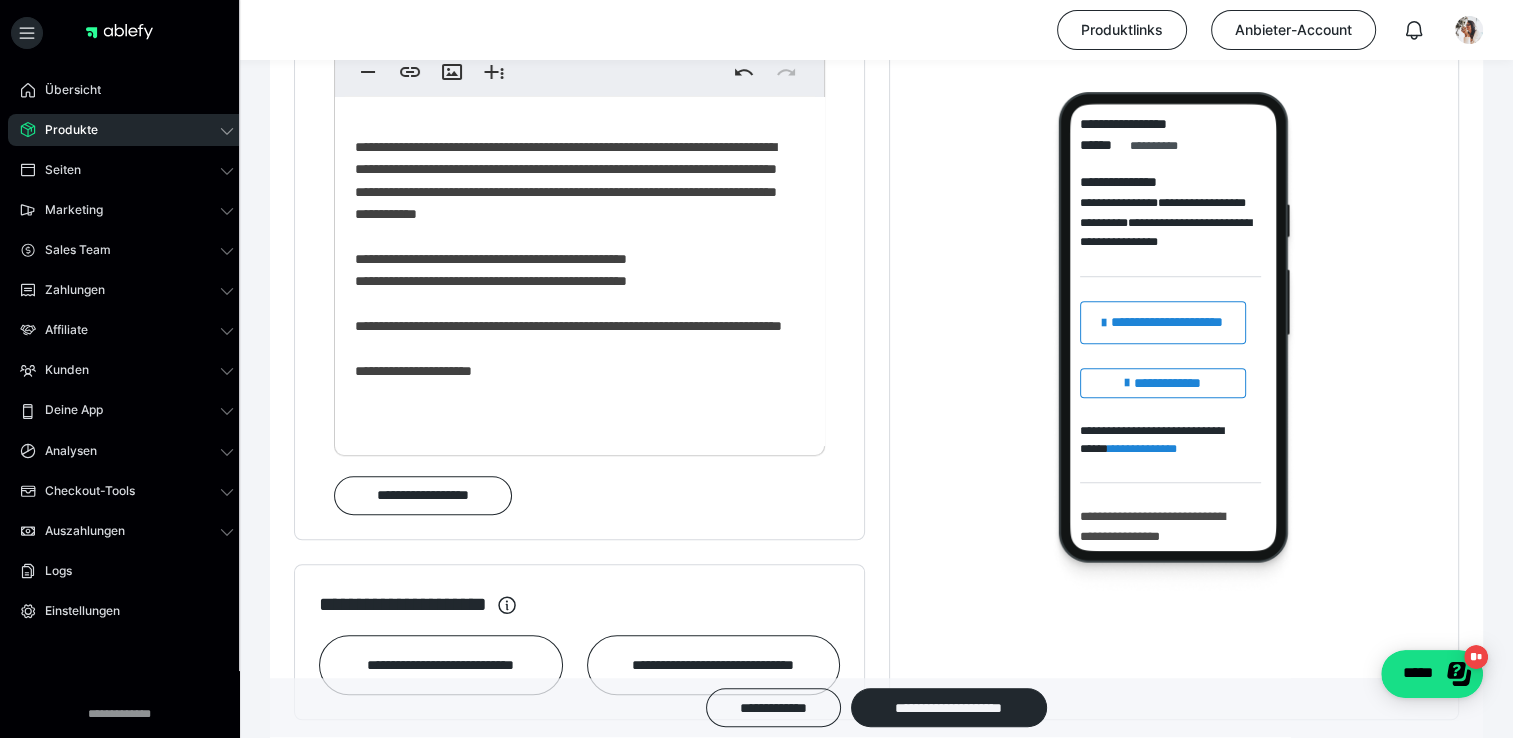 click on "**********" at bounding box center [572, 87] 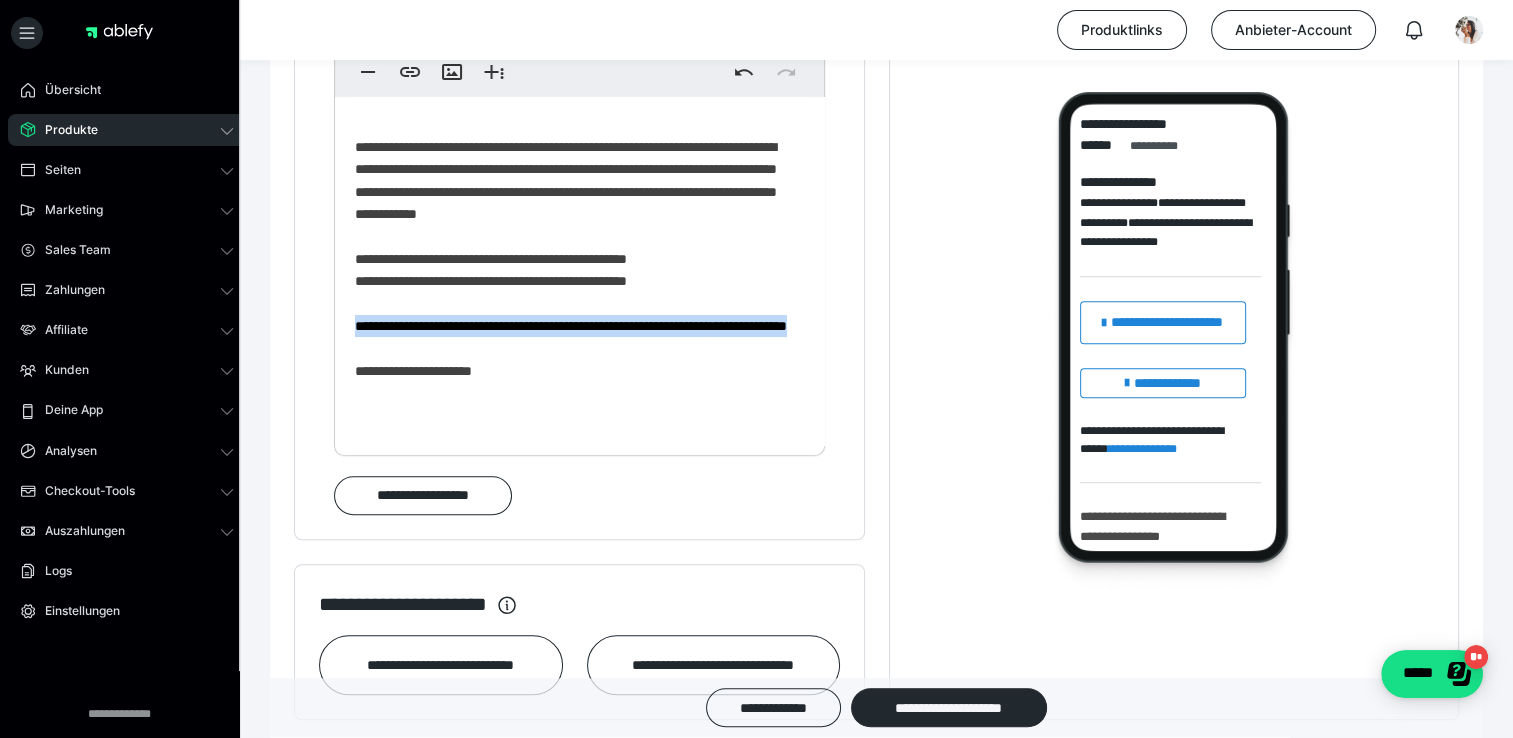 drag, startPoint x: 352, startPoint y: 358, endPoint x: 489, endPoint y: 386, distance: 139.83205 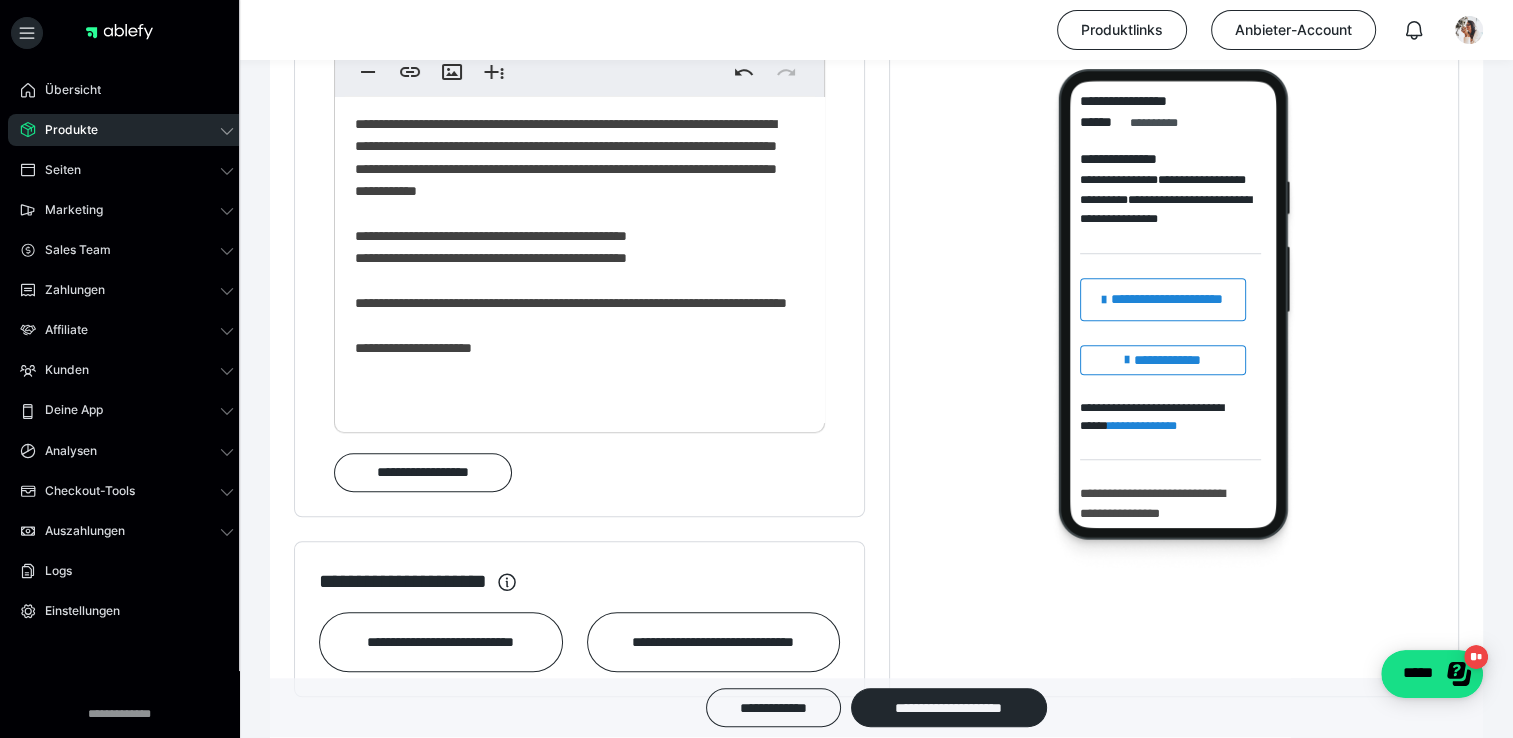 scroll, scrollTop: 298, scrollLeft: 0, axis: vertical 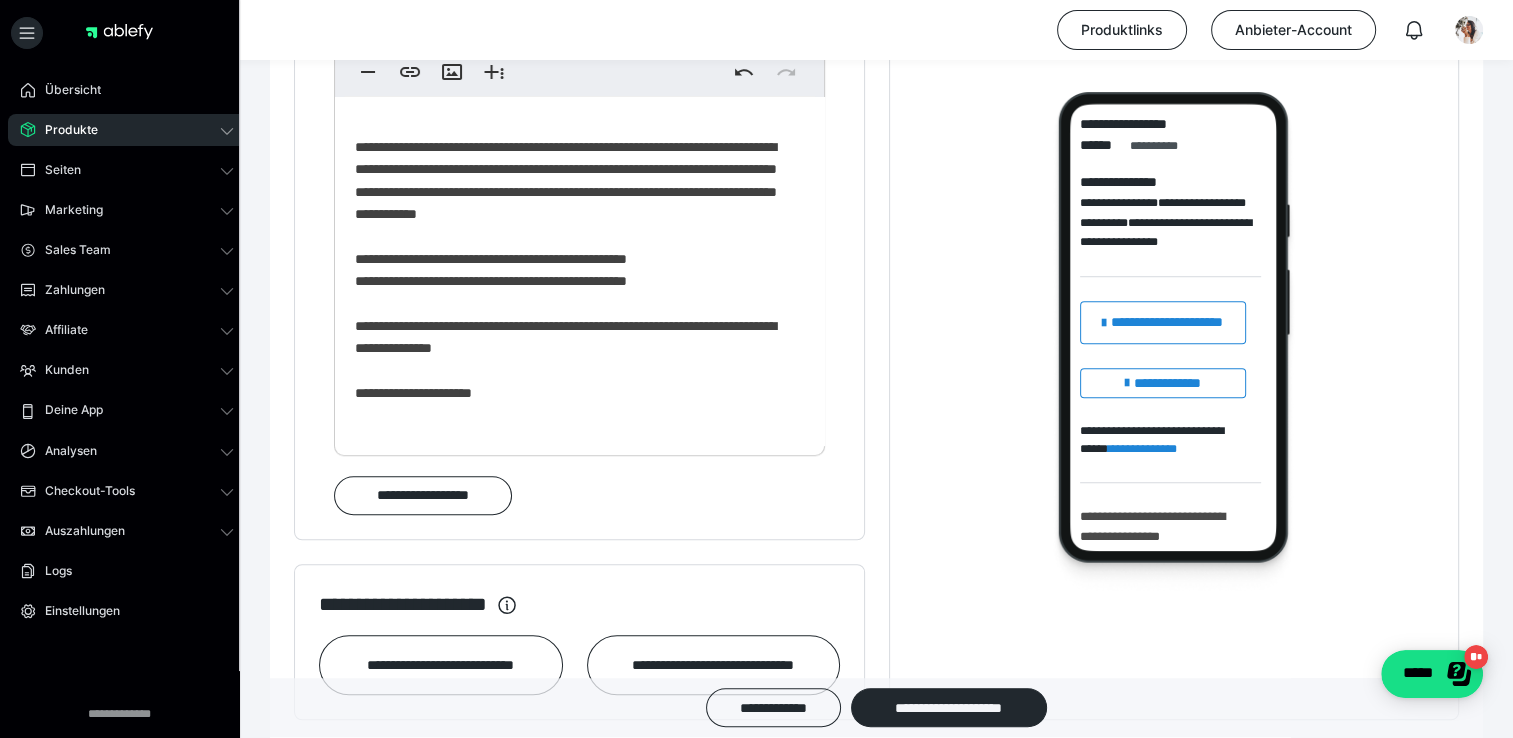 click on "**********" at bounding box center (572, 87) 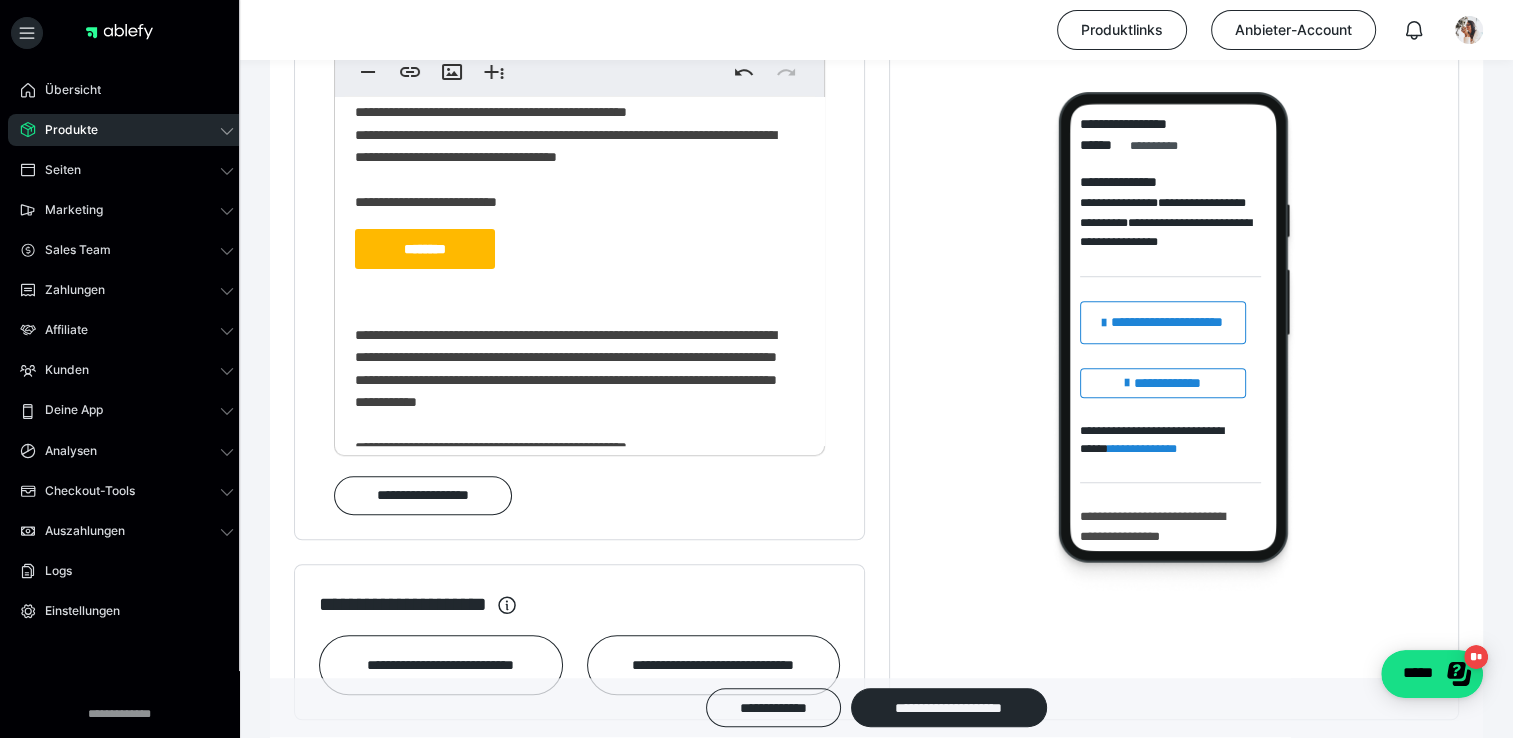 scroll, scrollTop: 0, scrollLeft: 0, axis: both 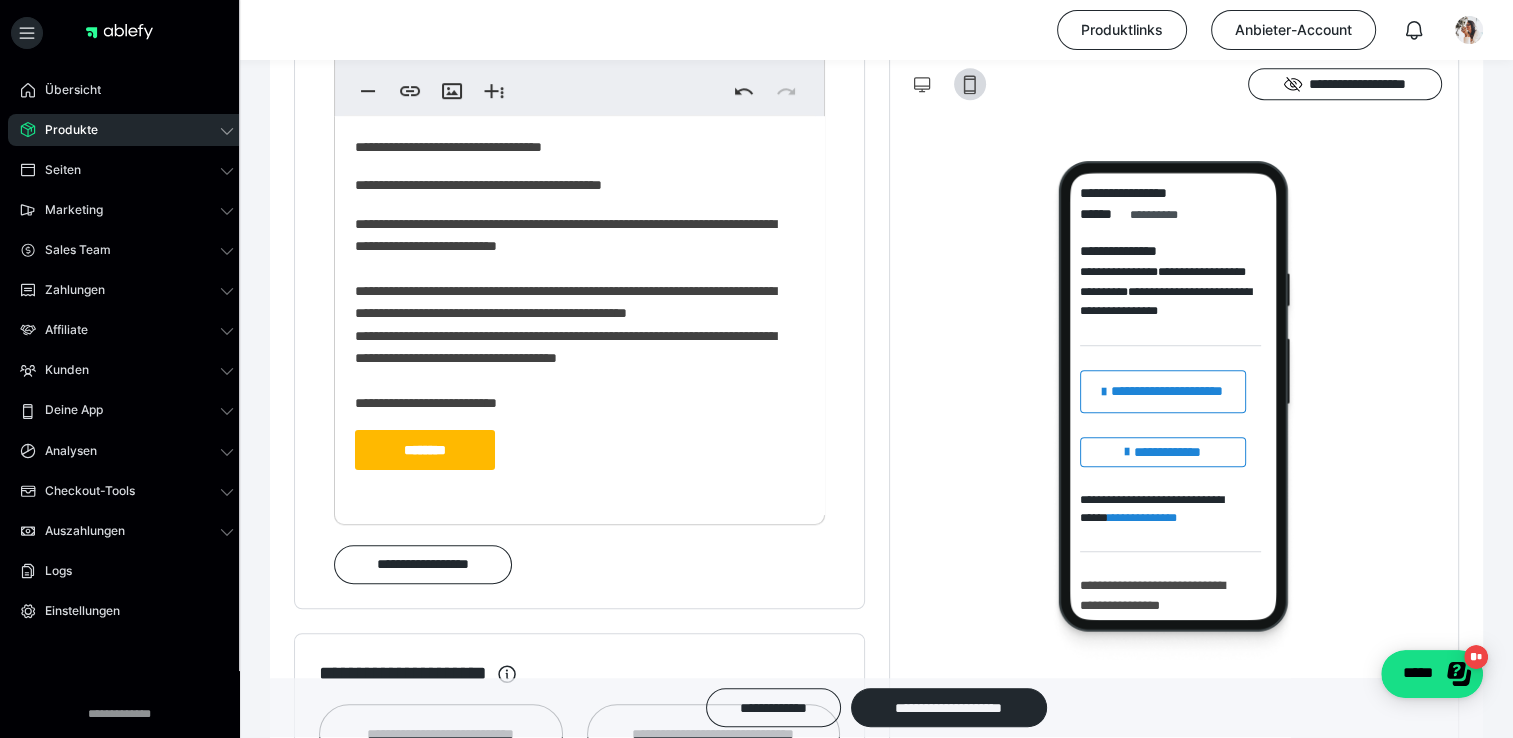 click on "**********" at bounding box center [572, 185] 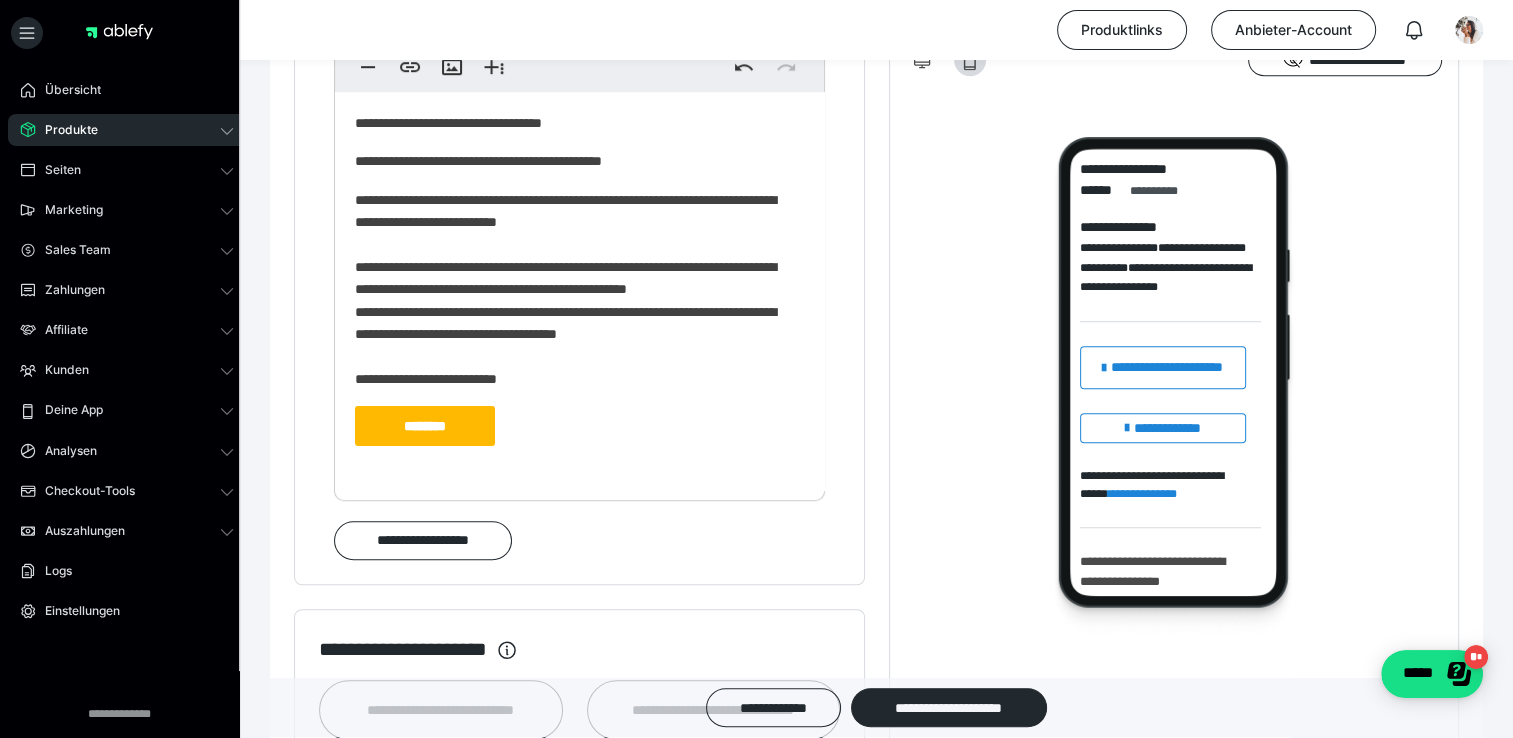 scroll, scrollTop: 1368, scrollLeft: 0, axis: vertical 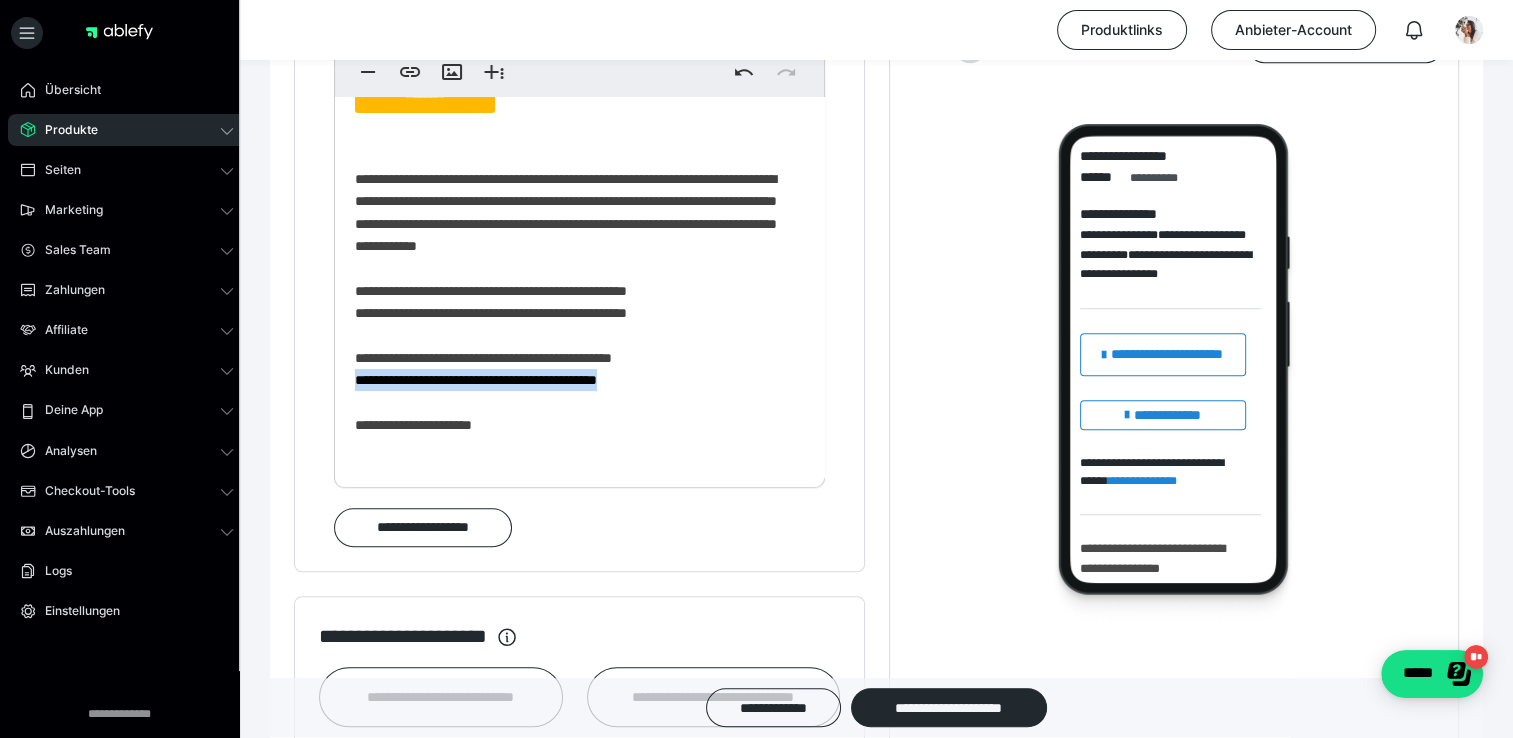 drag, startPoint x: 359, startPoint y: 416, endPoint x: 653, endPoint y: 416, distance: 294 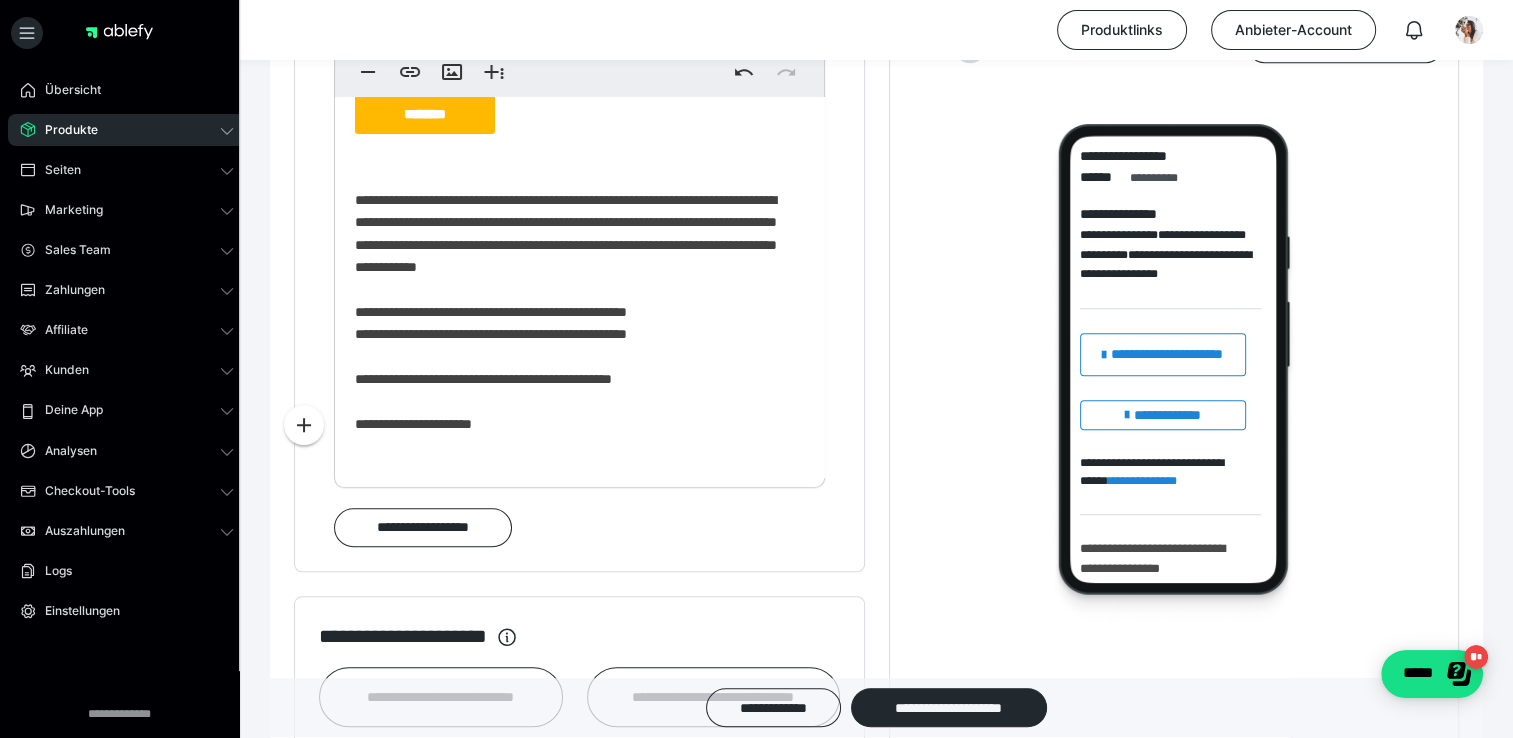 scroll, scrollTop: 1391, scrollLeft: 0, axis: vertical 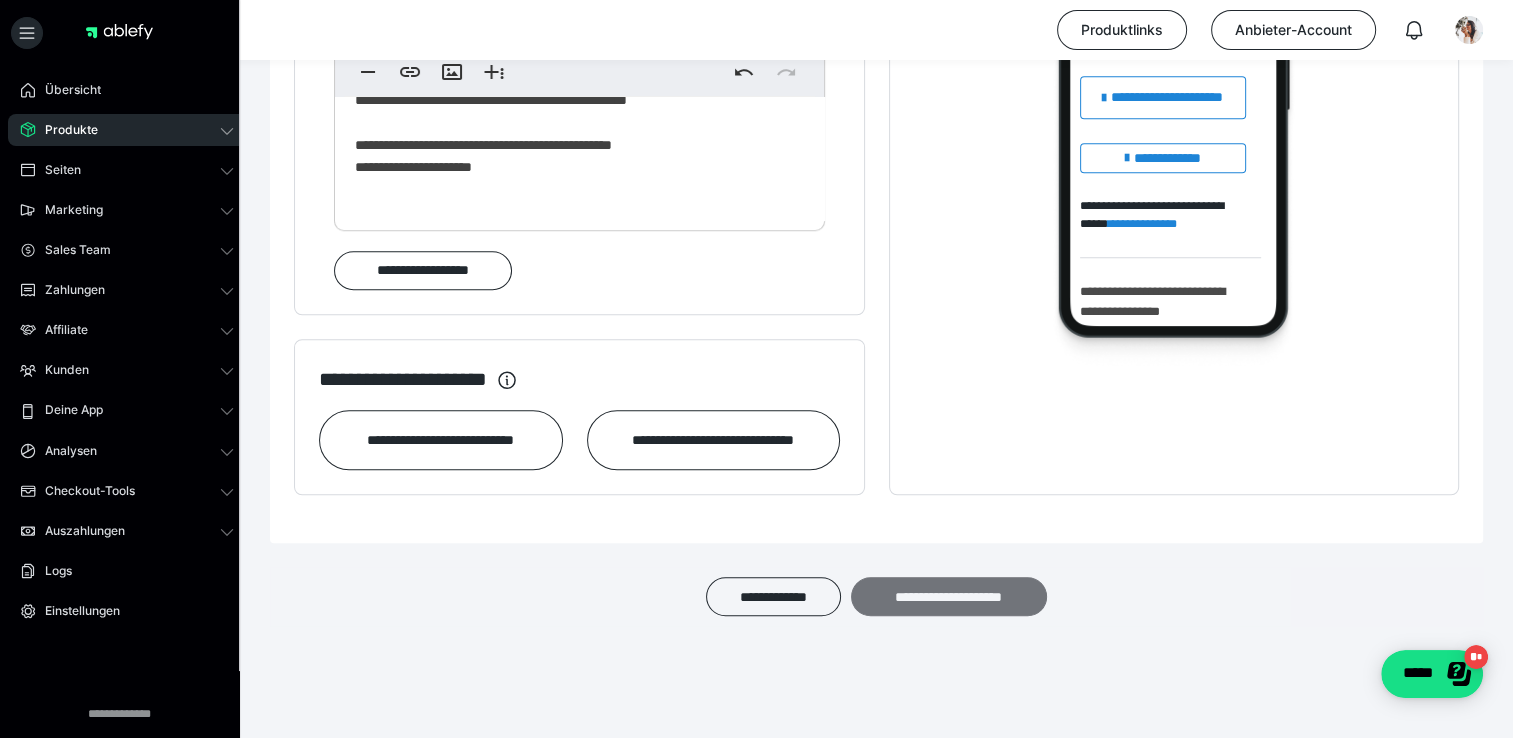click on "**********" at bounding box center [949, 597] 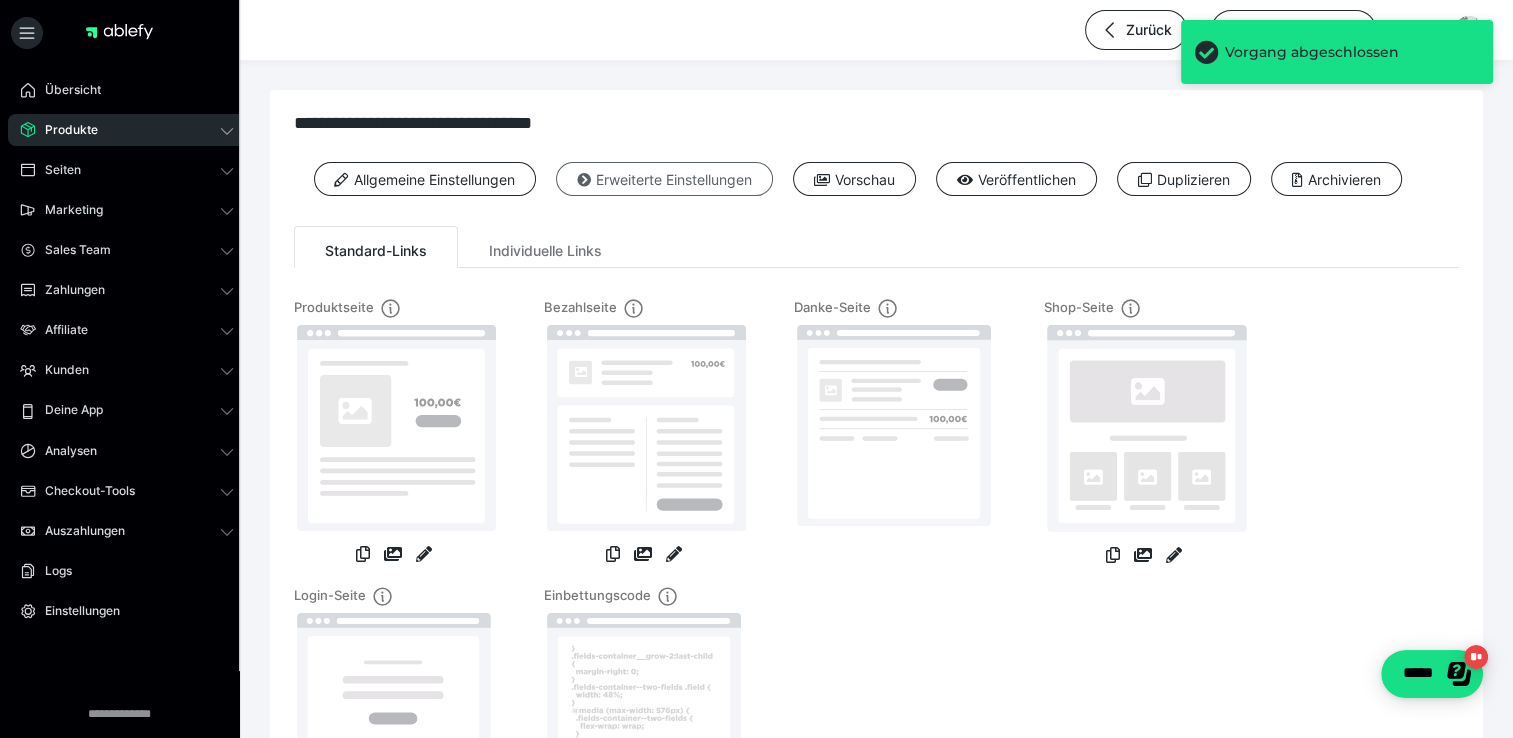 click on "Erweiterte Einstellungen" at bounding box center [664, 179] 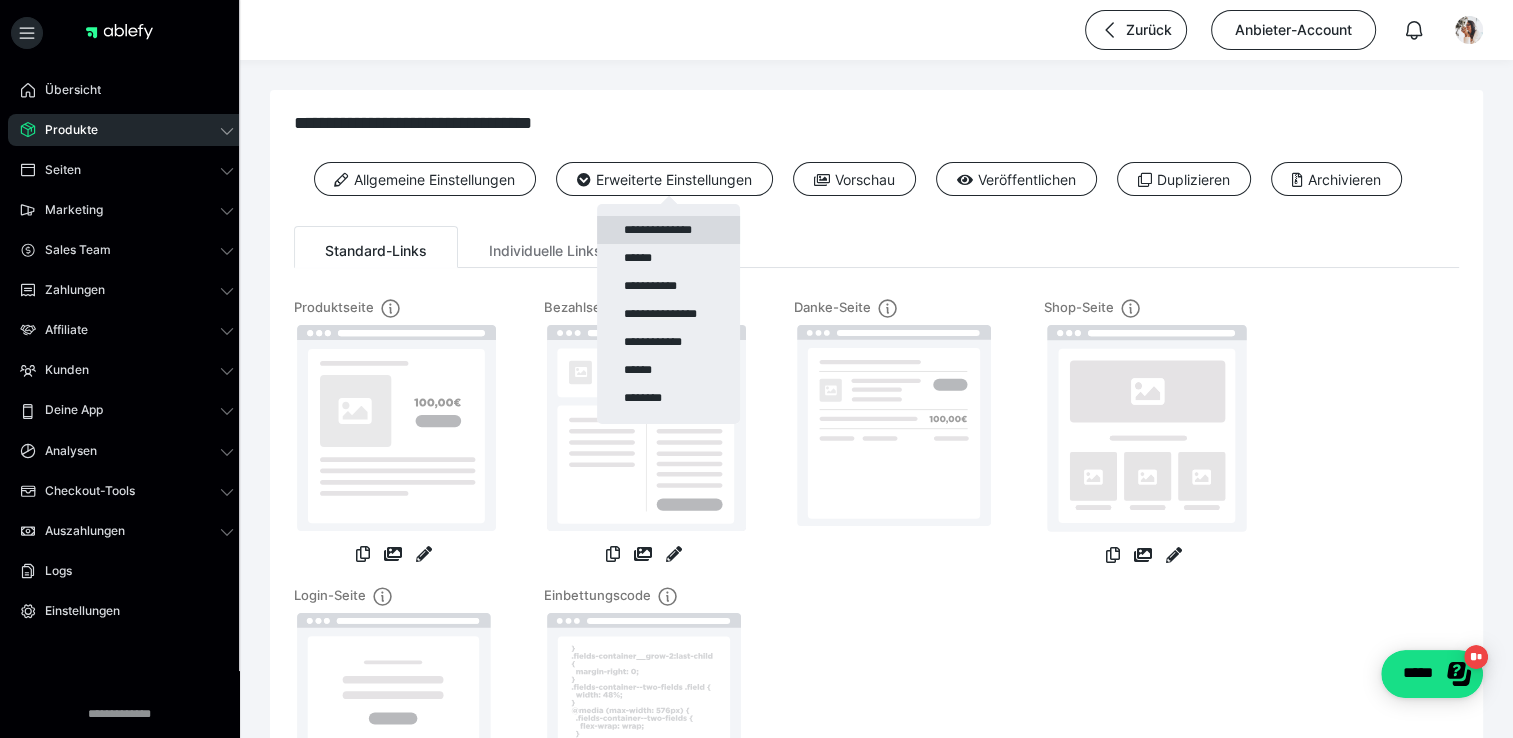 click on "**********" at bounding box center [668, 230] 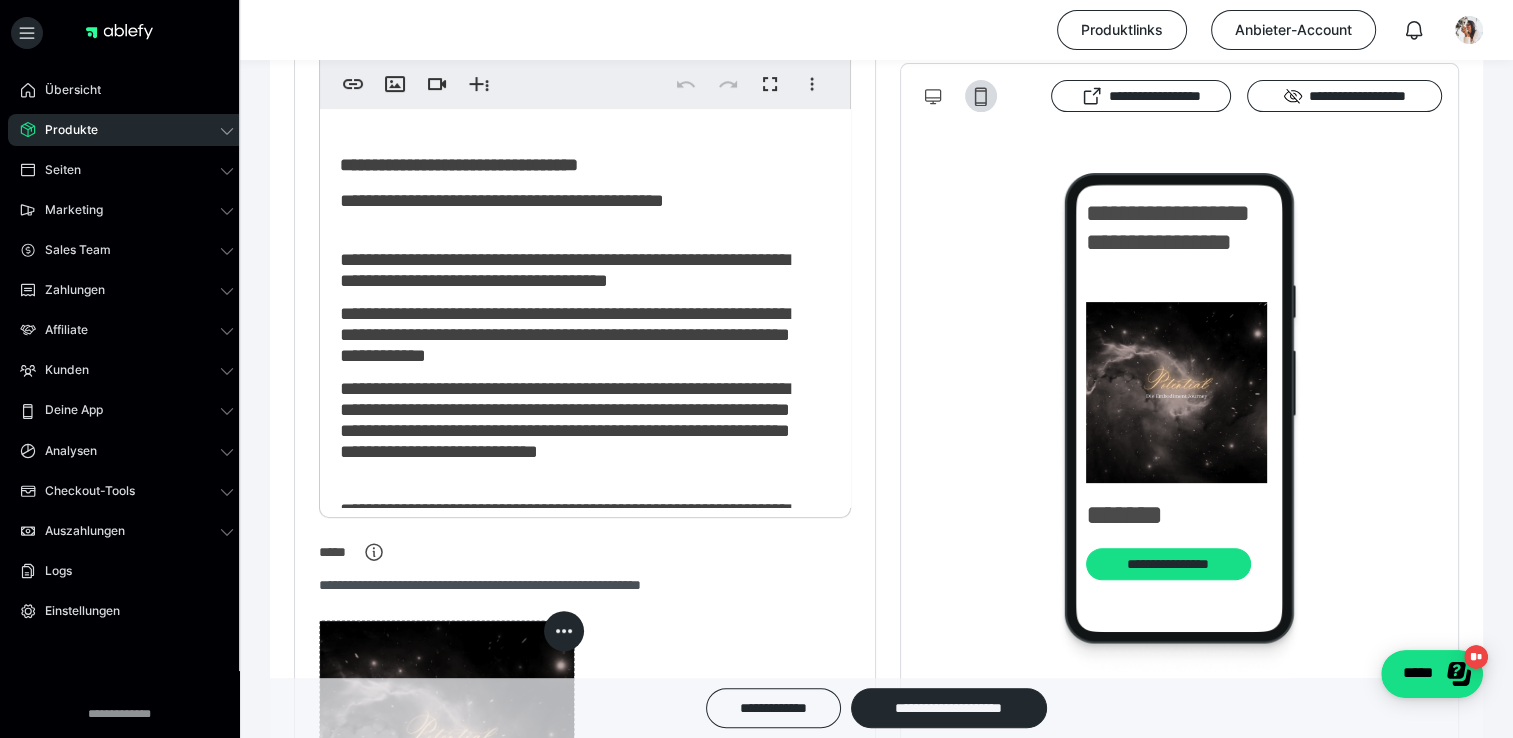 scroll, scrollTop: 586, scrollLeft: 0, axis: vertical 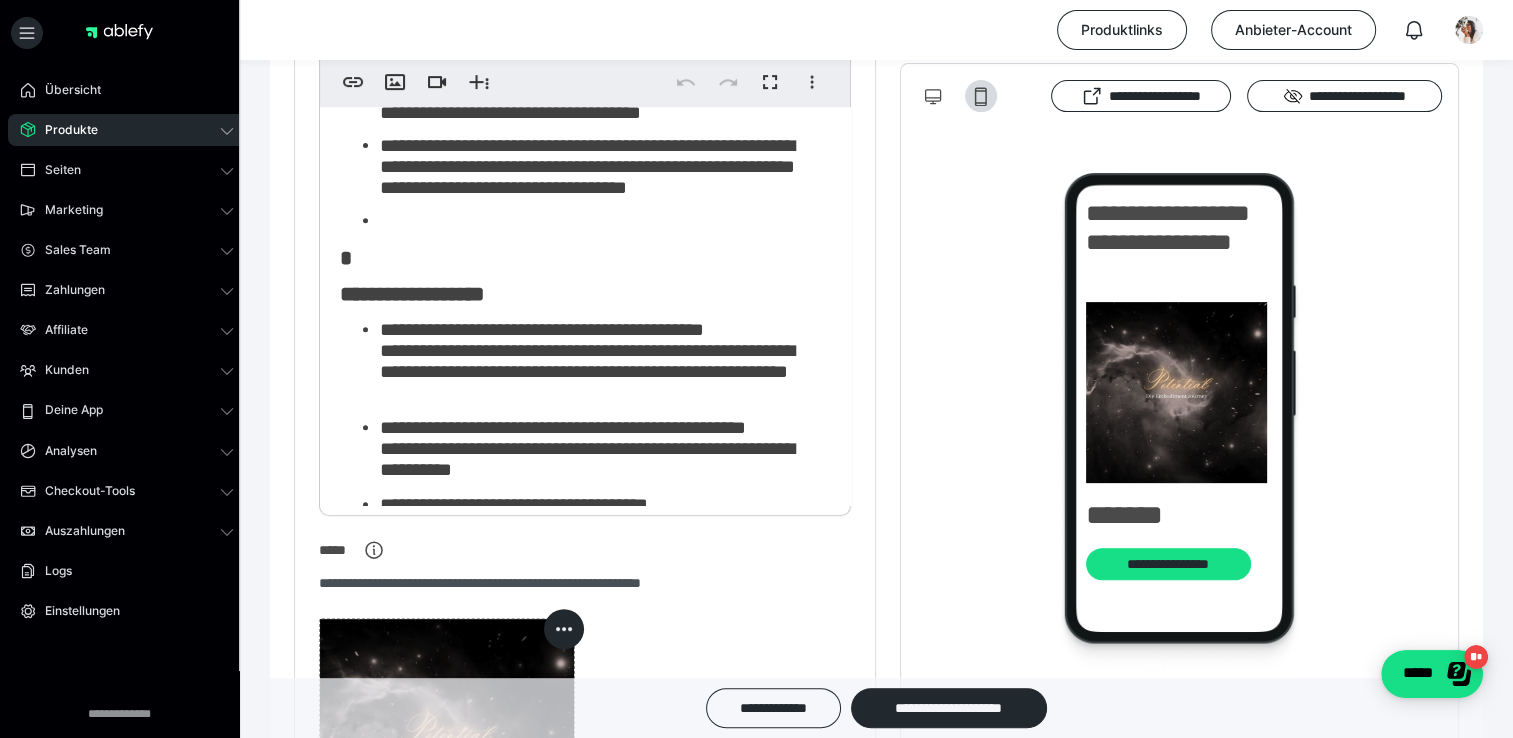 click on "**********" 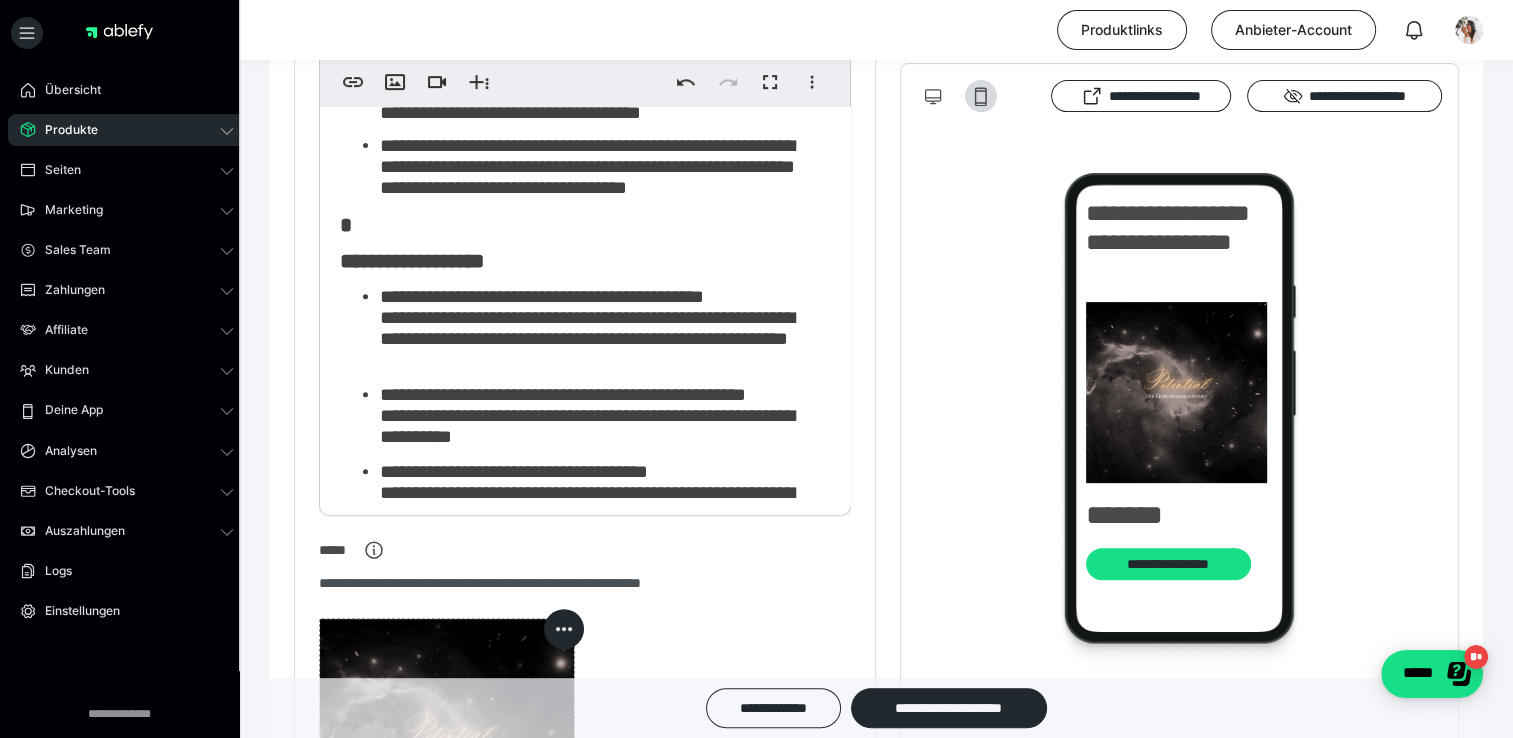 click on "*" at bounding box center [346, 225] 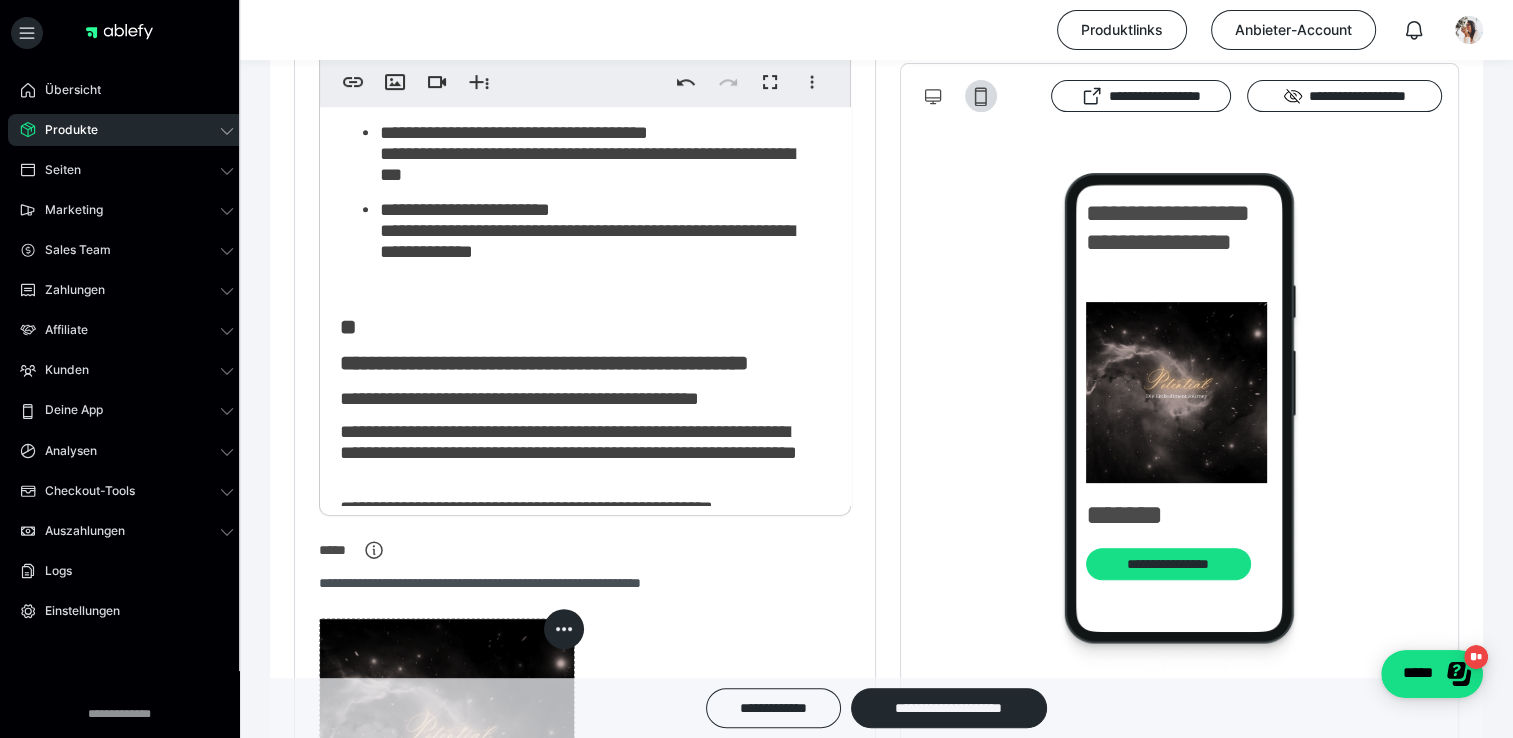 scroll, scrollTop: 1208, scrollLeft: 0, axis: vertical 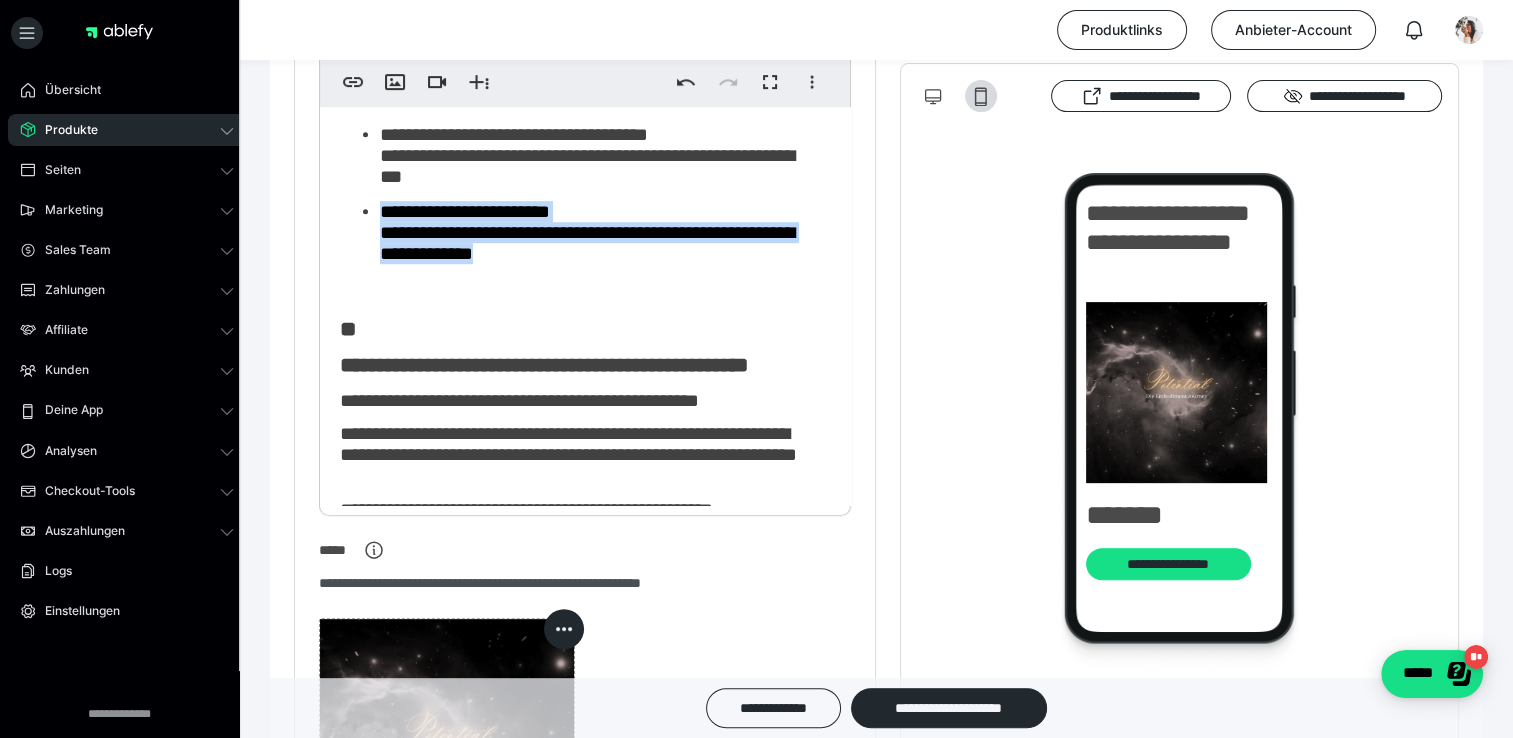 drag, startPoint x: 546, startPoint y: 353, endPoint x: 382, endPoint y: 317, distance: 167.90474 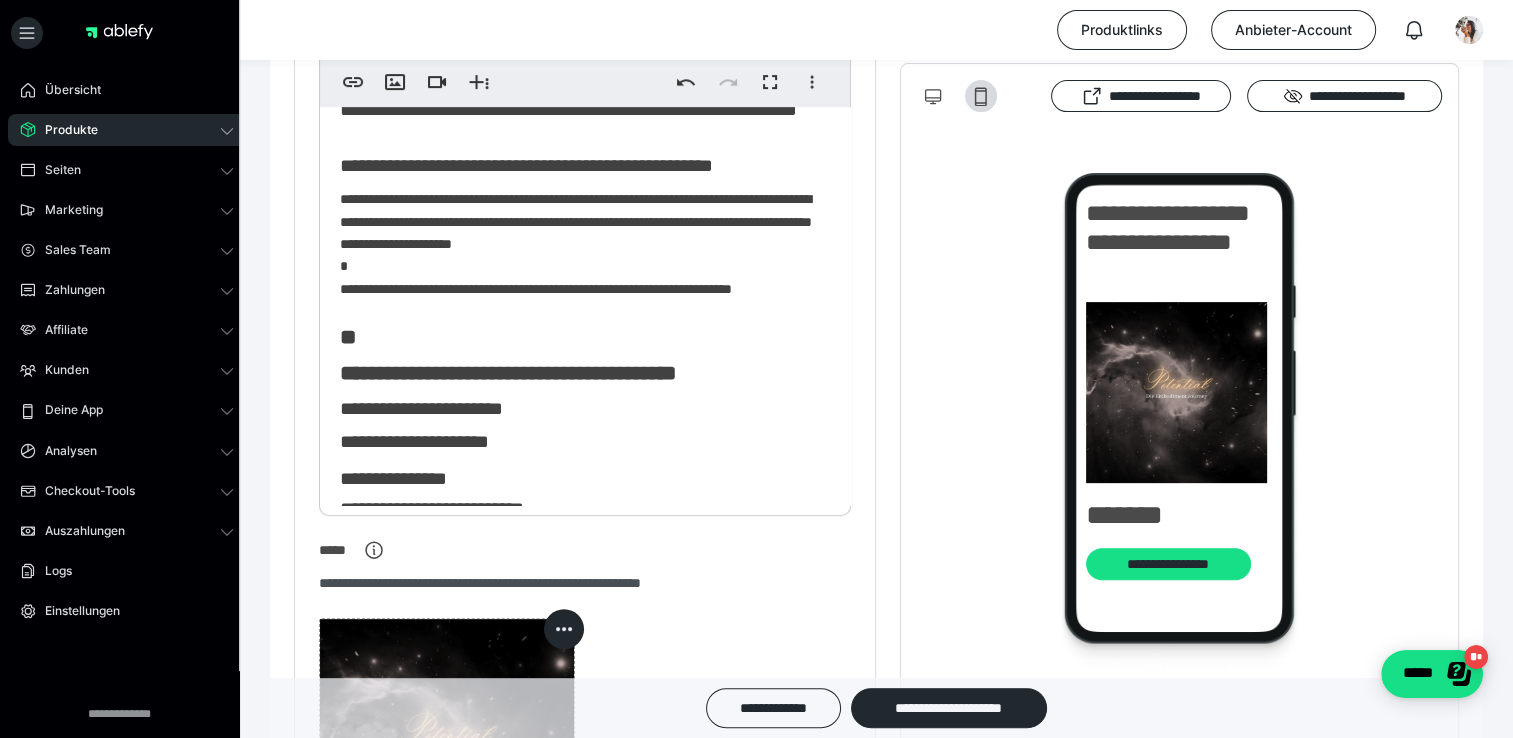 scroll, scrollTop: 1484, scrollLeft: 0, axis: vertical 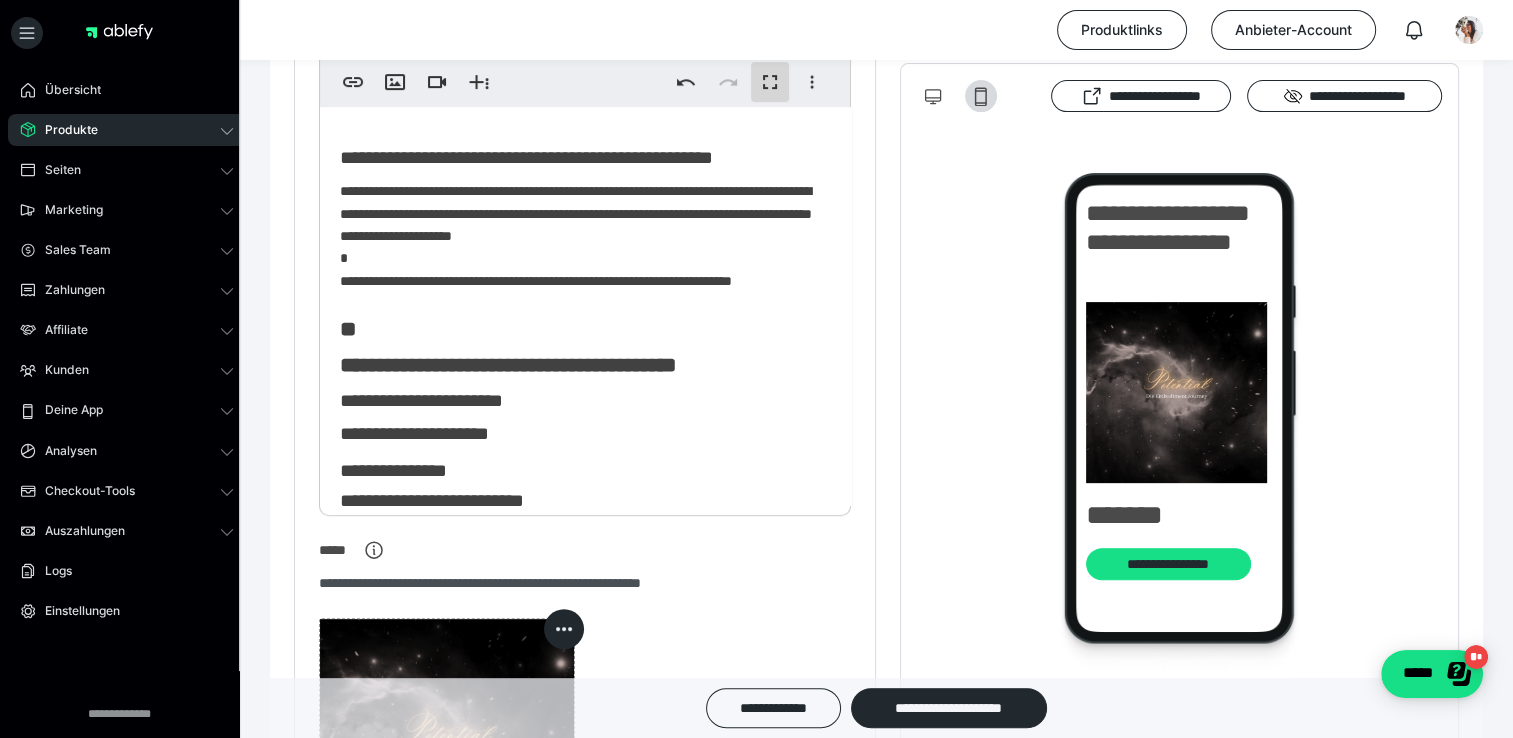 click on "********" at bounding box center (770, 82) 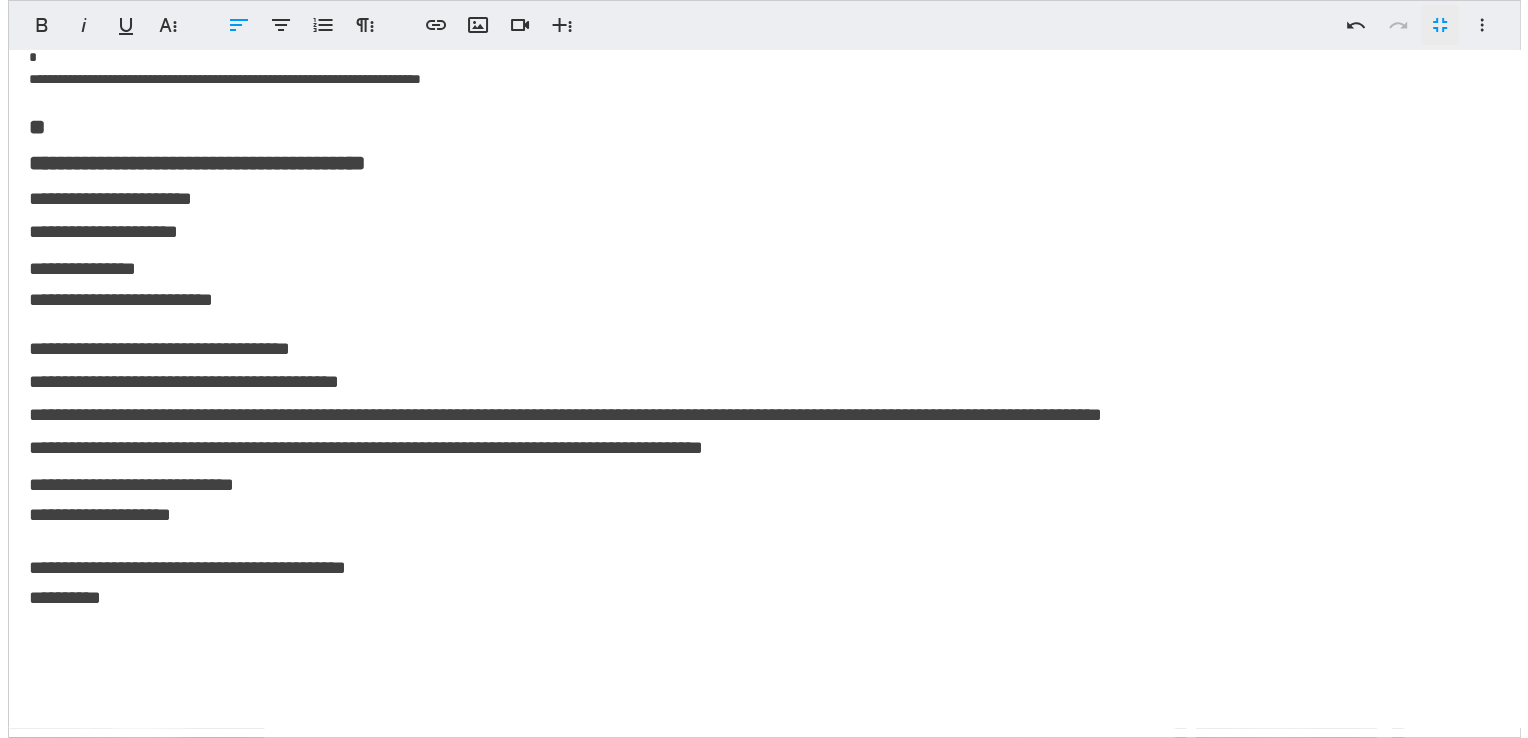 scroll, scrollTop: 0, scrollLeft: 0, axis: both 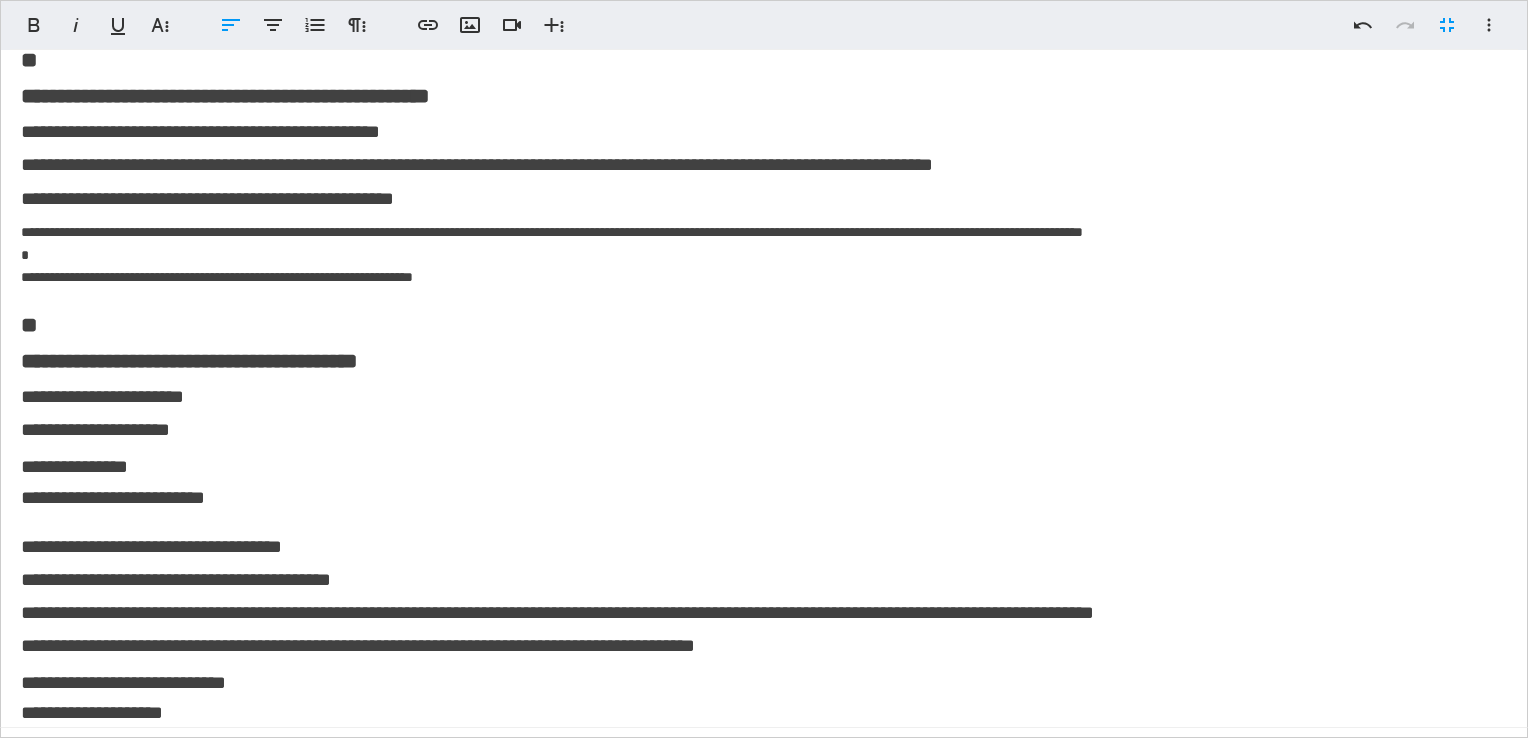 click on "**********" at bounding box center (200, 131) 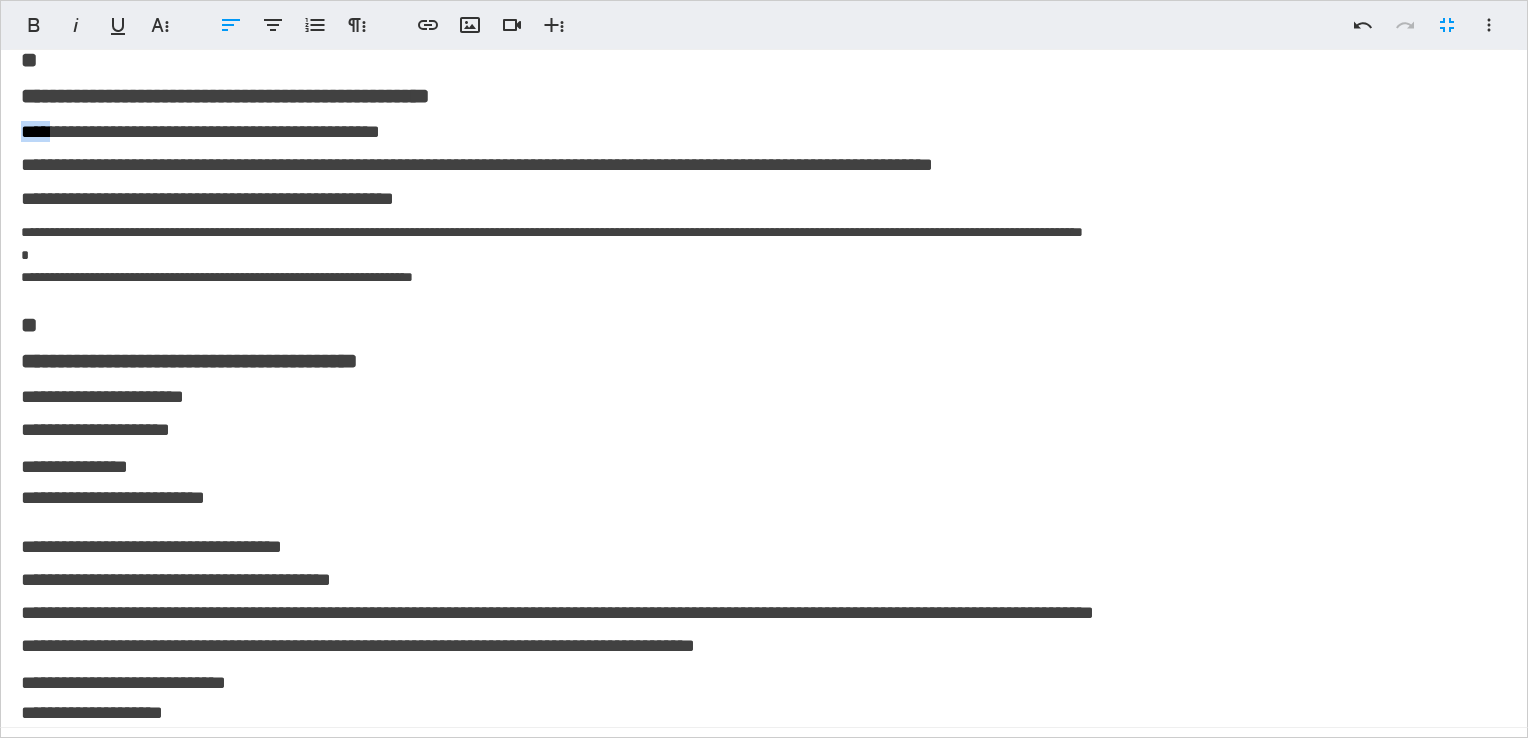 click on "**********" at bounding box center [200, 131] 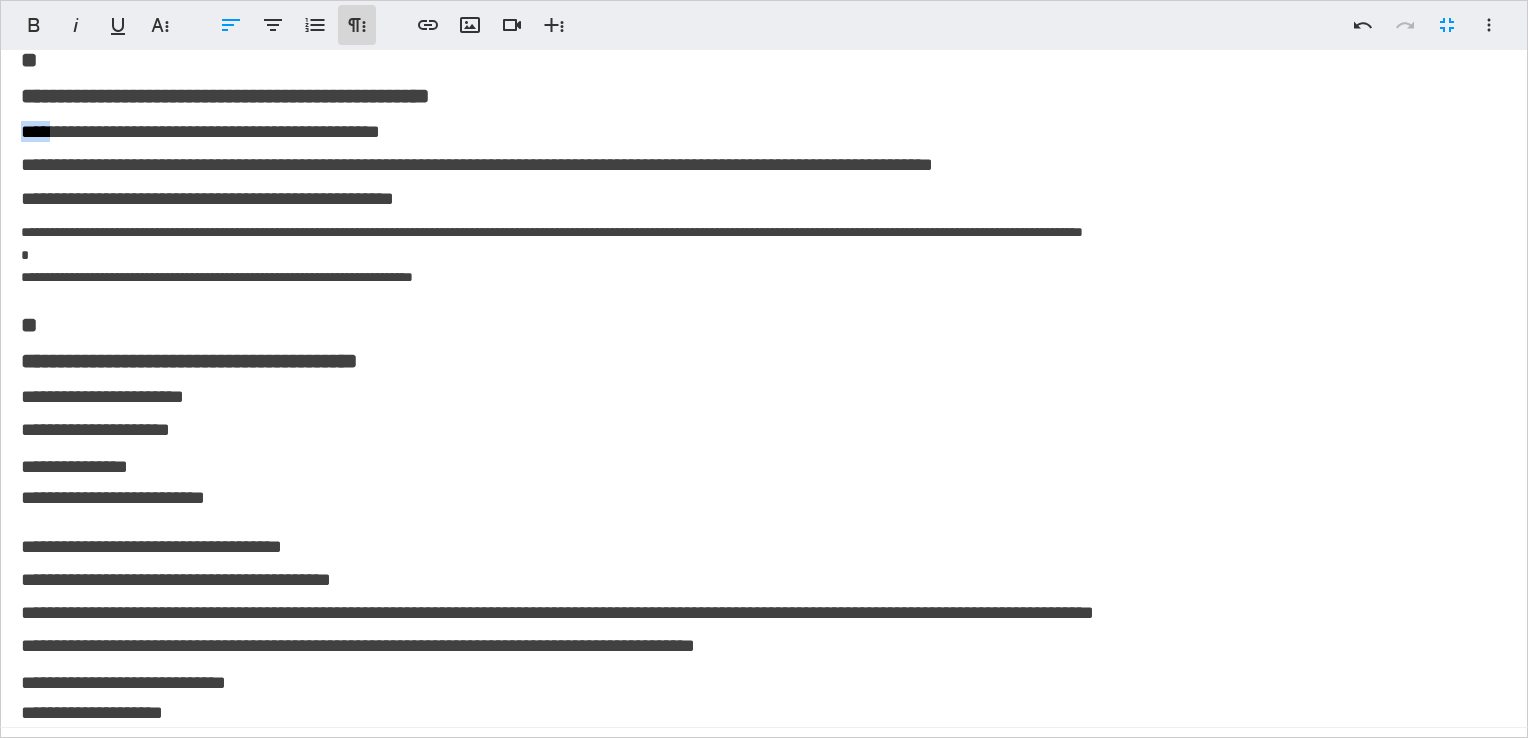 click 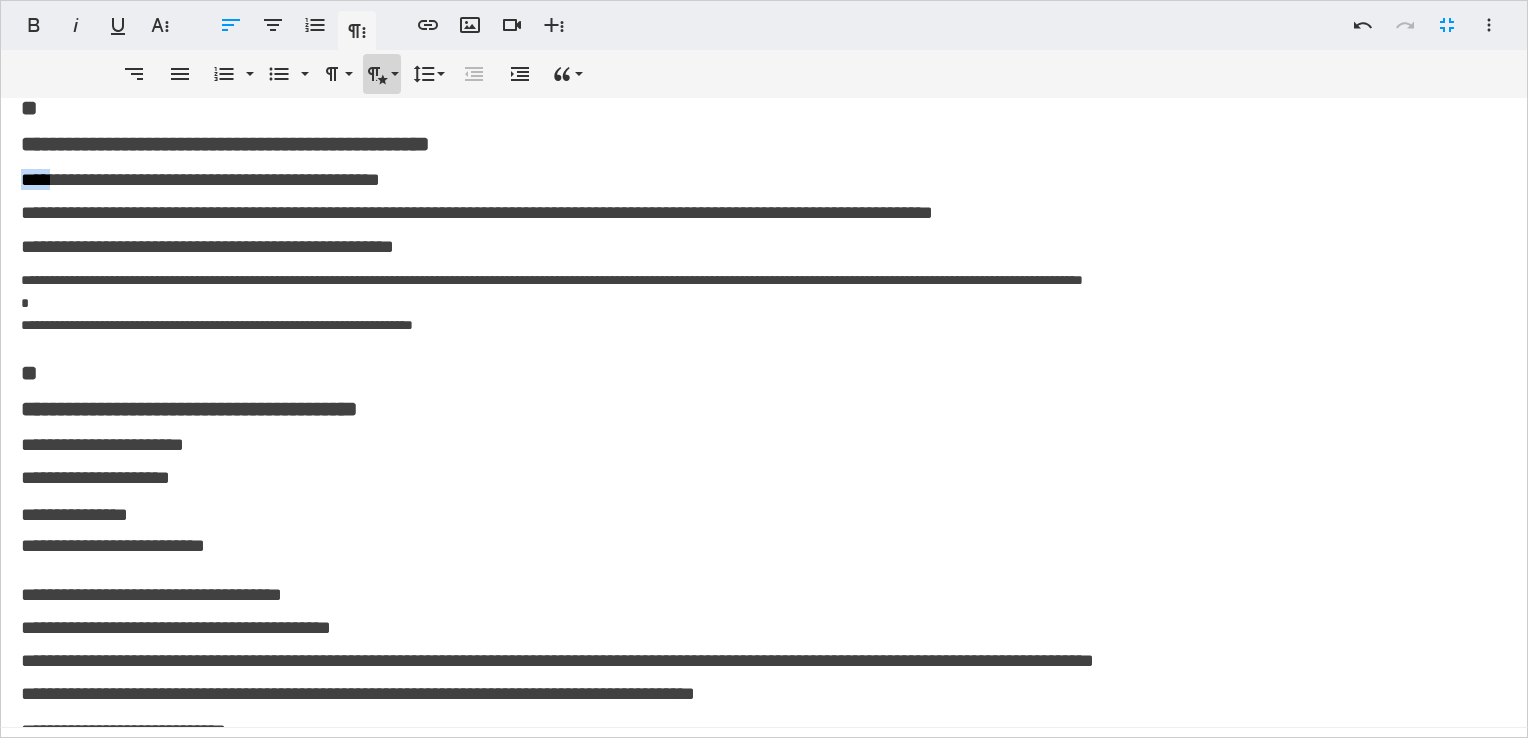 click 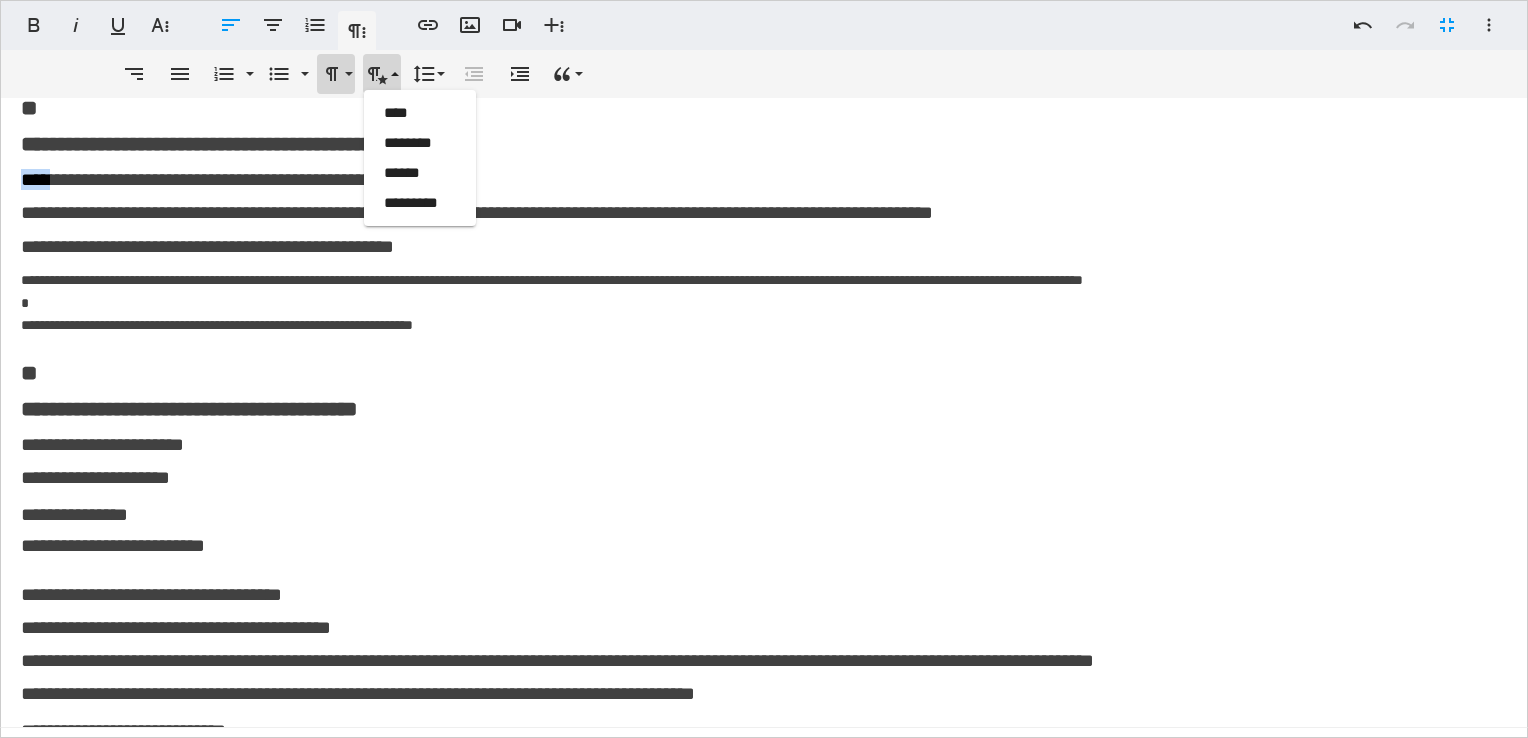click on "**********" at bounding box center [336, 74] 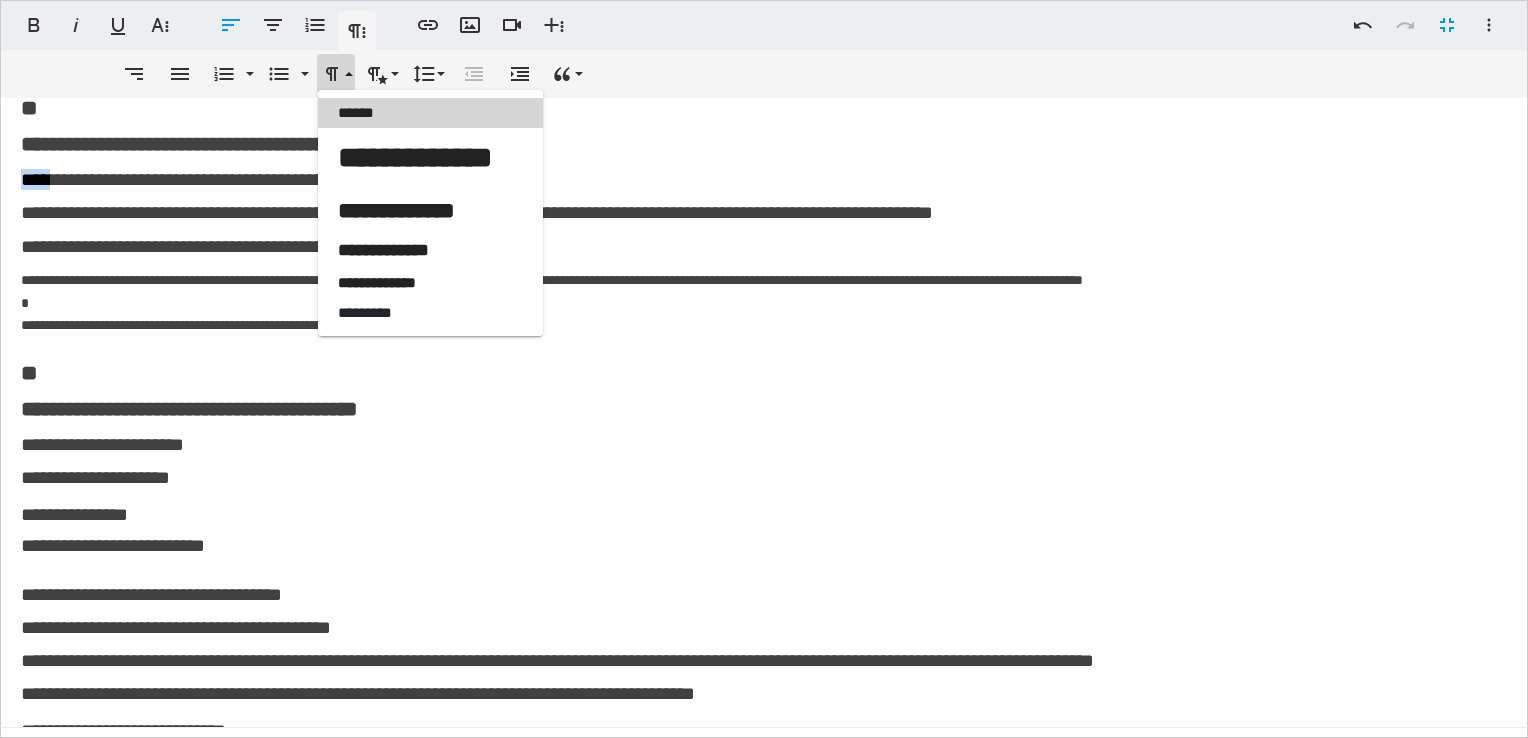 click on "******" at bounding box center [430, 113] 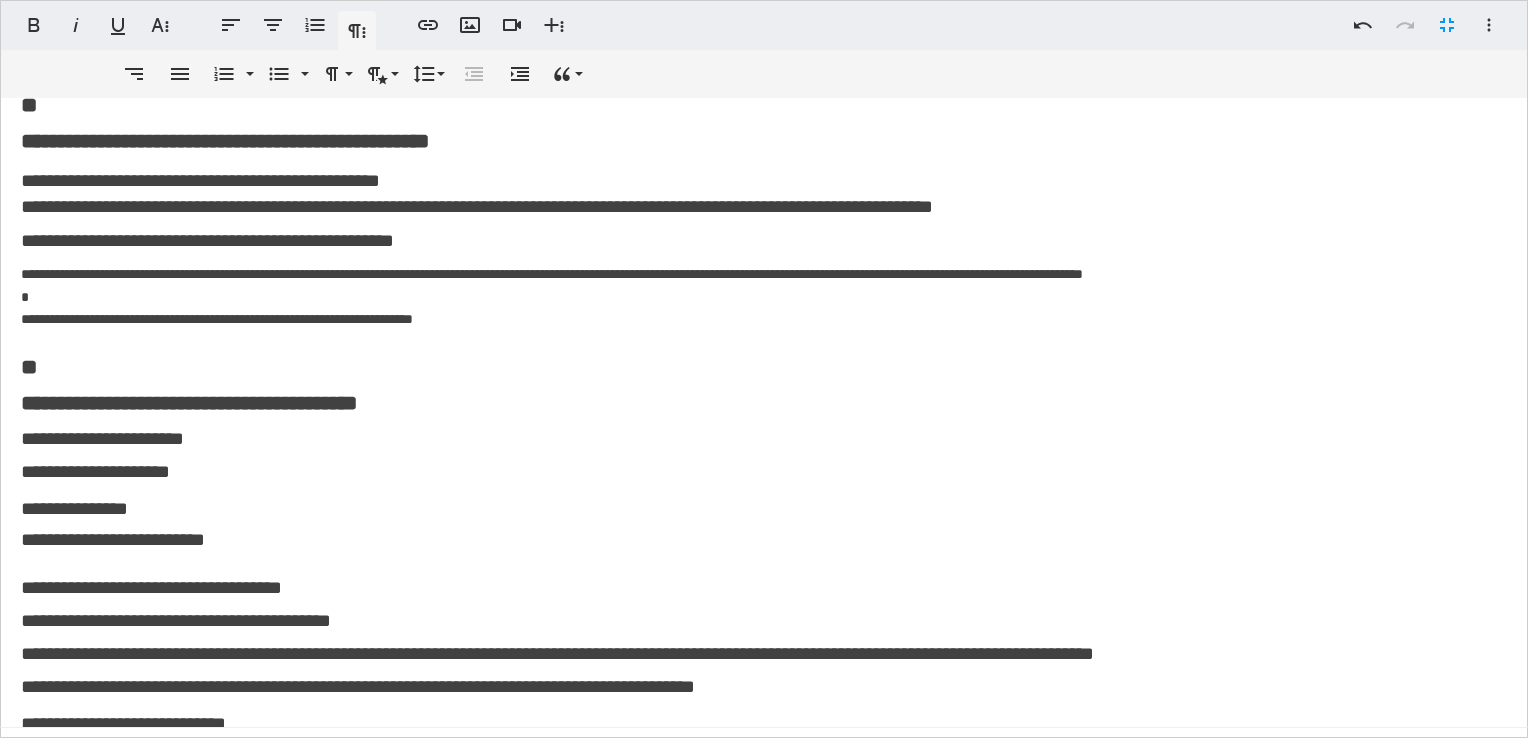 click on "**********" at bounding box center (200, 180) 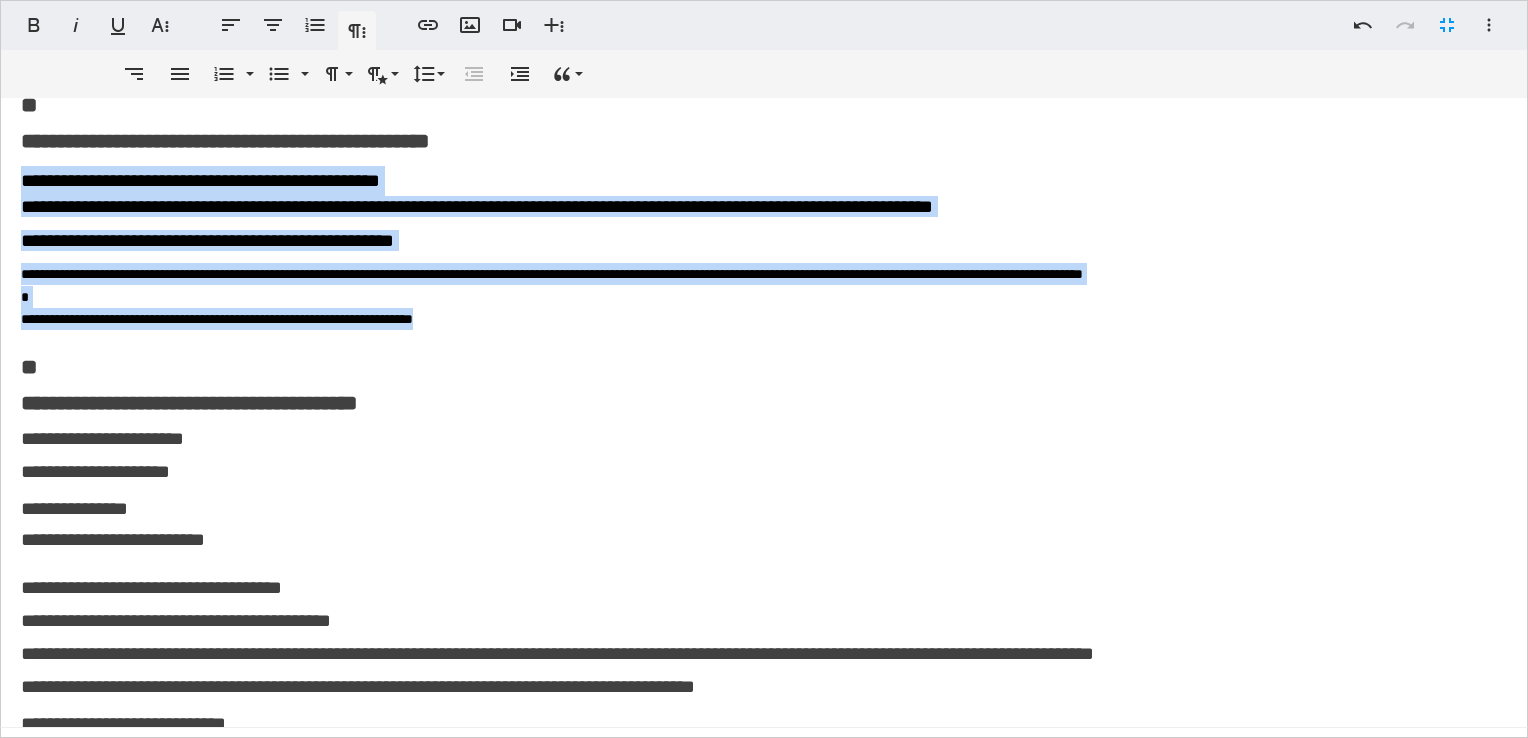 drag, startPoint x: 23, startPoint y: 238, endPoint x: 530, endPoint y: 379, distance: 526.2414 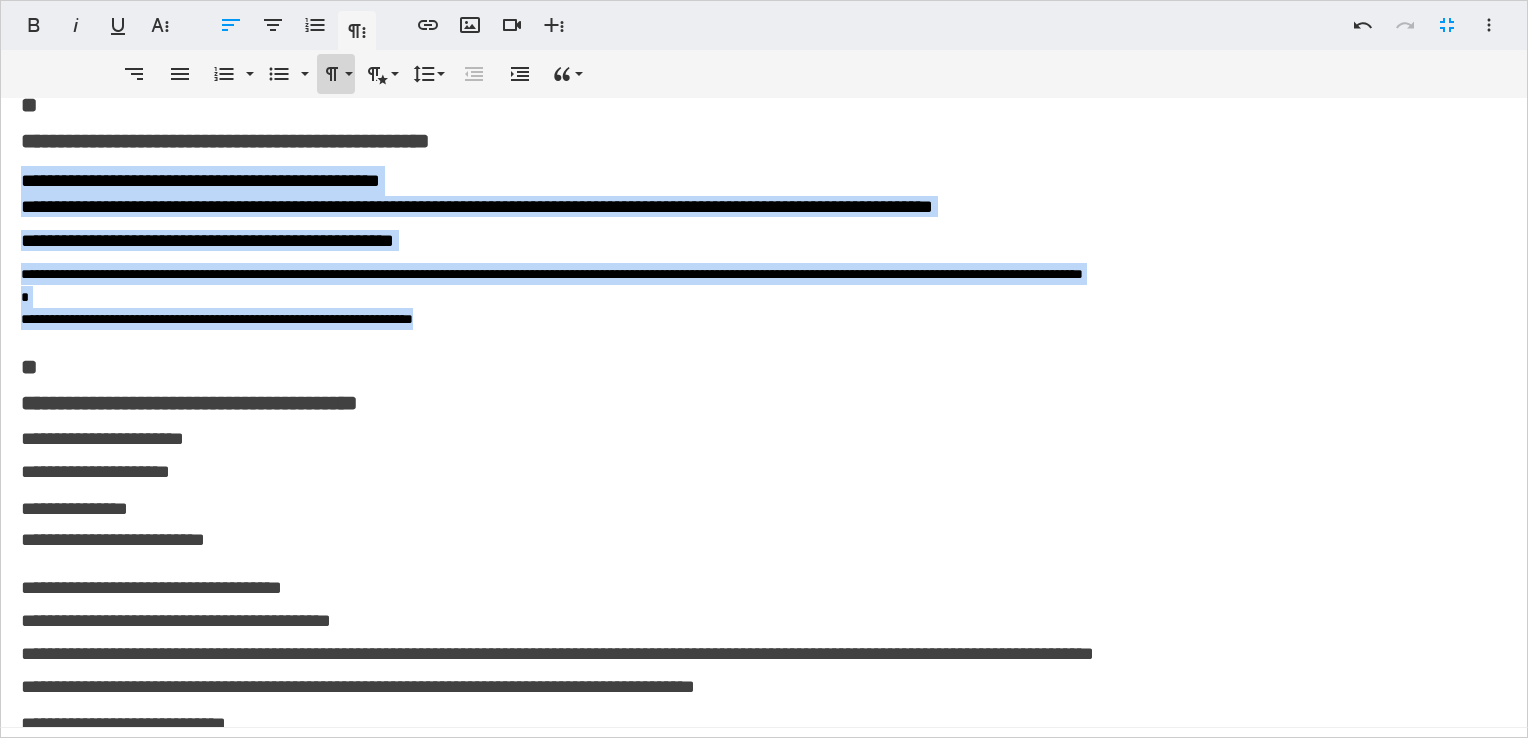 click on "**********" at bounding box center [336, 74] 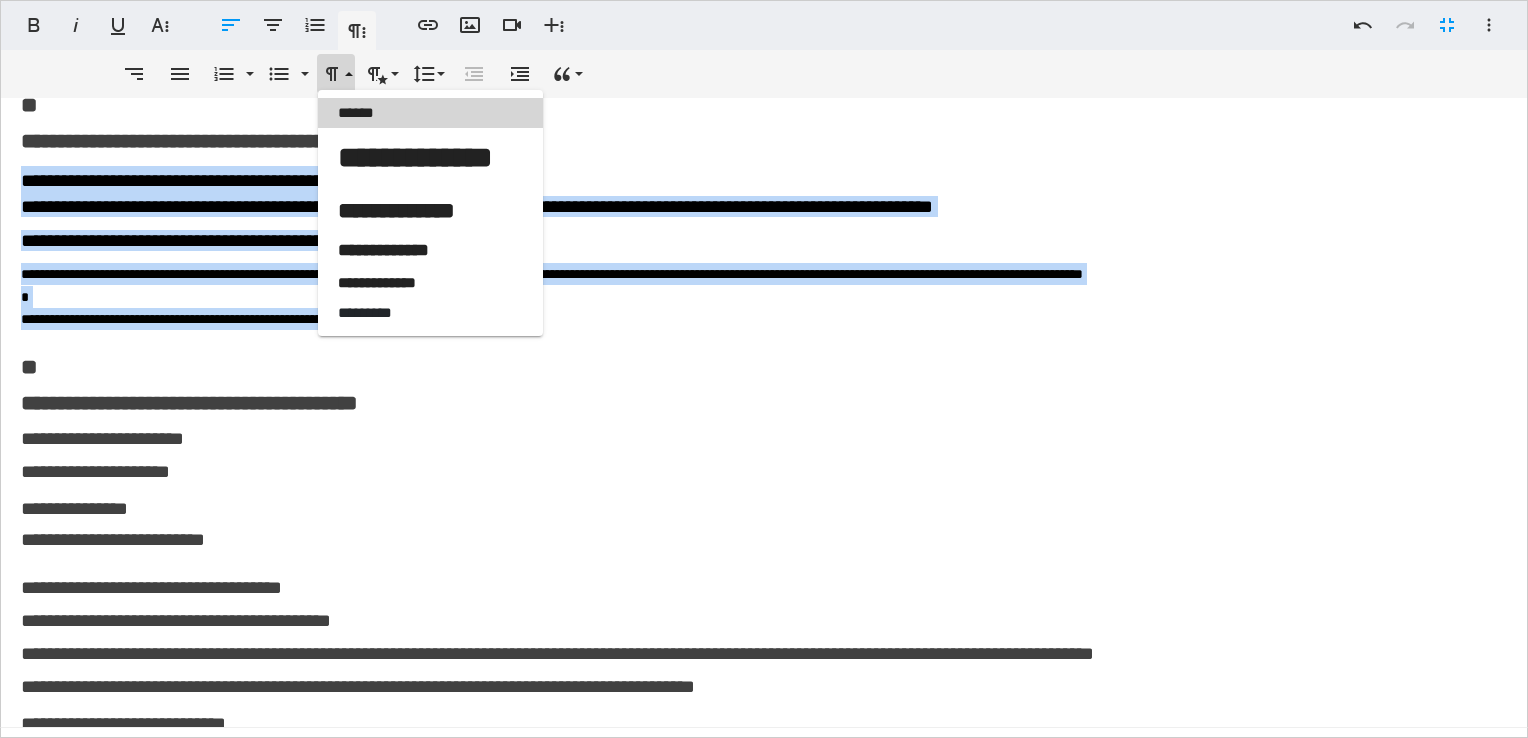 click on "******" at bounding box center (430, 113) 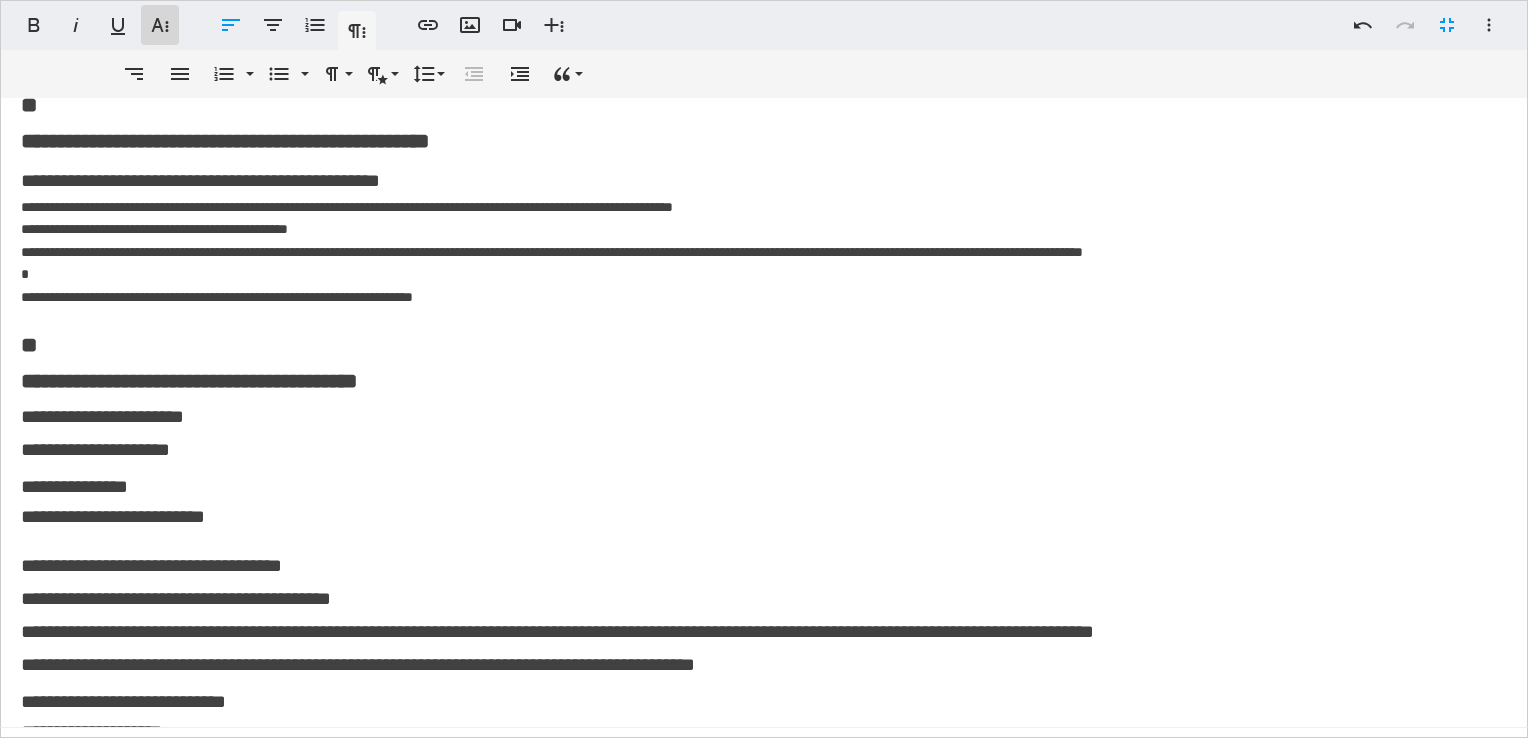 click 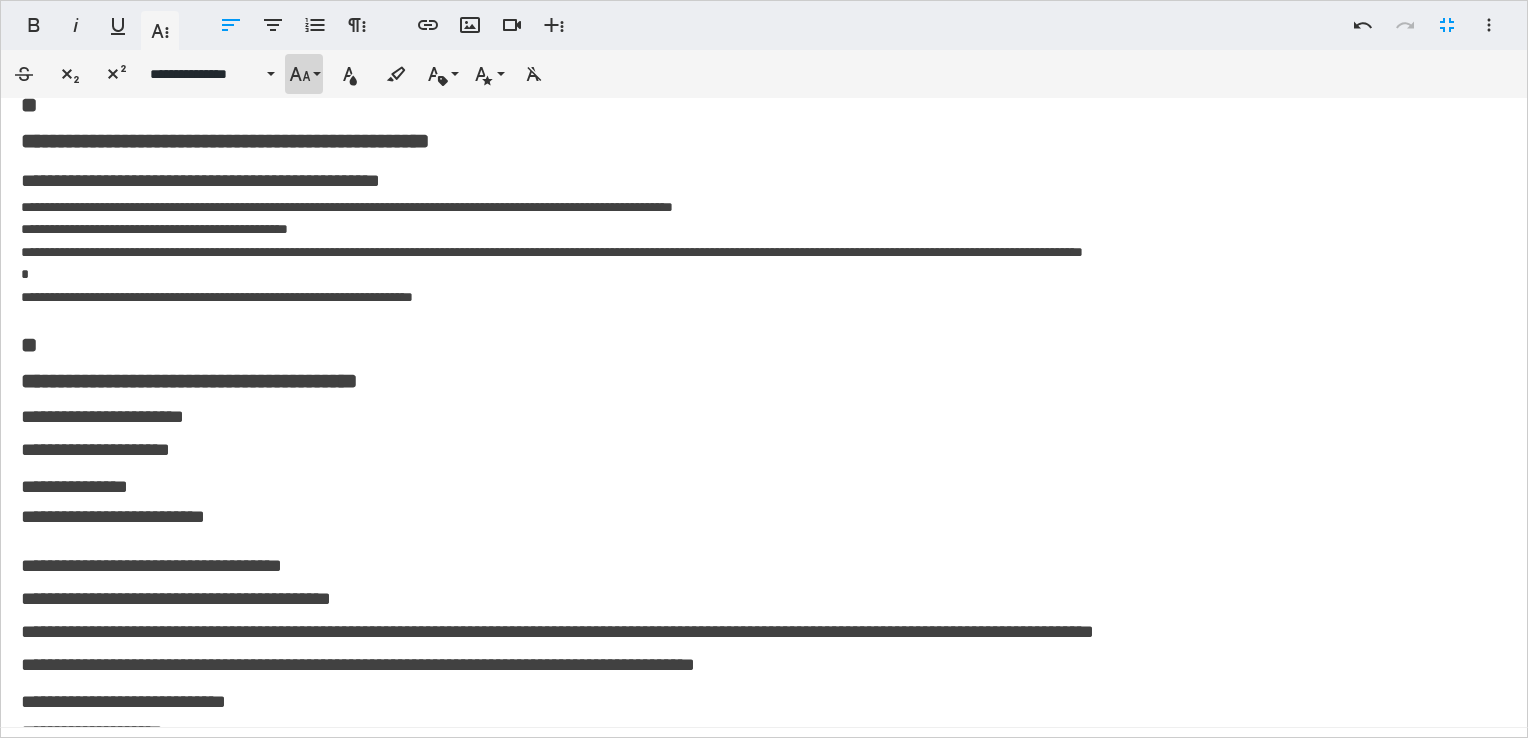 click 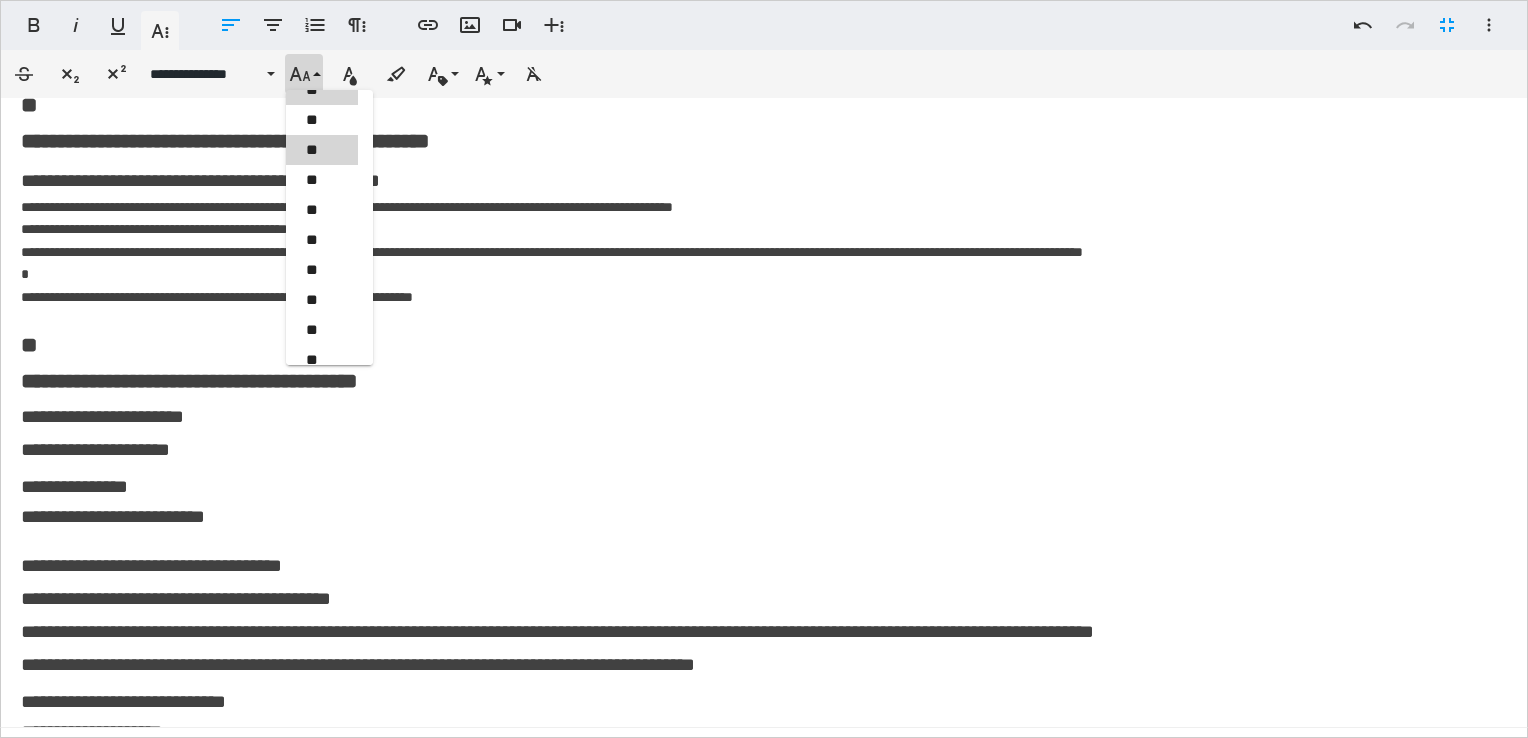 click on "**" at bounding box center (322, 150) 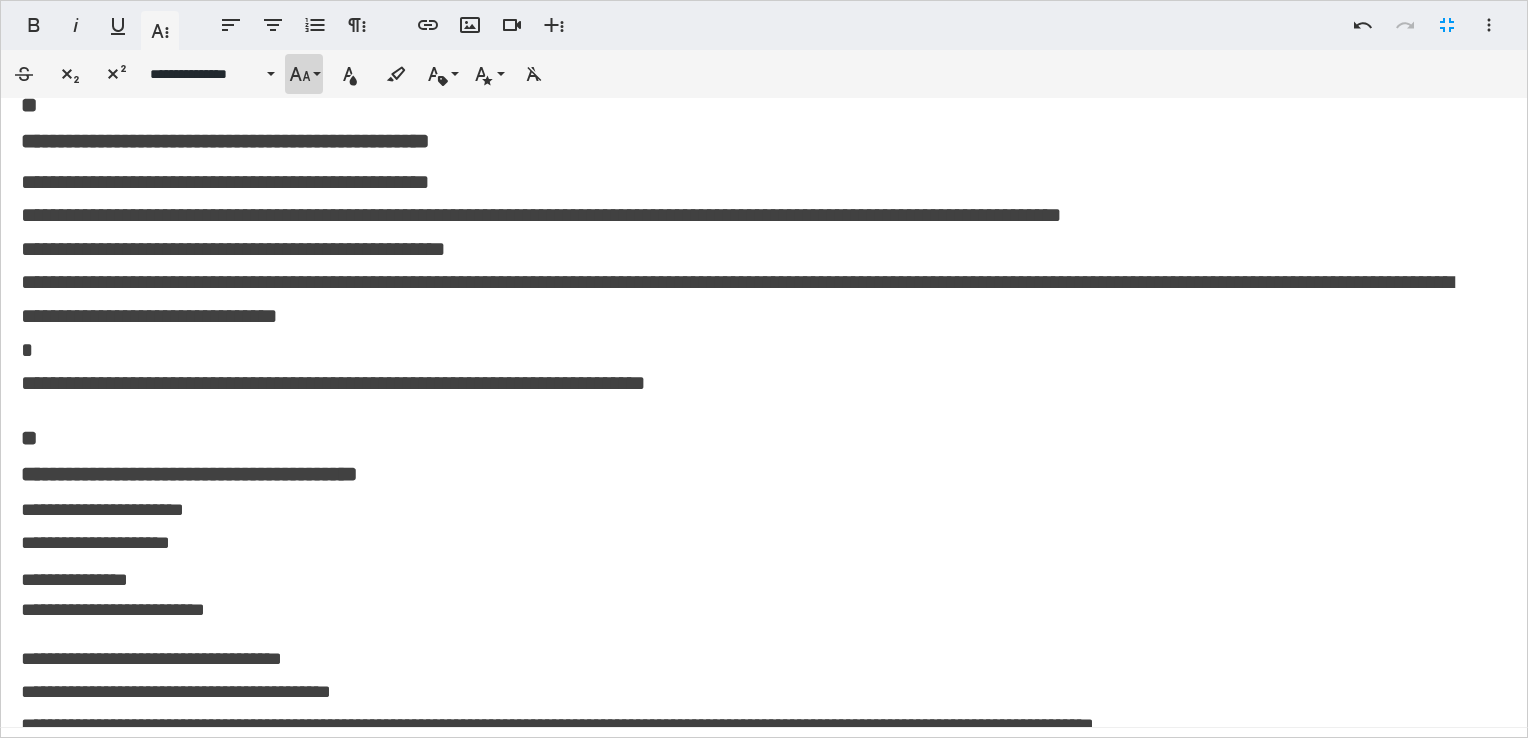 click on "**********" at bounding box center (304, 74) 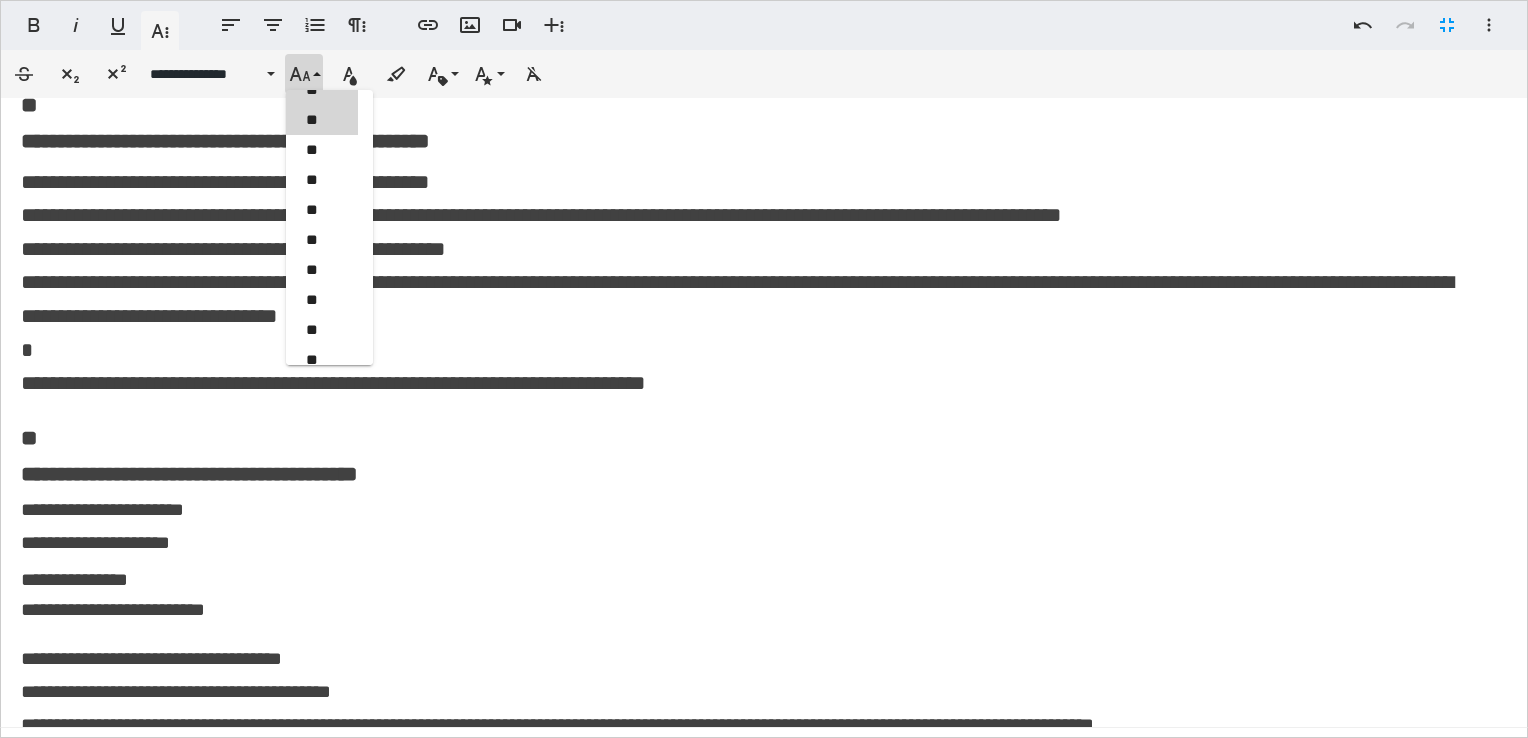 click on "**" at bounding box center [322, 120] 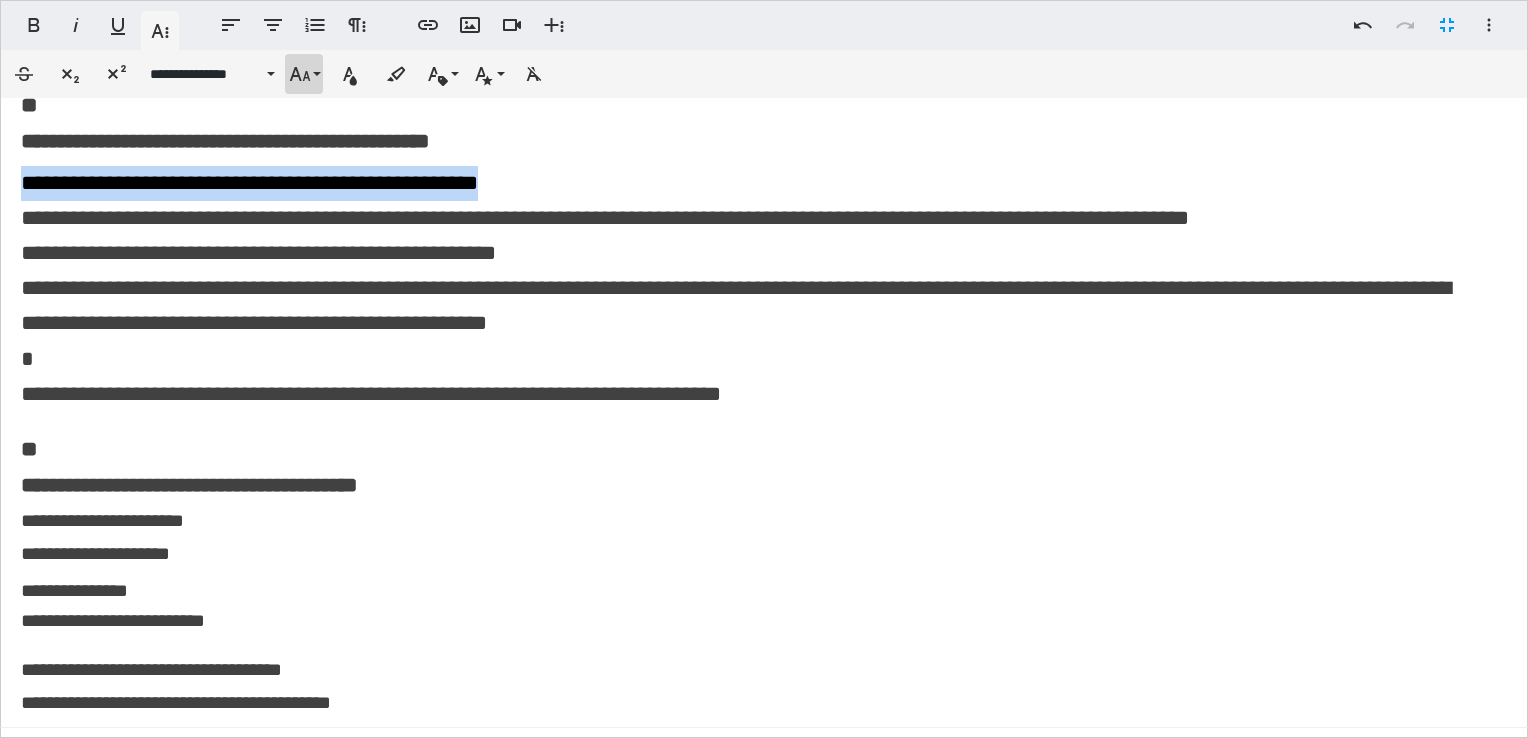 click 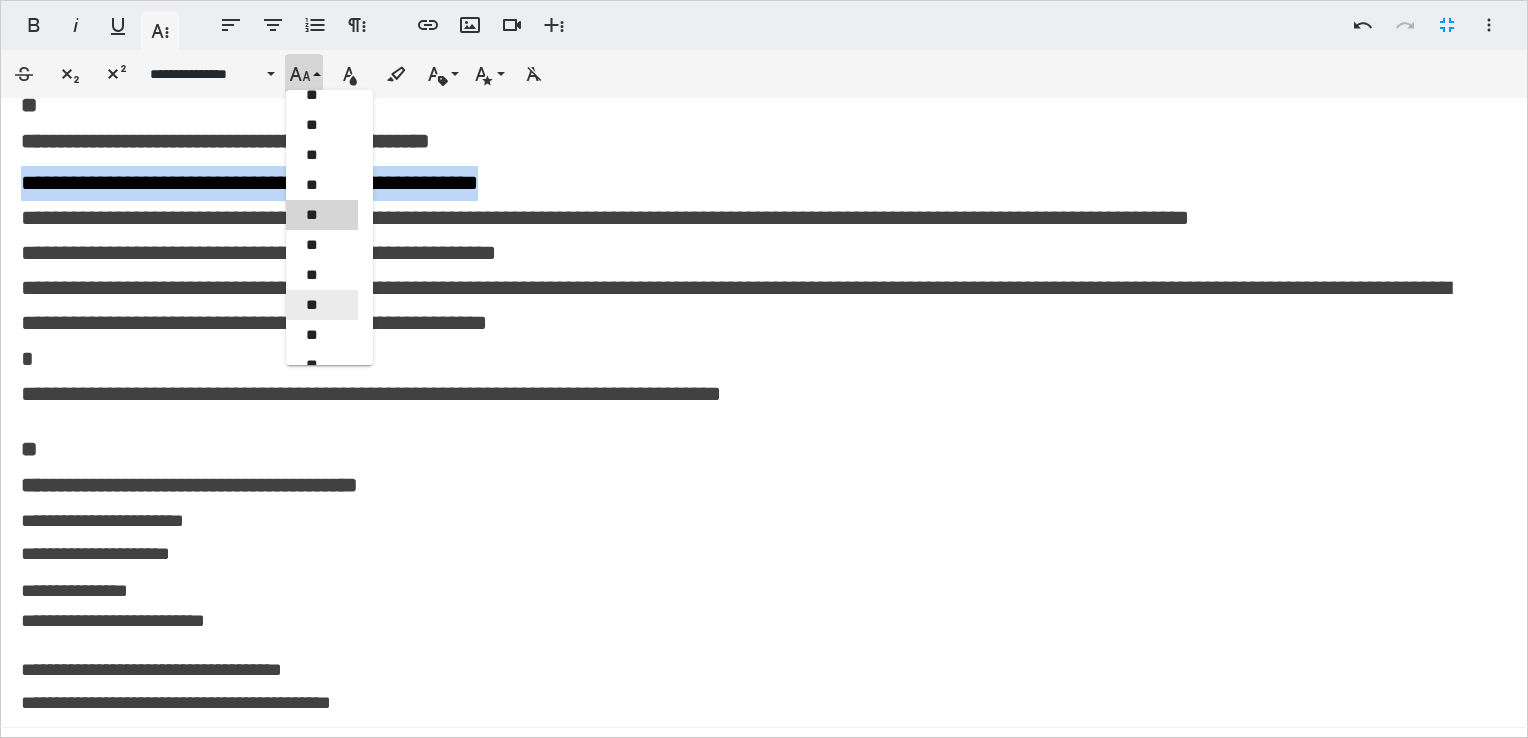 scroll, scrollTop: 524, scrollLeft: 0, axis: vertical 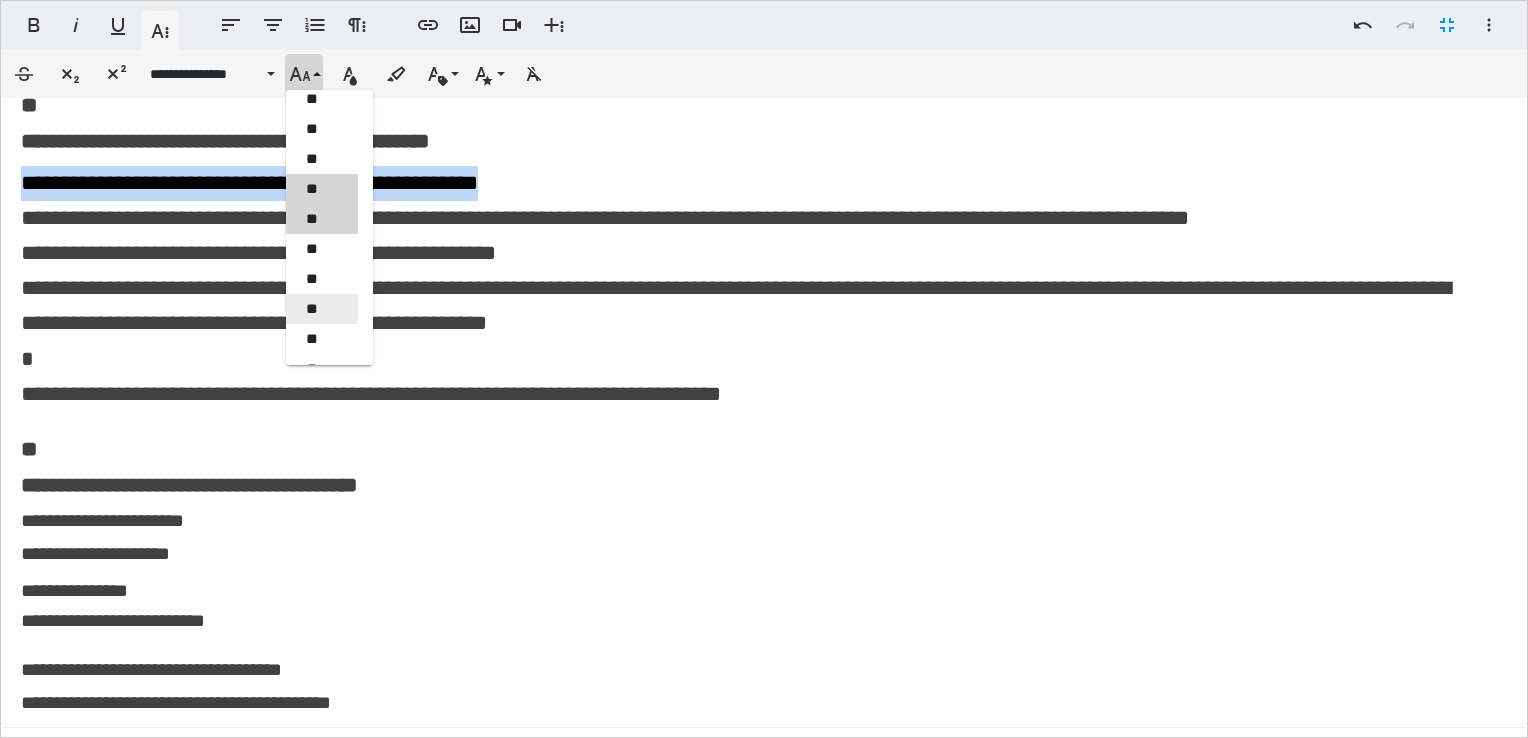 click on "**" at bounding box center [322, 189] 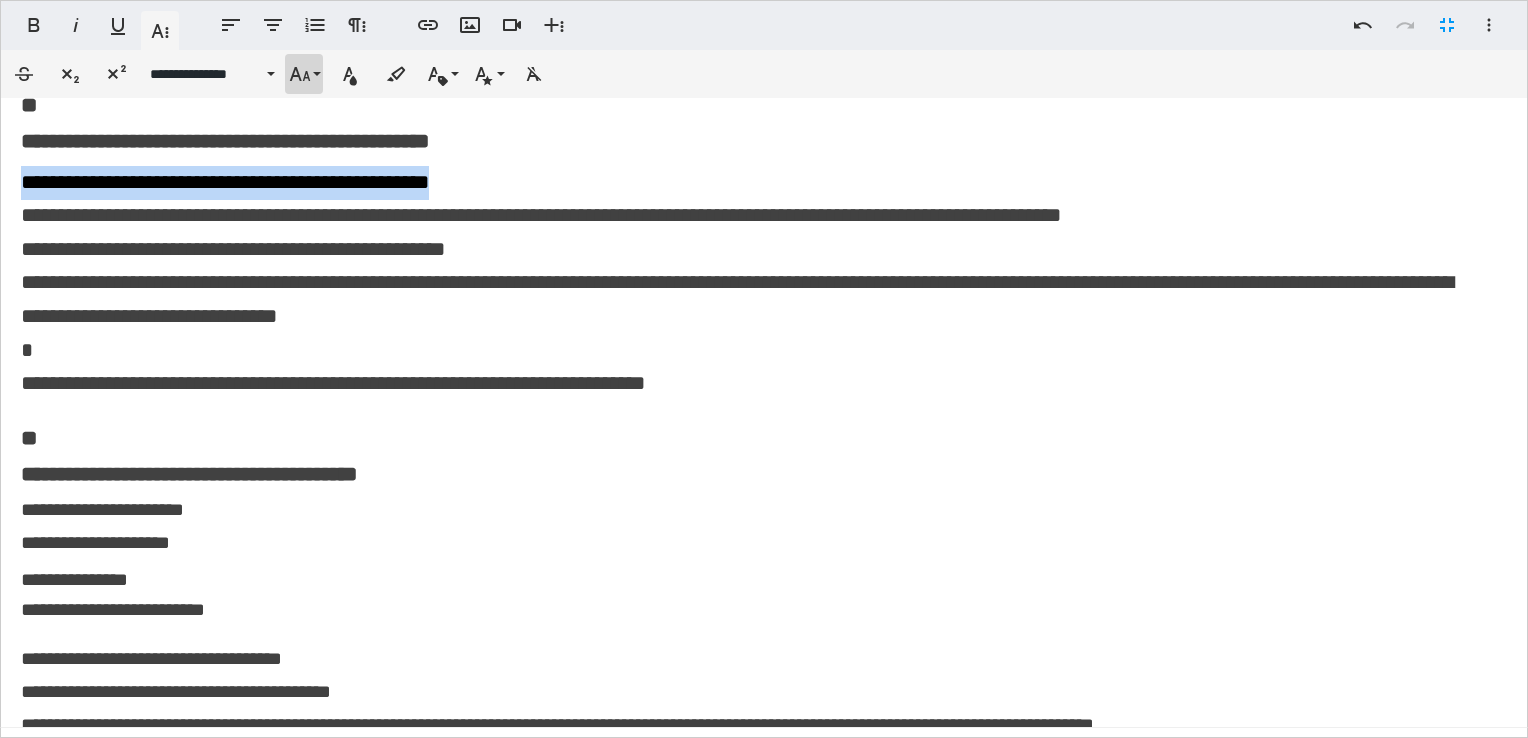 click on "**********" at bounding box center [304, 74] 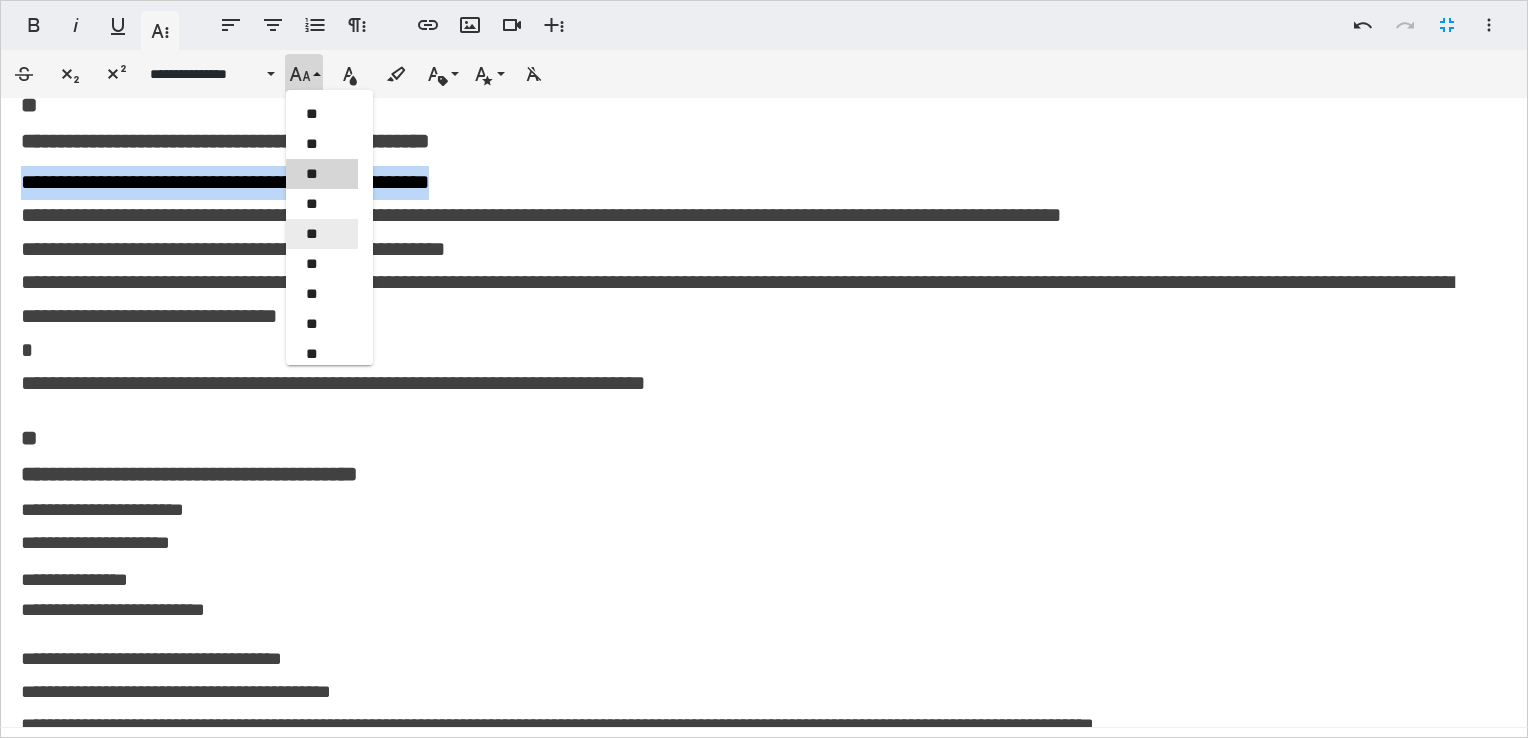 scroll, scrollTop: 525, scrollLeft: 0, axis: vertical 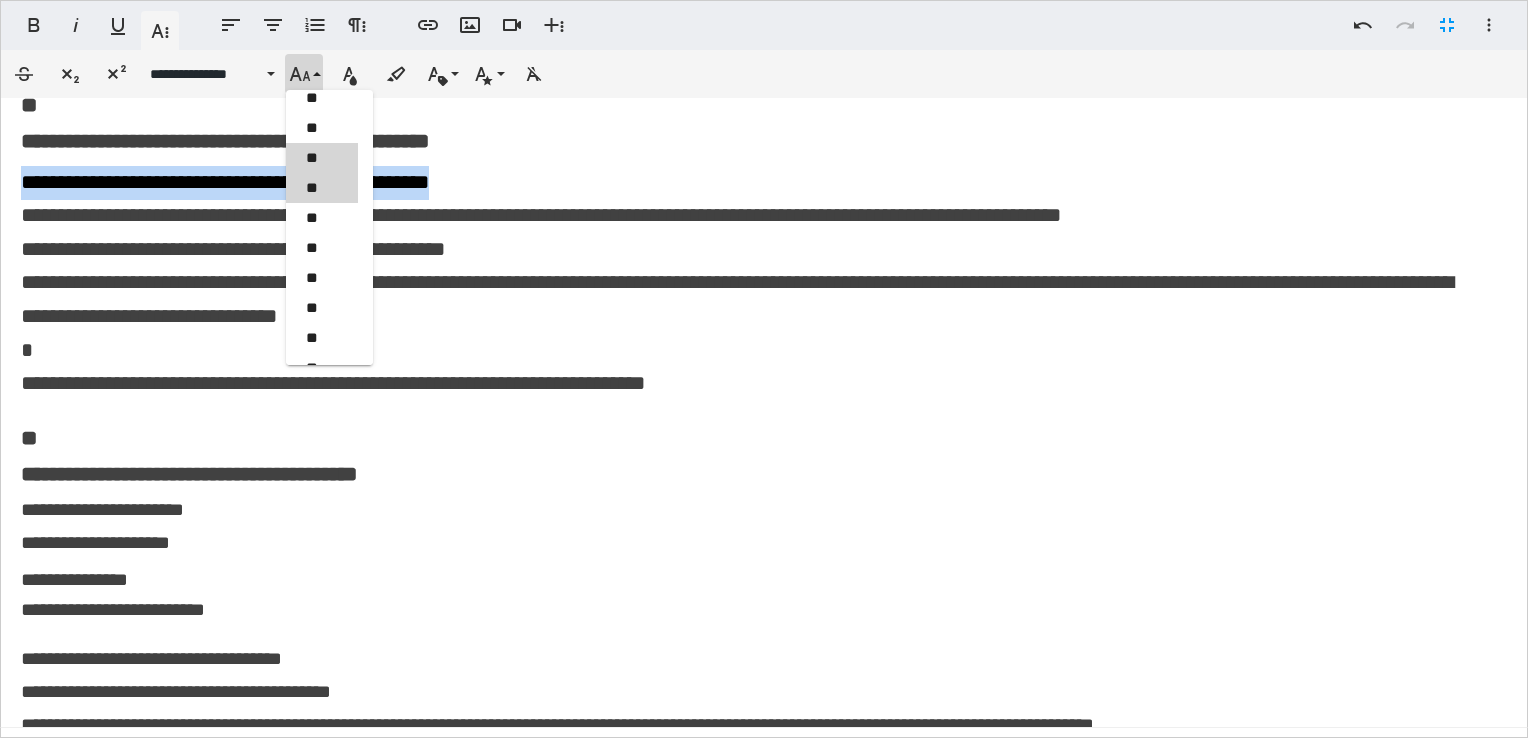 click on "**" at bounding box center (322, 158) 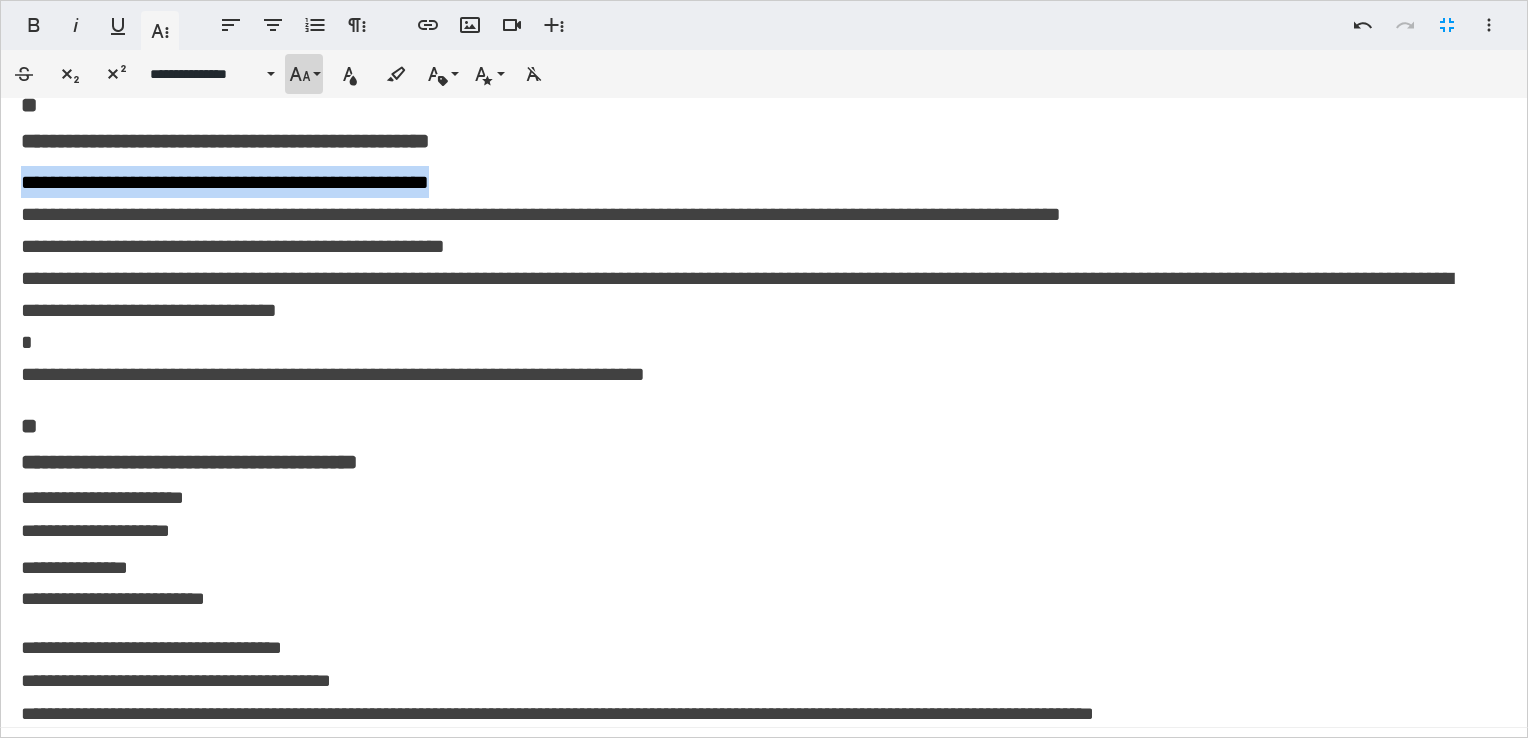 click 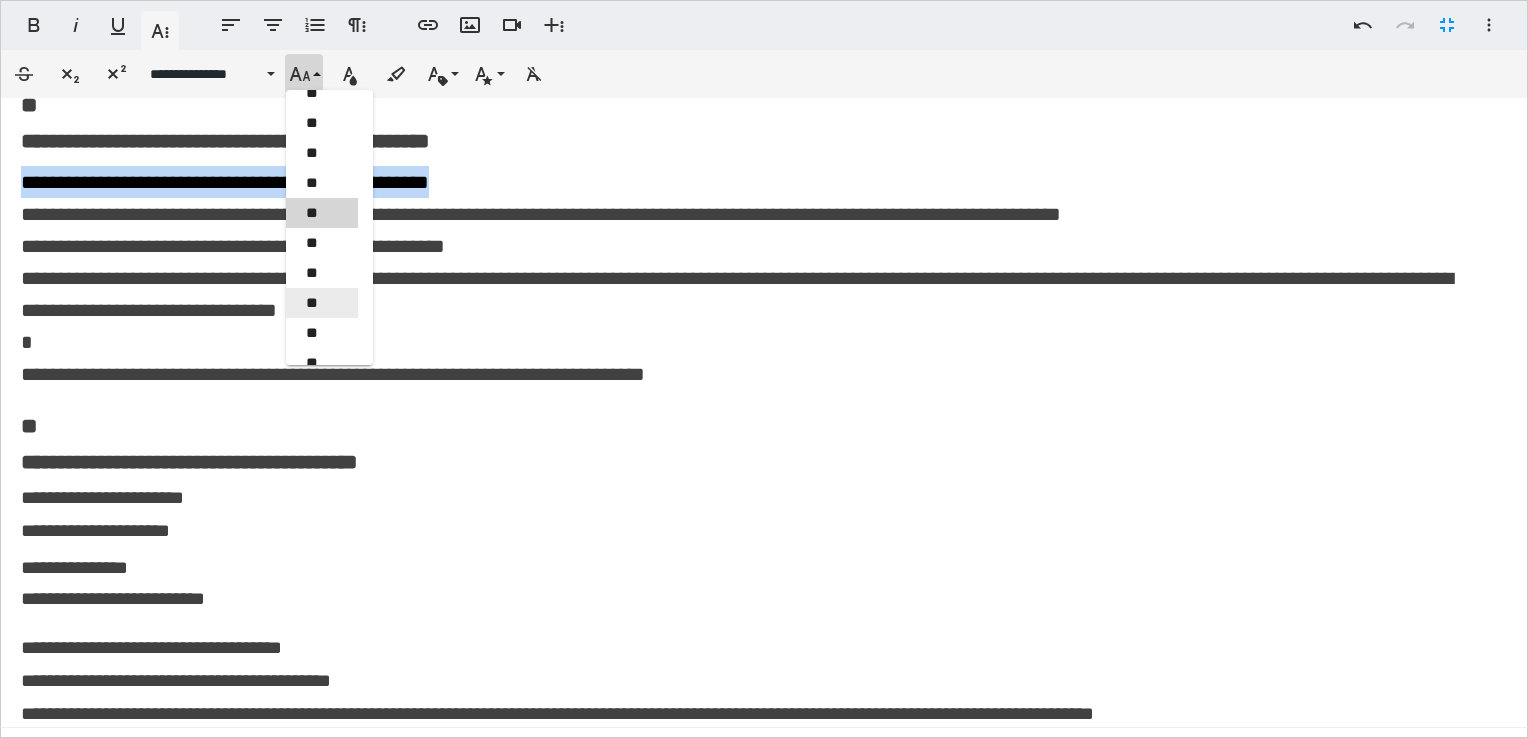 scroll, scrollTop: 466, scrollLeft: 0, axis: vertical 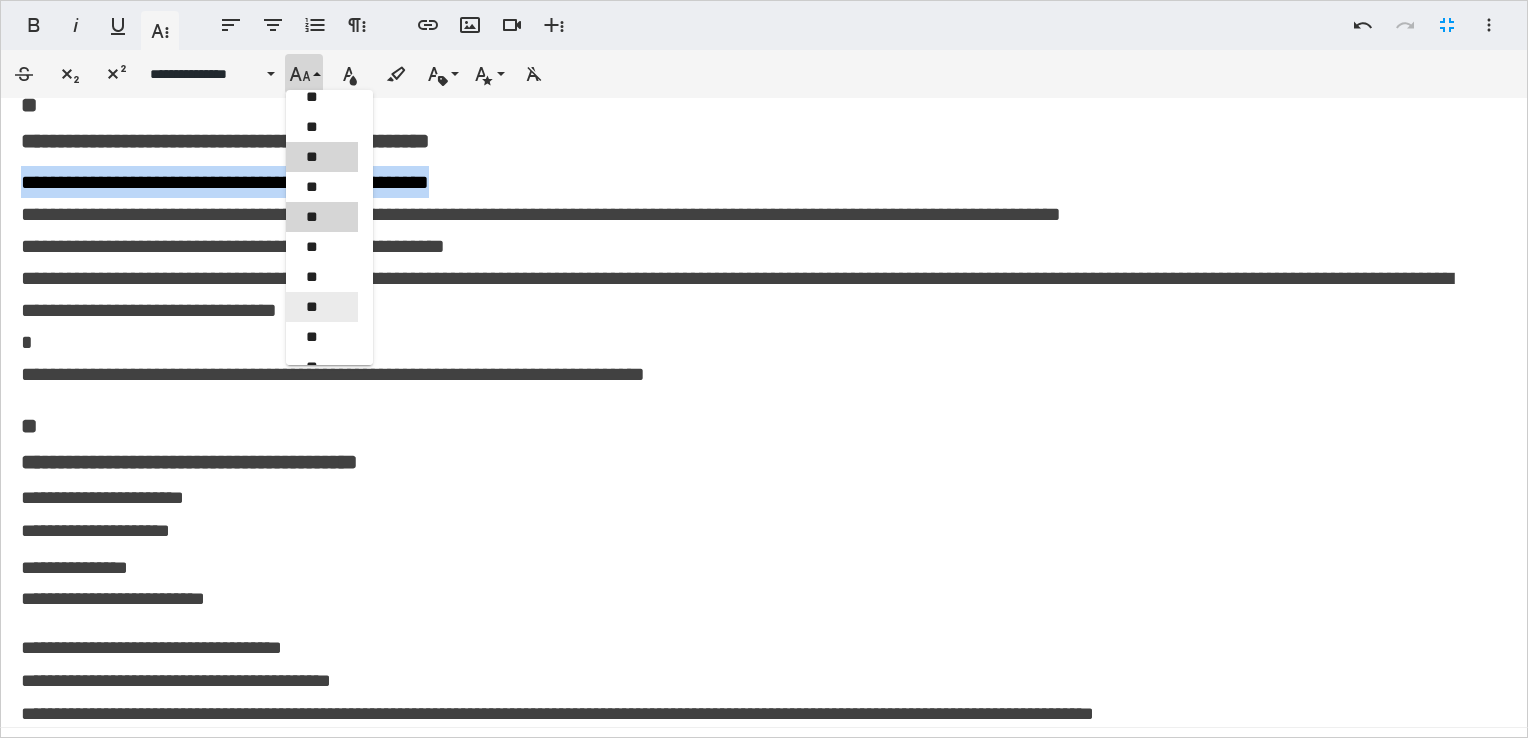click on "**" at bounding box center (322, 157) 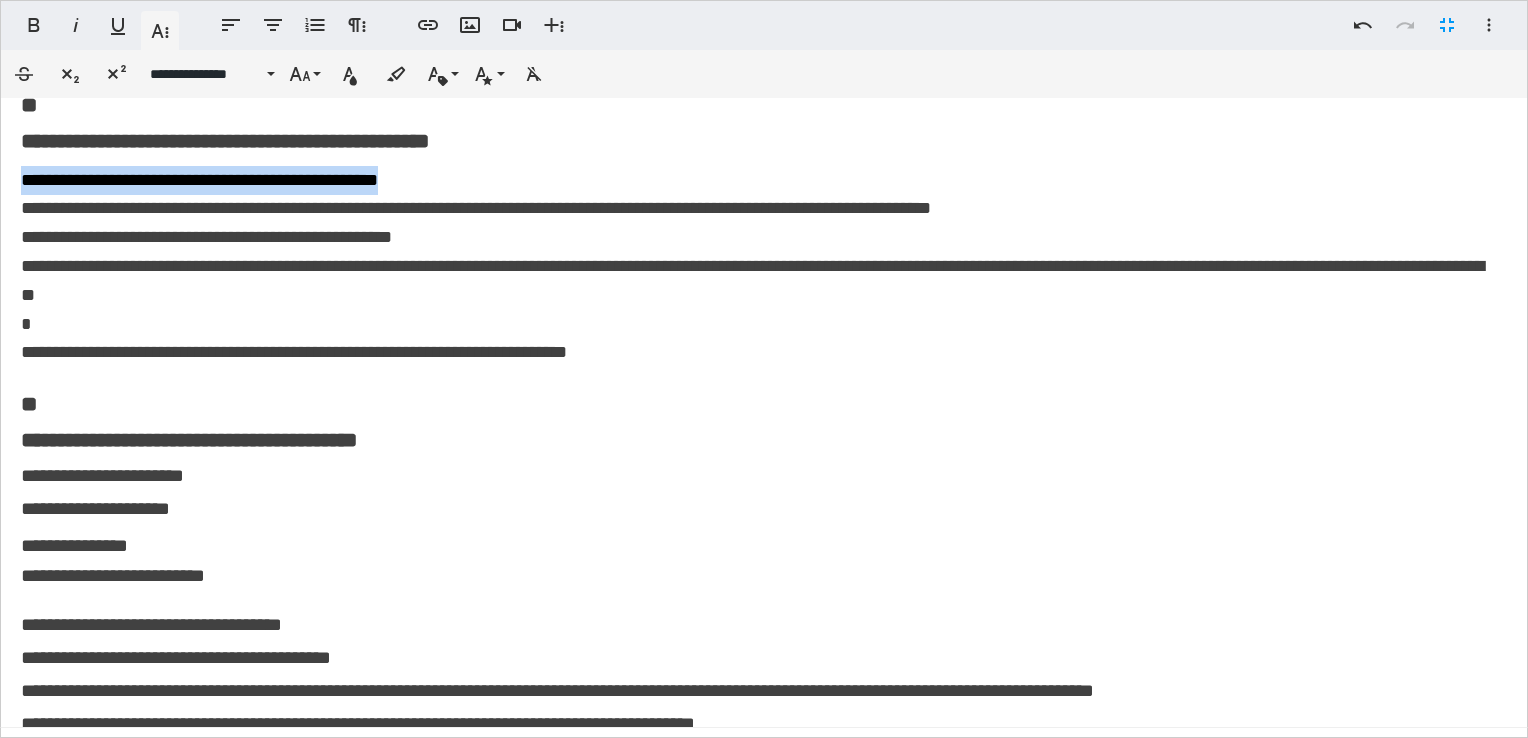 click on "**********" at bounding box center (752, 280) 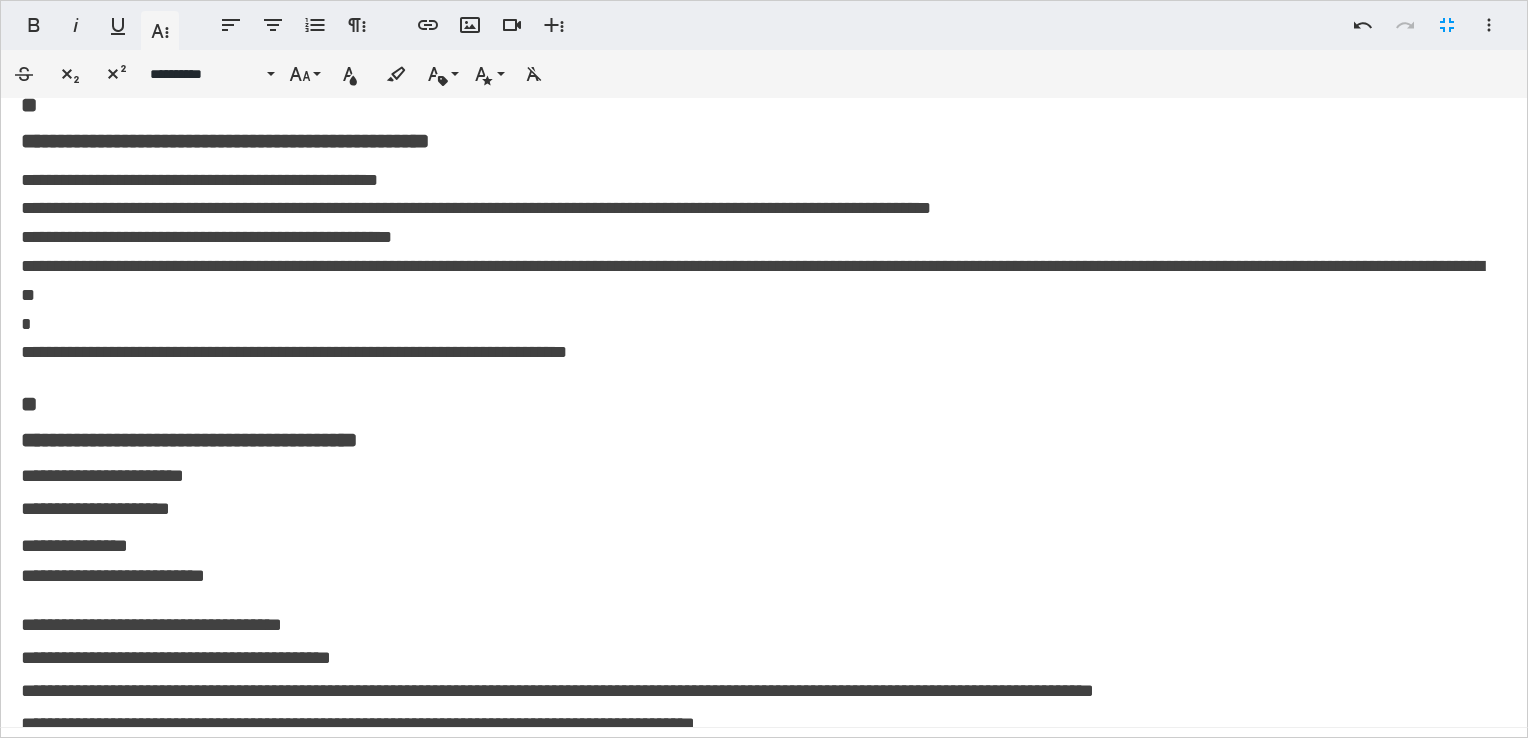 click on "**********" at bounding box center (756, 71) 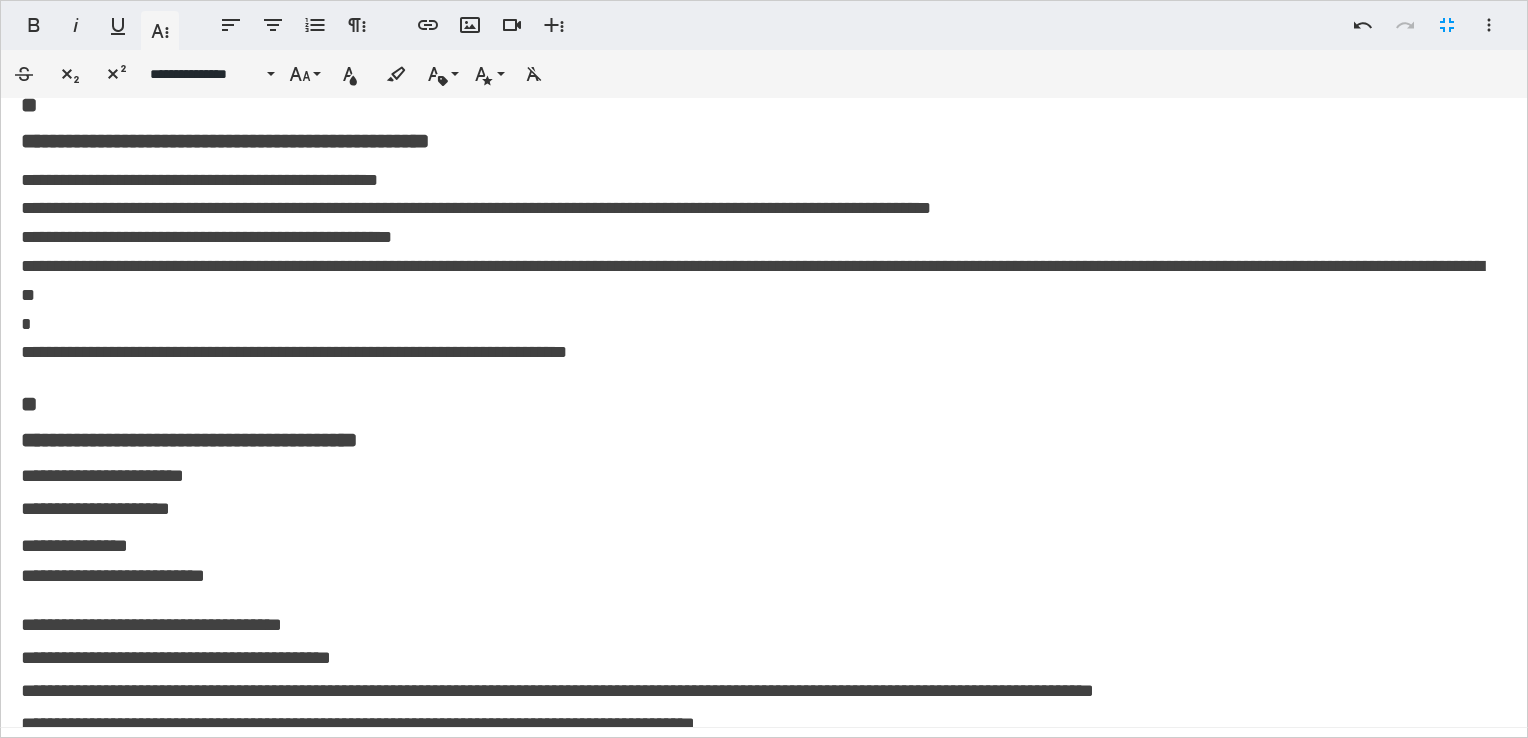 click on "**********" at bounding box center (95, 508) 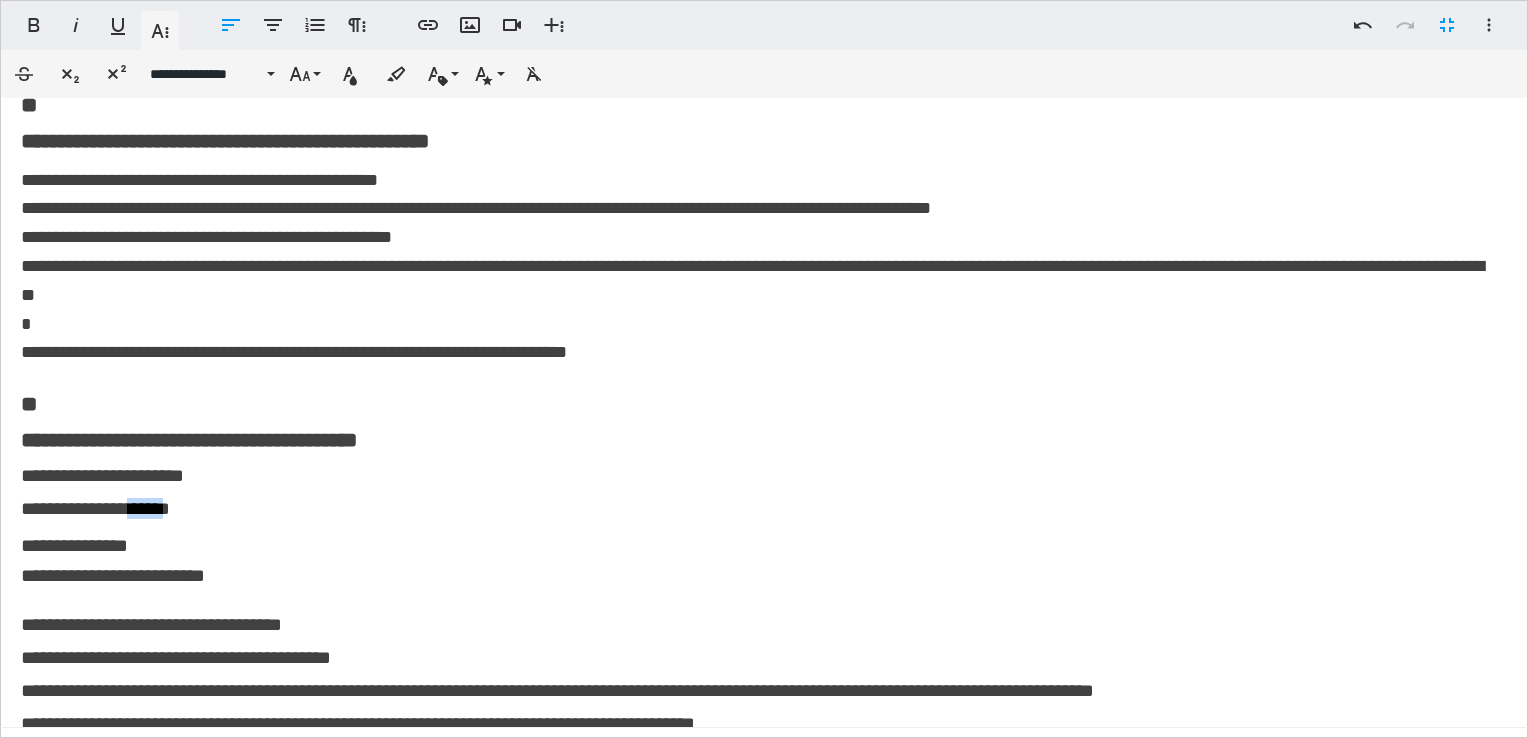 click on "**********" at bounding box center [95, 508] 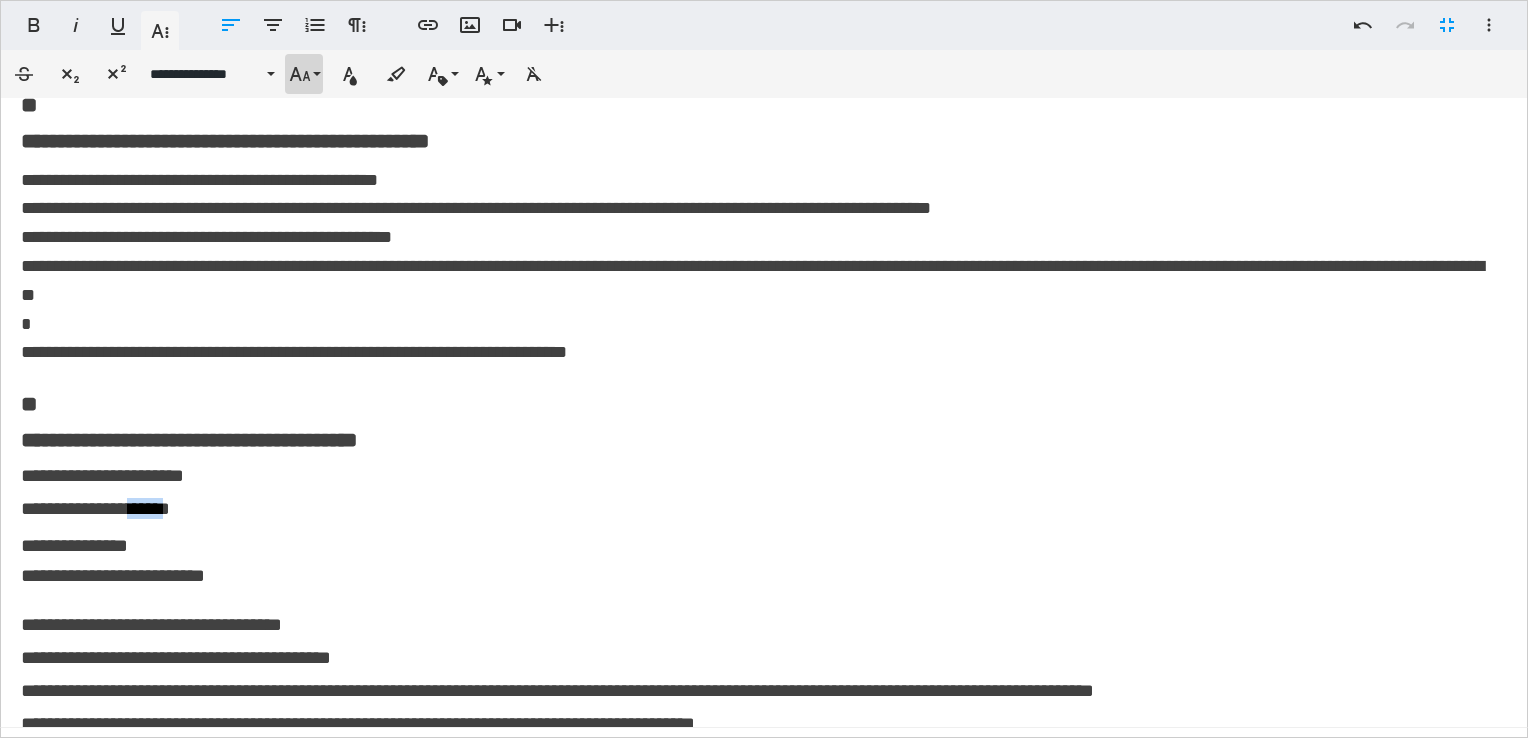 click on "**********" at bounding box center (304, 74) 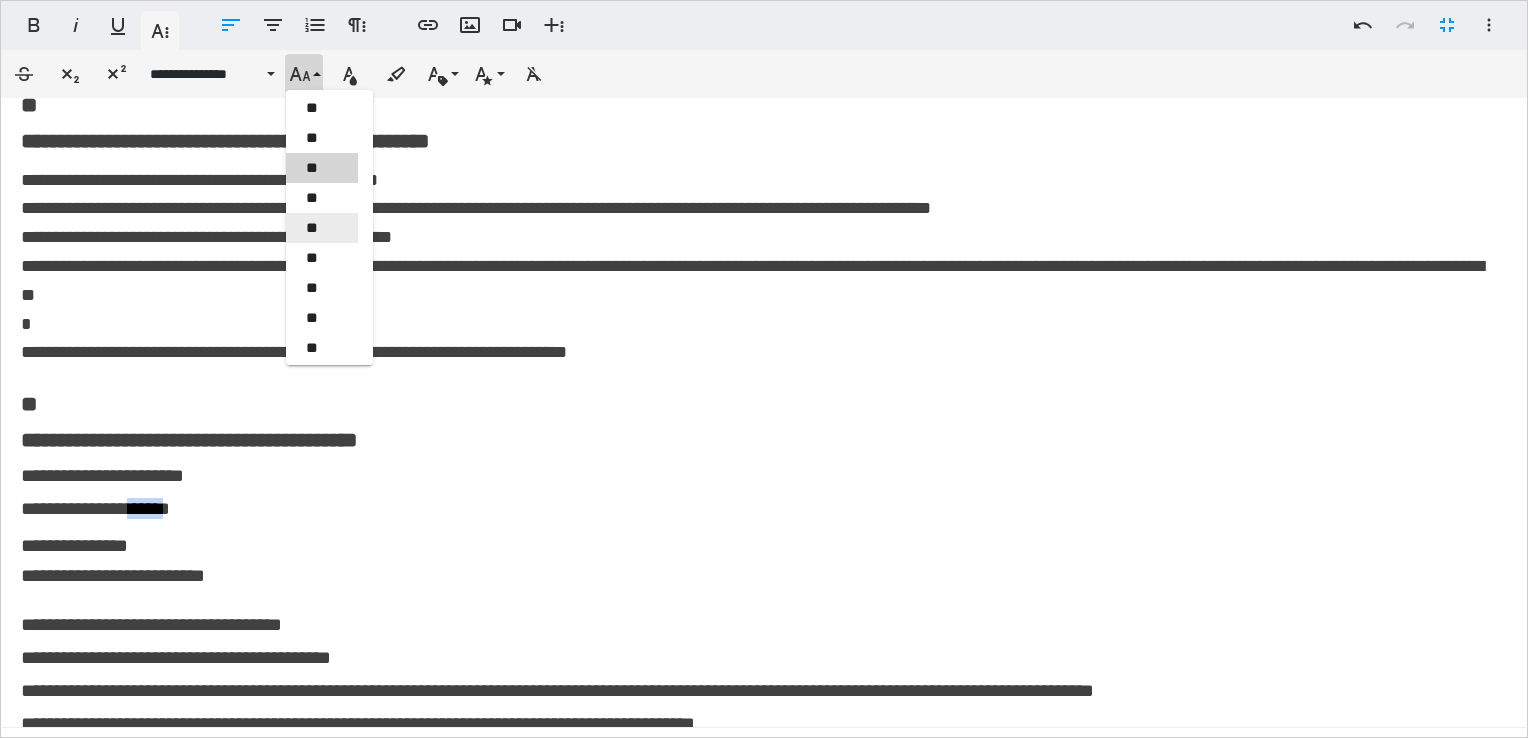 scroll, scrollTop: 474, scrollLeft: 0, axis: vertical 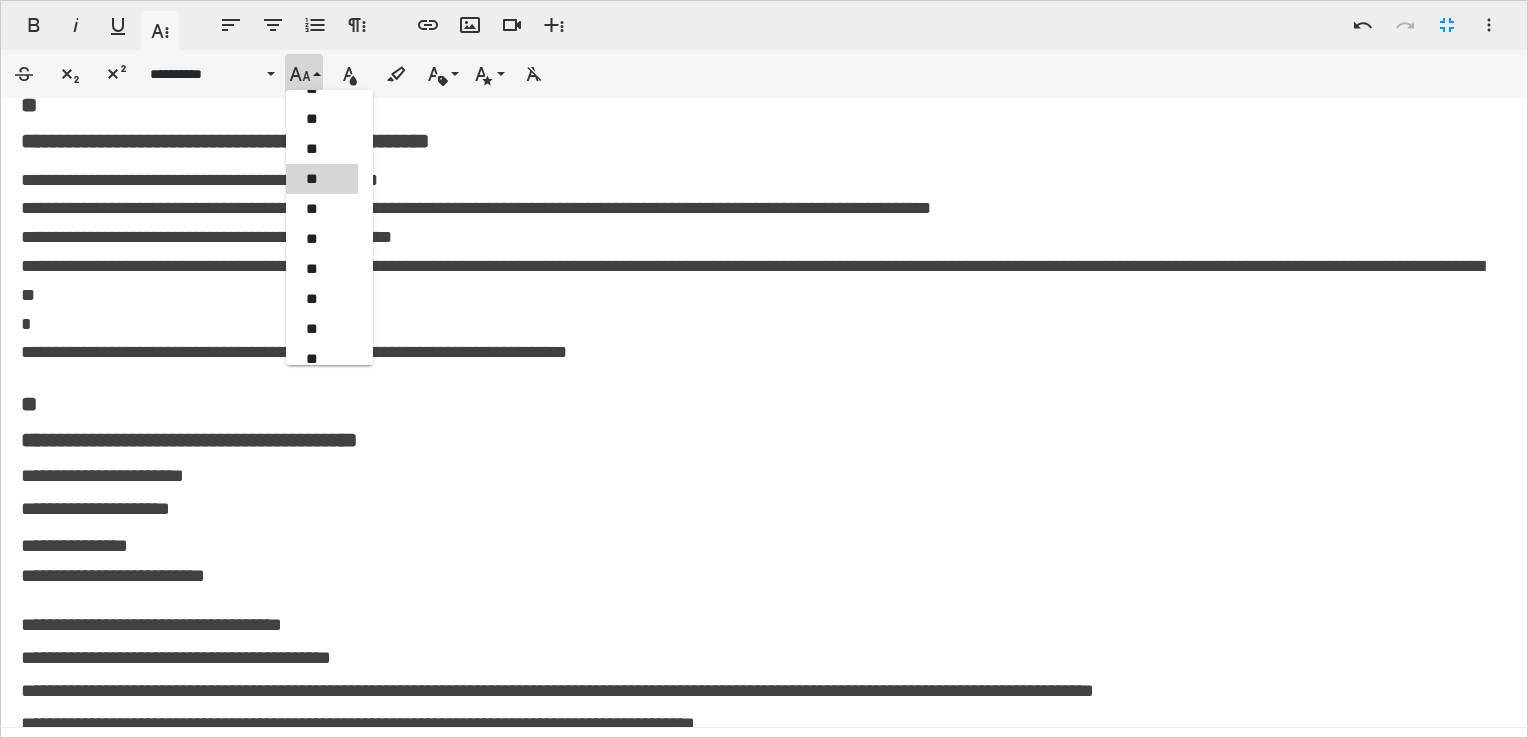 click on "**********" at bounding box center [752, 280] 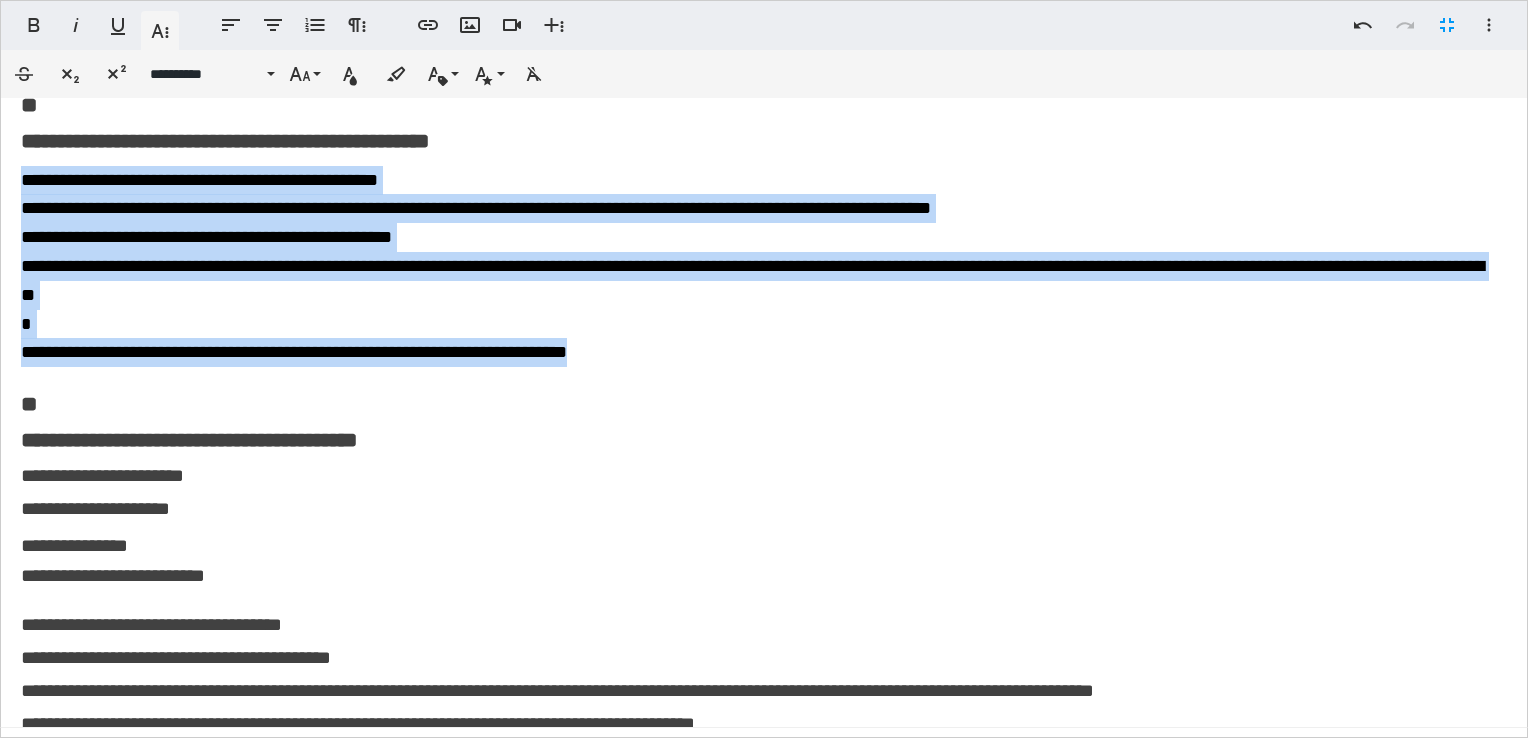 drag, startPoint x: 23, startPoint y: 235, endPoint x: 664, endPoint y: 418, distance: 666.61084 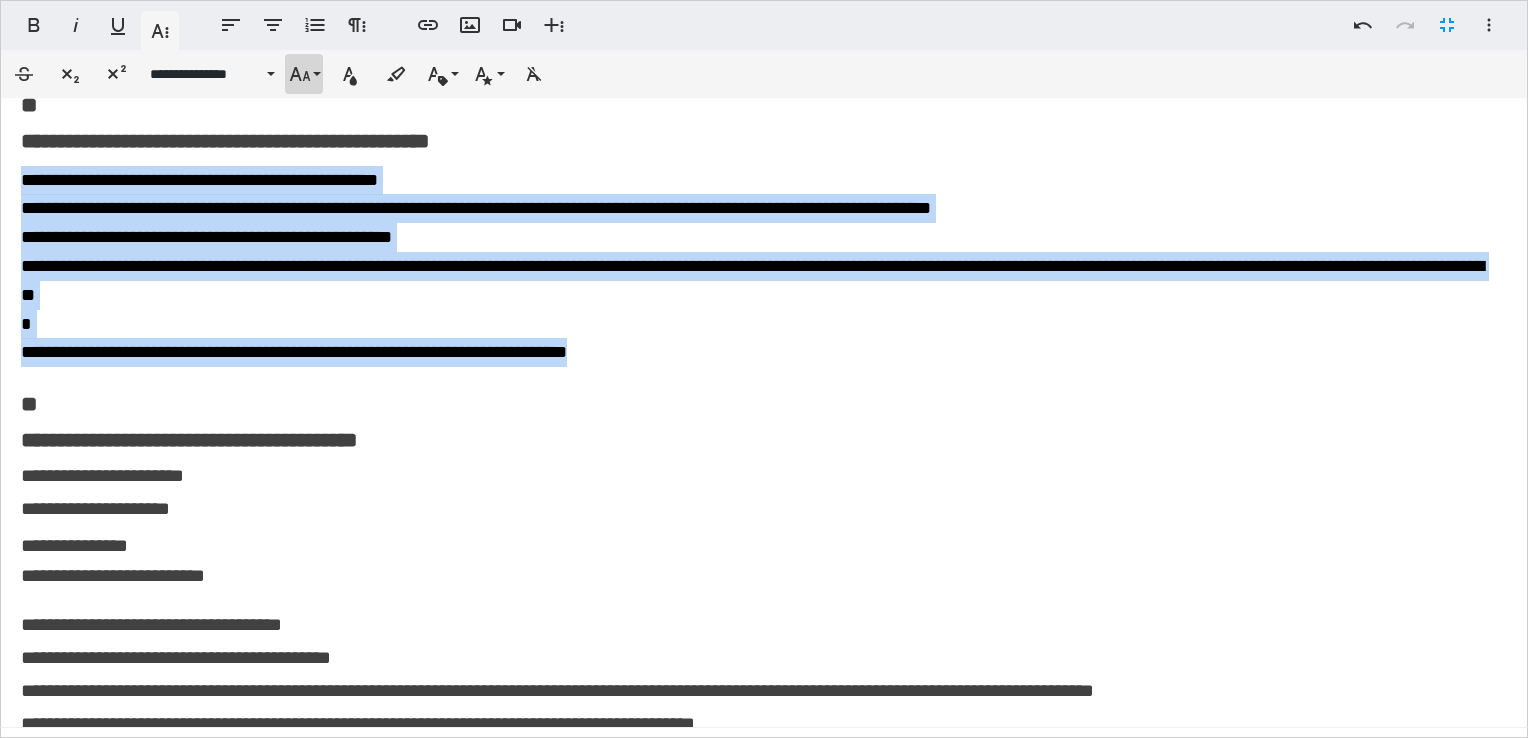 click on "**********" at bounding box center (304, 74) 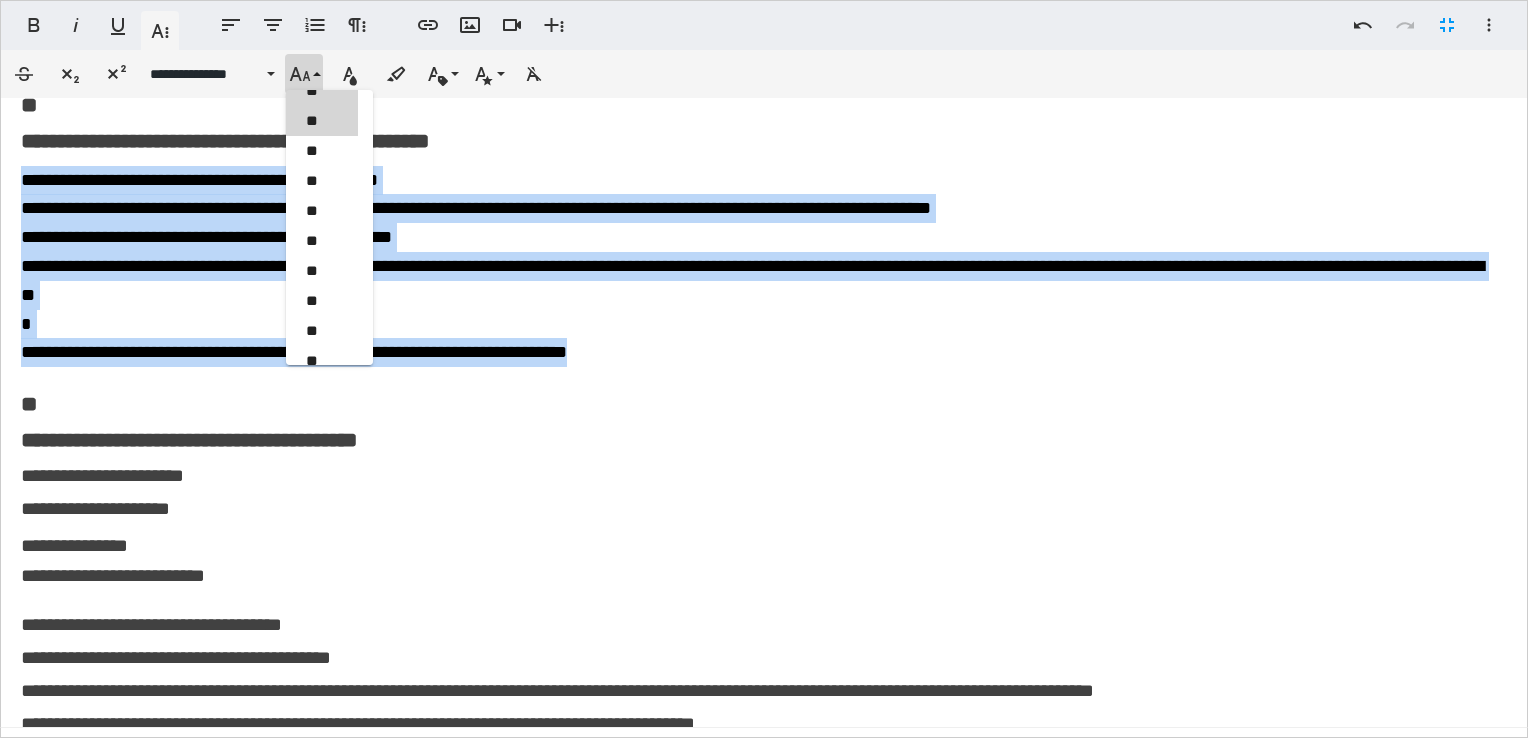 click on "**" at bounding box center [322, 121] 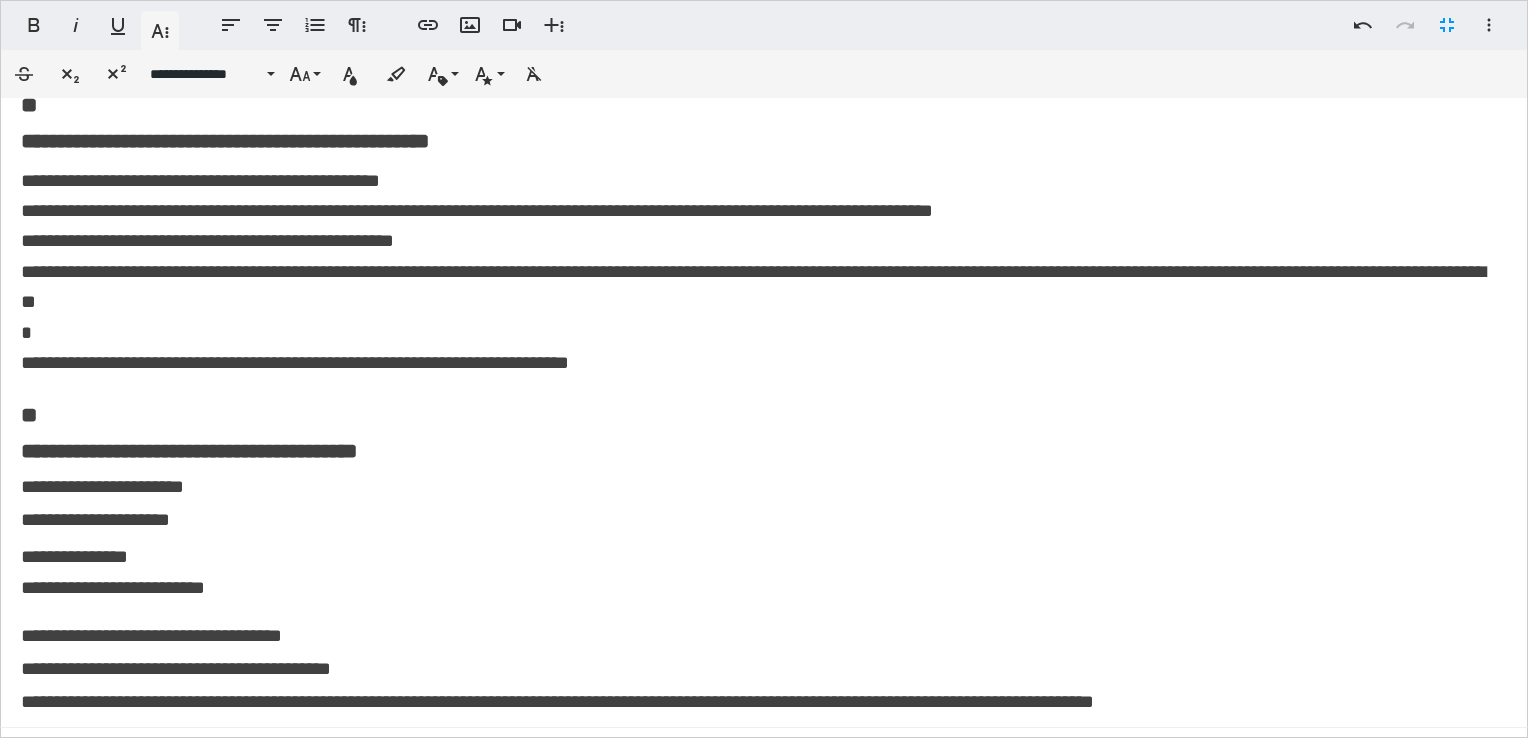 click on "**********" at bounding box center [756, 519] 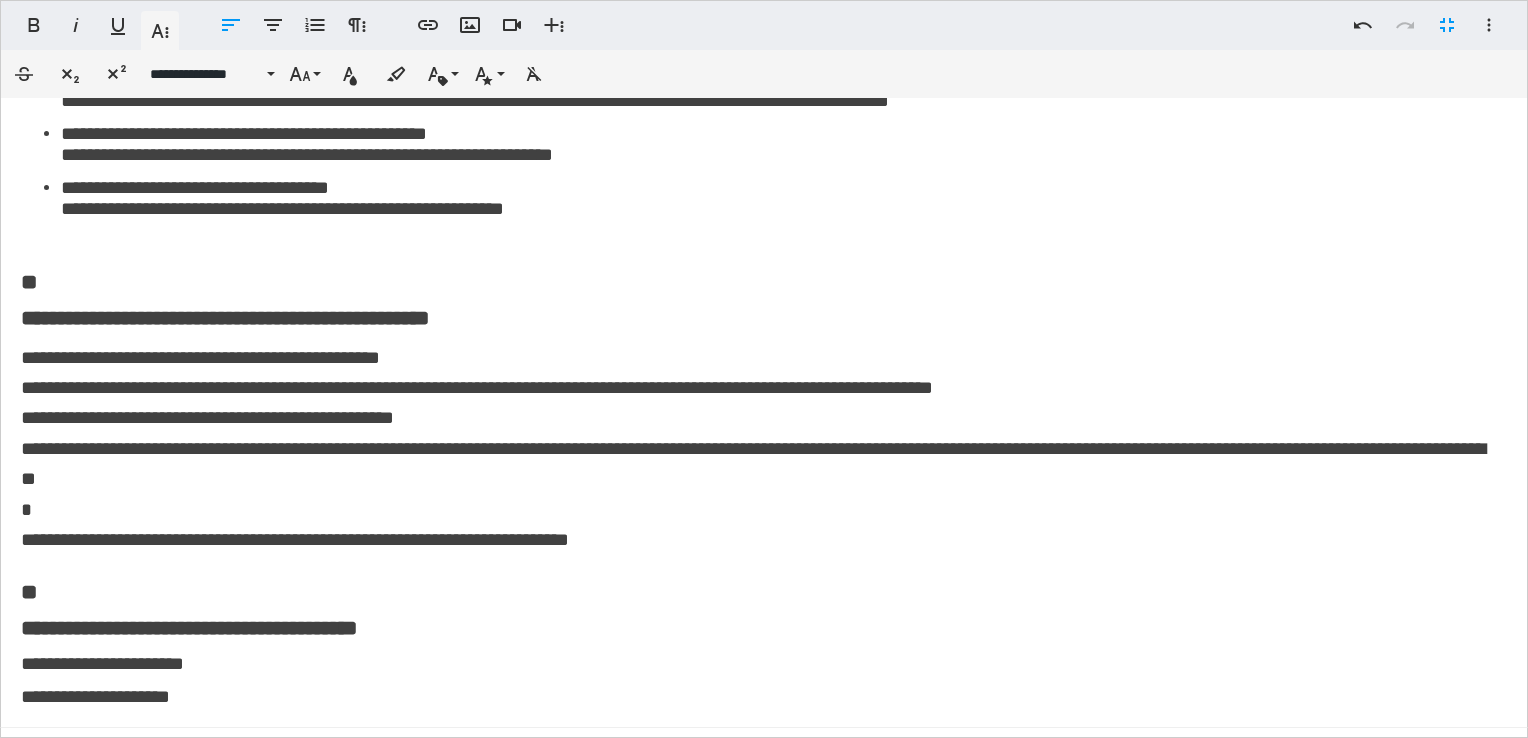 scroll, scrollTop: 784, scrollLeft: 0, axis: vertical 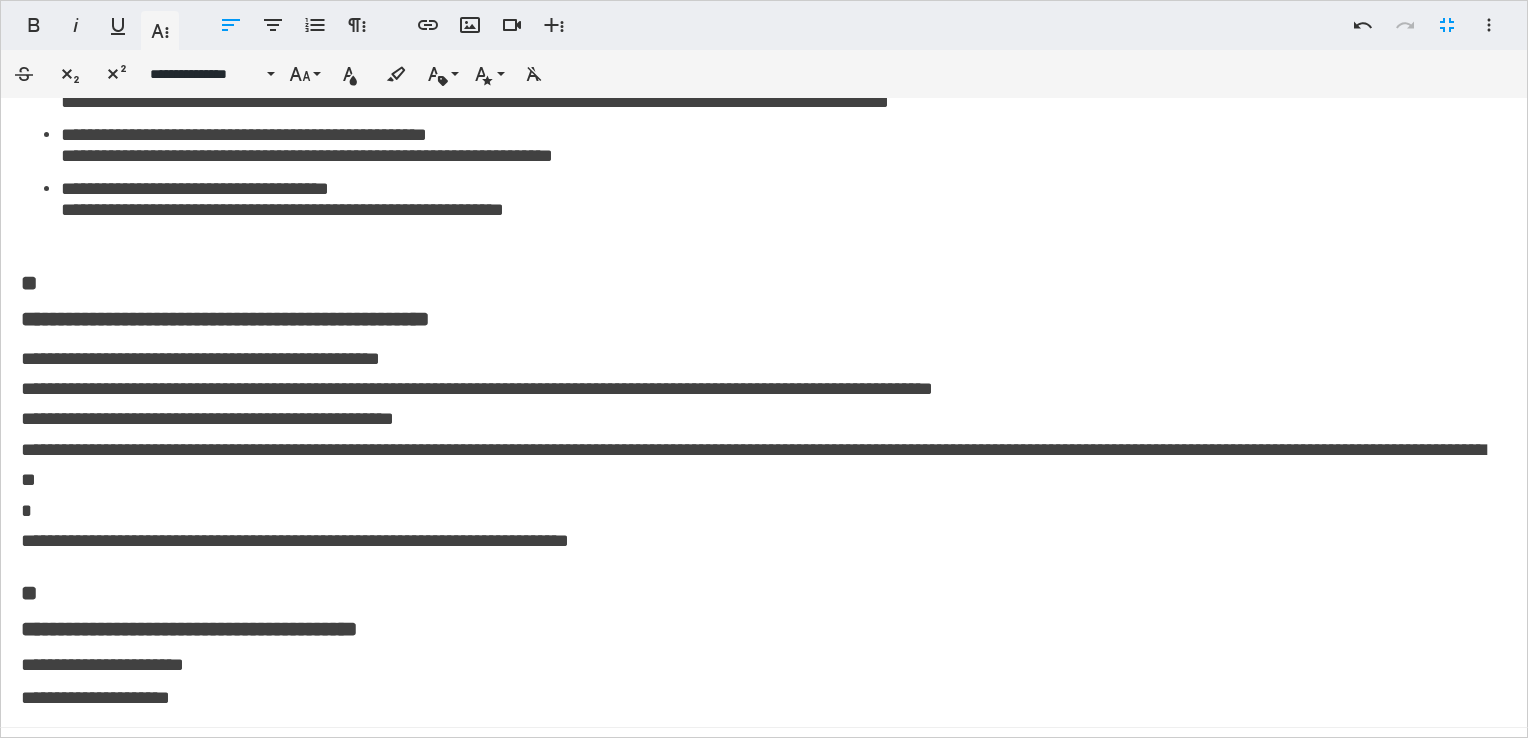 click on "**********" at bounding box center (307, 155) 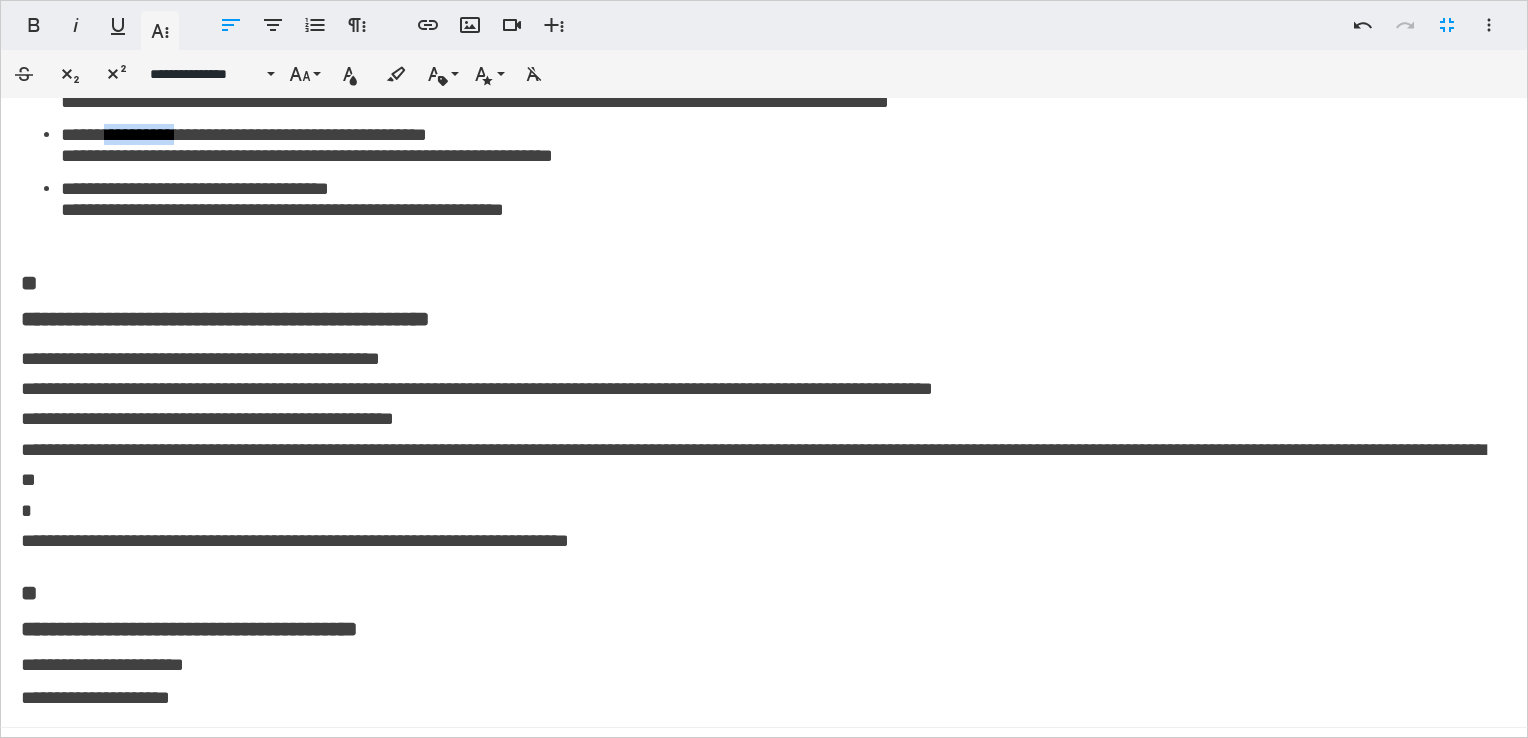 click on "**********" at bounding box center (307, 155) 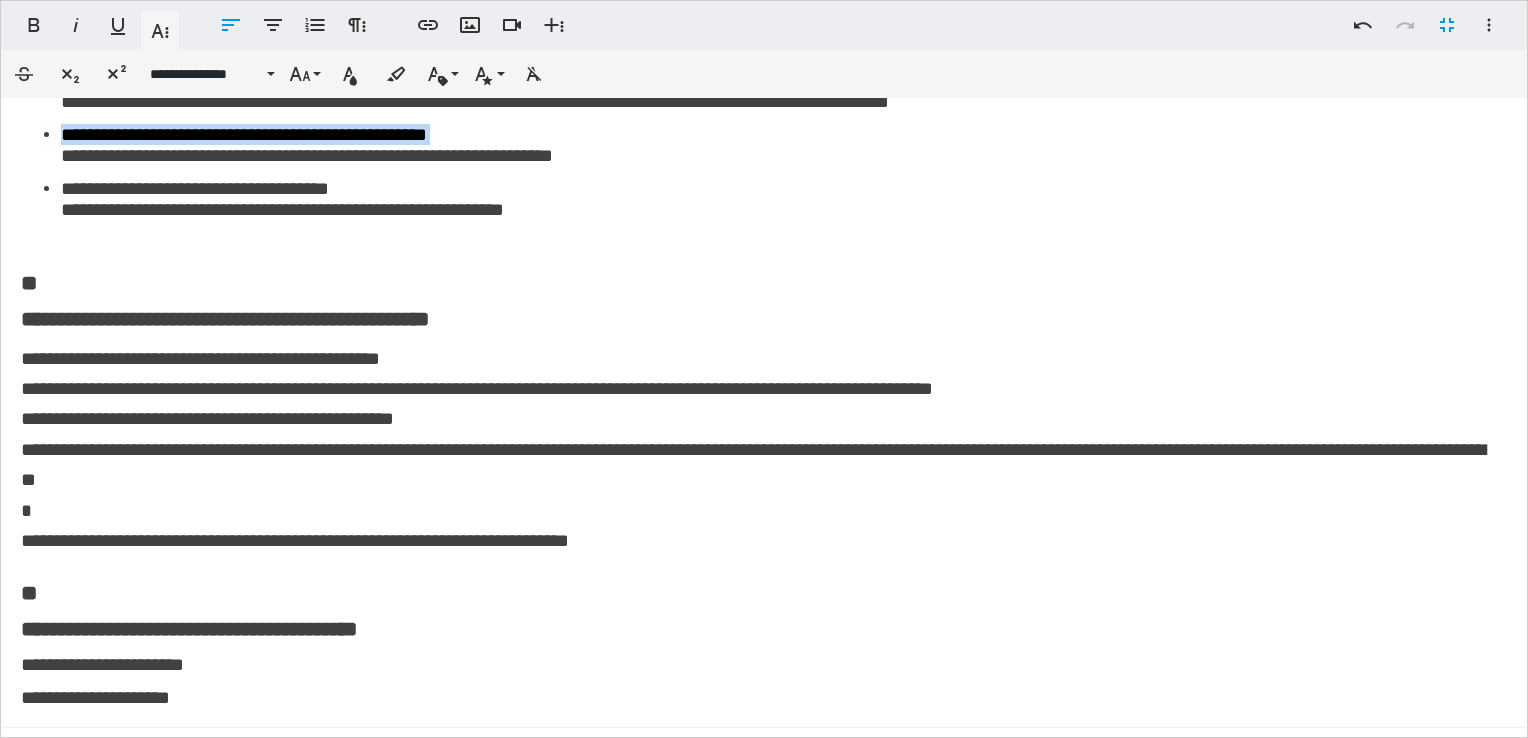 click on "**********" at bounding box center (307, 155) 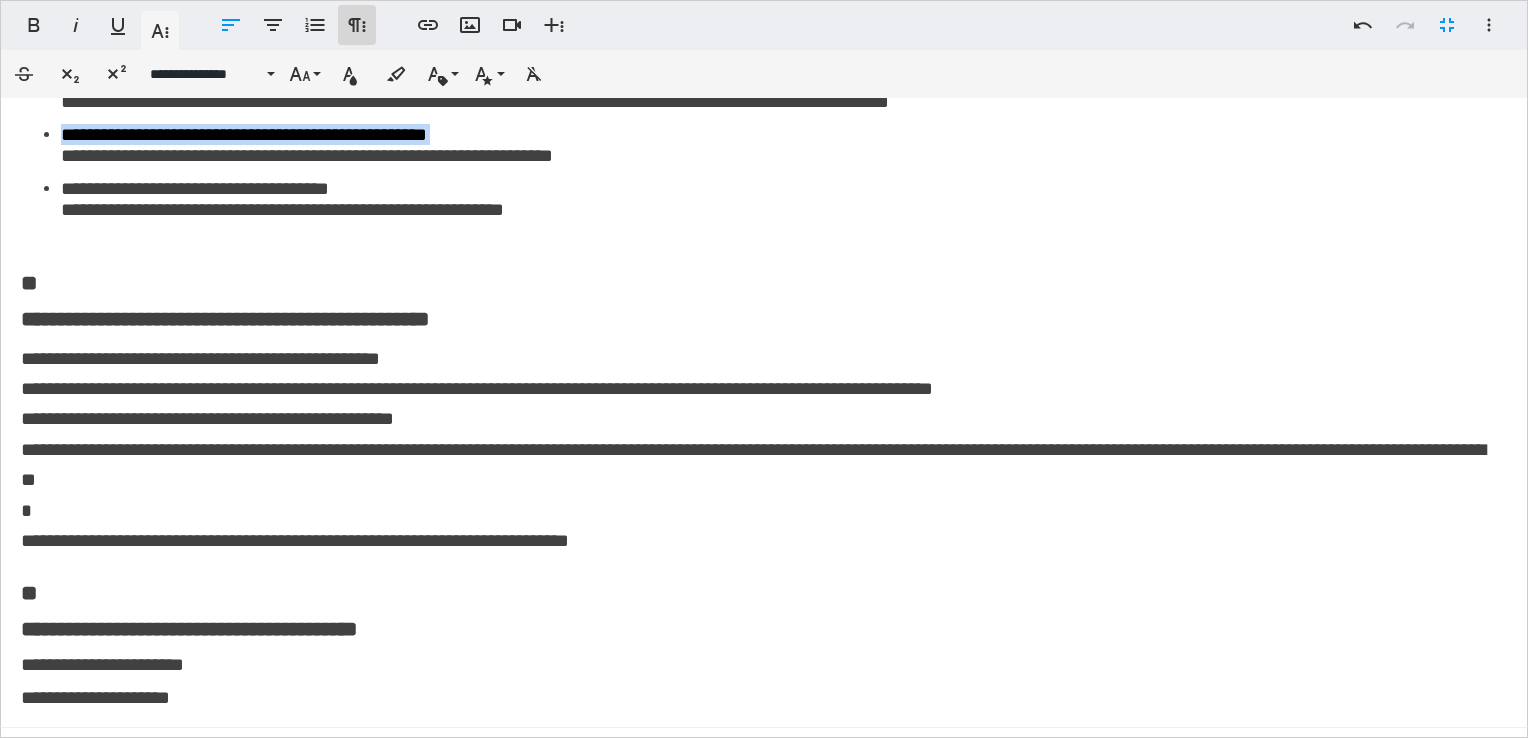 click 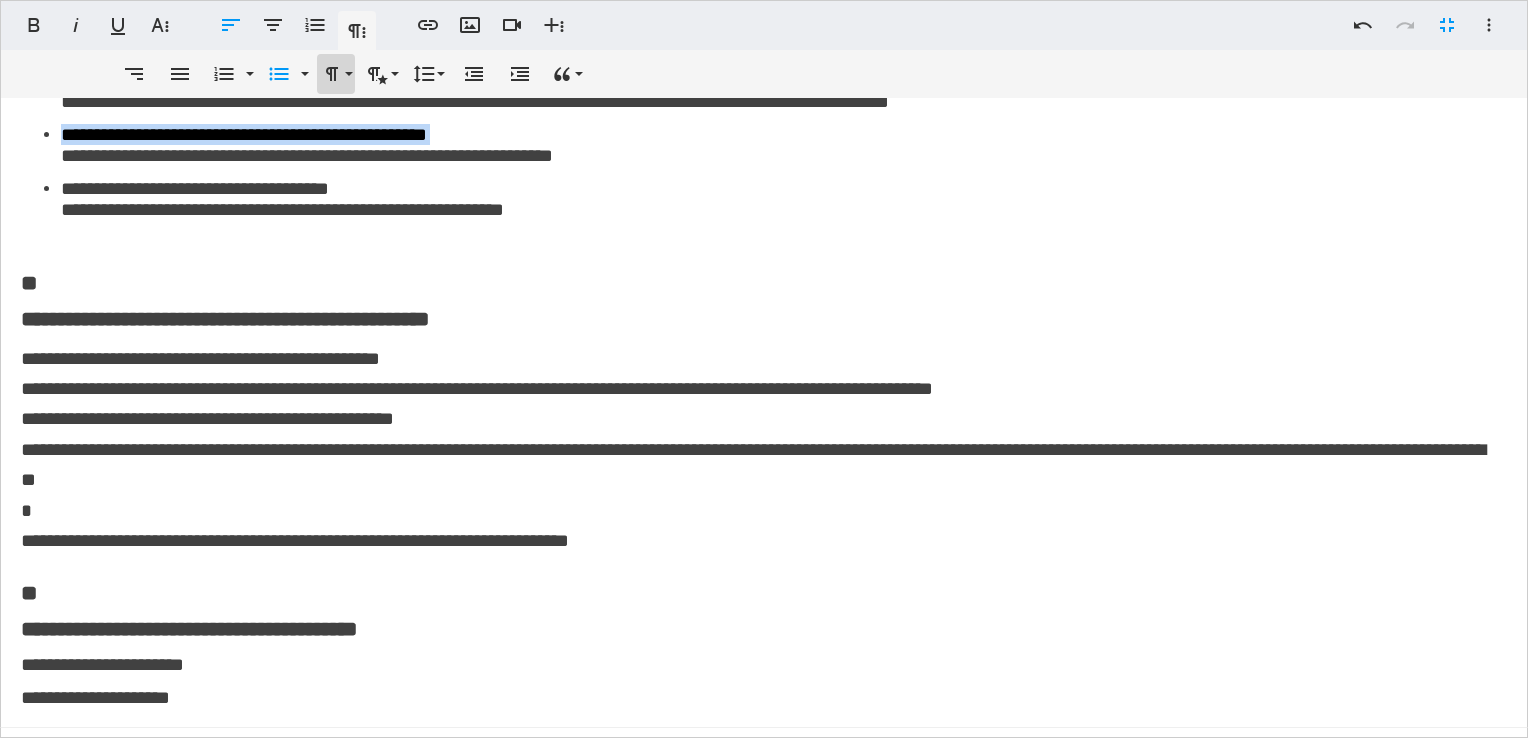 click on "**********" at bounding box center (336, 74) 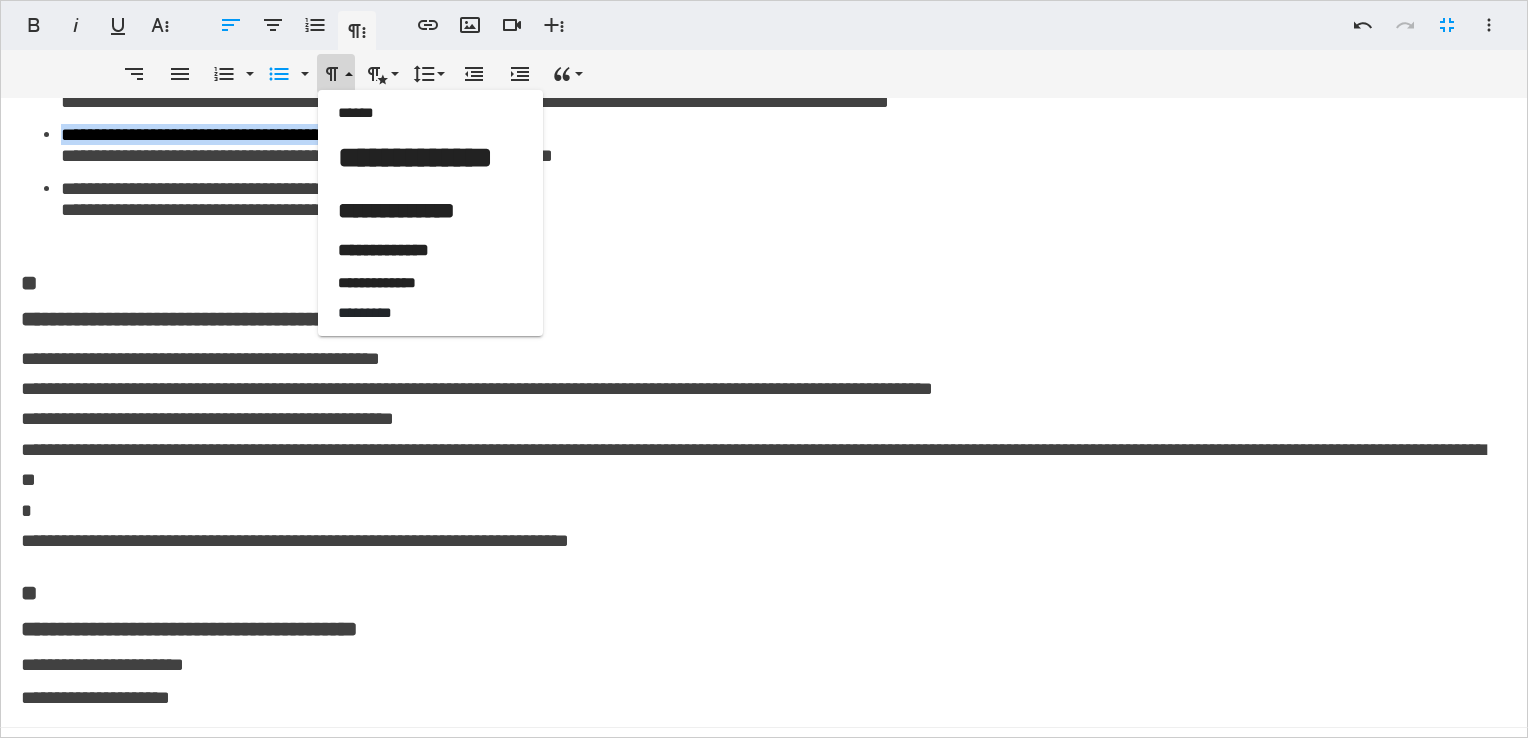 click on "**********" at bounding box center [764, 74] 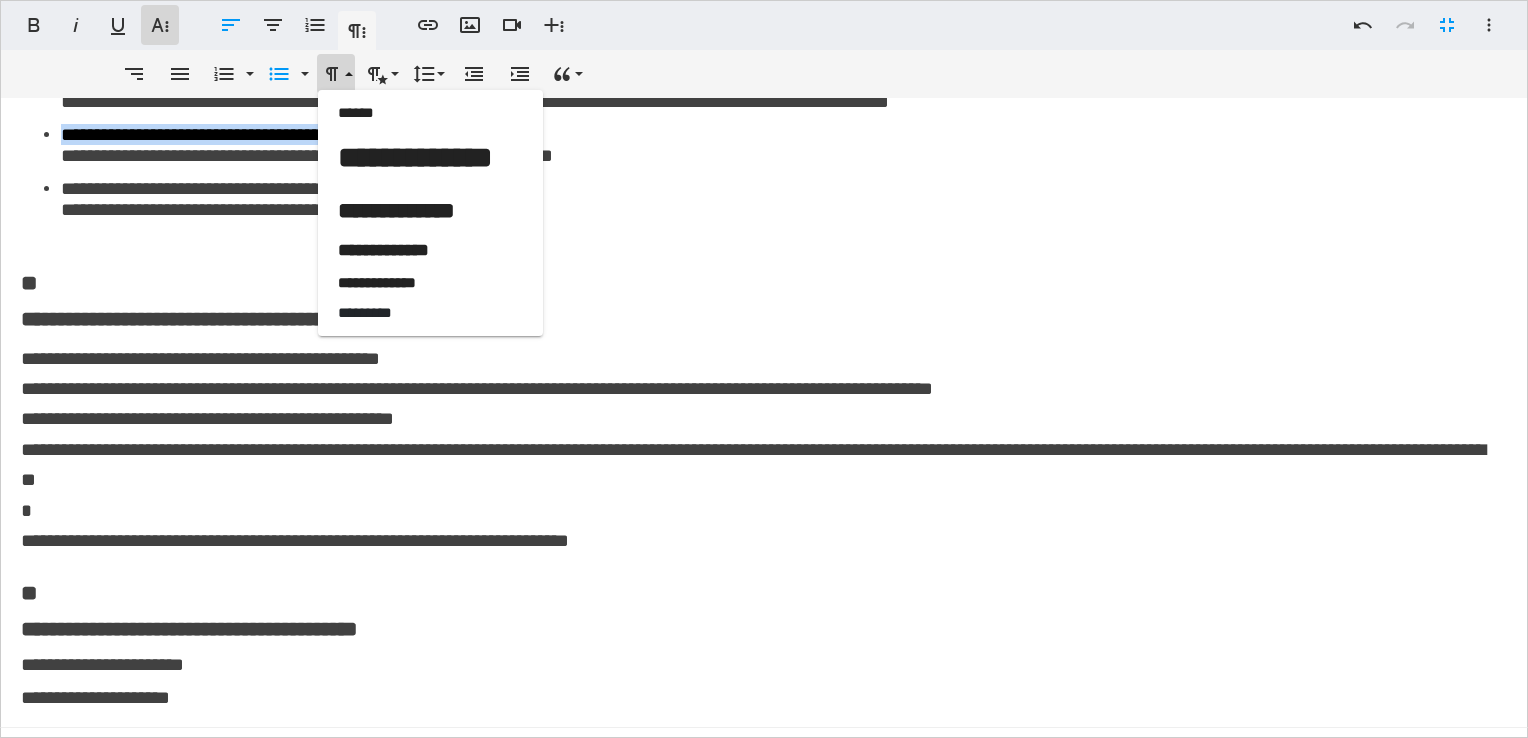 click 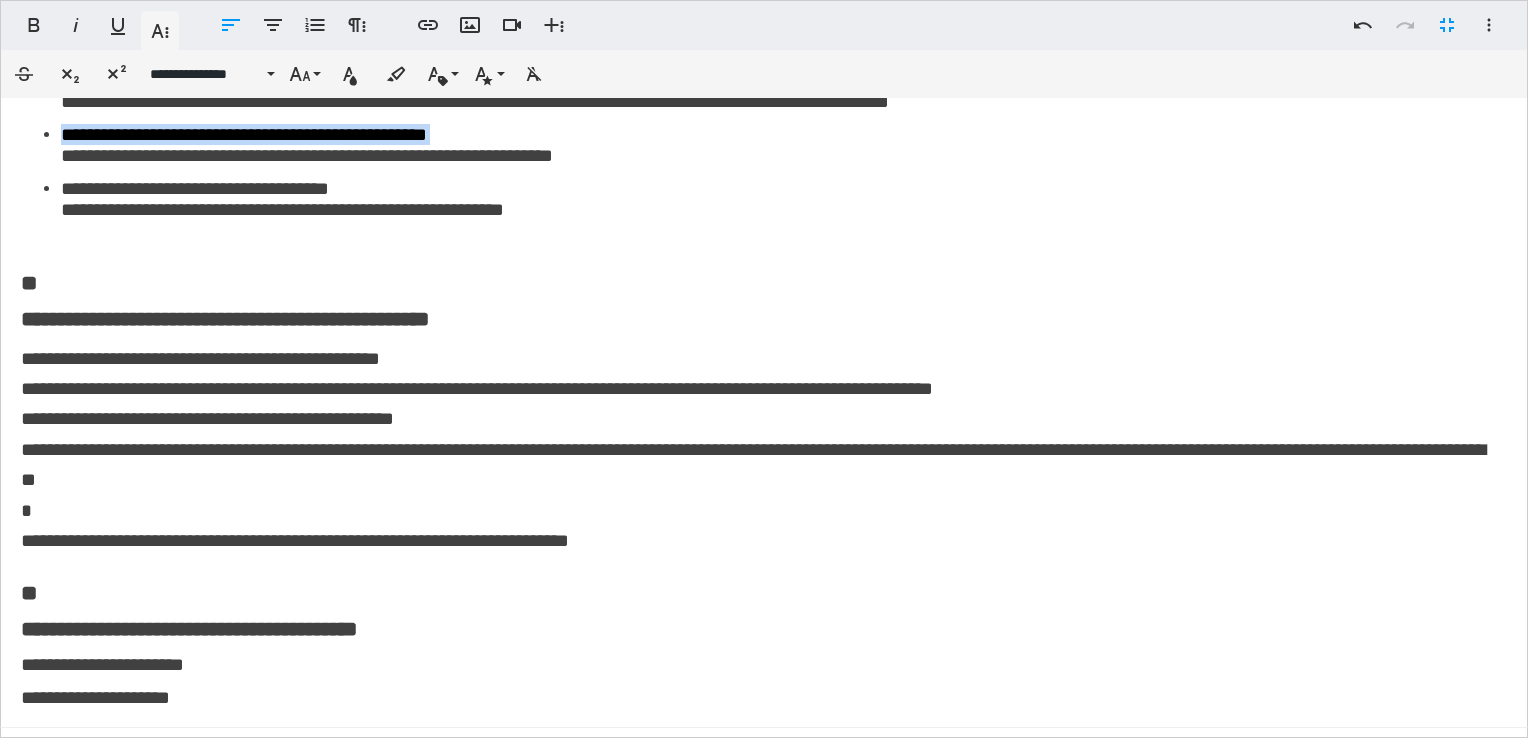 click on "**********" at bounding box center (764, 74) 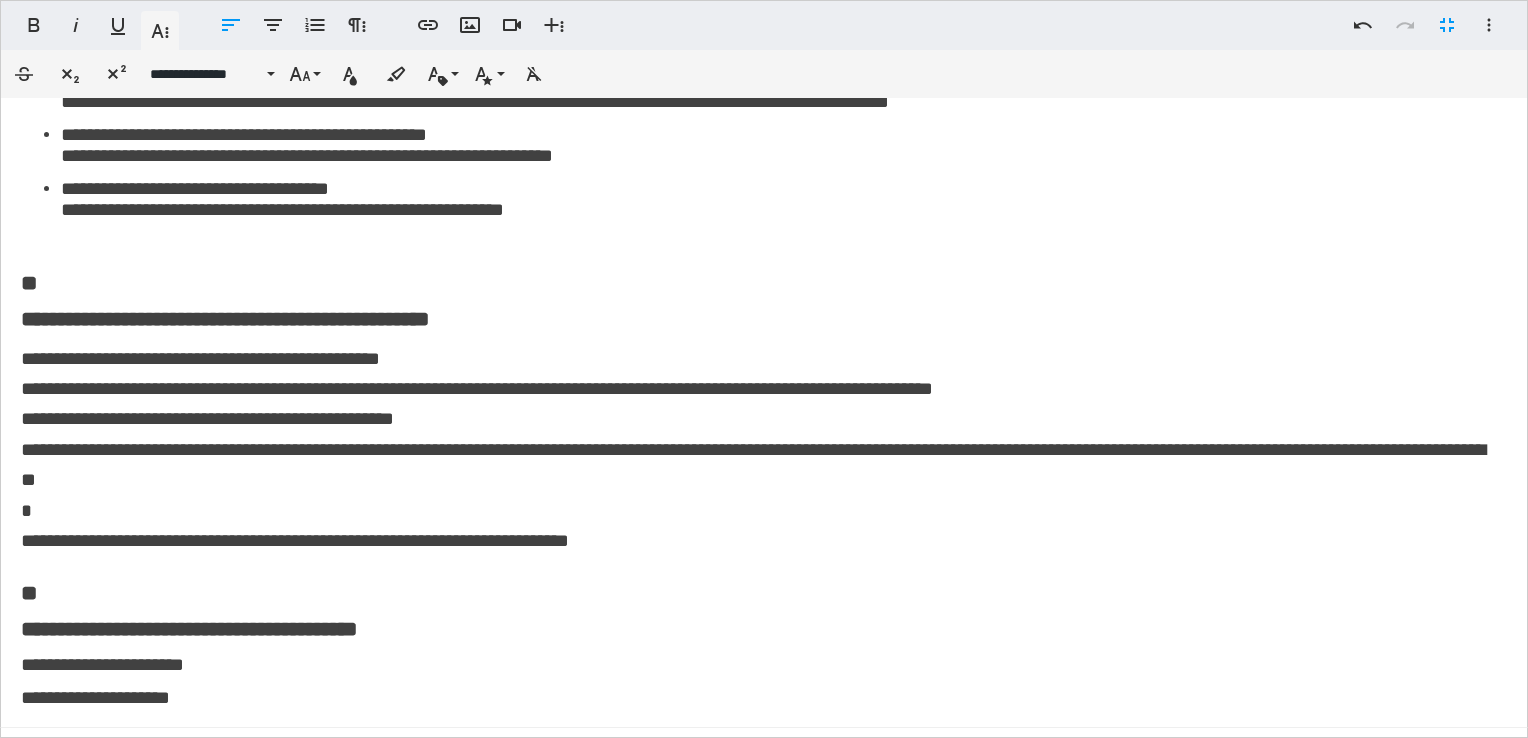 click on "**********" at bounding box center (776, 199) 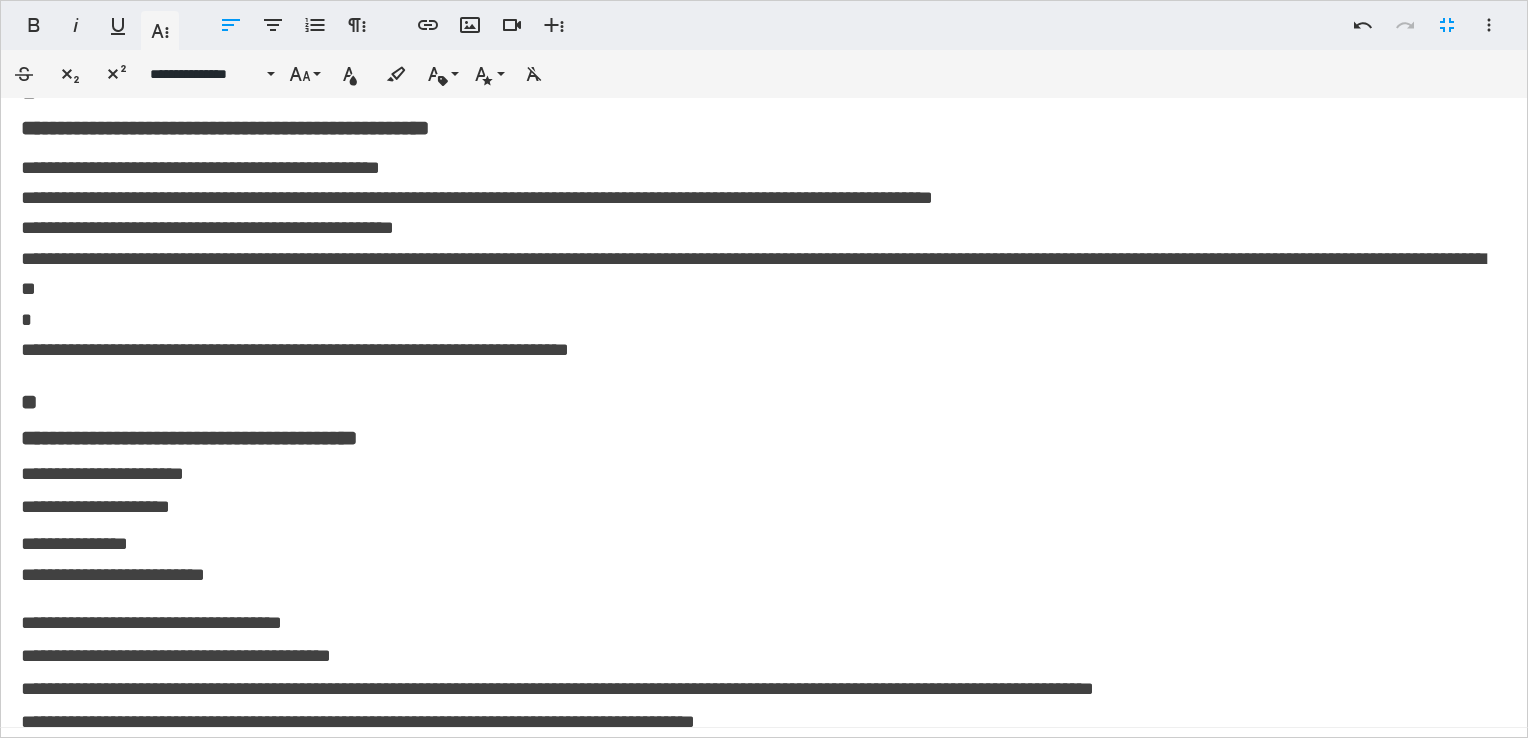 scroll, scrollTop: 976, scrollLeft: 0, axis: vertical 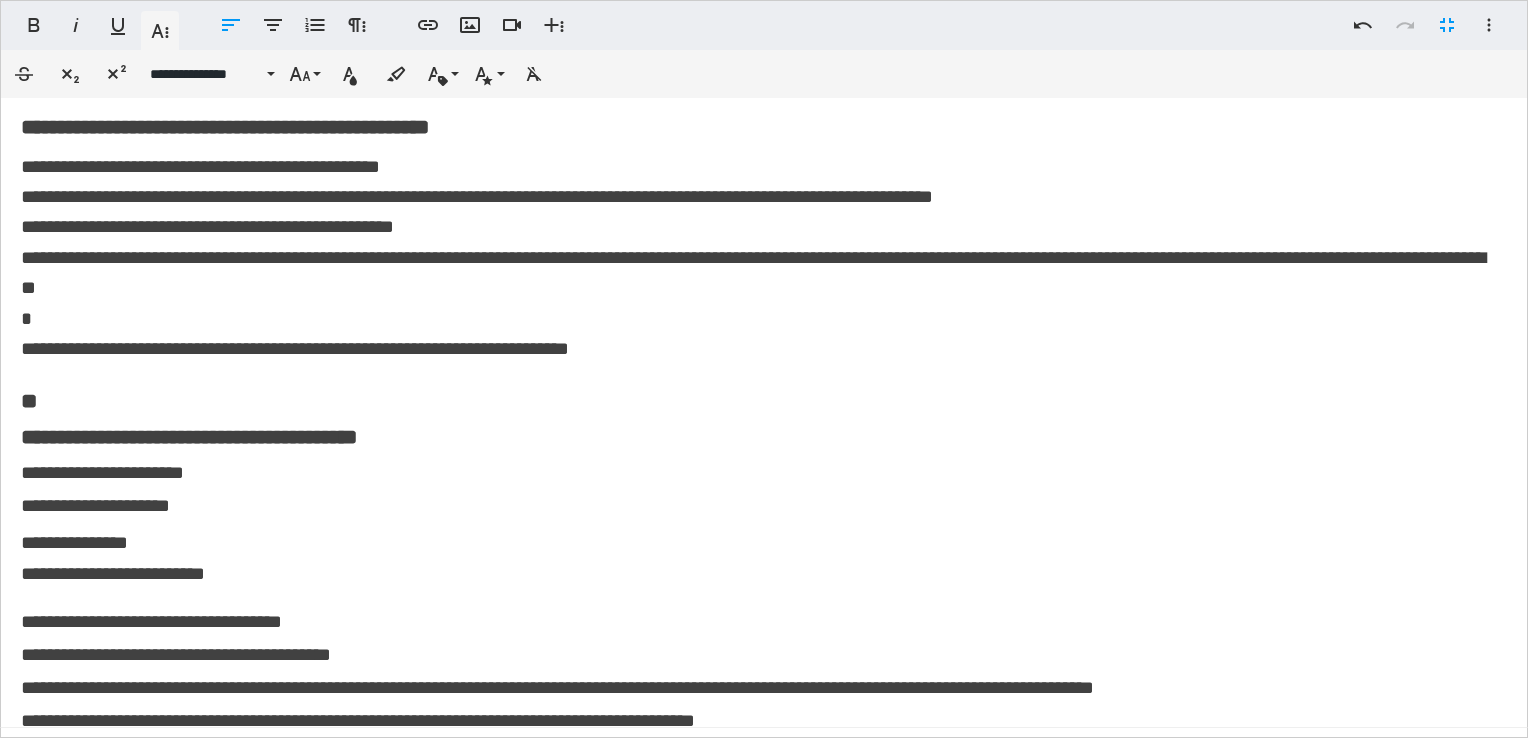 click on "**********" at bounding box center (753, 272) 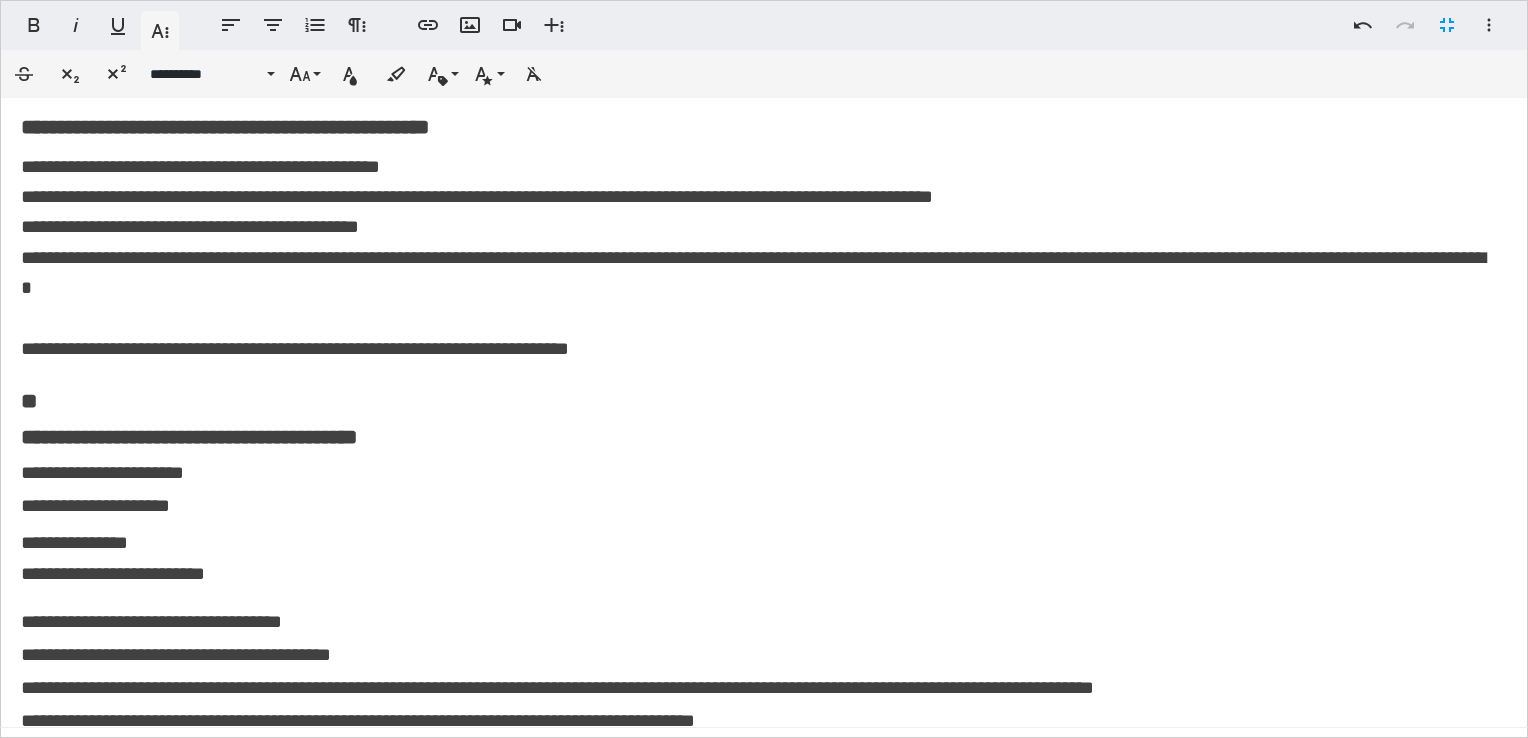 type 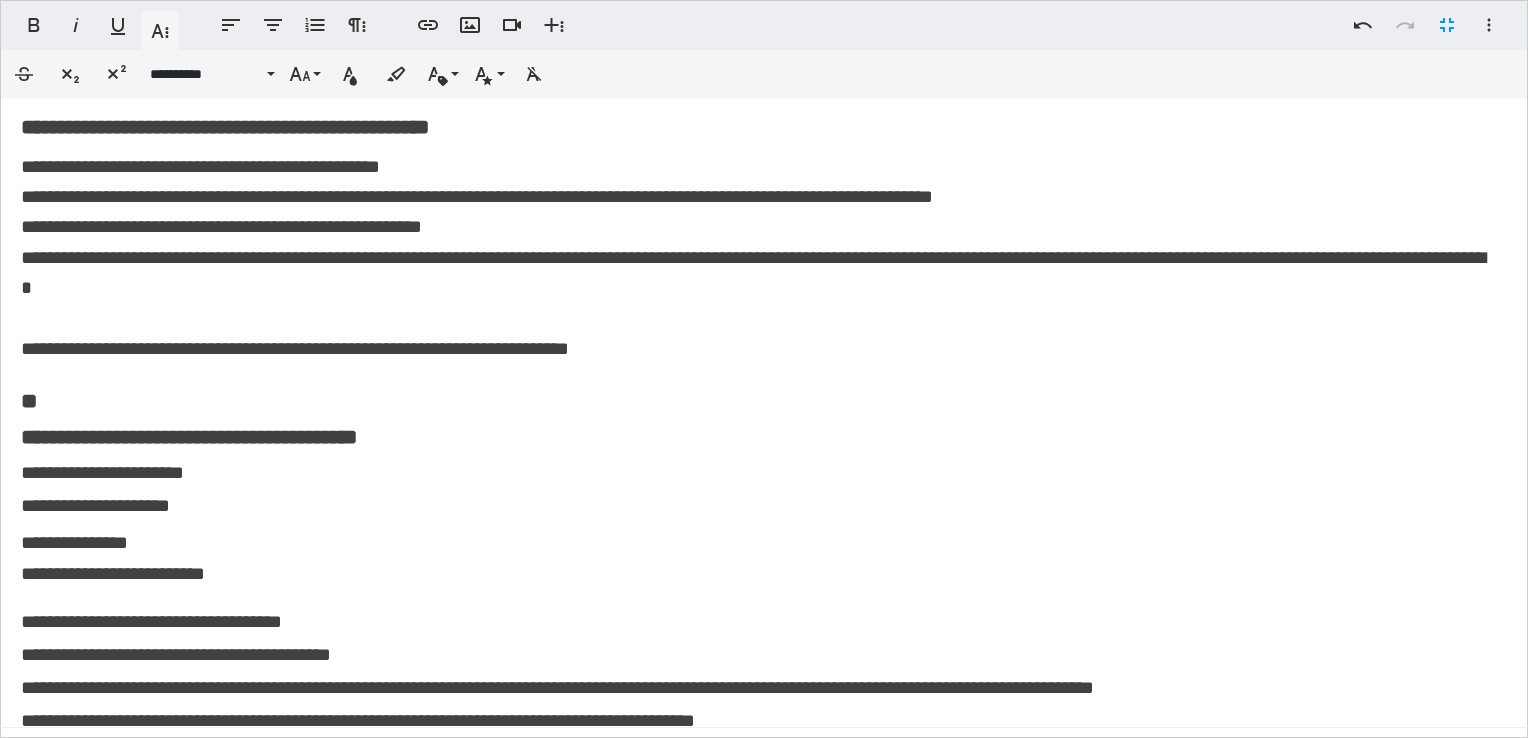 click on "**********" at bounding box center (753, 272) 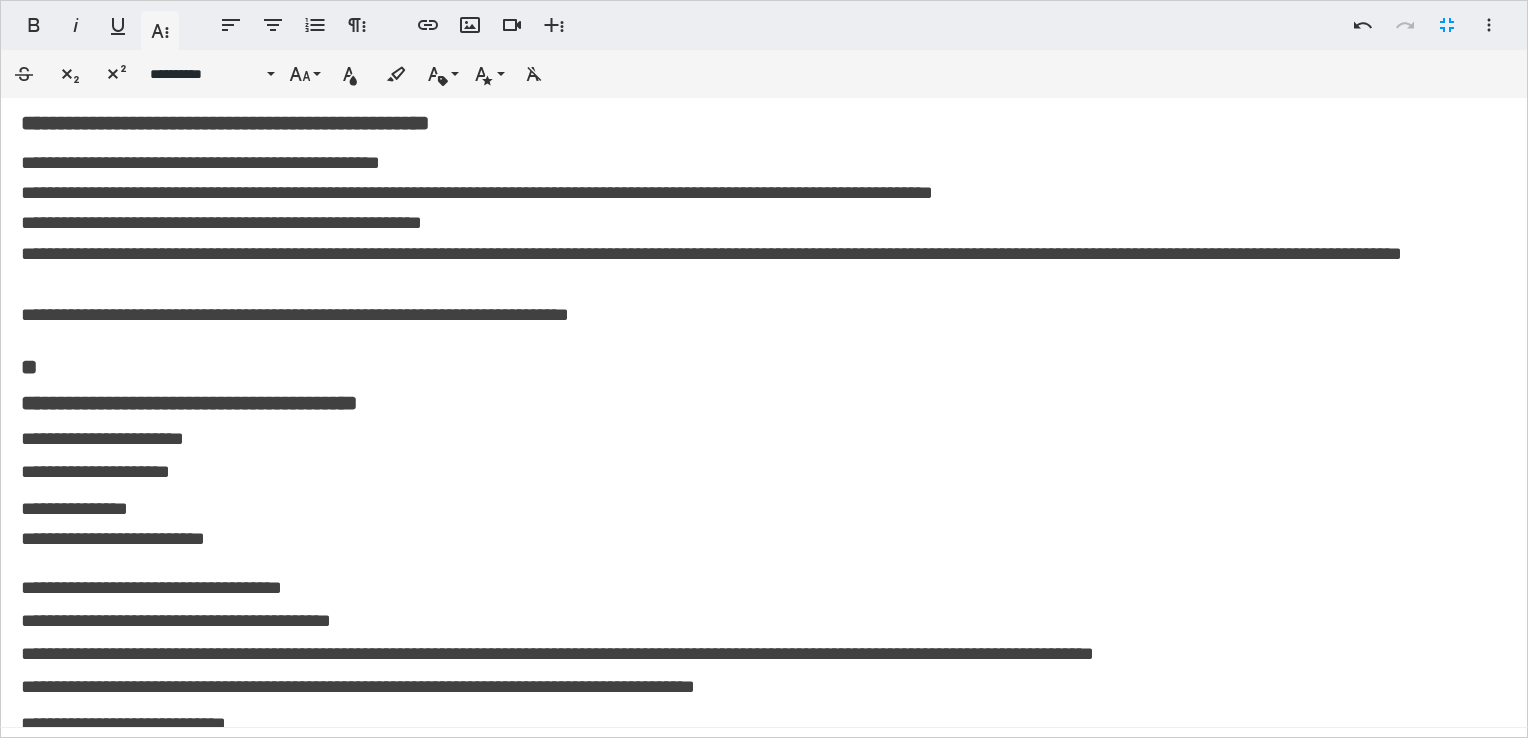 scroll, scrollTop: 976, scrollLeft: 0, axis: vertical 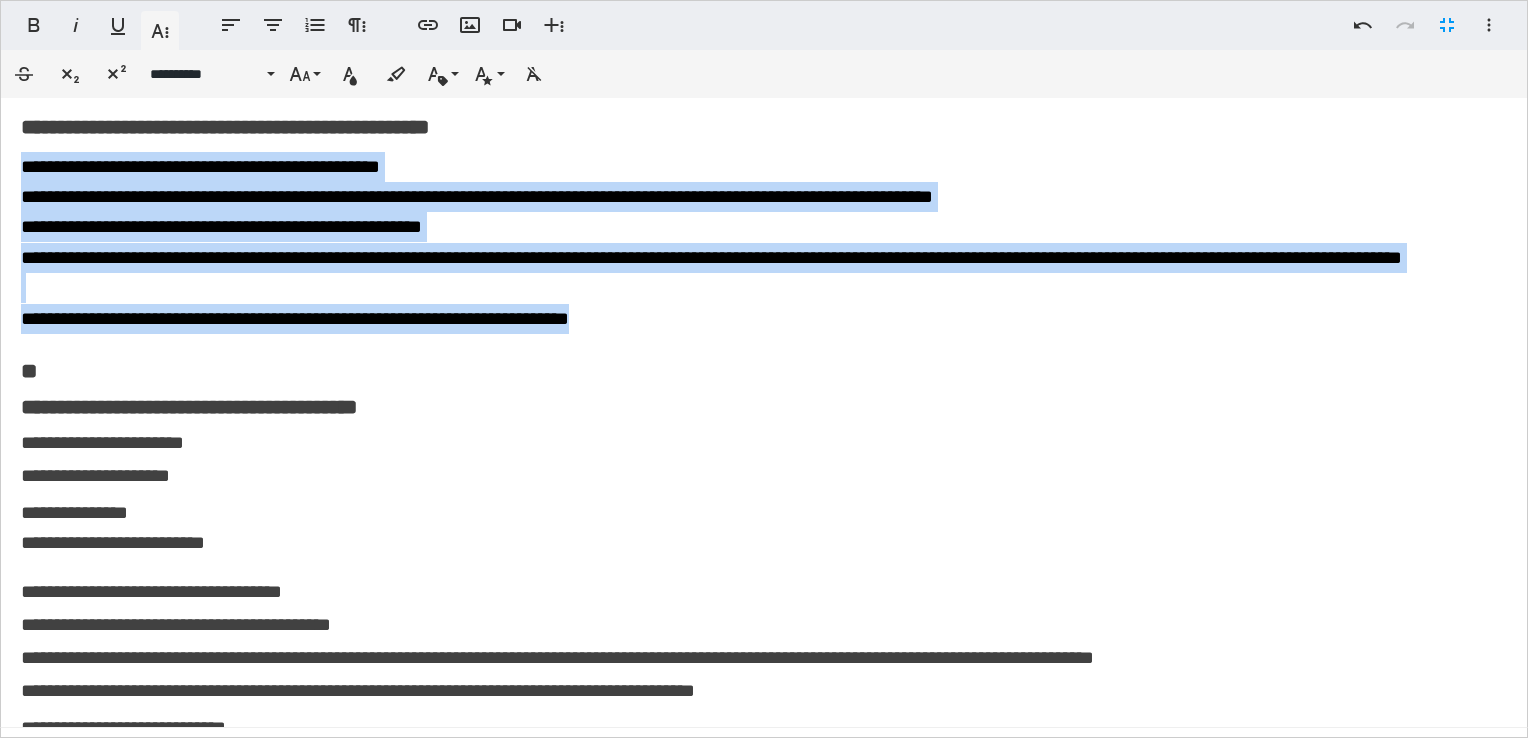 drag, startPoint x: 22, startPoint y: 223, endPoint x: 703, endPoint y: 423, distance: 709.7612 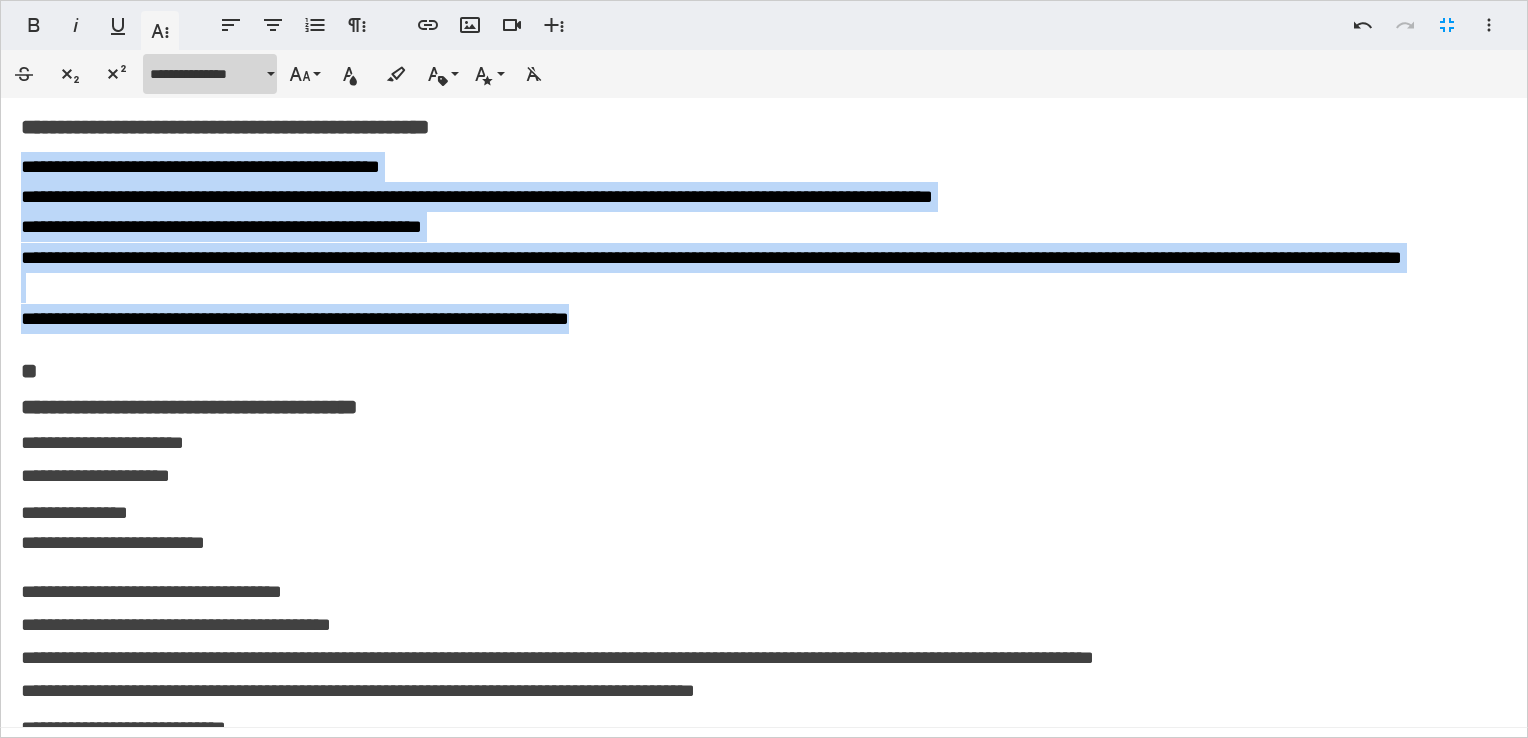 click on "**********" at bounding box center (206, 74) 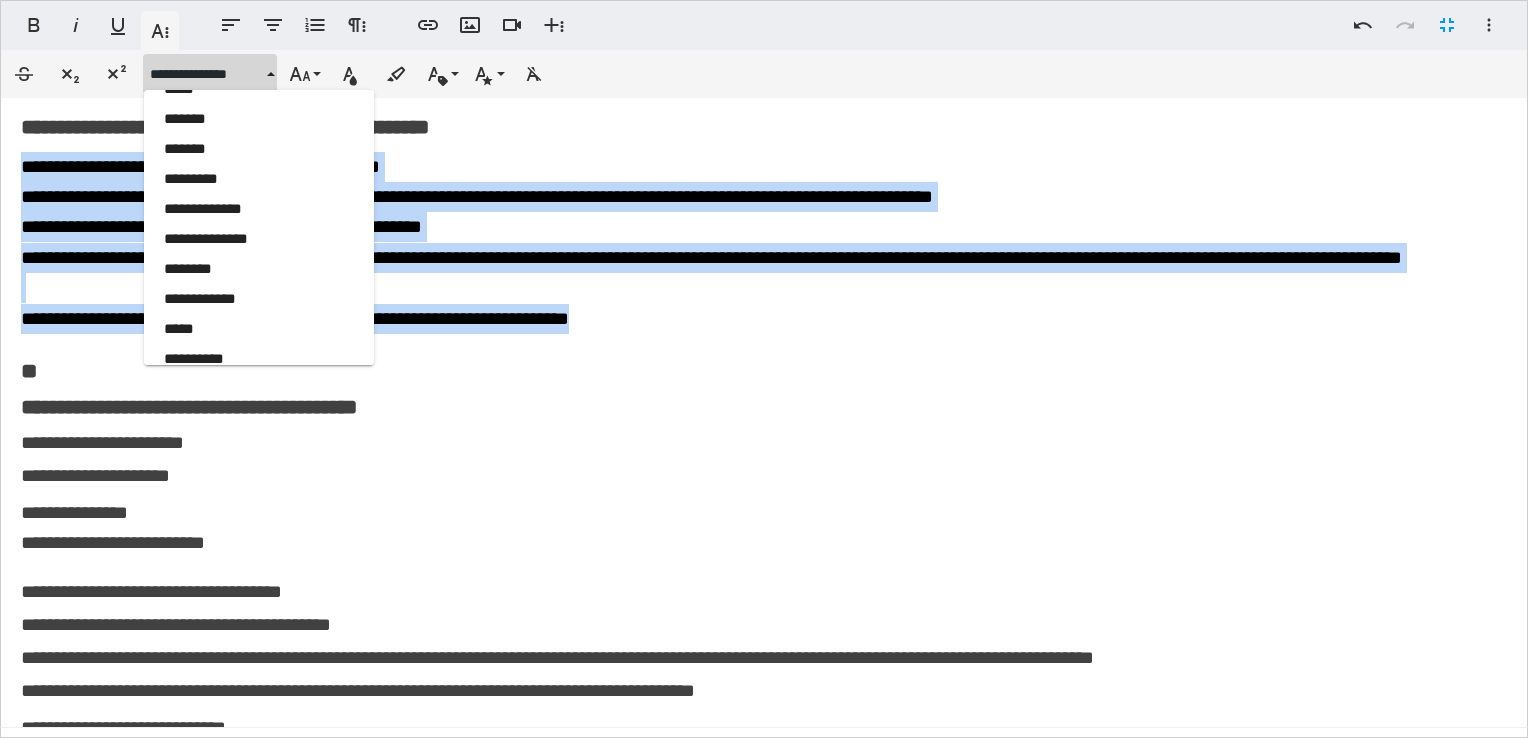 scroll, scrollTop: 2932, scrollLeft: 0, axis: vertical 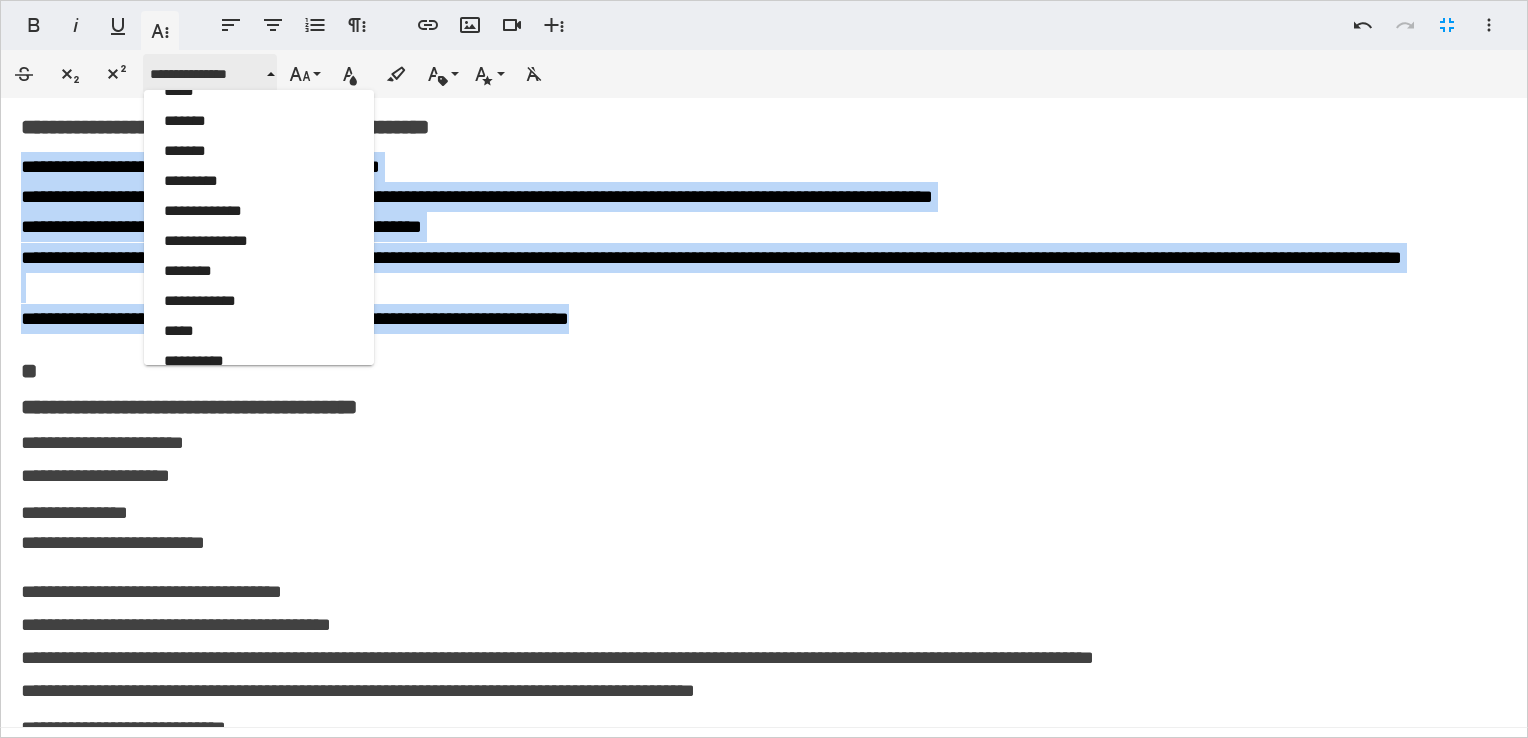 click on "**********" at bounding box center [206, 74] 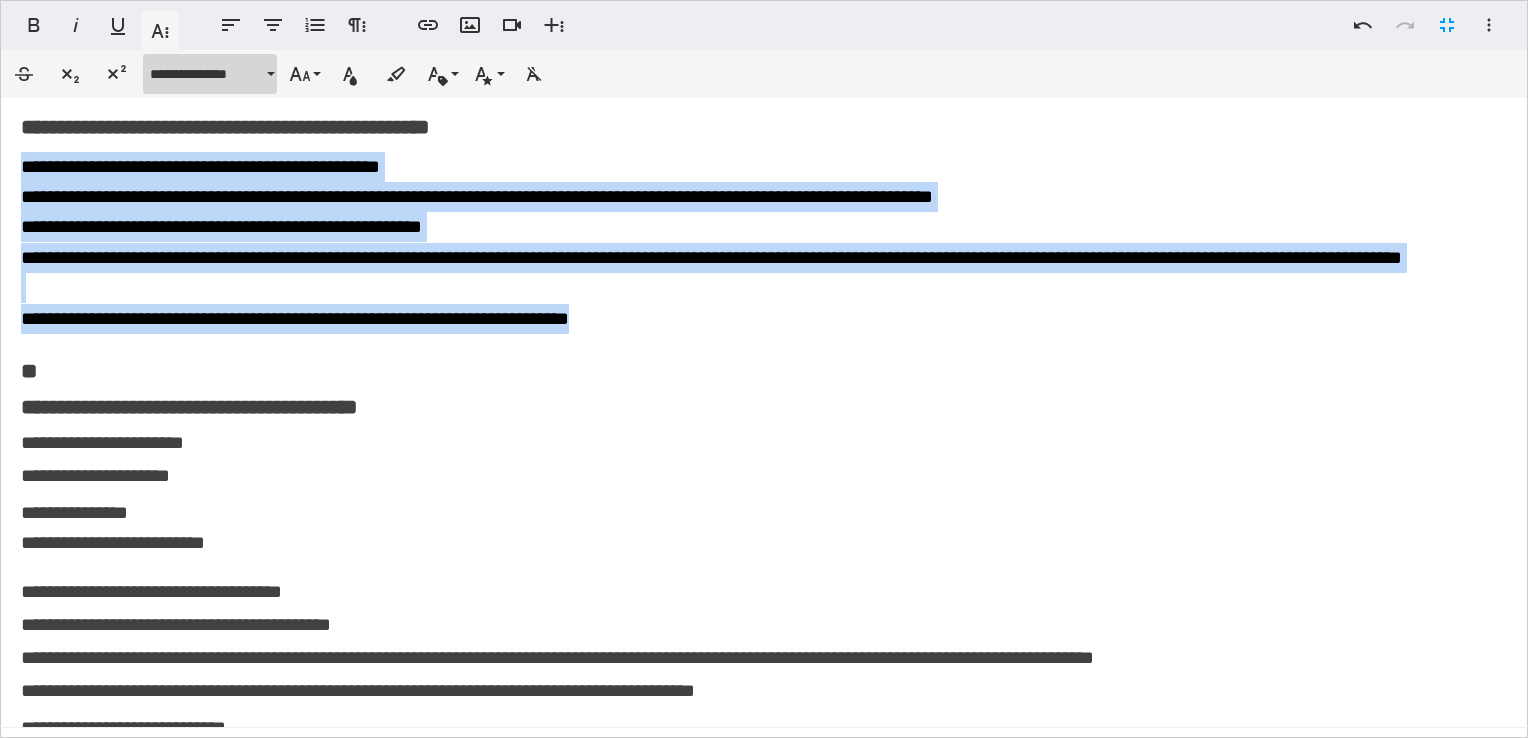 click on "**********" at bounding box center (206, 74) 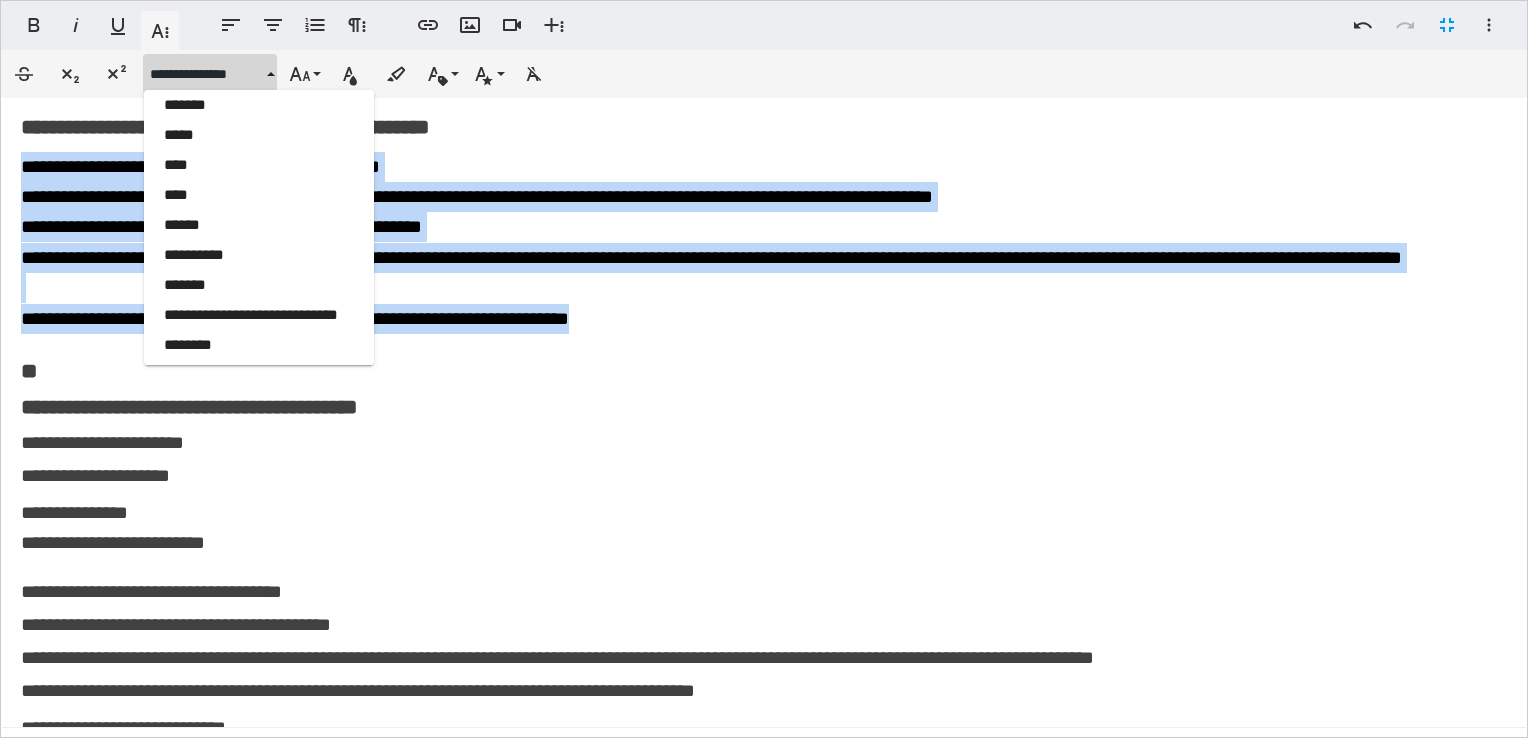 scroll, scrollTop: 0, scrollLeft: 0, axis: both 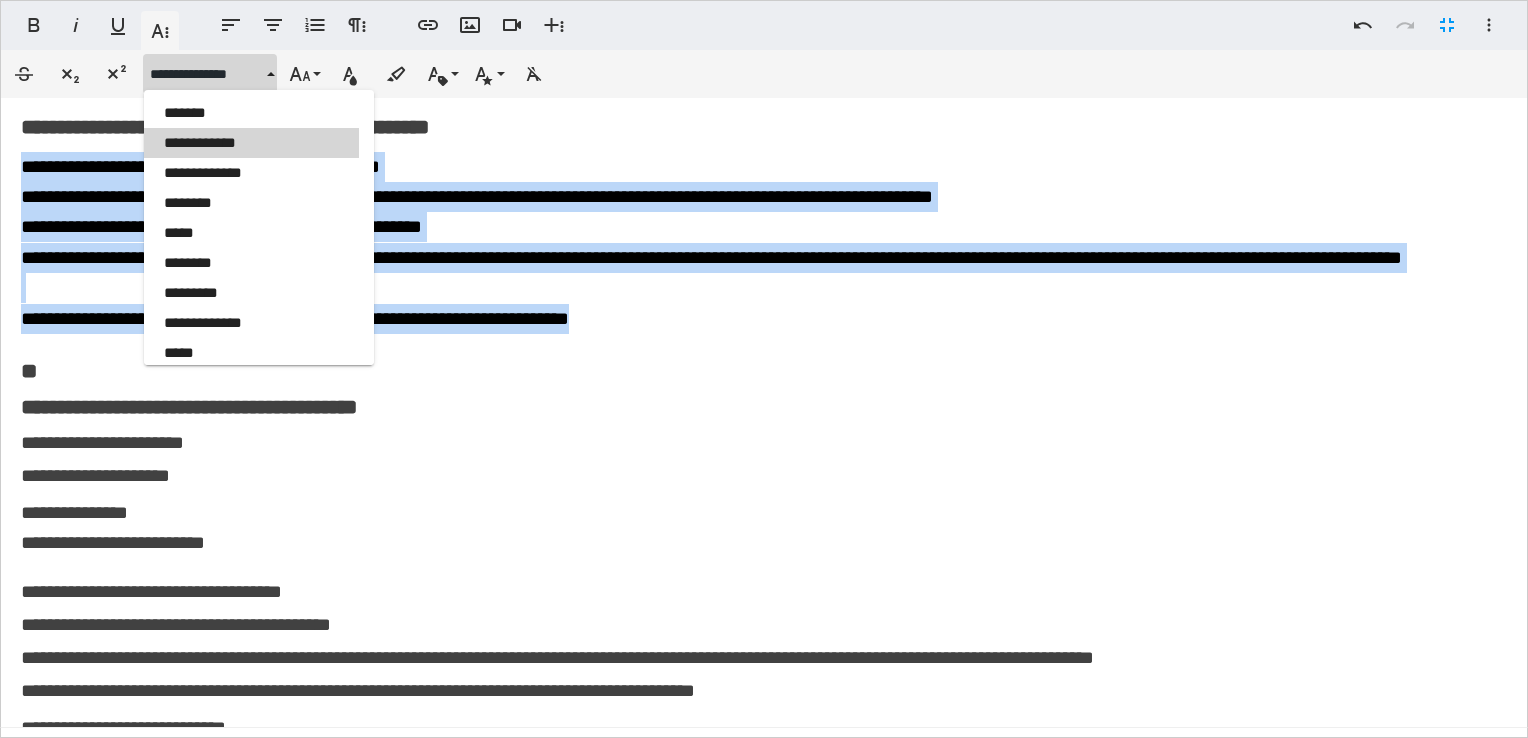click on "**********" at bounding box center (251, 143) 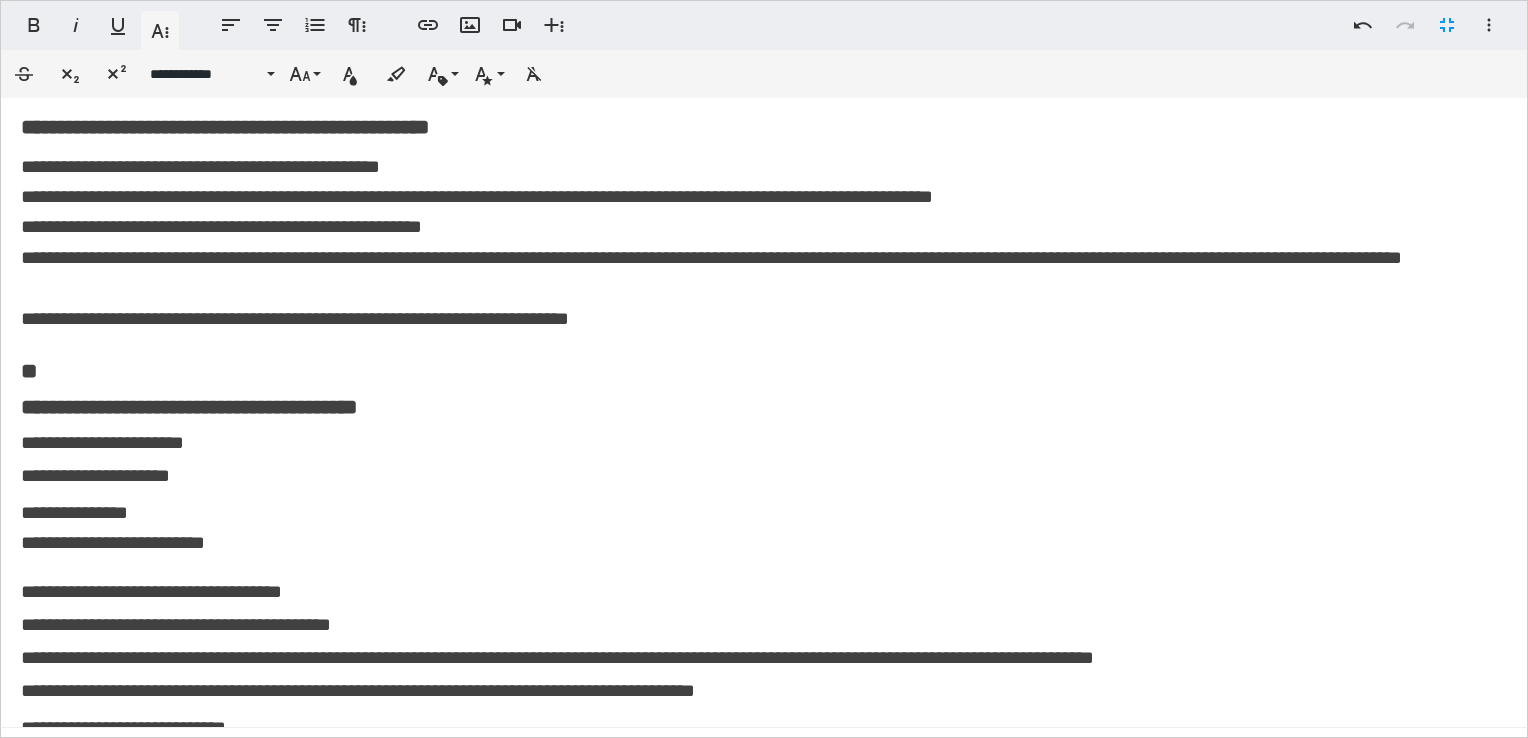 click on "**********" at bounding box center [756, 62] 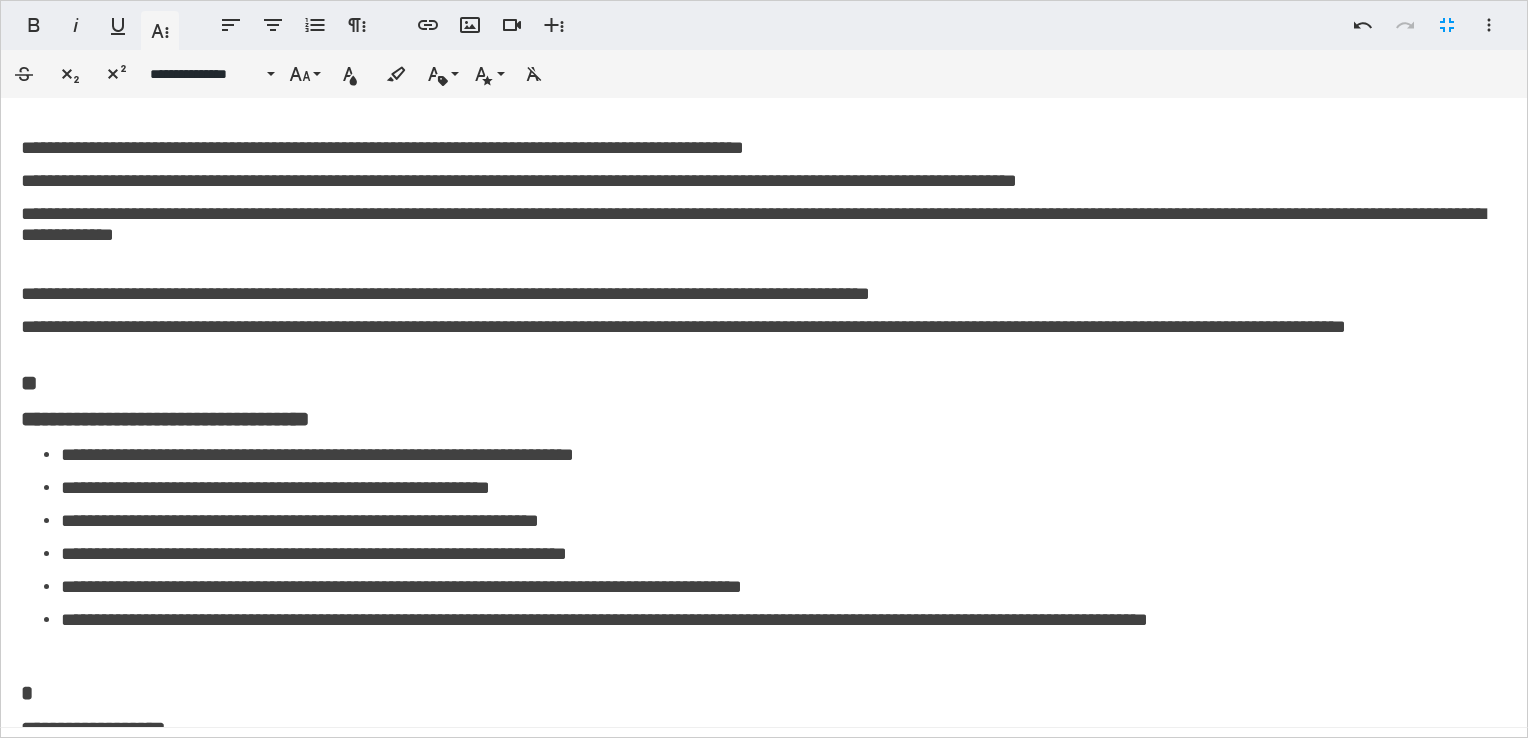 scroll, scrollTop: 0, scrollLeft: 0, axis: both 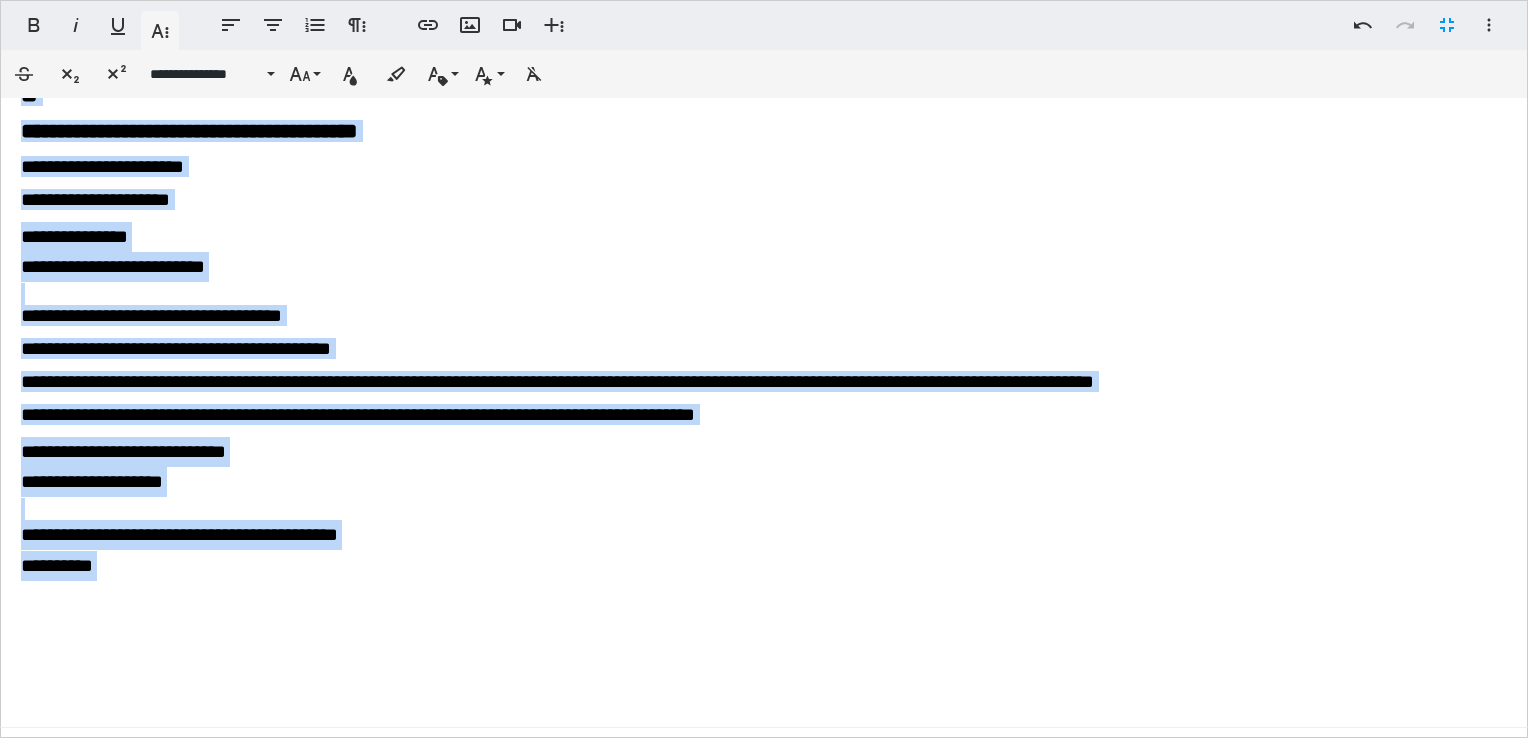 drag, startPoint x: 18, startPoint y: 151, endPoint x: 302, endPoint y: 730, distance: 644.90076 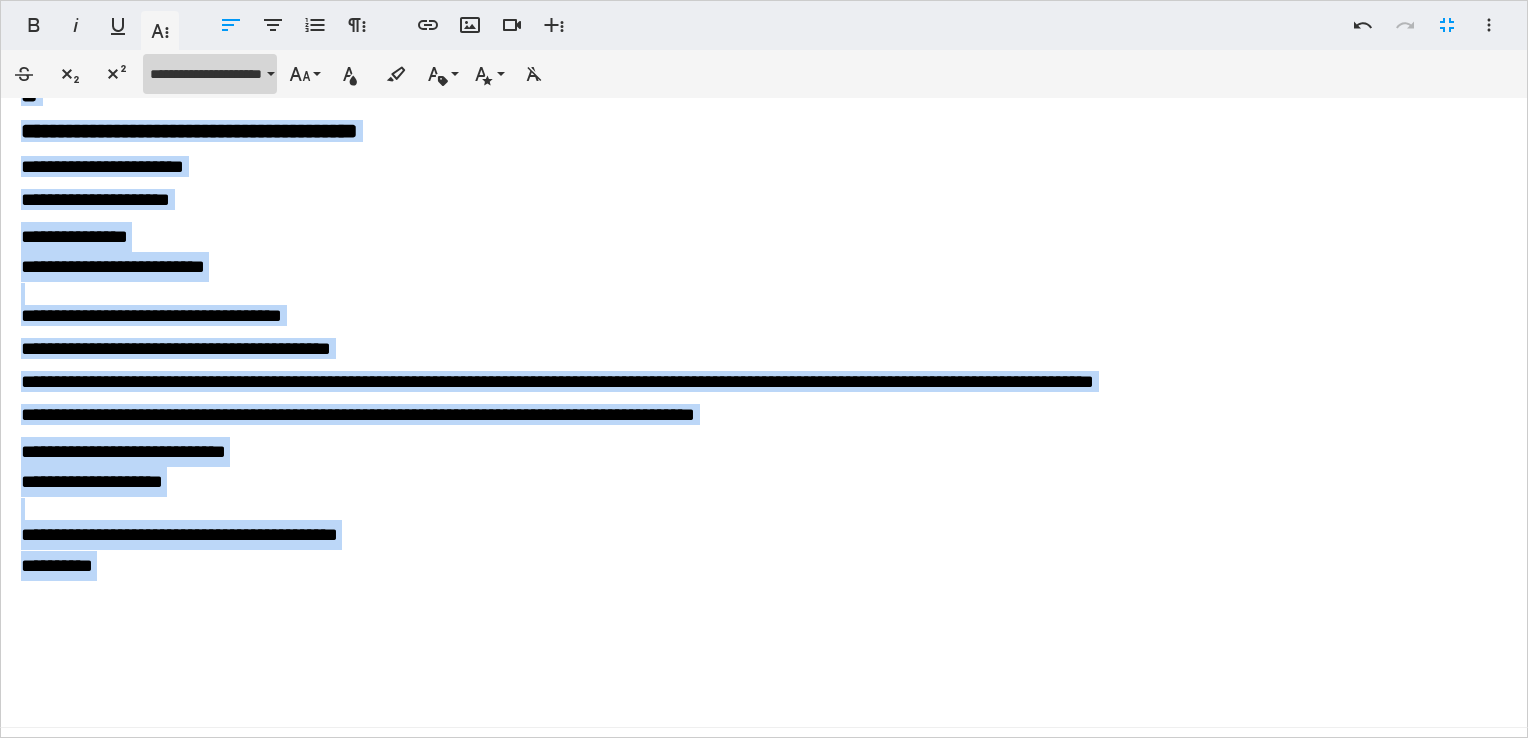 click on "**********" at bounding box center [210, 74] 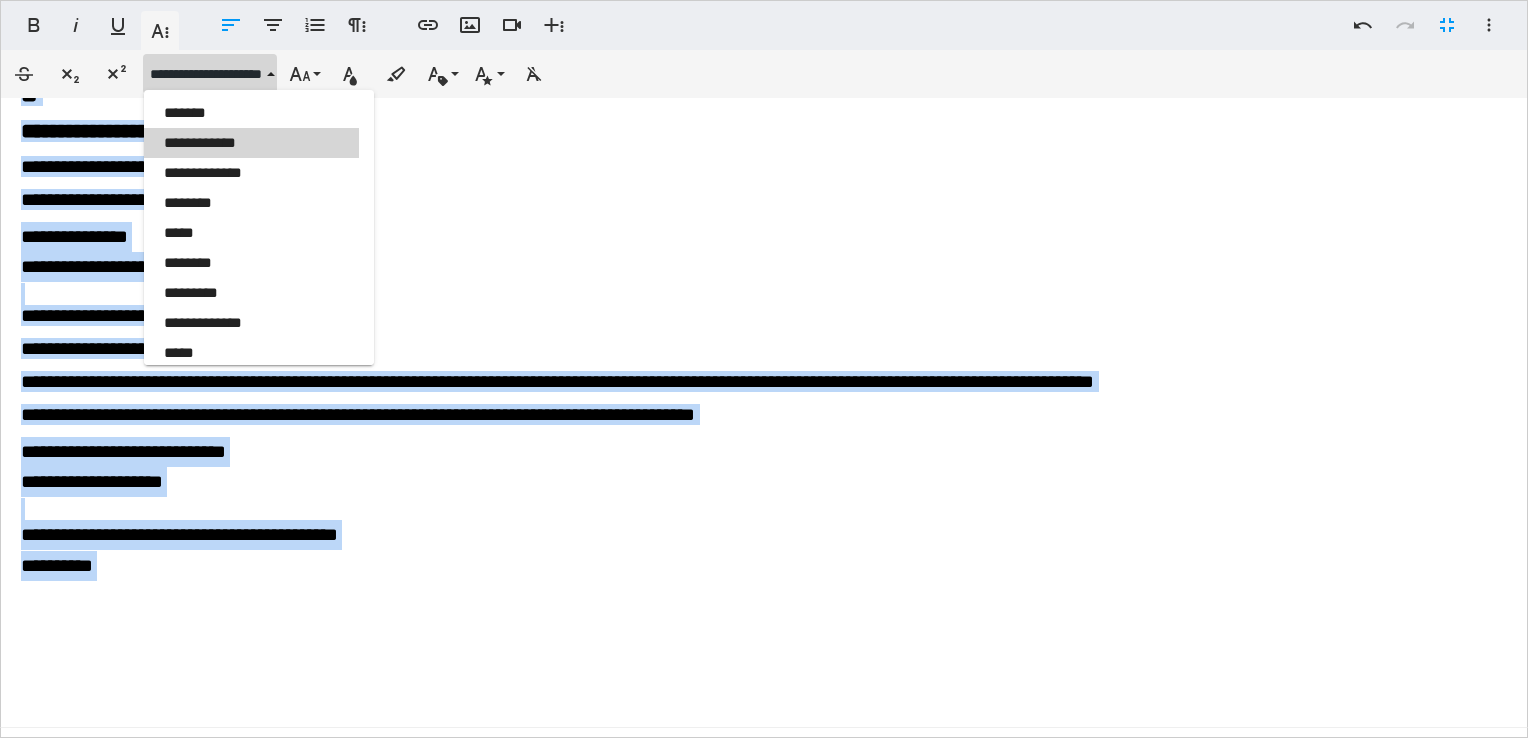 click on "**********" at bounding box center (251, 143) 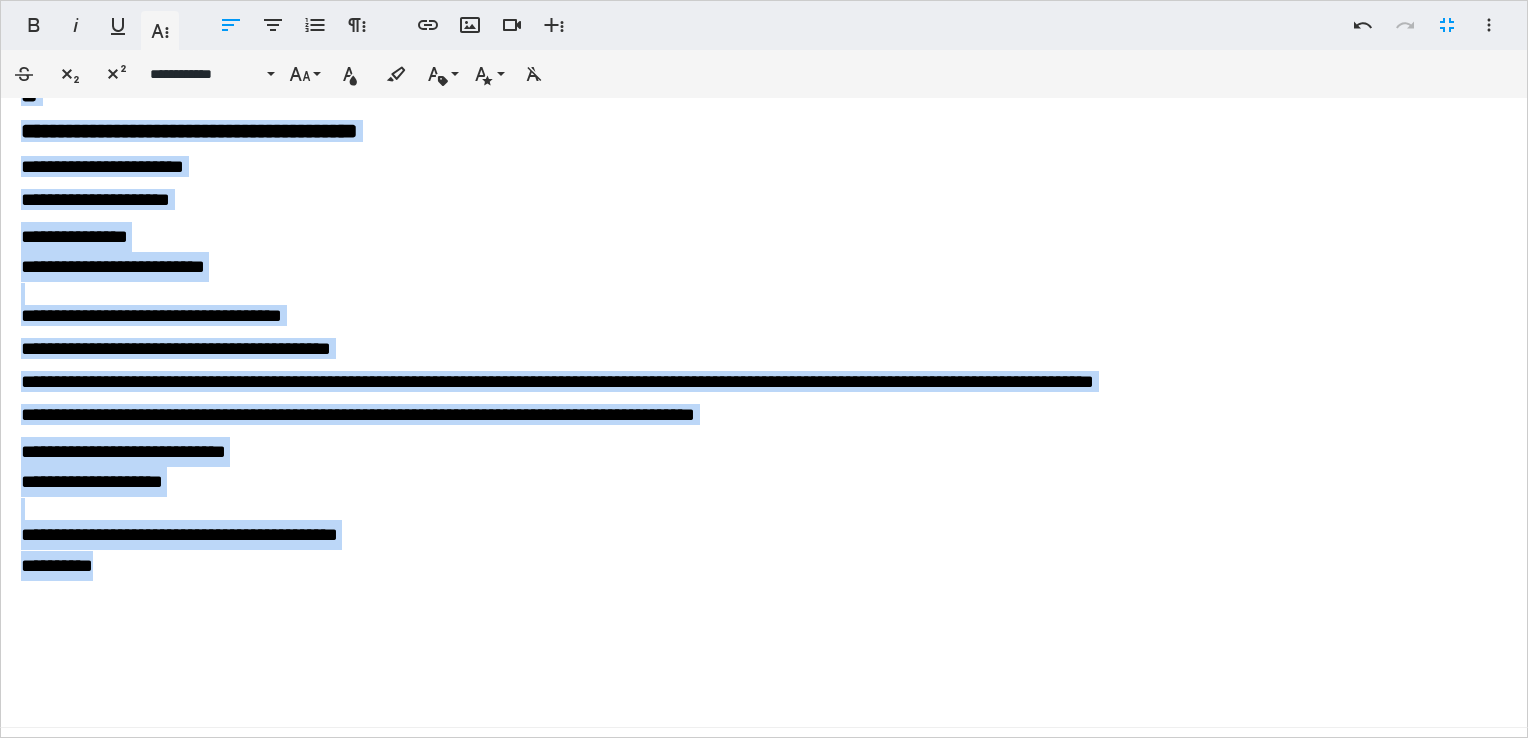 click on "**********" at bounding box center [756, -185] 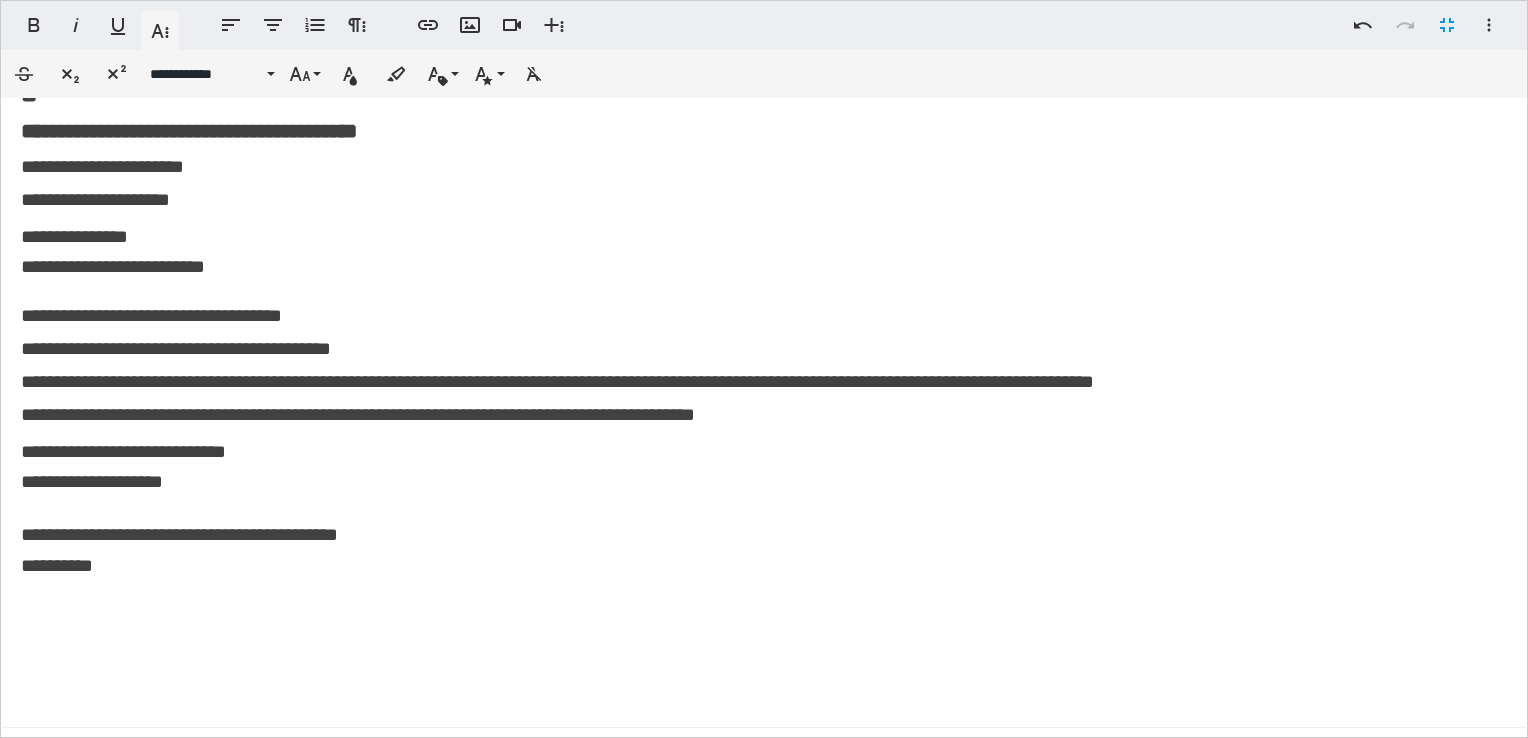 scroll, scrollTop: 1308, scrollLeft: 0, axis: vertical 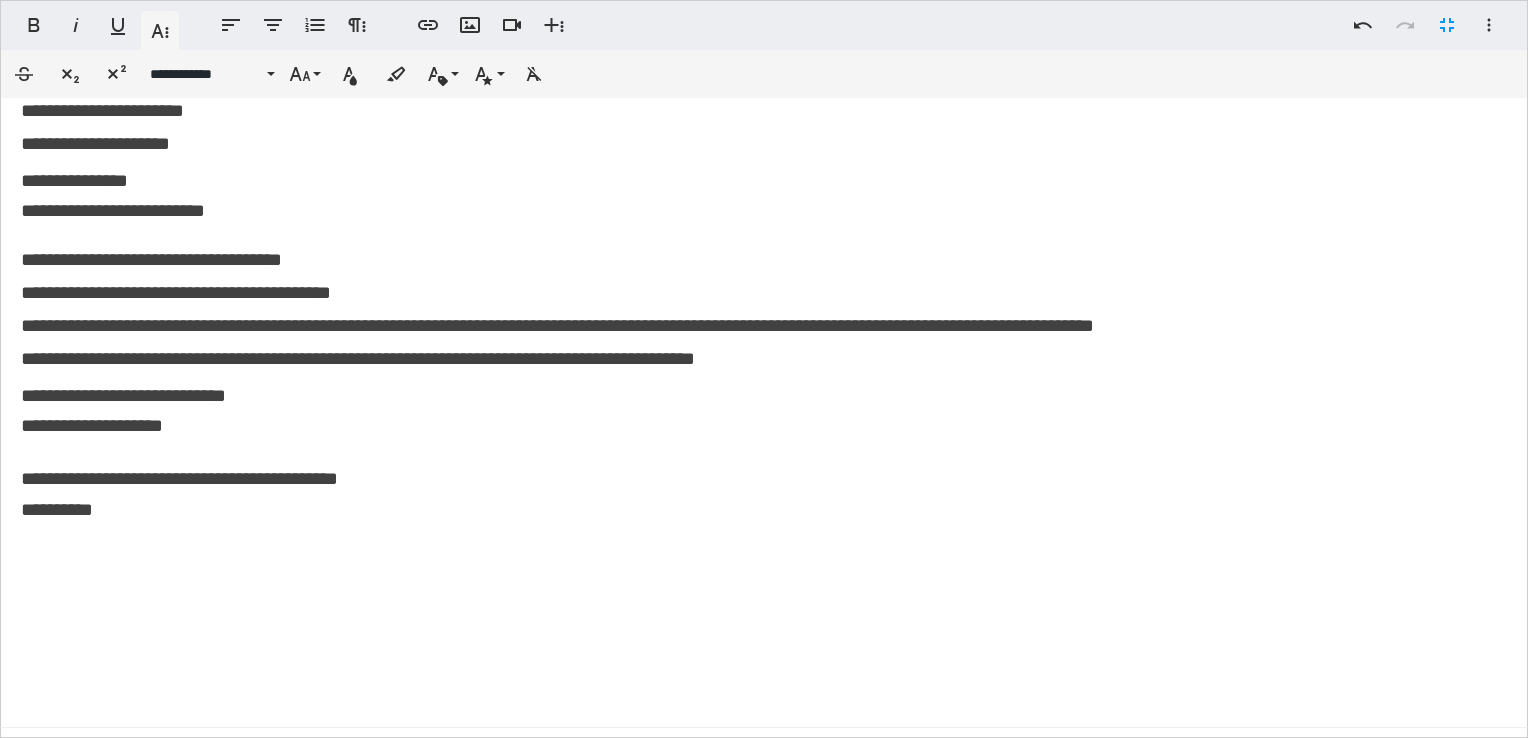 click on "**********" at bounding box center [557, 325] 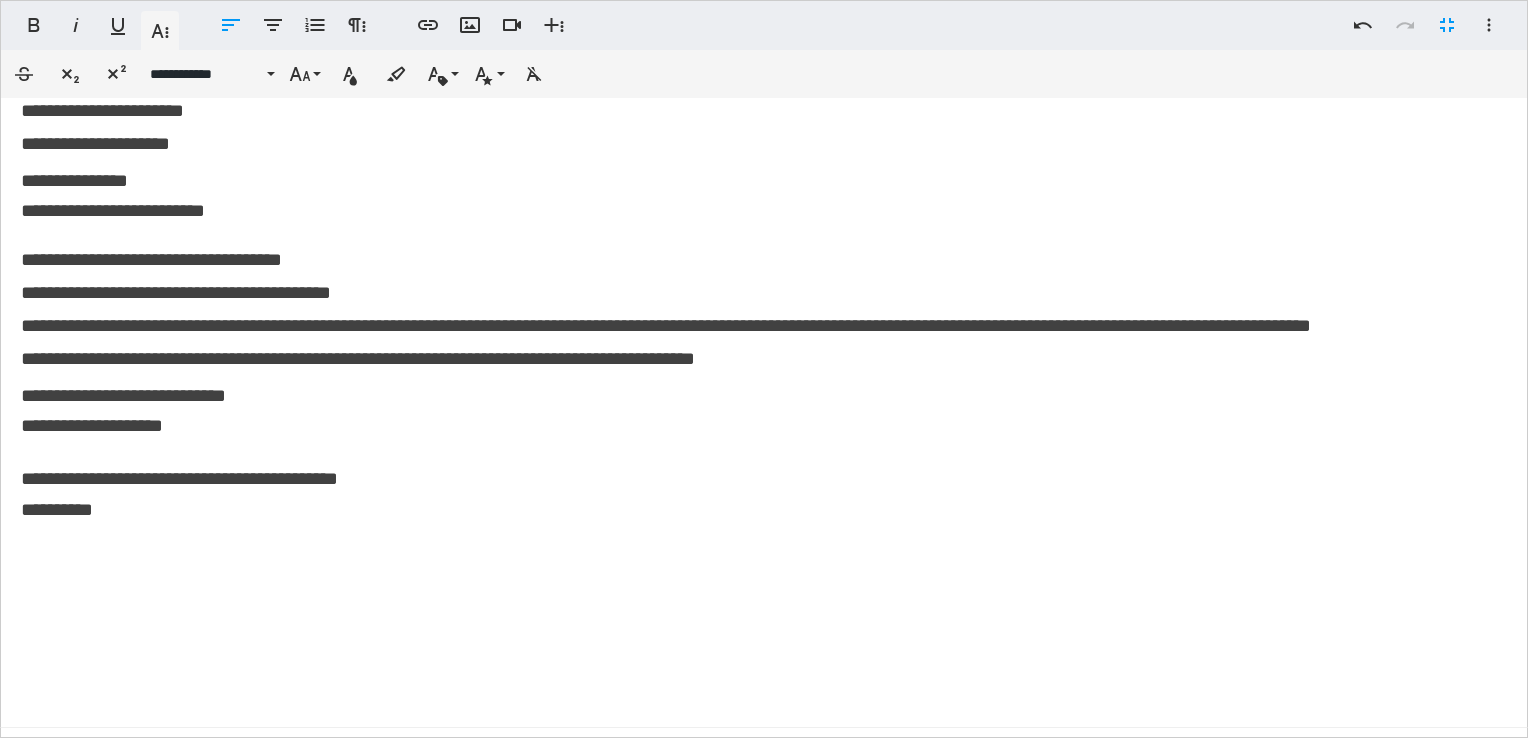 click on "**********" at bounding box center [358, 358] 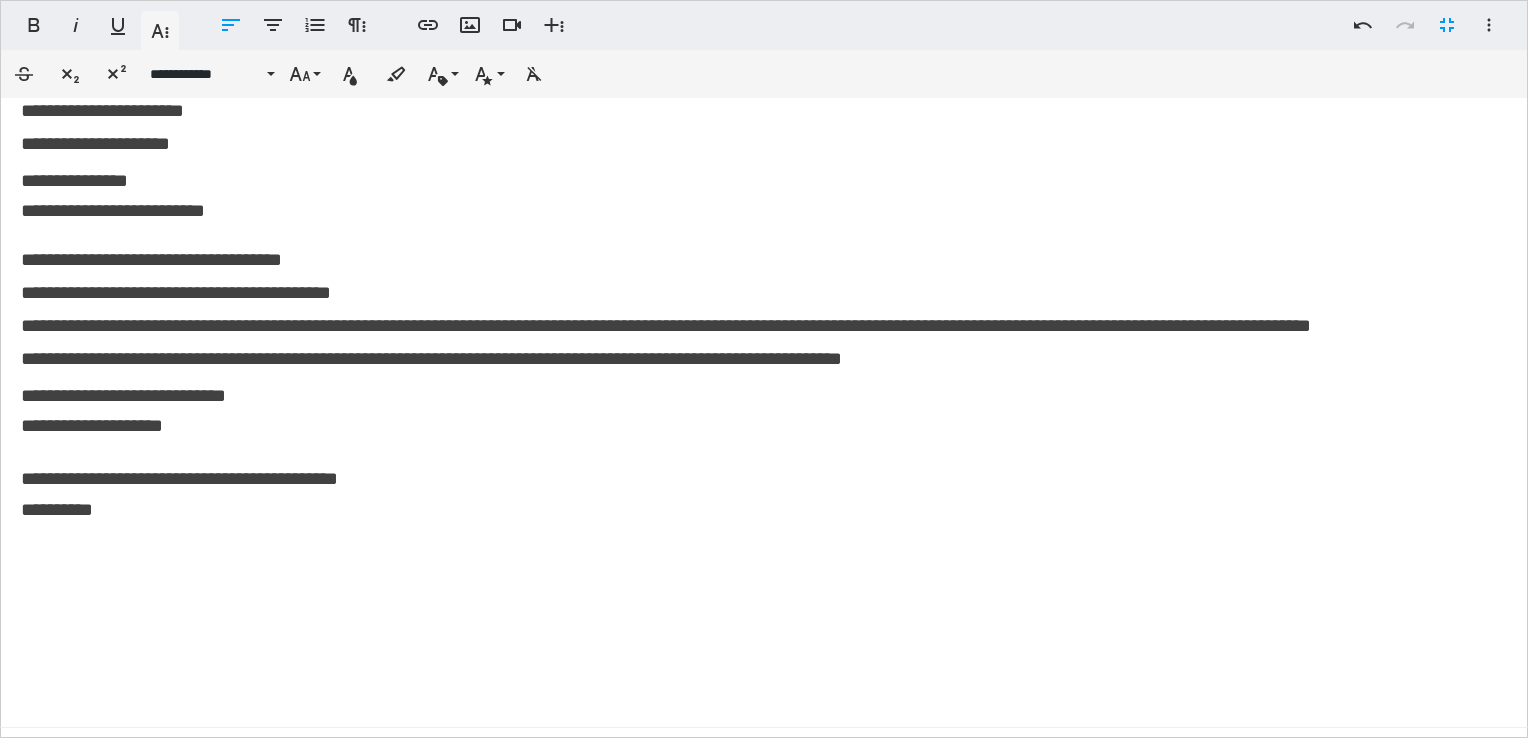 click on "**********" at bounding box center (179, 478) 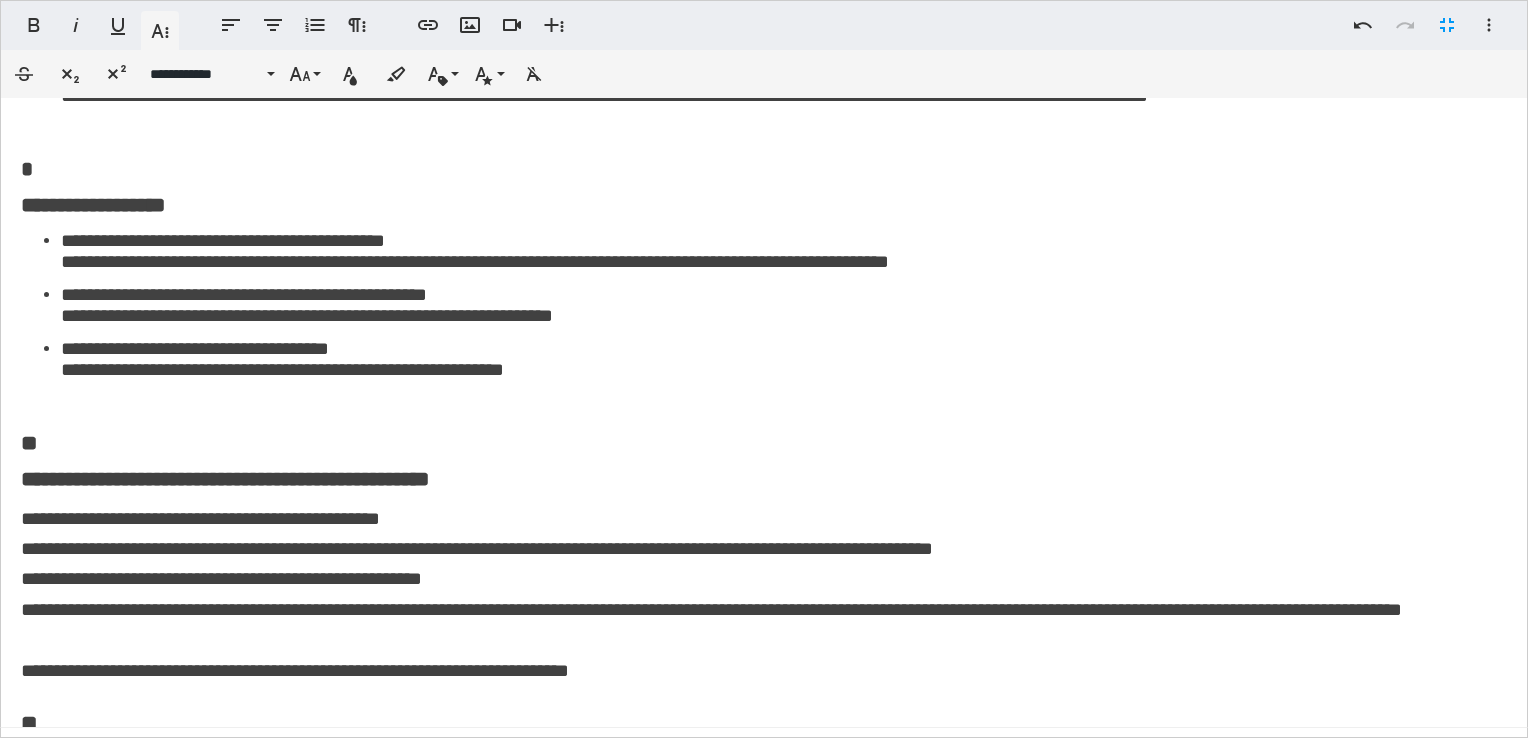 scroll, scrollTop: 624, scrollLeft: 0, axis: vertical 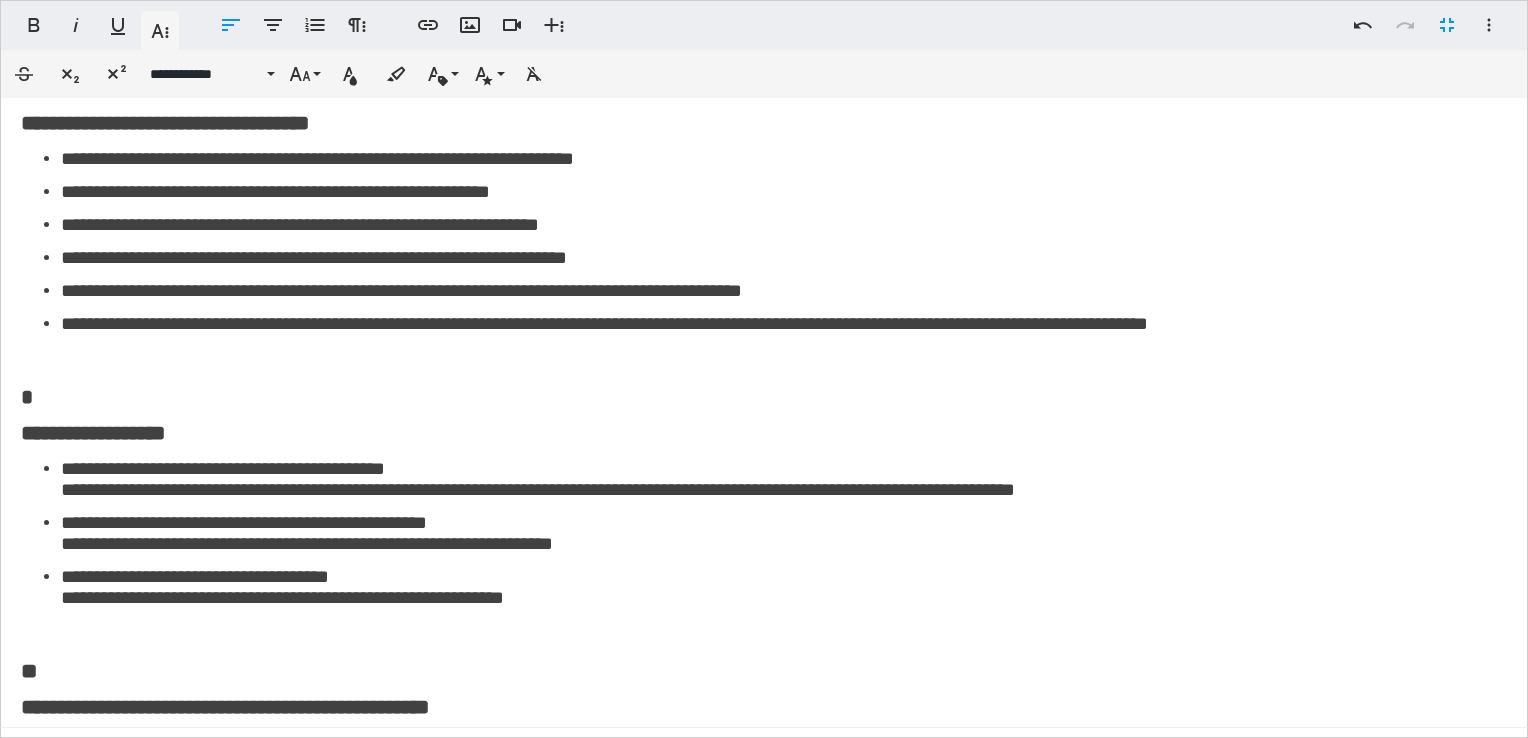 click on "**********" at bounding box center (776, 479) 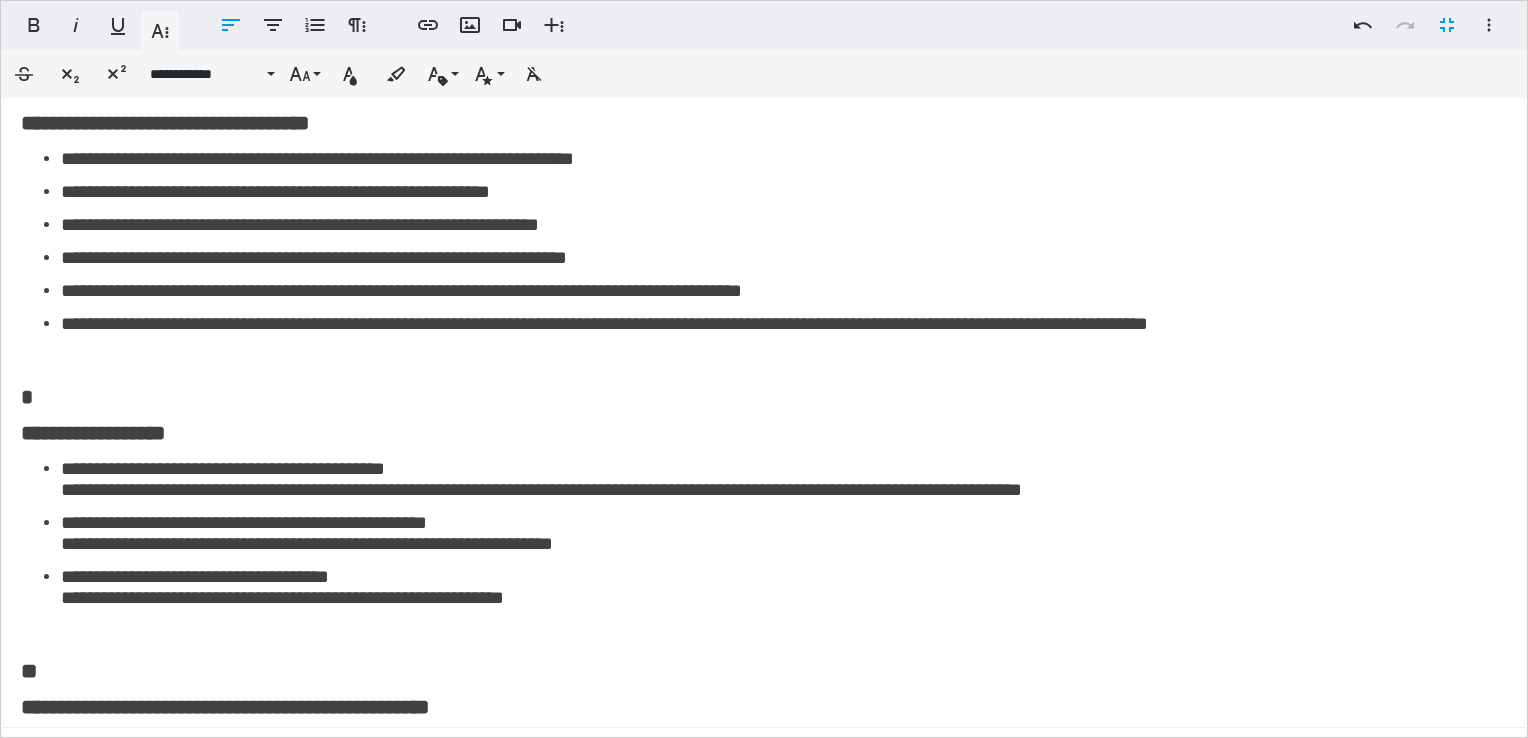 click on "**********" at bounding box center (776, 533) 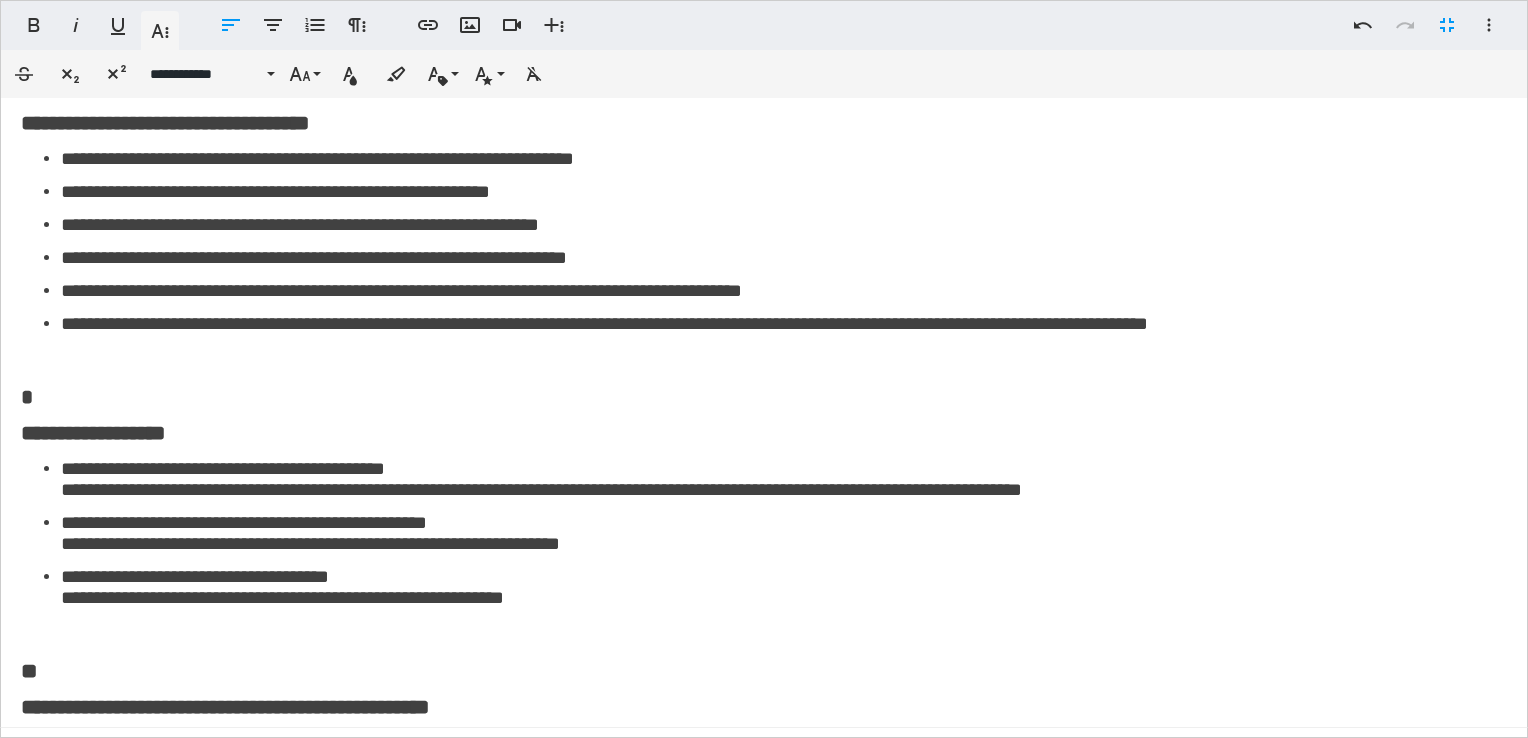 click on "**********" at bounding box center [776, 587] 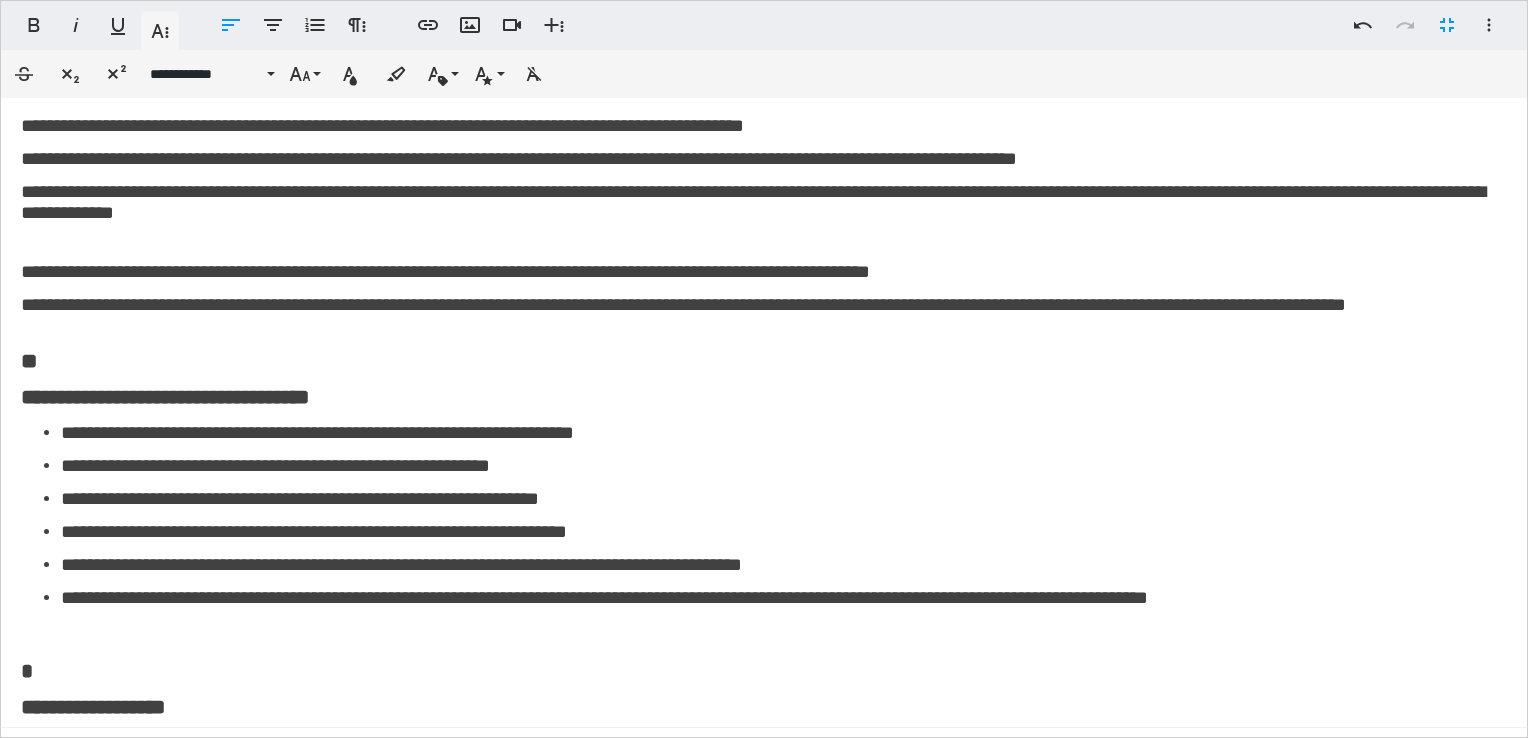 scroll, scrollTop: 0, scrollLeft: 0, axis: both 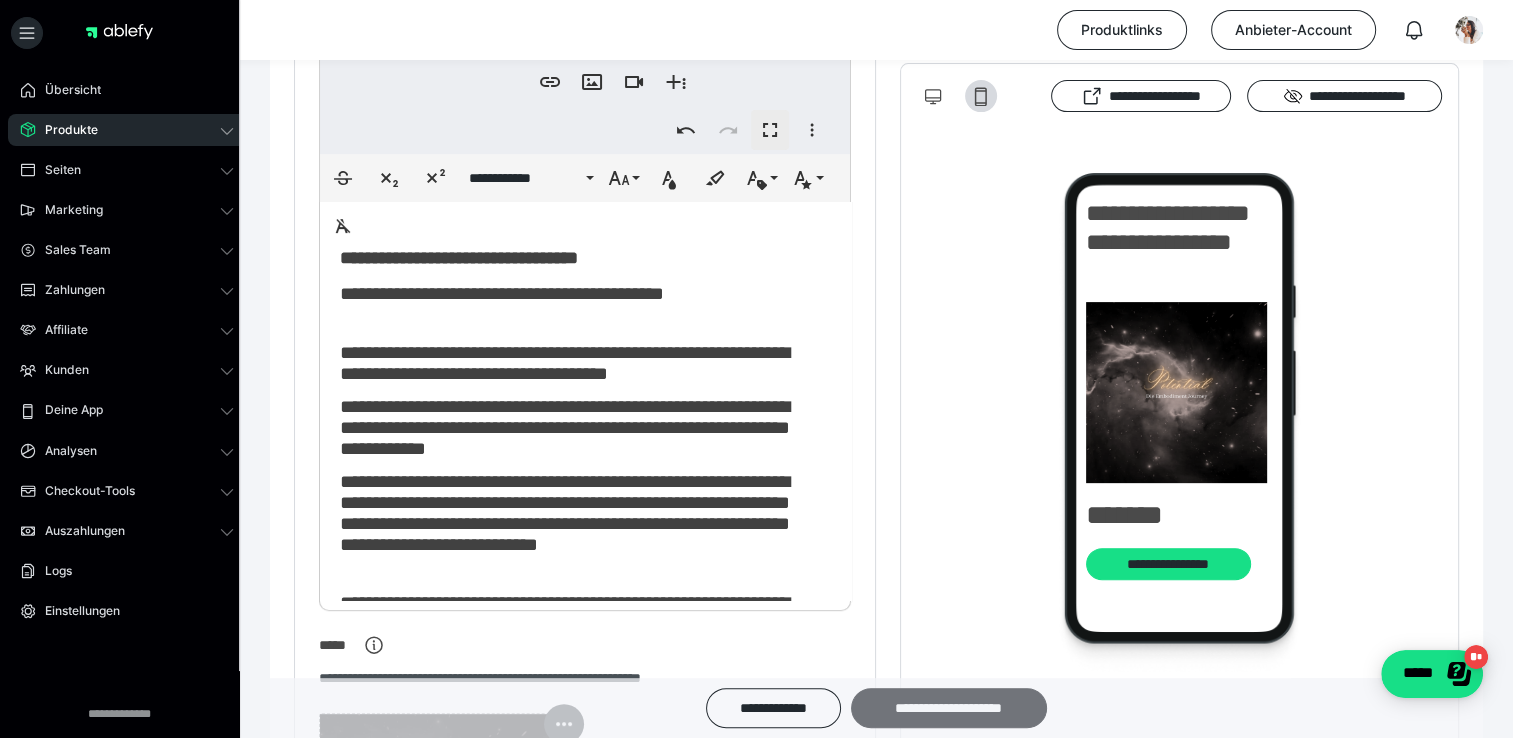 click on "**********" at bounding box center (949, 708) 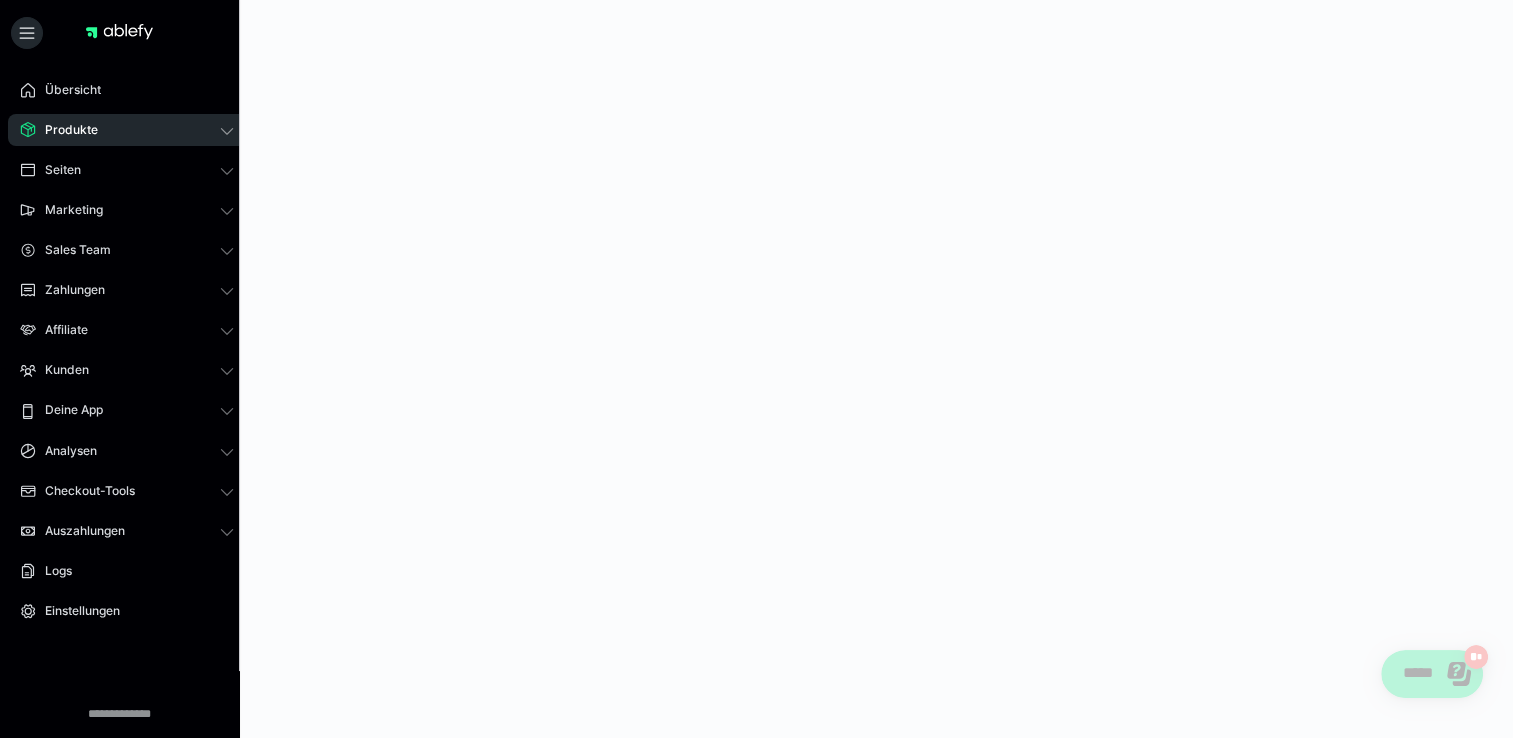 scroll, scrollTop: 0, scrollLeft: 0, axis: both 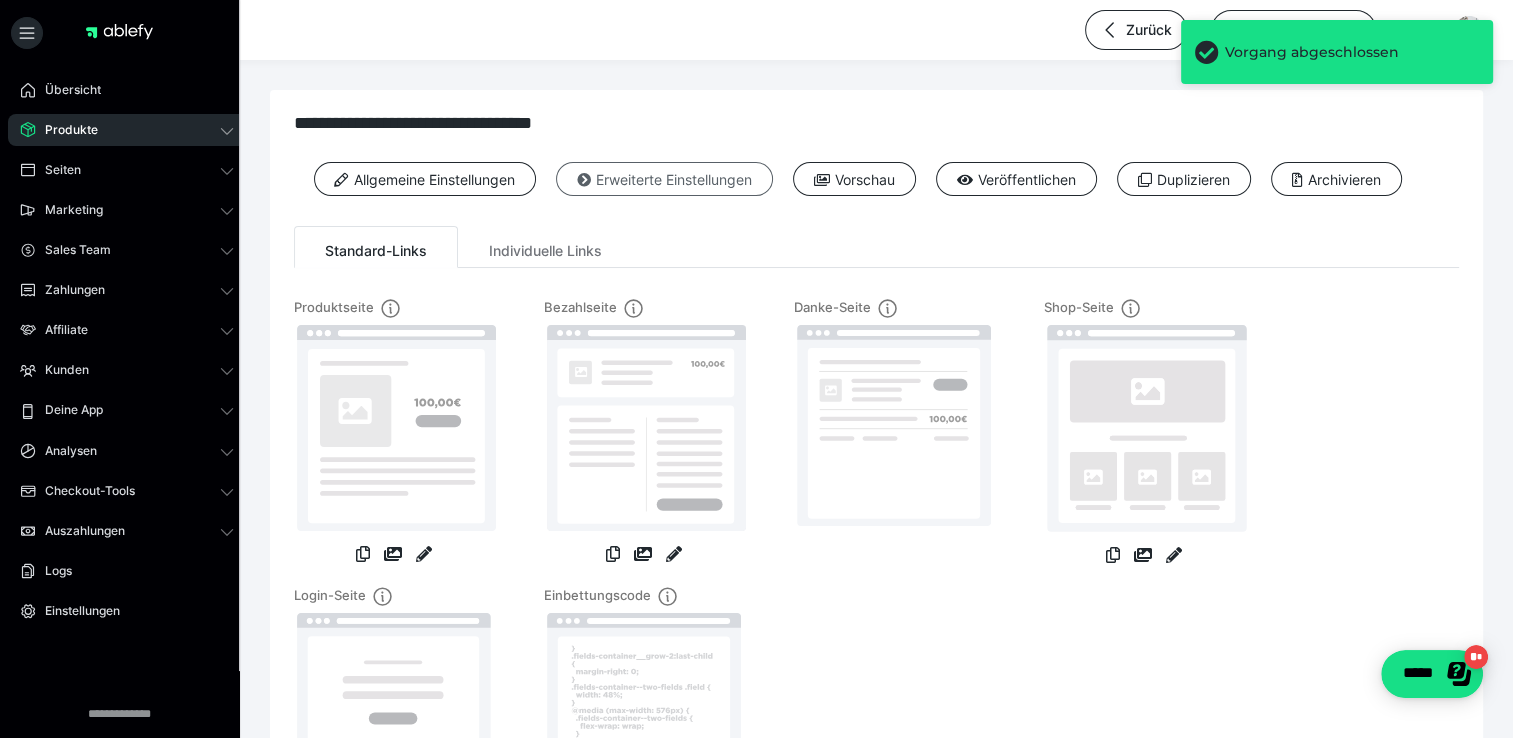 click on "Erweiterte Einstellungen" at bounding box center (664, 179) 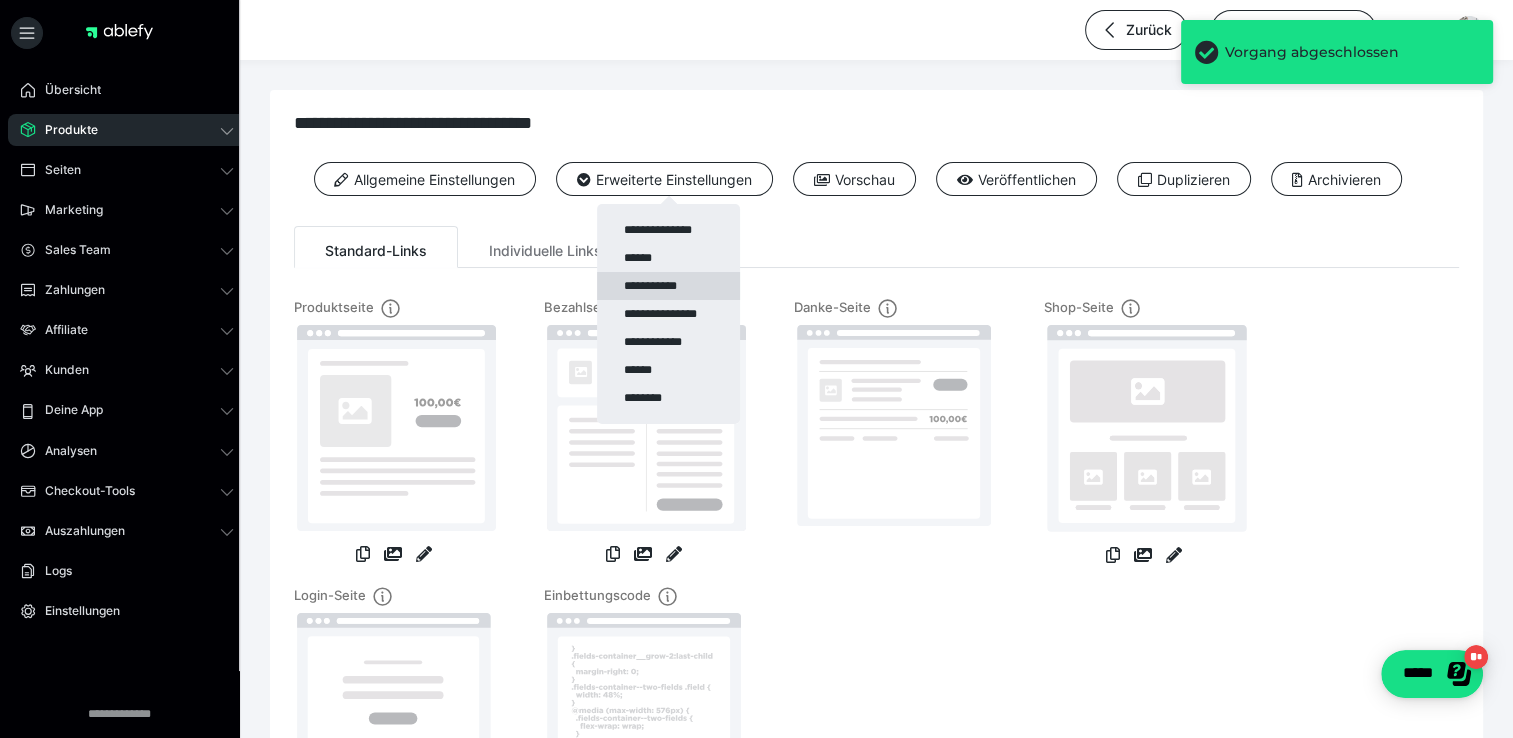 click on "**********" at bounding box center (668, 286) 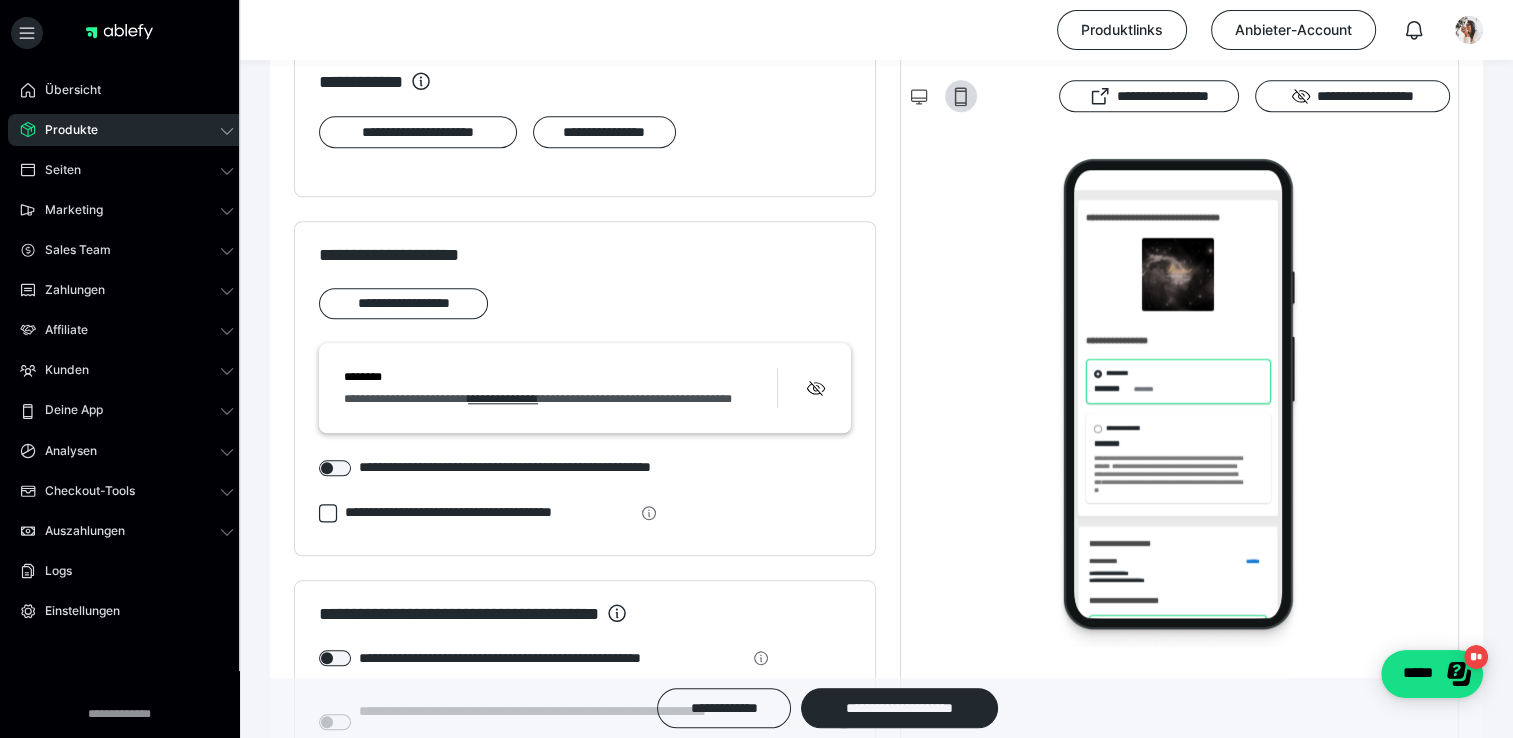 scroll, scrollTop: 1862, scrollLeft: 0, axis: vertical 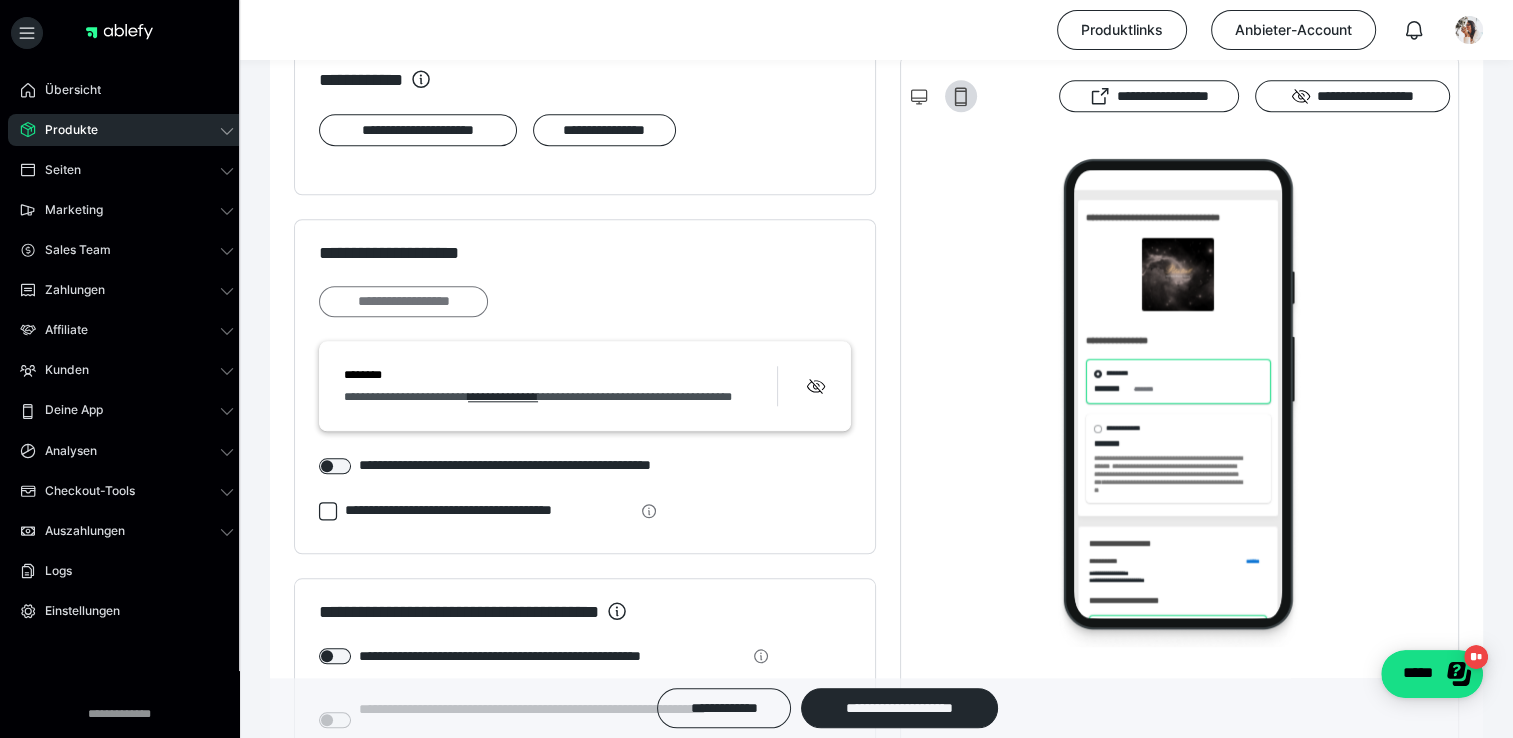 click on "**********" at bounding box center (403, 302) 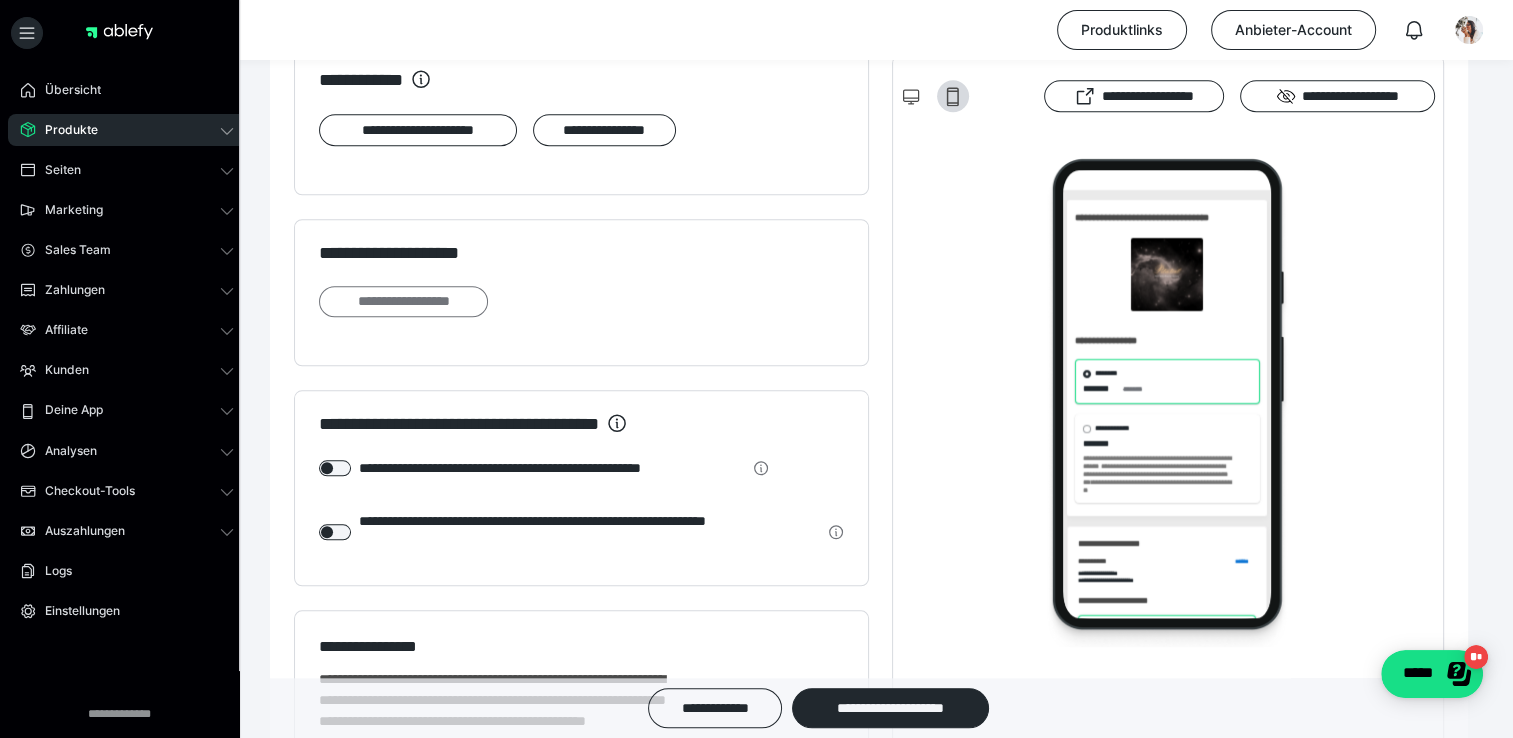 scroll, scrollTop: 0, scrollLeft: 0, axis: both 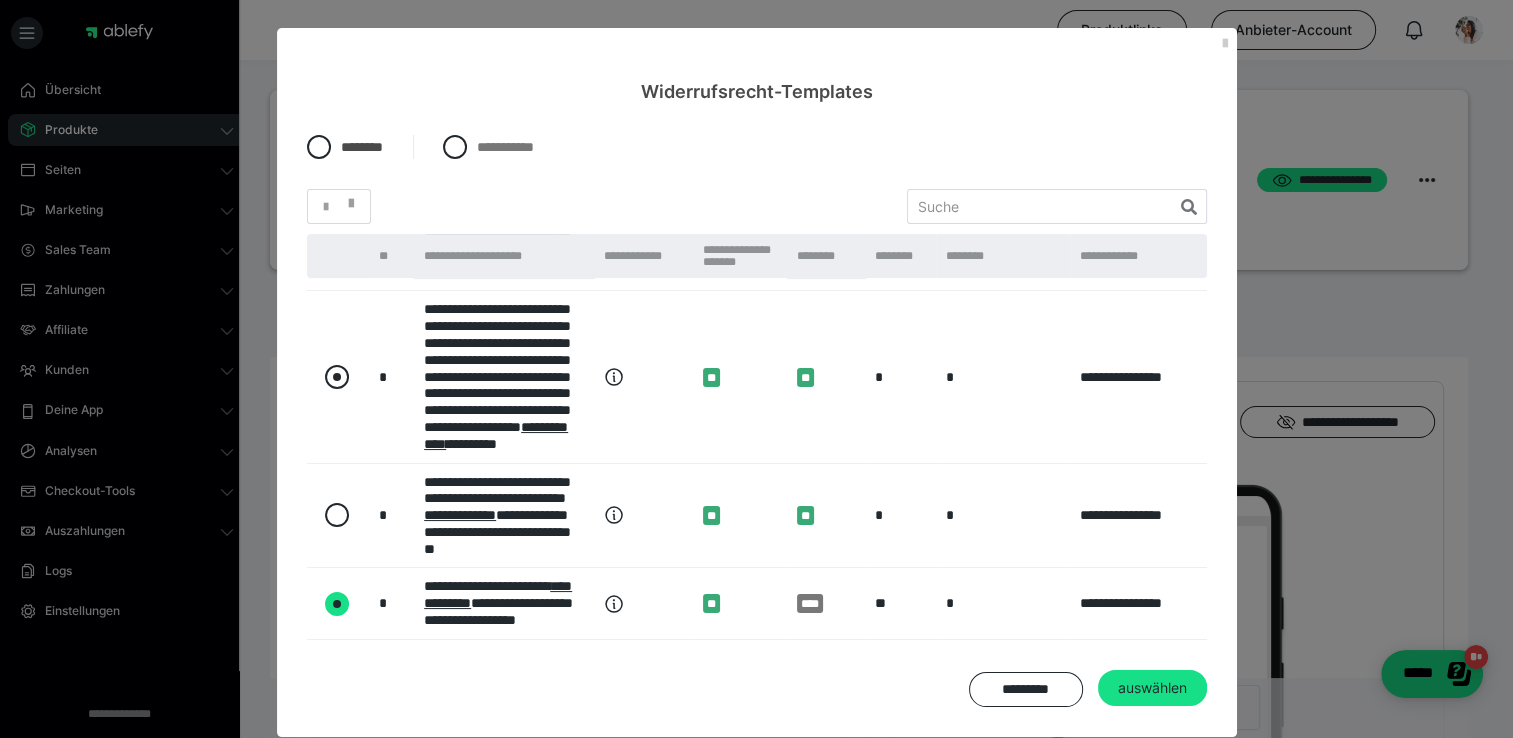 click at bounding box center [337, 377] 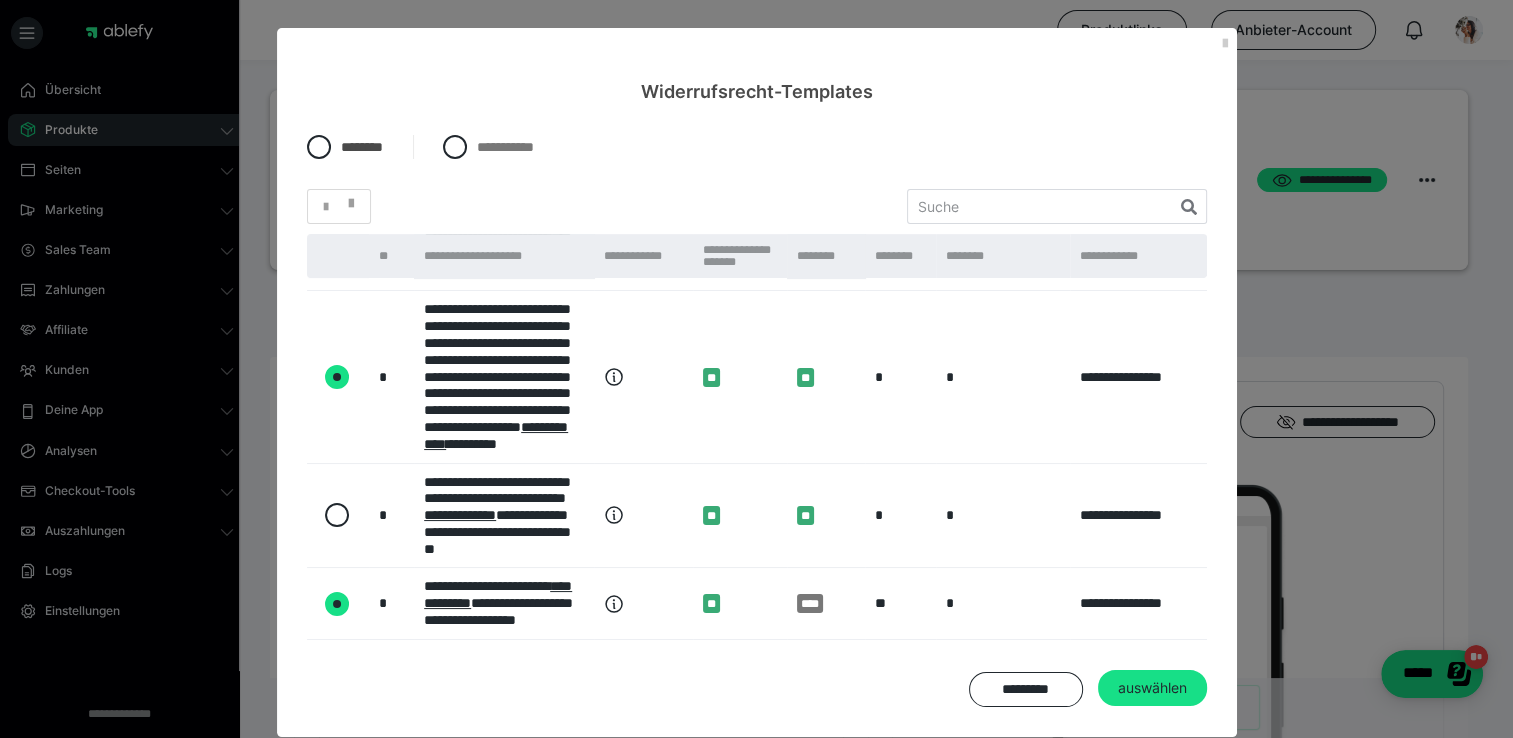 radio on "false" 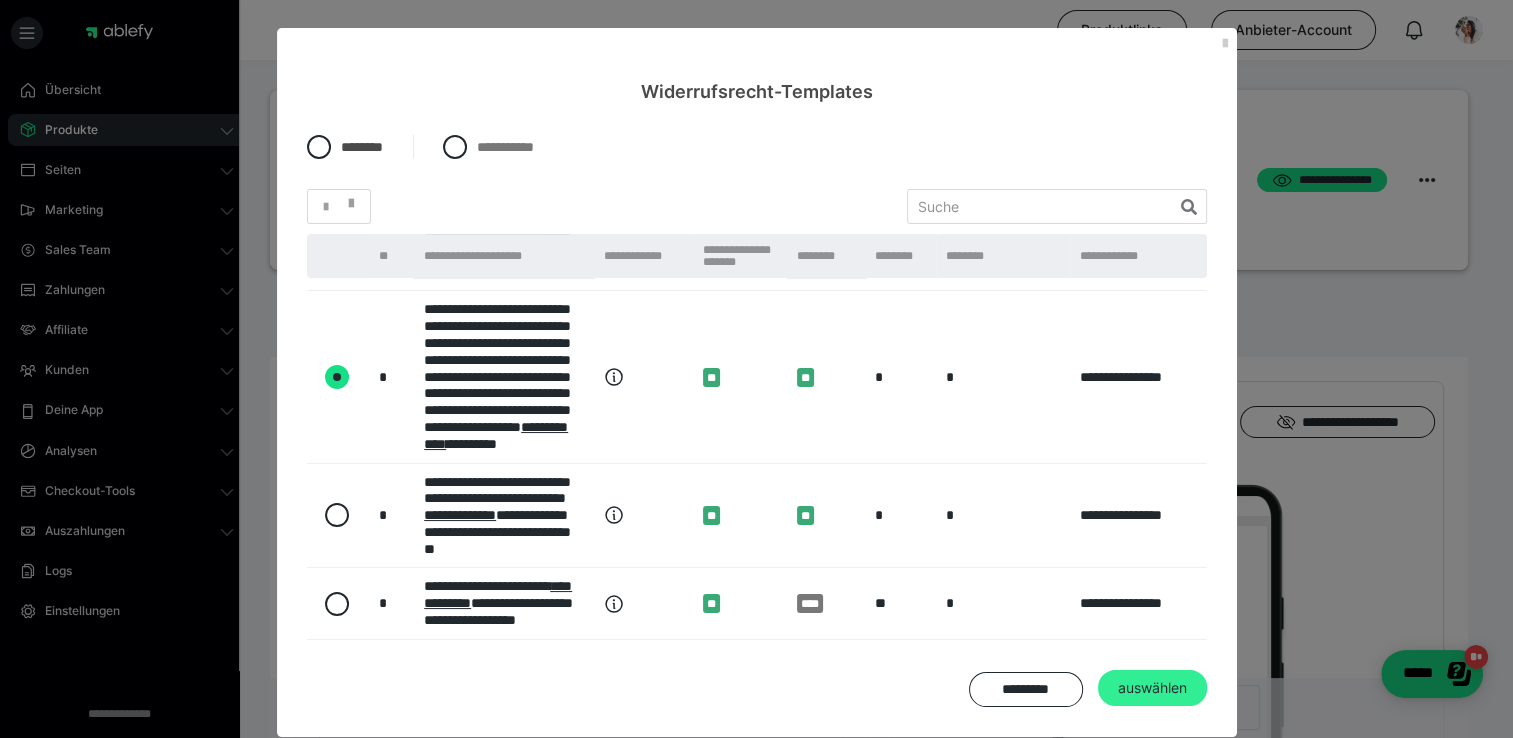 click on "auswählen" at bounding box center (1152, 688) 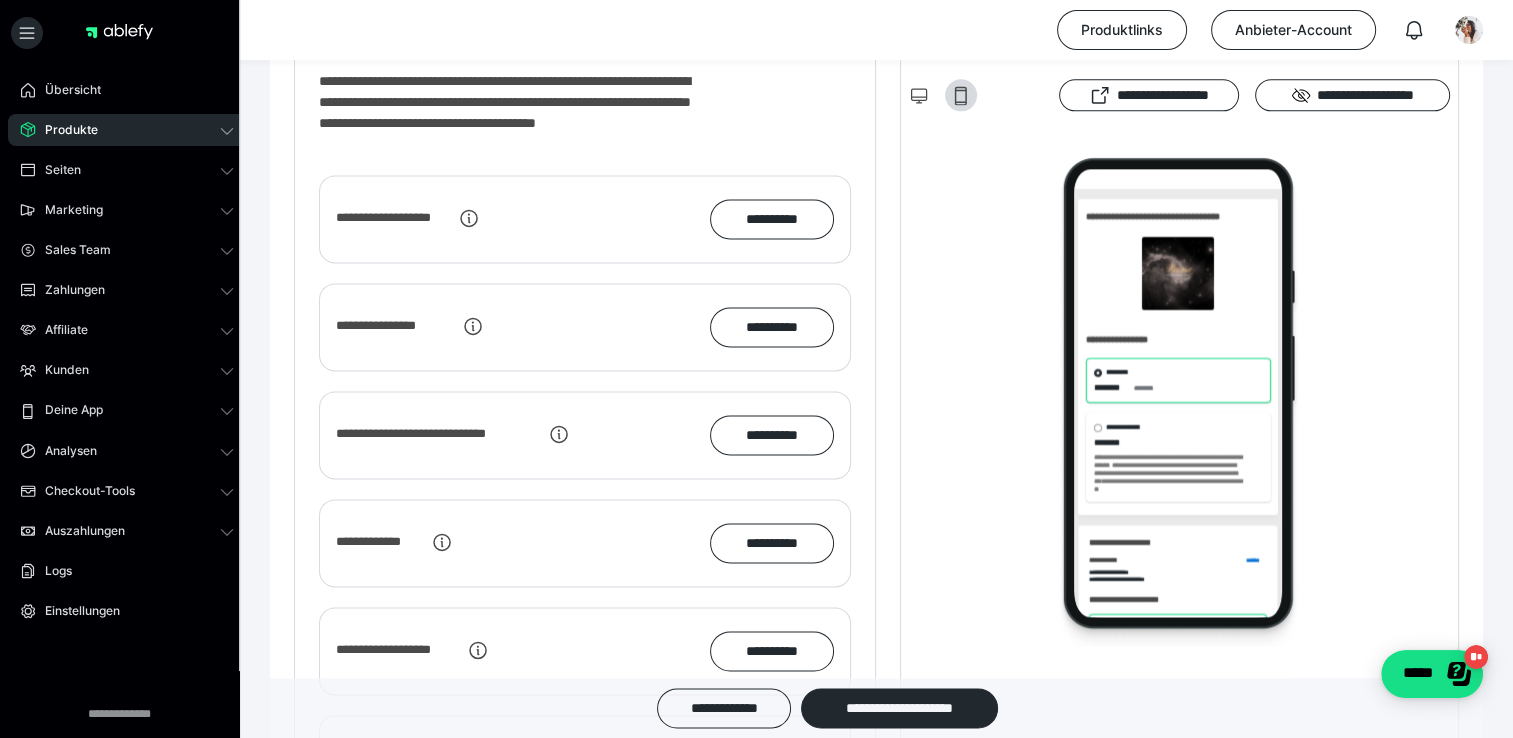 scroll, scrollTop: 2688, scrollLeft: 0, axis: vertical 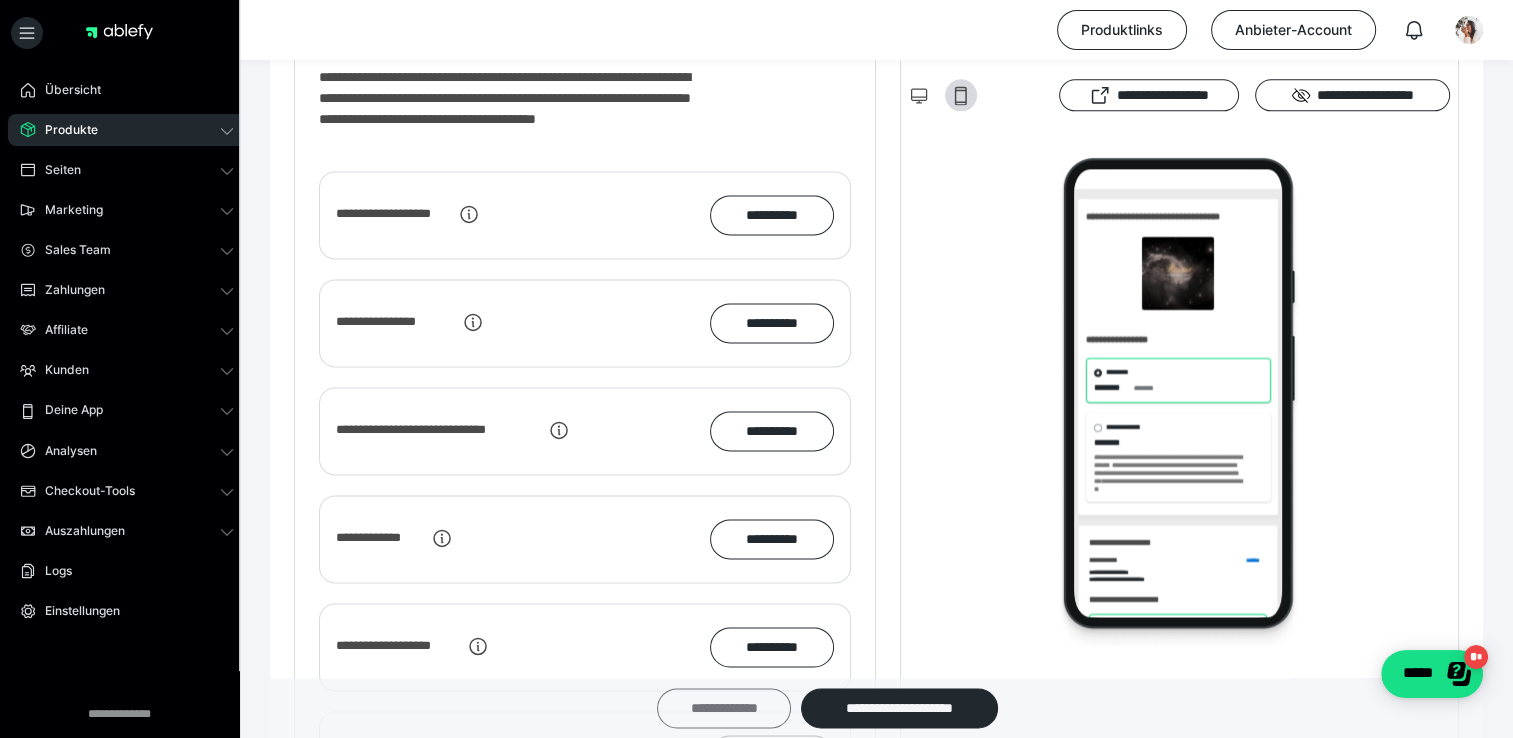 click on "**********" at bounding box center [724, 708] 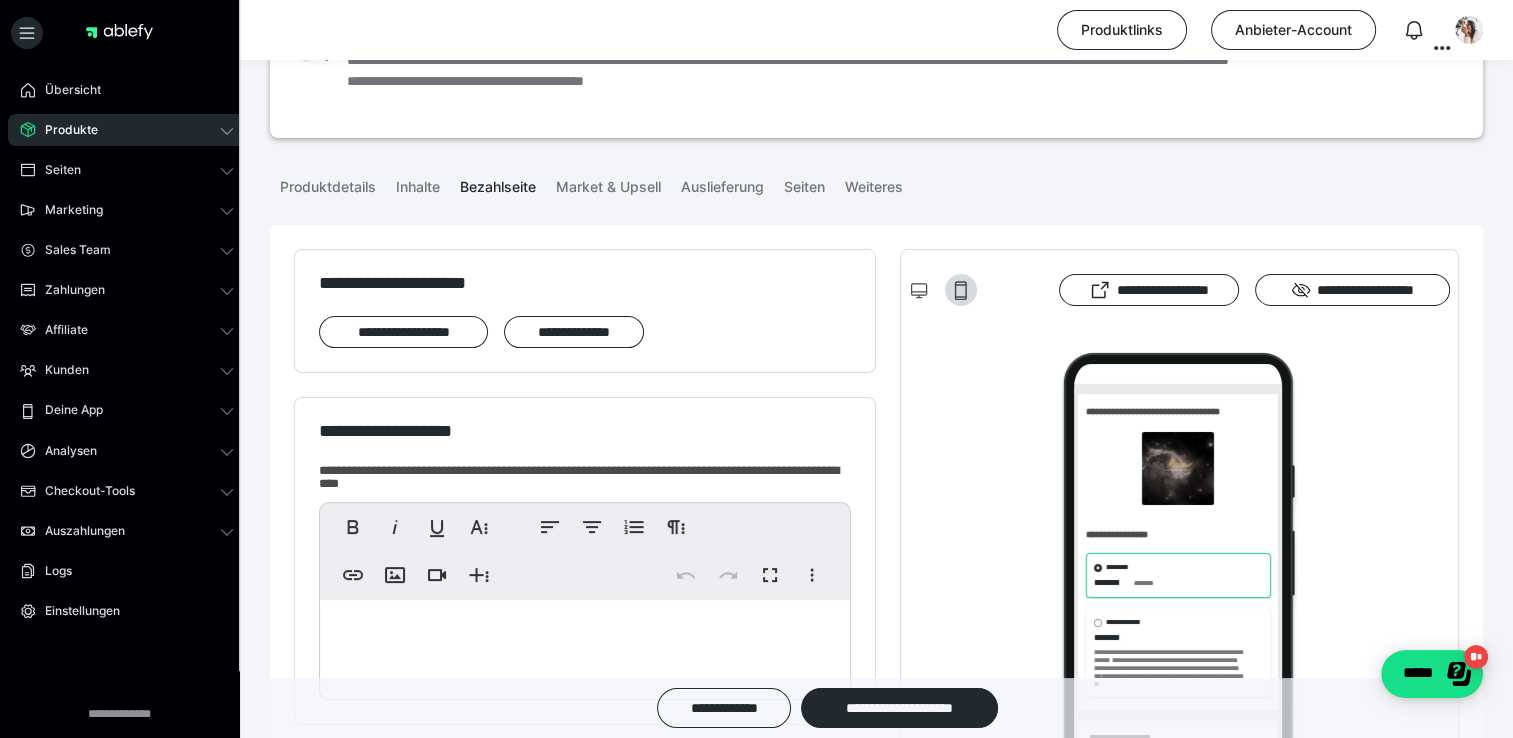 scroll, scrollTop: 126, scrollLeft: 0, axis: vertical 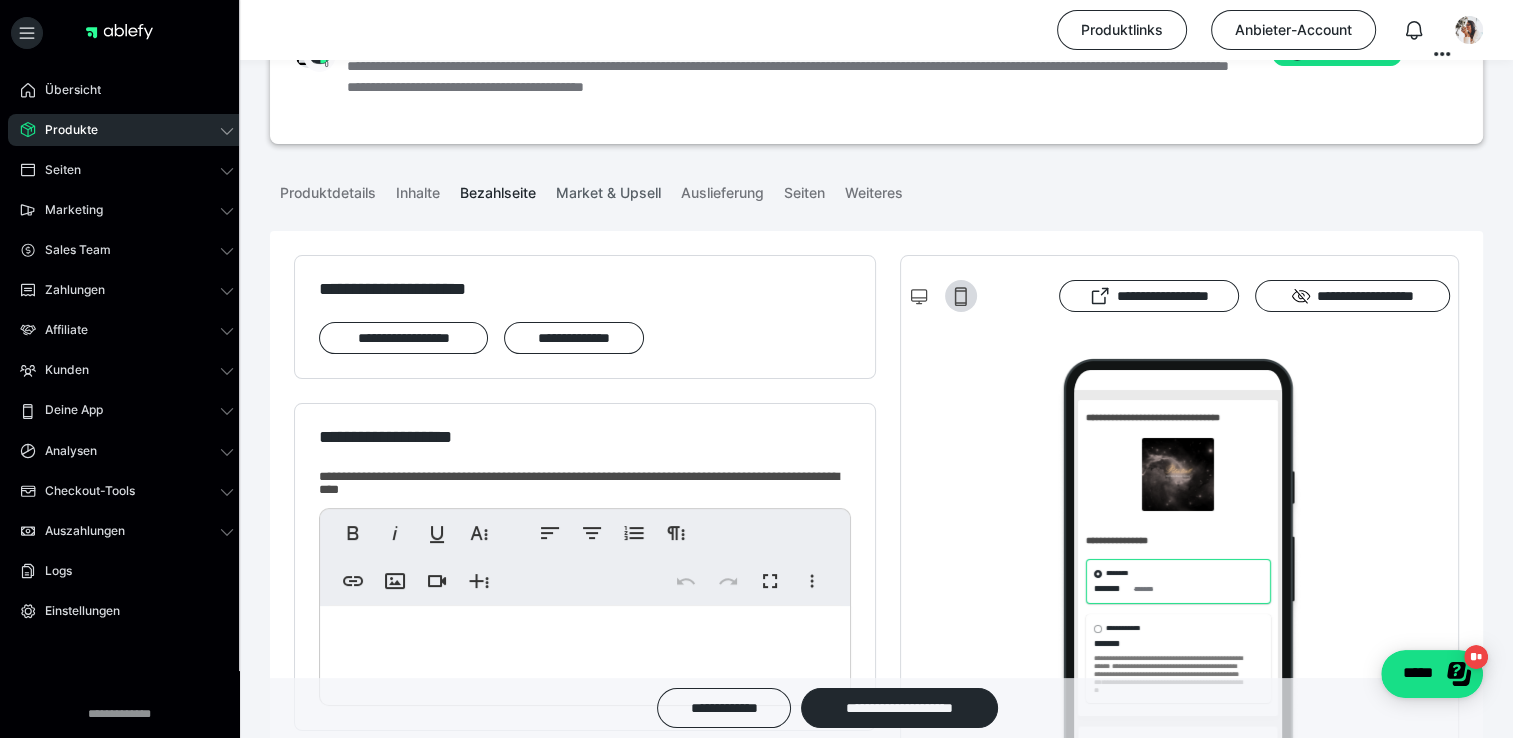 click on "Market & Upsell" at bounding box center (608, 189) 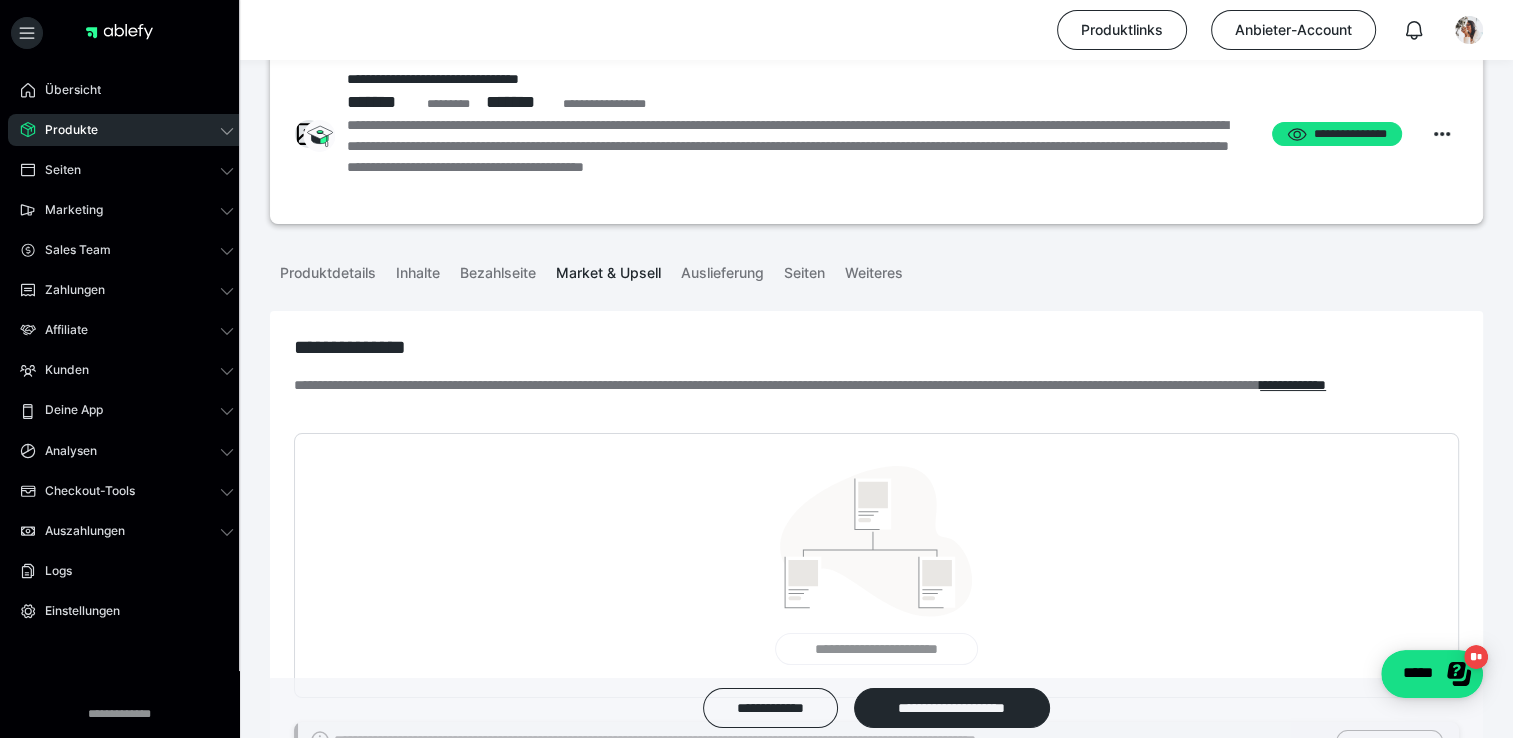 scroll, scrollTop: 45, scrollLeft: 0, axis: vertical 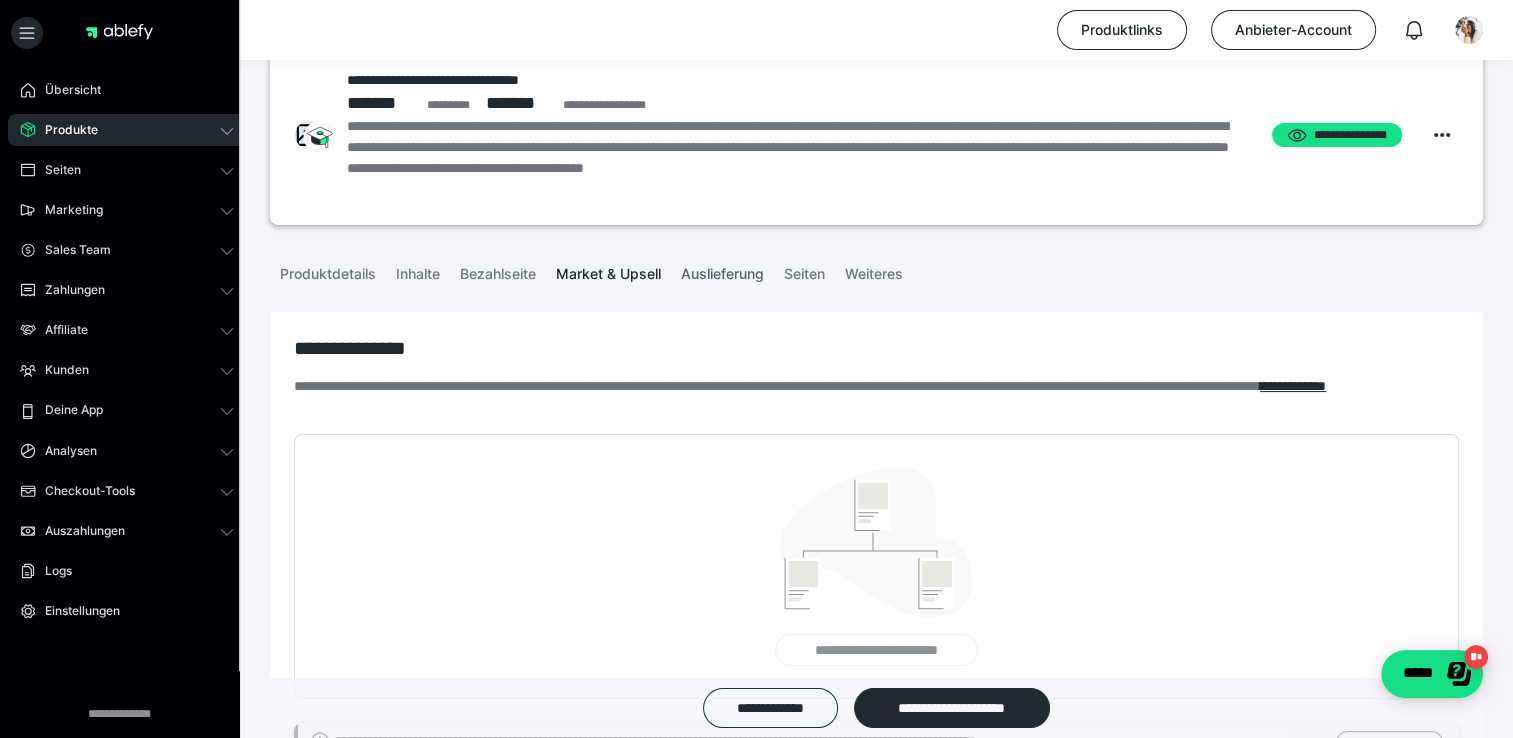 click on "Auslieferung" at bounding box center (722, 270) 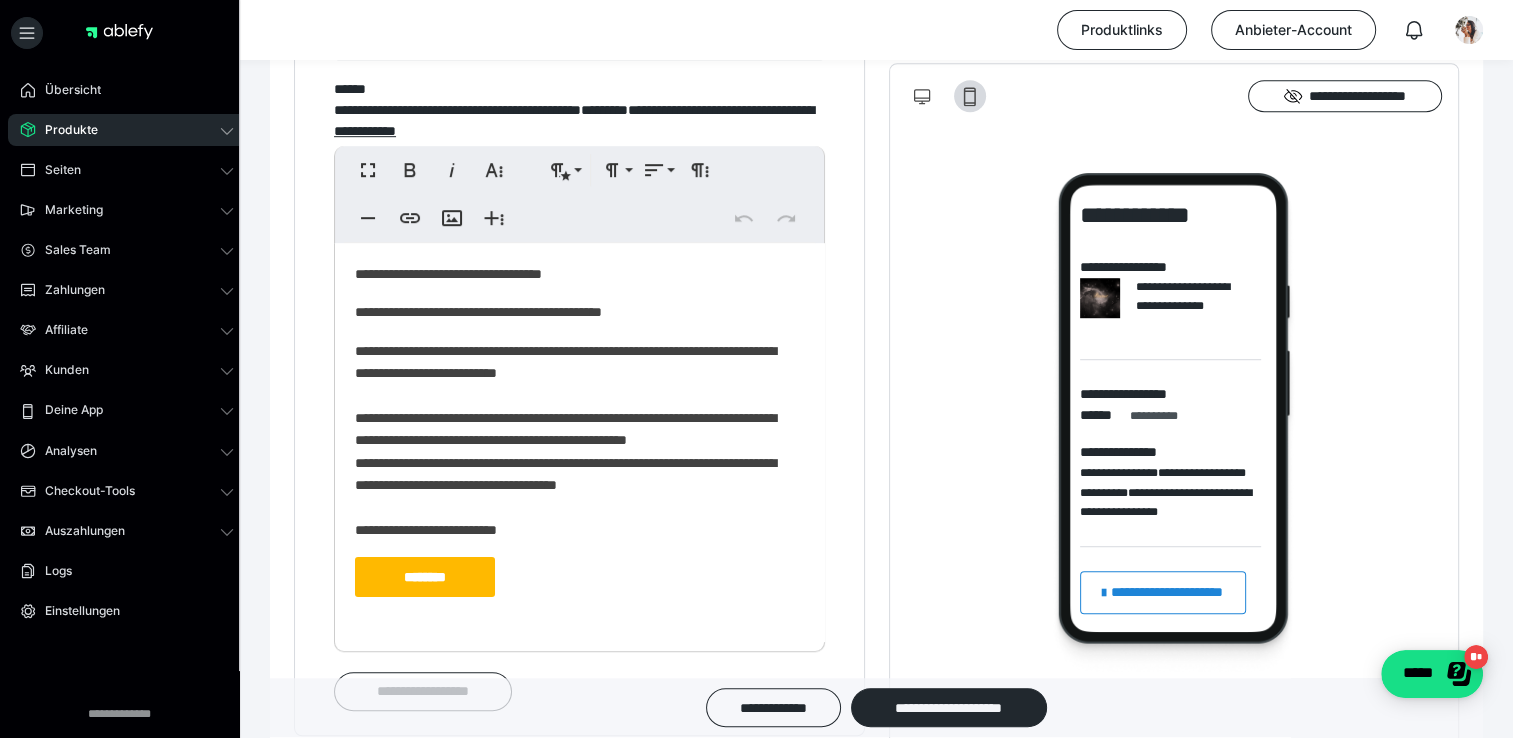 scroll, scrollTop: 1209, scrollLeft: 0, axis: vertical 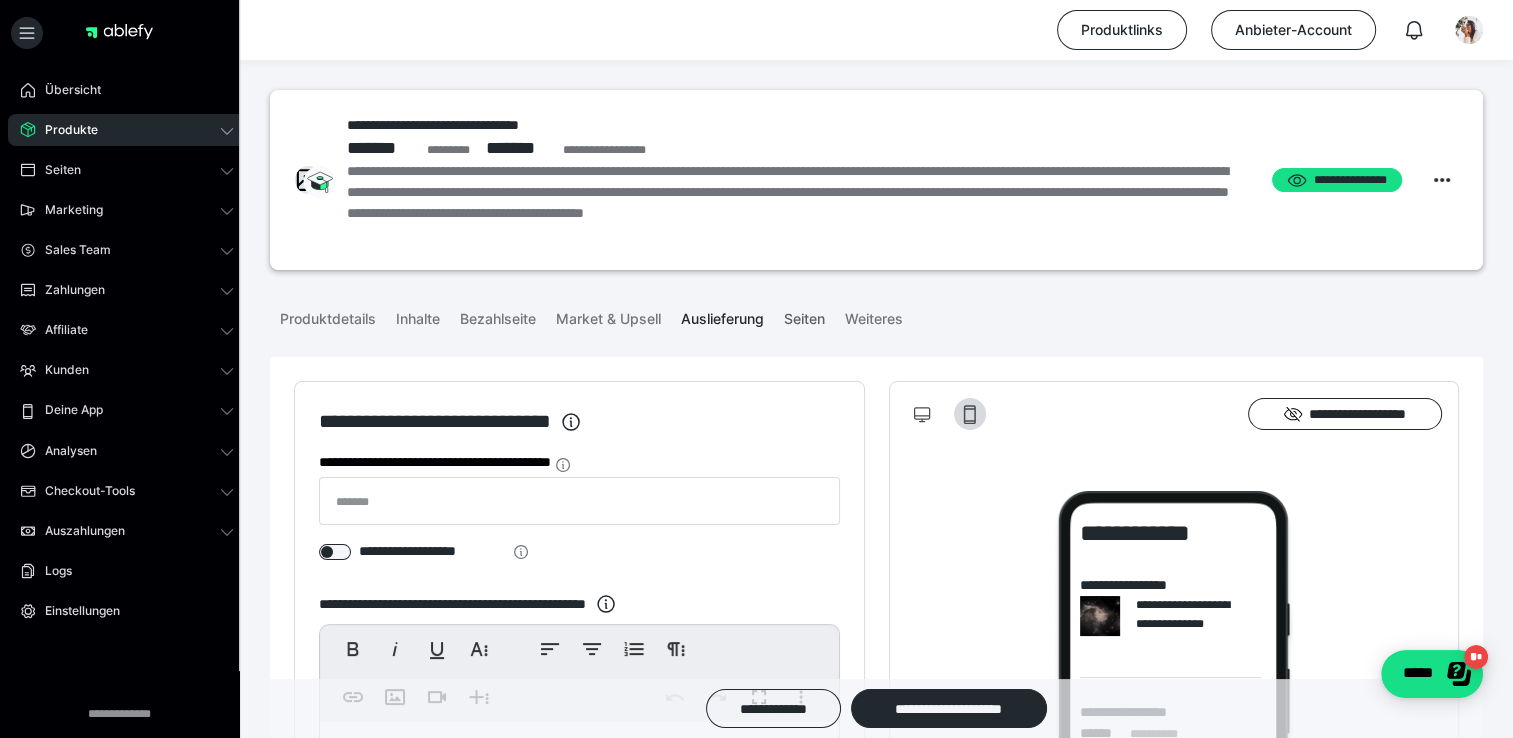 click on "Seiten" at bounding box center [804, 315] 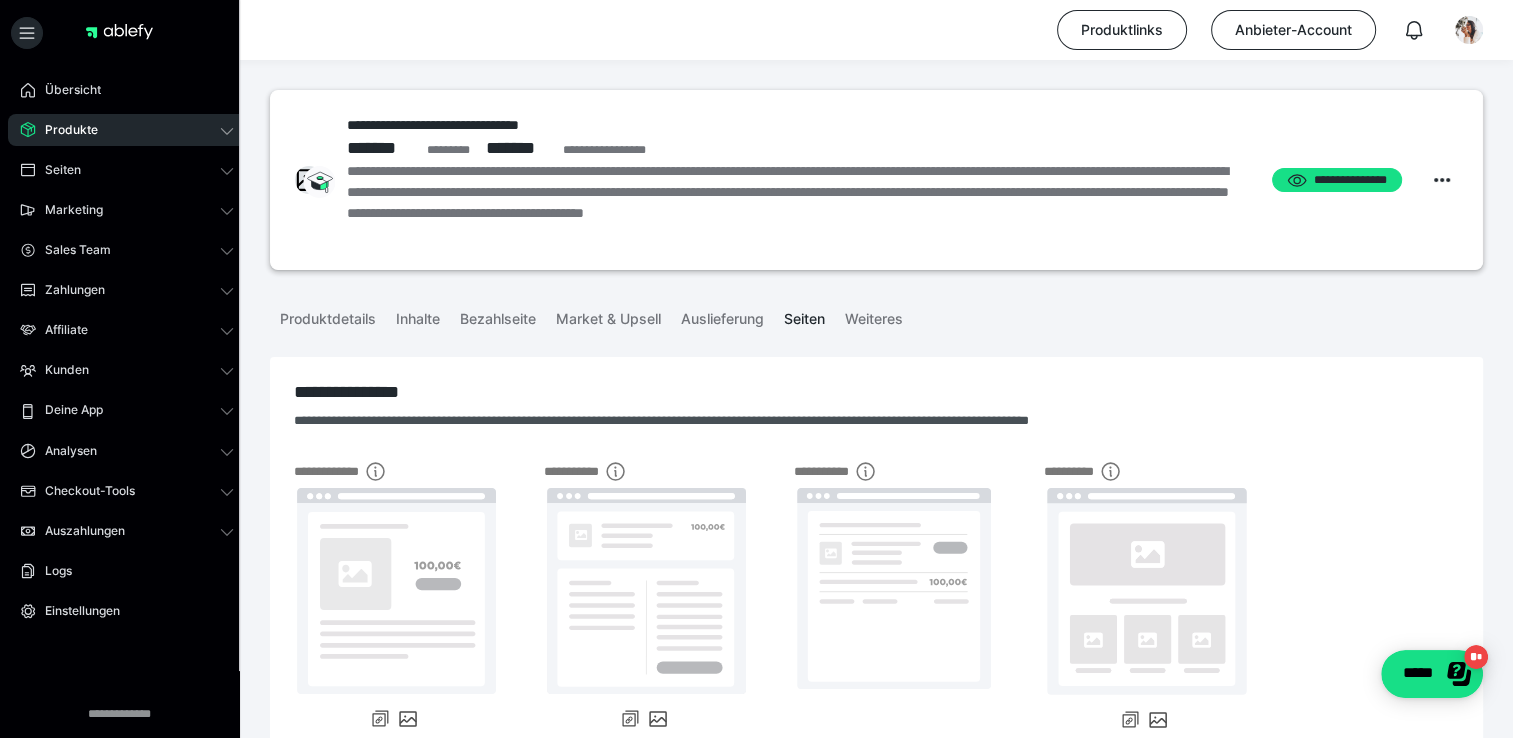 scroll, scrollTop: 133, scrollLeft: 0, axis: vertical 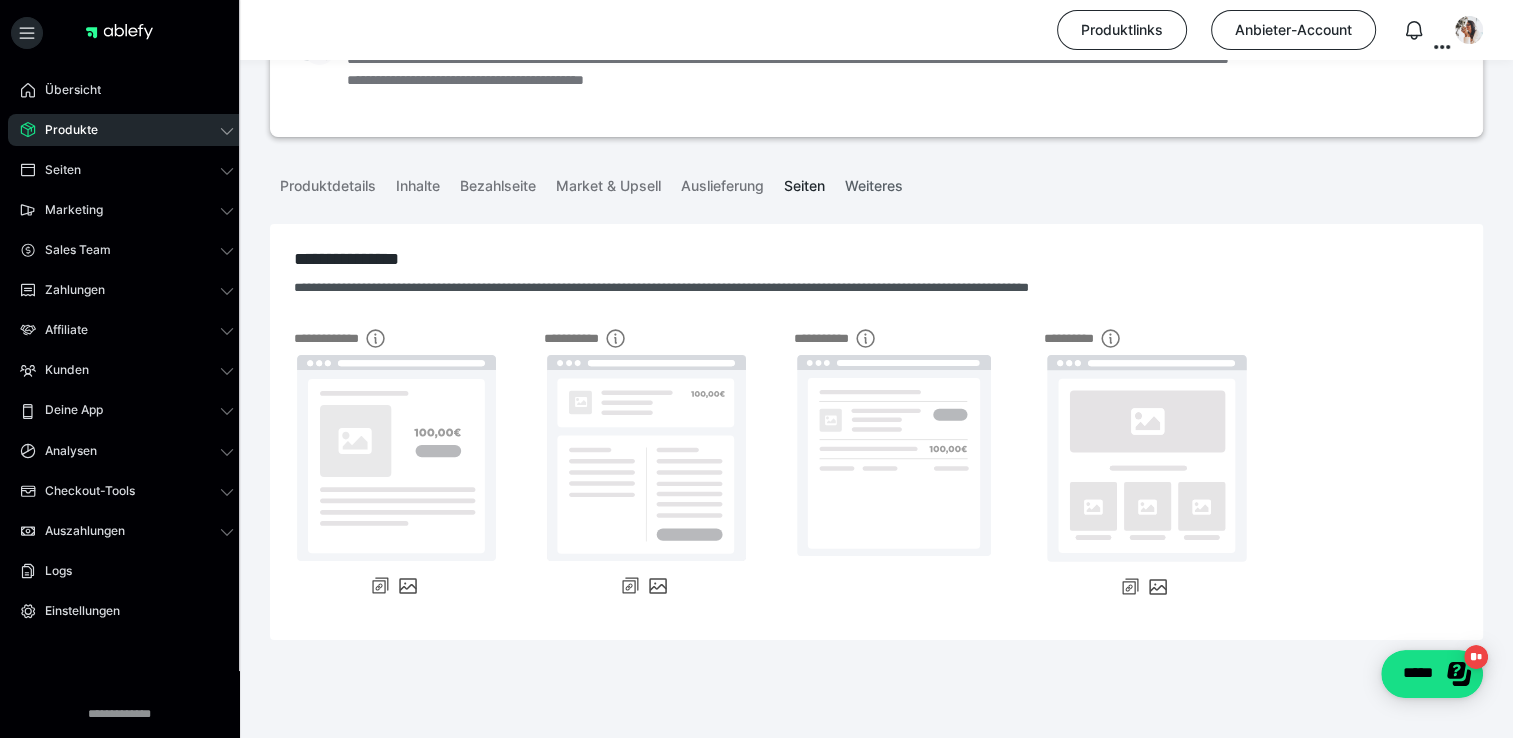 click on "Weiteres" at bounding box center (874, 182) 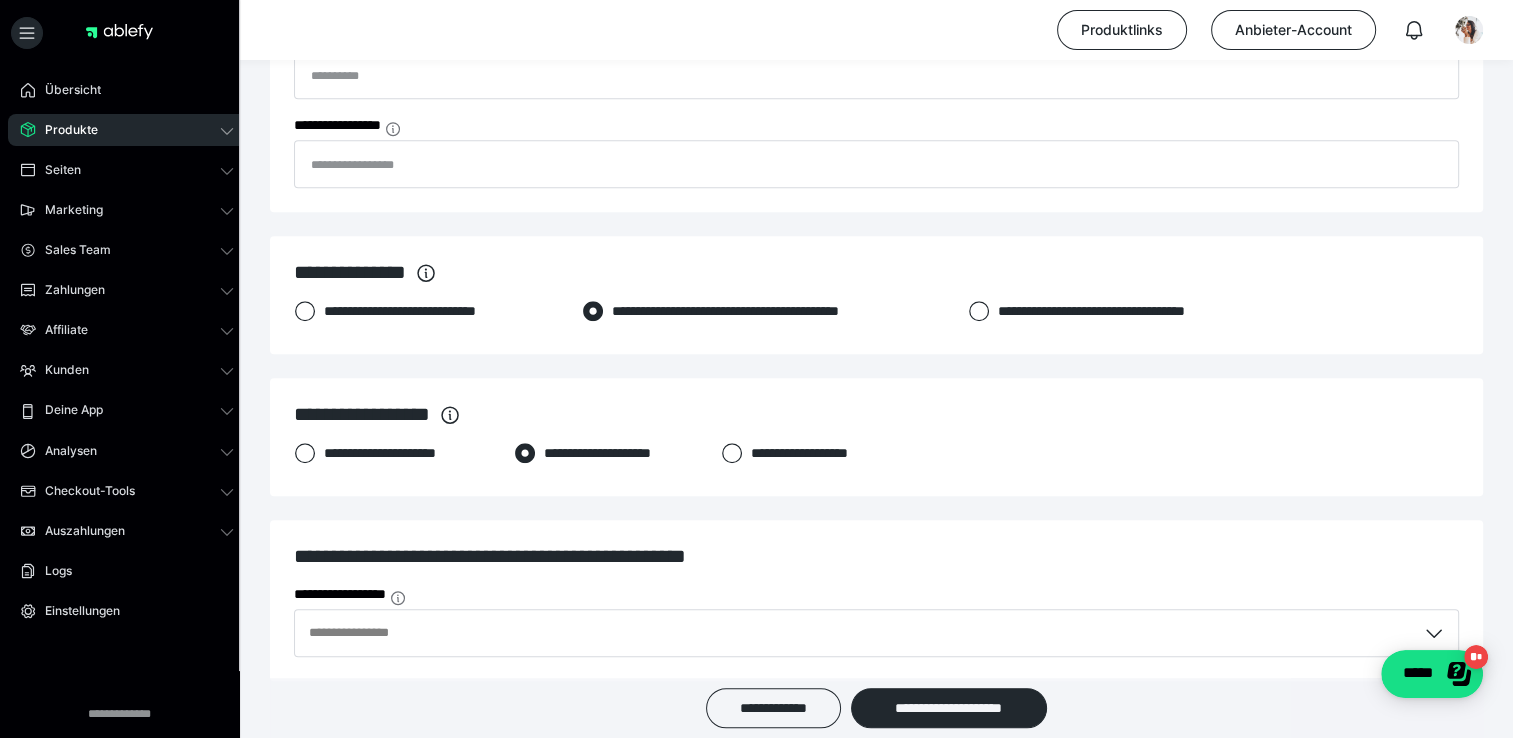 scroll, scrollTop: 1355, scrollLeft: 0, axis: vertical 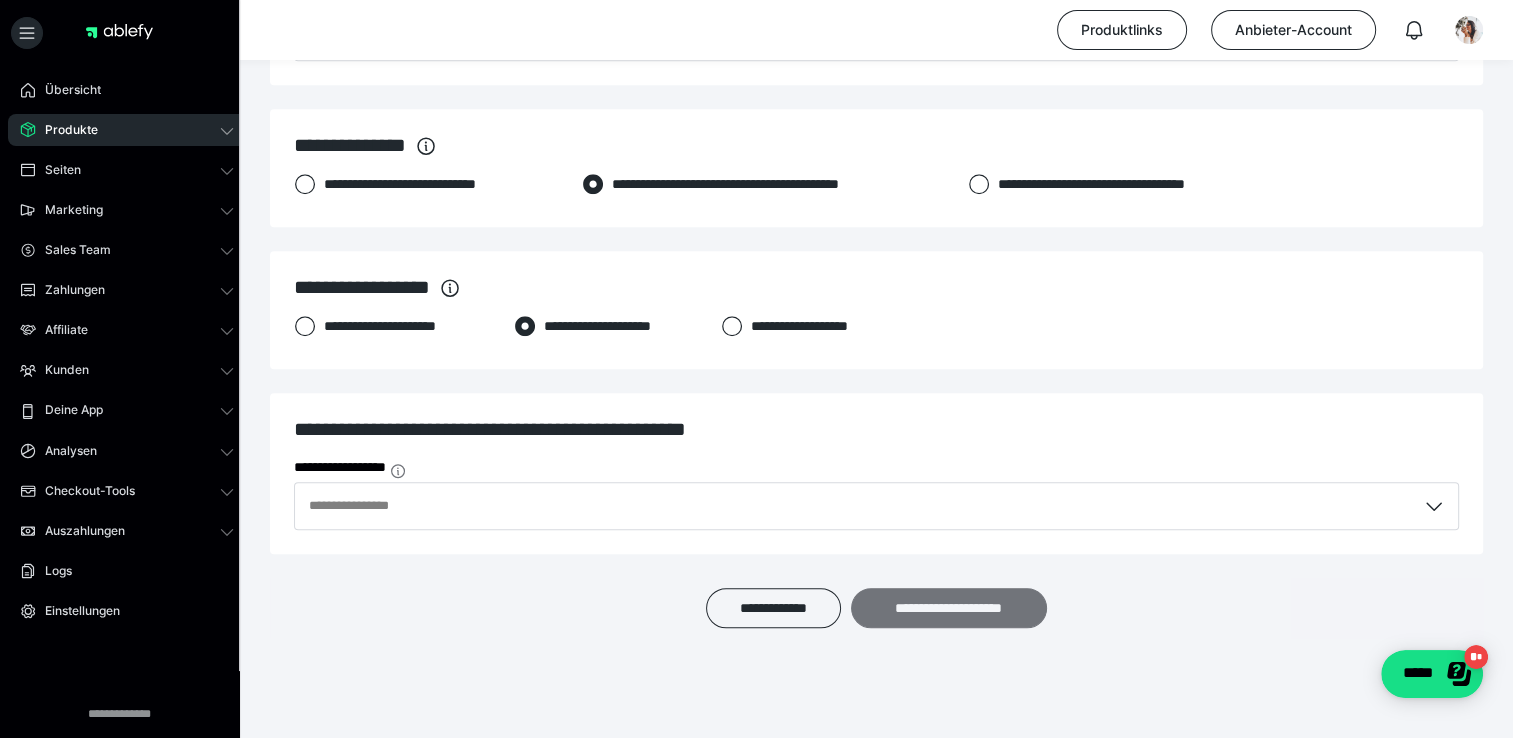 click on "**********" at bounding box center [949, 608] 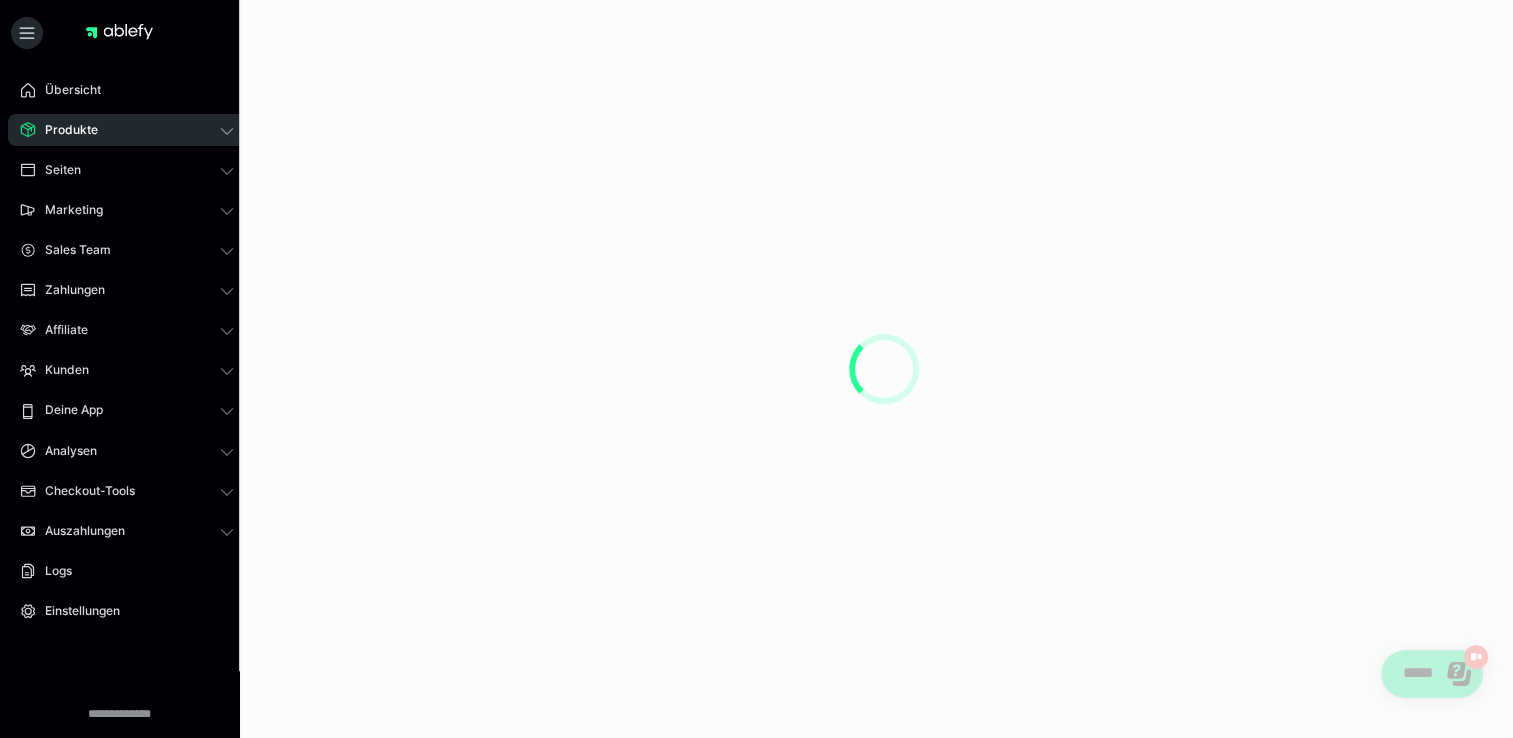 scroll, scrollTop: 0, scrollLeft: 0, axis: both 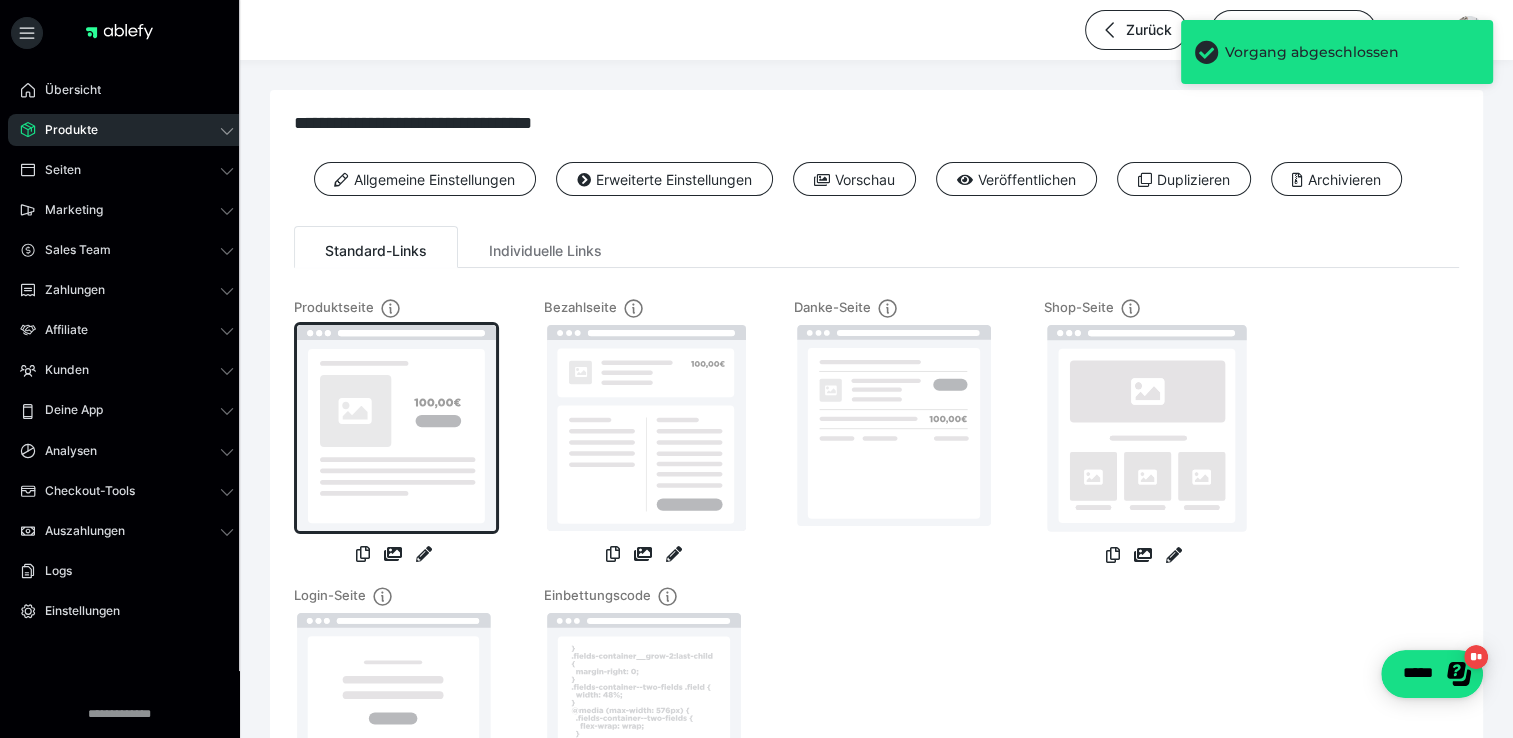 click at bounding box center [396, 428] 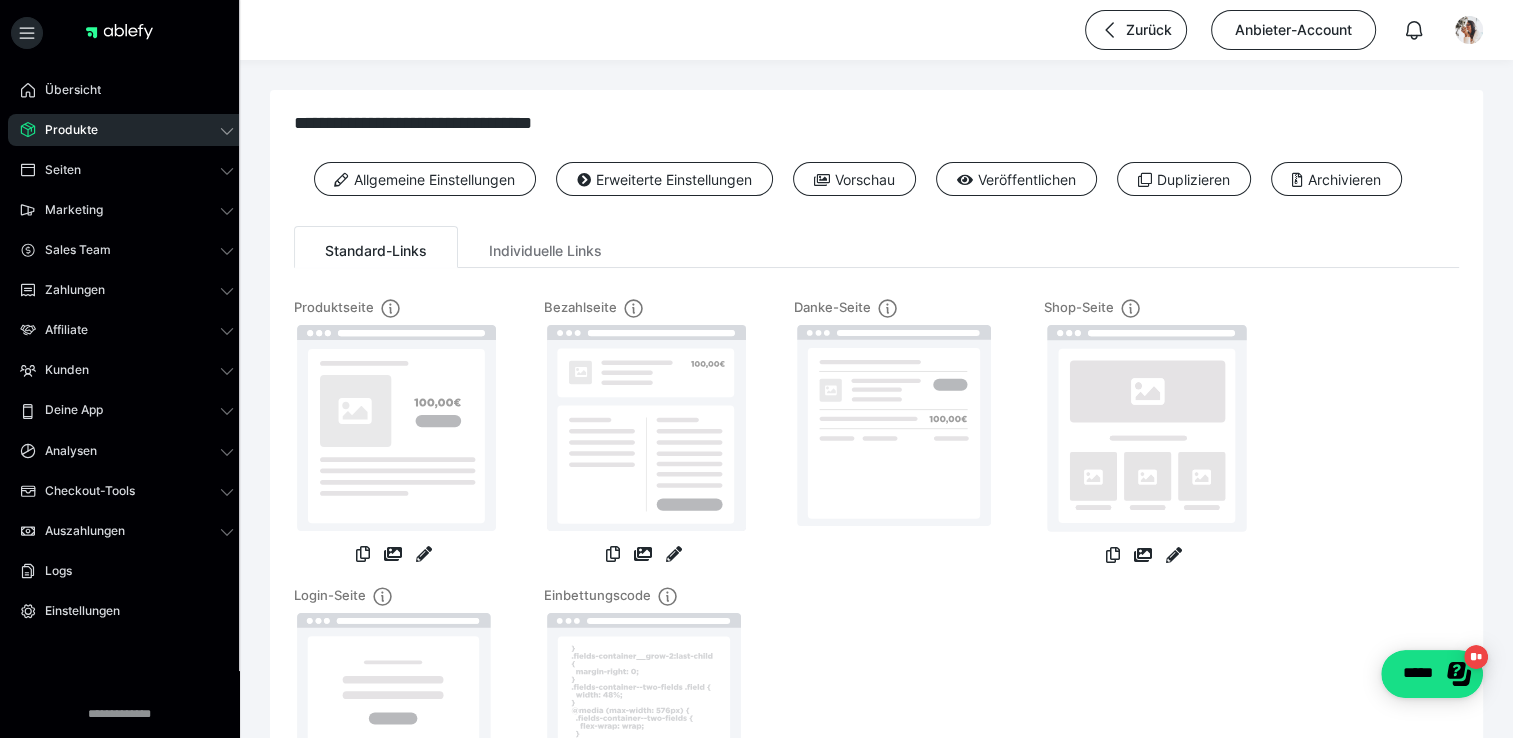 click on "Produkte" at bounding box center (127, 130) 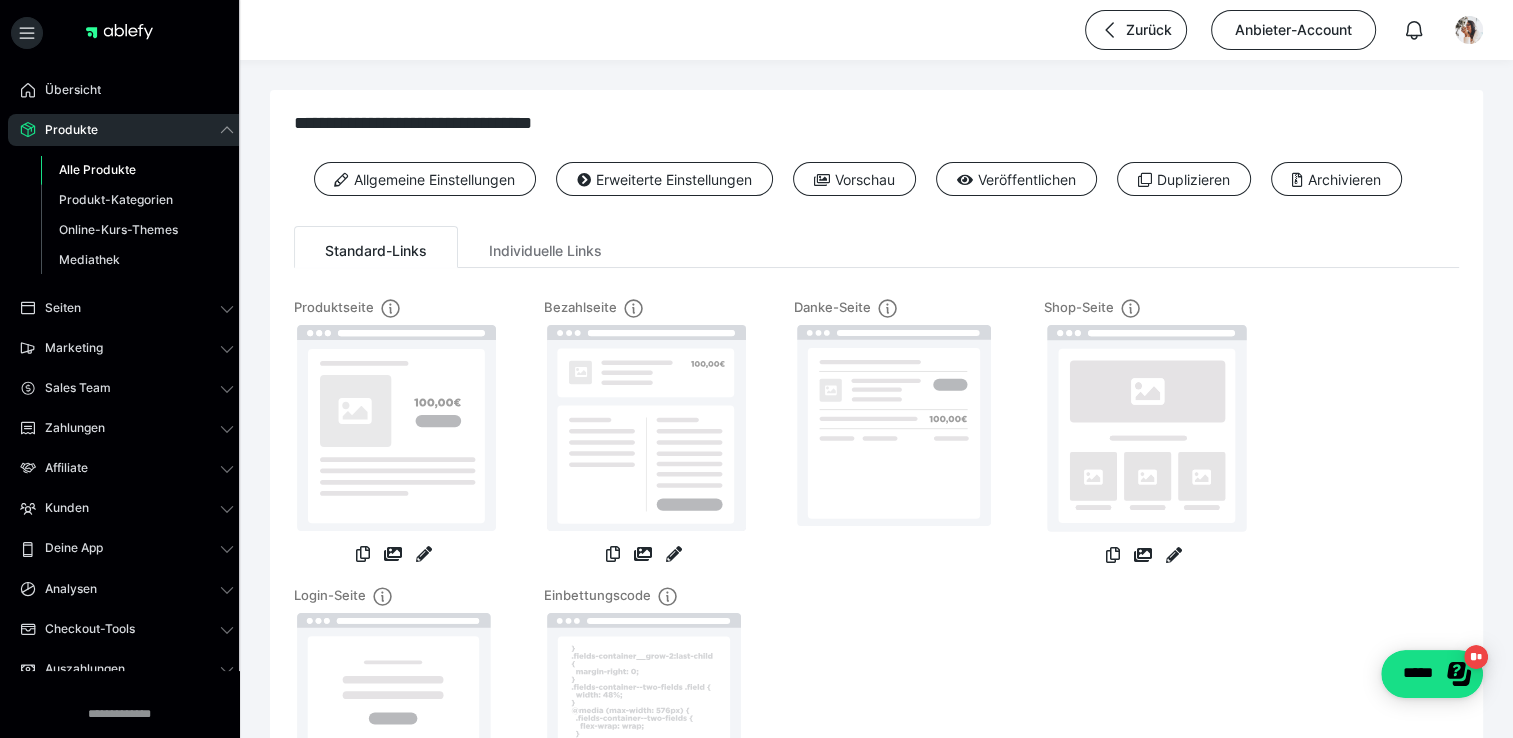 click on "Alle Produkte" at bounding box center [97, 169] 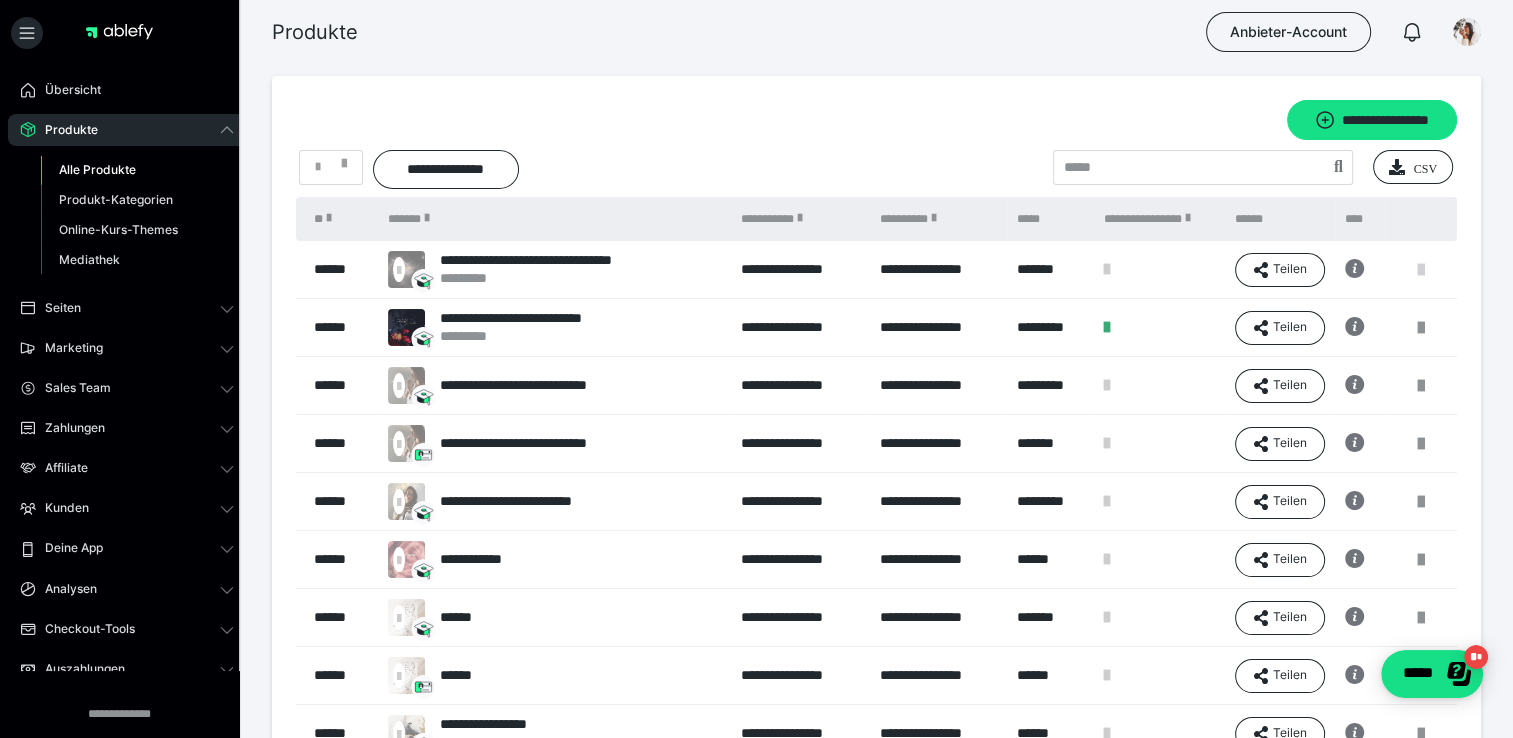 click at bounding box center (1421, 270) 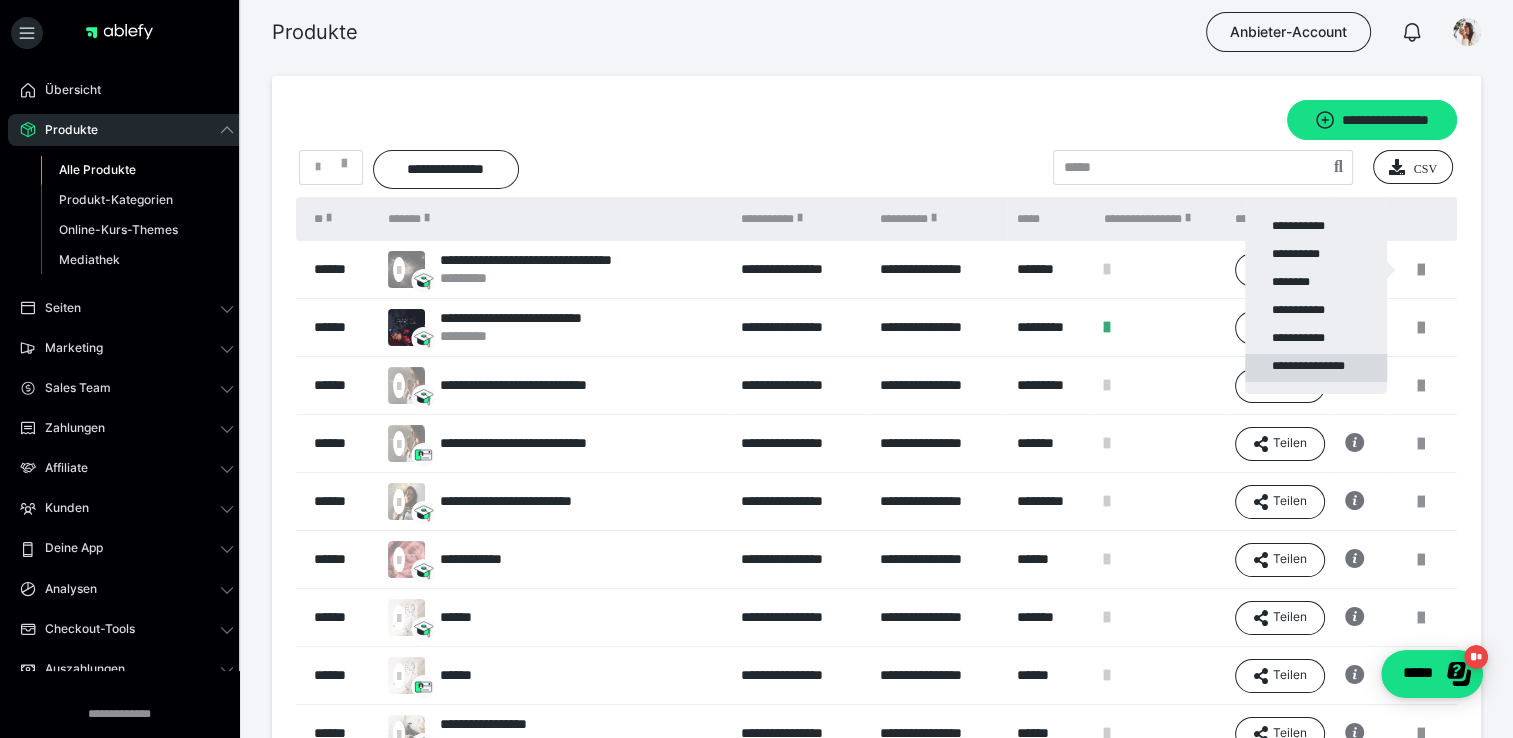 click on "**********" at bounding box center [1316, 368] 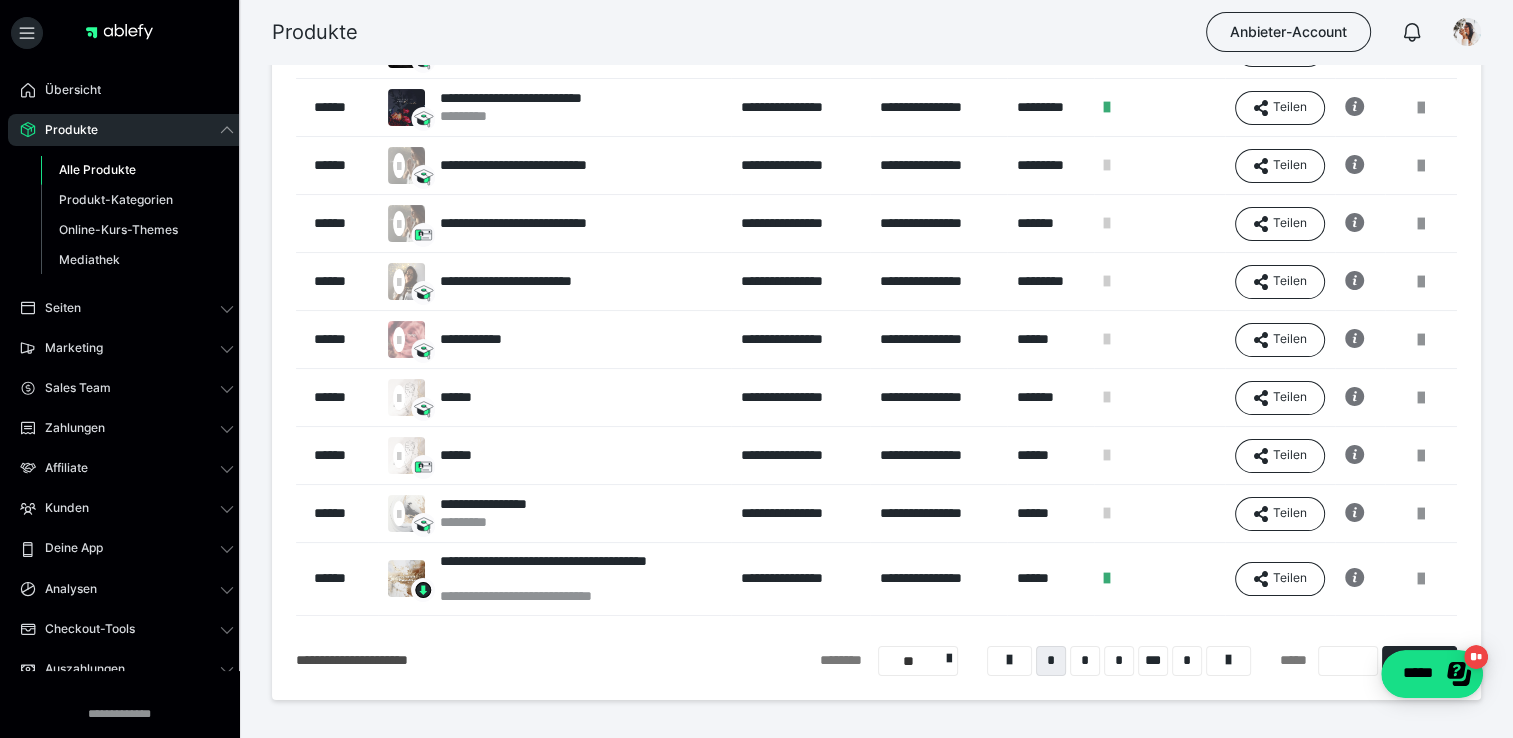 scroll, scrollTop: 228, scrollLeft: 0, axis: vertical 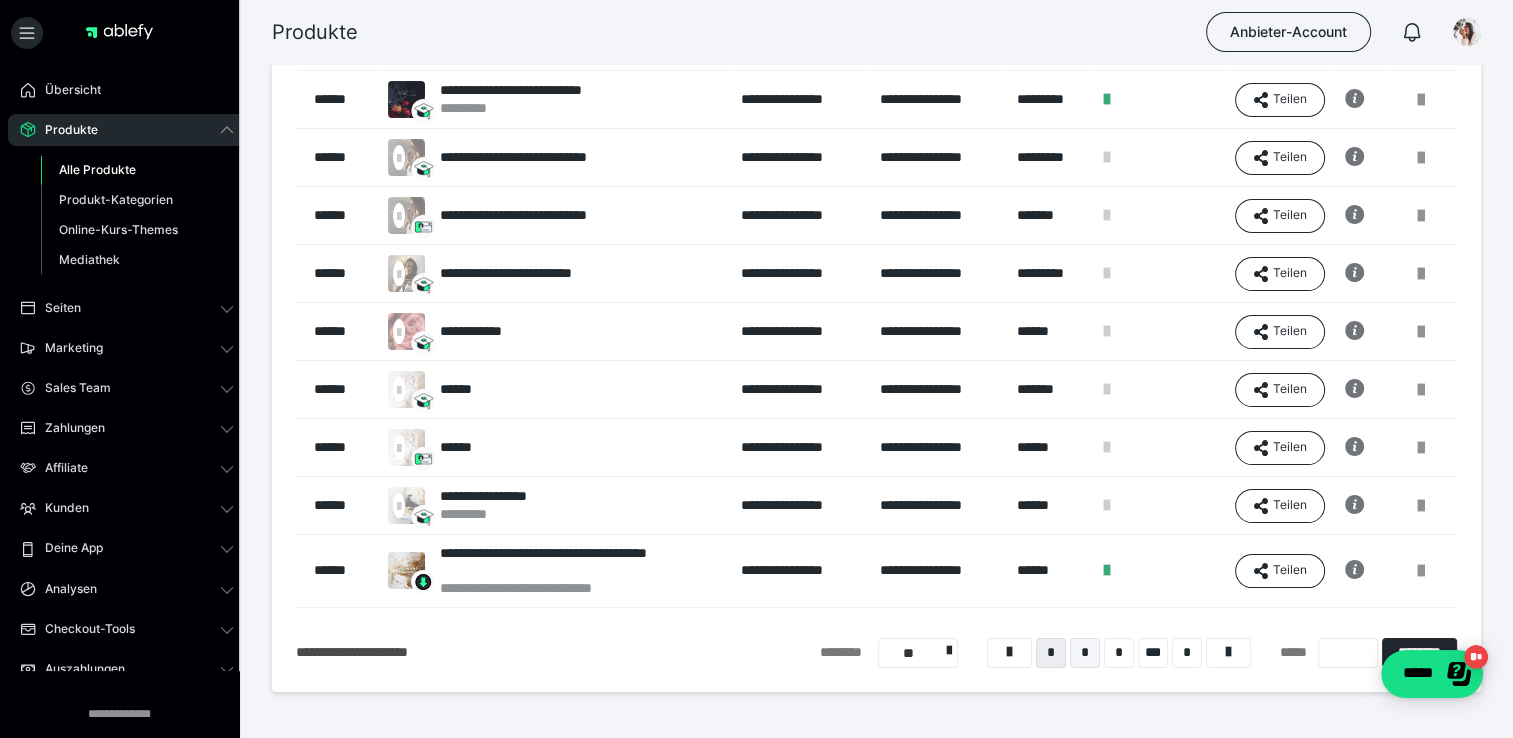 click on "*" at bounding box center (1085, 653) 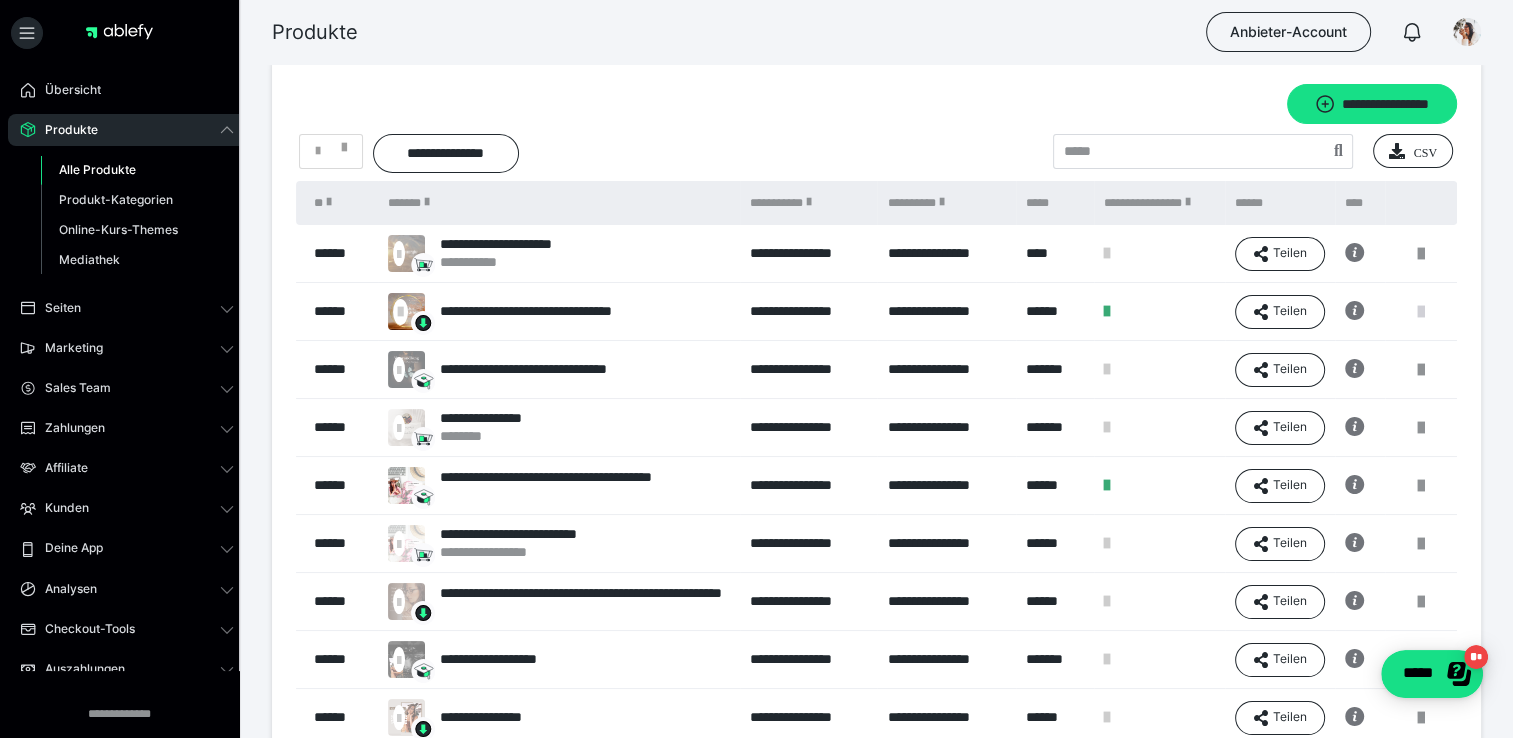 click at bounding box center [1421, 312] 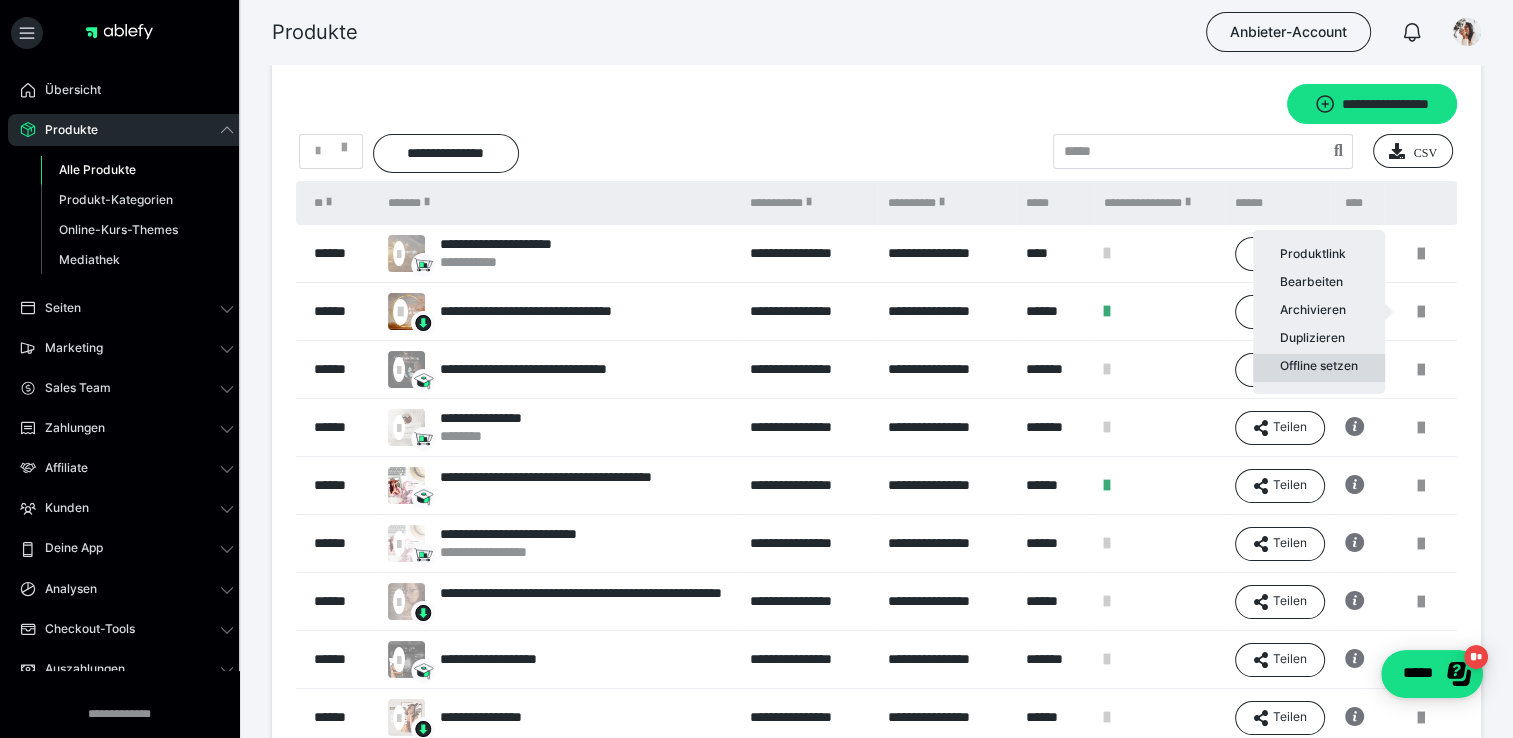 click on "Offline setzen" at bounding box center (1319, 368) 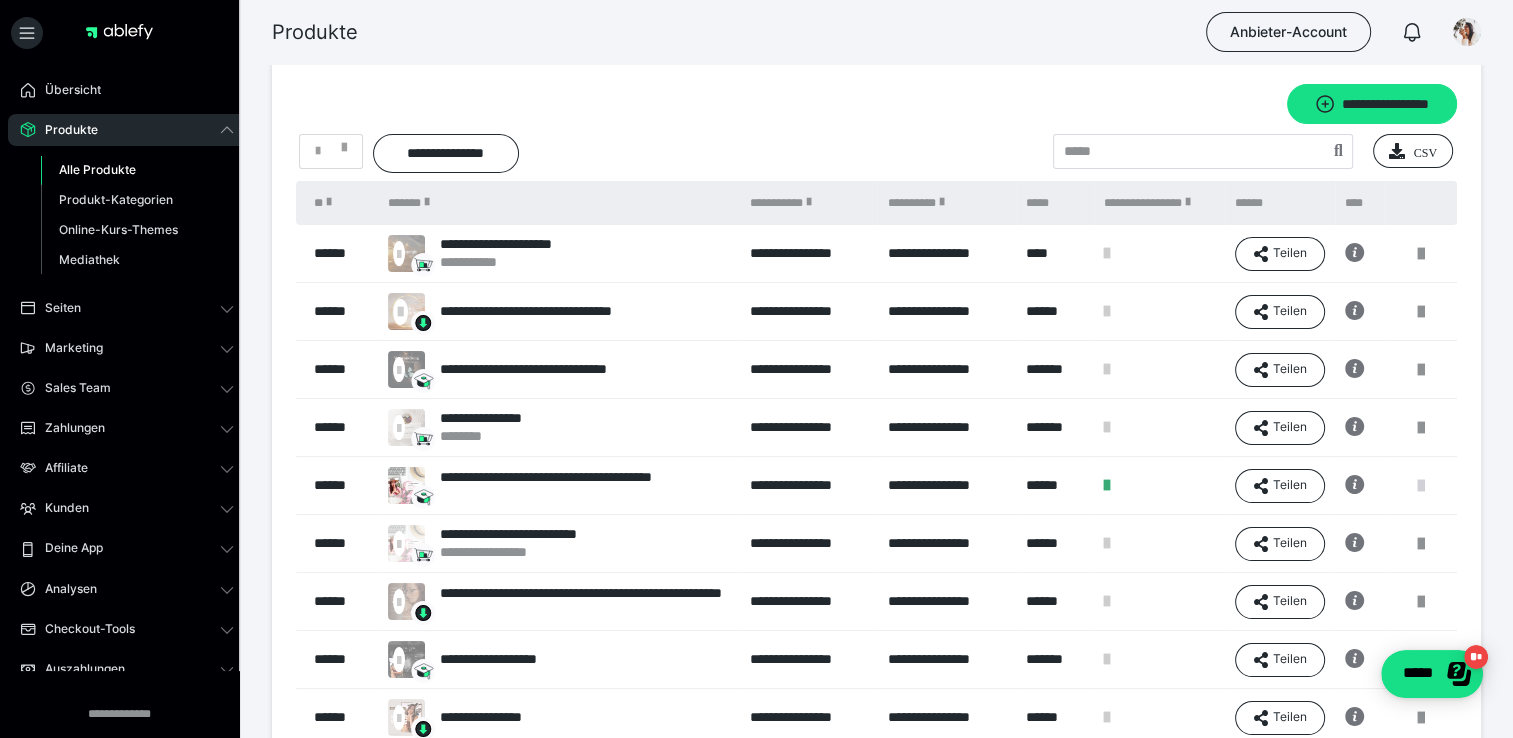click at bounding box center [1421, 486] 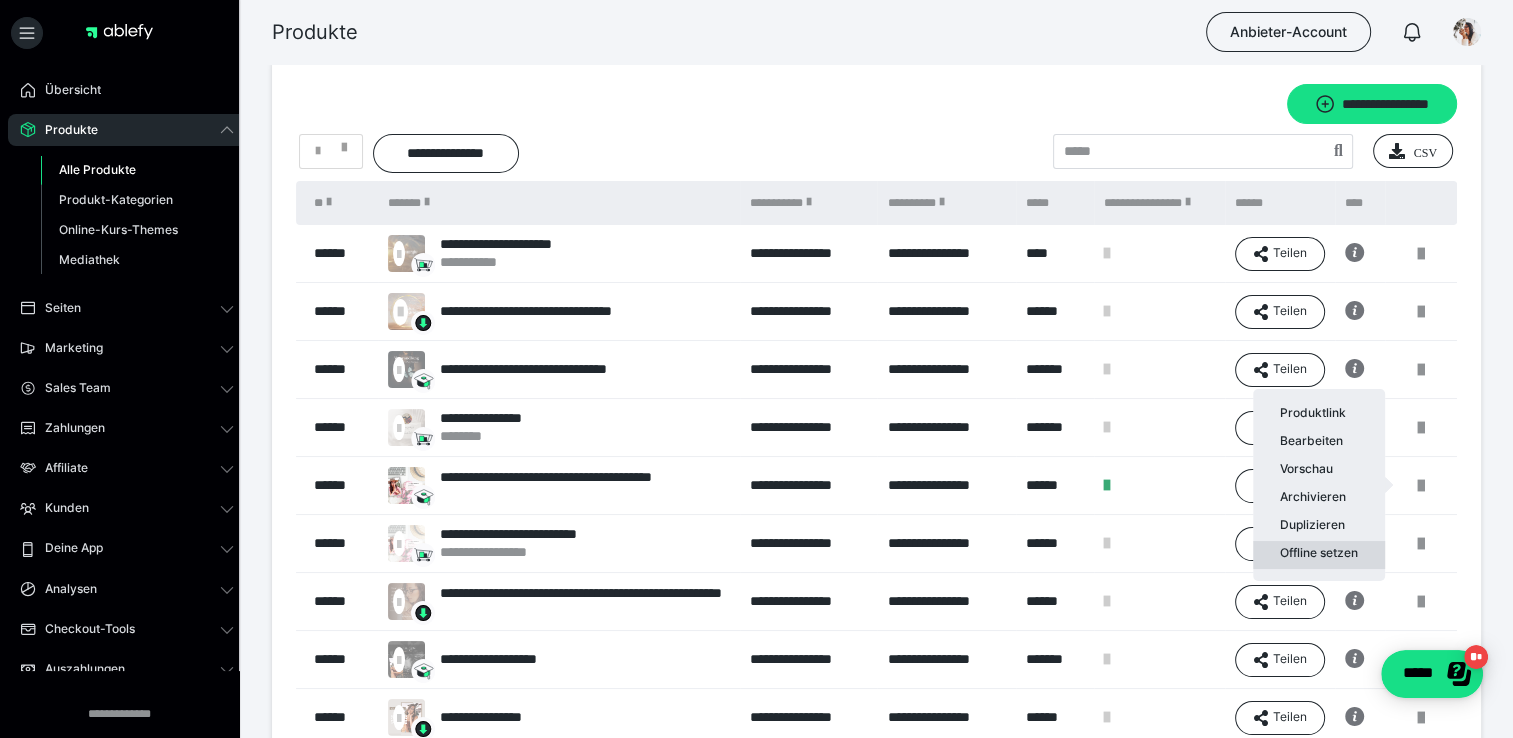 click on "Offline setzen" at bounding box center (1319, 555) 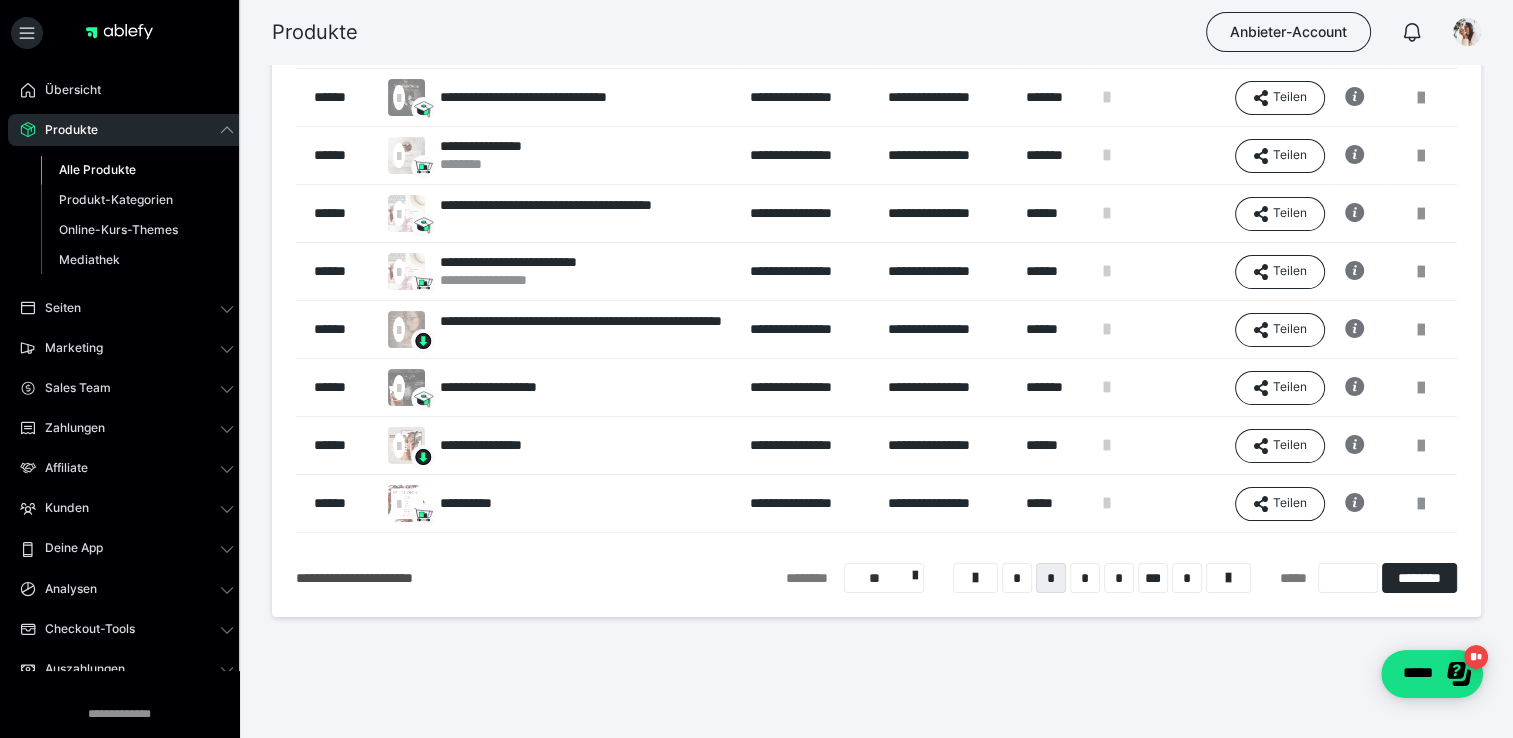 scroll, scrollTop: 0, scrollLeft: 0, axis: both 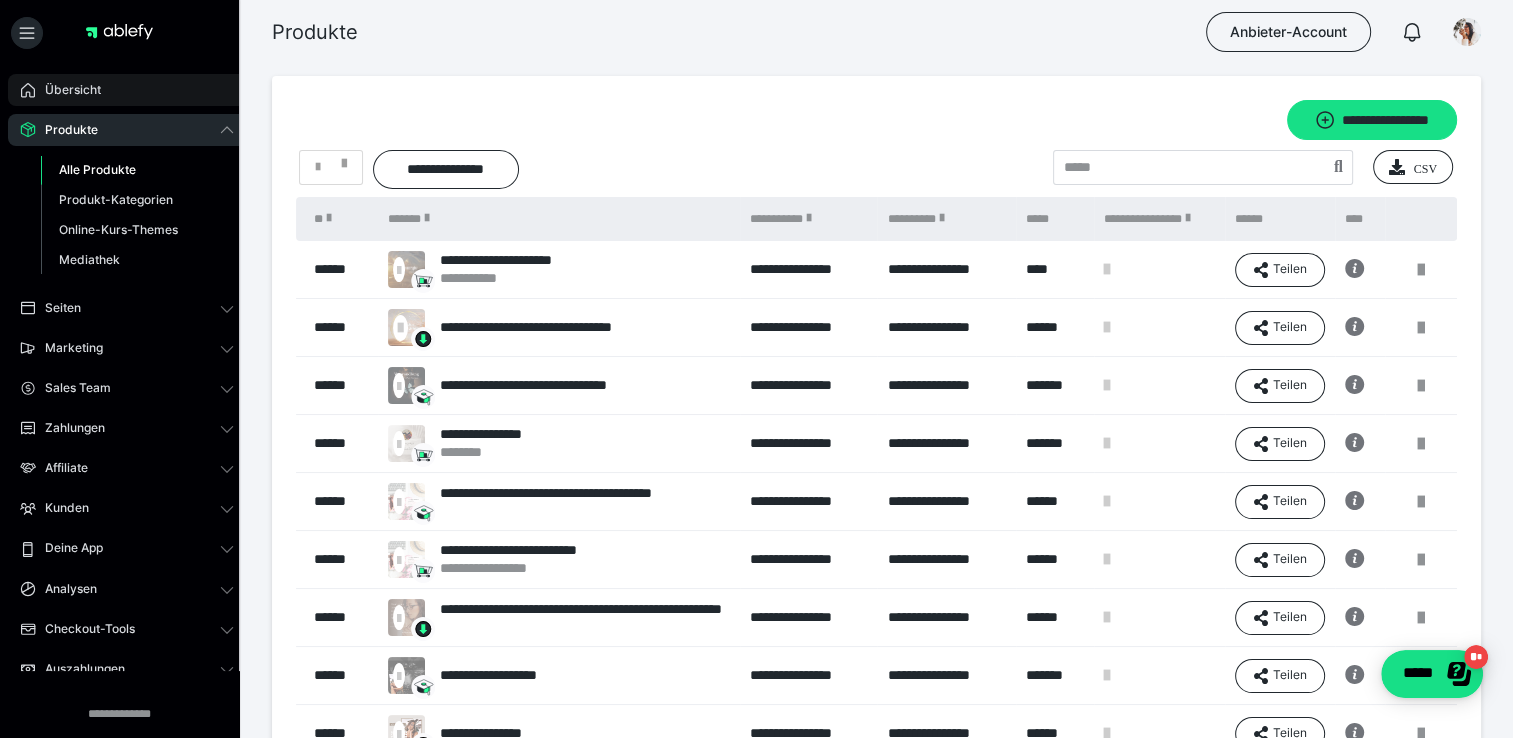 click on "Übersicht" at bounding box center [66, 90] 